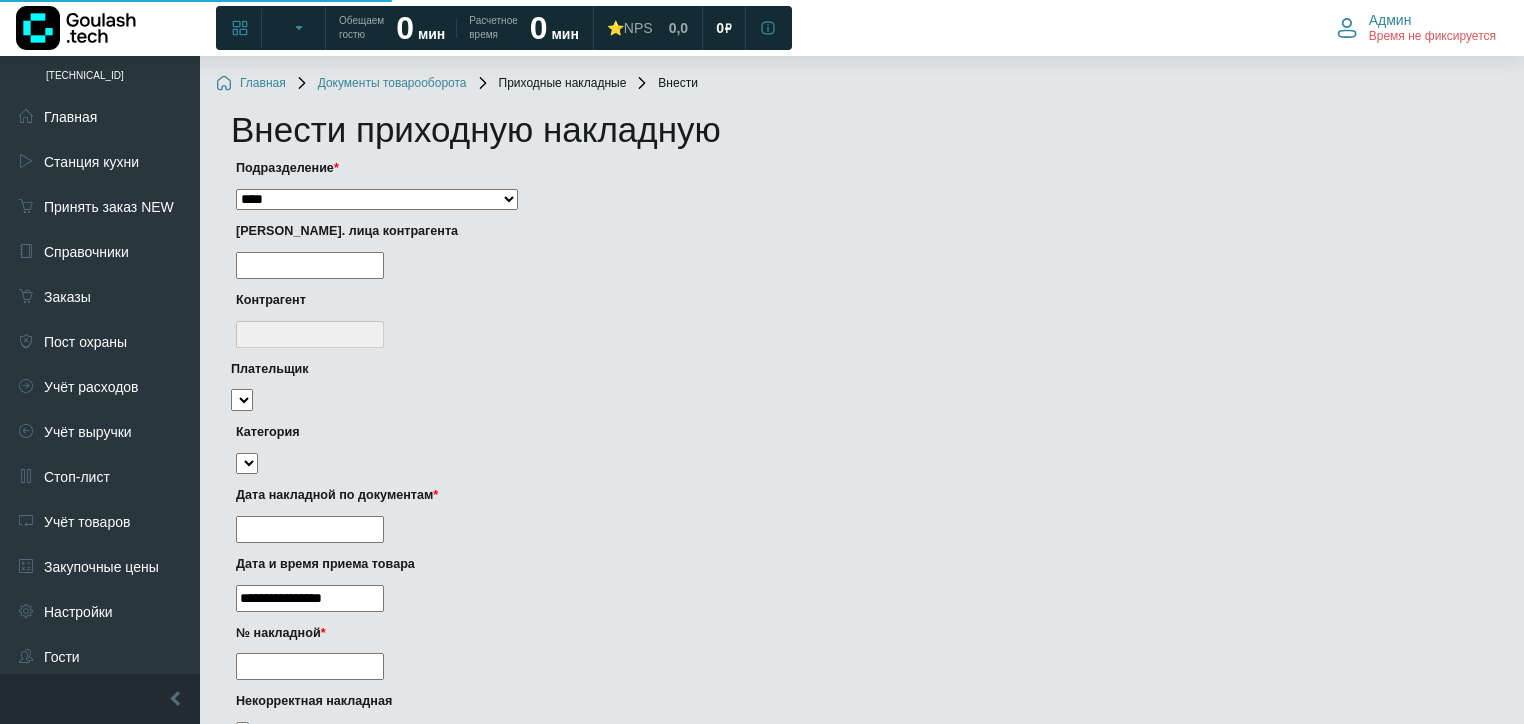 scroll, scrollTop: 0, scrollLeft: 0, axis: both 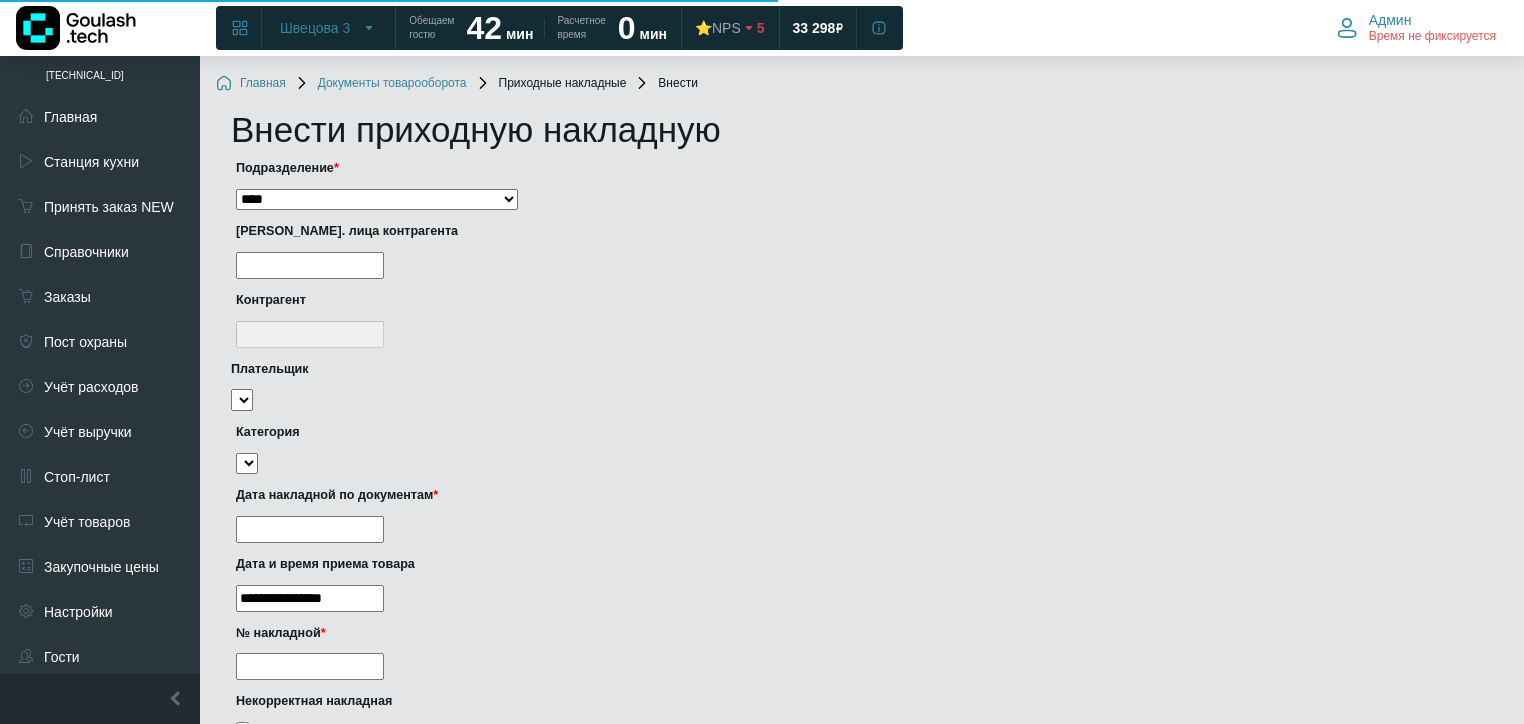 click on "**********" at bounding box center [377, 200] 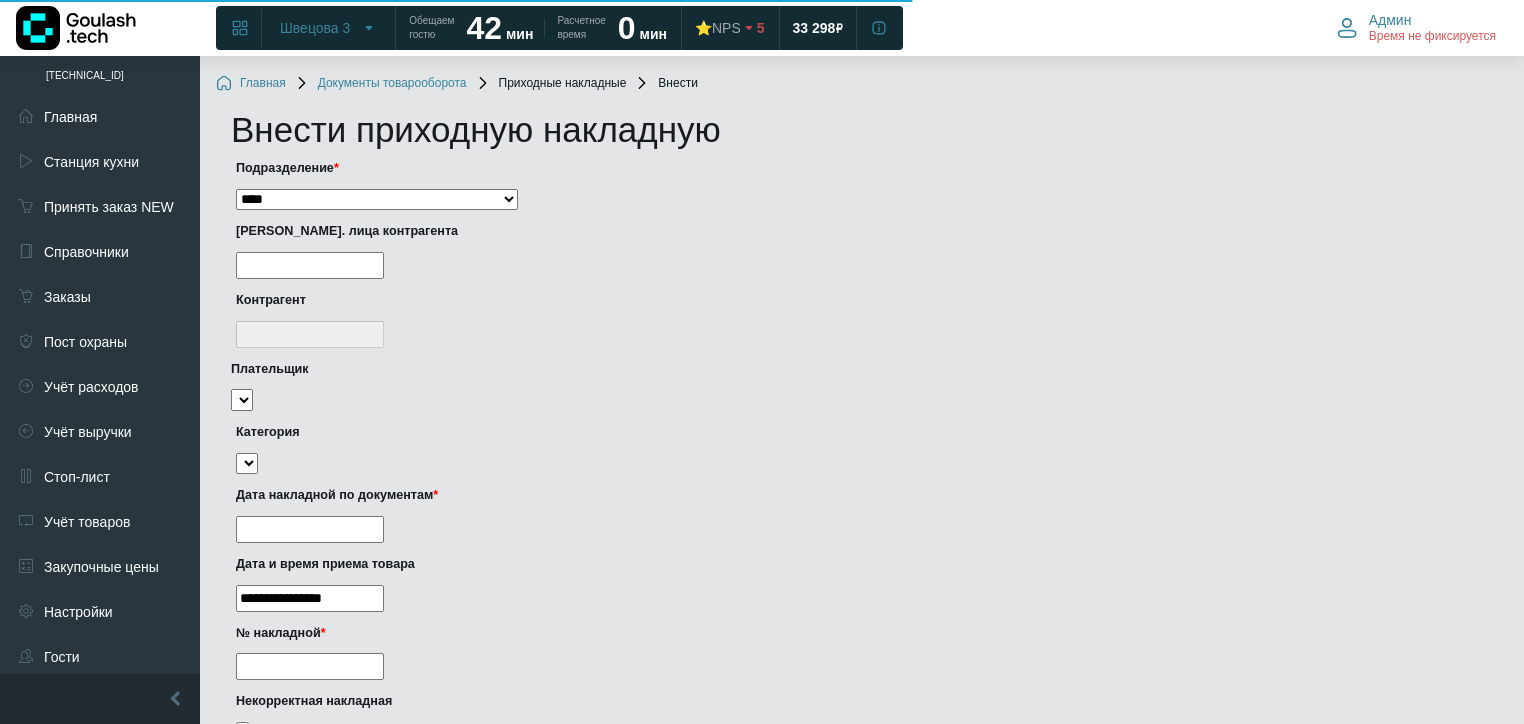 select on "***" 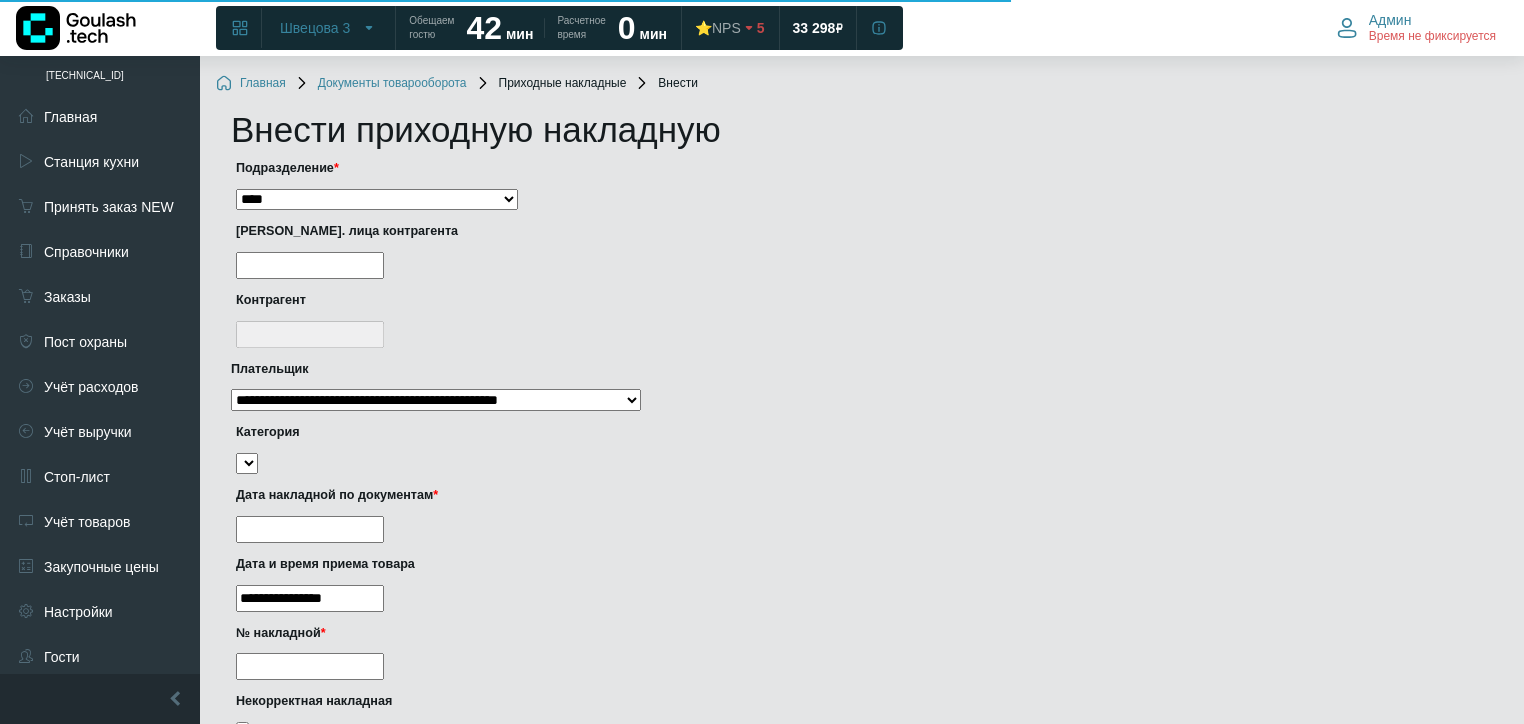 click at bounding box center [310, 265] 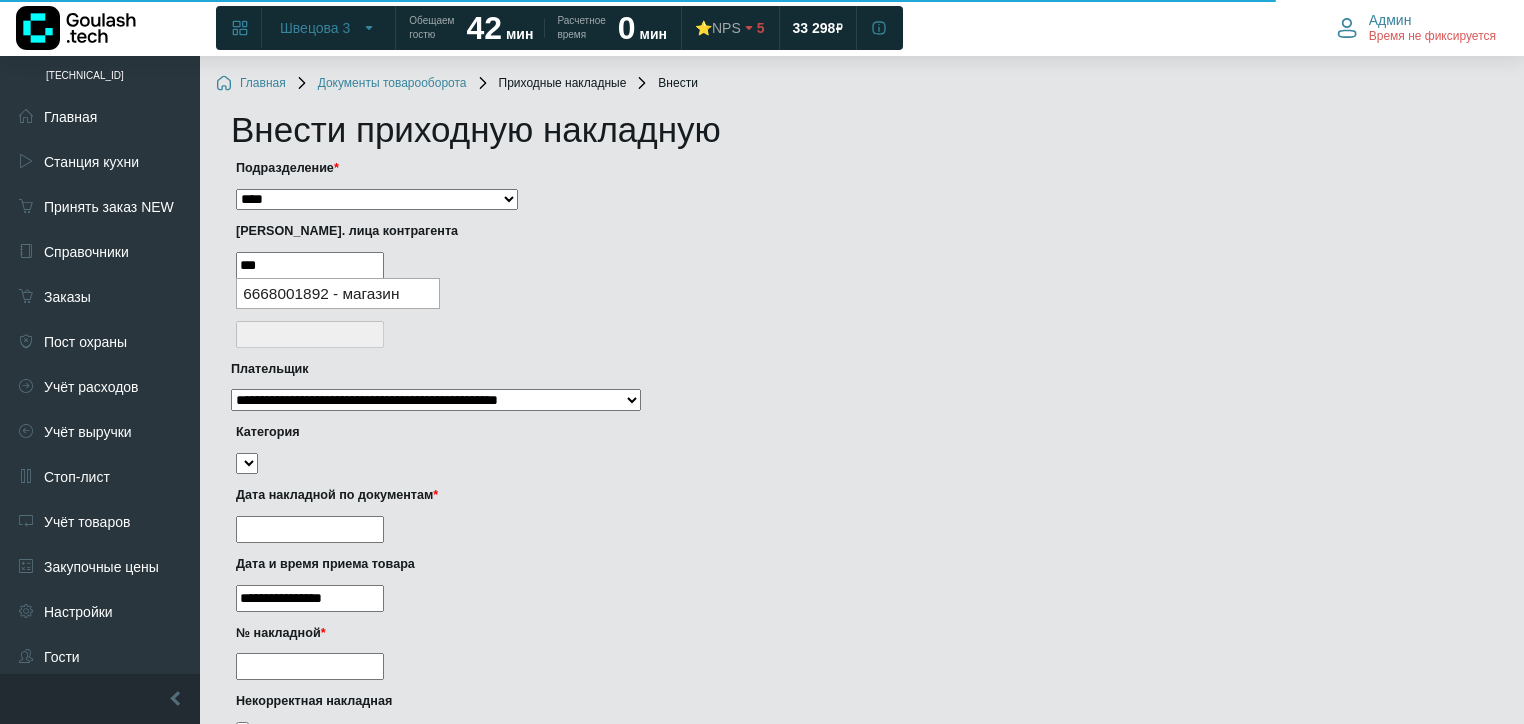 click on "6668001892 - магазин" at bounding box center (338, 293) 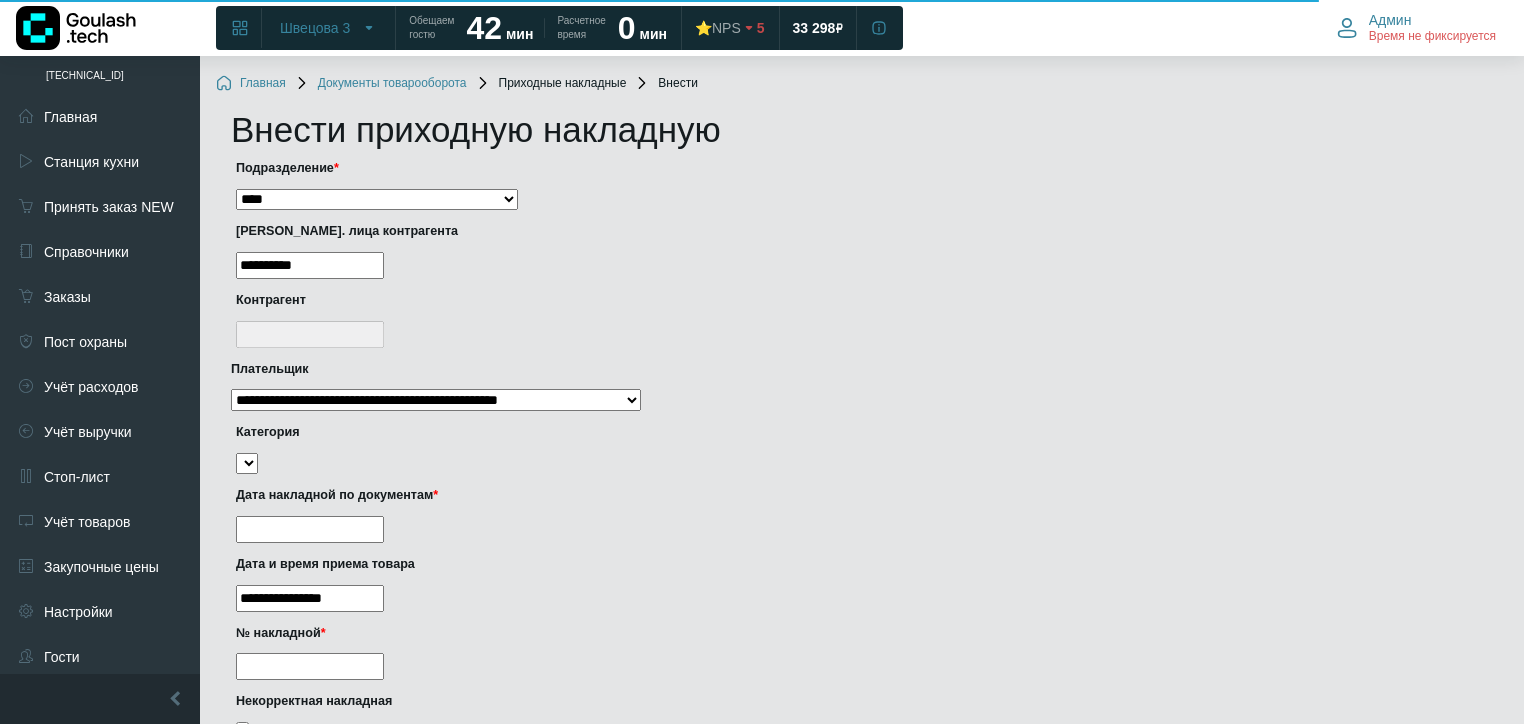 type on "**********" 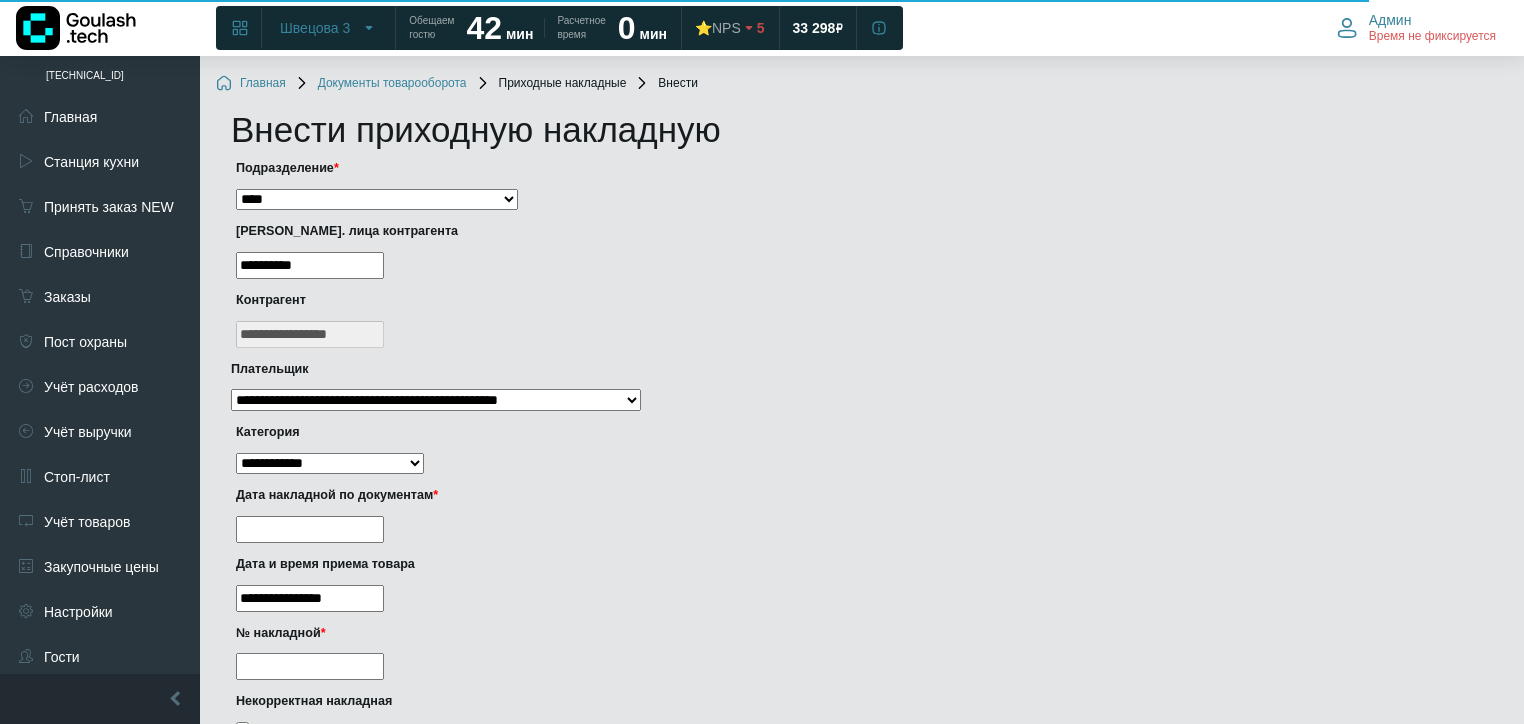type on "**********" 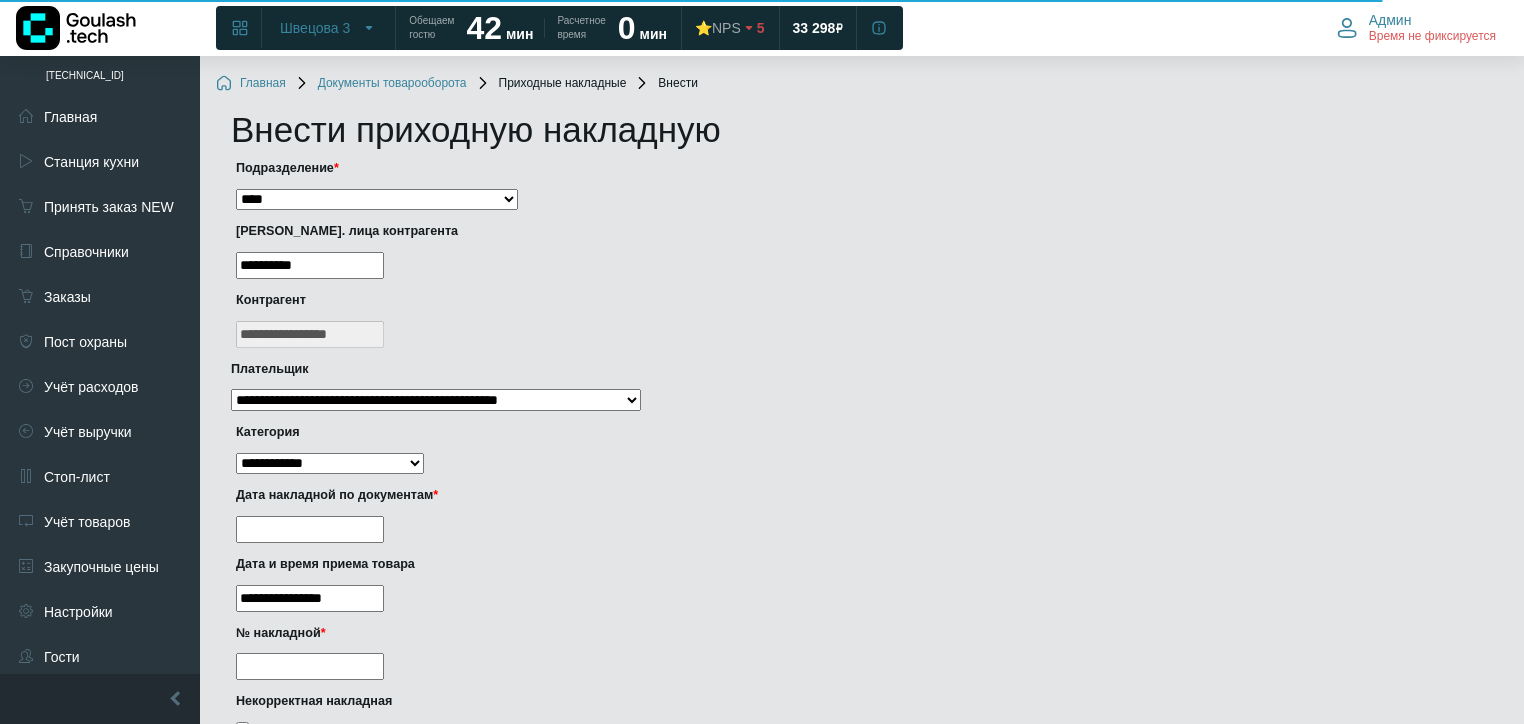 click on "**********" at bounding box center (330, 464) 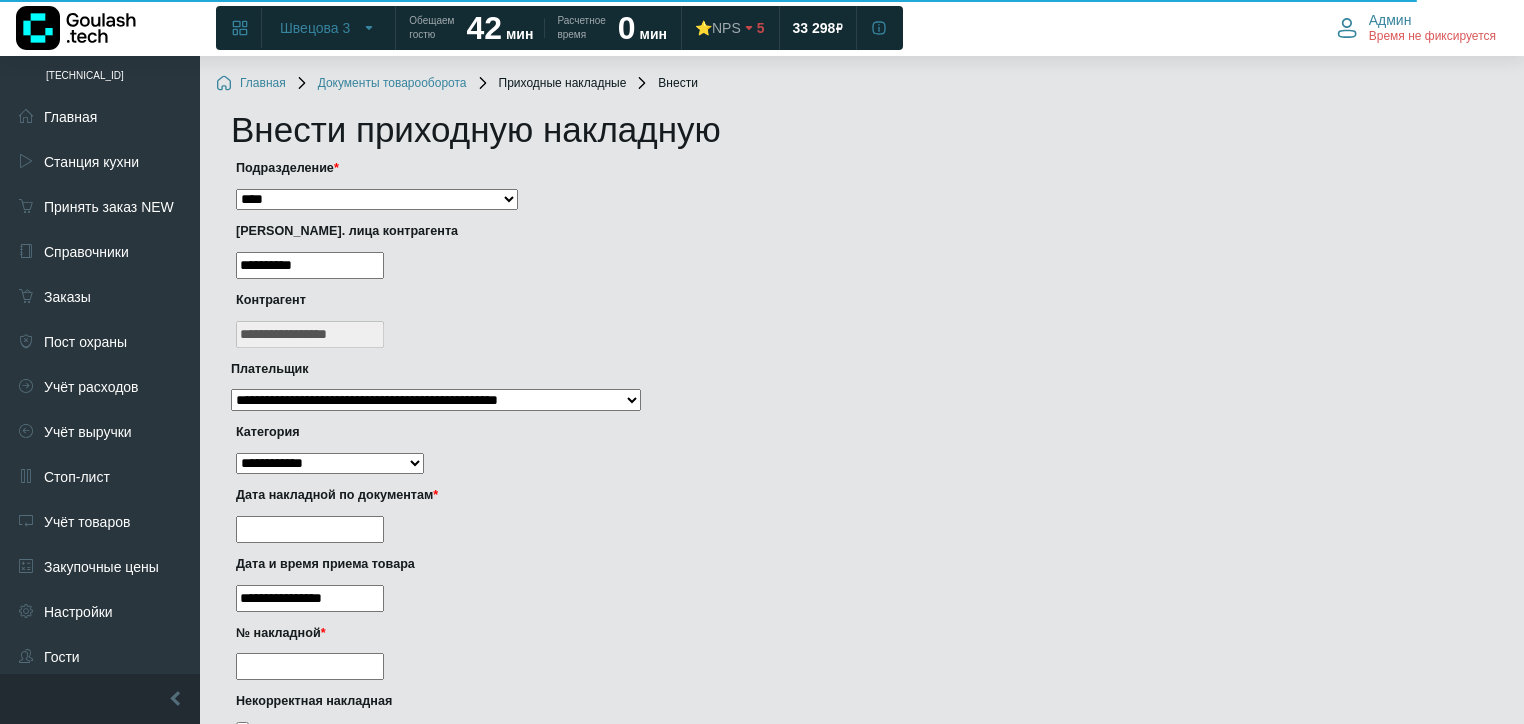 select on "***" 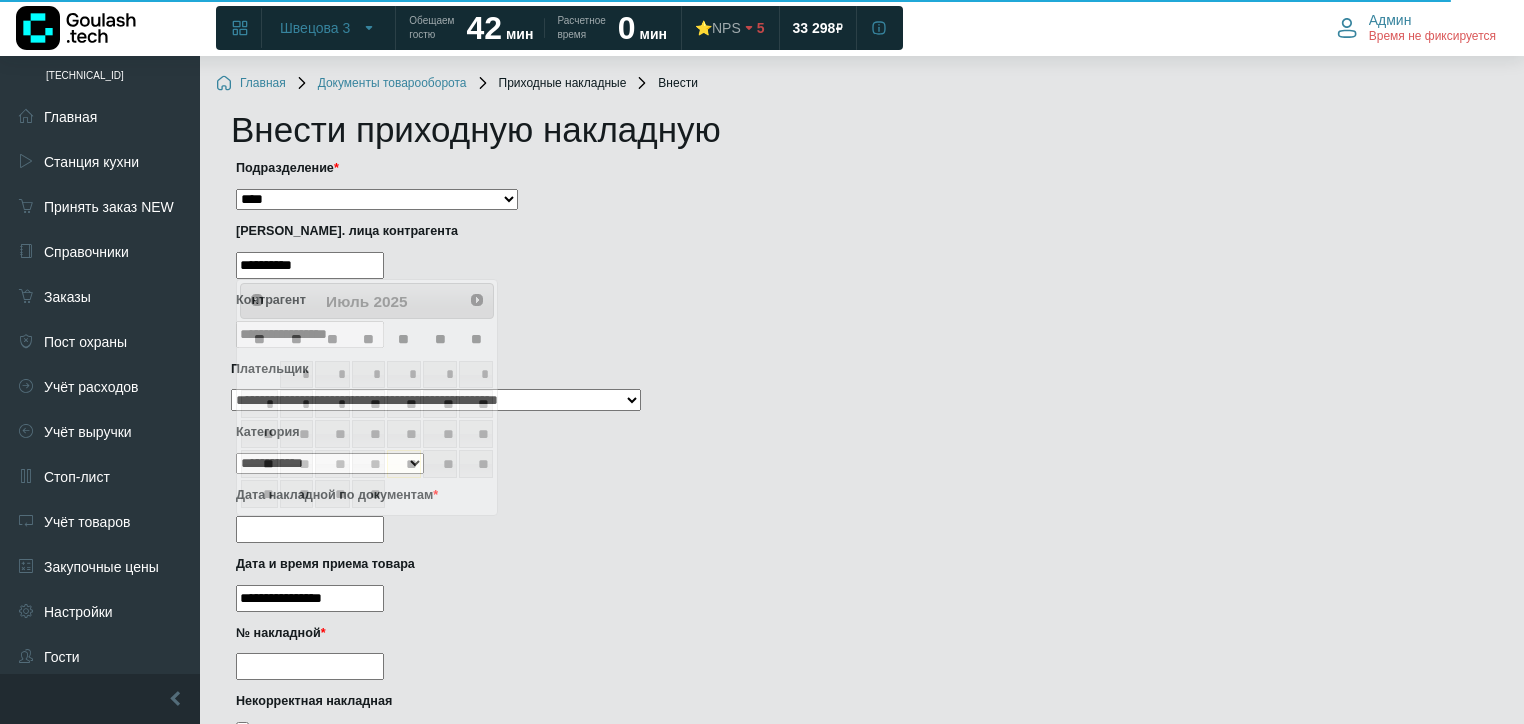 click at bounding box center [310, 529] 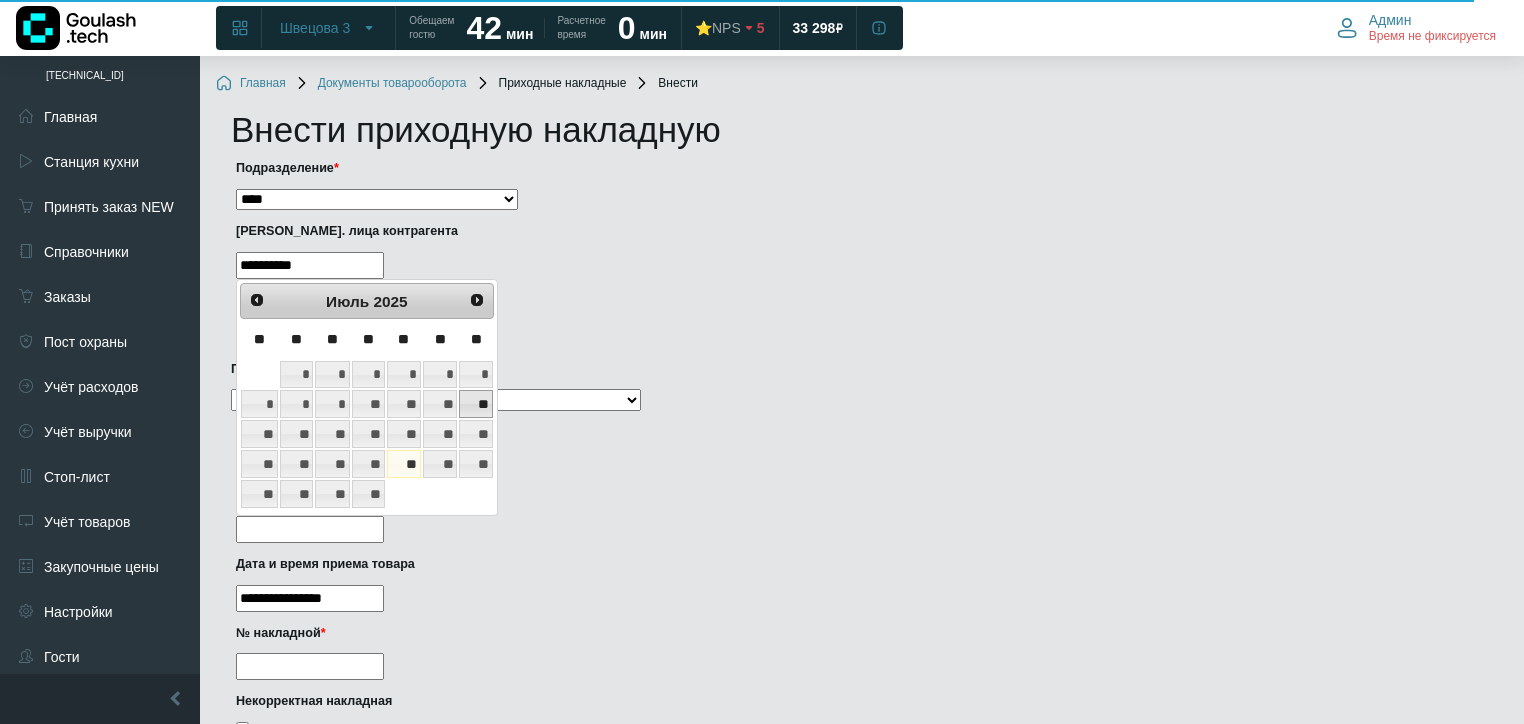 click on "**" at bounding box center (476, 404) 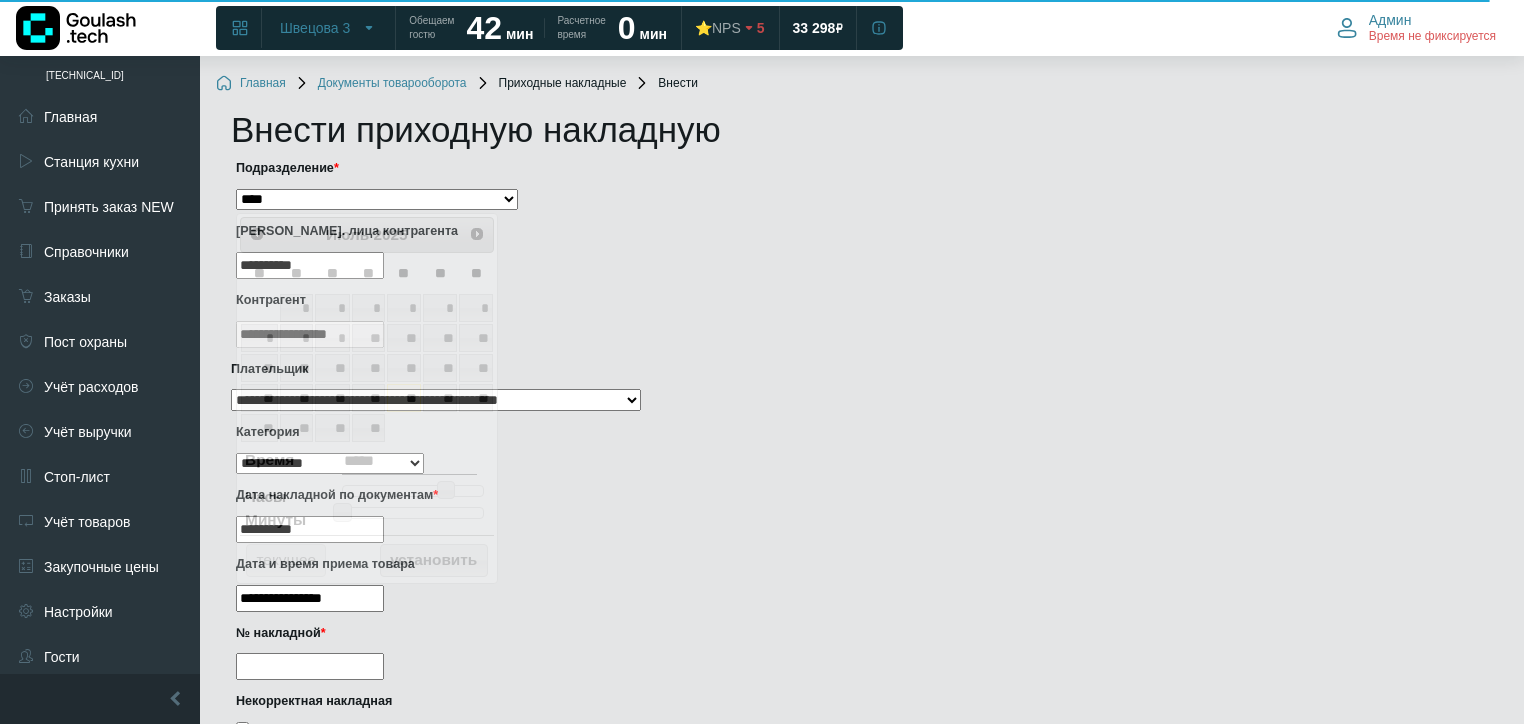 click on "**********" at bounding box center [310, 598] 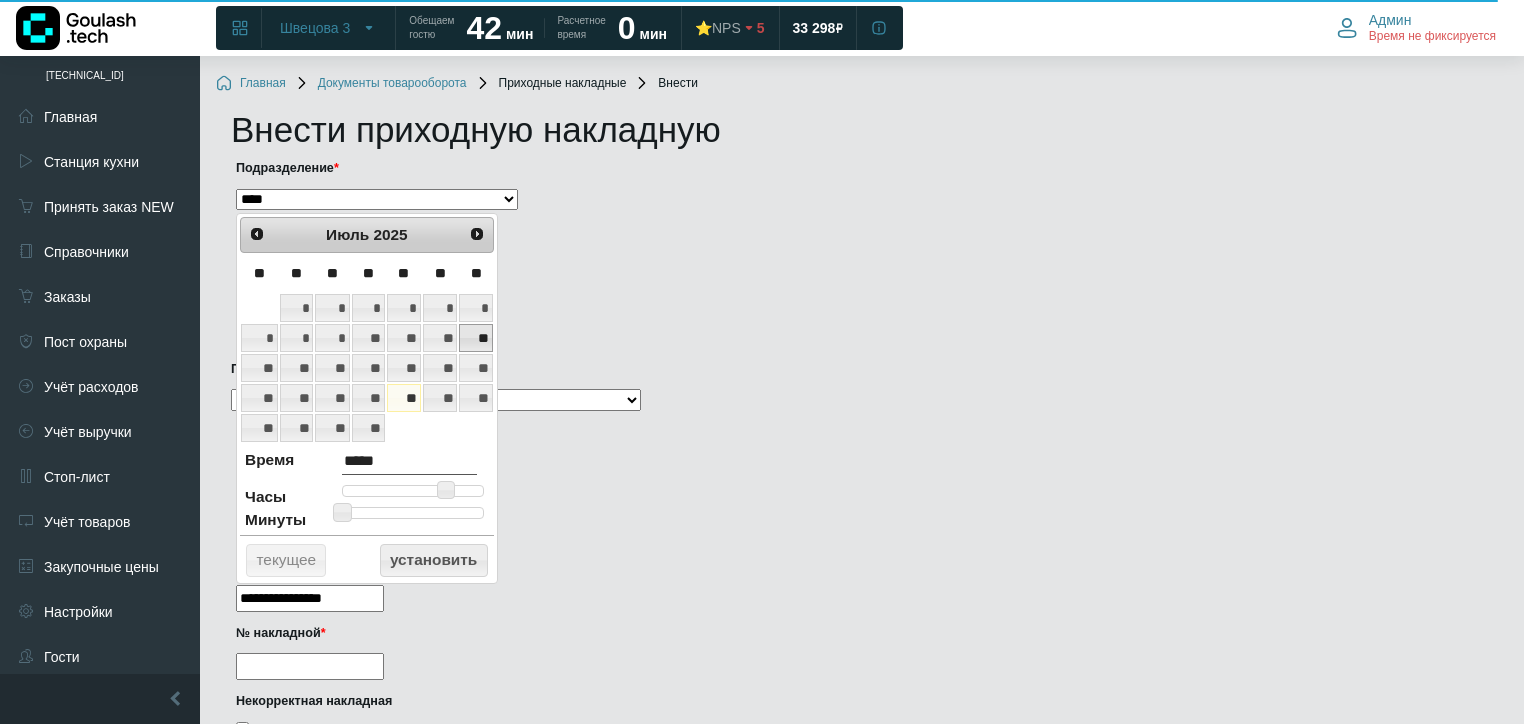click on "**" at bounding box center (476, 338) 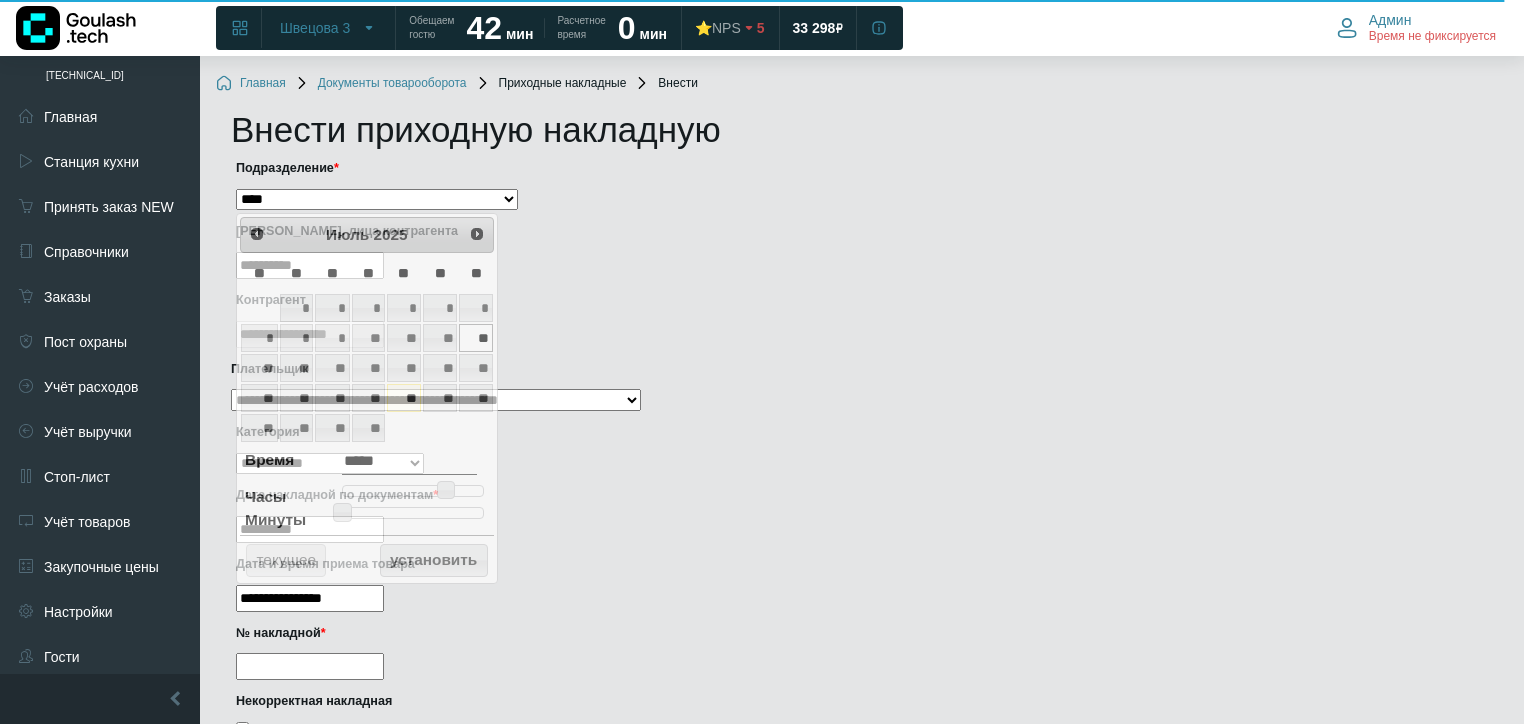 click on "№ накладной  *" at bounding box center (310, 666) 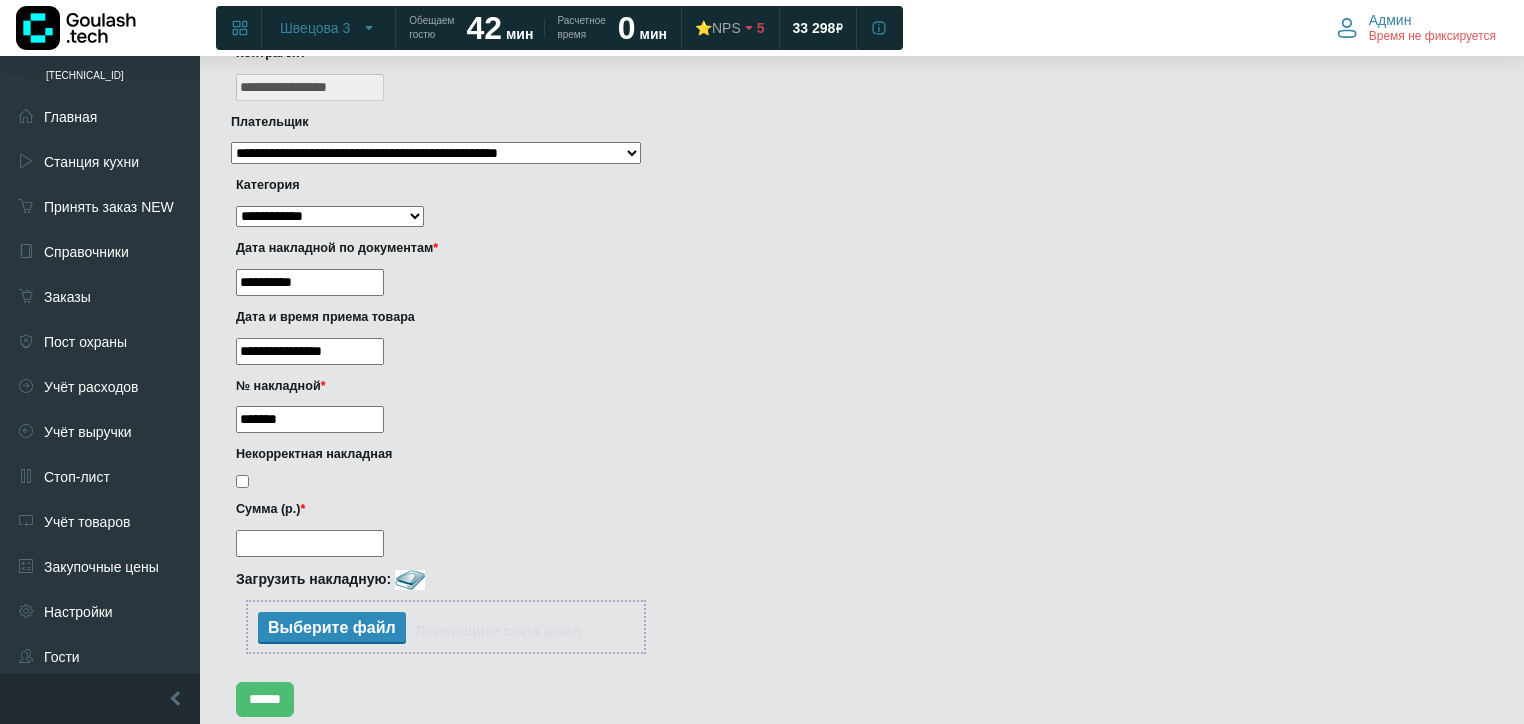 scroll, scrollTop: 320, scrollLeft: 0, axis: vertical 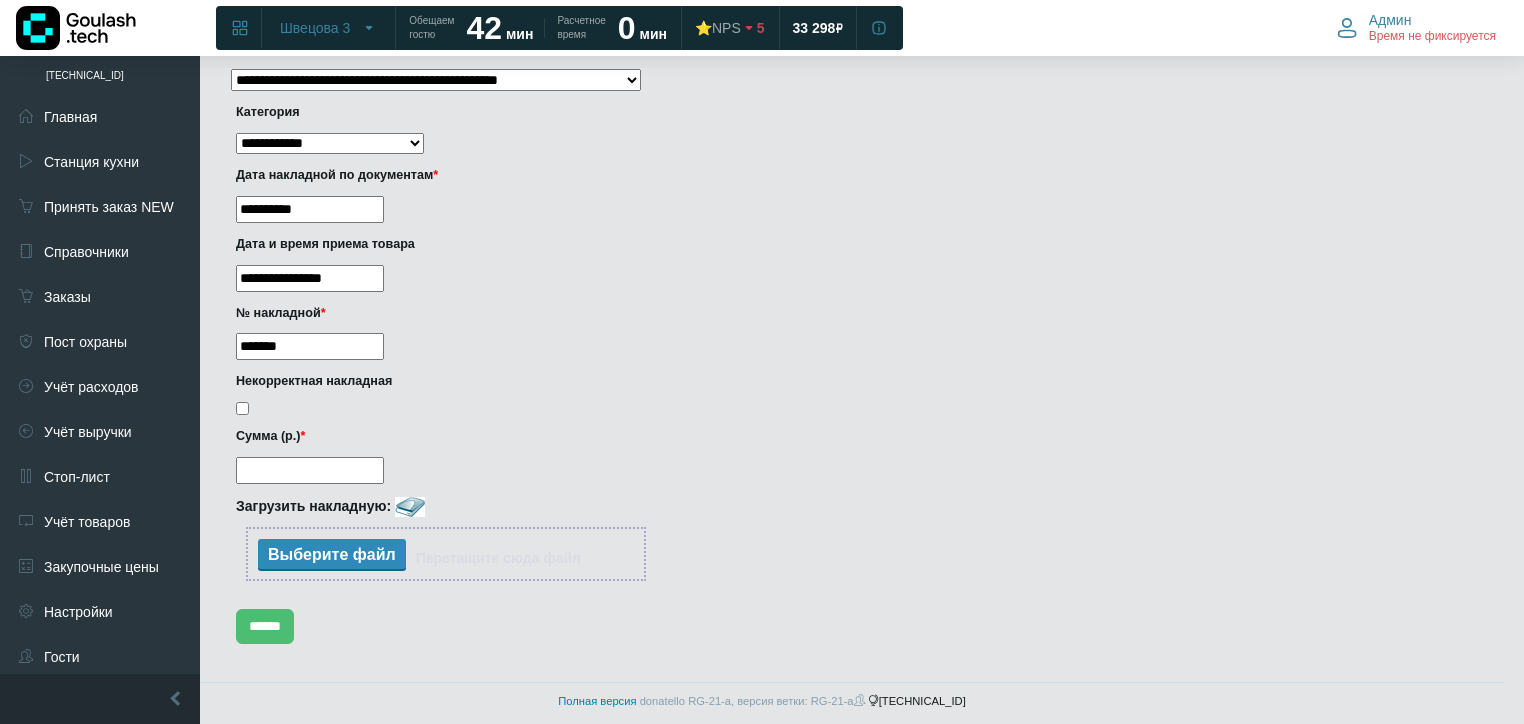 type on "*******" 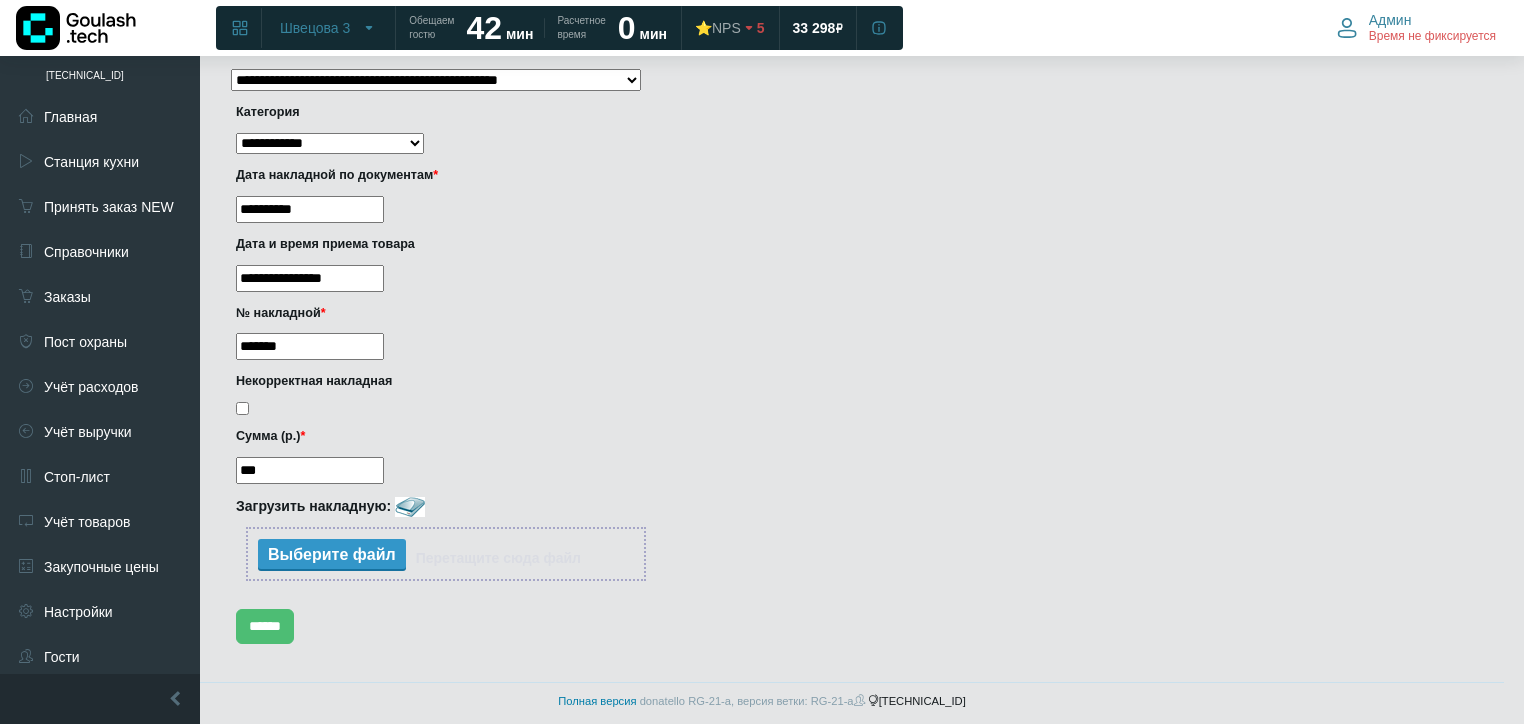 type on "***" 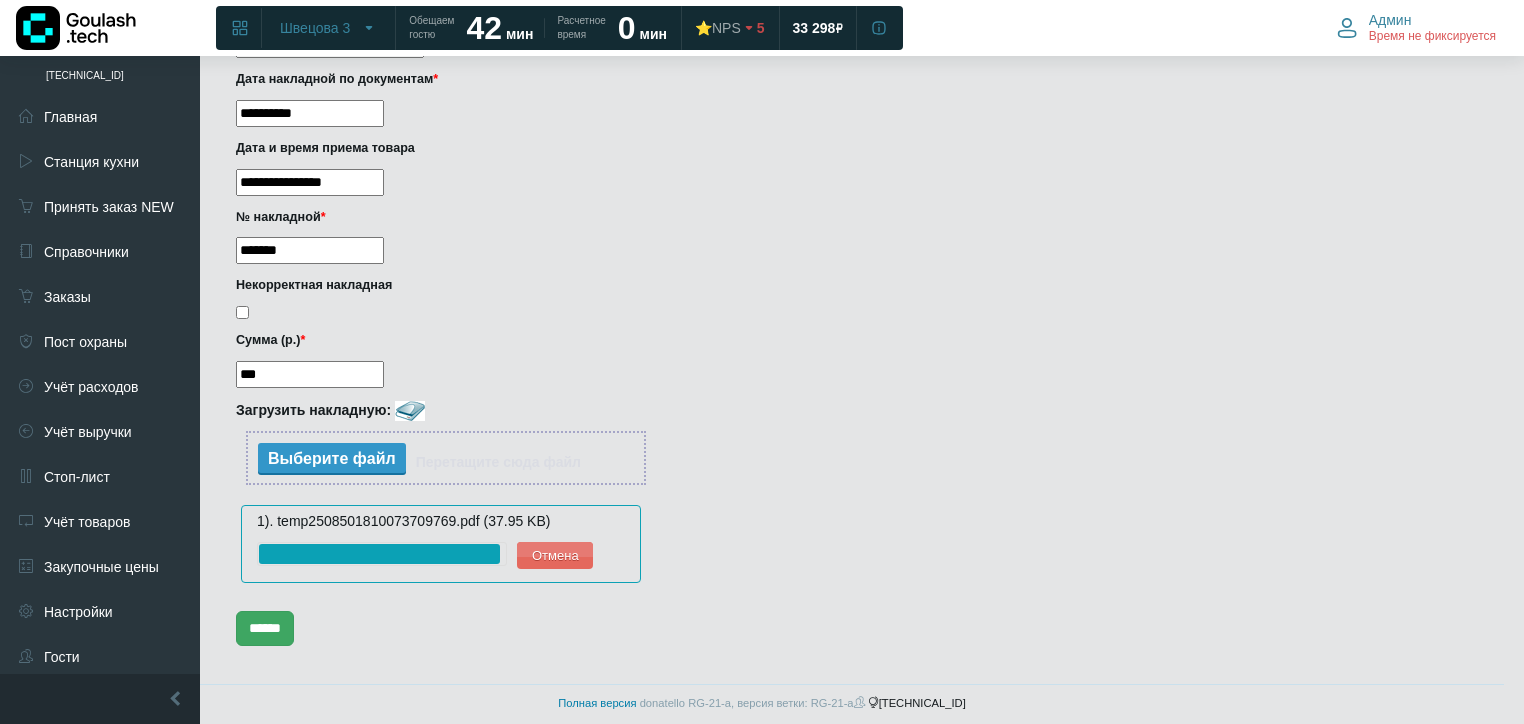 scroll, scrollTop: 416, scrollLeft: 0, axis: vertical 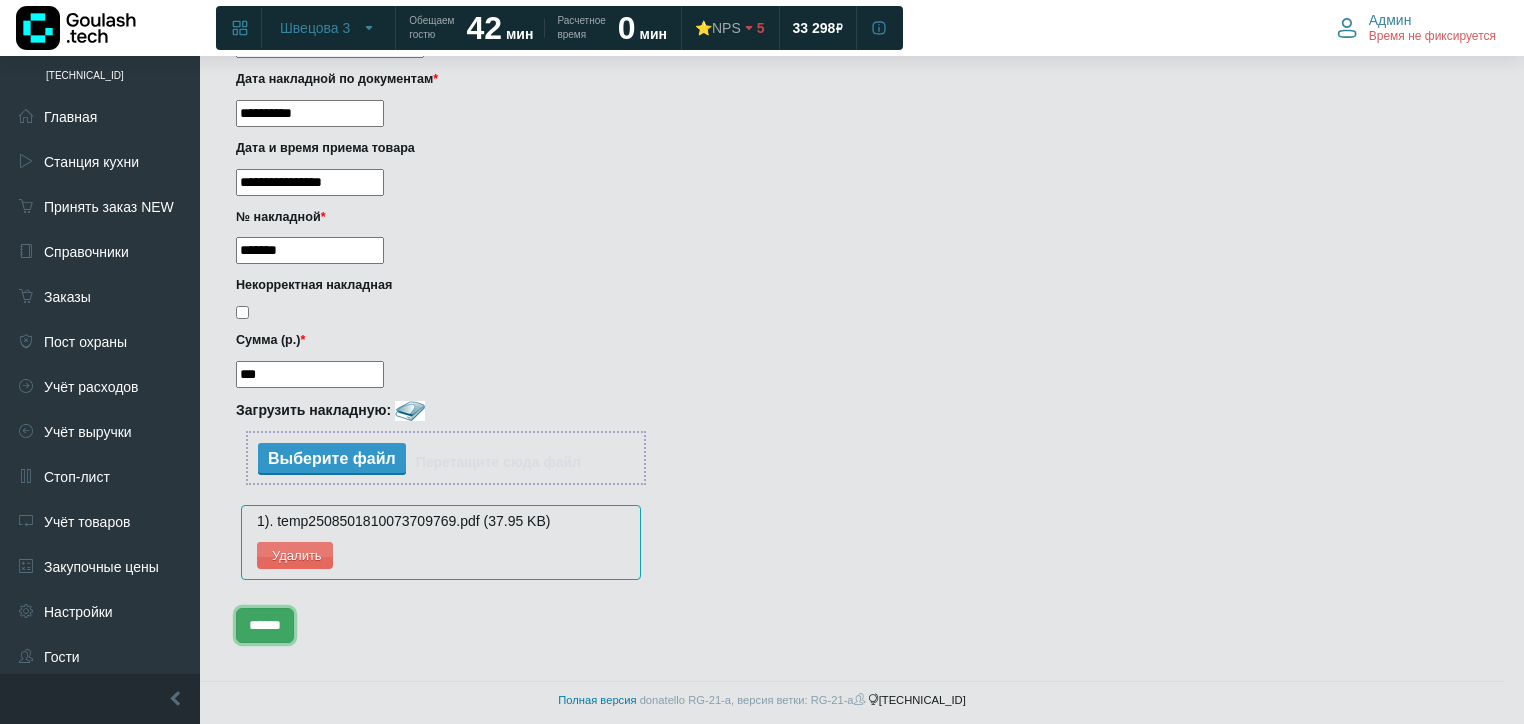 click on "******" at bounding box center (265, 625) 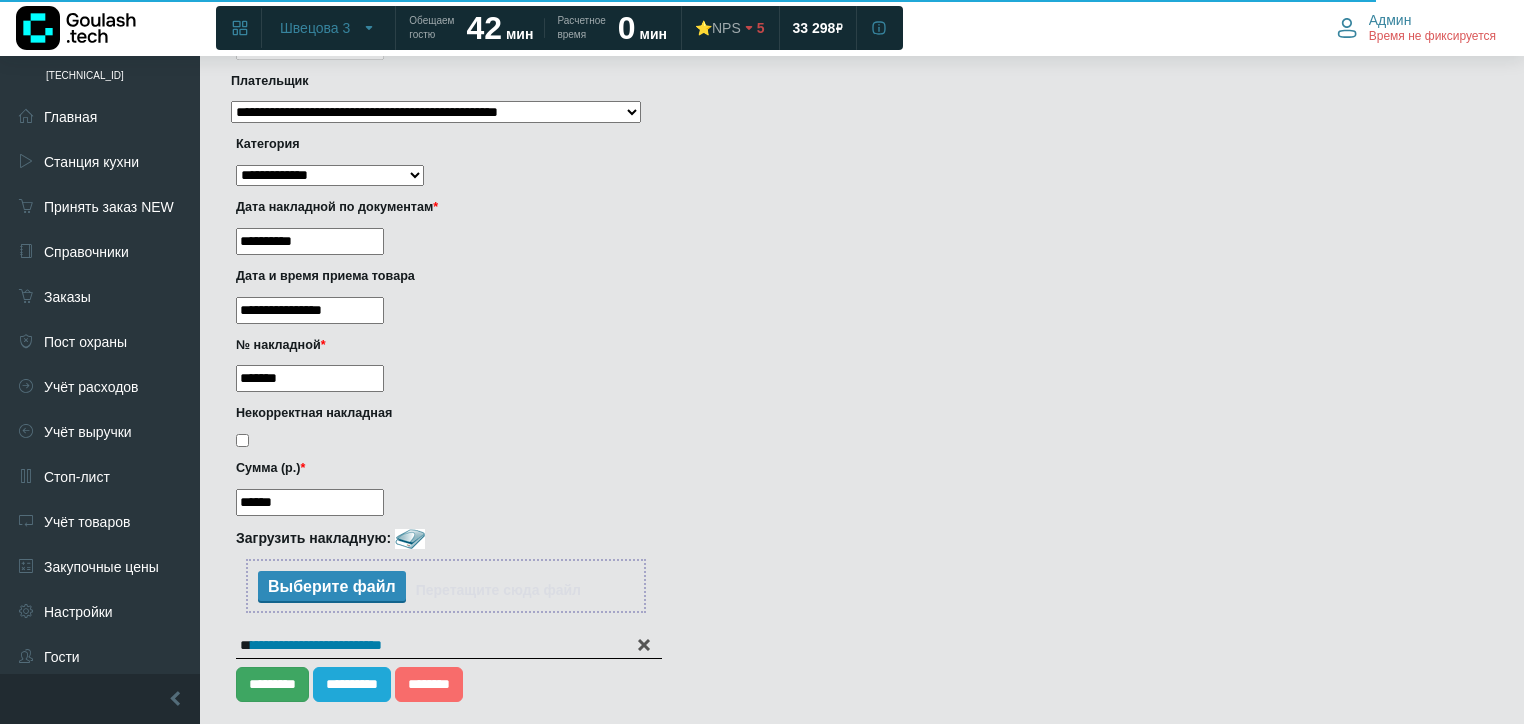 scroll, scrollTop: 346, scrollLeft: 0, axis: vertical 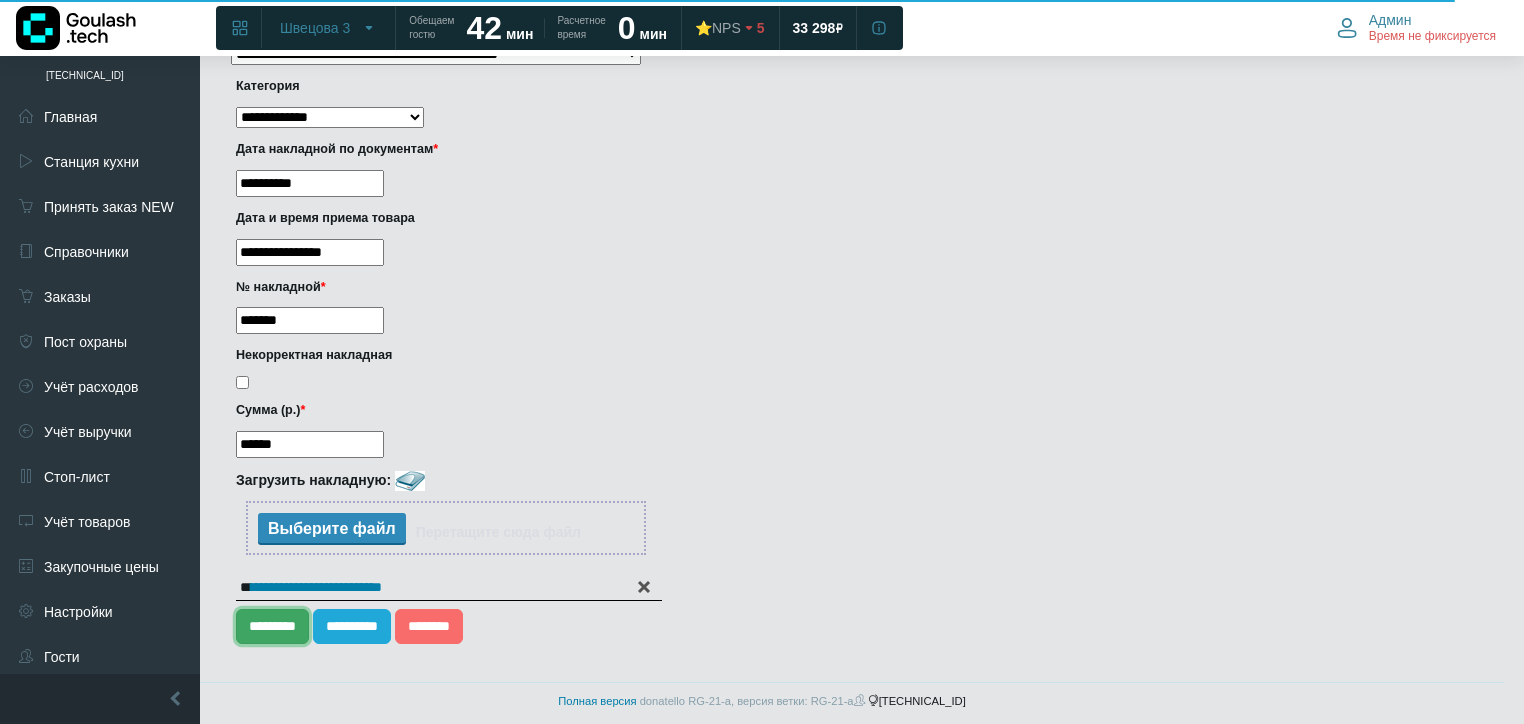 click on "*********" at bounding box center [272, 626] 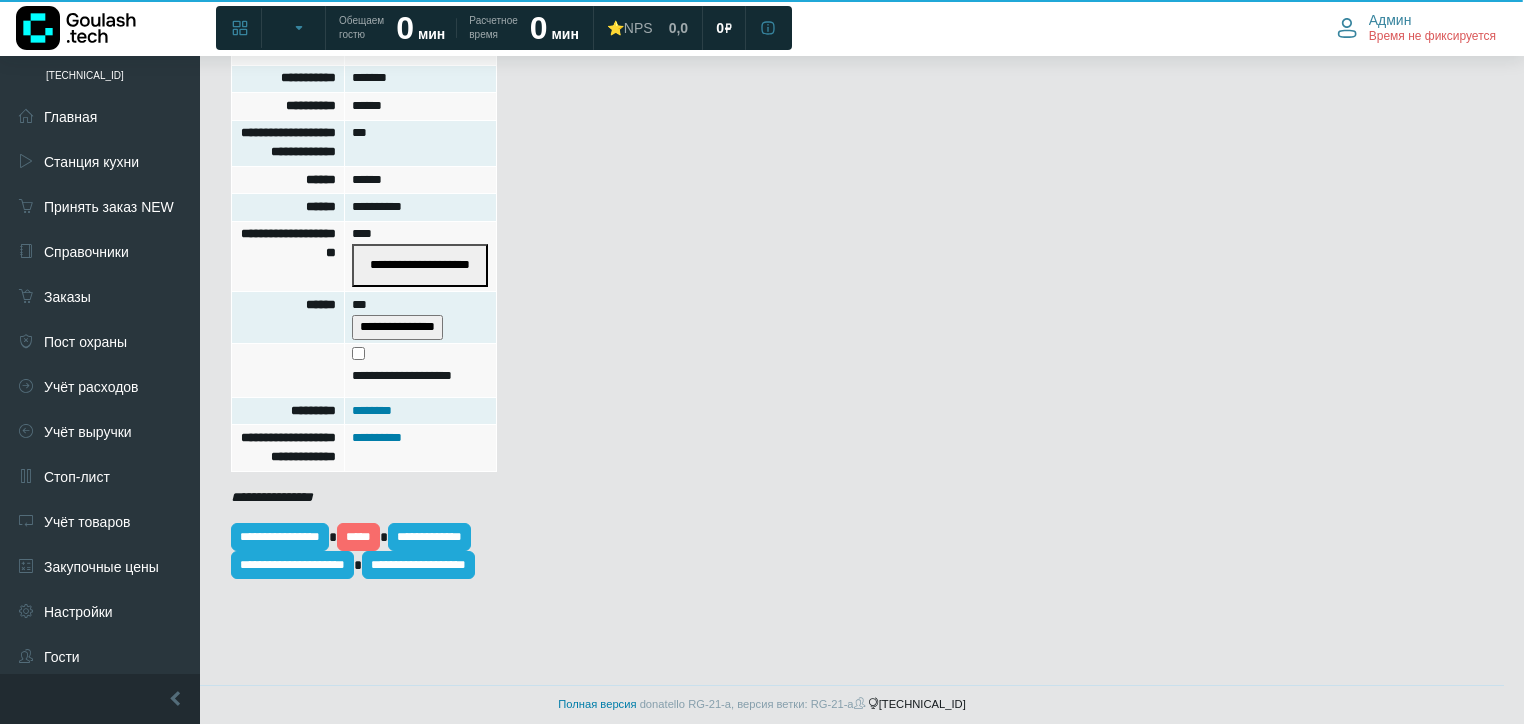 scroll, scrollTop: 640, scrollLeft: 0, axis: vertical 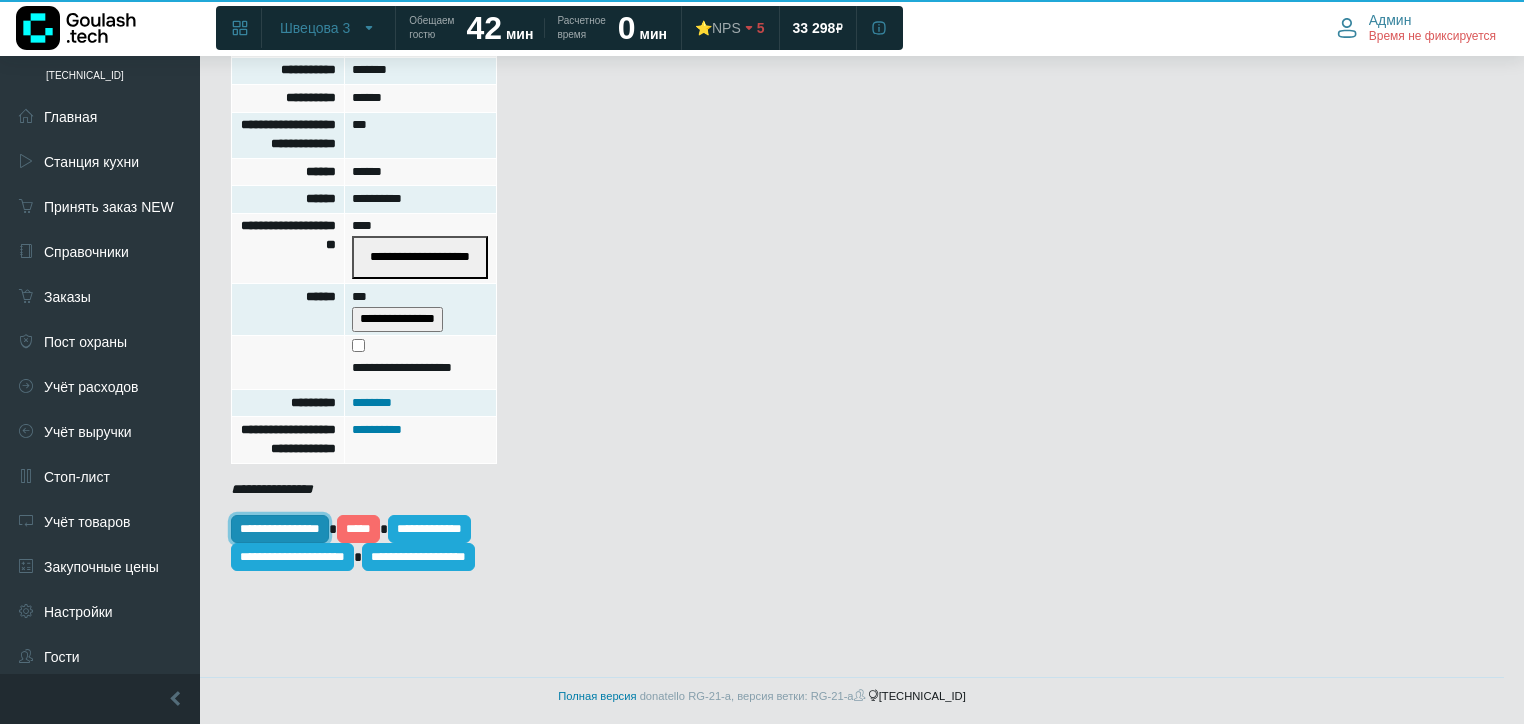 click on "**********" at bounding box center (280, 529) 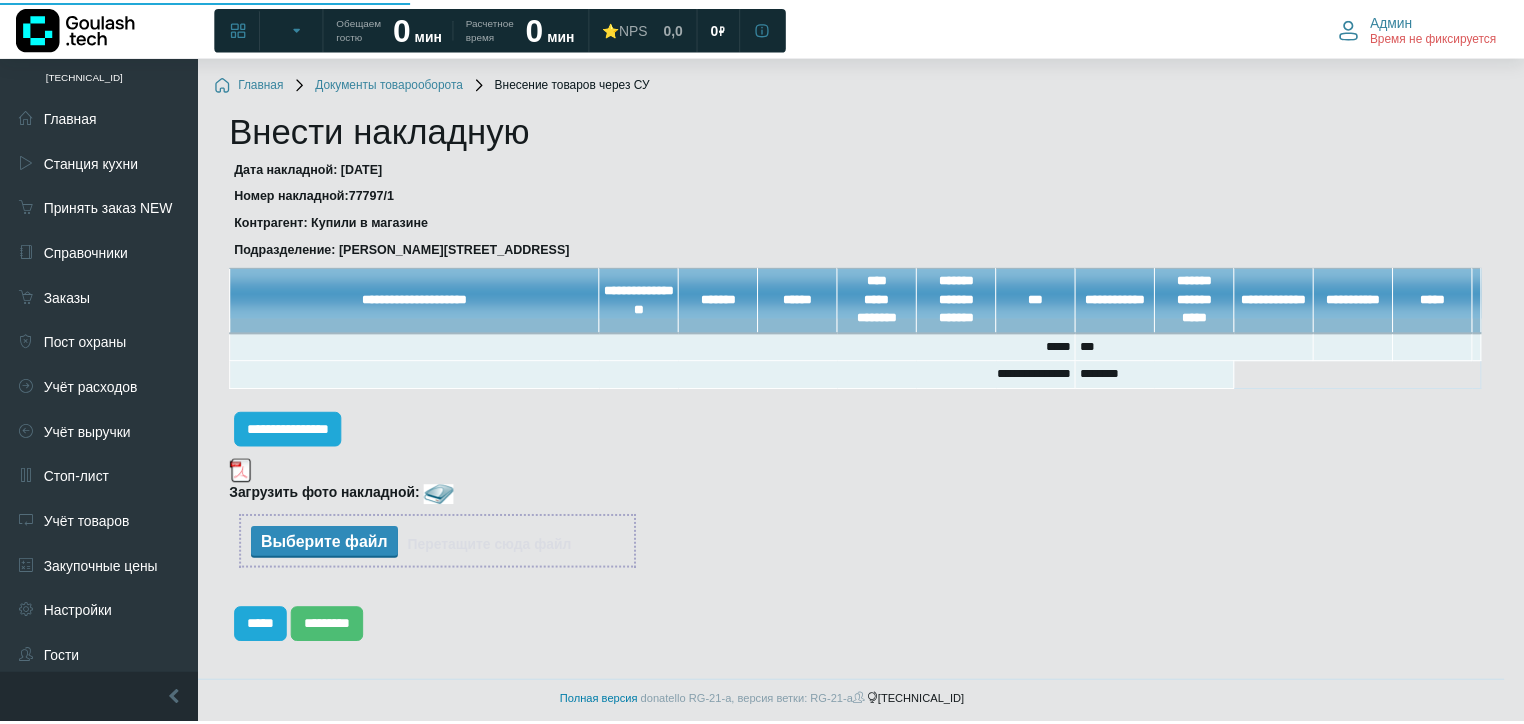 scroll, scrollTop: 0, scrollLeft: 0, axis: both 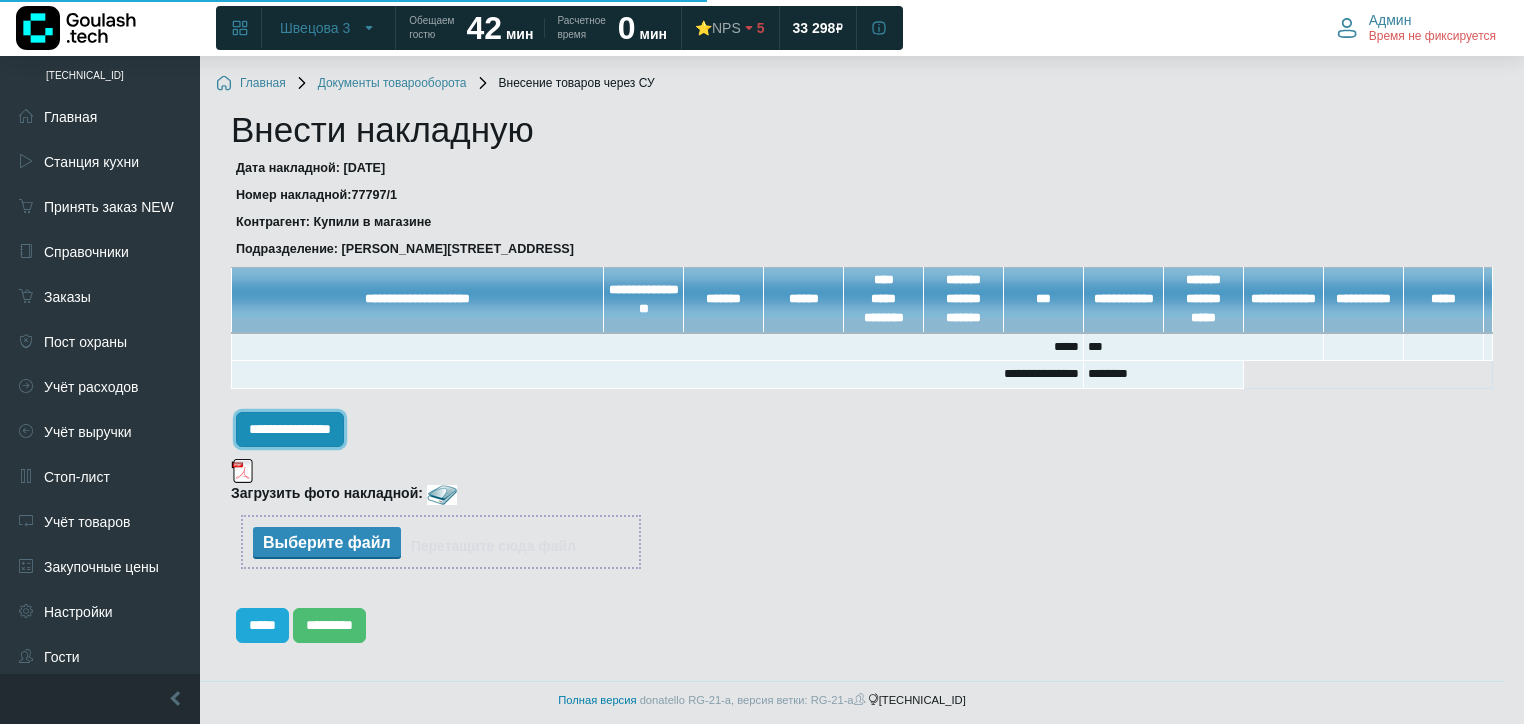 click on "**********" at bounding box center [290, 429] 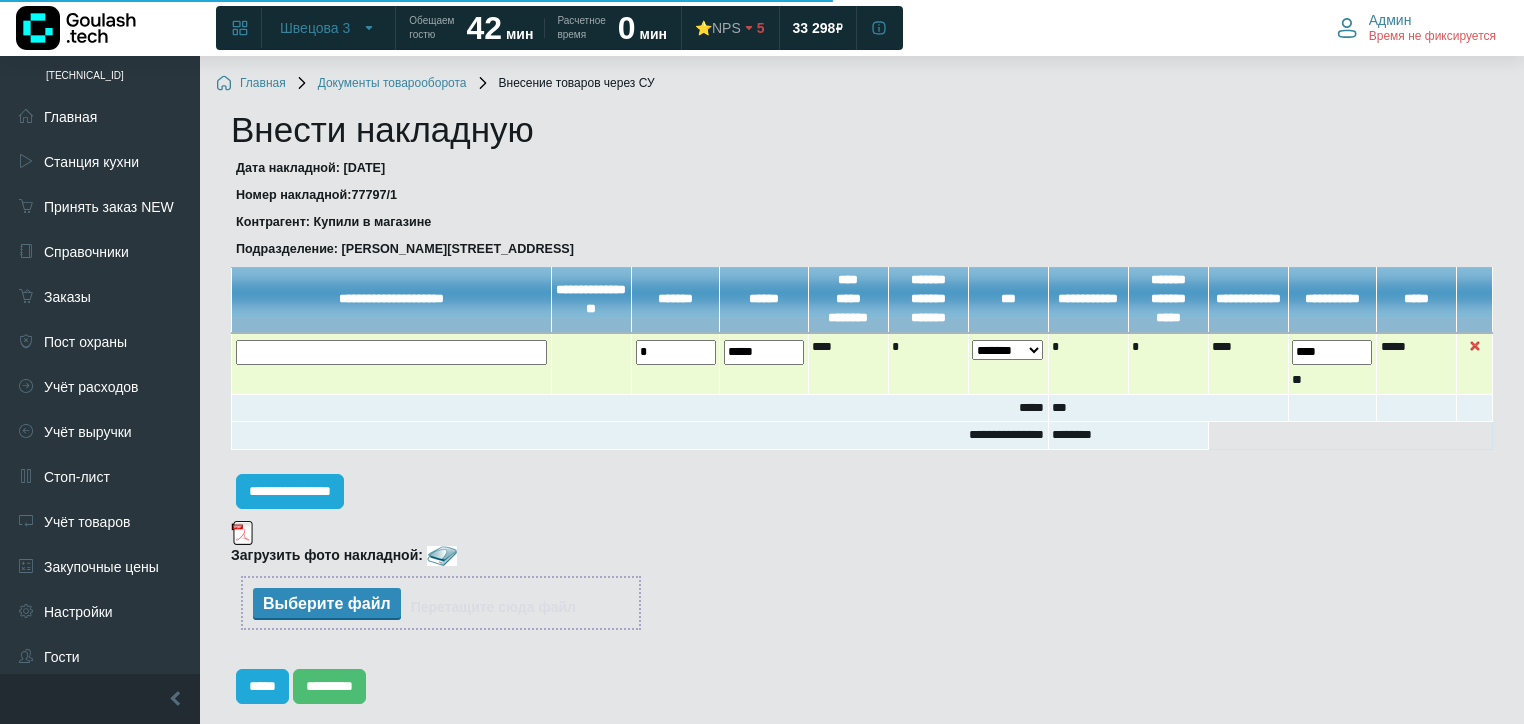 click at bounding box center (0, 0) 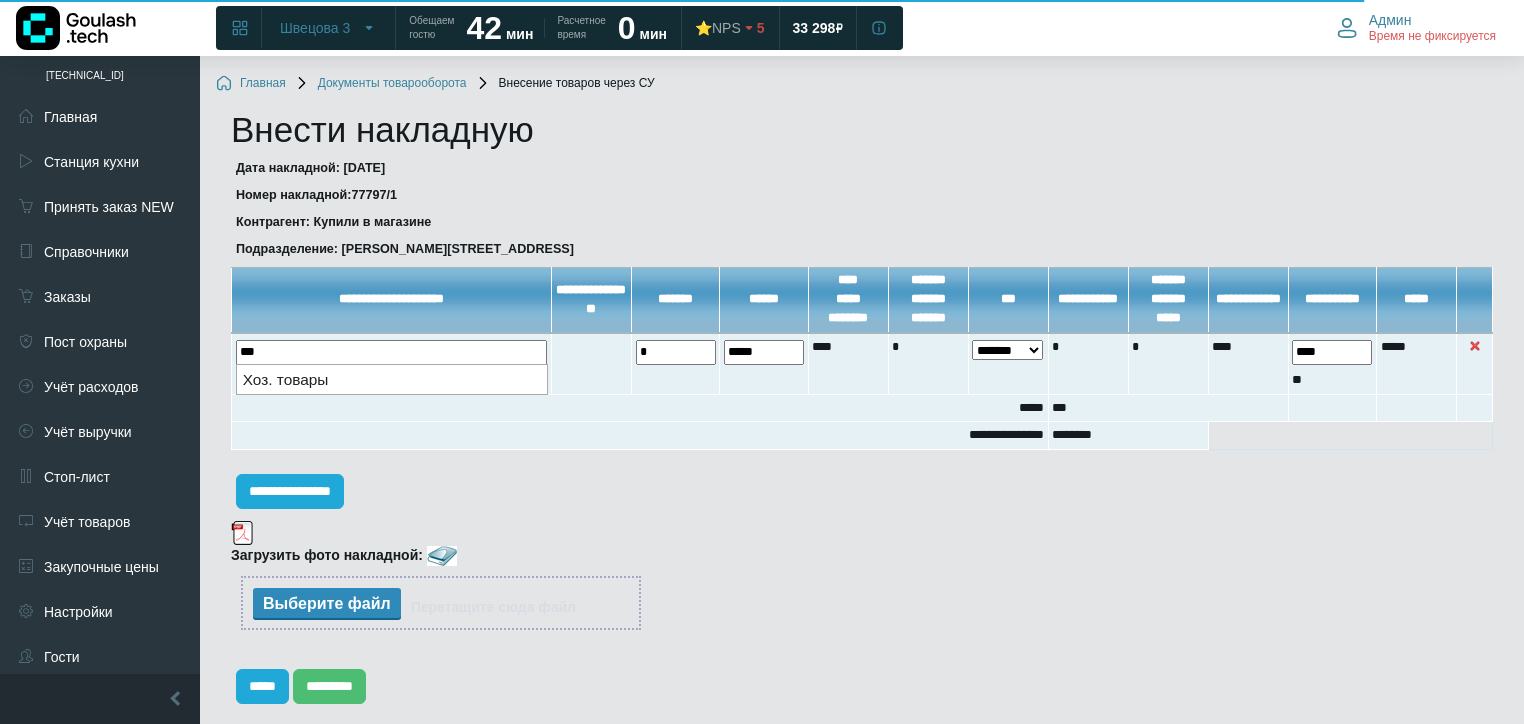 click on "Хоз. товары" at bounding box center [392, 379] 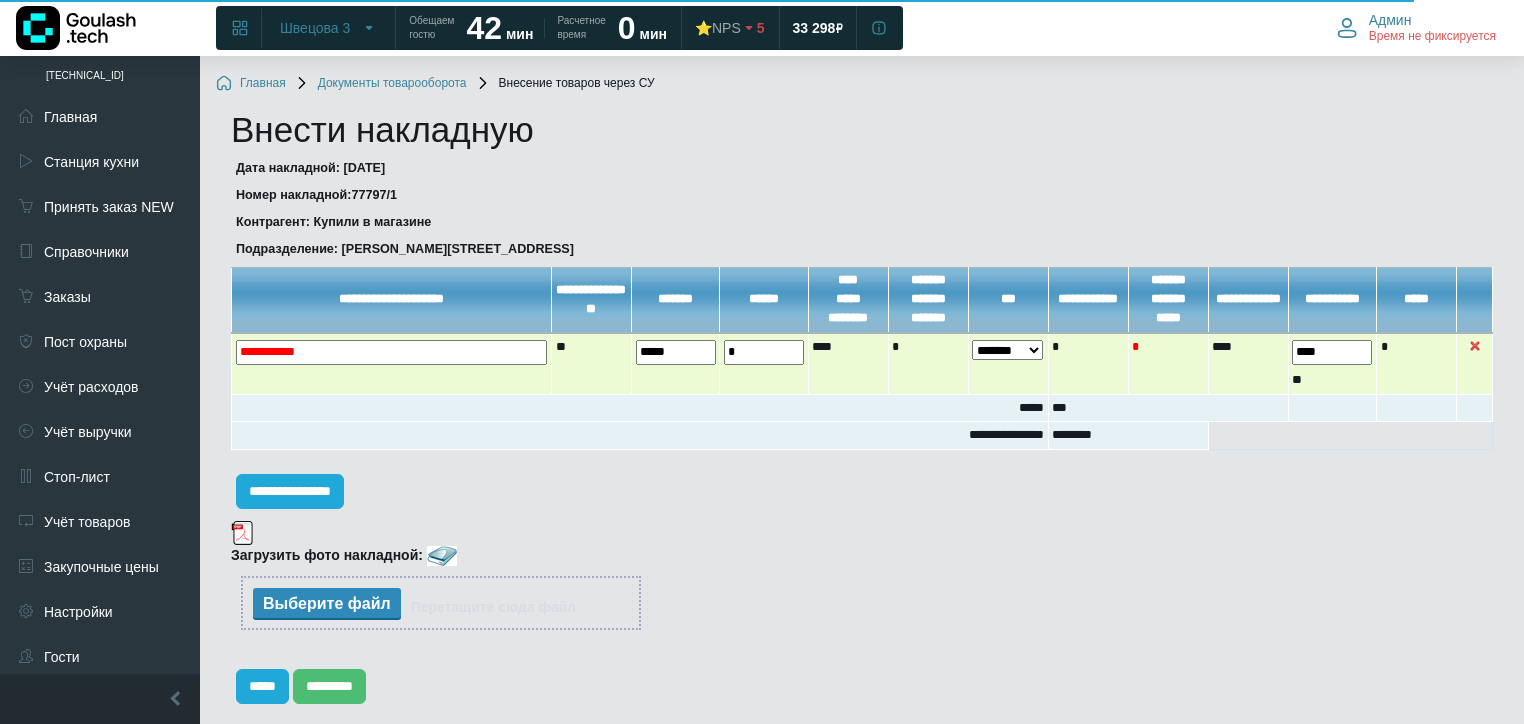 drag, startPoint x: 694, startPoint y: 340, endPoint x: 553, endPoint y: 360, distance: 142.41138 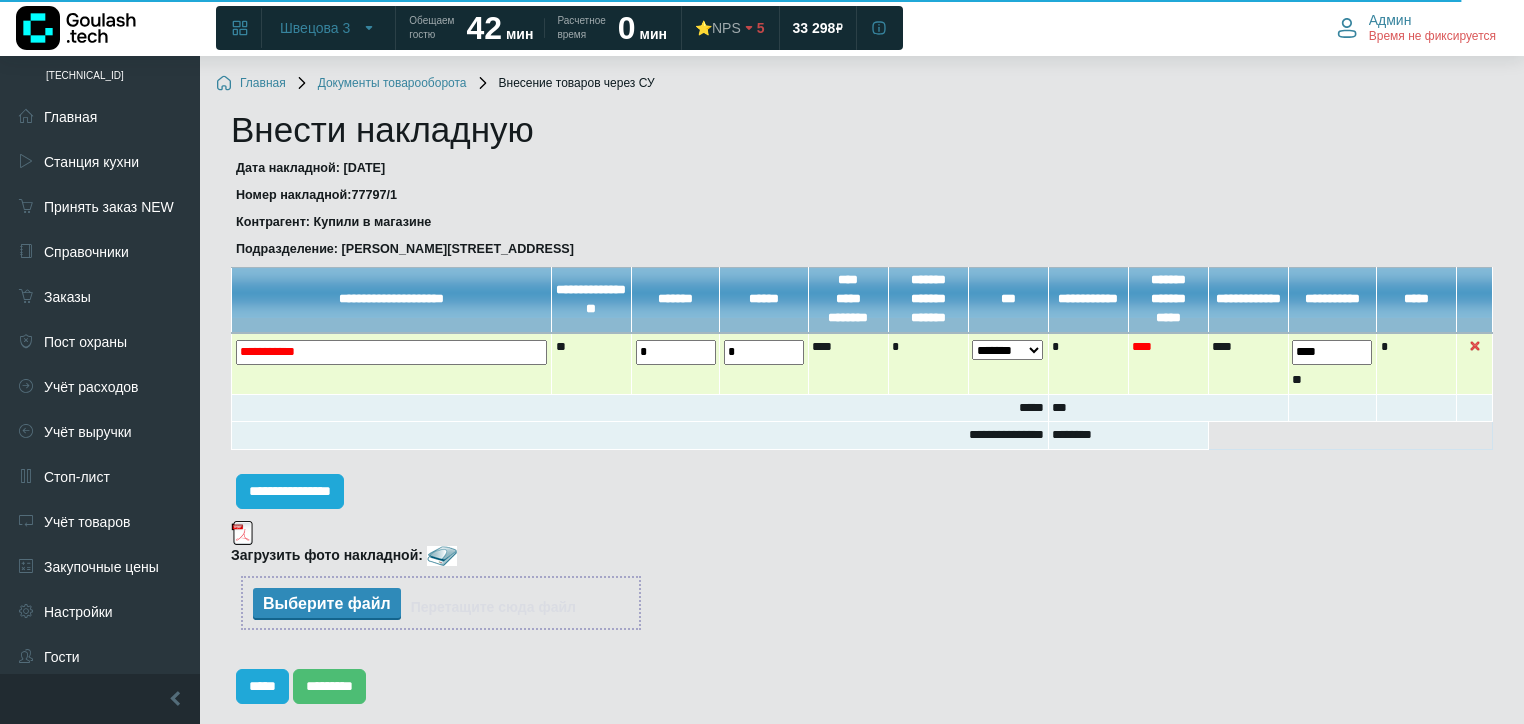 type on "*" 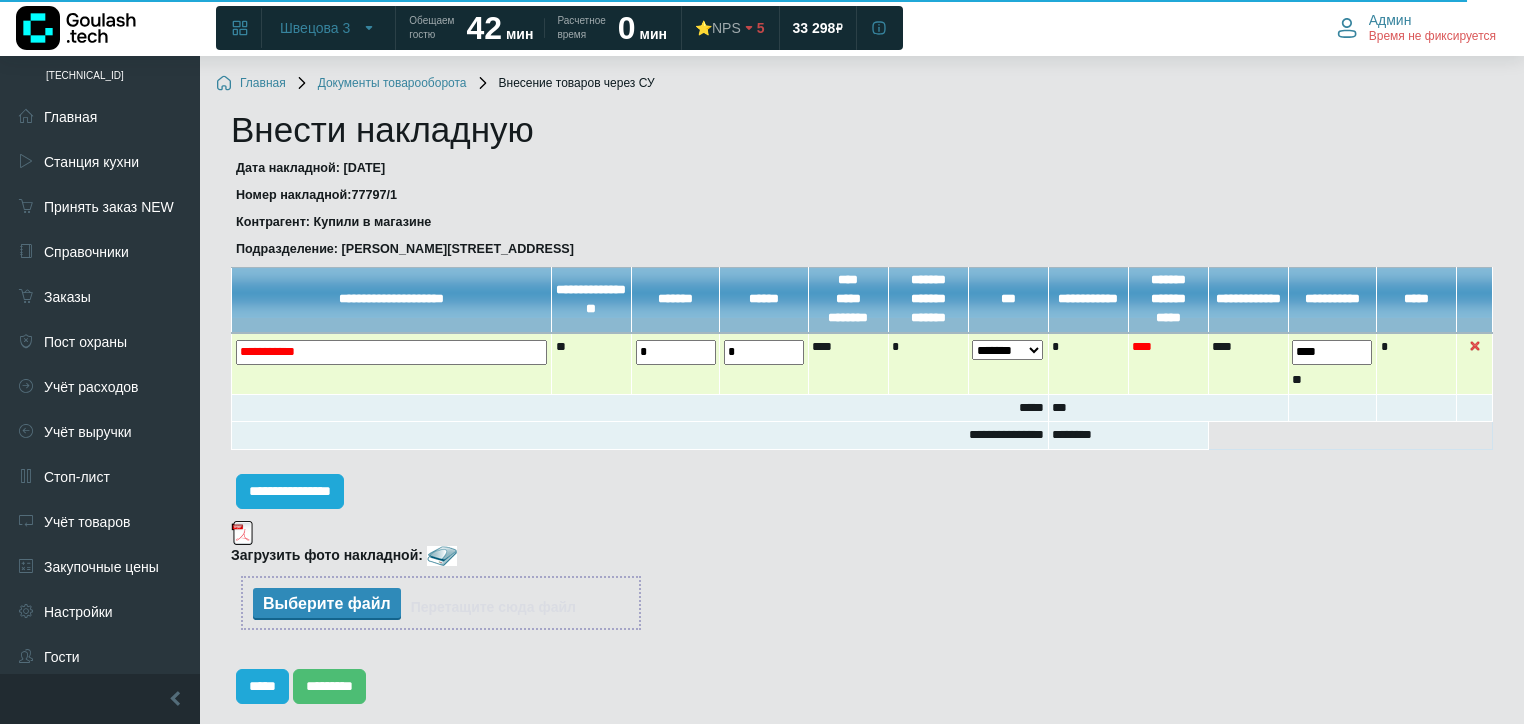 drag, startPoint x: 793, startPoint y: 350, endPoint x: 656, endPoint y: 364, distance: 137.71347 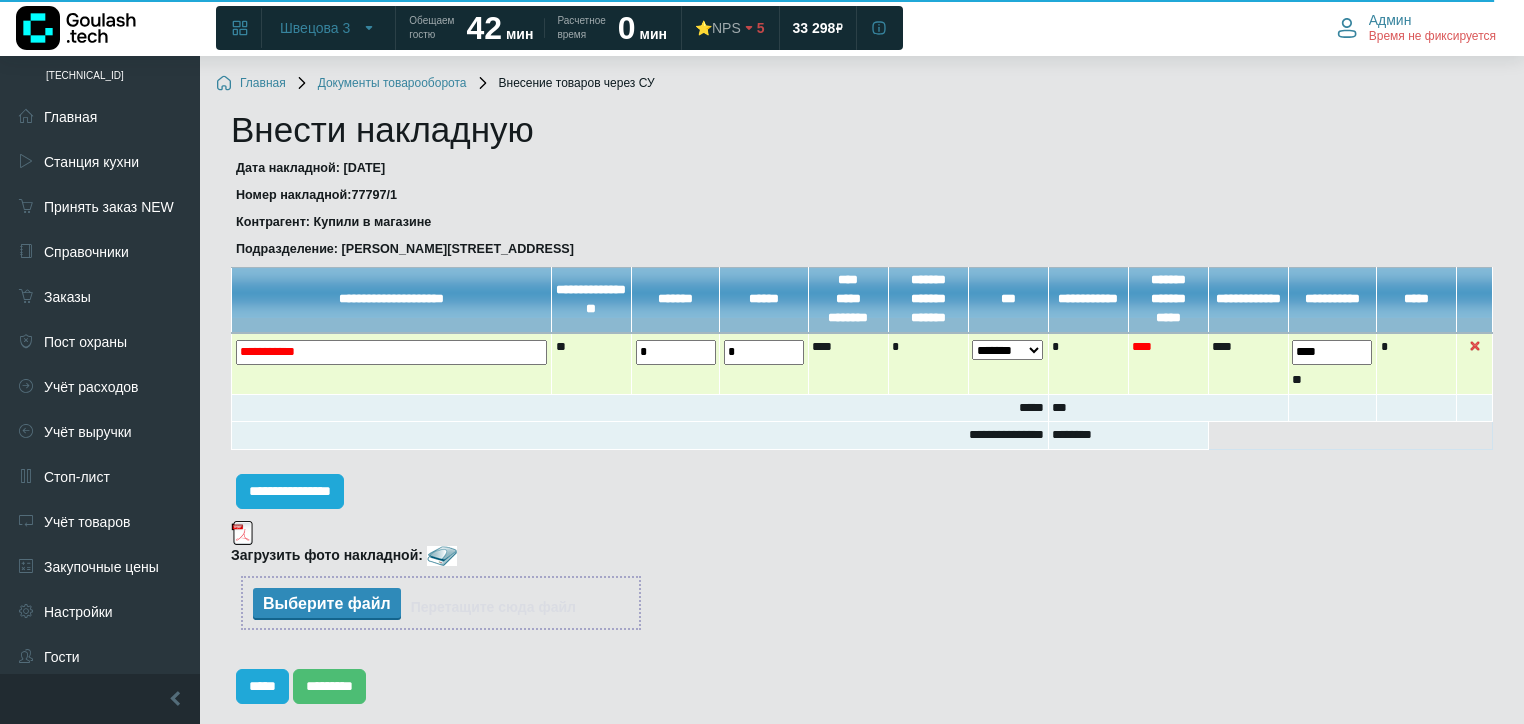 type on "*" 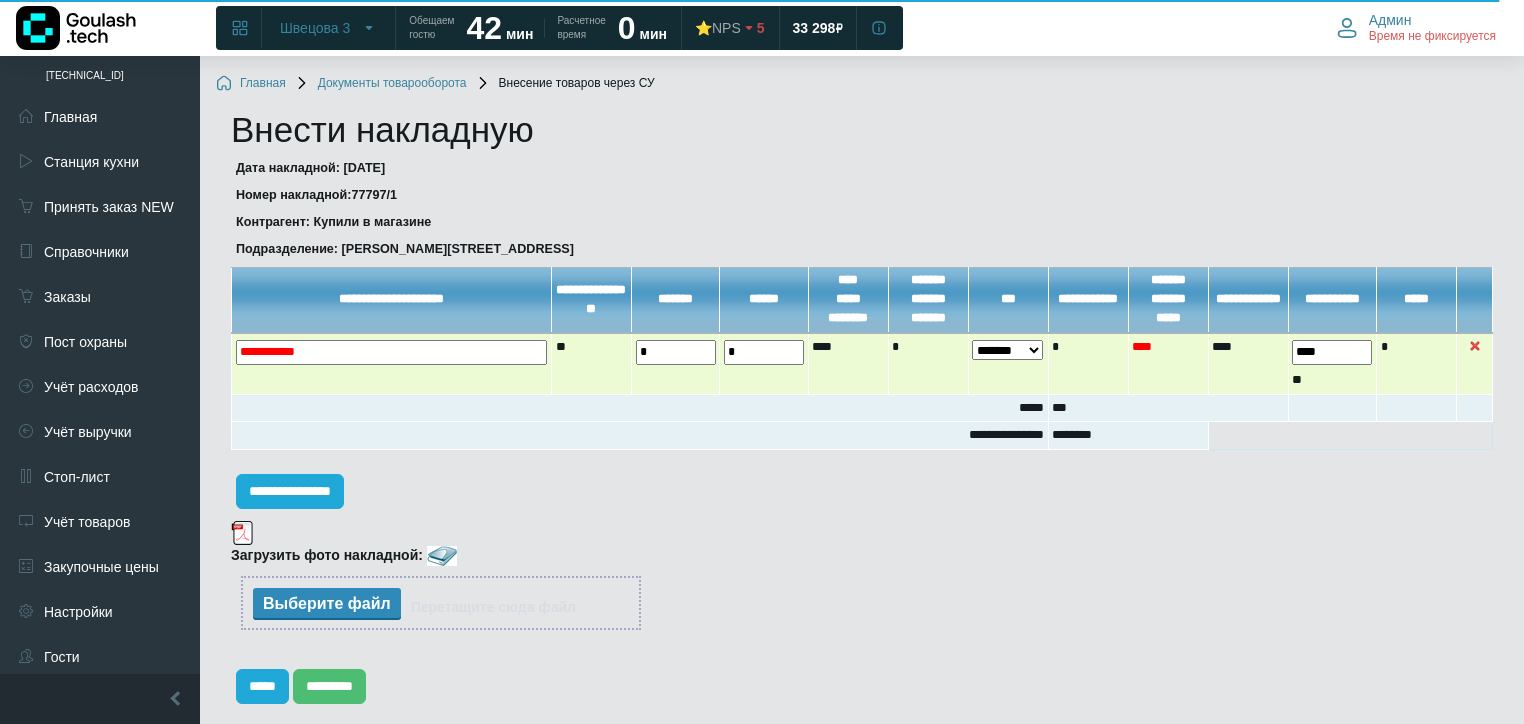 drag, startPoint x: 1343, startPoint y: 352, endPoint x: 1219, endPoint y: 364, distance: 124.57929 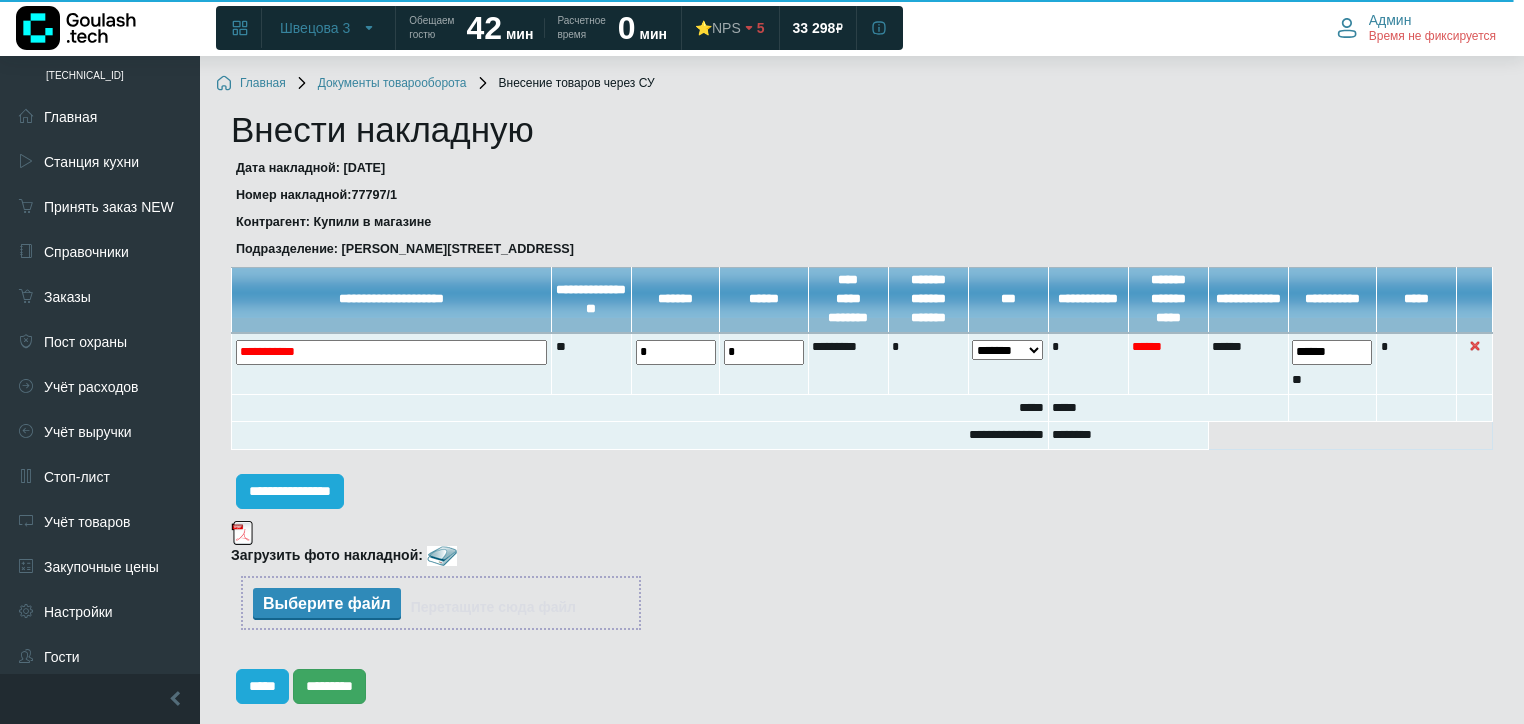 type on "******" 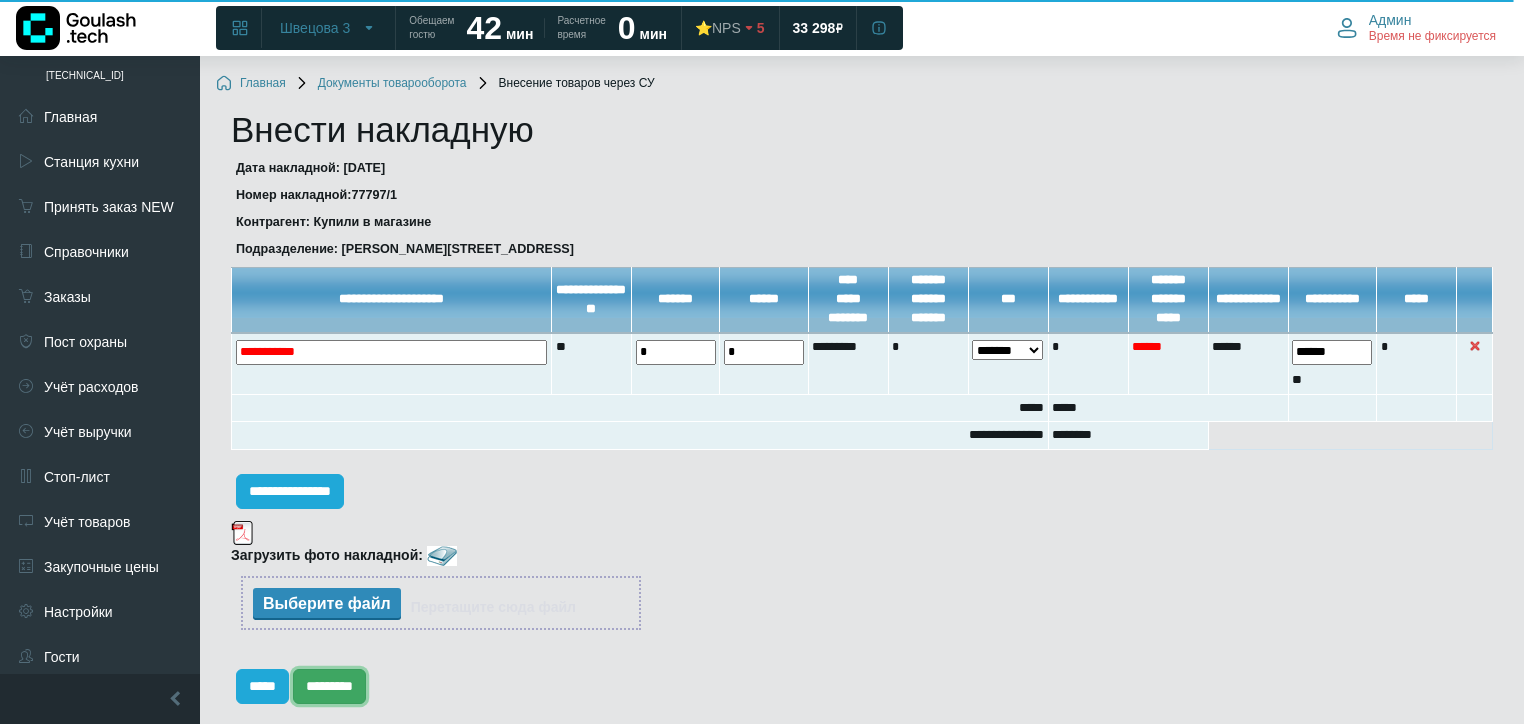 click on "*********" at bounding box center (329, 686) 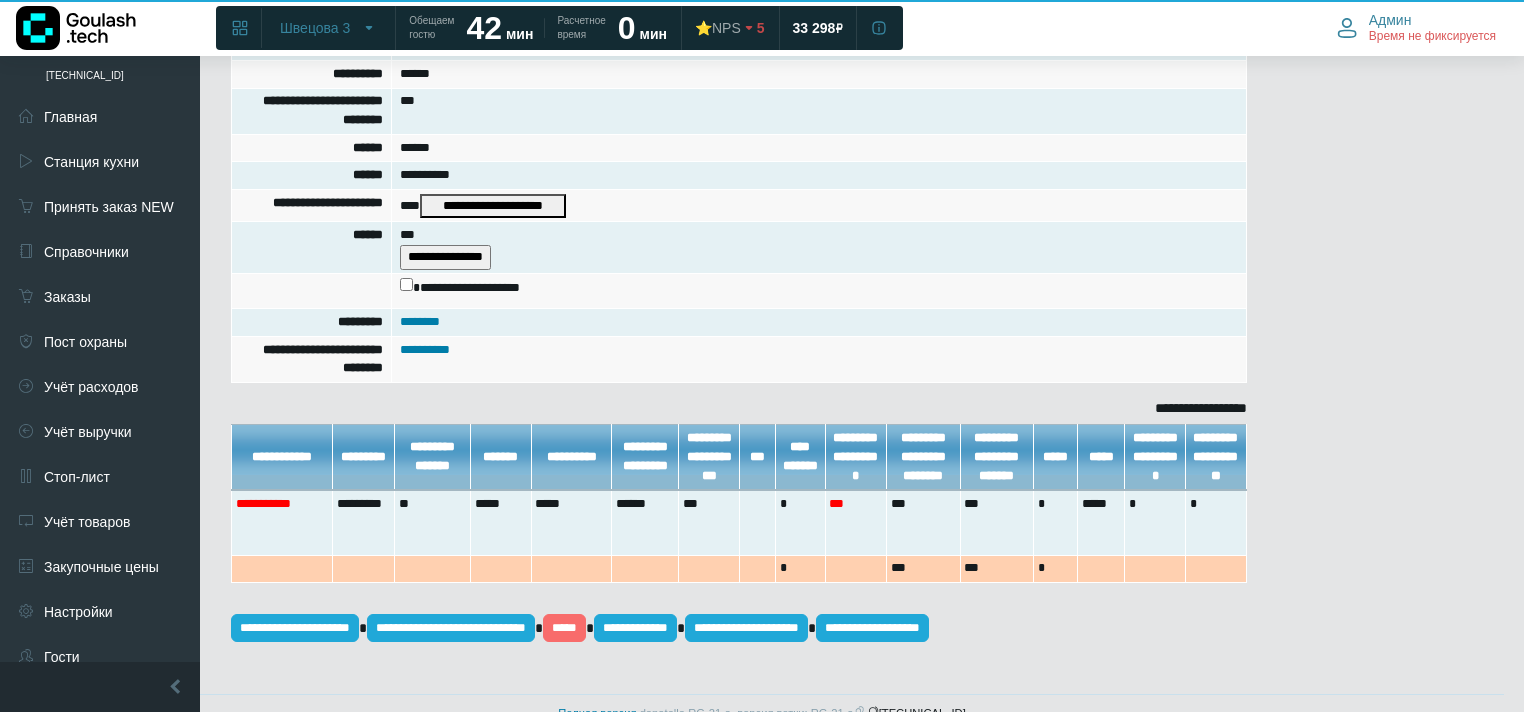 scroll, scrollTop: 493, scrollLeft: 0, axis: vertical 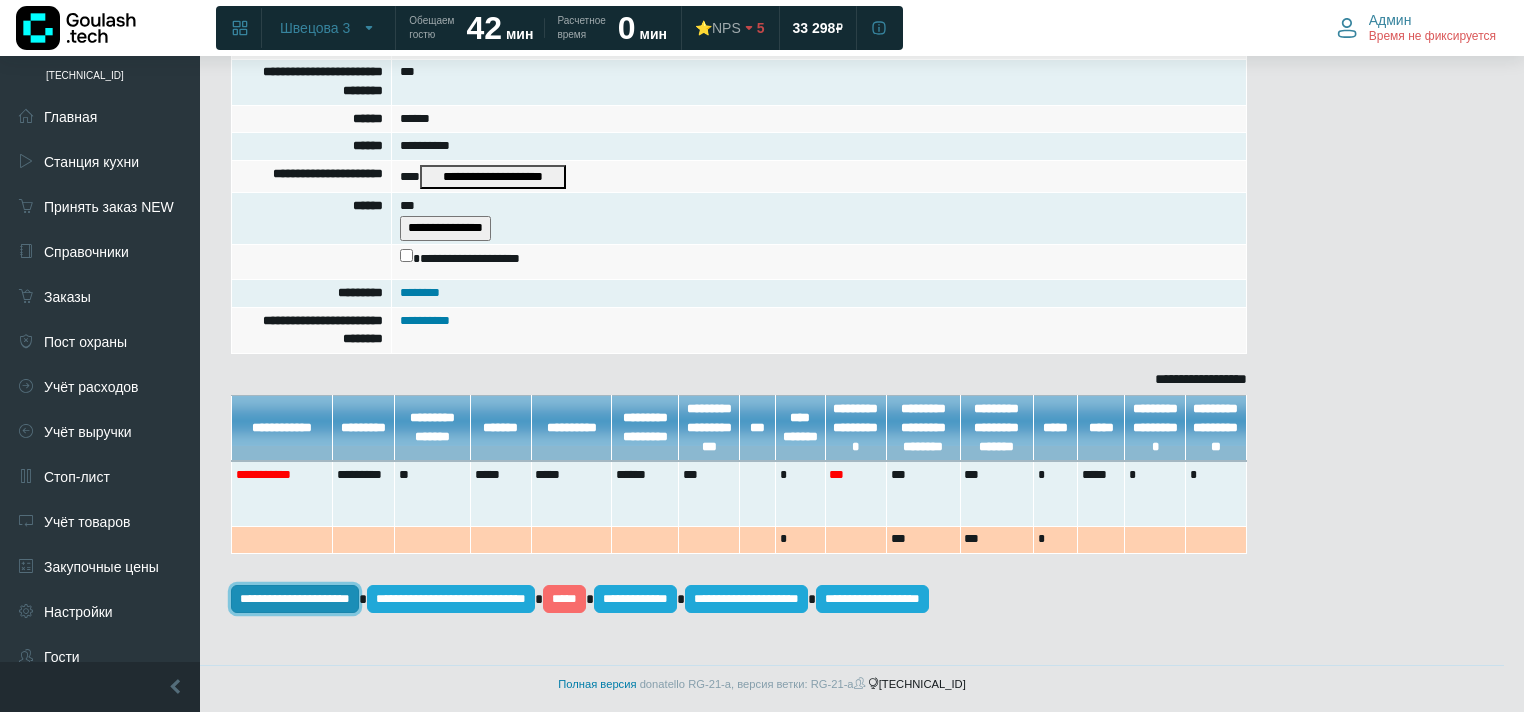 click on "**********" at bounding box center (295, 599) 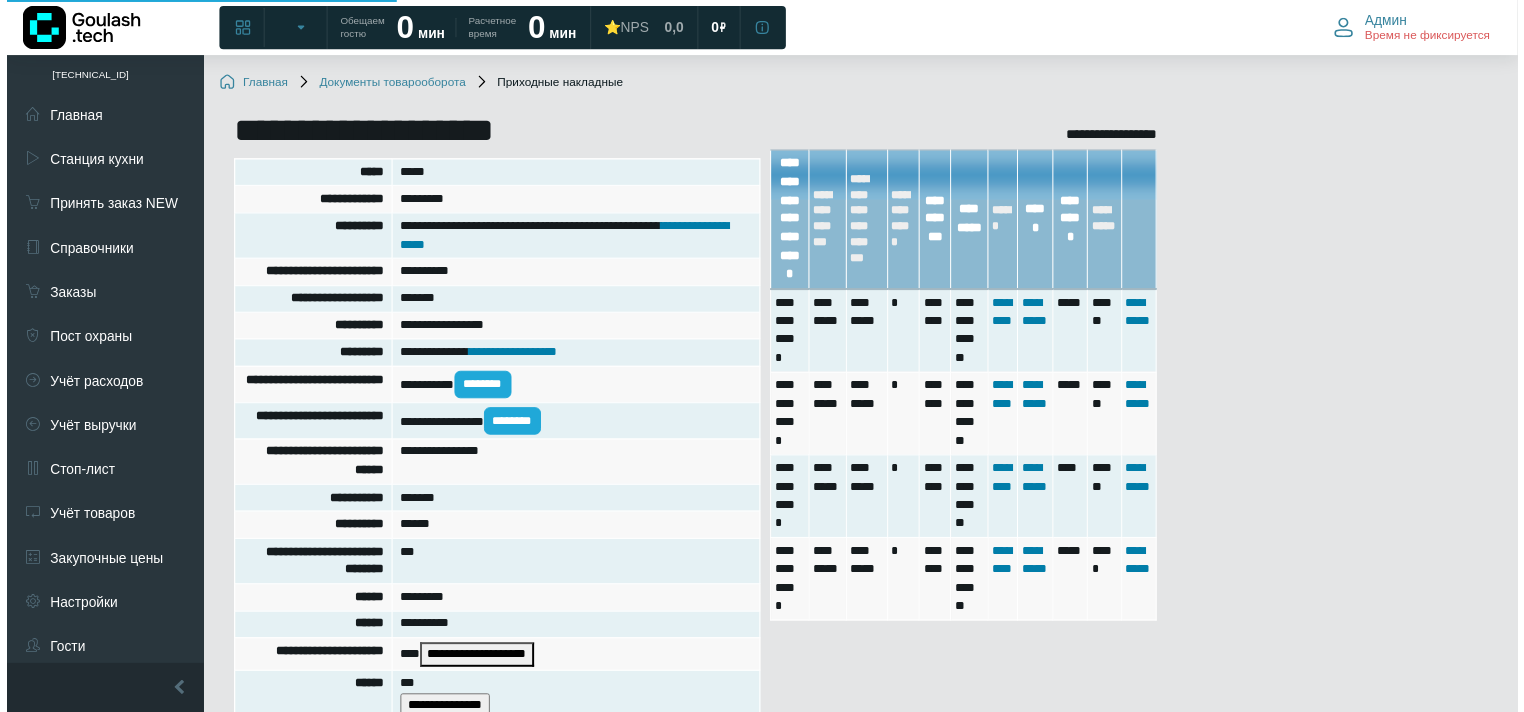 scroll, scrollTop: 488, scrollLeft: 0, axis: vertical 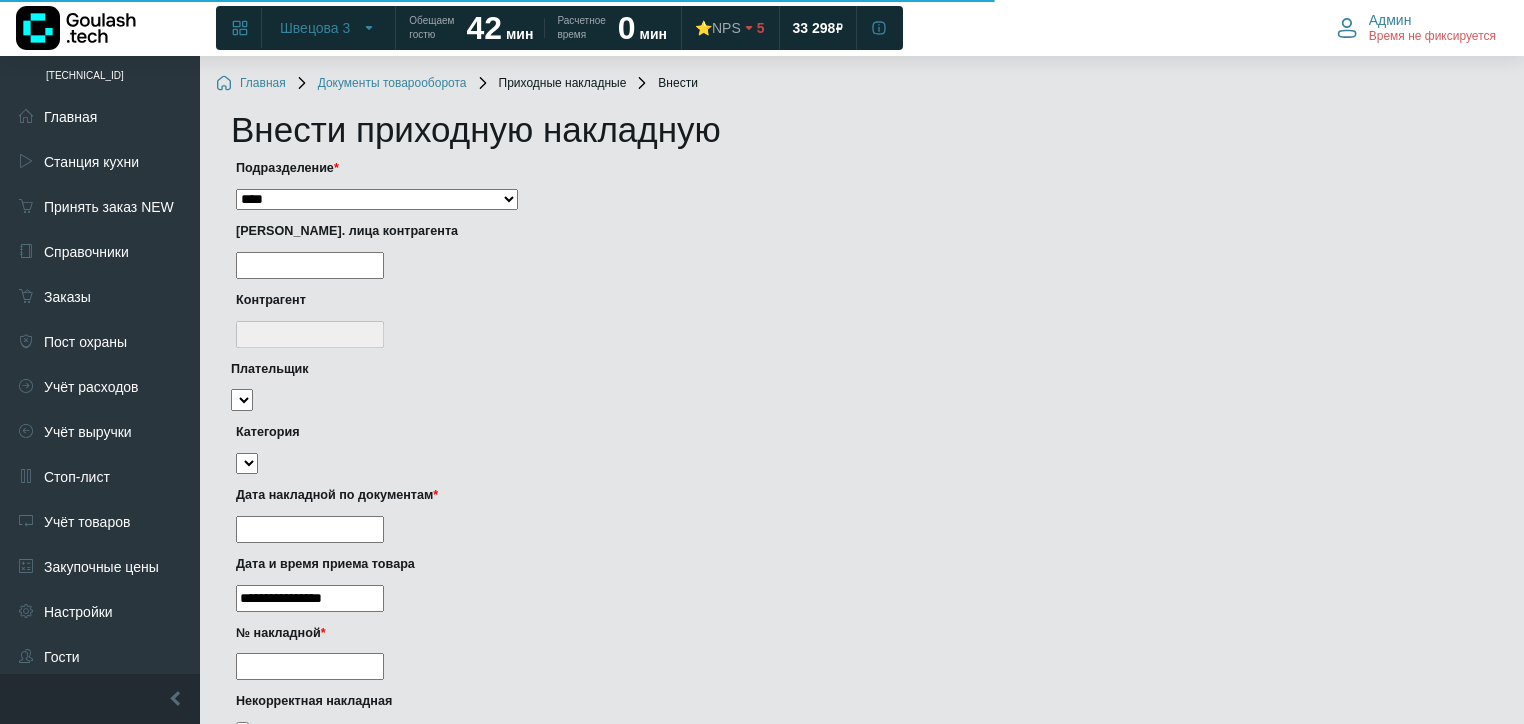 click on "**********" at bounding box center (377, 200) 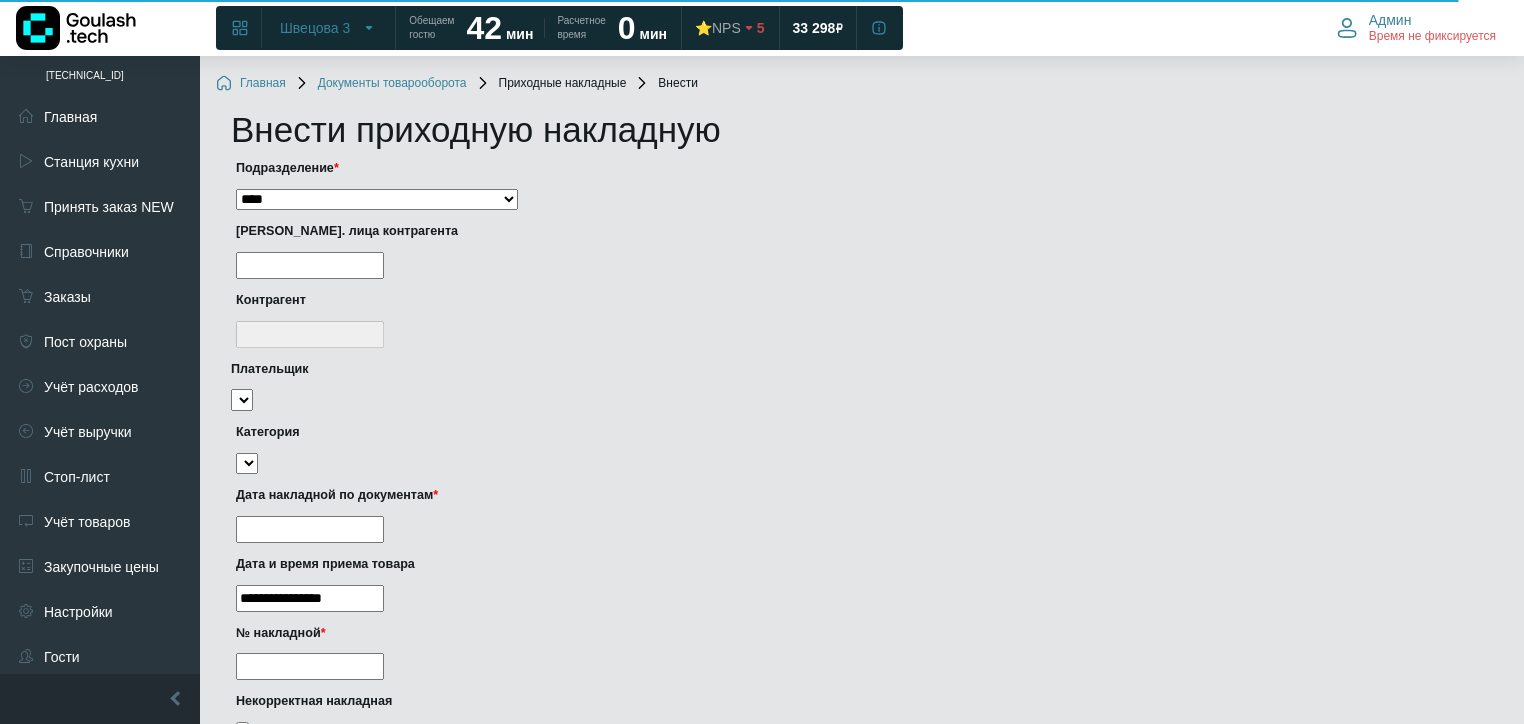 select on "***" 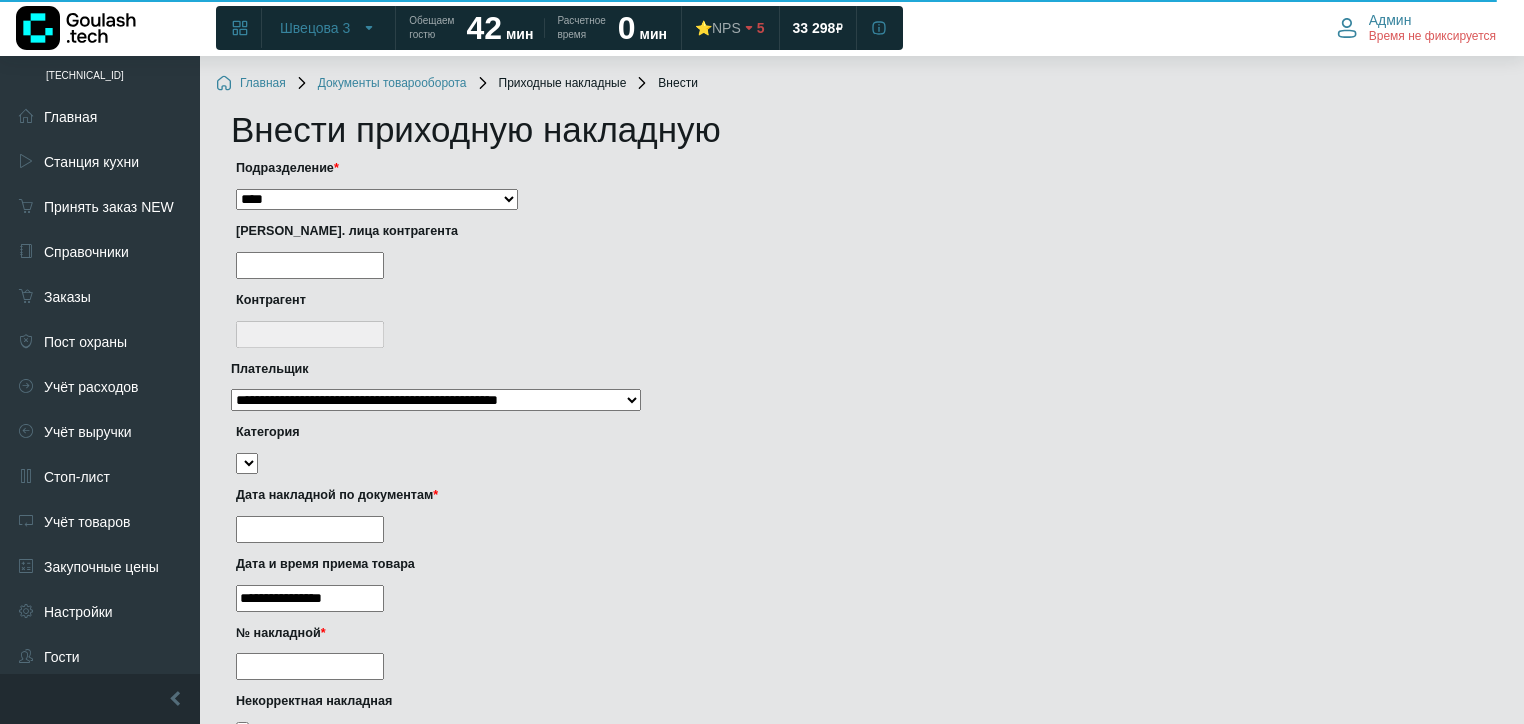 click on "[PERSON_NAME]. лица контрагента" at bounding box center (857, 254) 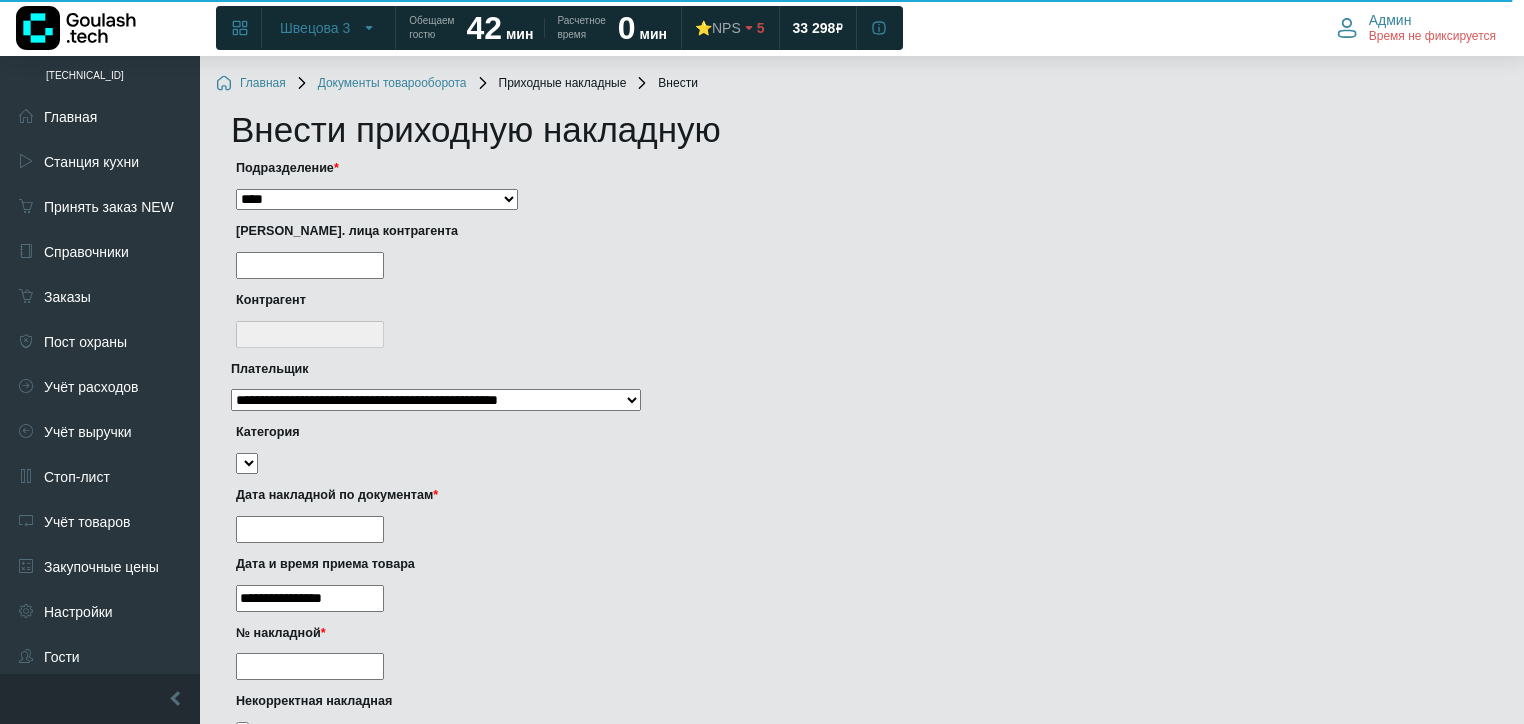 click at bounding box center (310, 265) 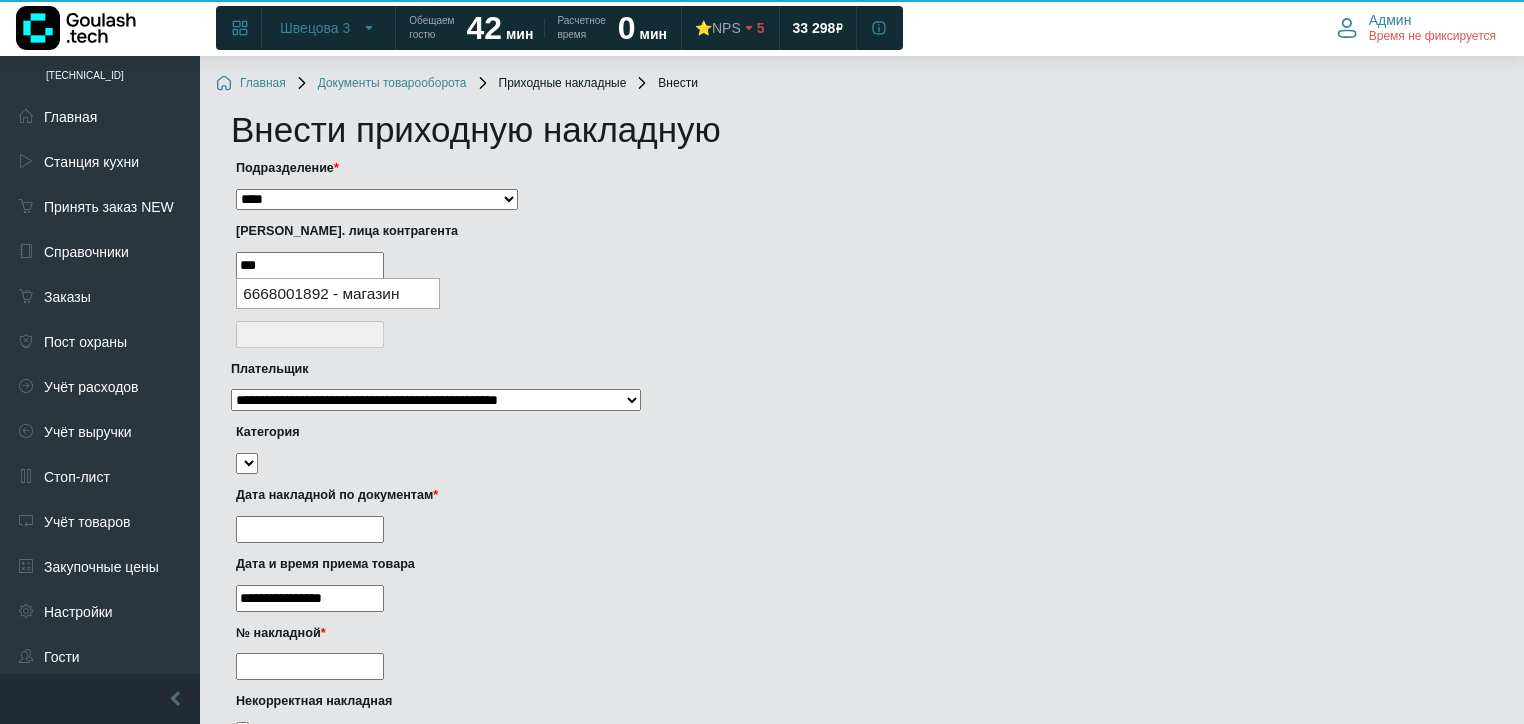 click on "6668001892 - магазин" at bounding box center (338, 293) 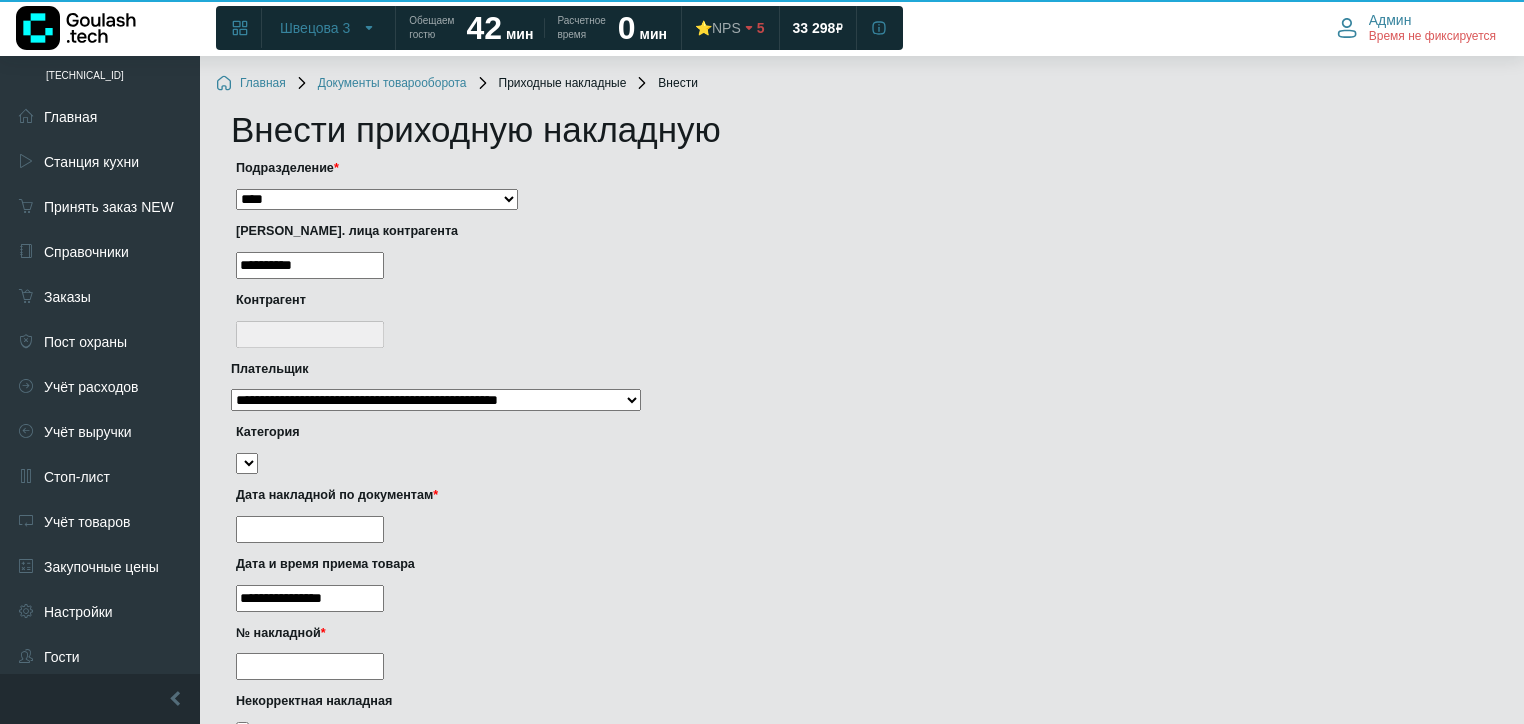 type on "**********" 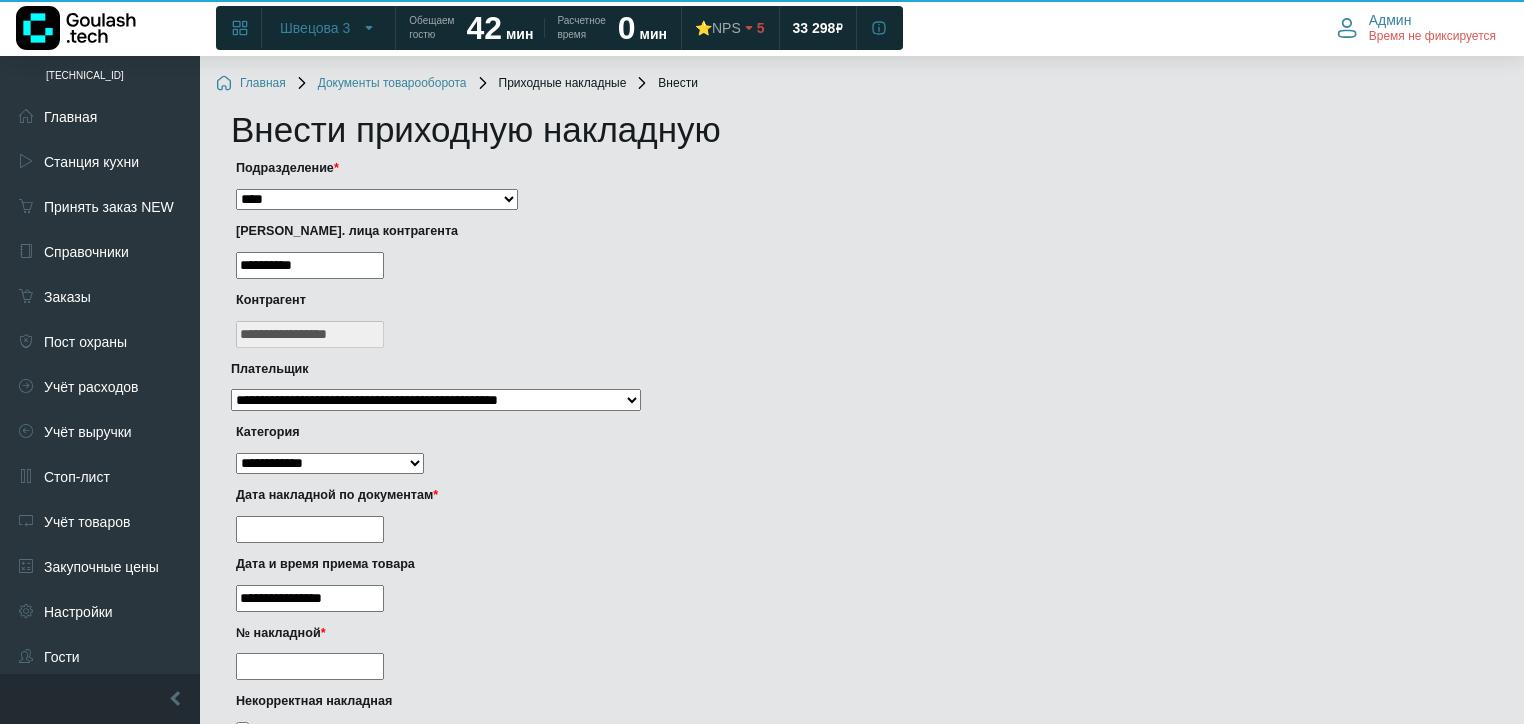 type on "**********" 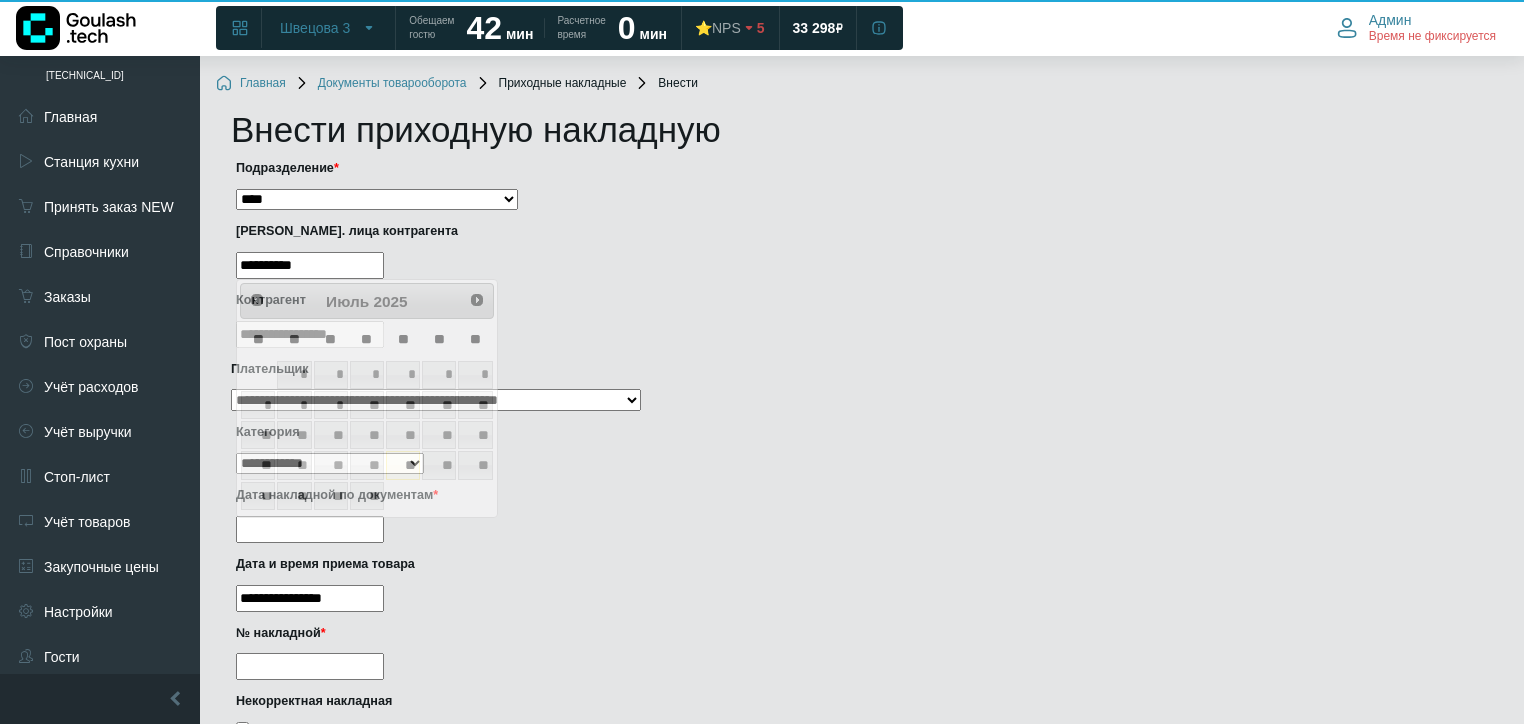 click at bounding box center [310, 529] 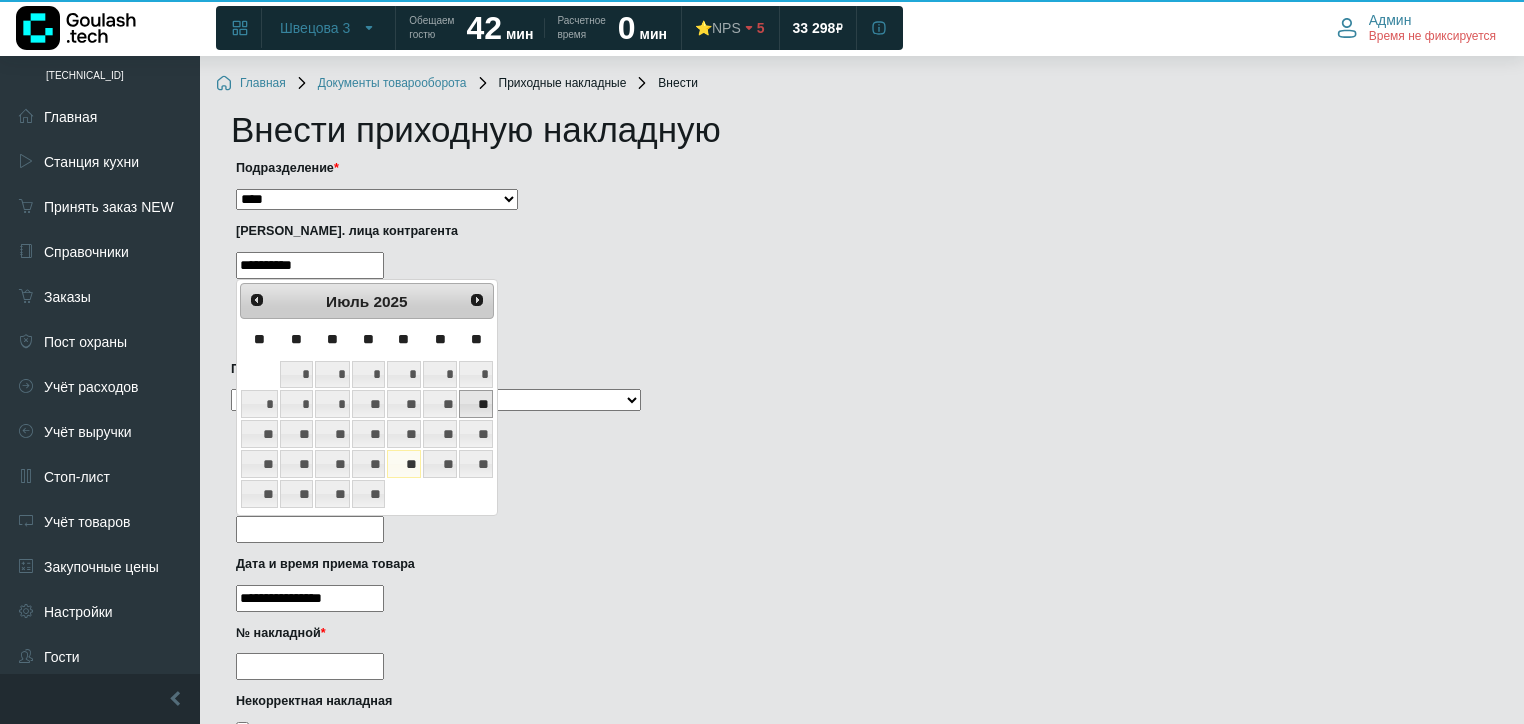 click on "**" at bounding box center [476, 404] 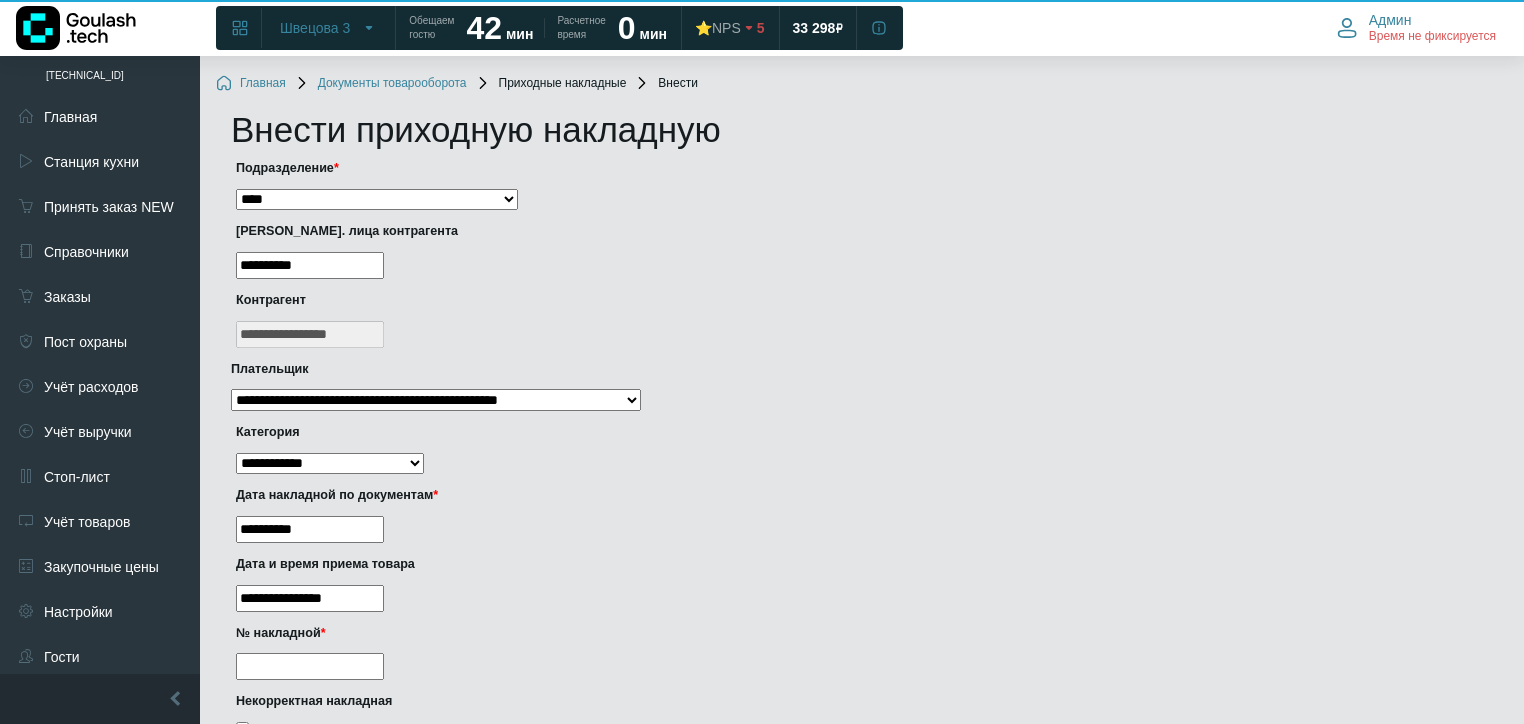 click on "**********" at bounding box center [310, 598] 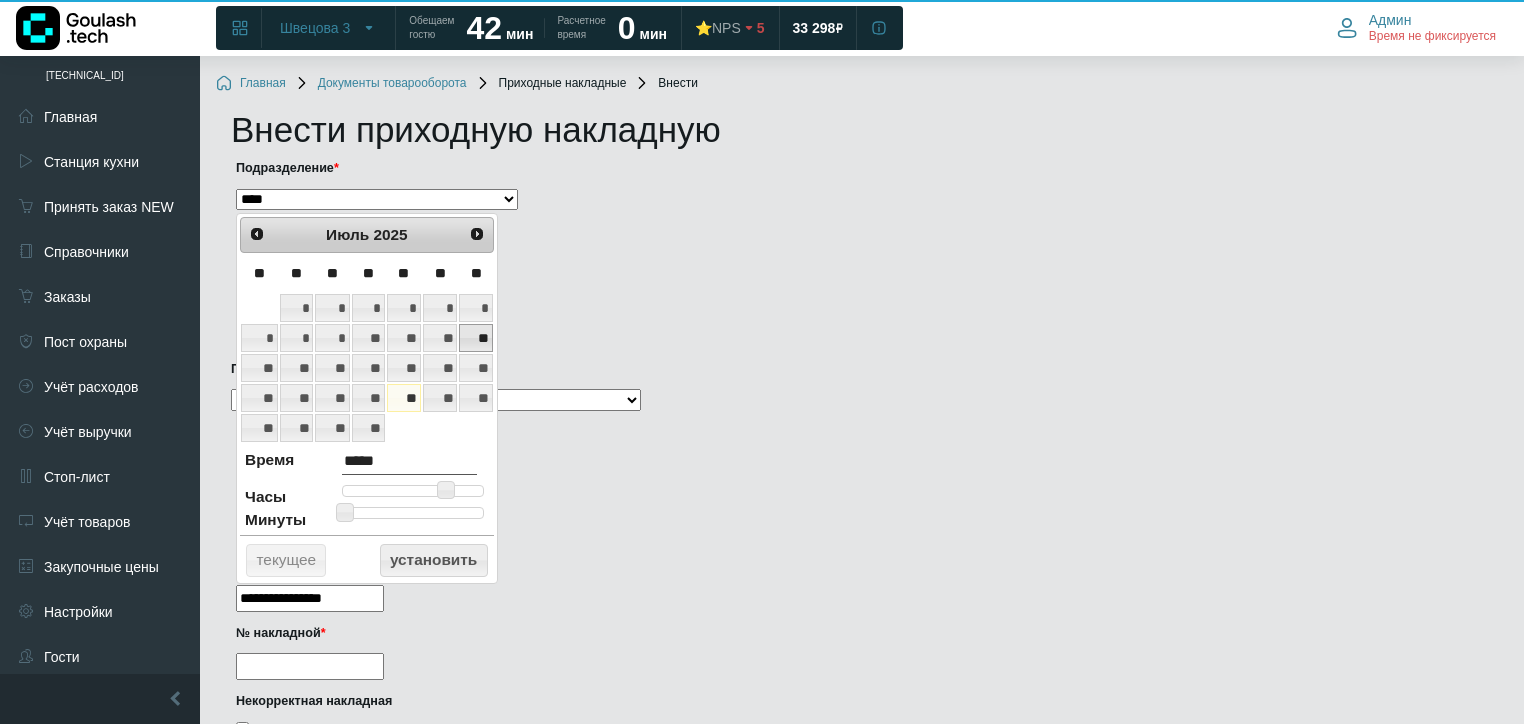 click on "**" at bounding box center (476, 338) 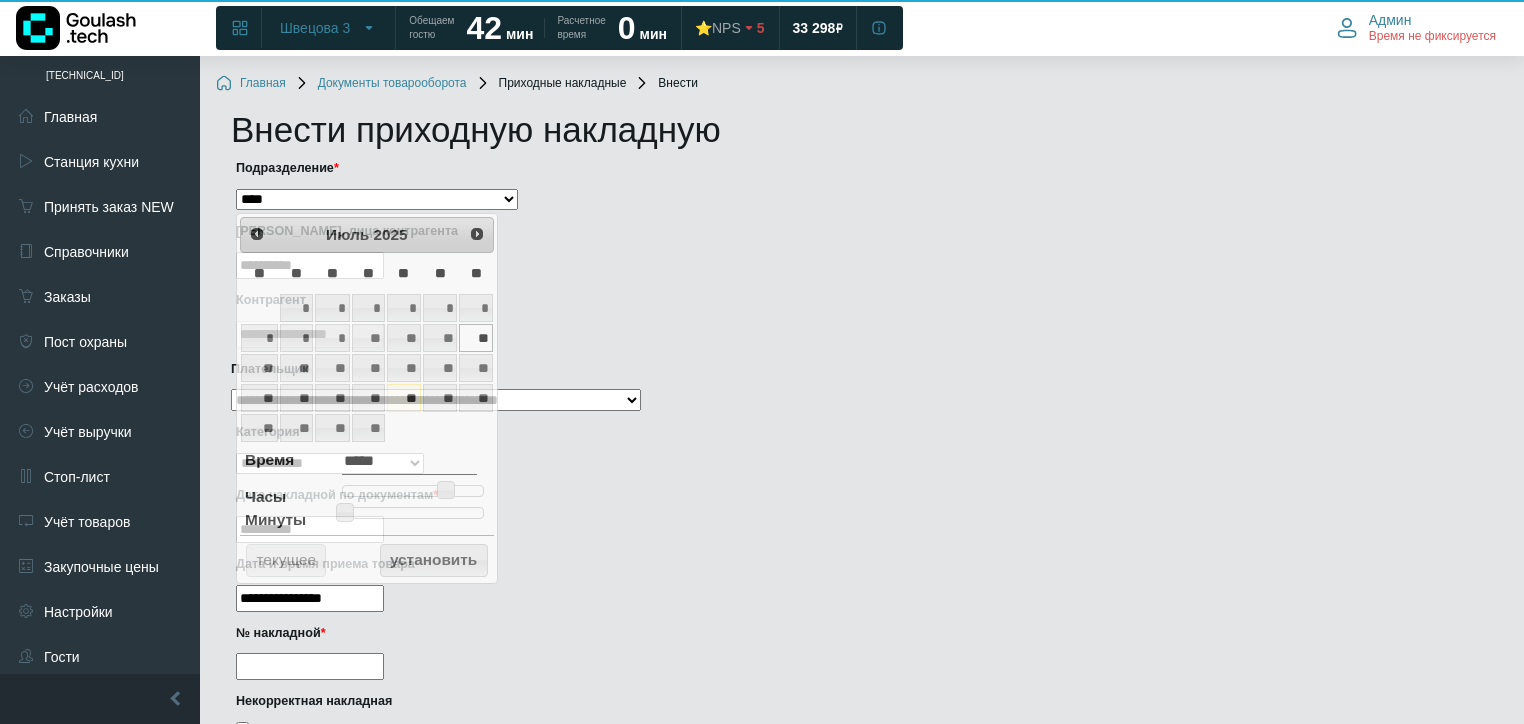 click on "№ накладной  *" at bounding box center [310, 666] 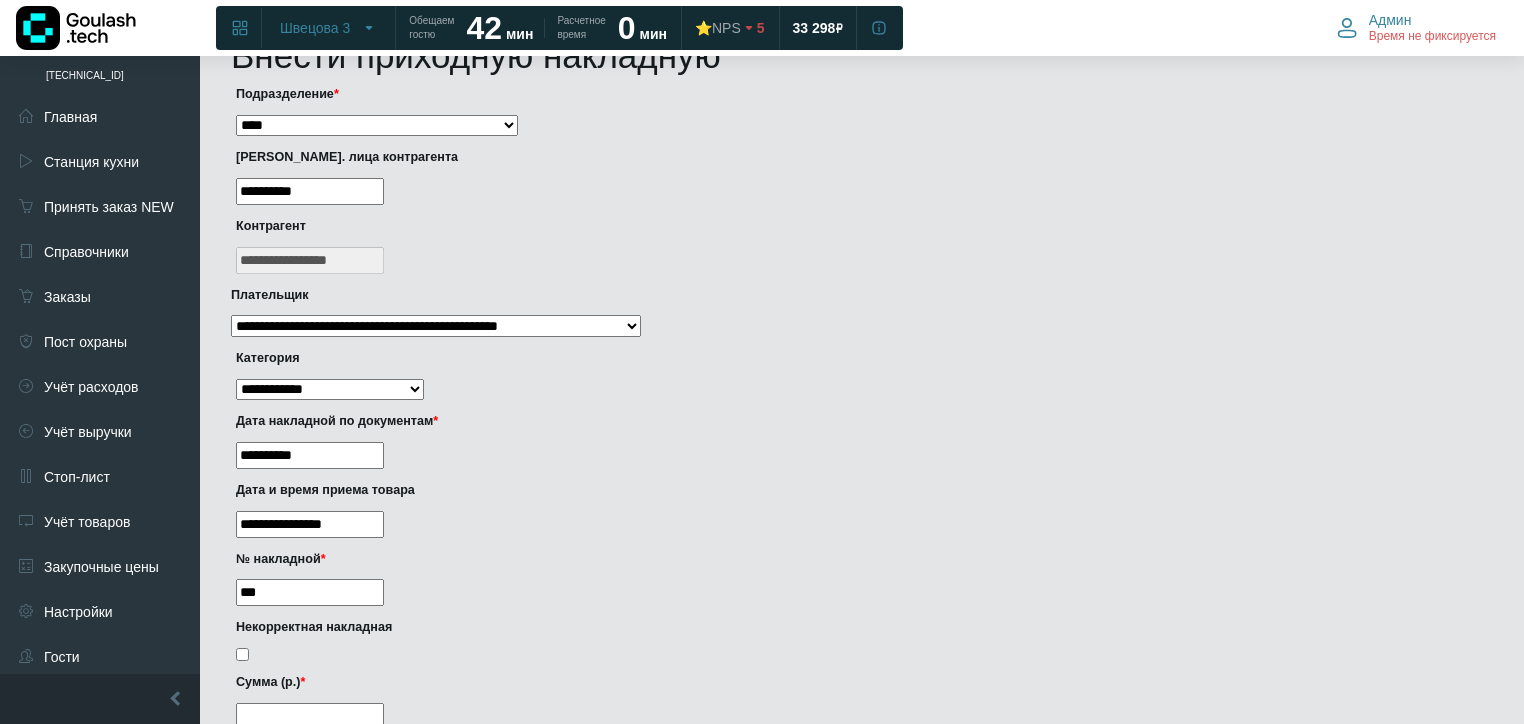 scroll, scrollTop: 320, scrollLeft: 0, axis: vertical 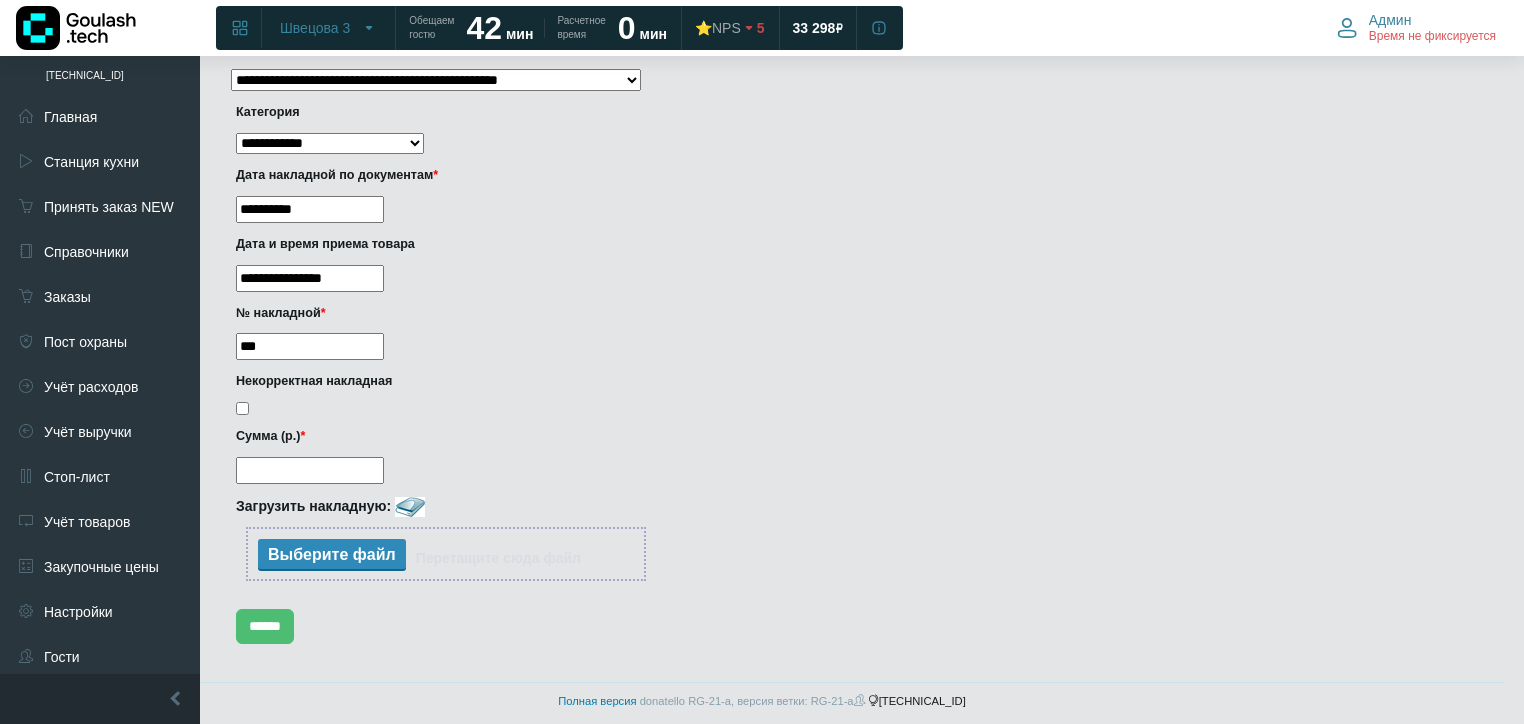 type on "***" 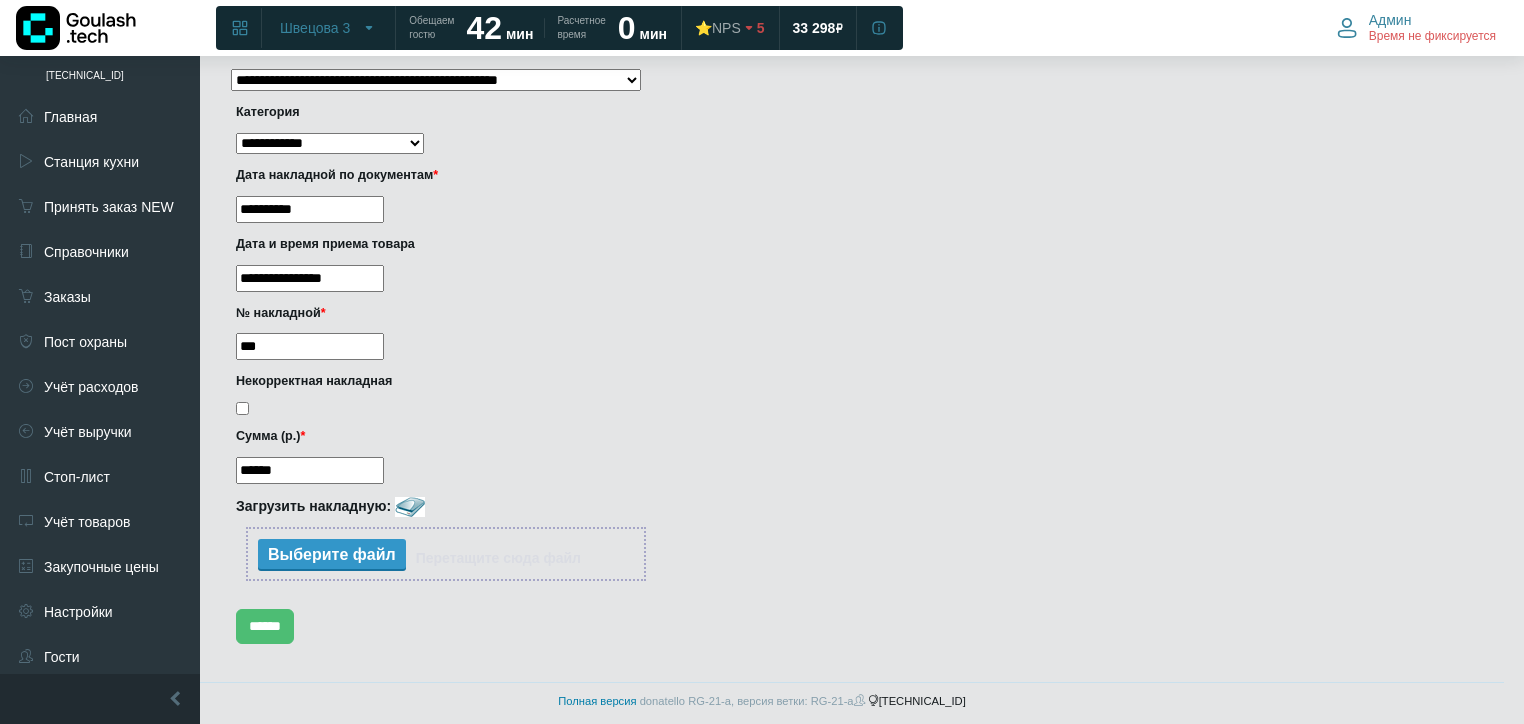 type on "******" 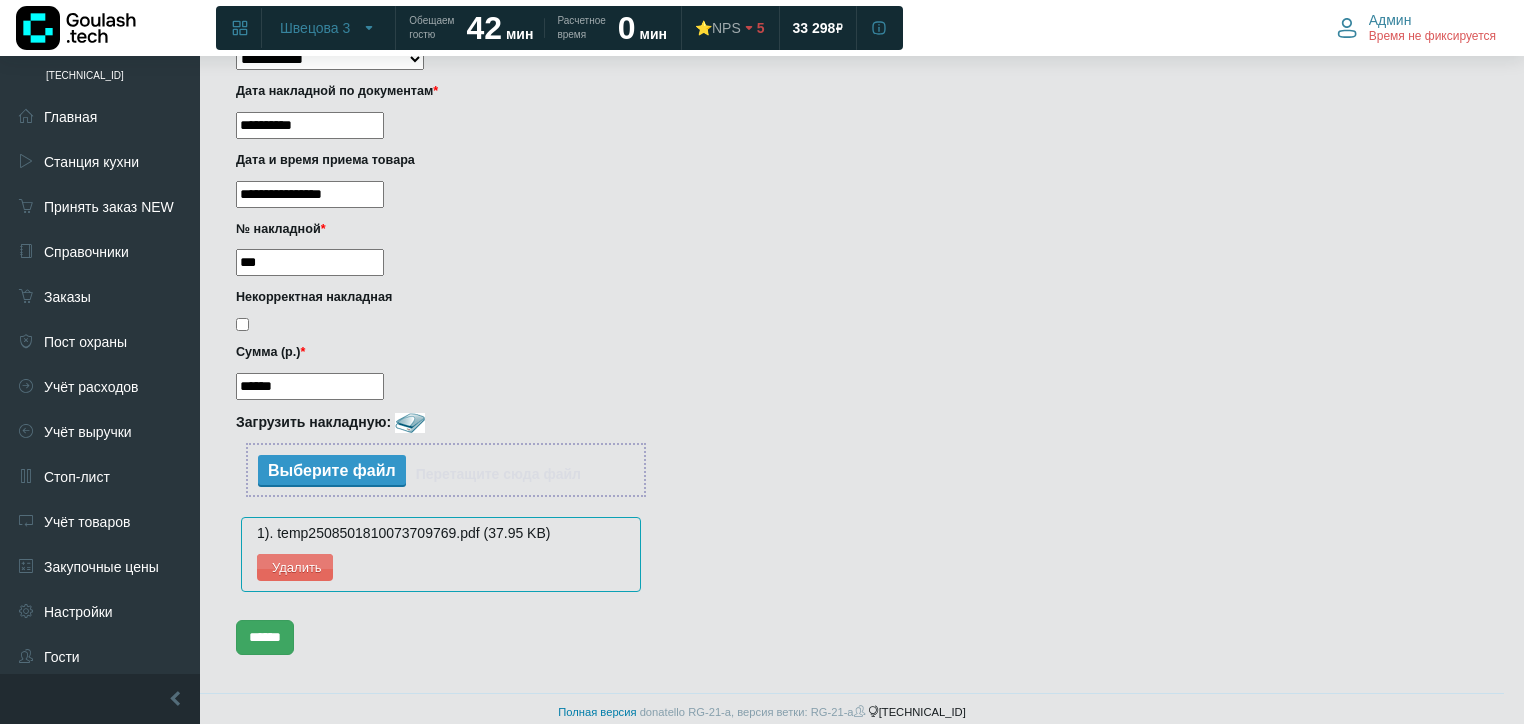 scroll, scrollTop: 416, scrollLeft: 0, axis: vertical 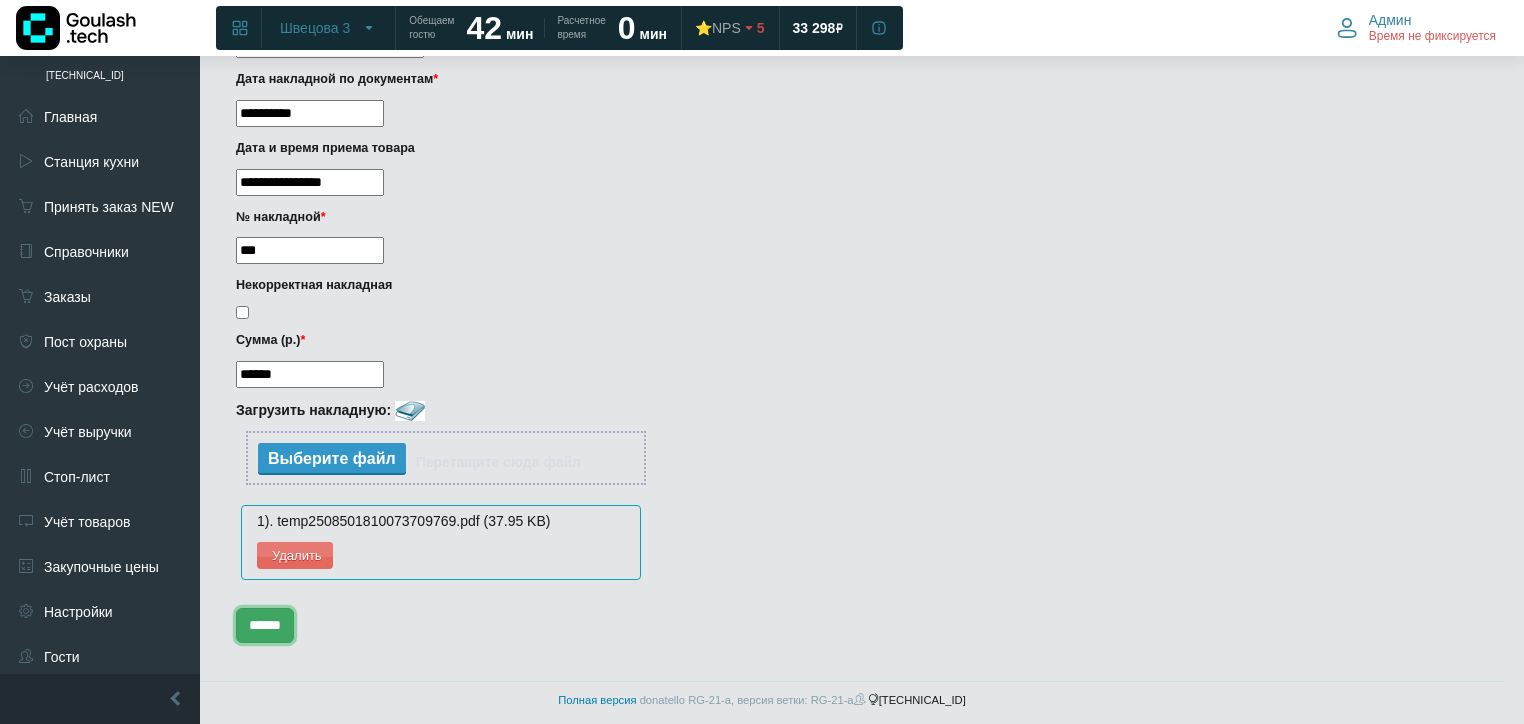 click on "******" at bounding box center [265, 625] 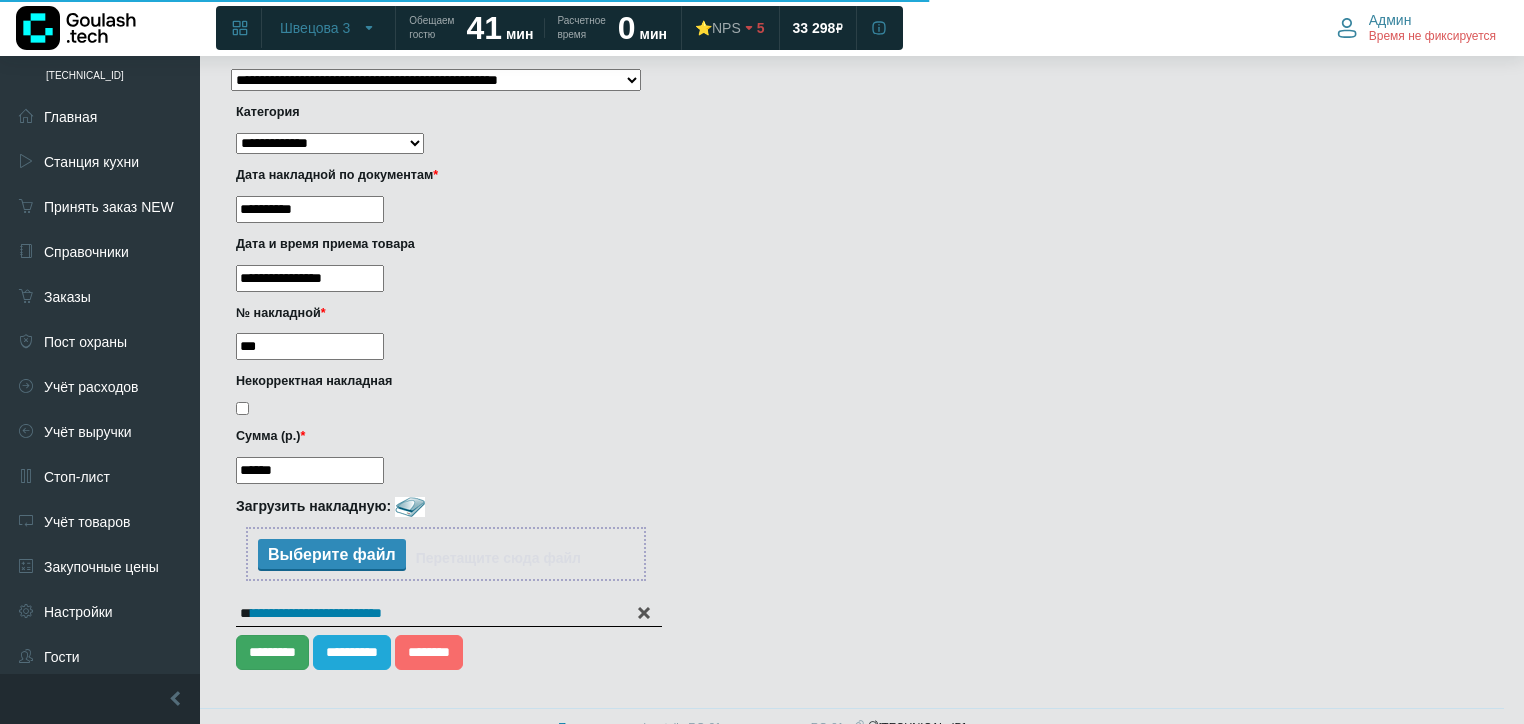 scroll, scrollTop: 346, scrollLeft: 0, axis: vertical 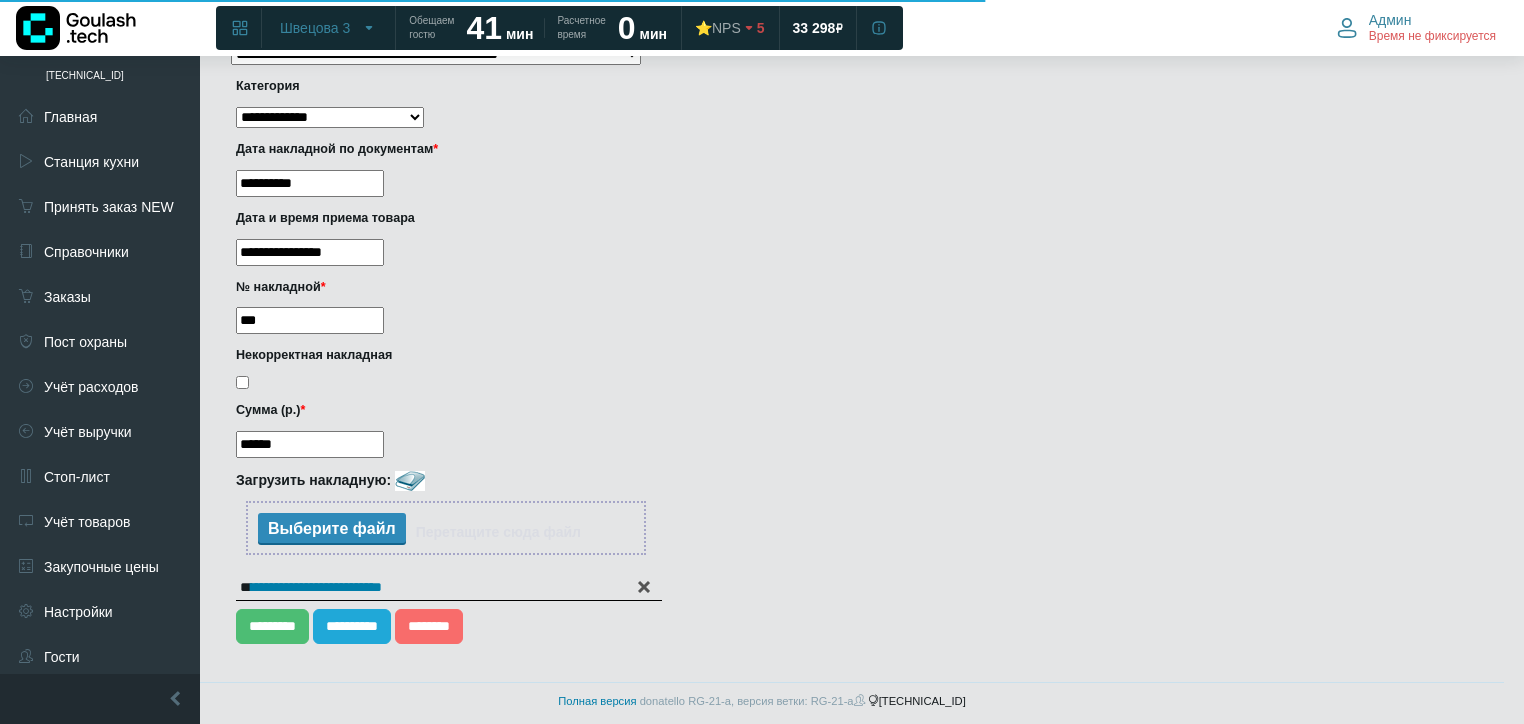 click on "**********" at bounding box center (857, 628) 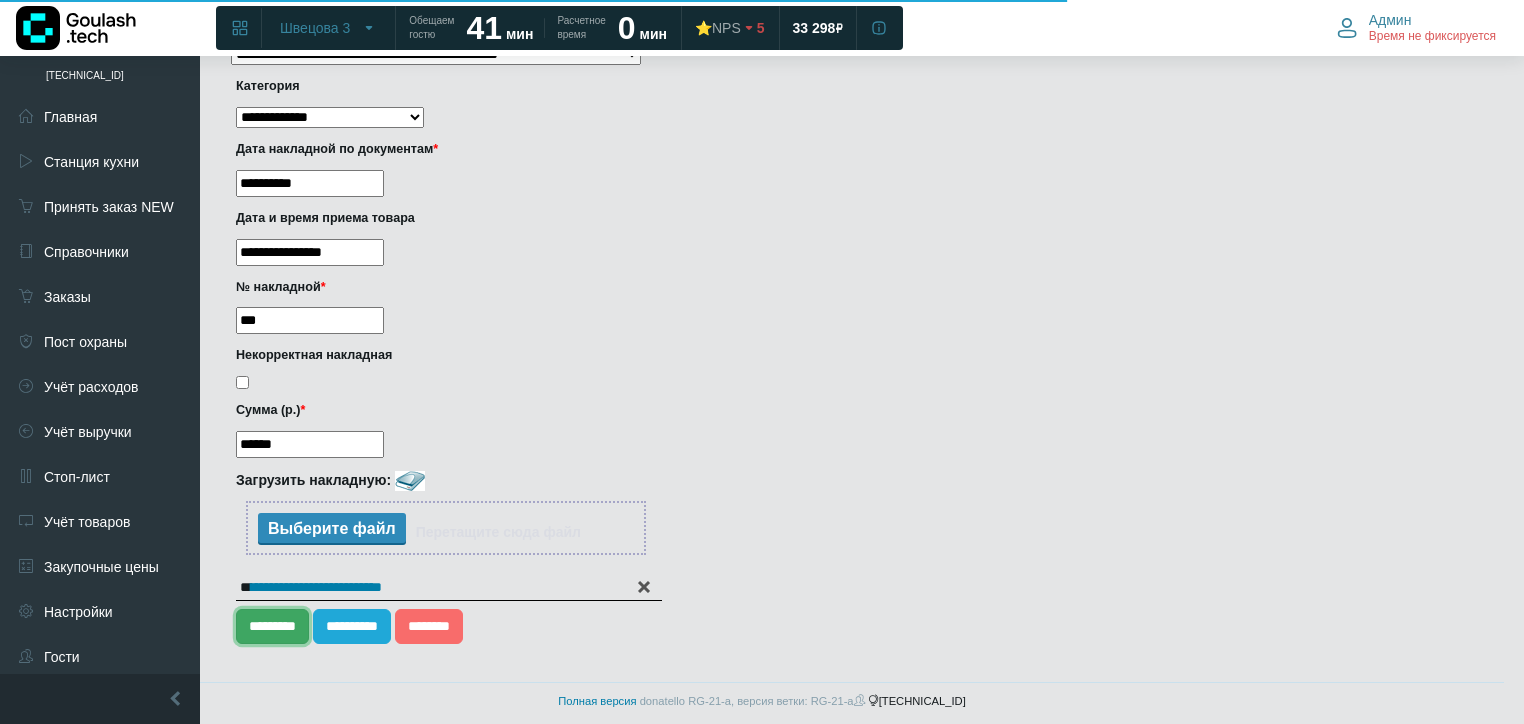 click on "*********" at bounding box center [272, 626] 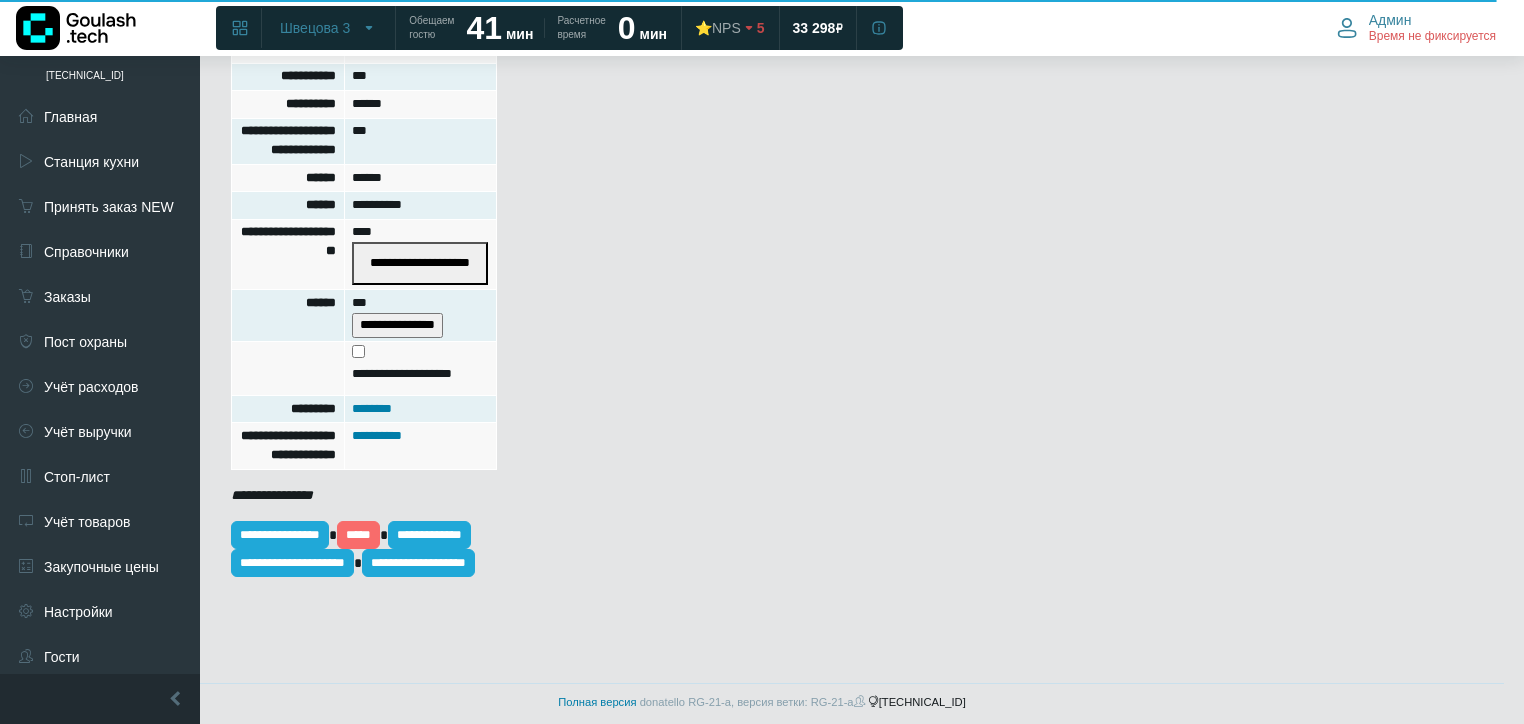 scroll, scrollTop: 640, scrollLeft: 0, axis: vertical 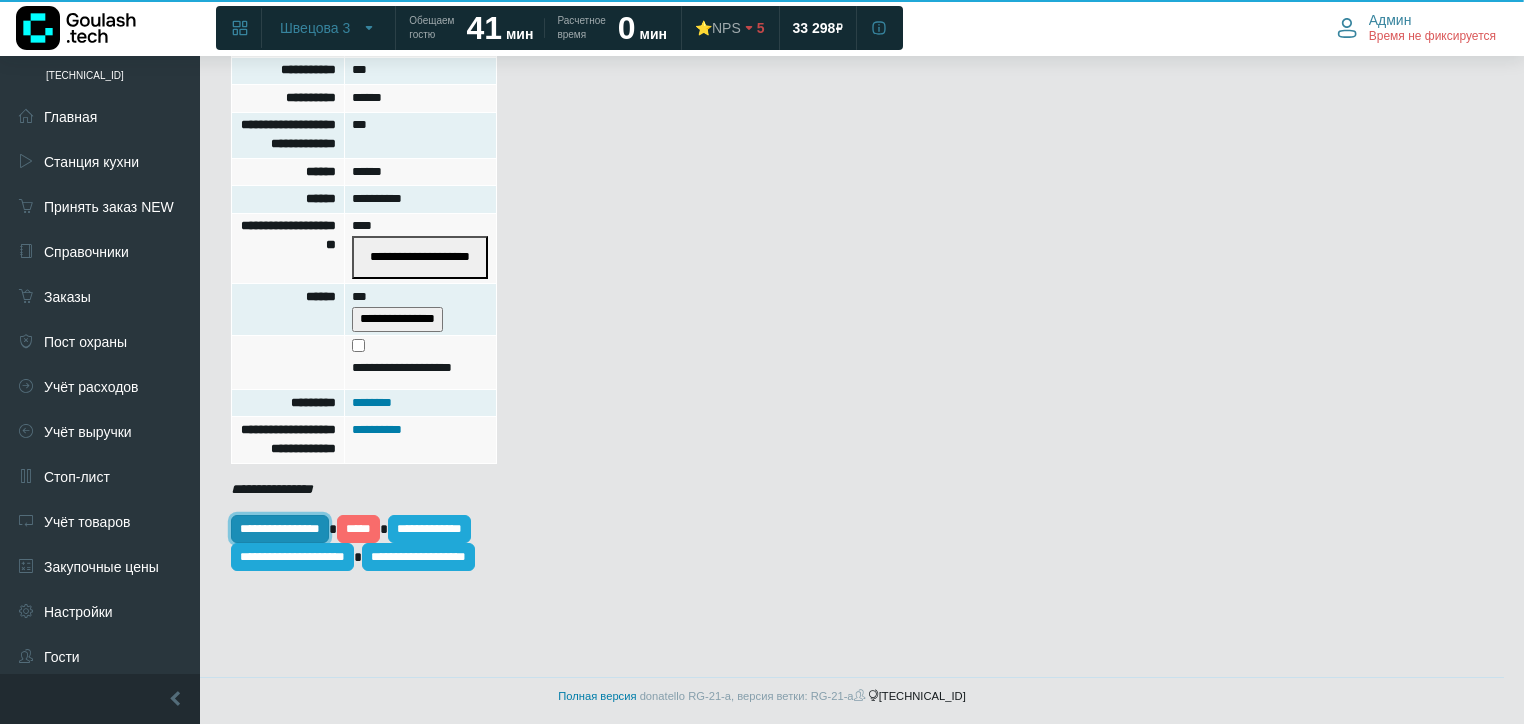 click on "**********" at bounding box center [280, 529] 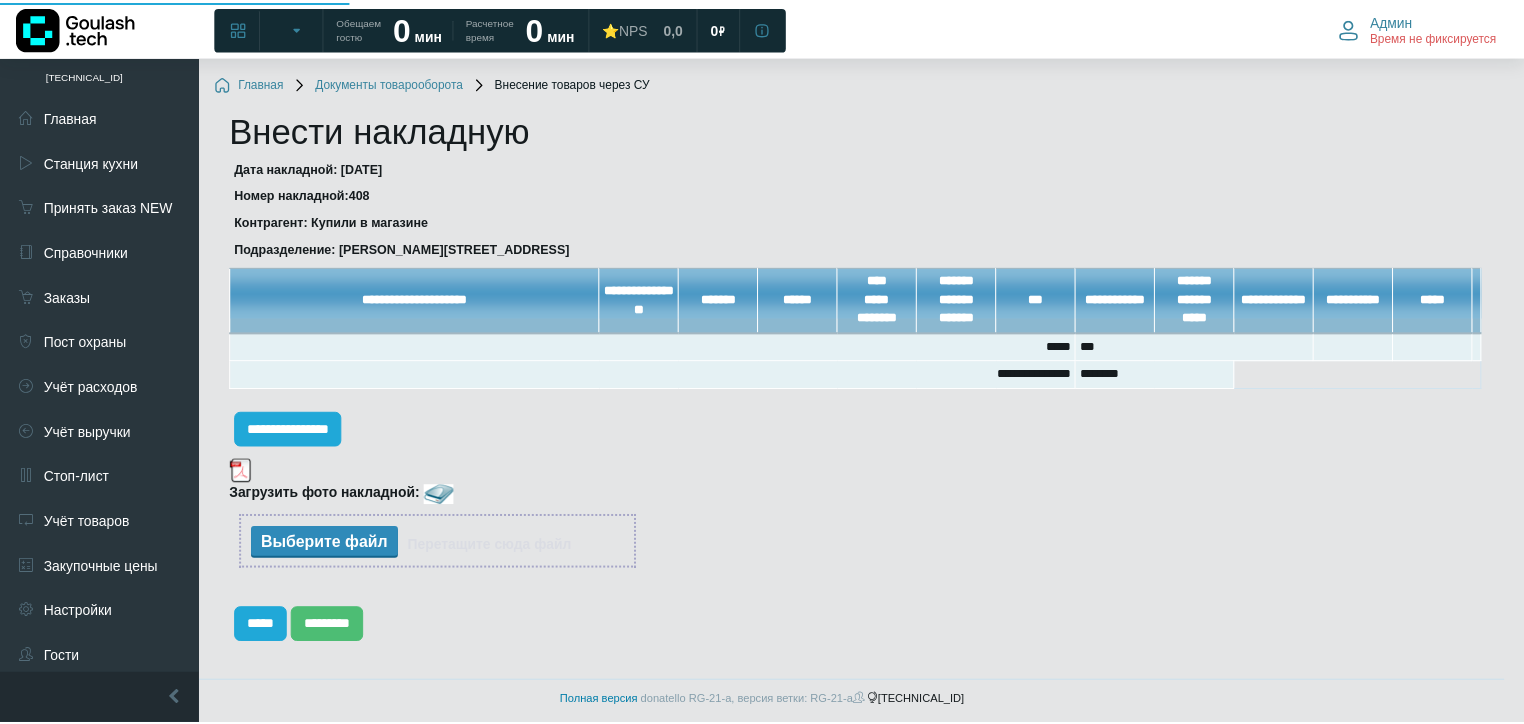 scroll, scrollTop: 0, scrollLeft: 0, axis: both 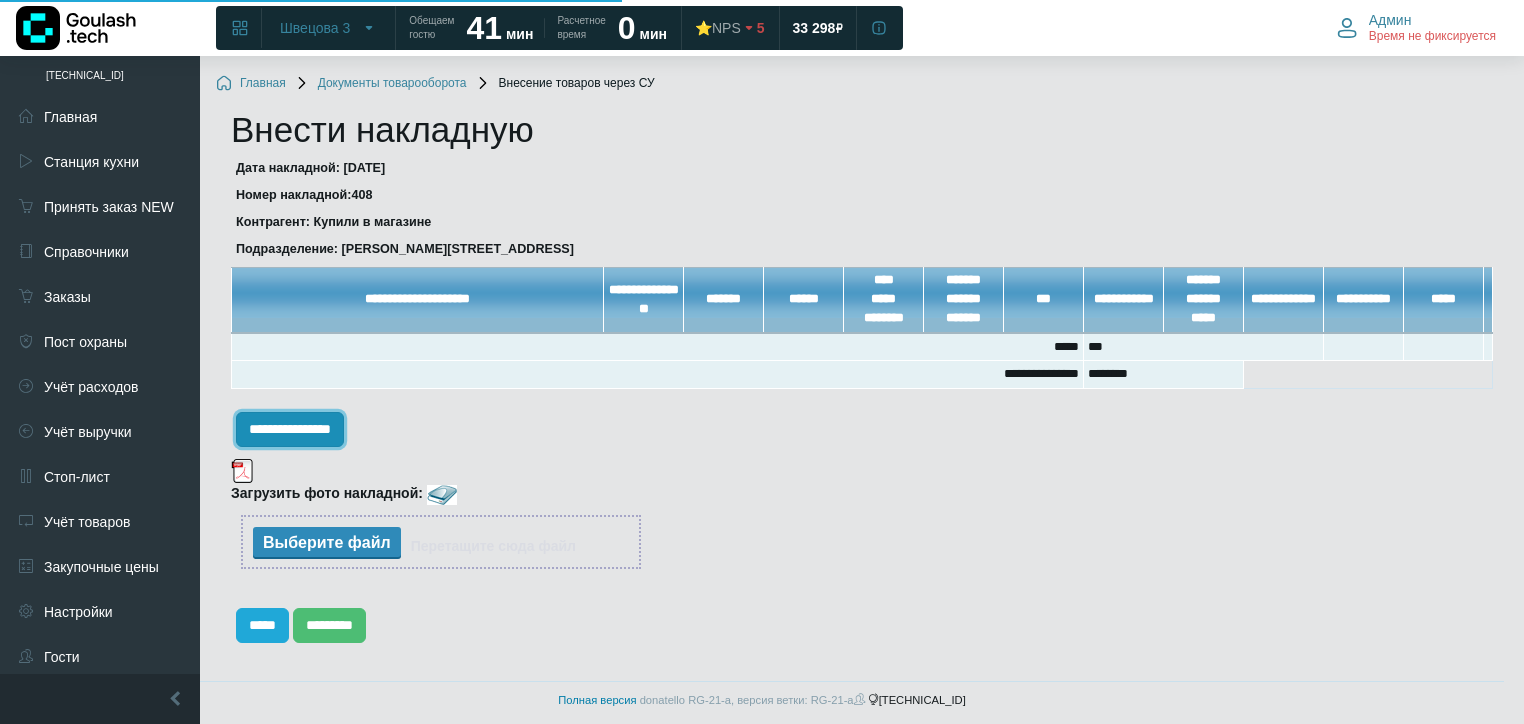 click on "**********" at bounding box center [290, 429] 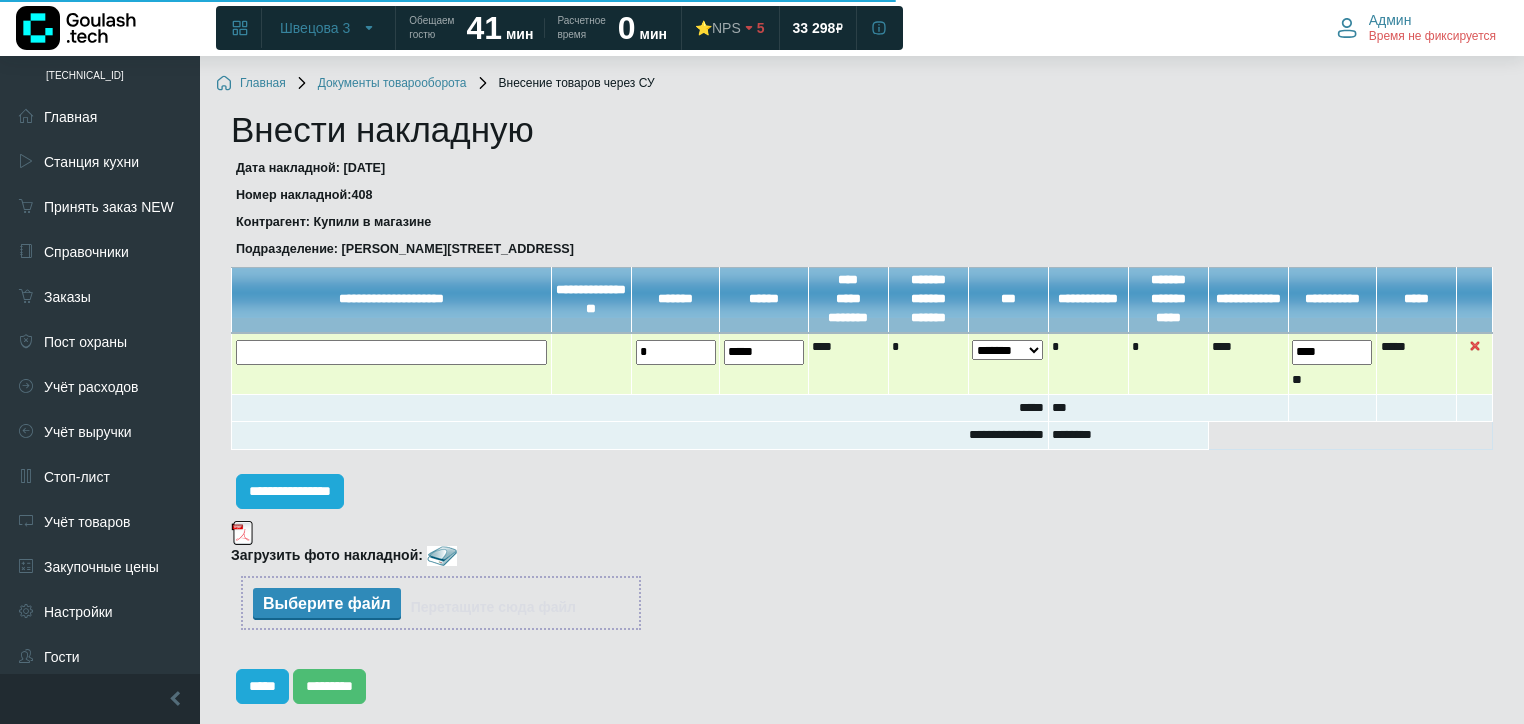 click at bounding box center (0, 0) 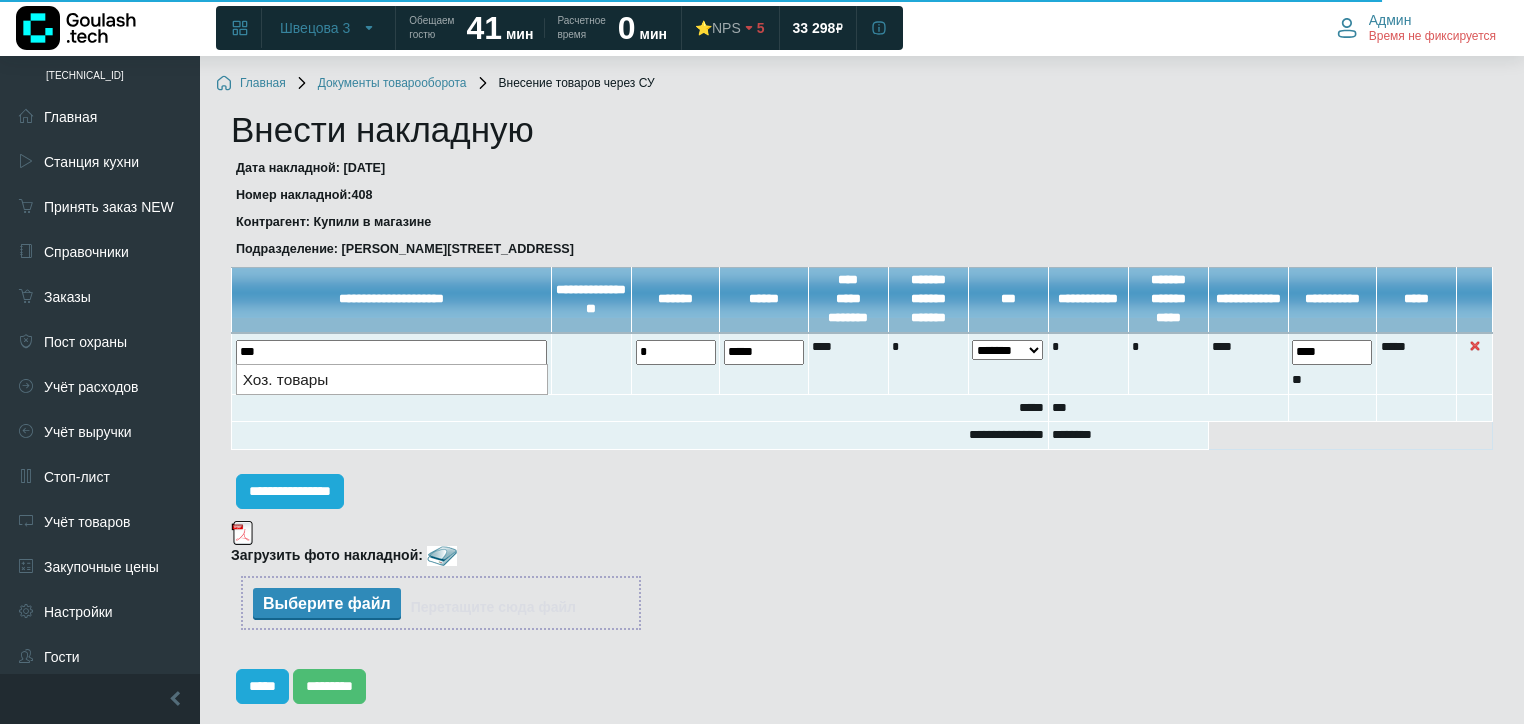 click on "Хоз. товары" at bounding box center (392, 379) 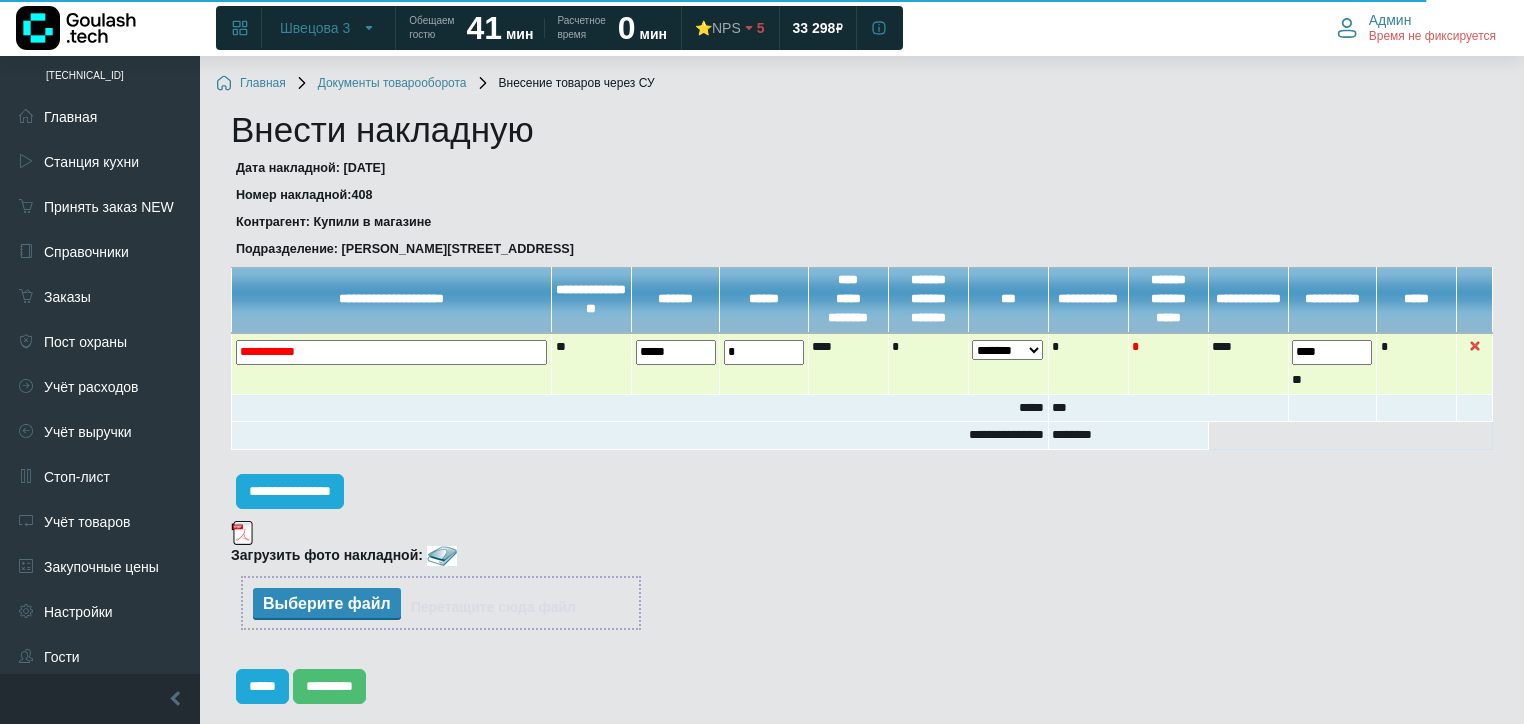 drag, startPoint x: 700, startPoint y: 344, endPoint x: 531, endPoint y: 375, distance: 171.81967 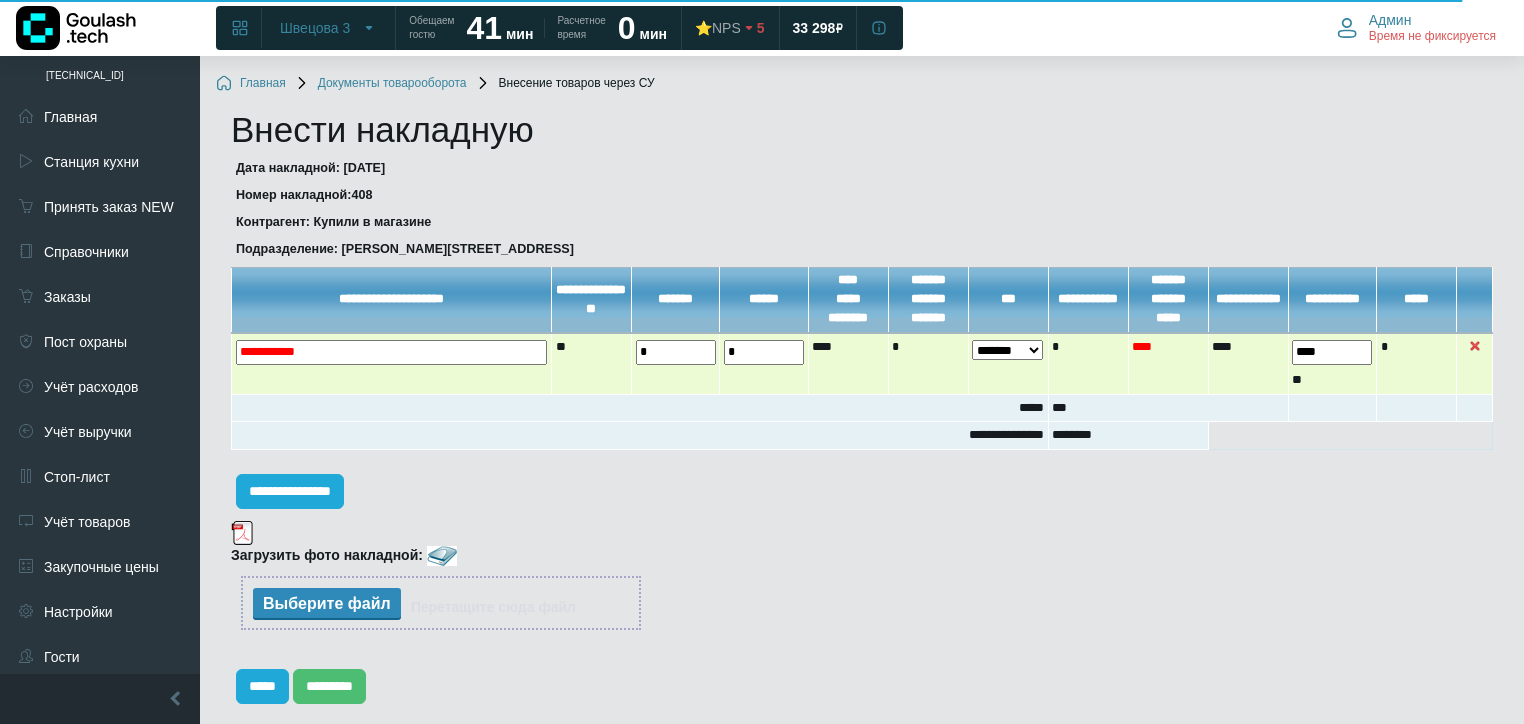 type on "*" 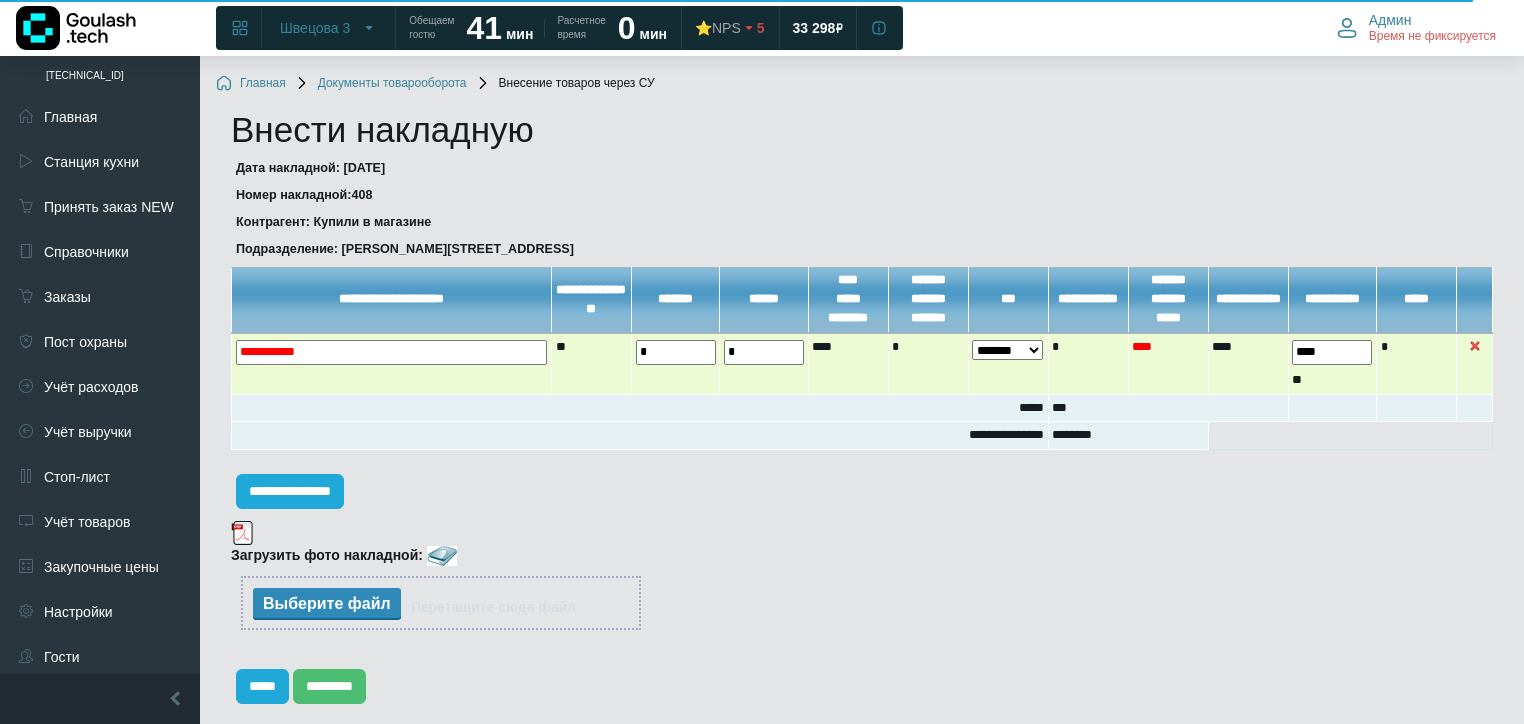 drag, startPoint x: 736, startPoint y: 355, endPoint x: 696, endPoint y: 358, distance: 40.112343 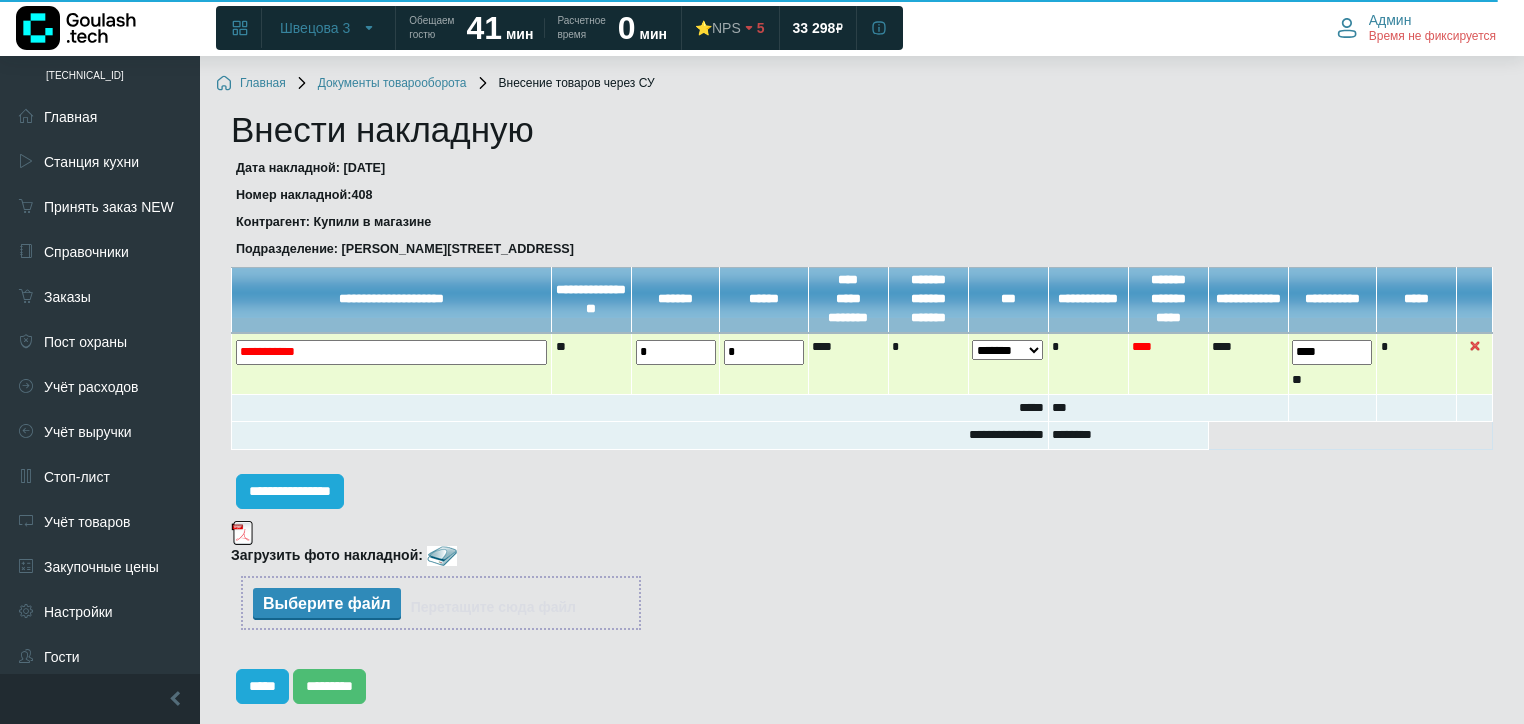 type on "*" 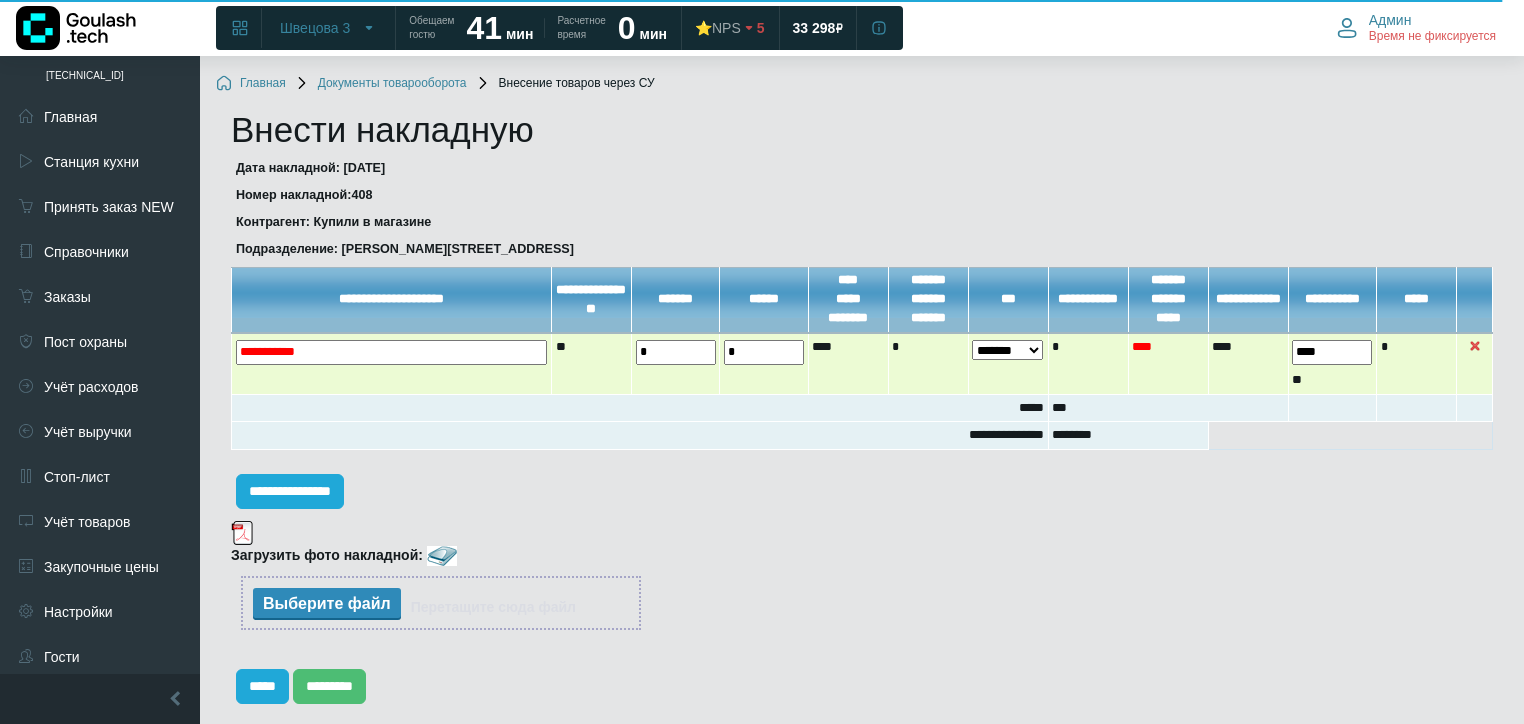 drag, startPoint x: 1341, startPoint y: 355, endPoint x: 1243, endPoint y: 360, distance: 98.12747 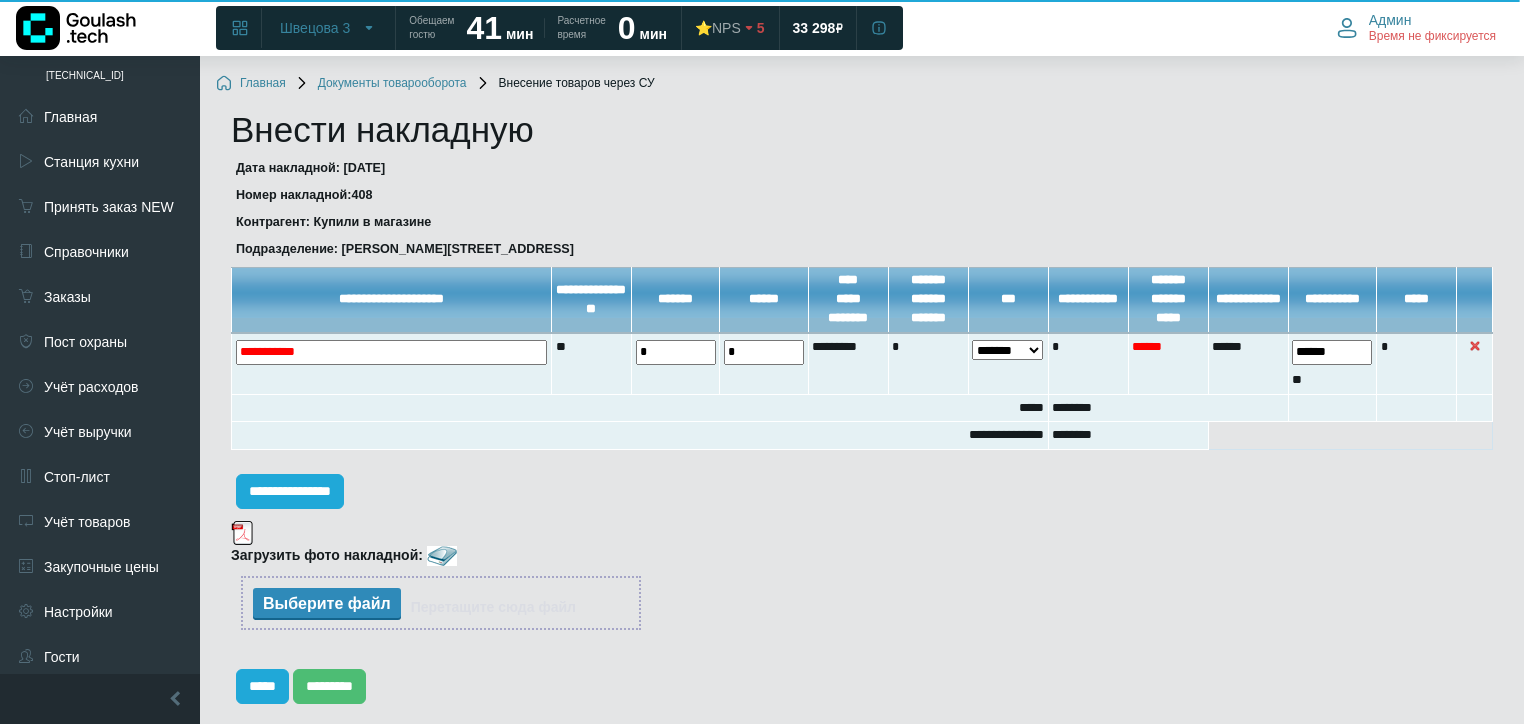 type on "******" 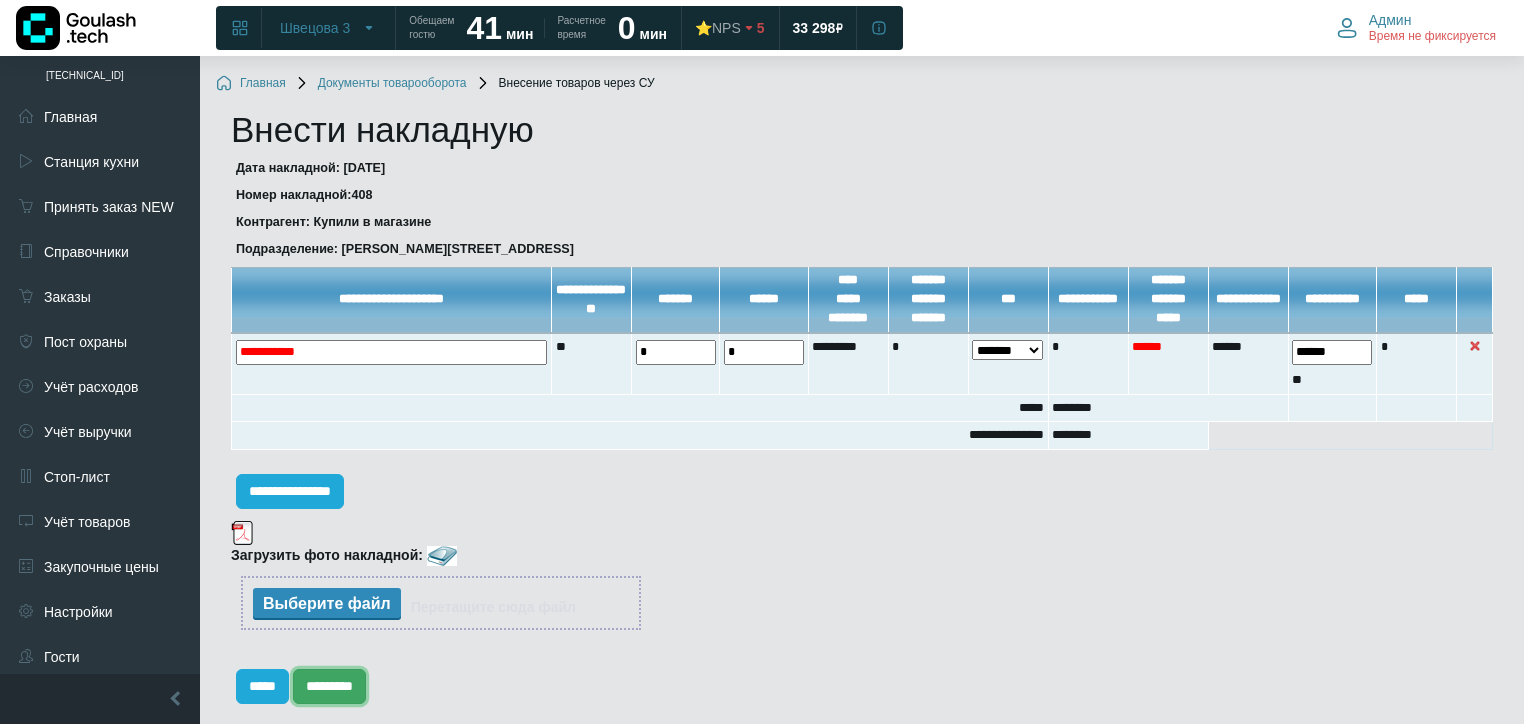 click on "*********" at bounding box center [329, 686] 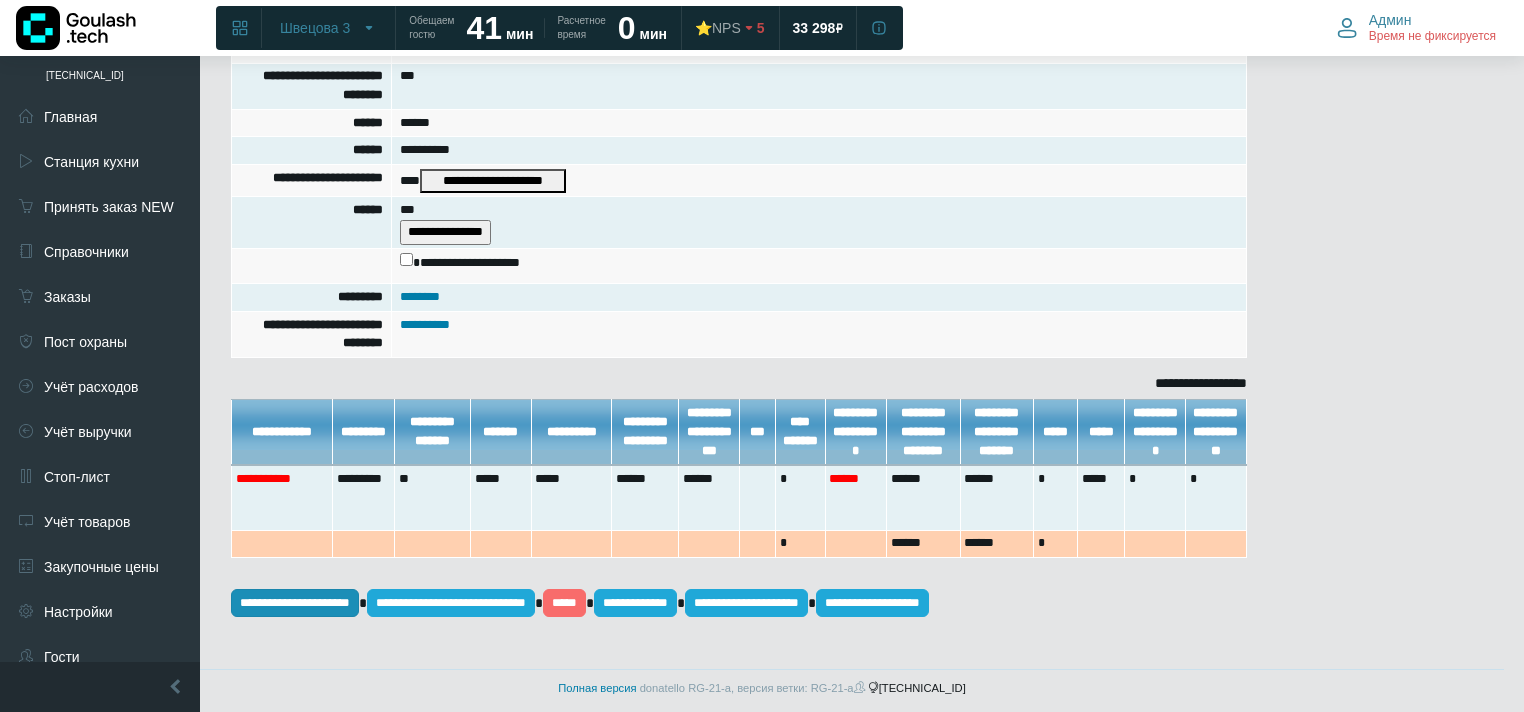 scroll, scrollTop: 493, scrollLeft: 0, axis: vertical 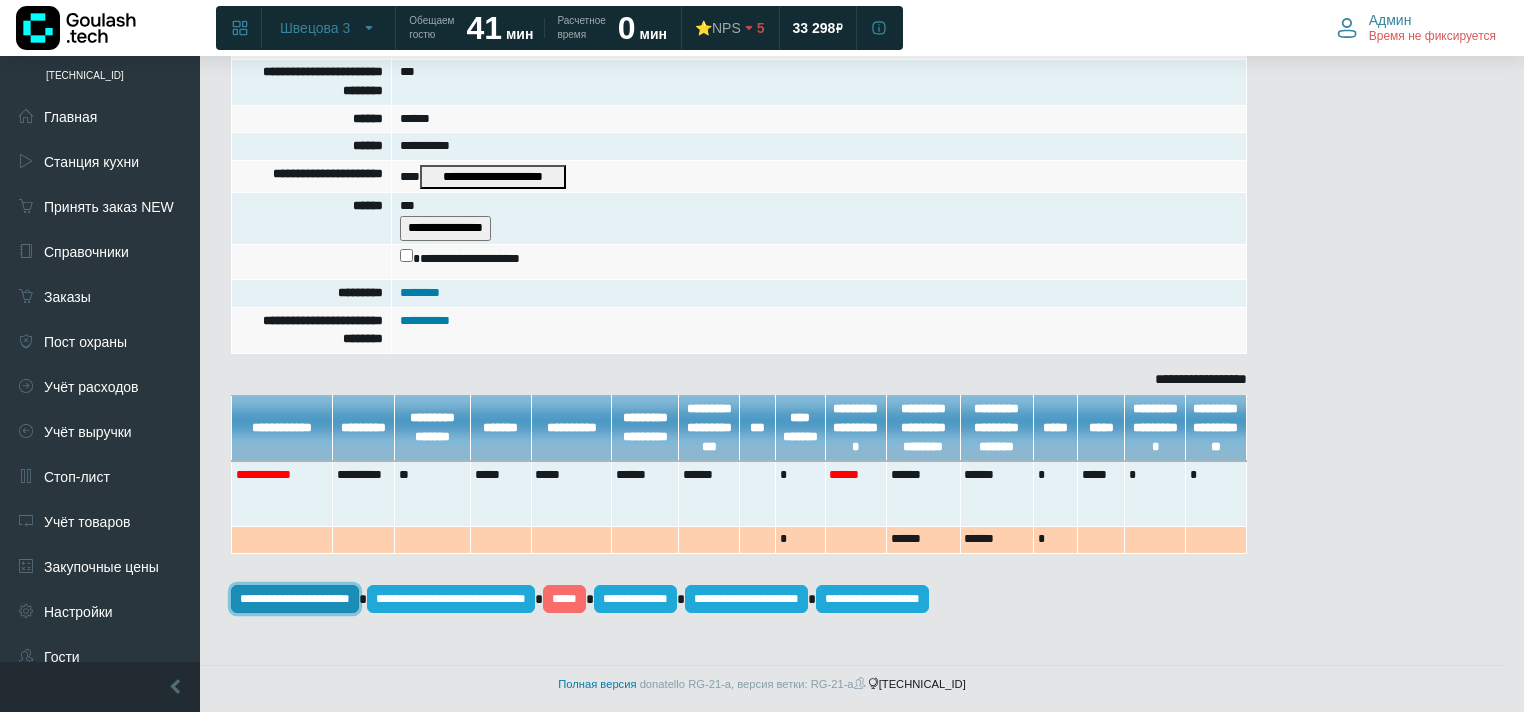 click on "**********" at bounding box center (295, 599) 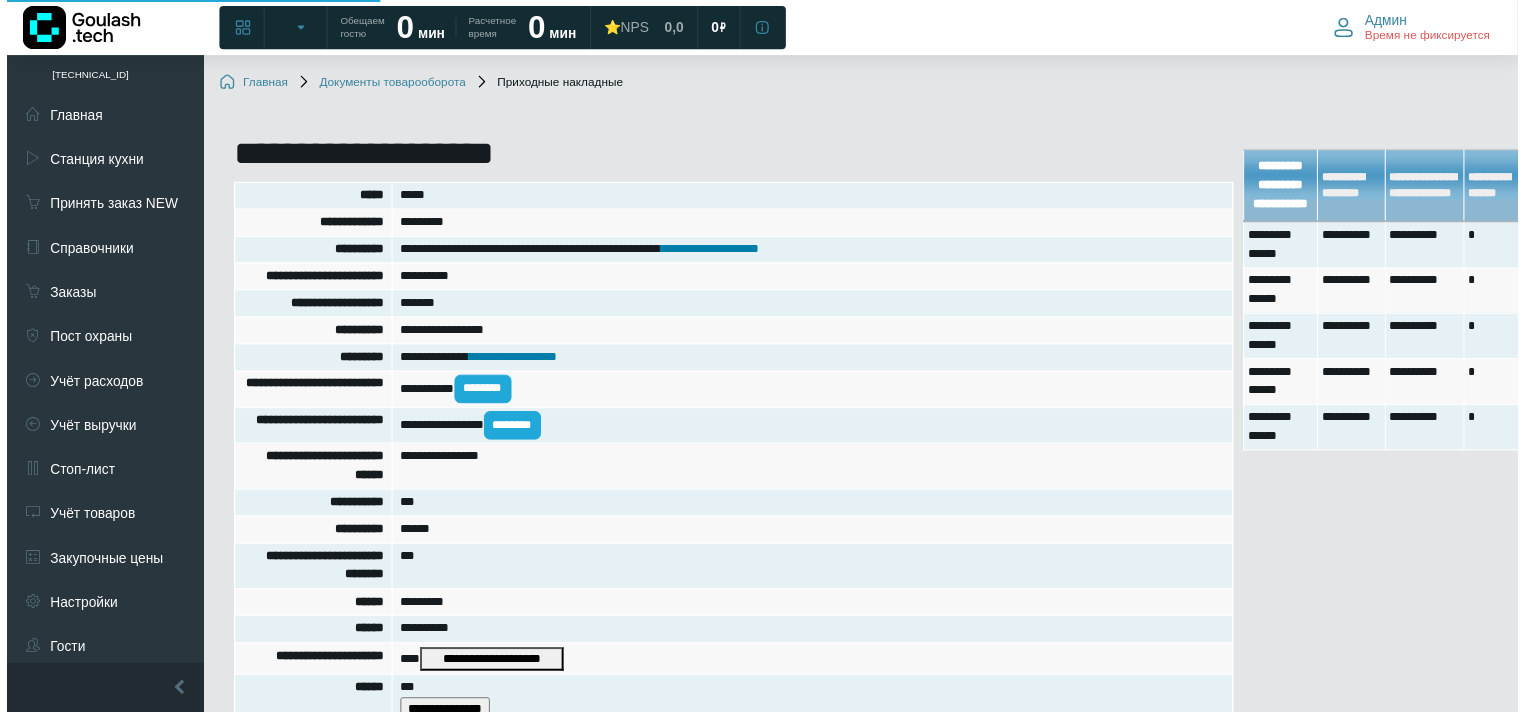 scroll, scrollTop: 488, scrollLeft: 0, axis: vertical 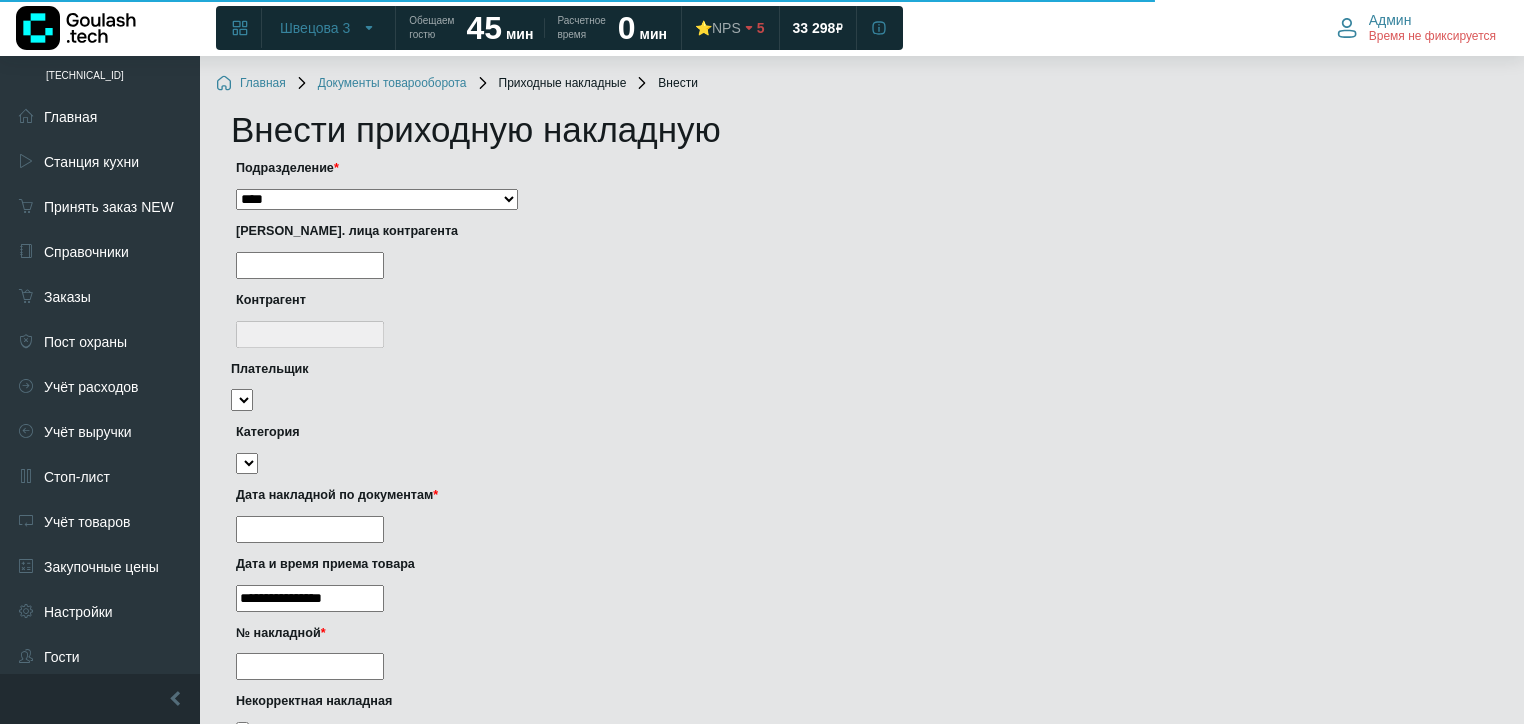 click on "**********" at bounding box center [377, 200] 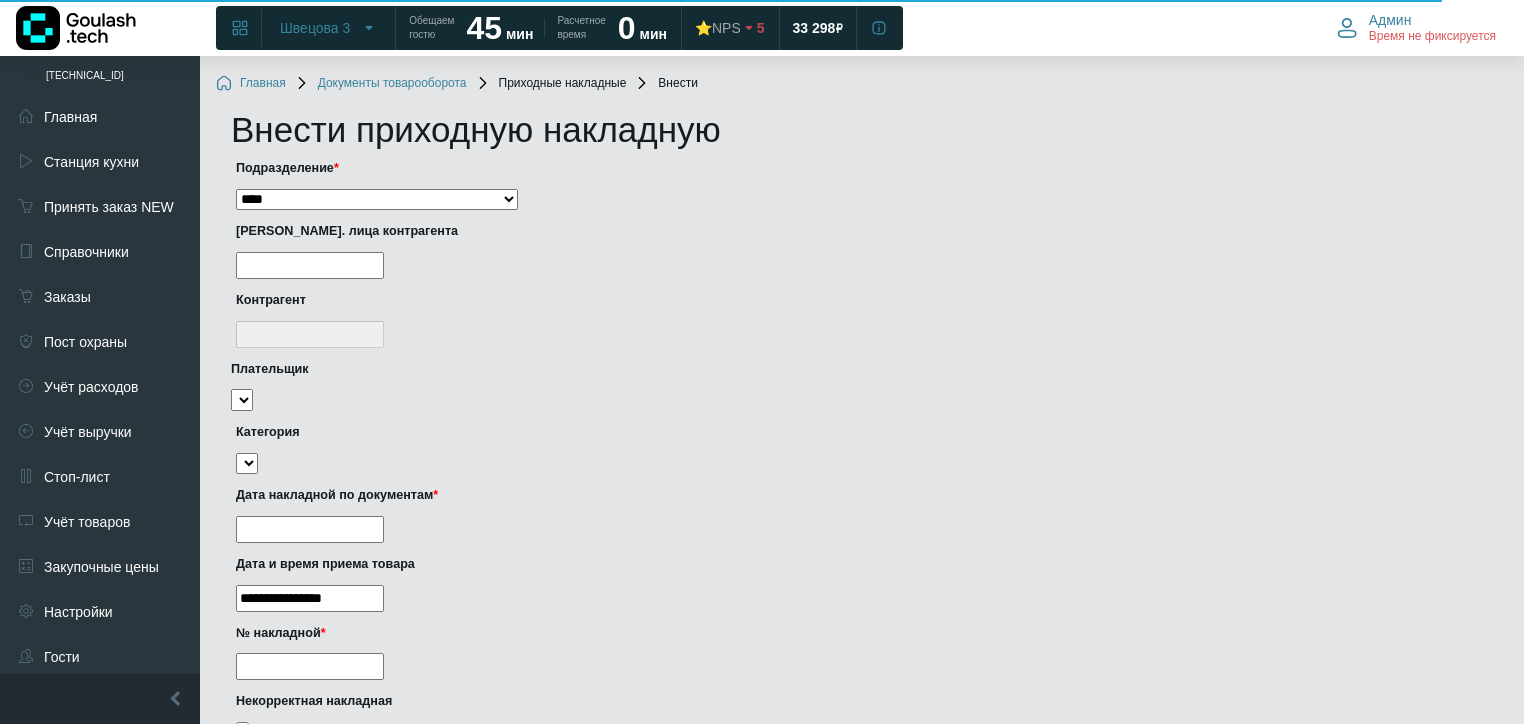 select on "***" 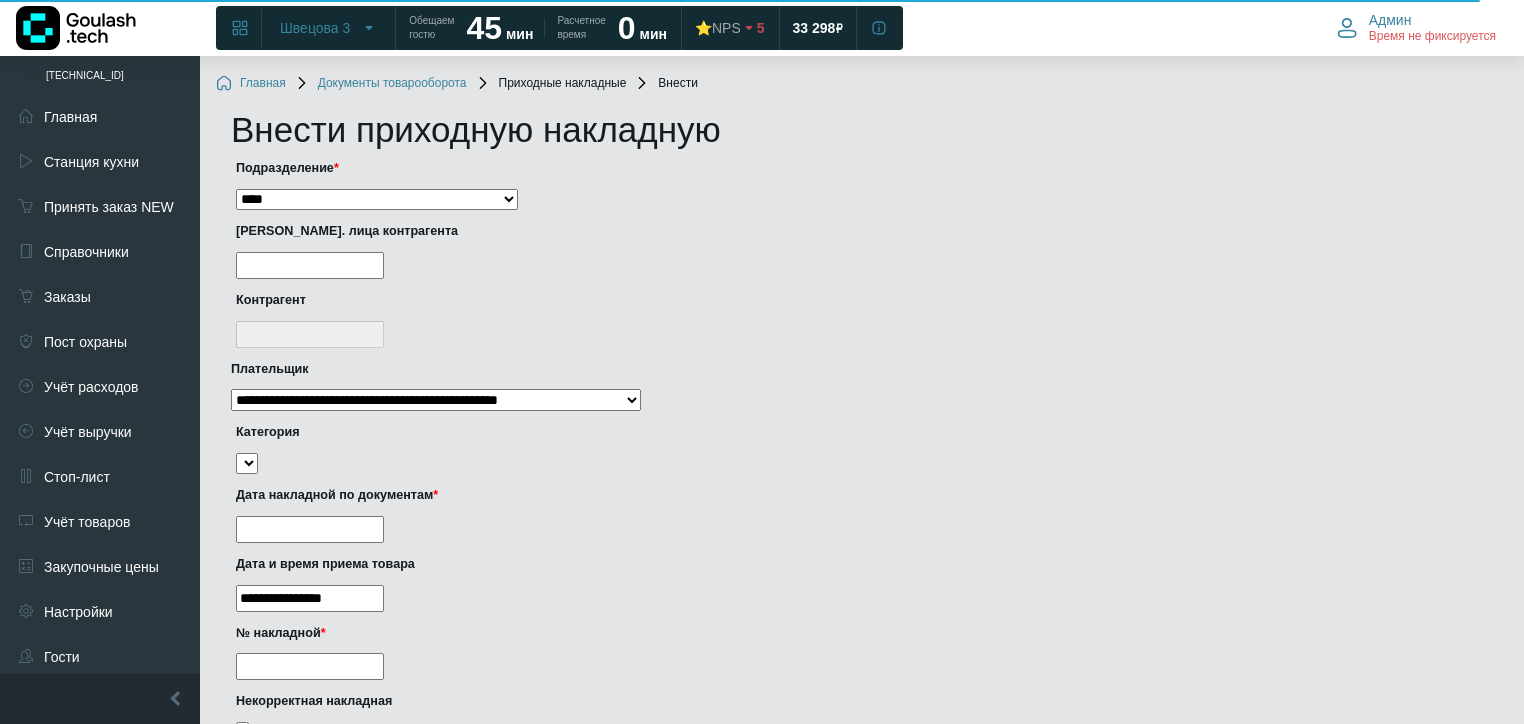 click at bounding box center (310, 265) 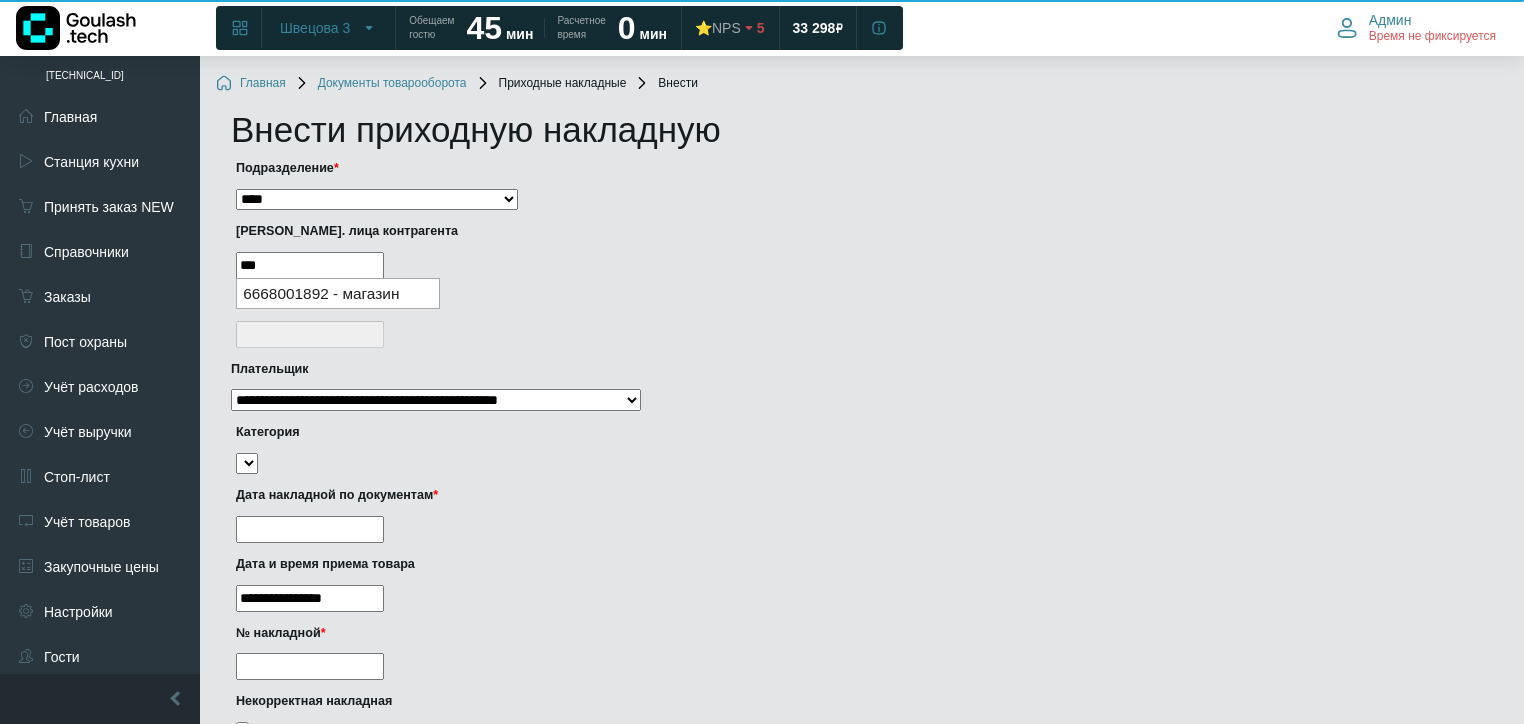click on "6668001892 - магазин" at bounding box center [338, 293] 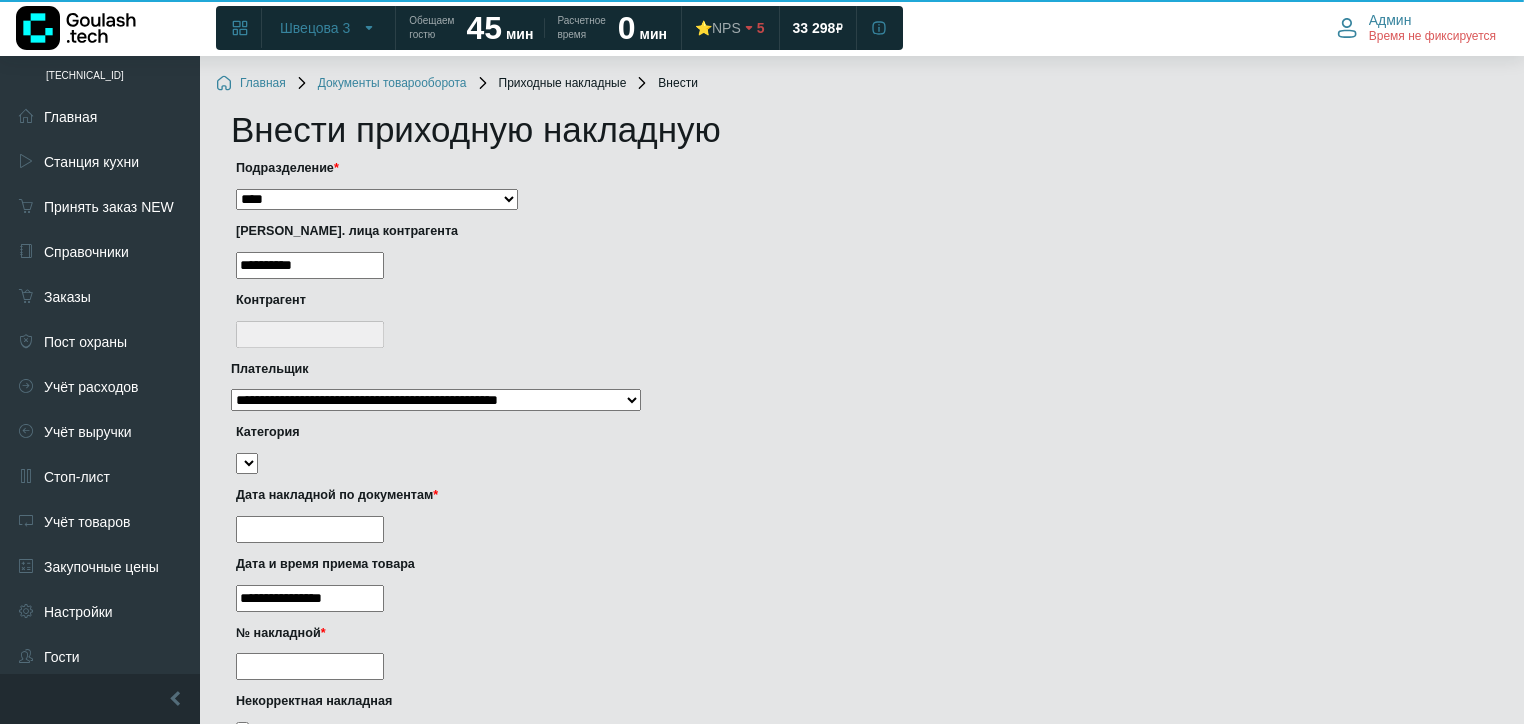 type on "**********" 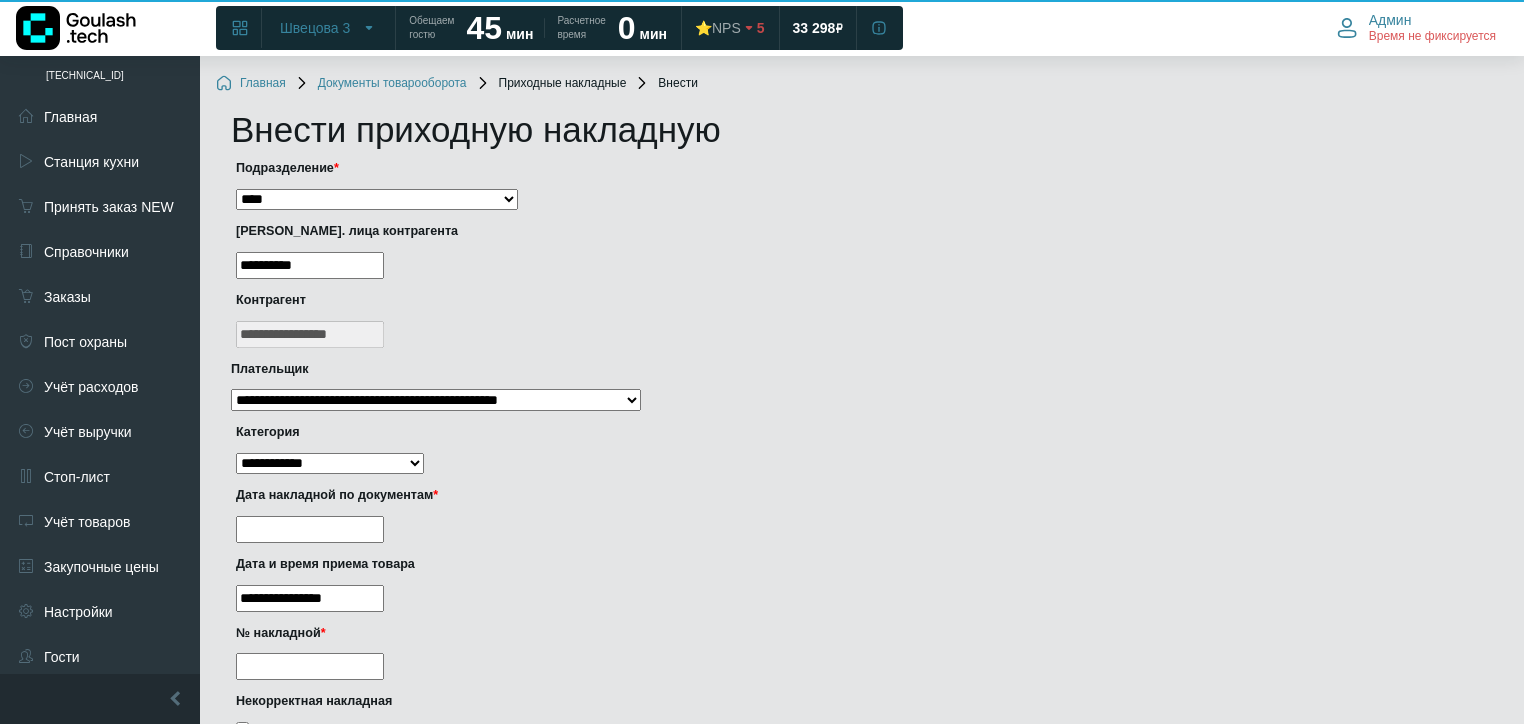 type on "**********" 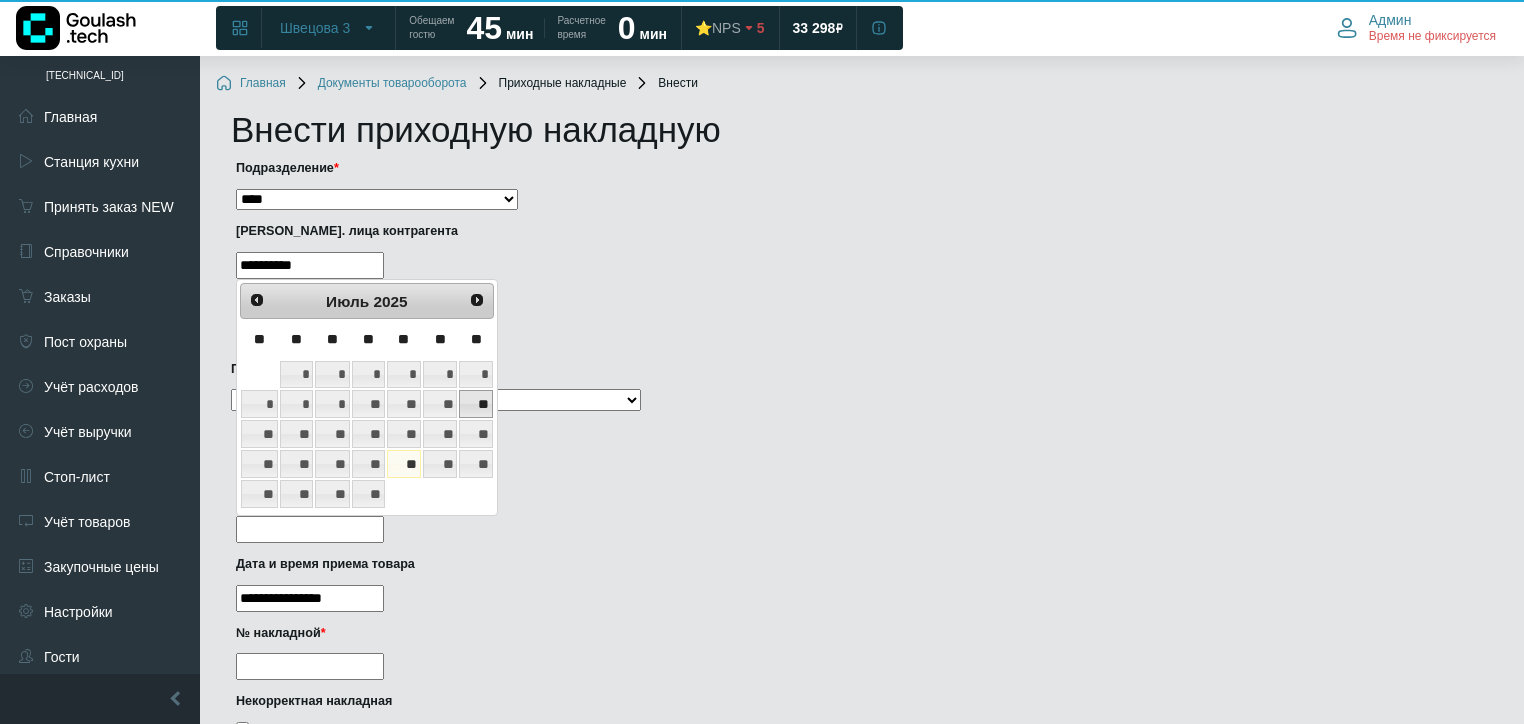 click on "**" at bounding box center [476, 404] 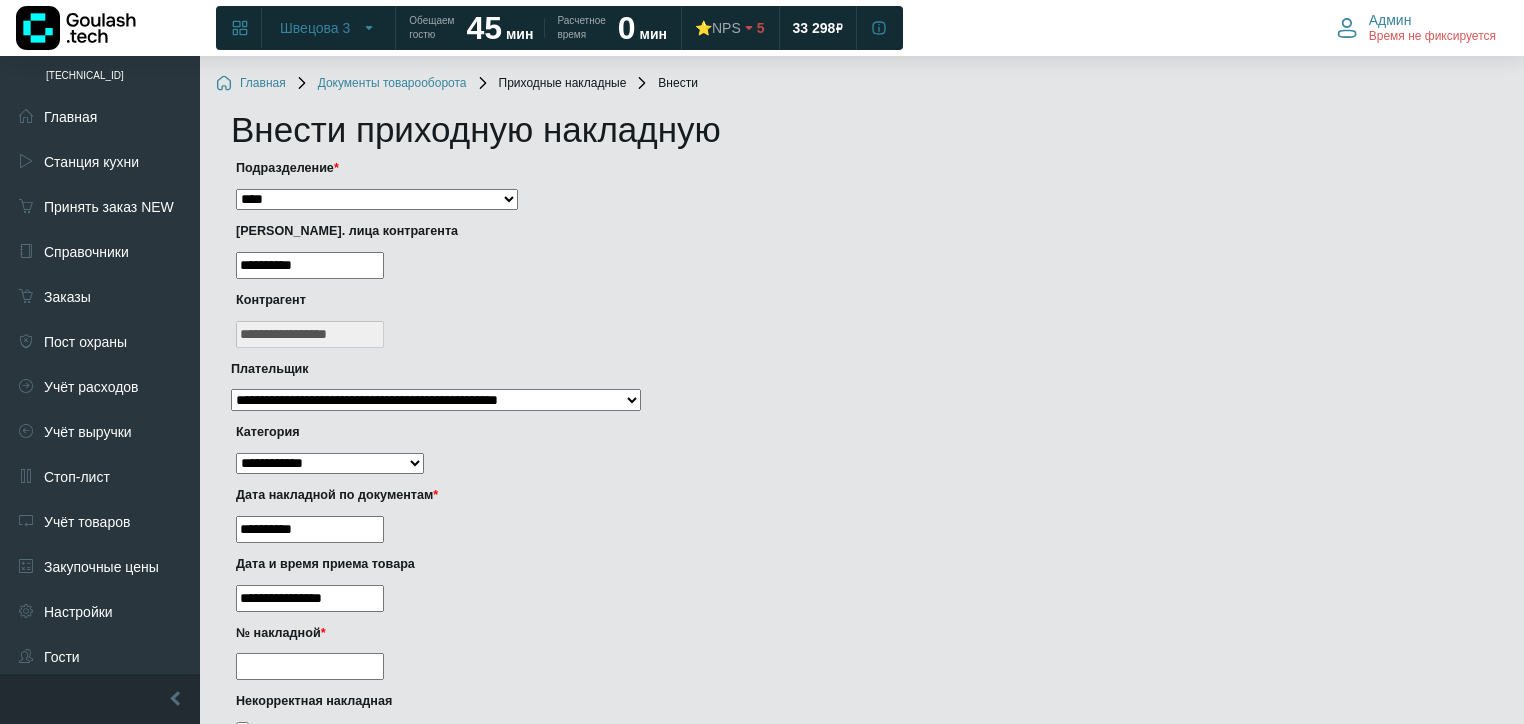 drag, startPoint x: 255, startPoint y: 608, endPoint x: 264, endPoint y: 584, distance: 25.632011 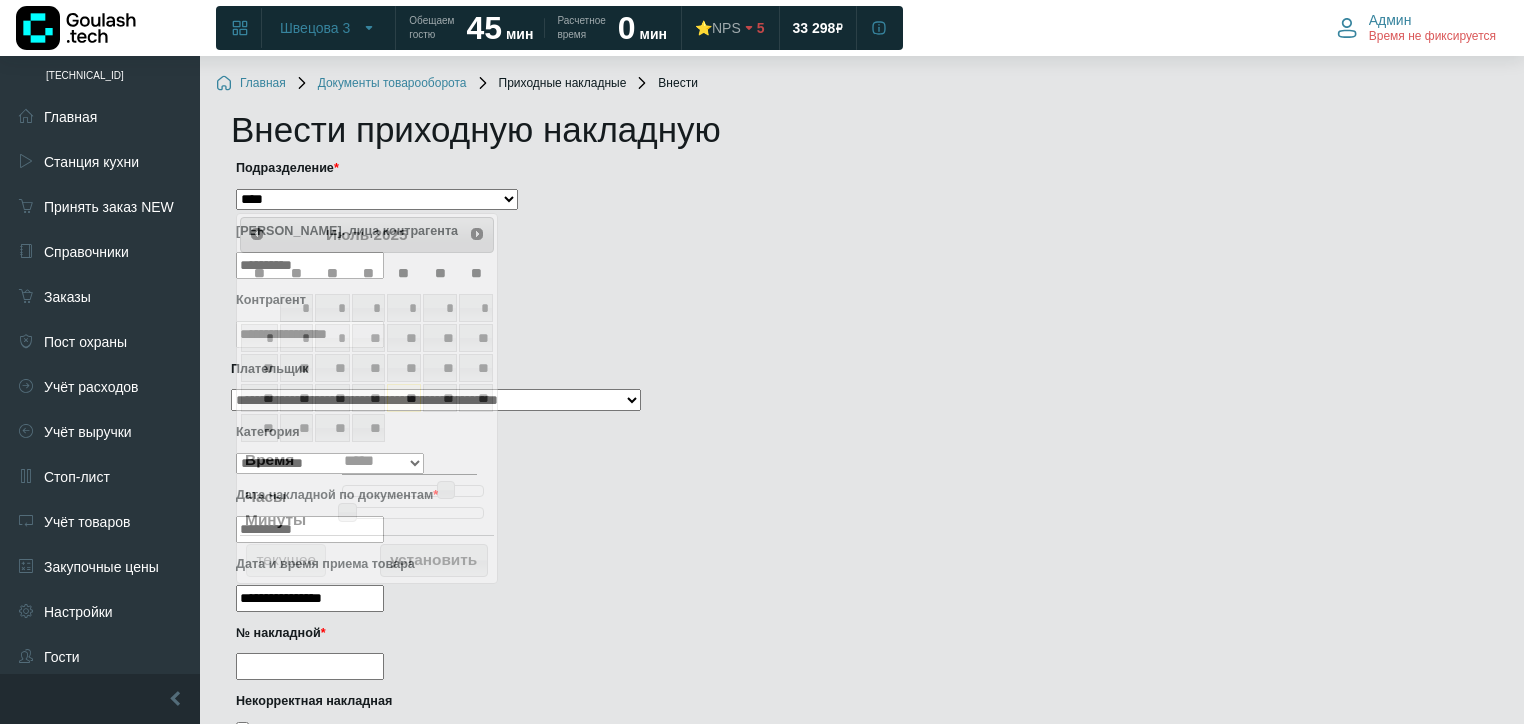 click on "**********" at bounding box center [310, 598] 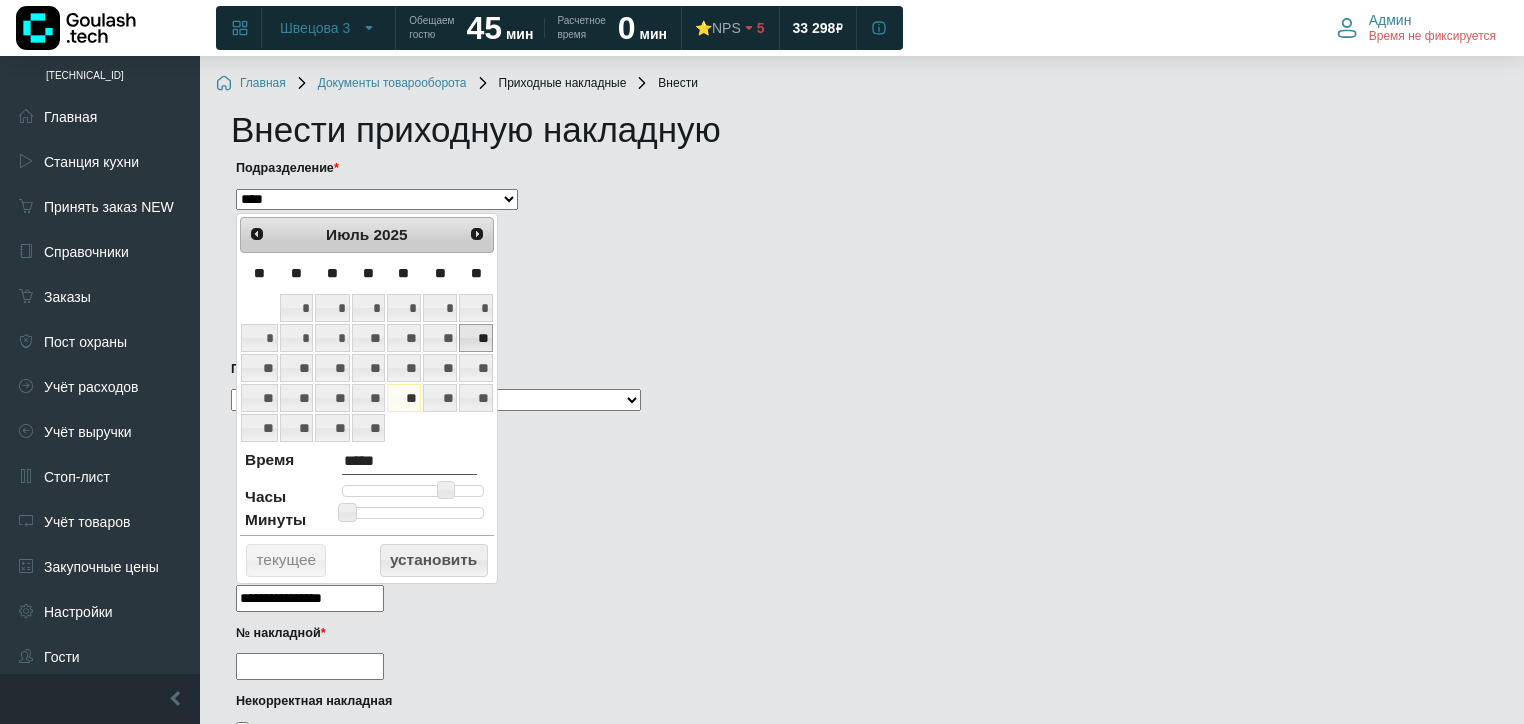 click on "**" at bounding box center [476, 338] 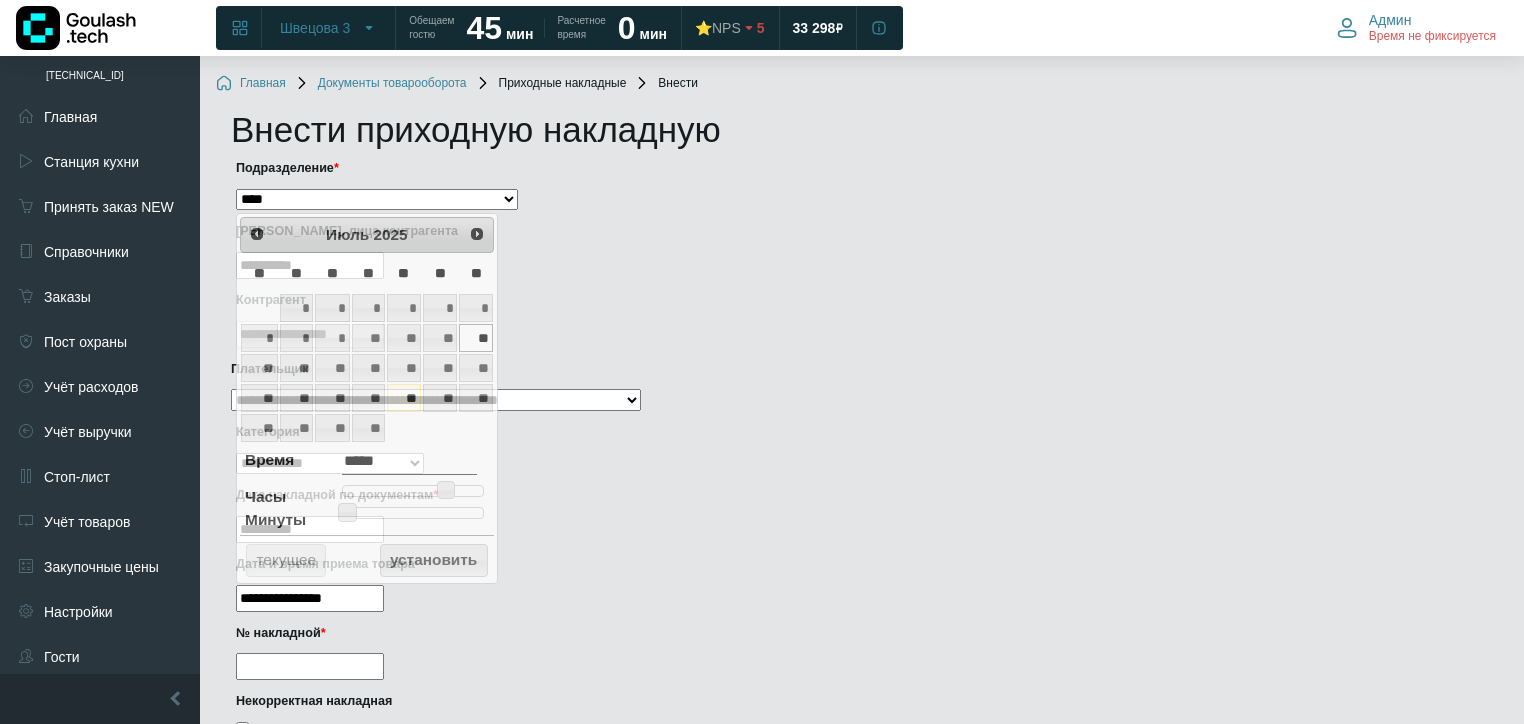 click on "№ накладной  *" at bounding box center (310, 666) 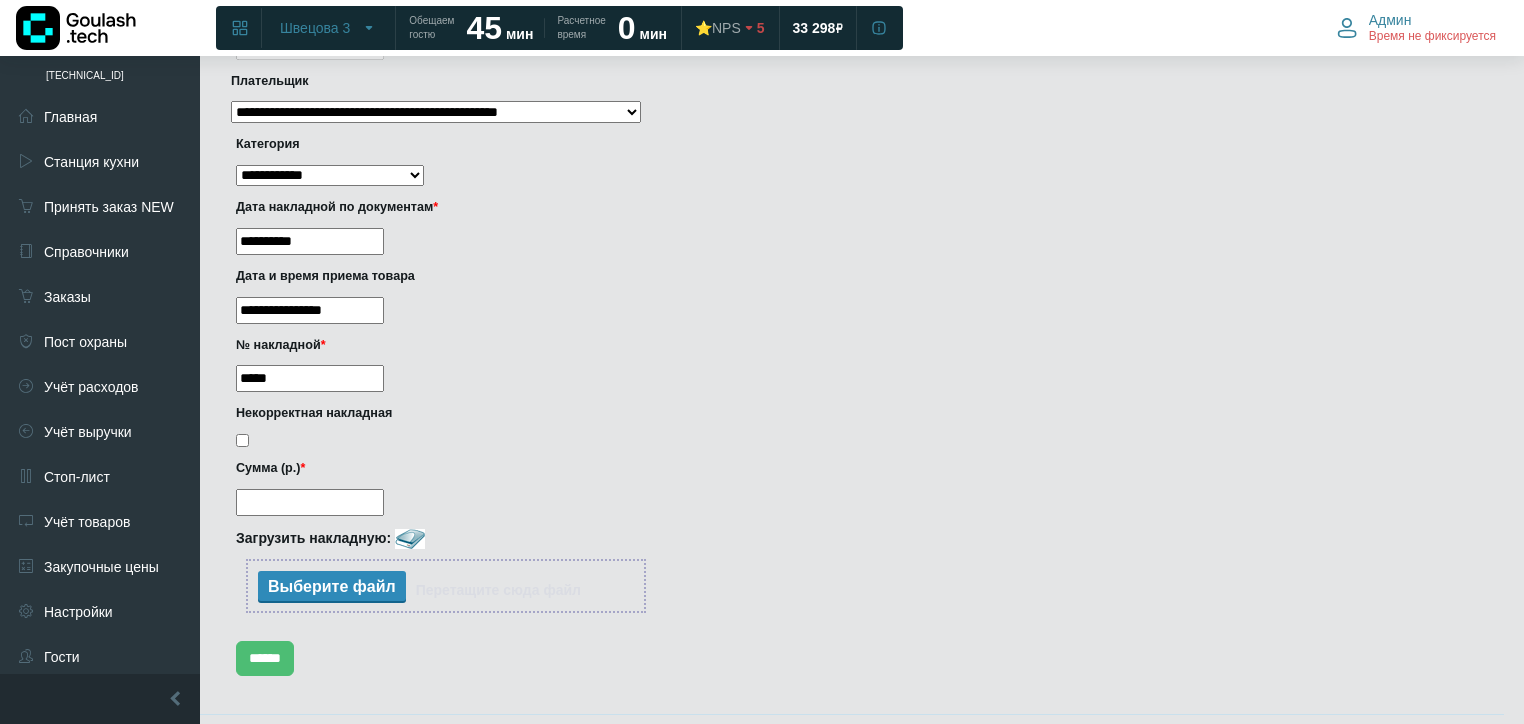 scroll, scrollTop: 320, scrollLeft: 0, axis: vertical 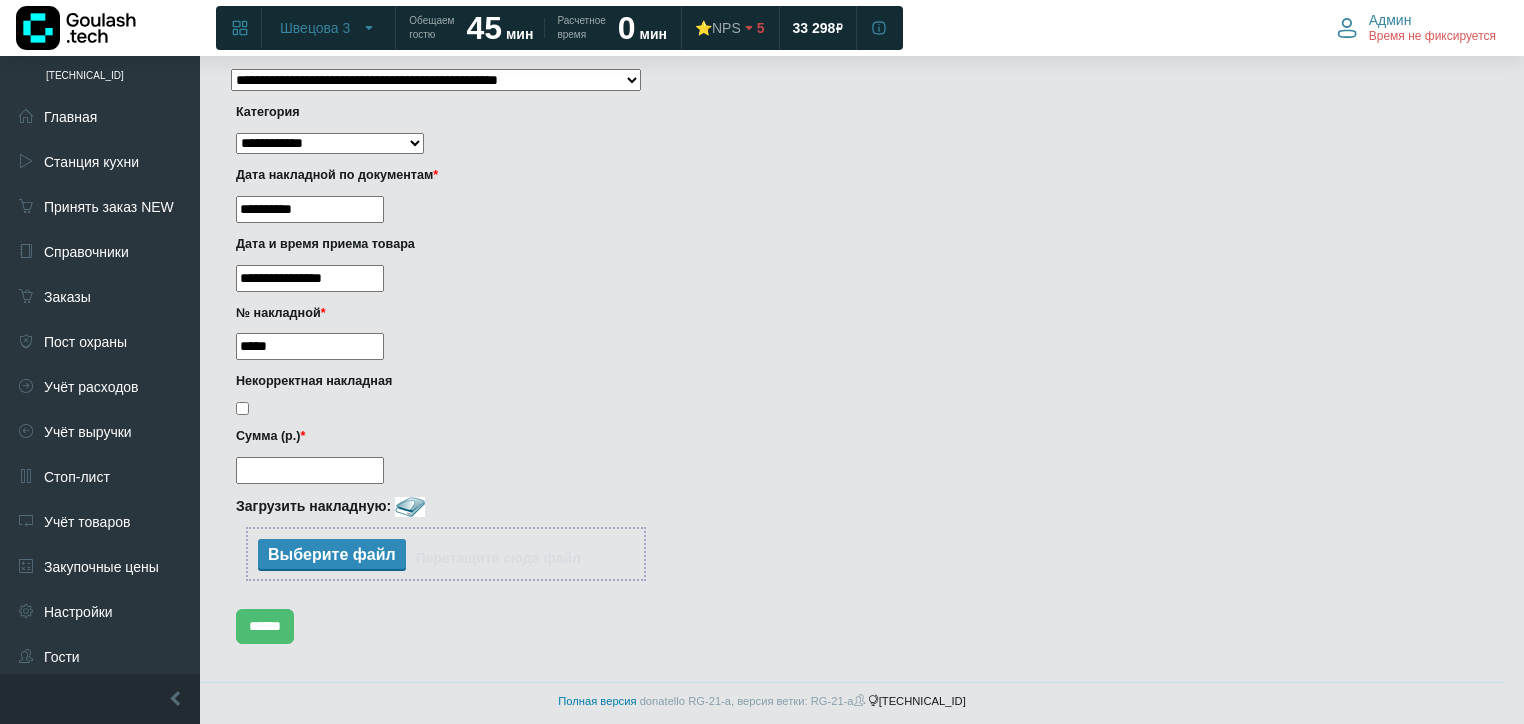 type on "*****" 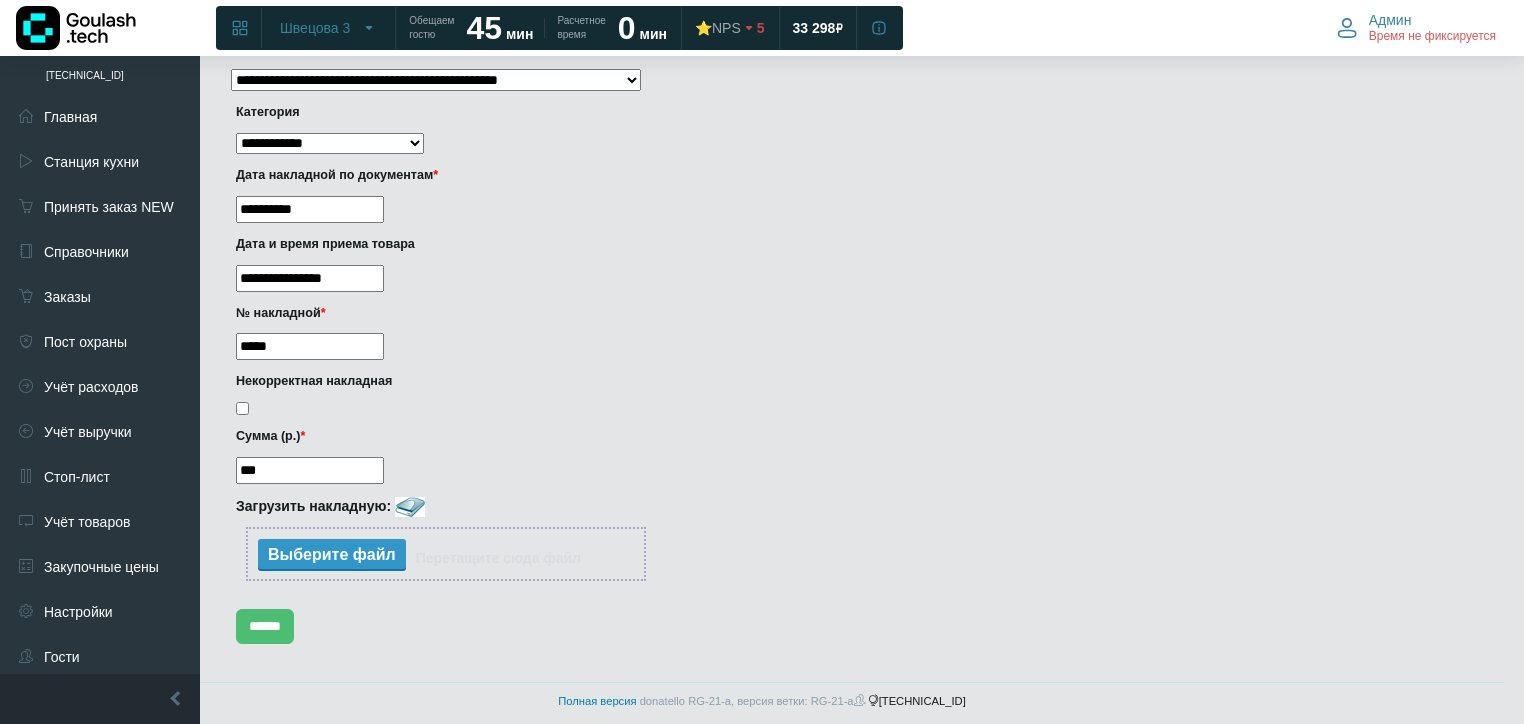 type on "***" 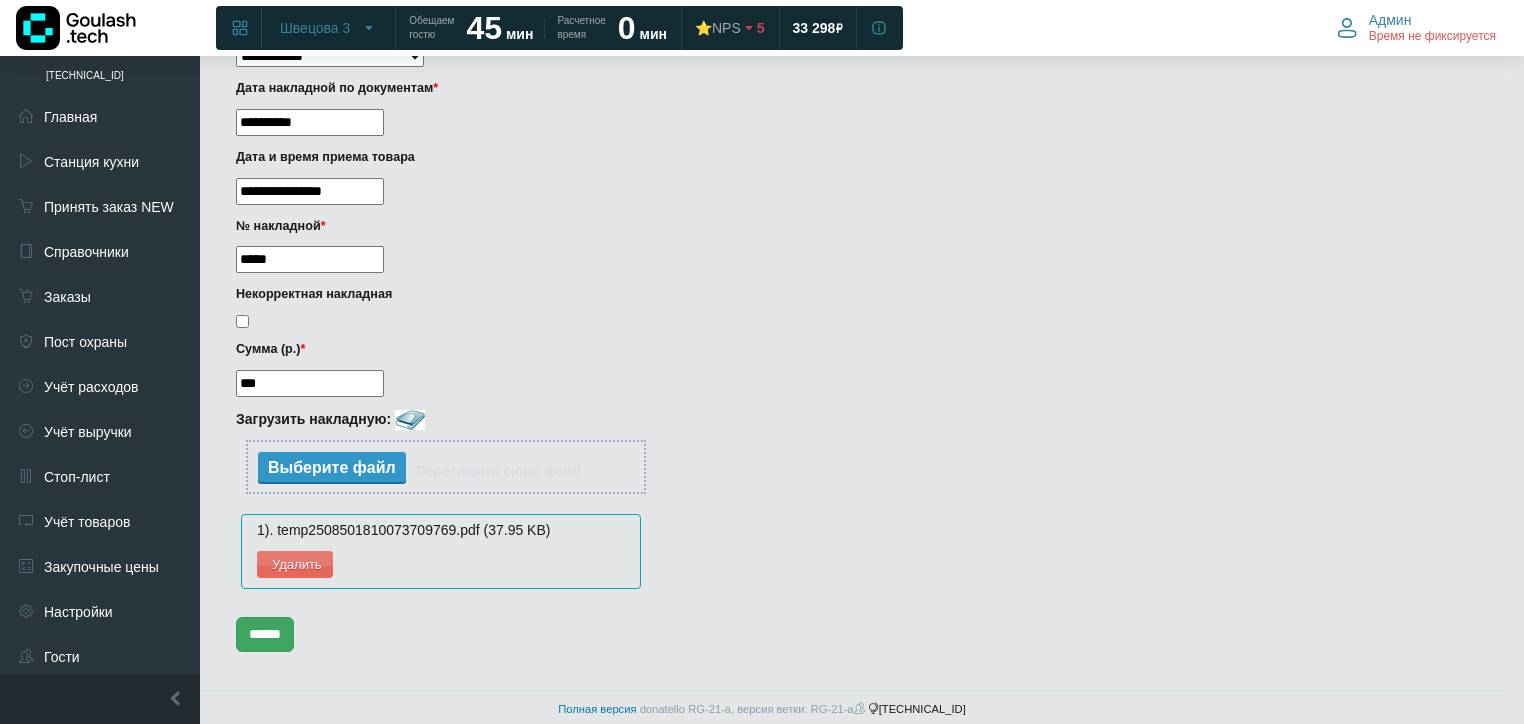 scroll, scrollTop: 416, scrollLeft: 0, axis: vertical 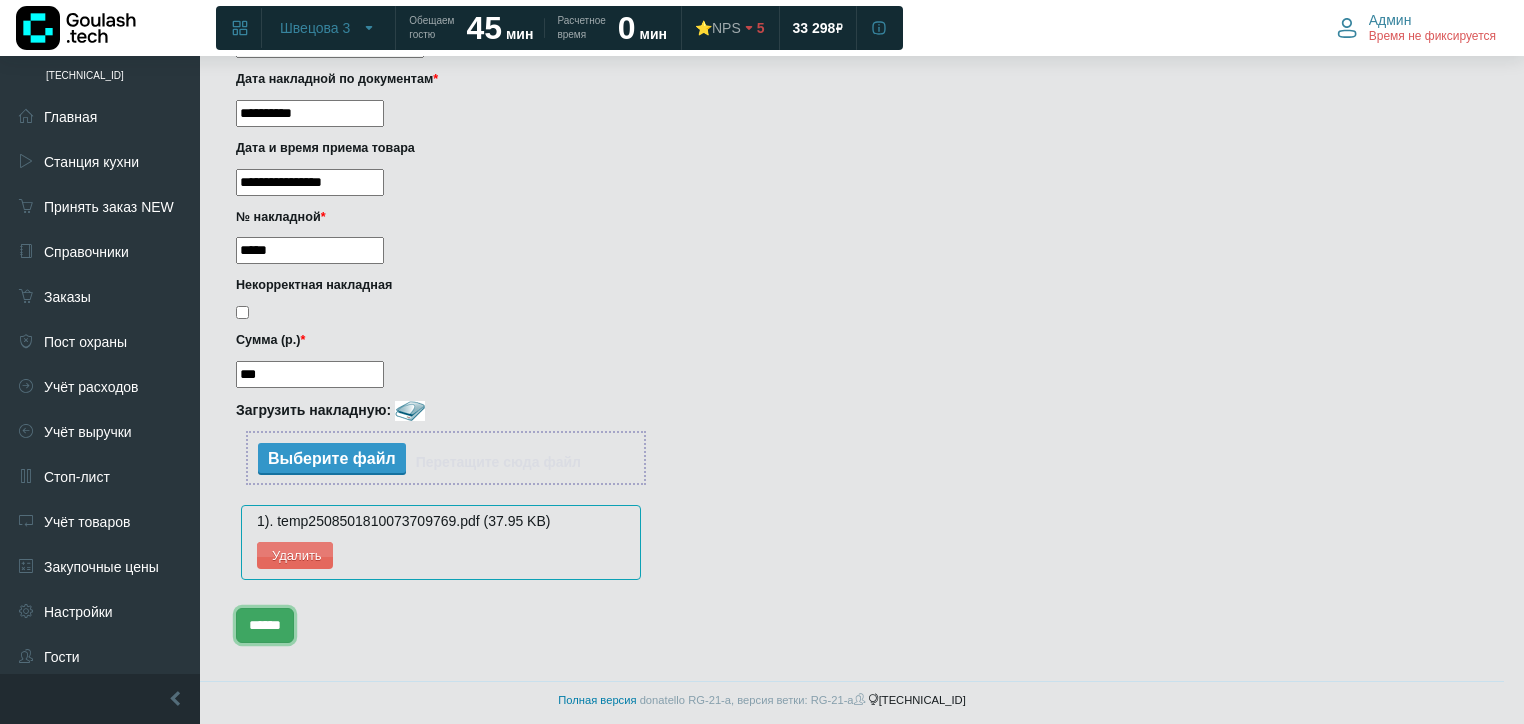 click on "******" at bounding box center (265, 625) 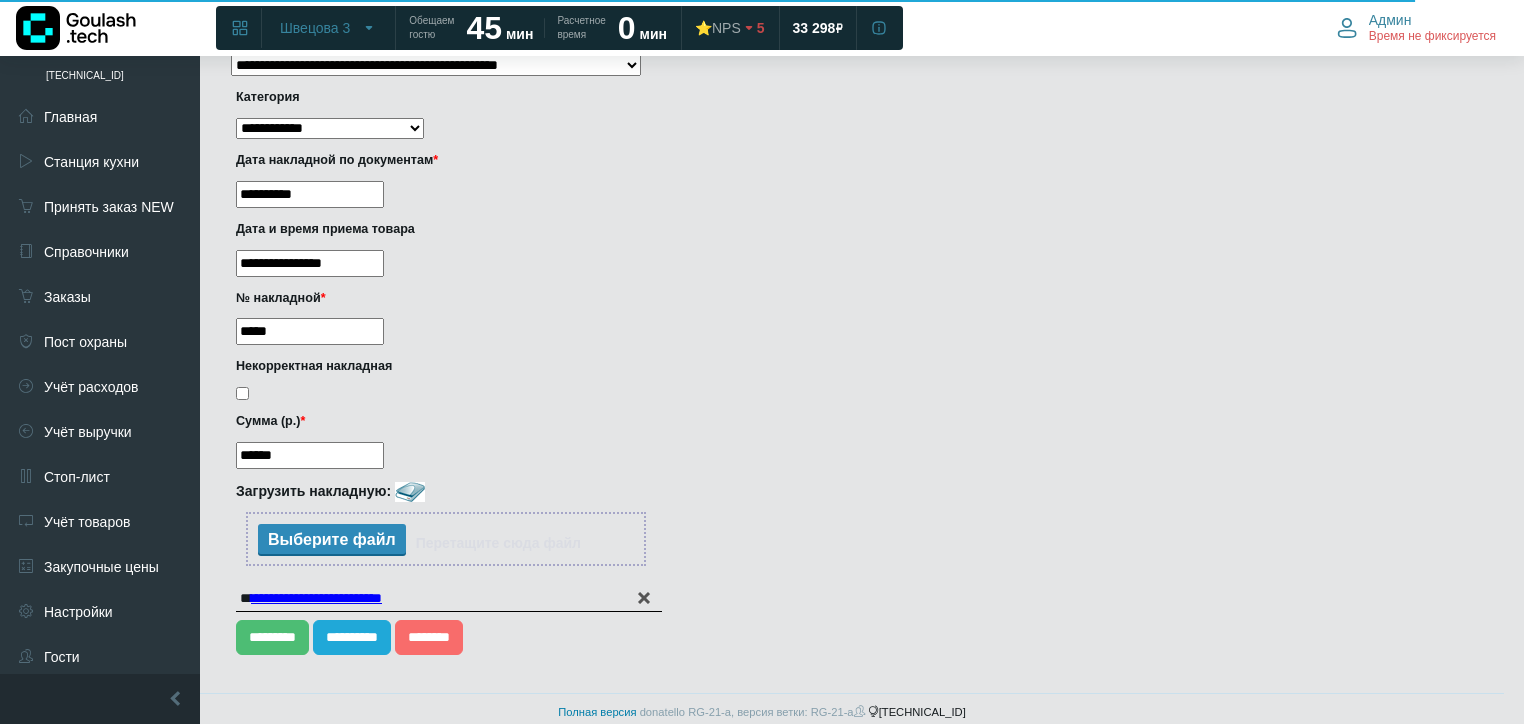 scroll, scrollTop: 346, scrollLeft: 0, axis: vertical 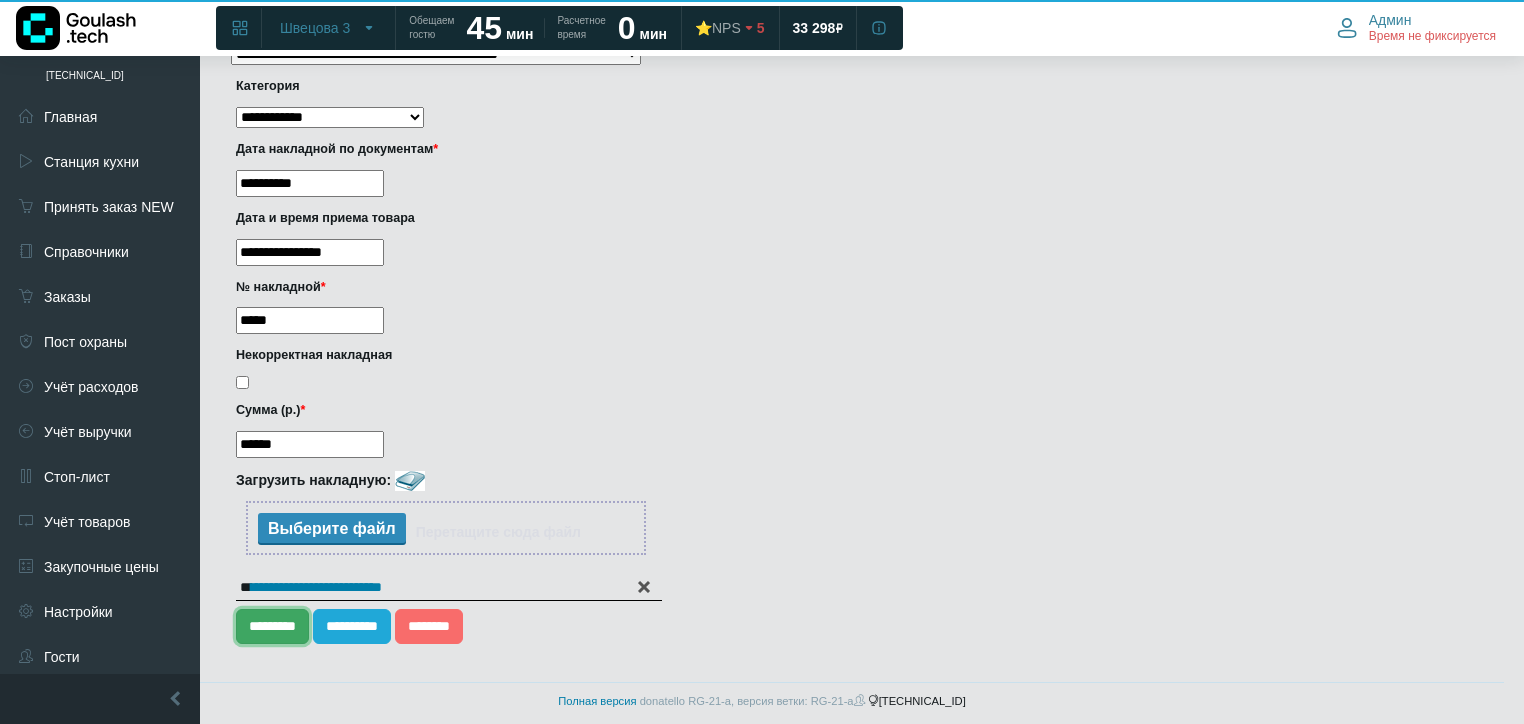 click on "*********" at bounding box center (272, 626) 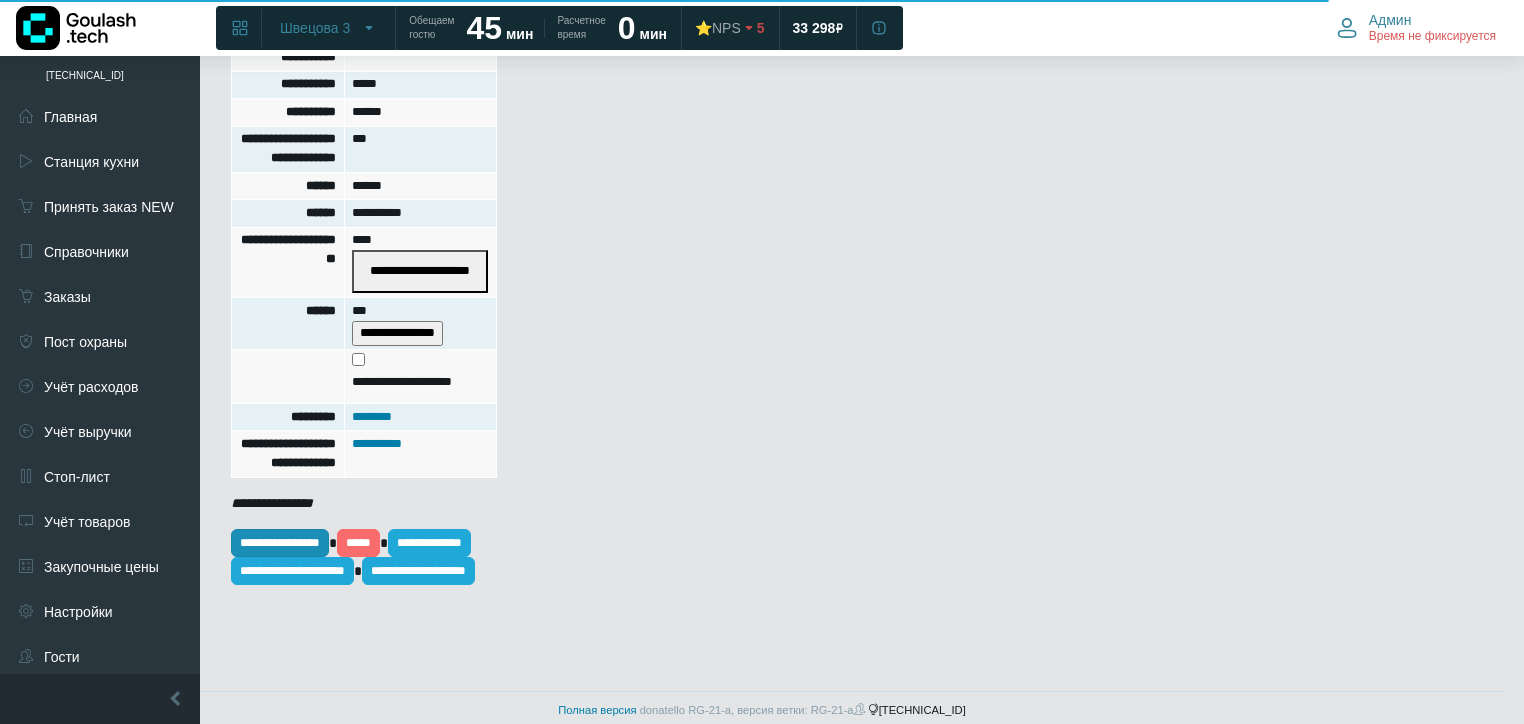 scroll, scrollTop: 640, scrollLeft: 0, axis: vertical 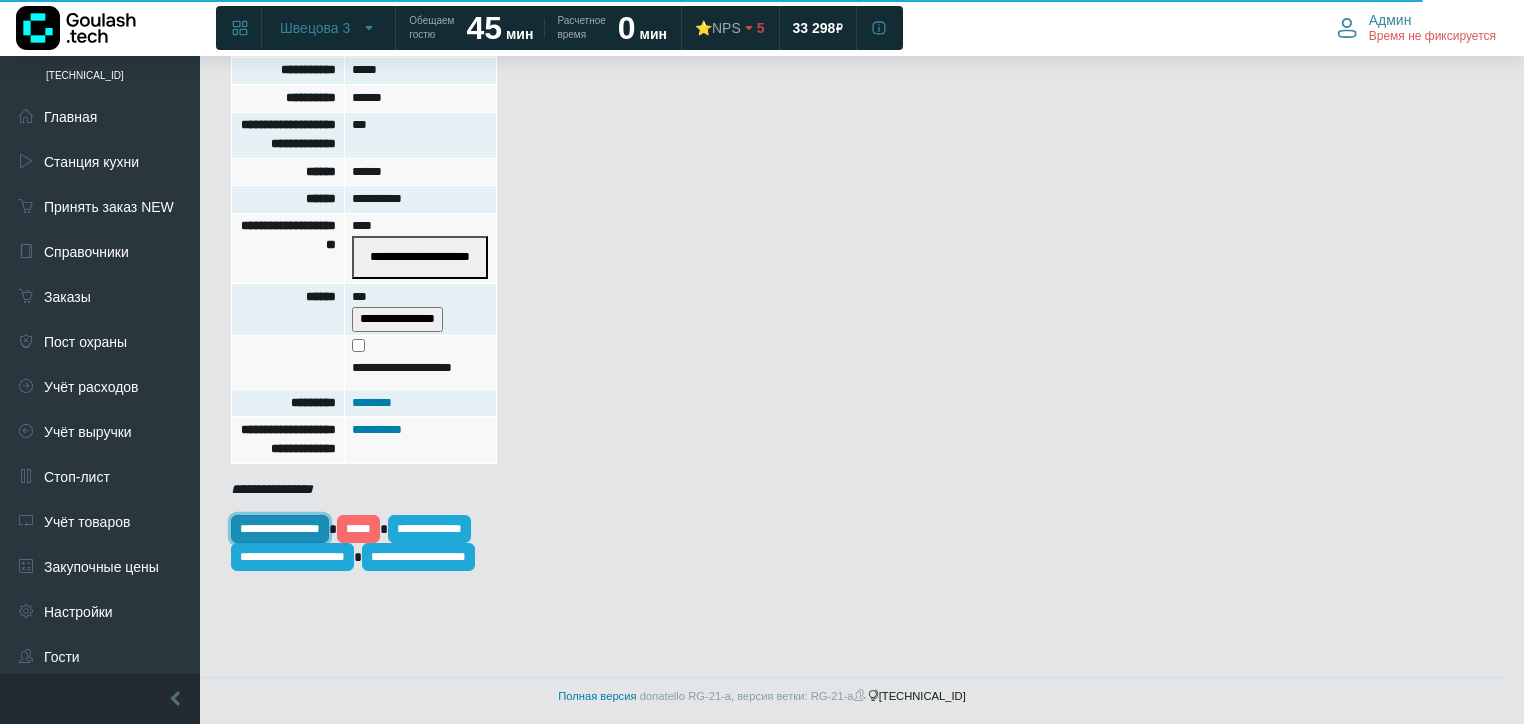 click on "**********" at bounding box center (280, 529) 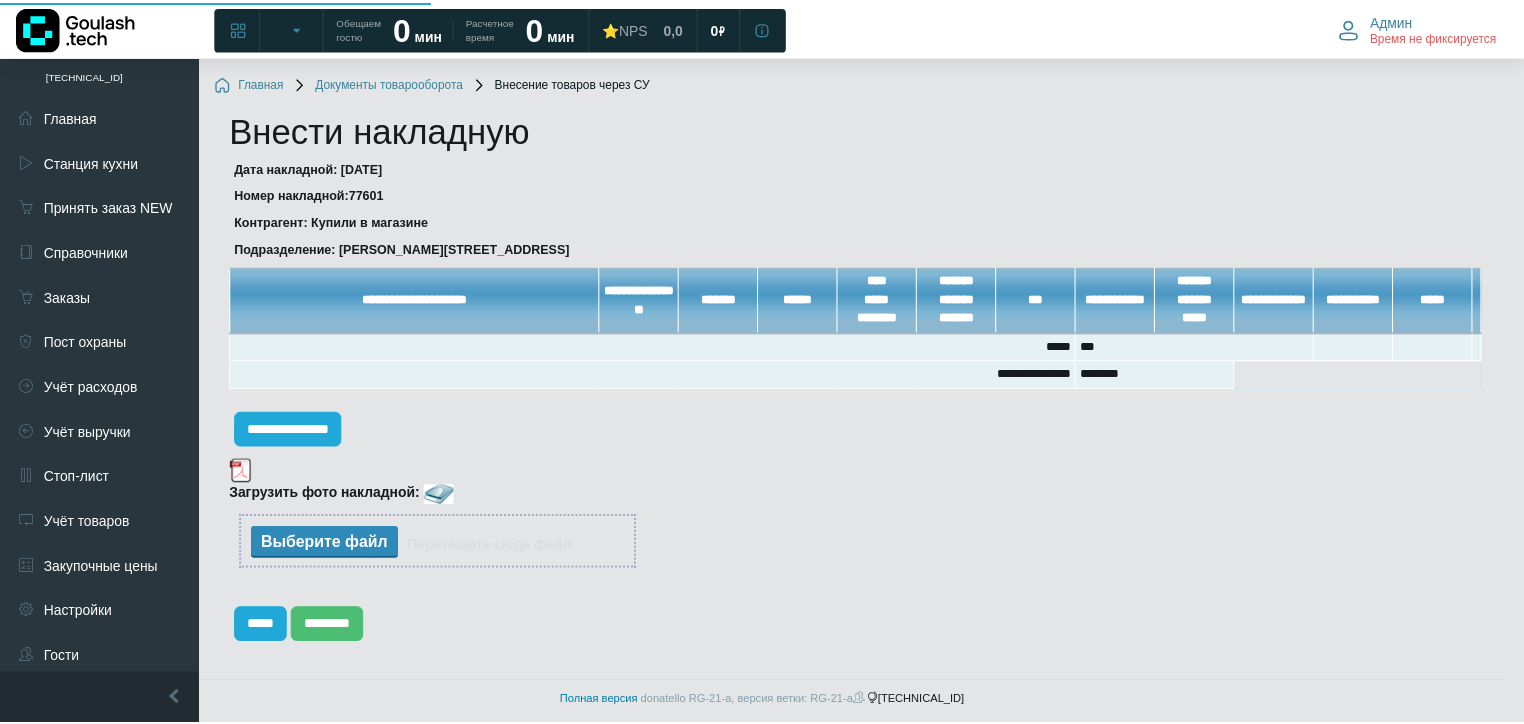 scroll, scrollTop: 0, scrollLeft: 0, axis: both 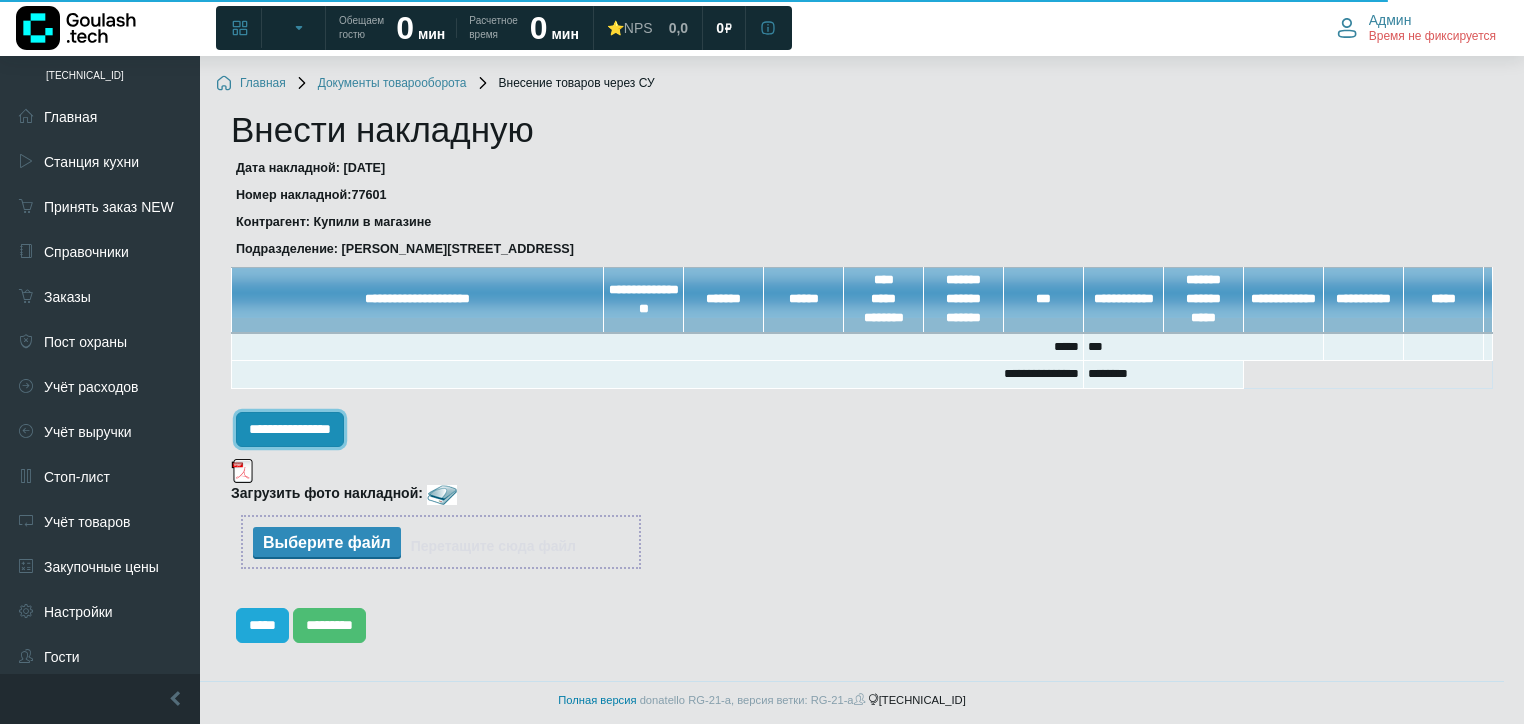click on "**********" at bounding box center (290, 429) 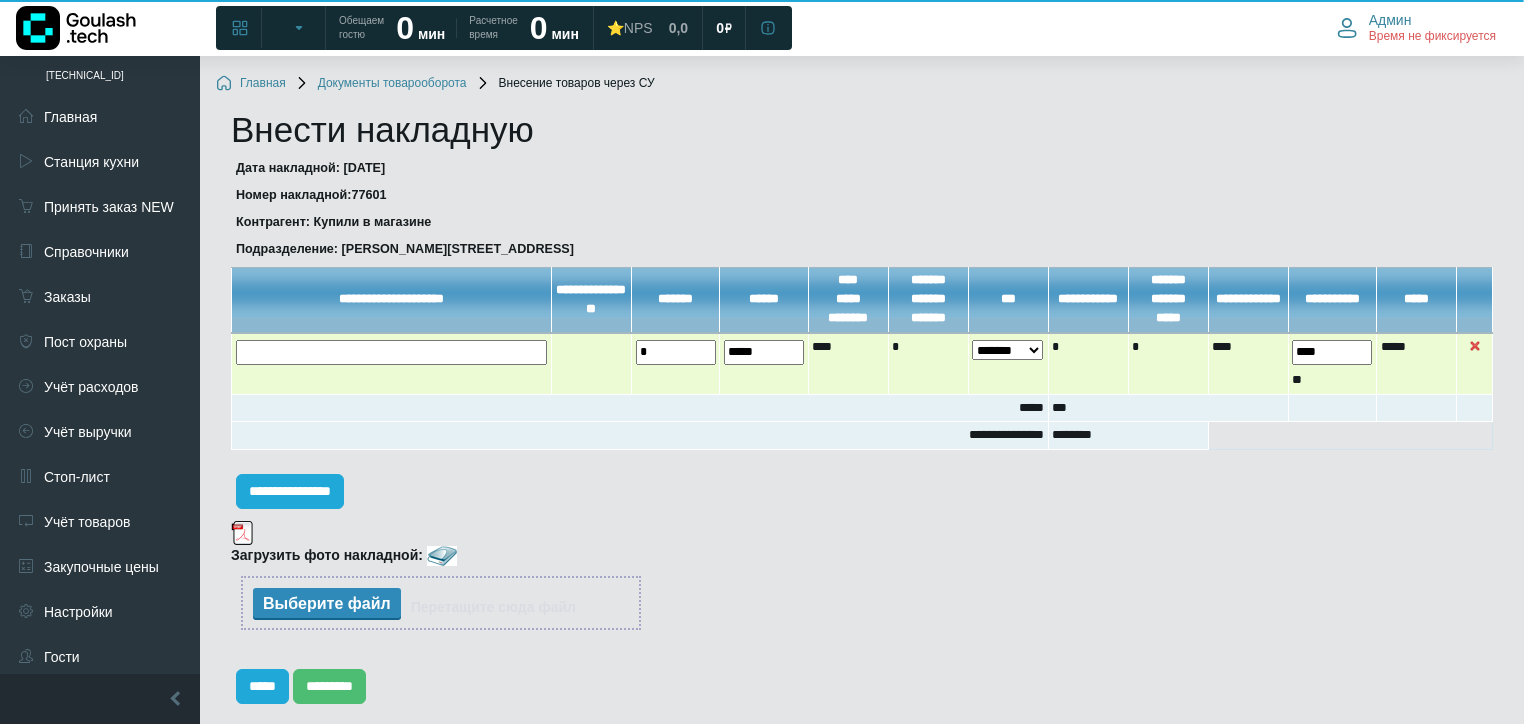 click at bounding box center [0, 0] 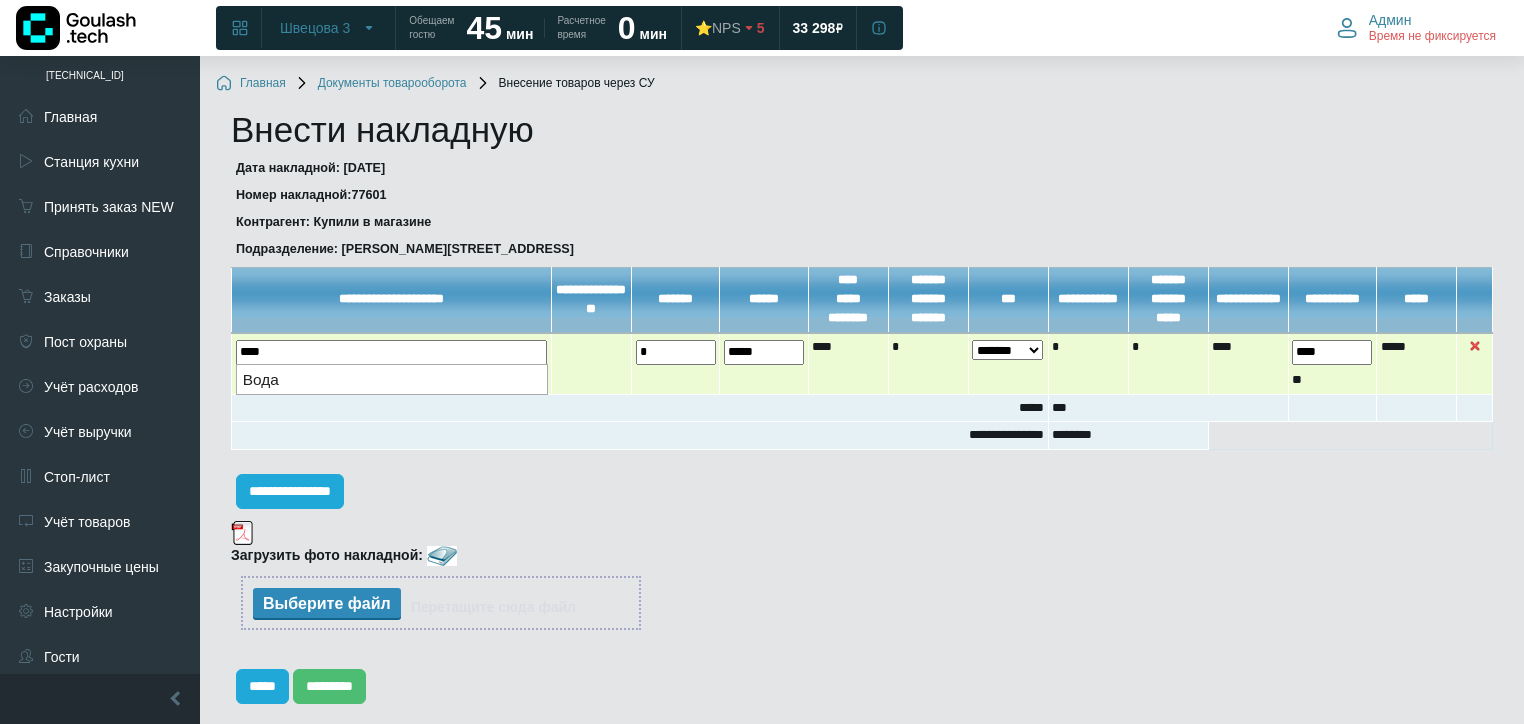 drag, startPoint x: 288, startPoint y: 377, endPoint x: 390, endPoint y: 368, distance: 102.396286 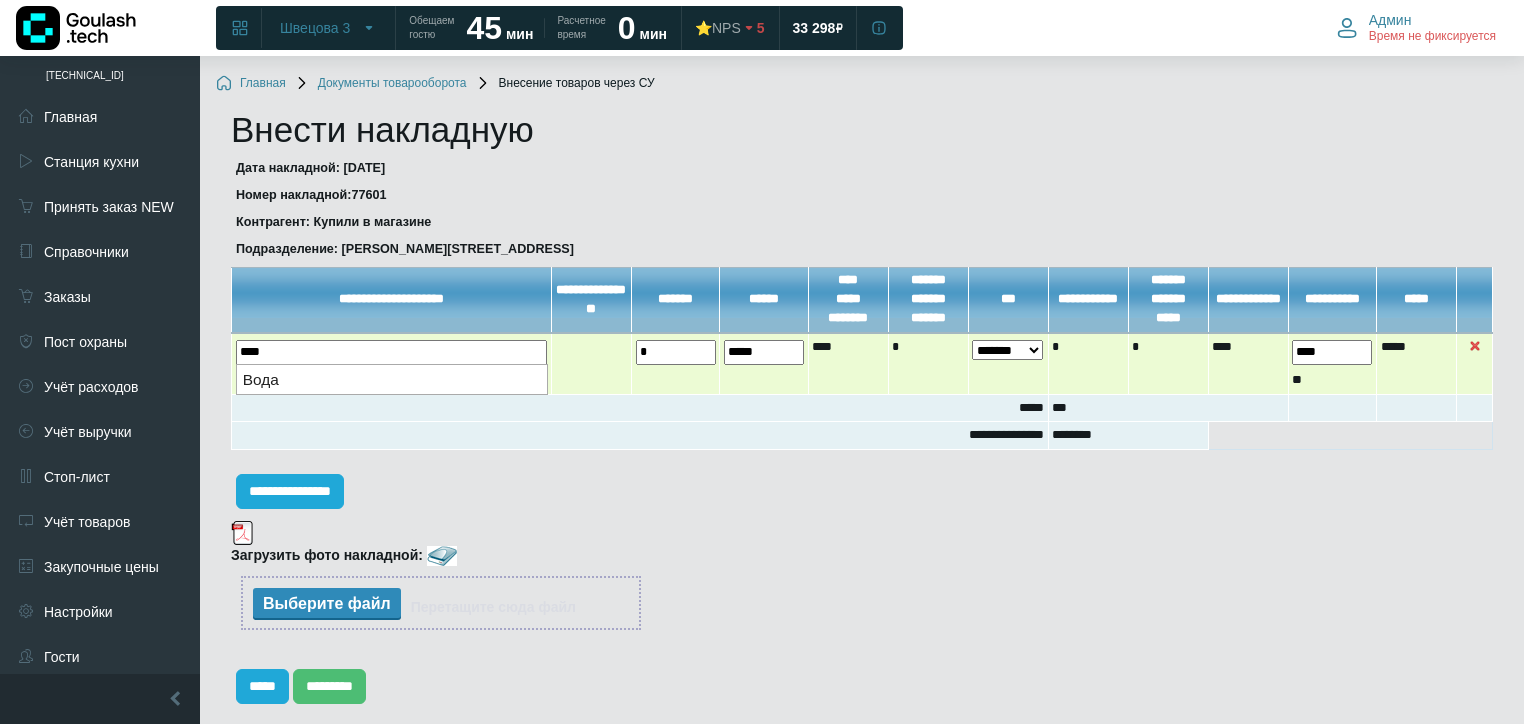 click on "Вода" at bounding box center (392, 379) 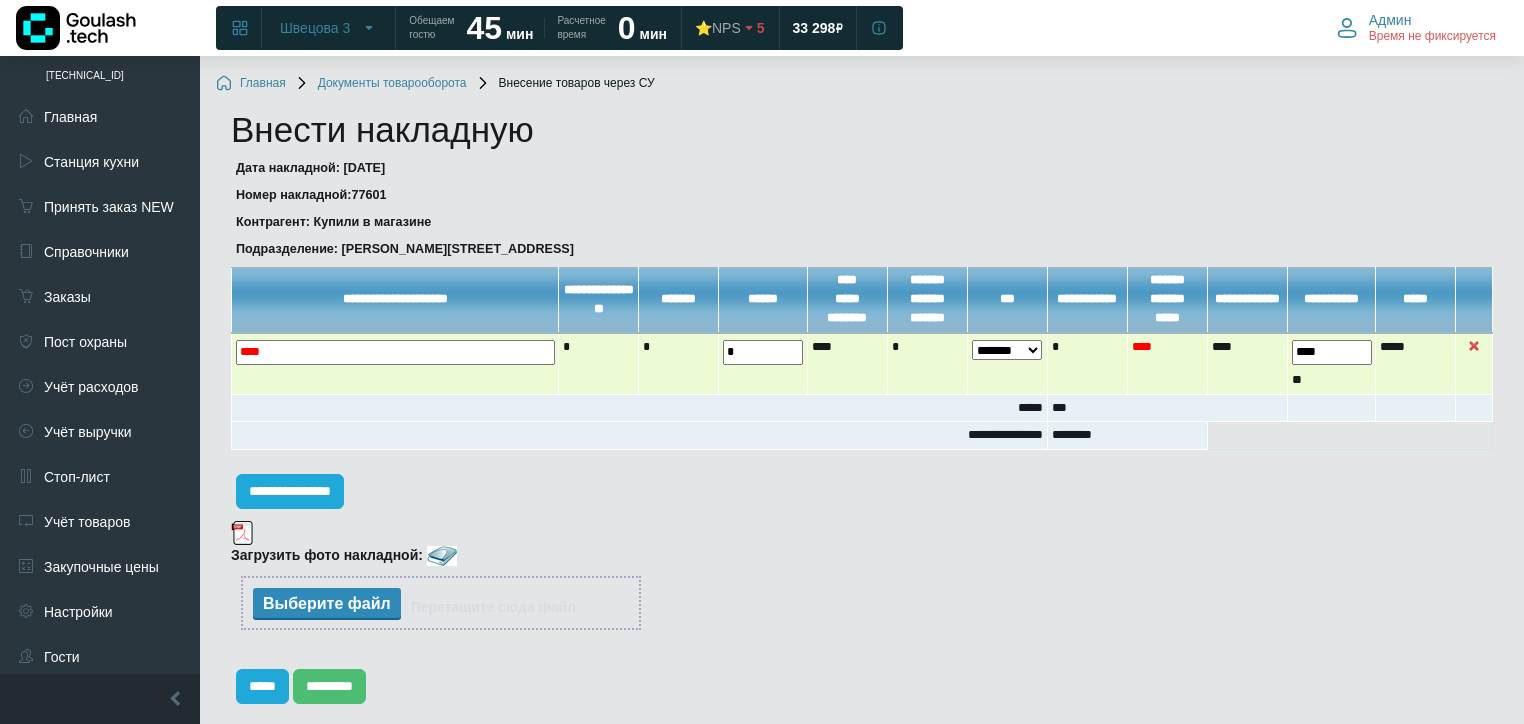 drag, startPoint x: 737, startPoint y: 349, endPoint x: 700, endPoint y: 364, distance: 39.92493 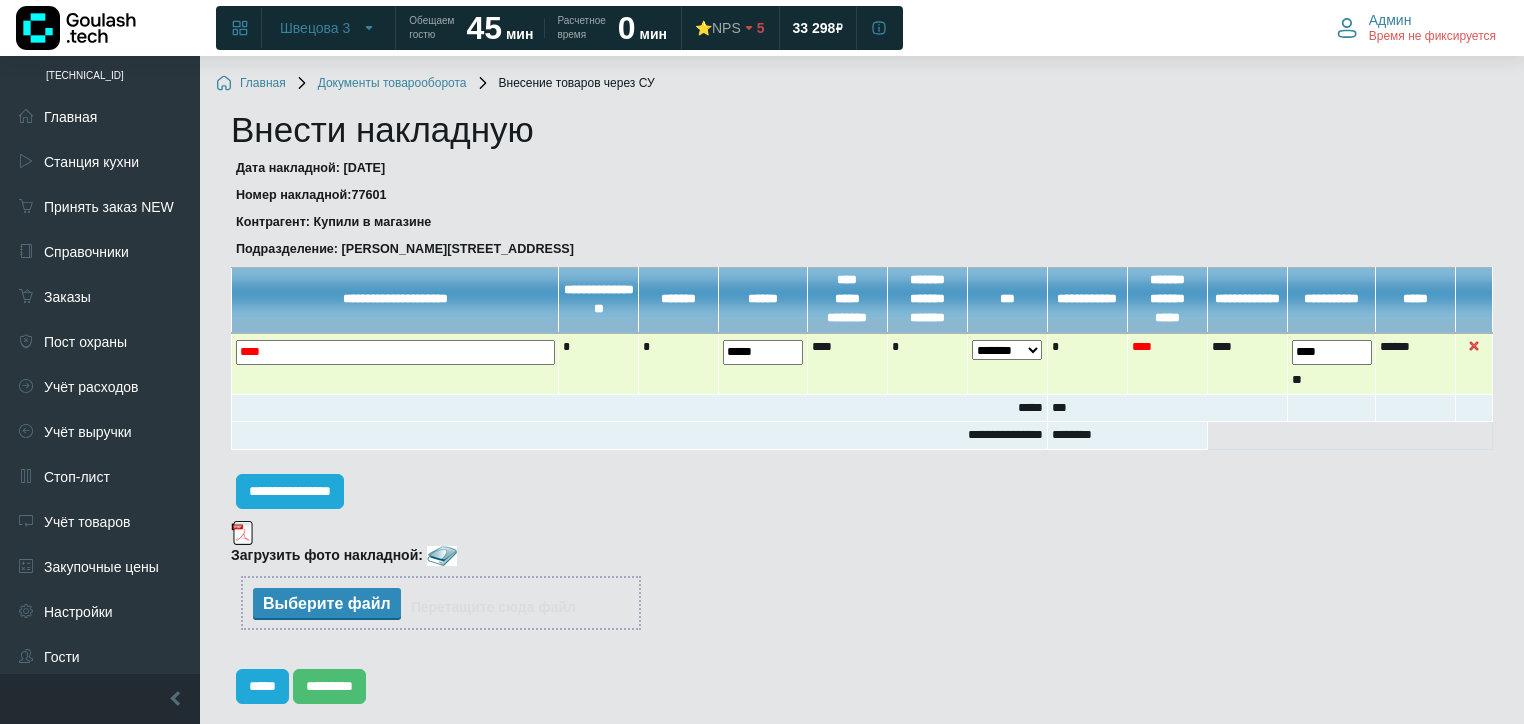 type on "*****" 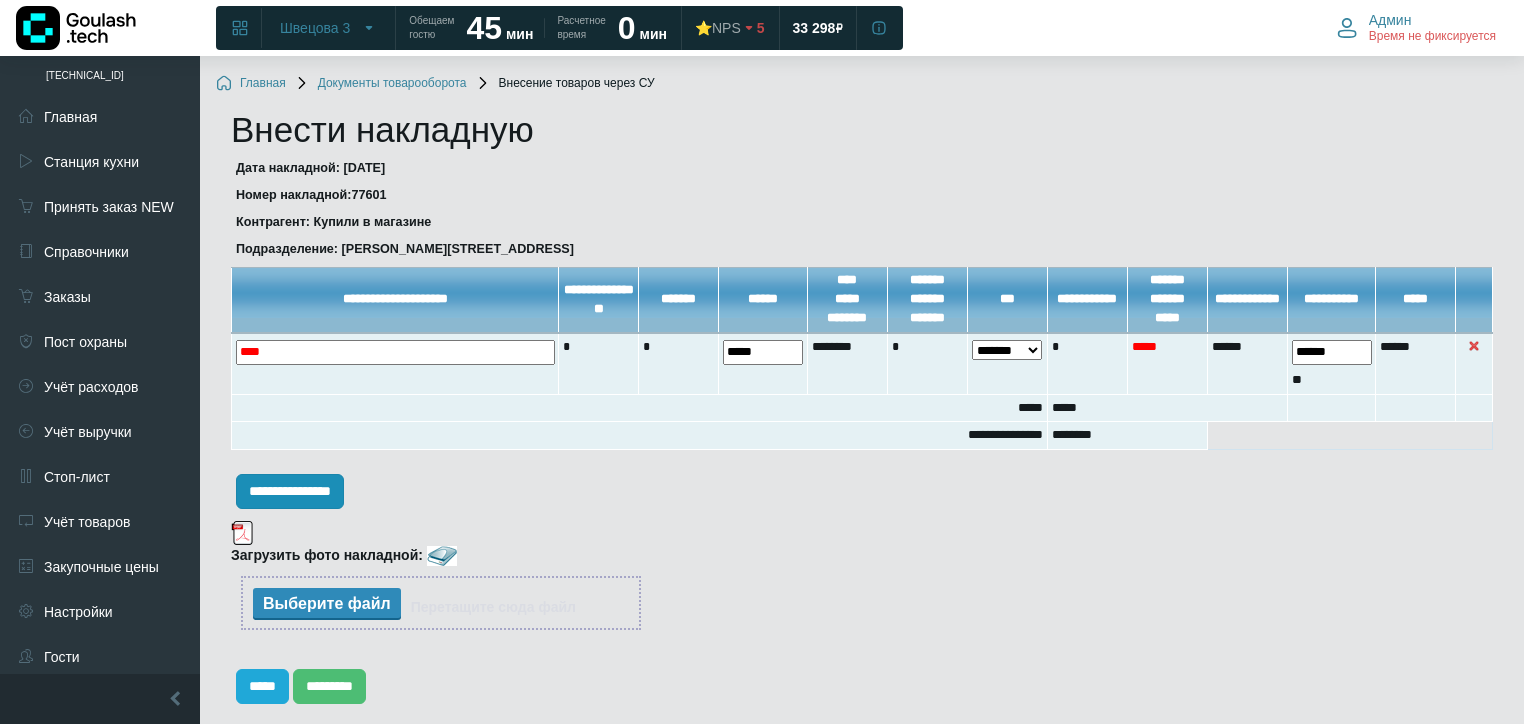 type on "******" 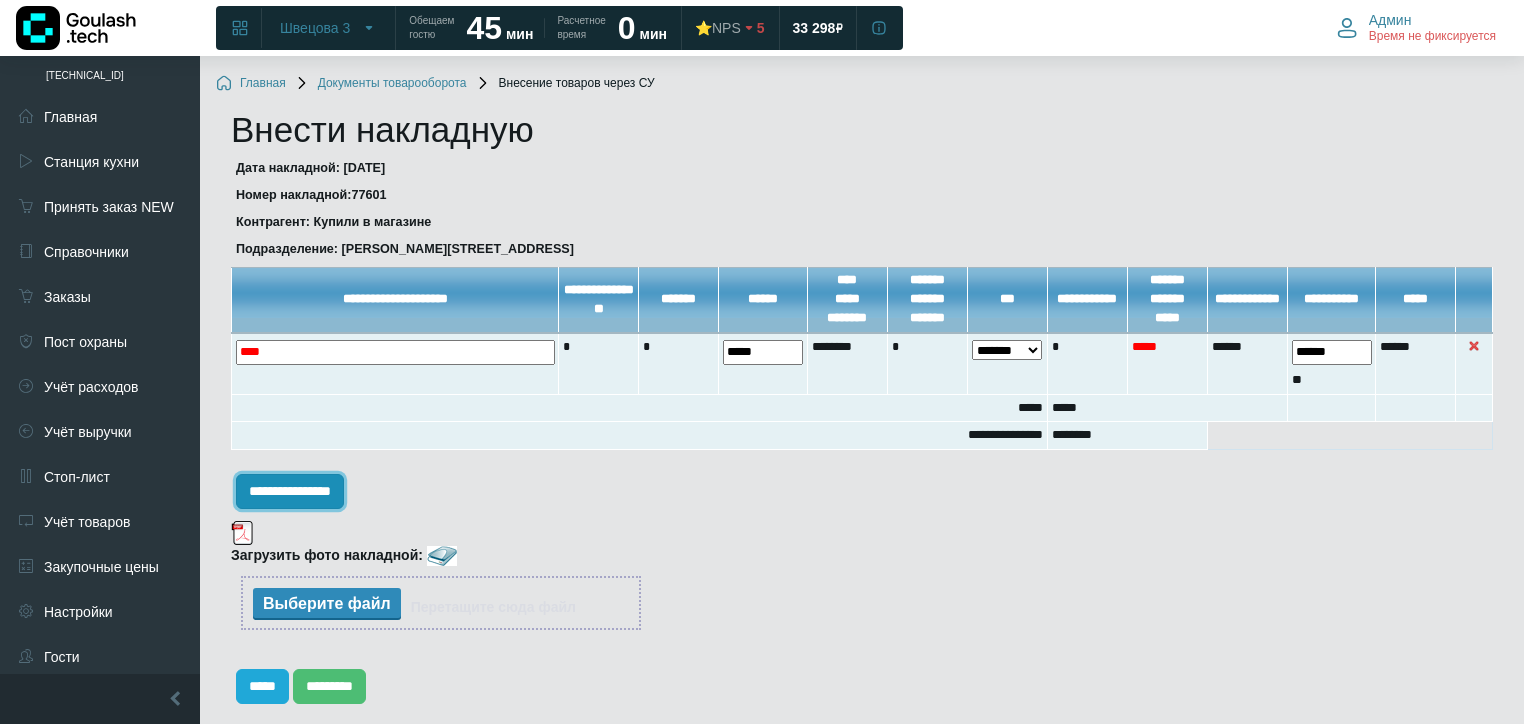 click on "**********" at bounding box center (290, 491) 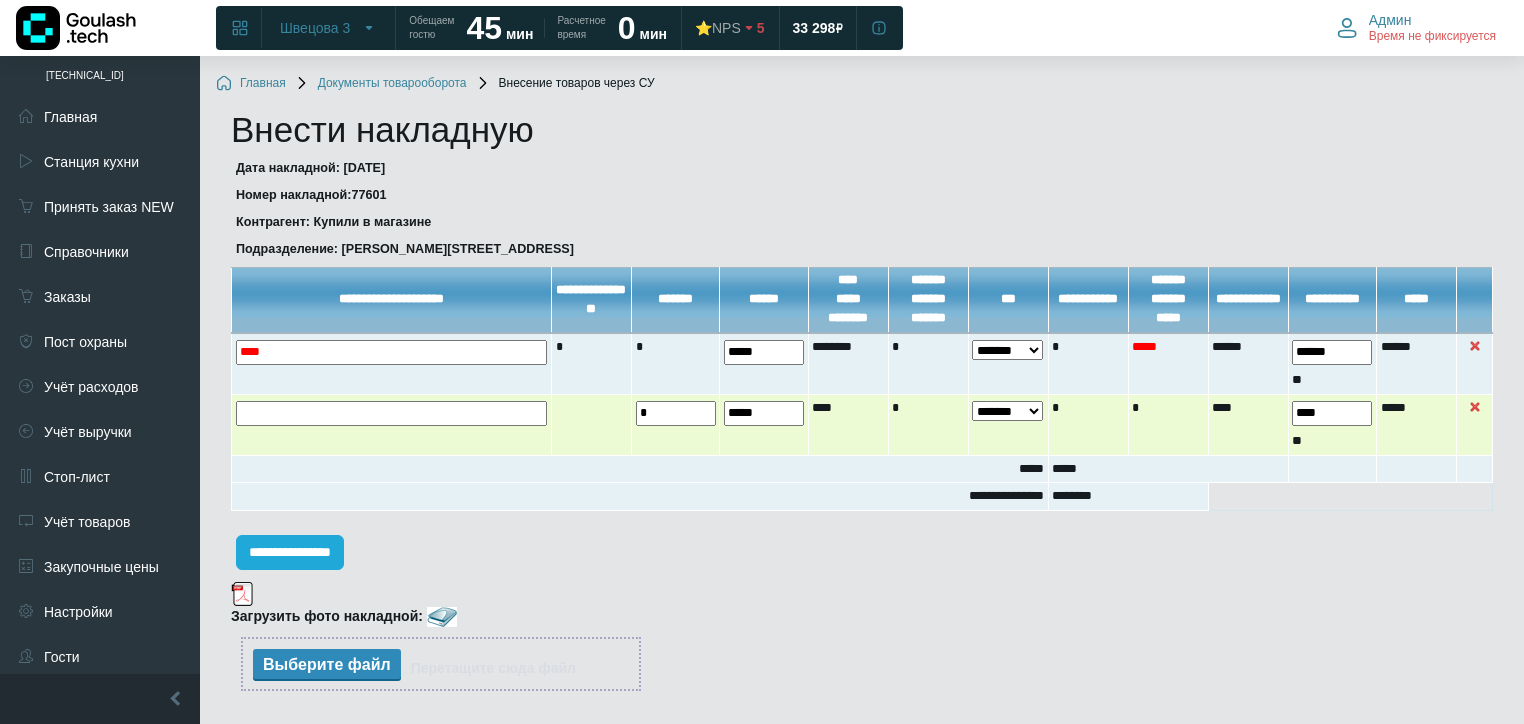 click at bounding box center (0, 0) 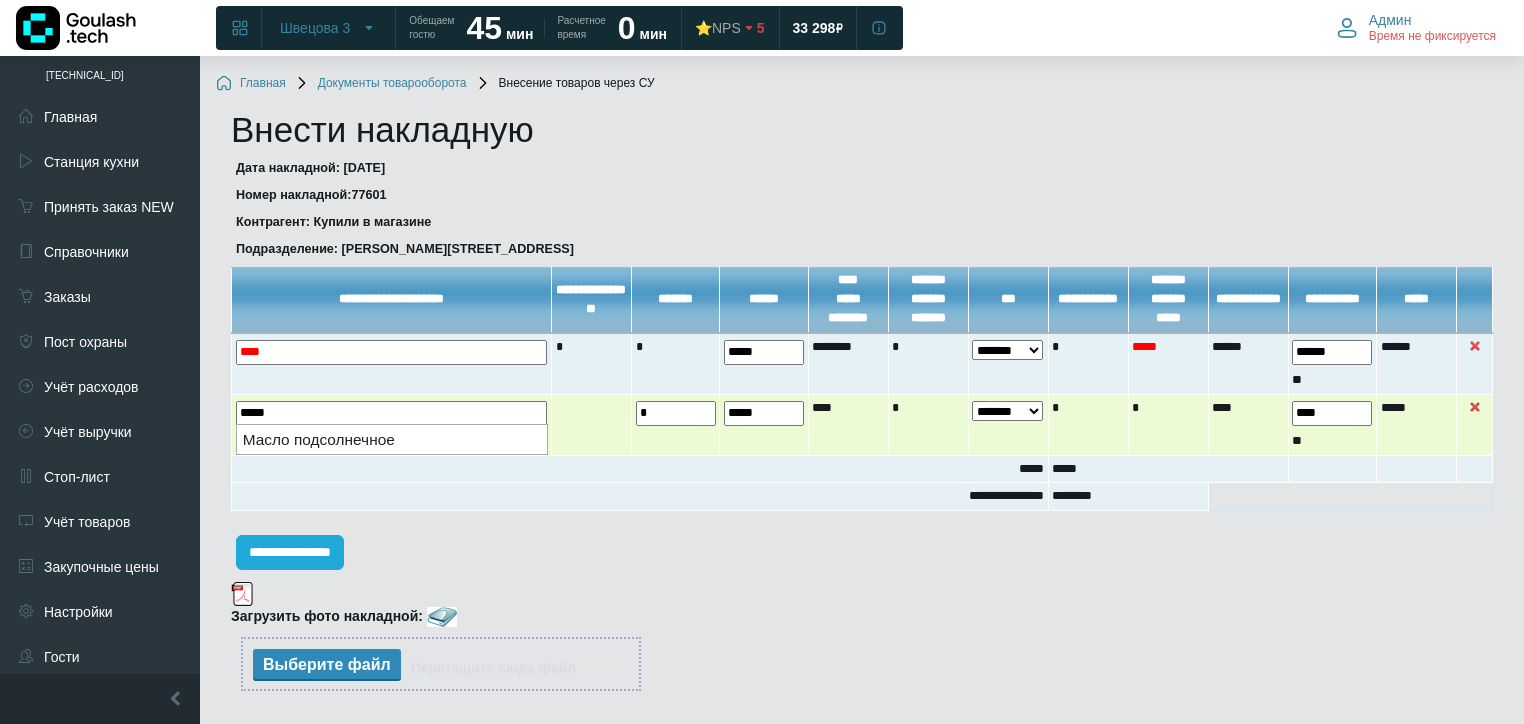 drag, startPoint x: 308, startPoint y: 443, endPoint x: 422, endPoint y: 443, distance: 114 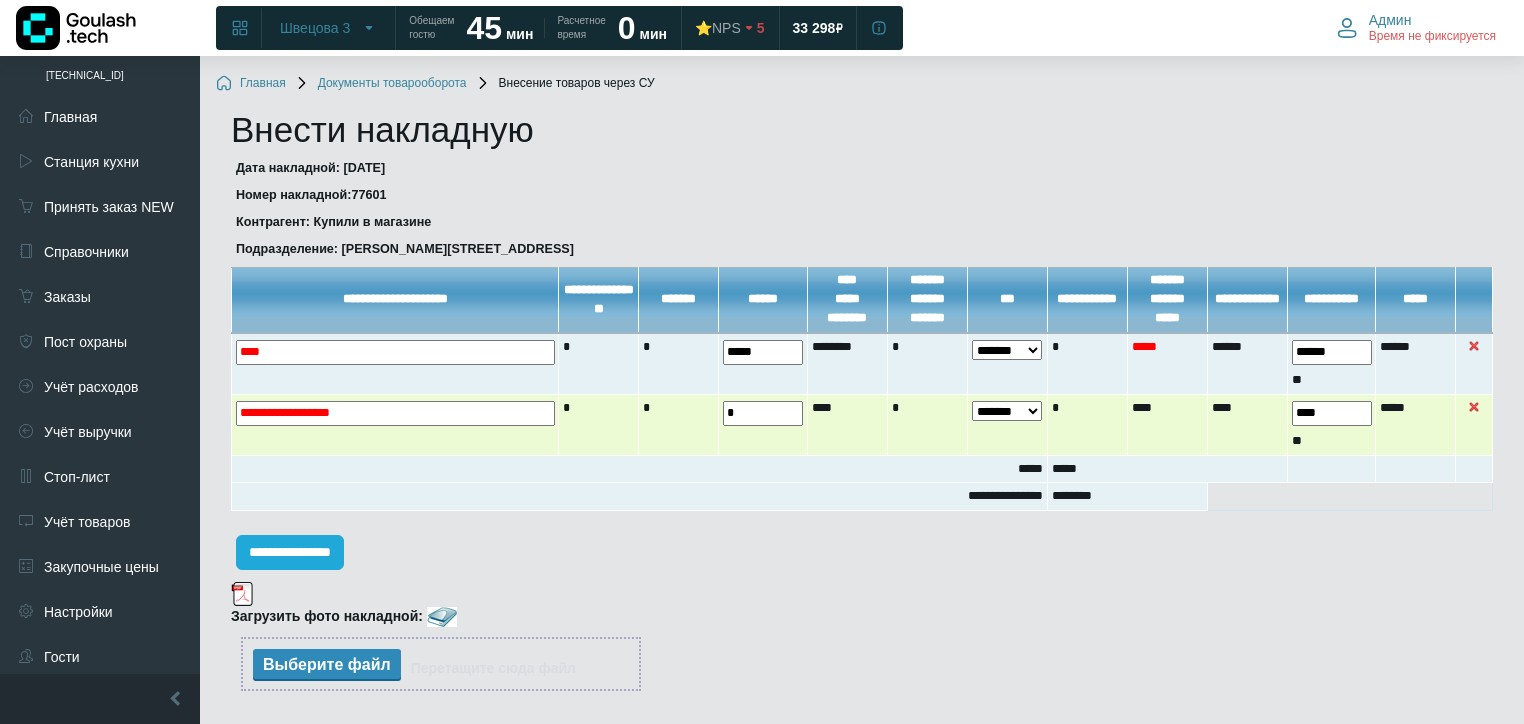drag, startPoint x: 764, startPoint y: 415, endPoint x: 666, endPoint y: 429, distance: 98.99495 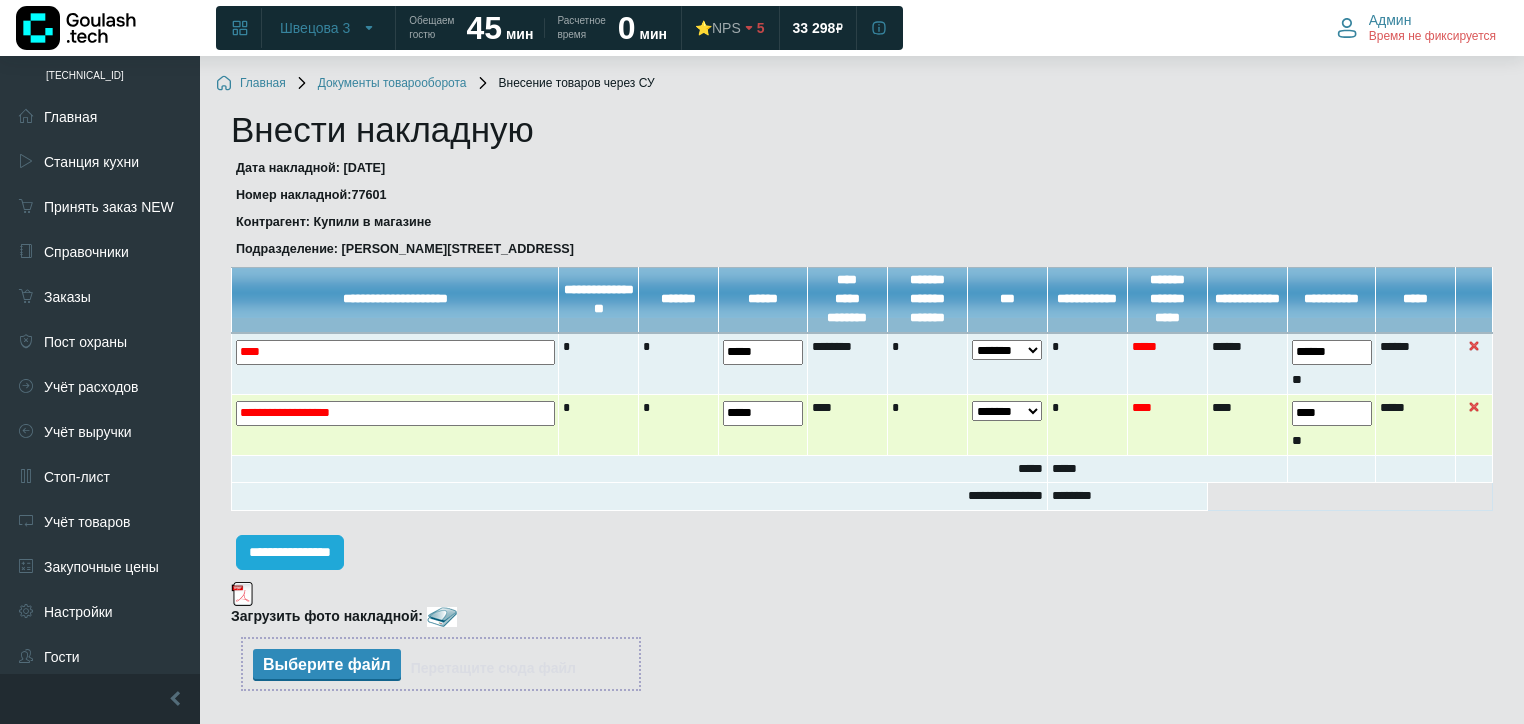 type on "*****" 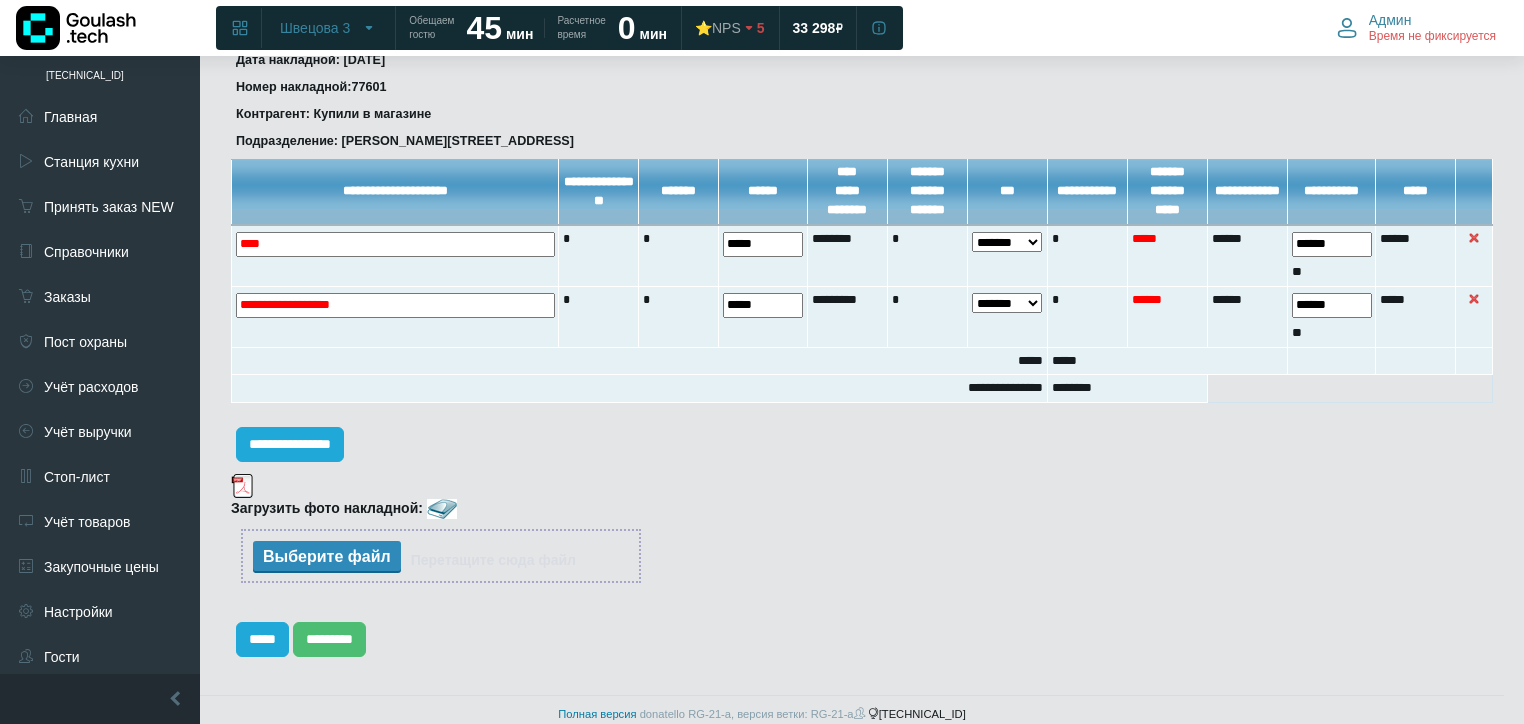 scroll, scrollTop: 124, scrollLeft: 0, axis: vertical 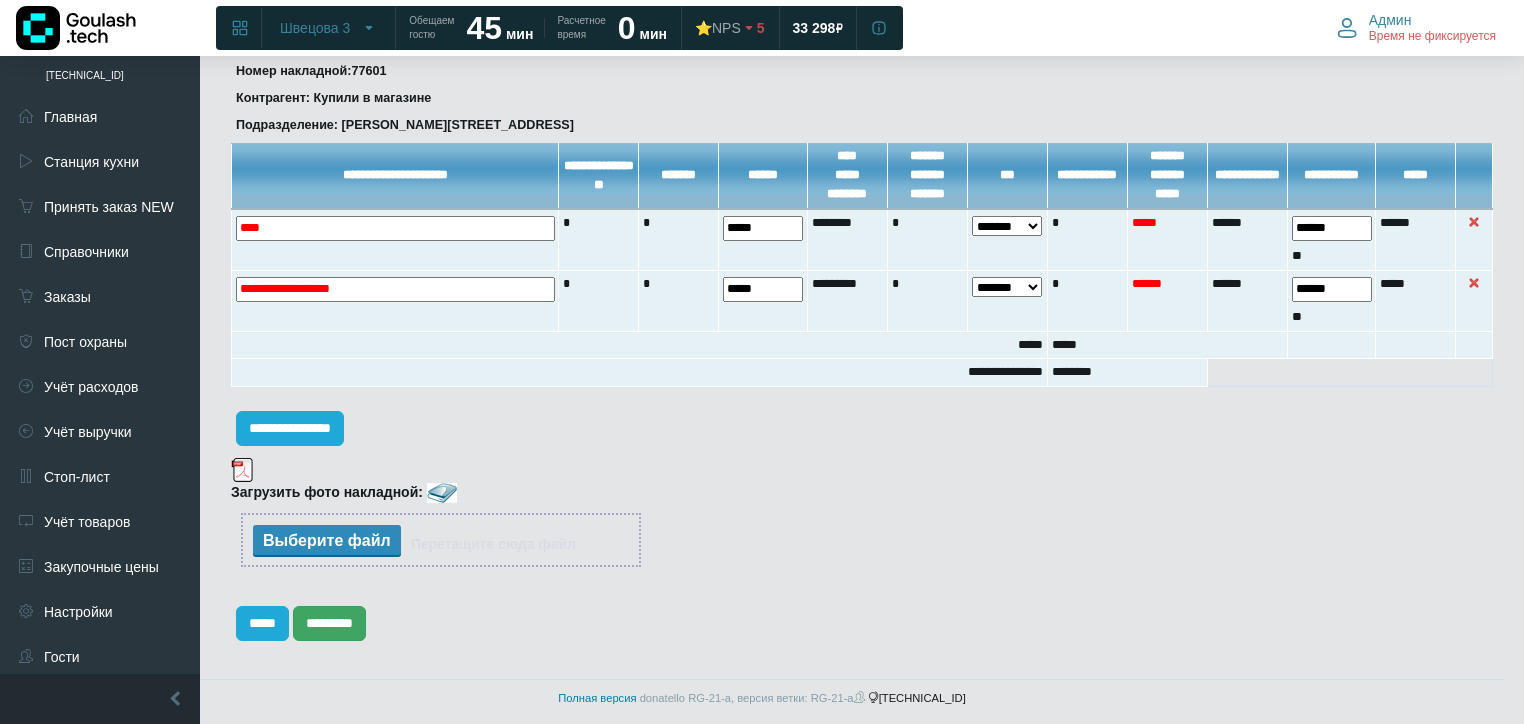 type on "******" 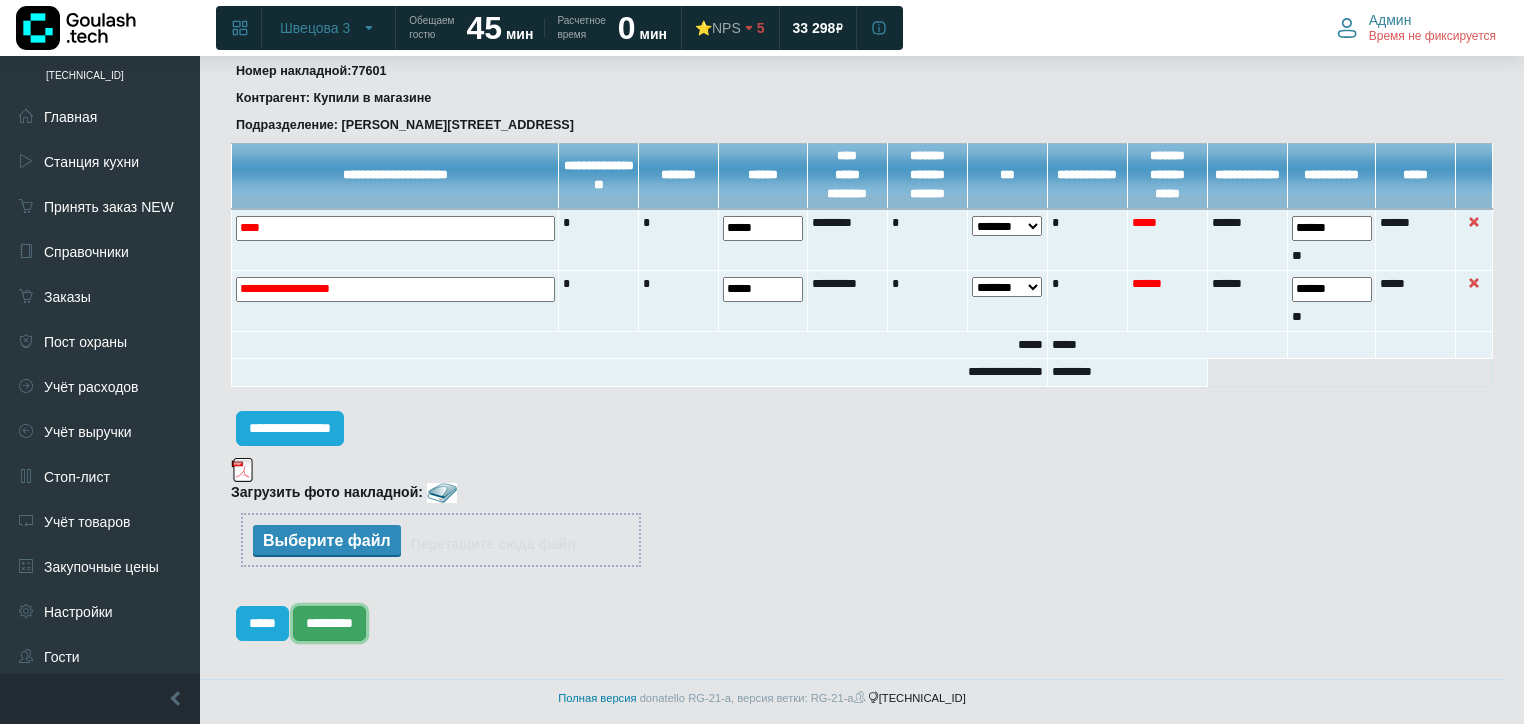 click on "*********" at bounding box center (329, 623) 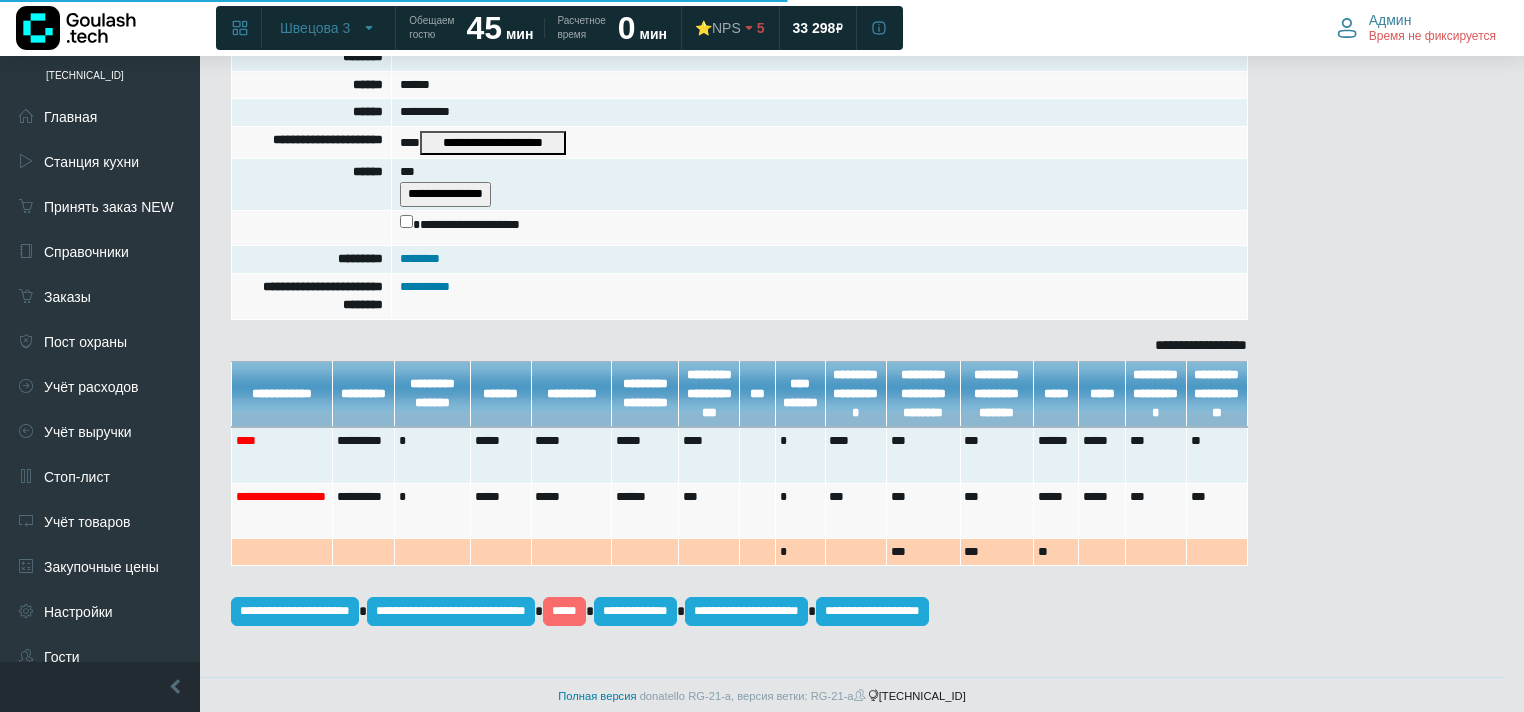 scroll, scrollTop: 540, scrollLeft: 0, axis: vertical 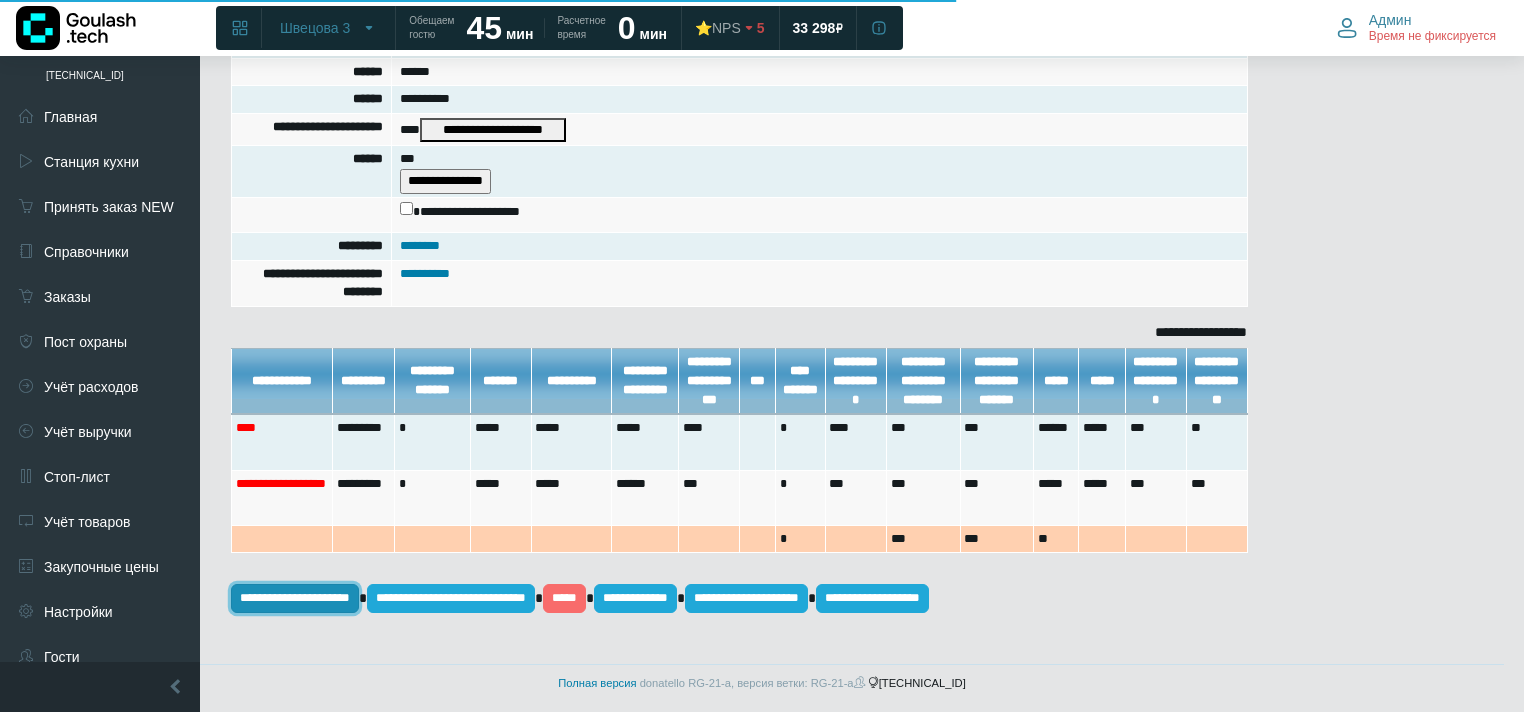 click on "**********" at bounding box center [295, 598] 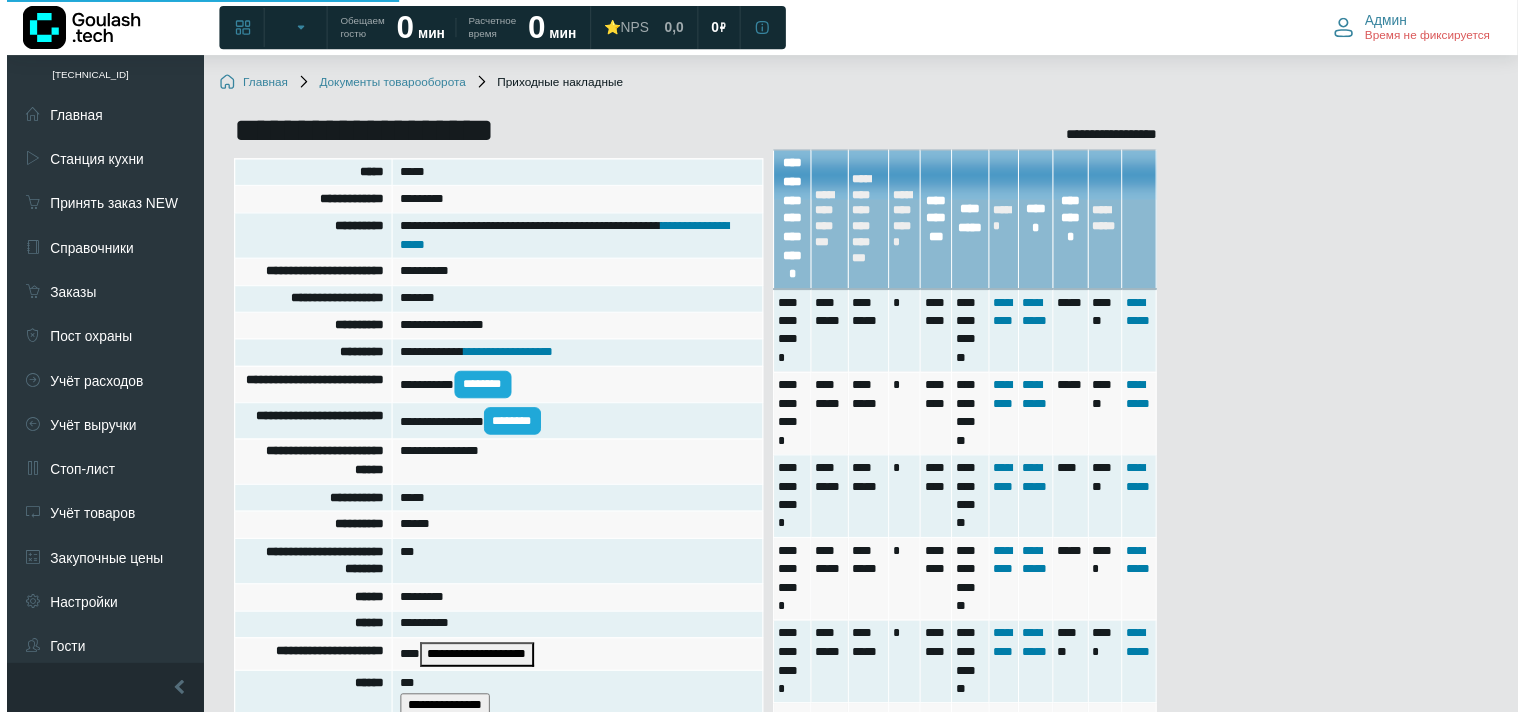 scroll, scrollTop: 535, scrollLeft: 0, axis: vertical 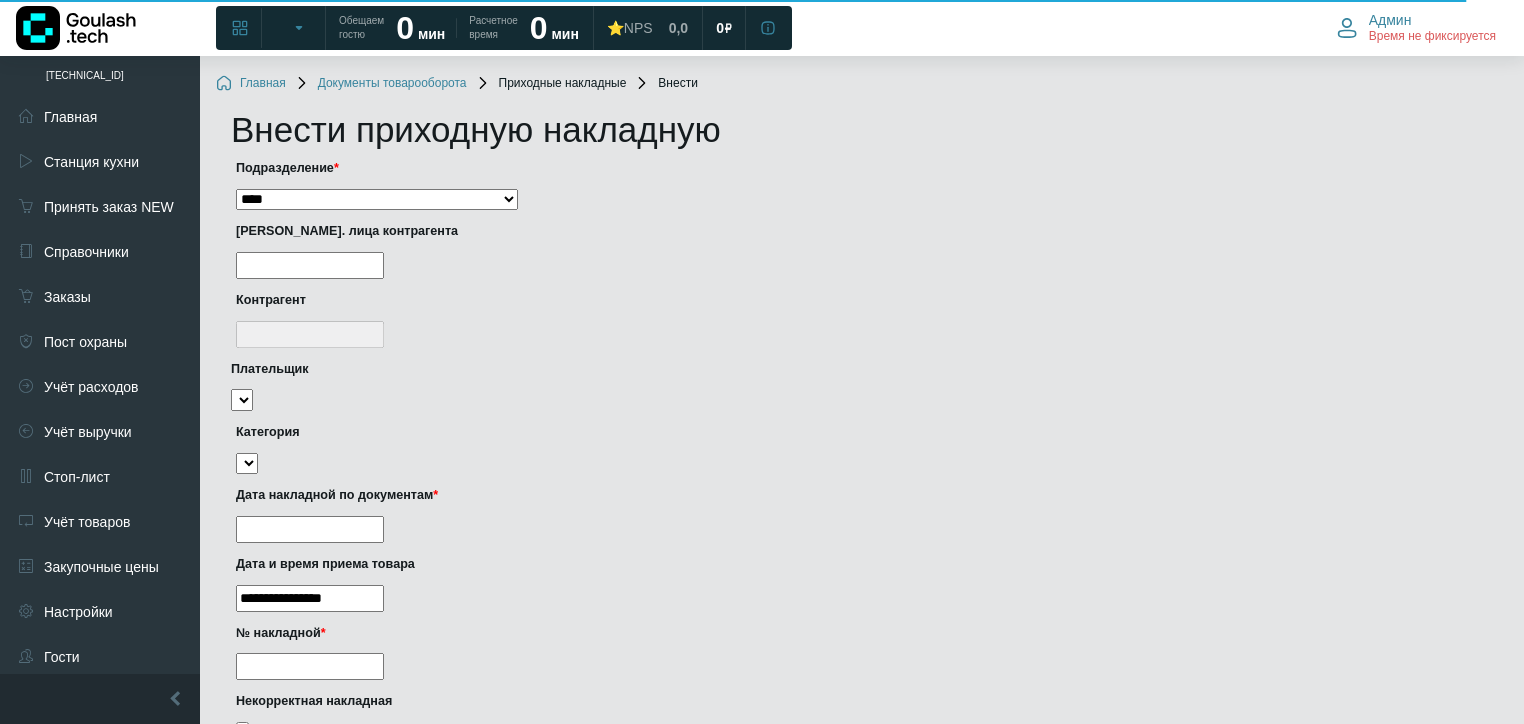 click on "**********" at bounding box center (377, 200) 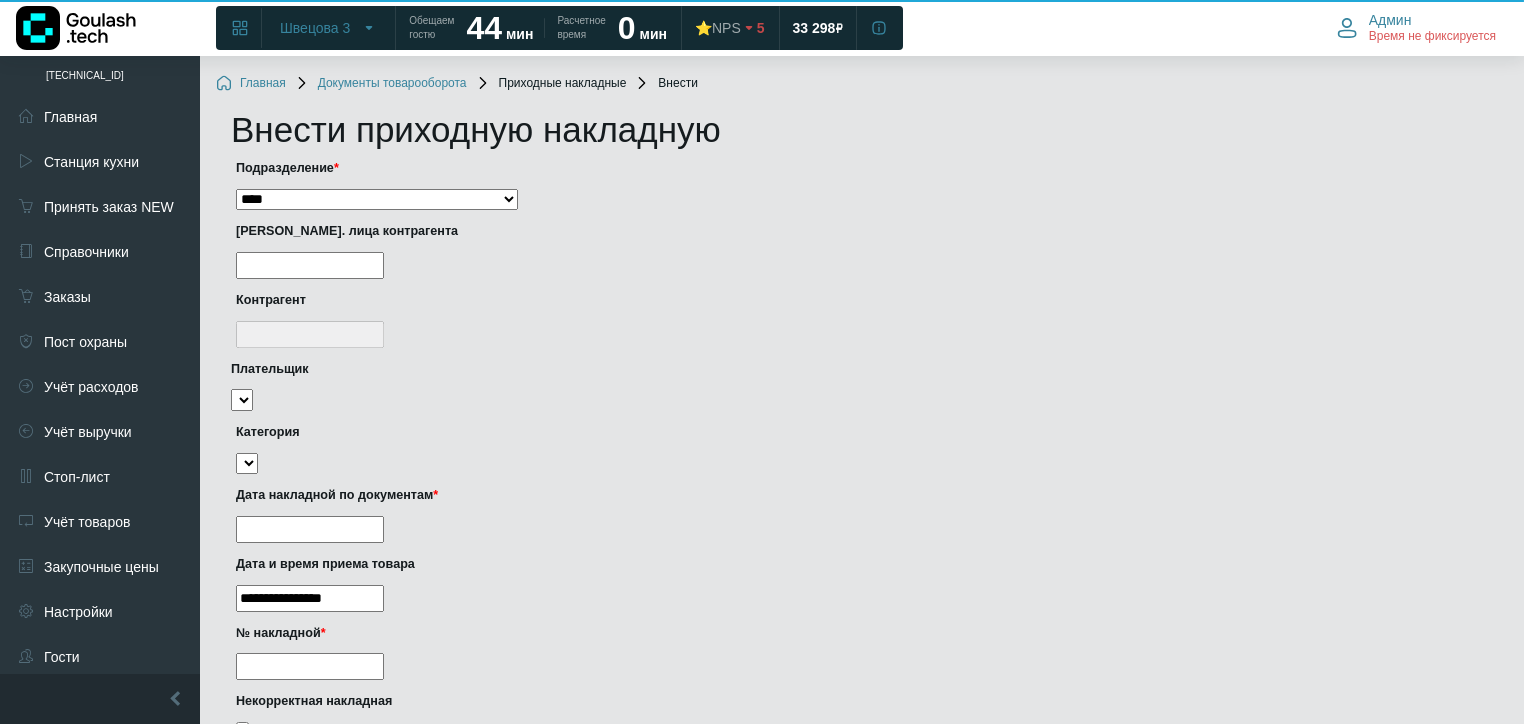 select on "***" 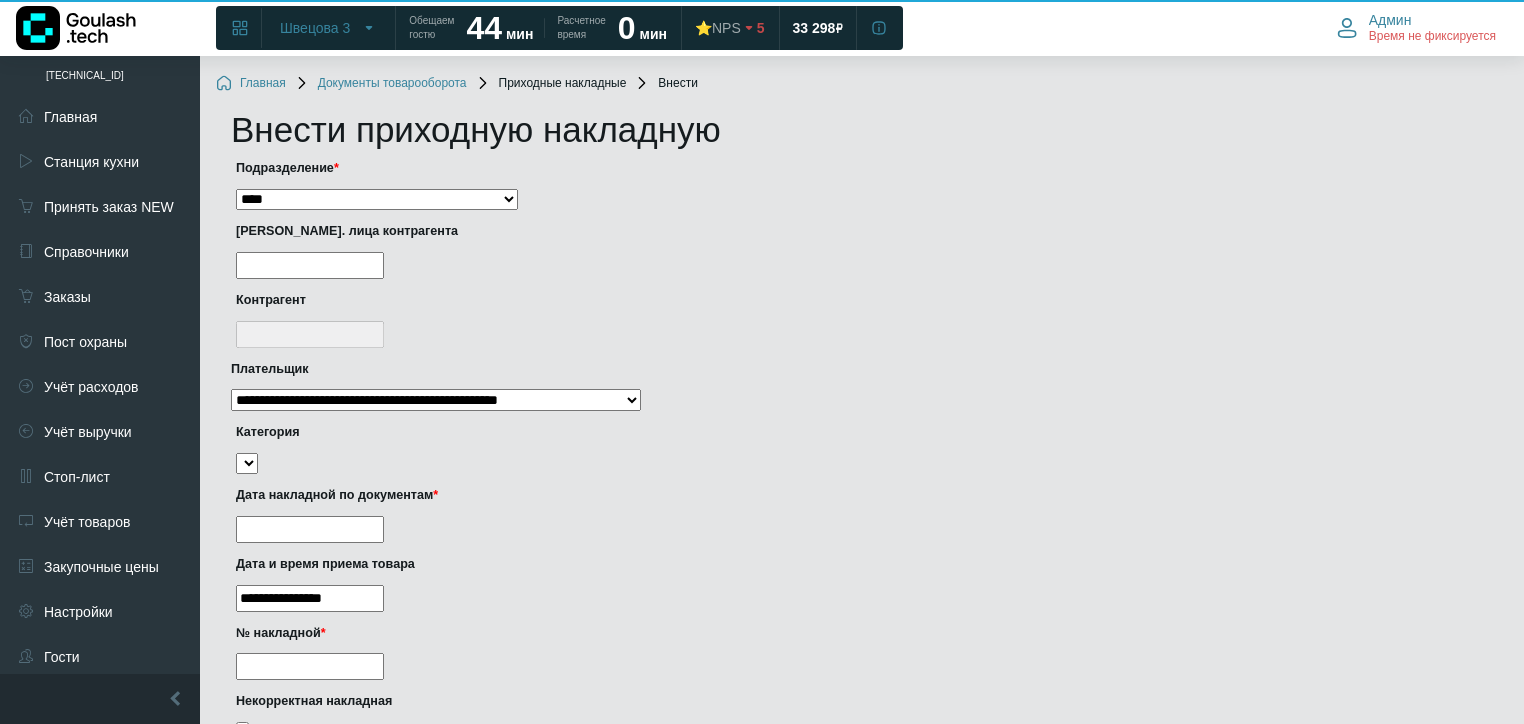 click at bounding box center [310, 265] 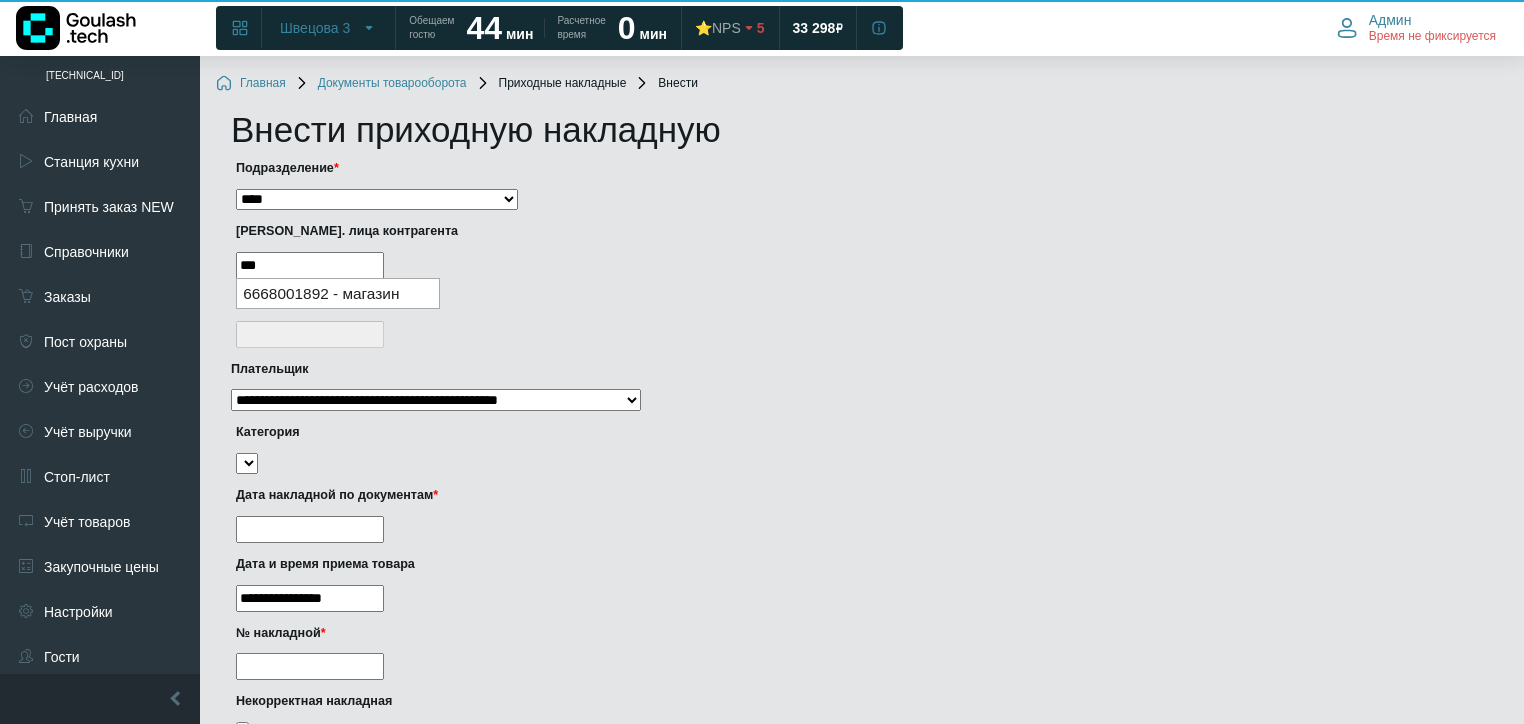 click on "6668001892 - магазин" at bounding box center [338, 293] 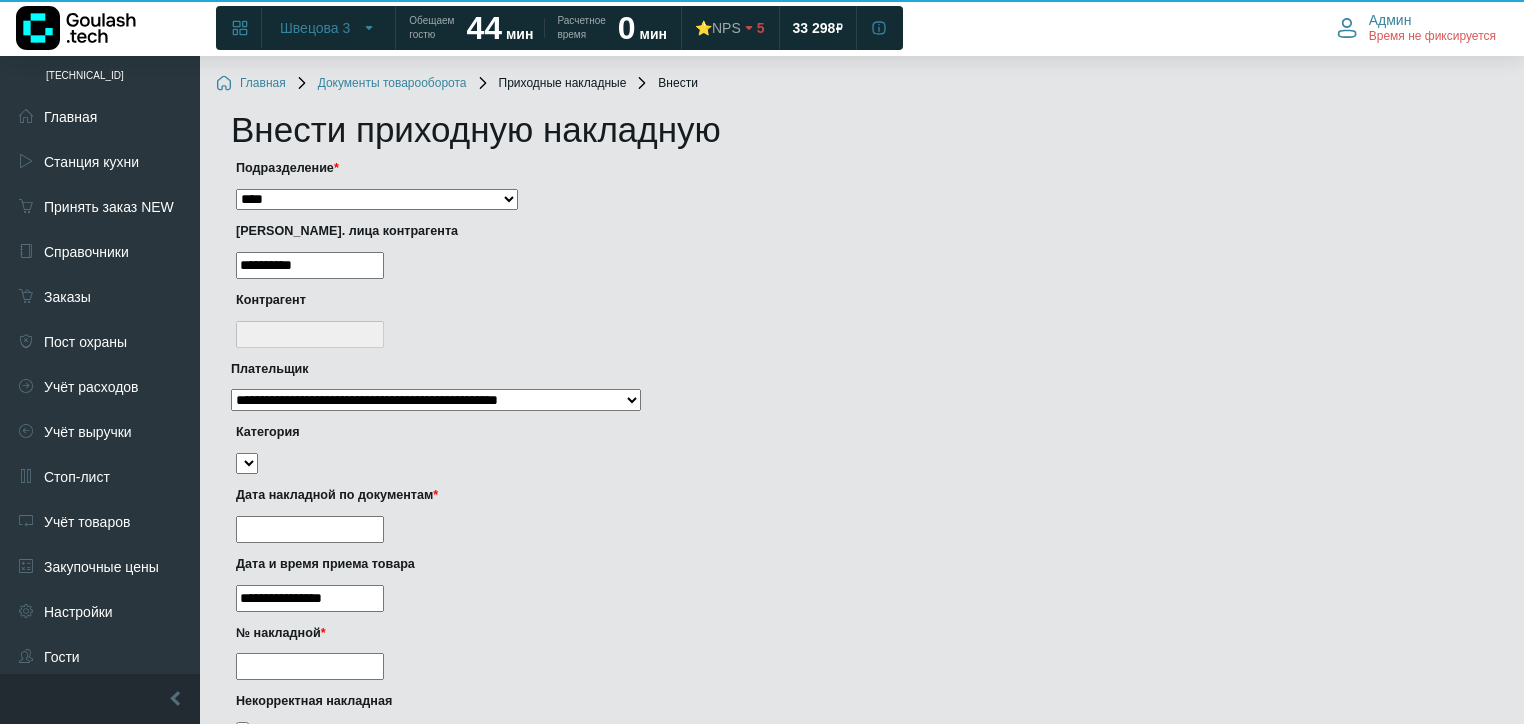 type on "**********" 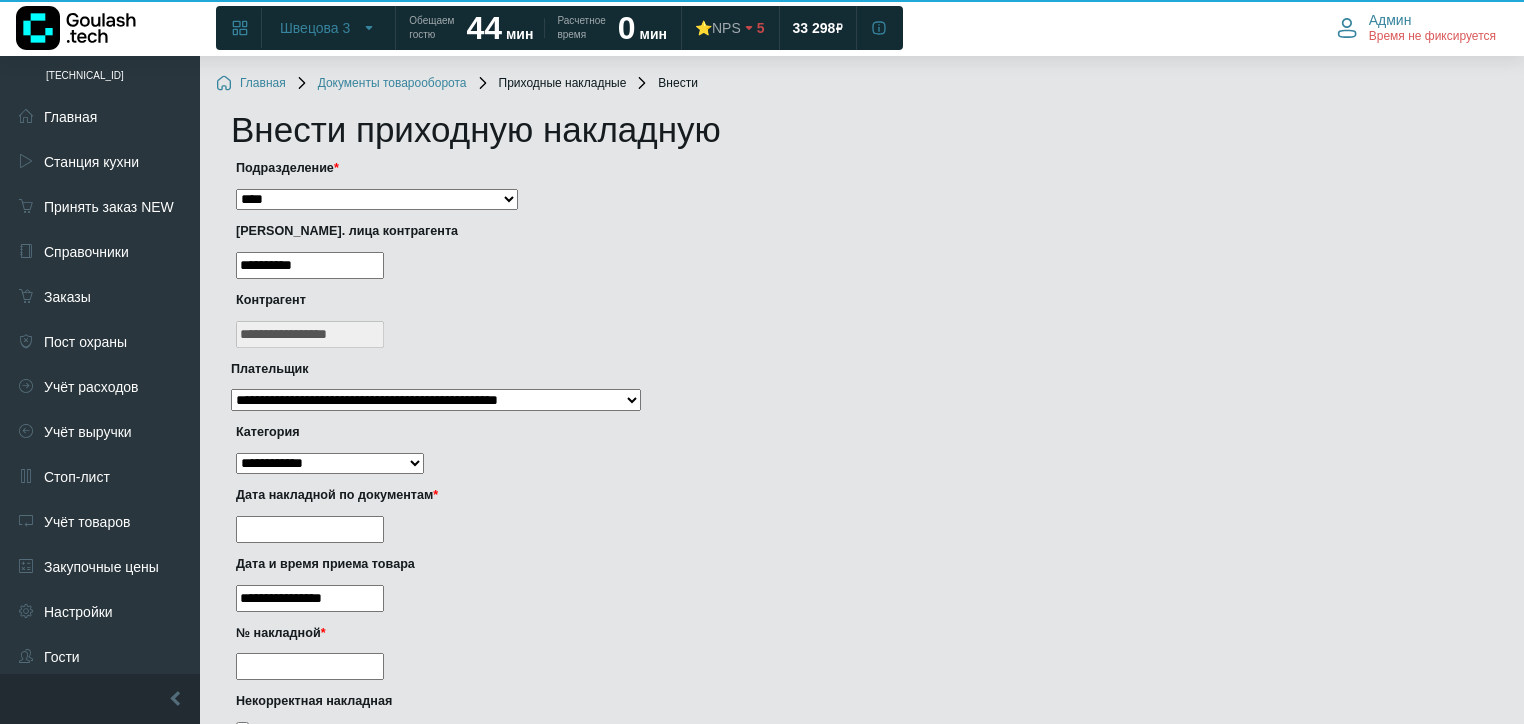 type on "**********" 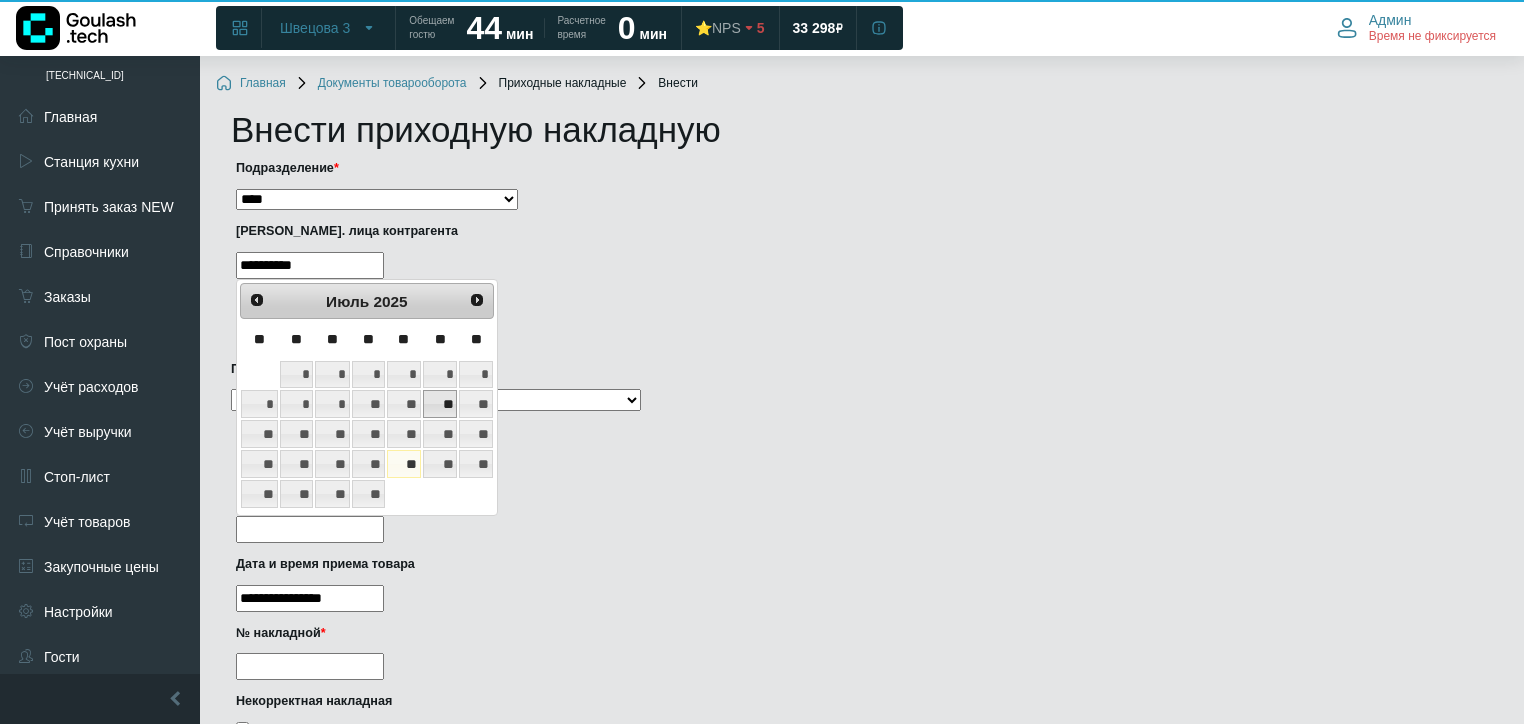 click on "**" at bounding box center (440, 404) 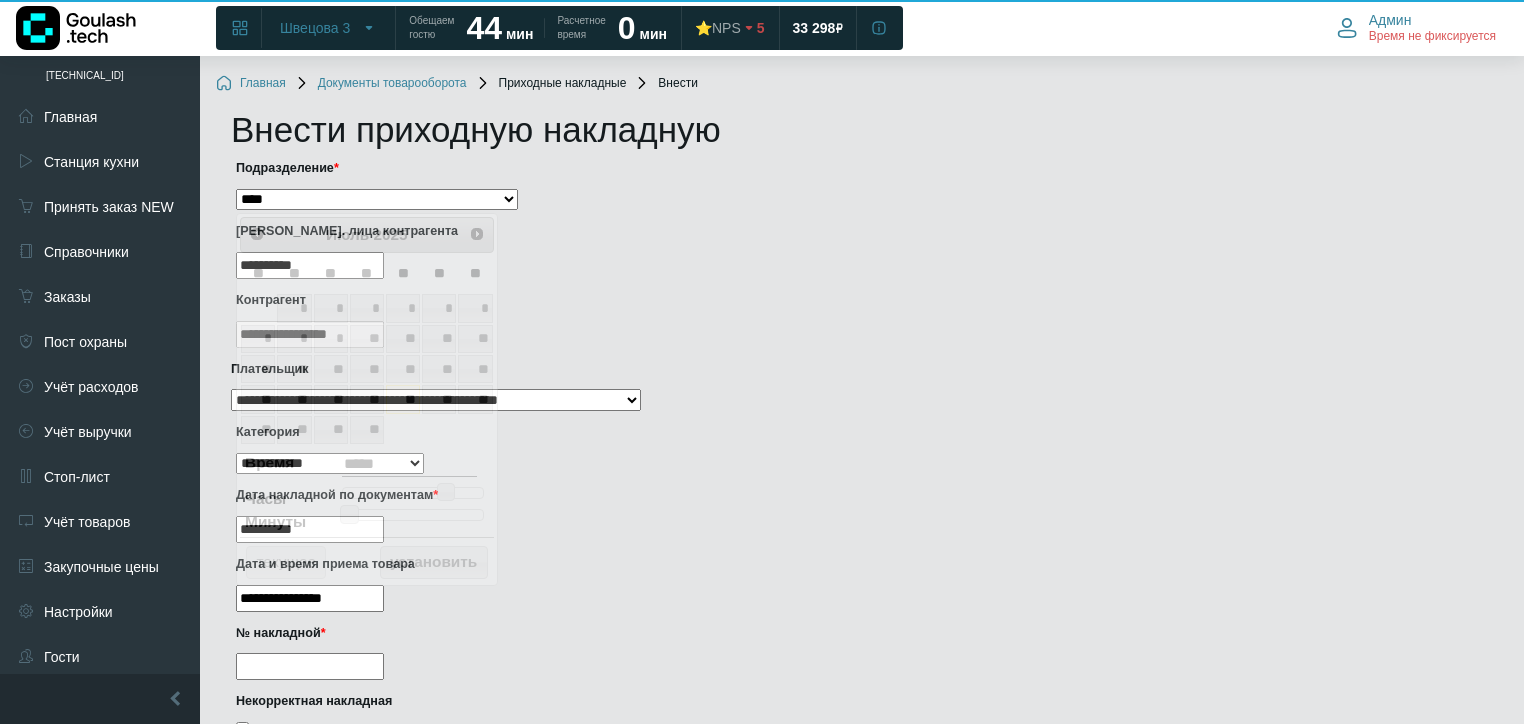 click on "**********" at bounding box center [310, 598] 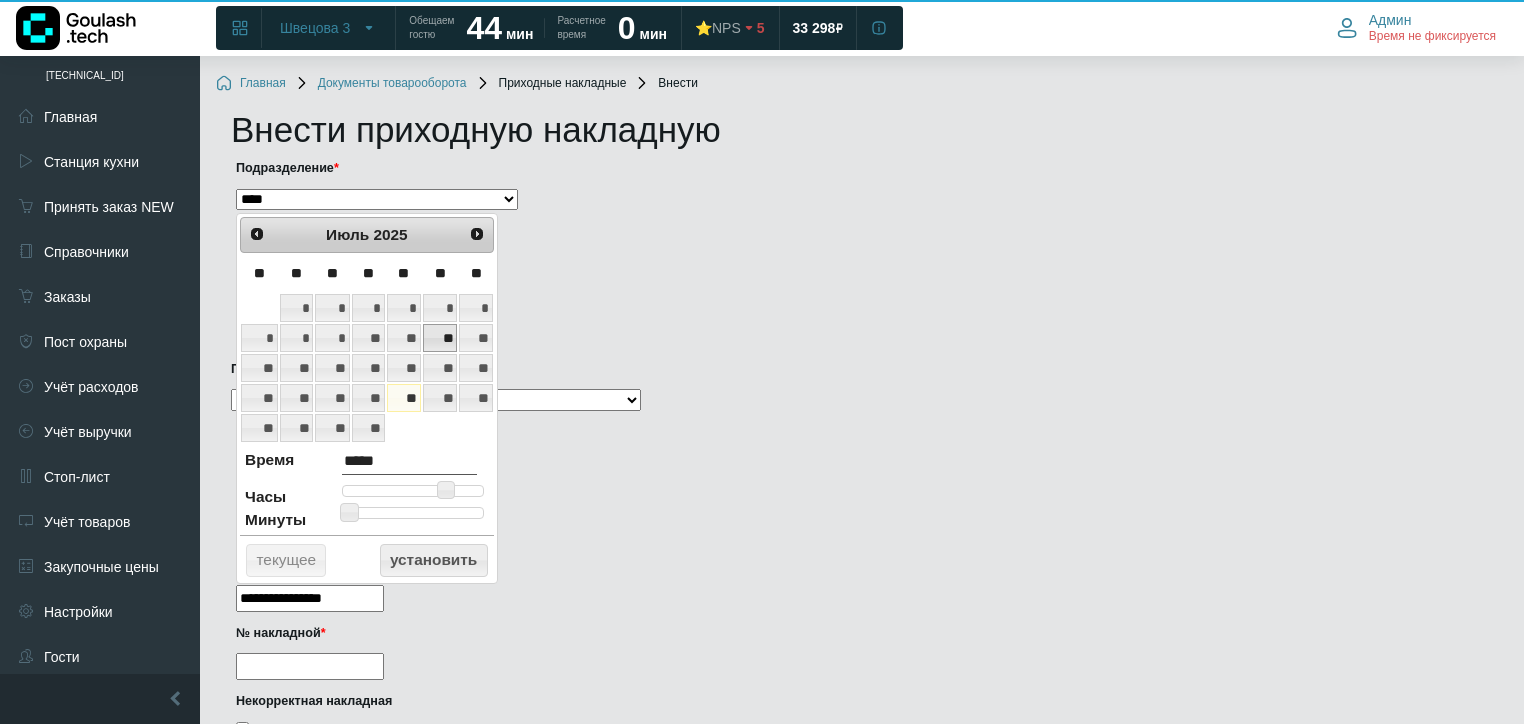 click on "**" at bounding box center (440, 338) 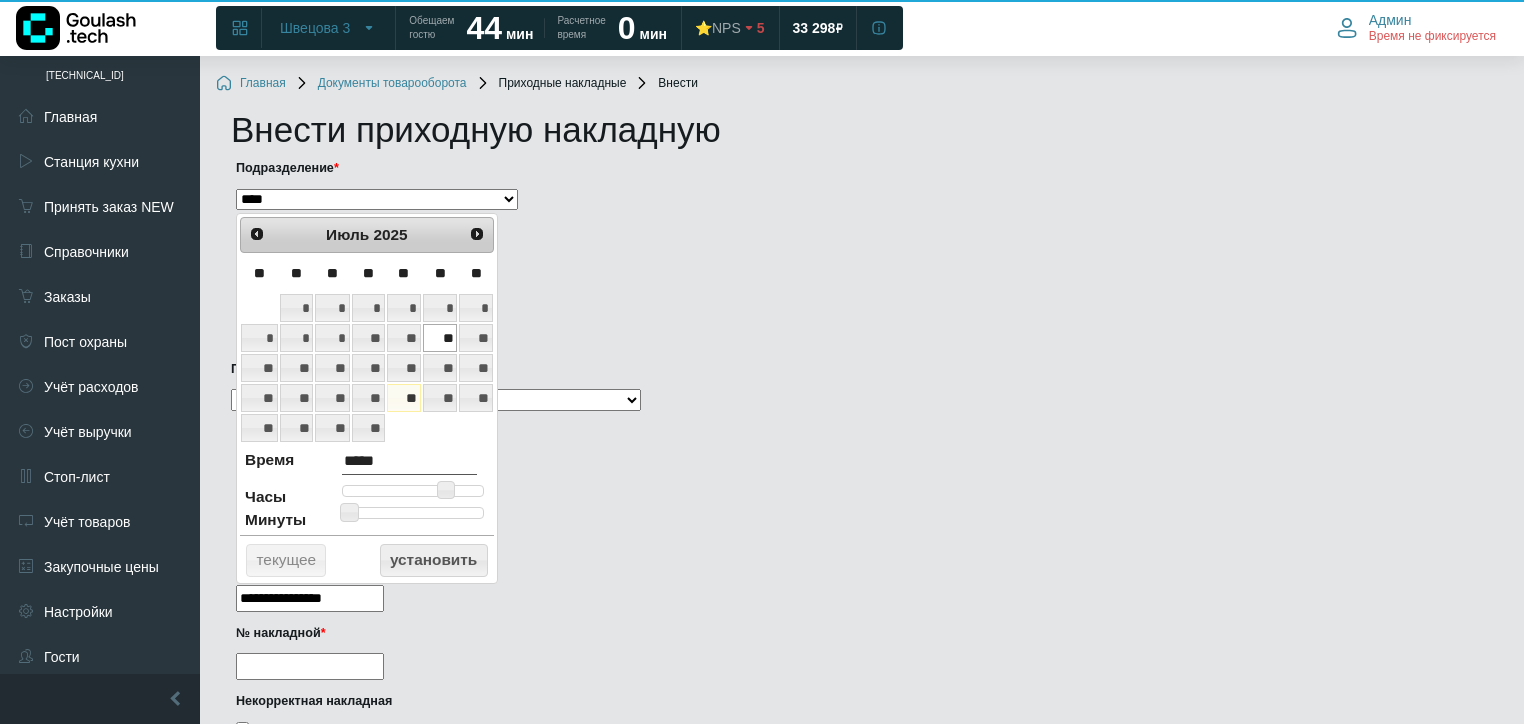 click on "№ накладной  *" at bounding box center [310, 666] 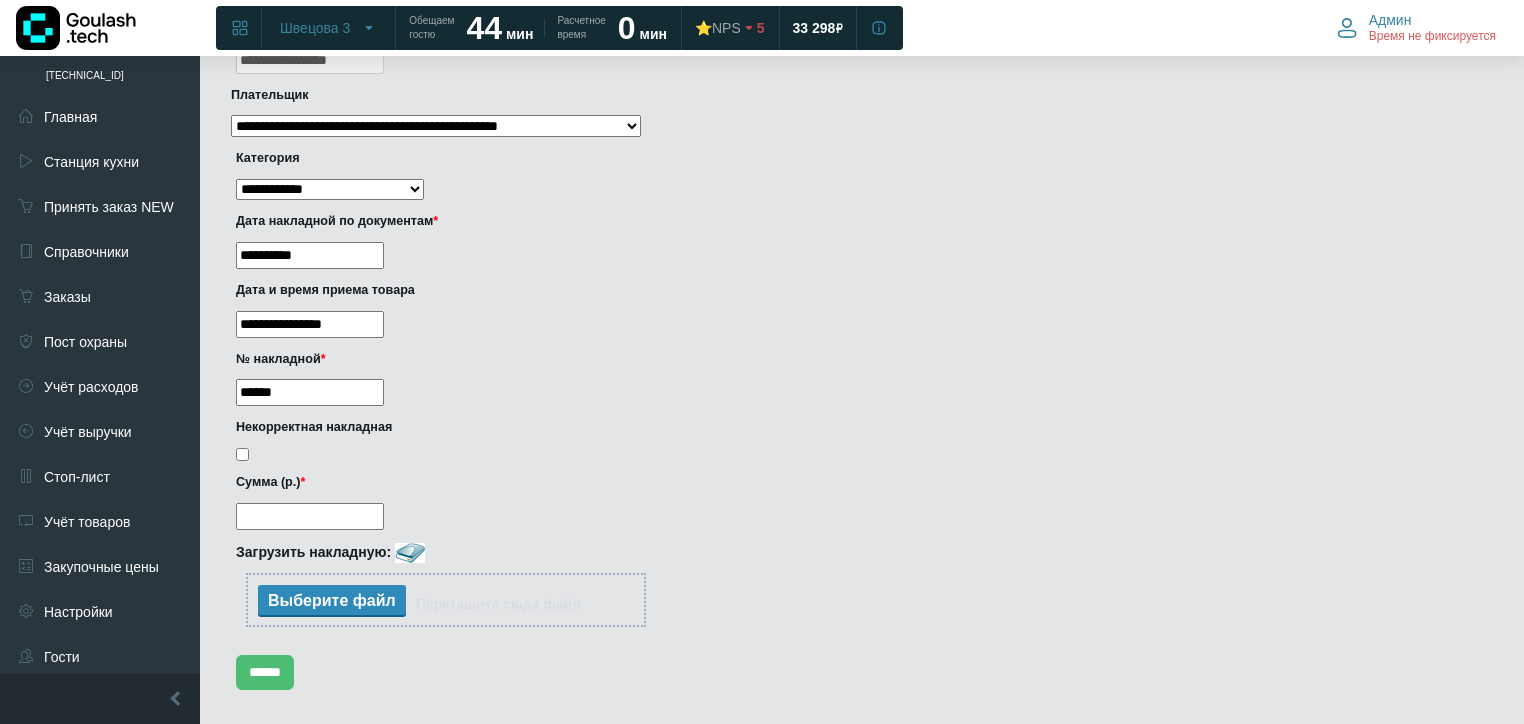 scroll, scrollTop: 320, scrollLeft: 0, axis: vertical 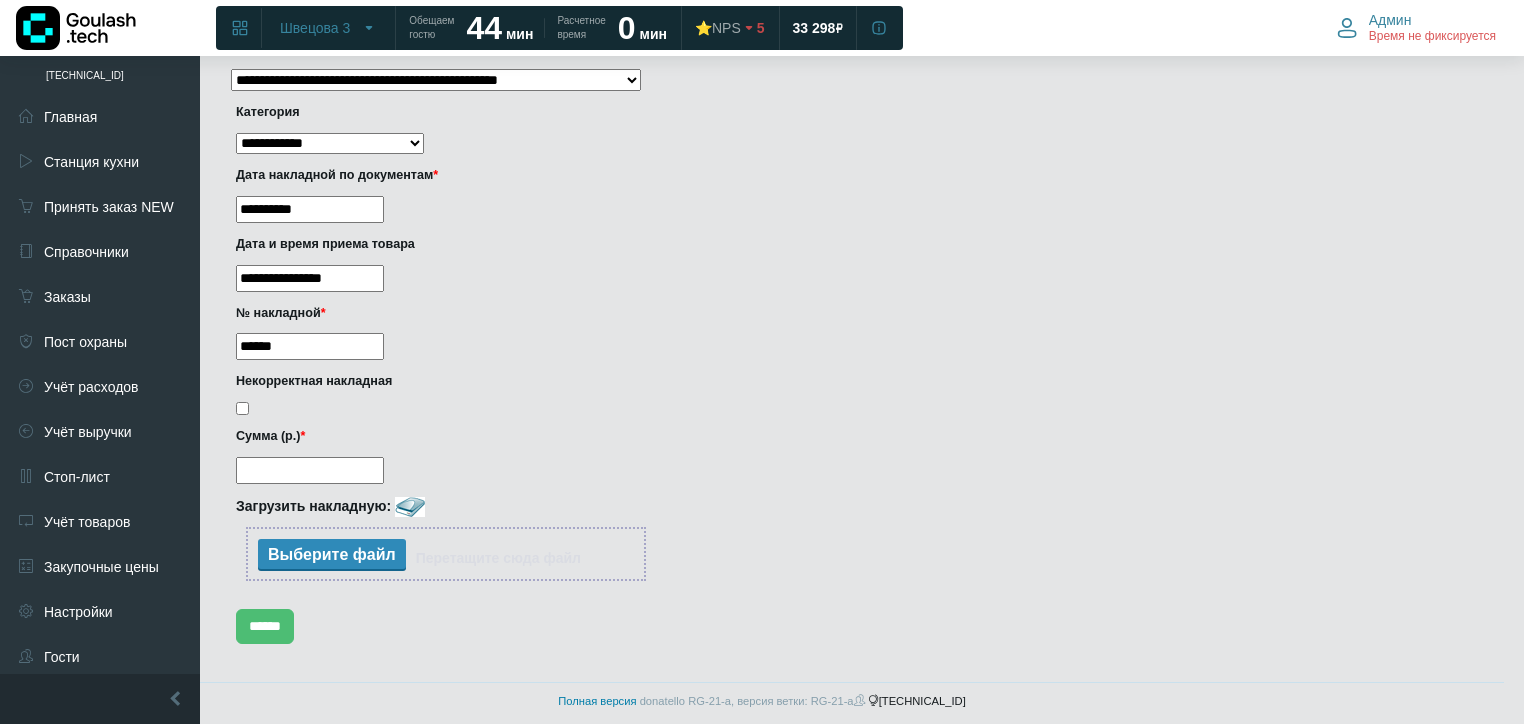 type on "******" 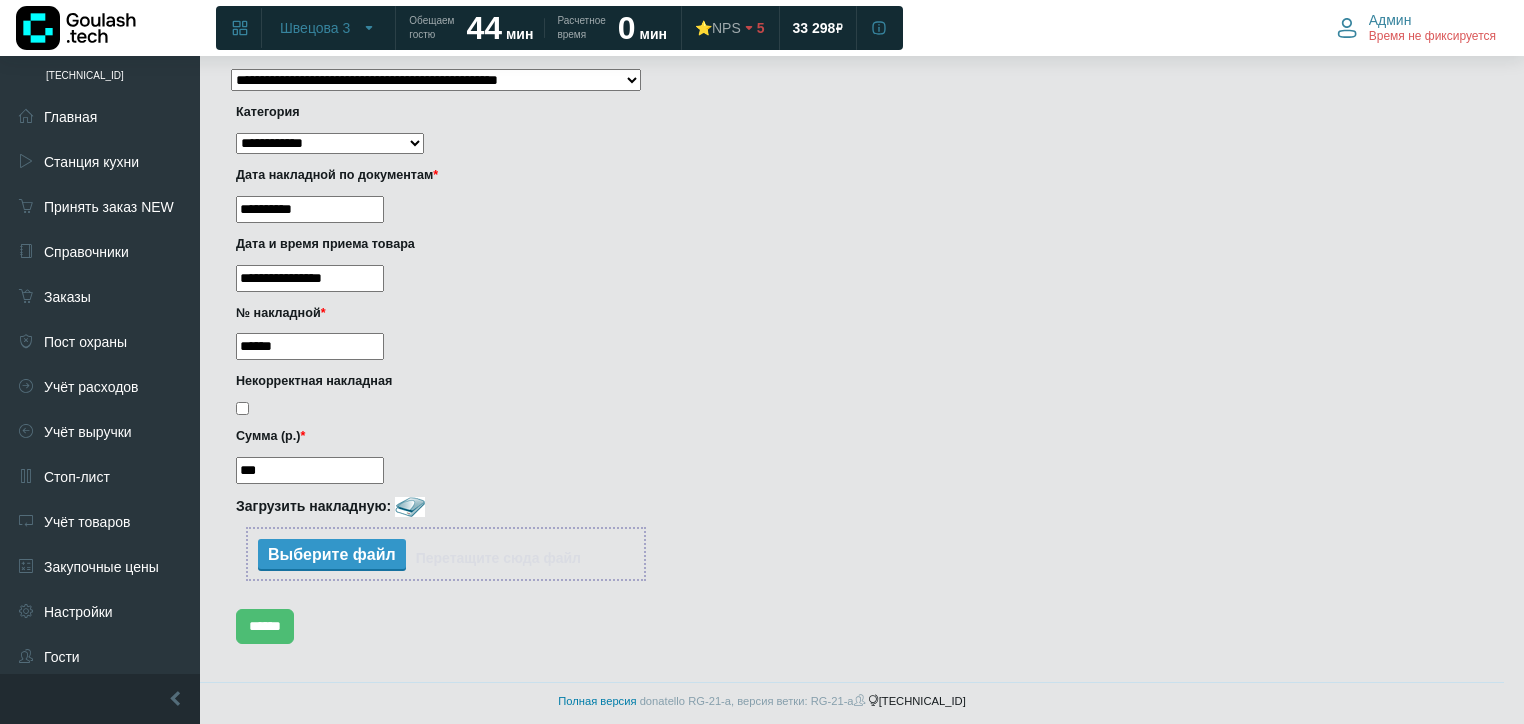 type on "***" 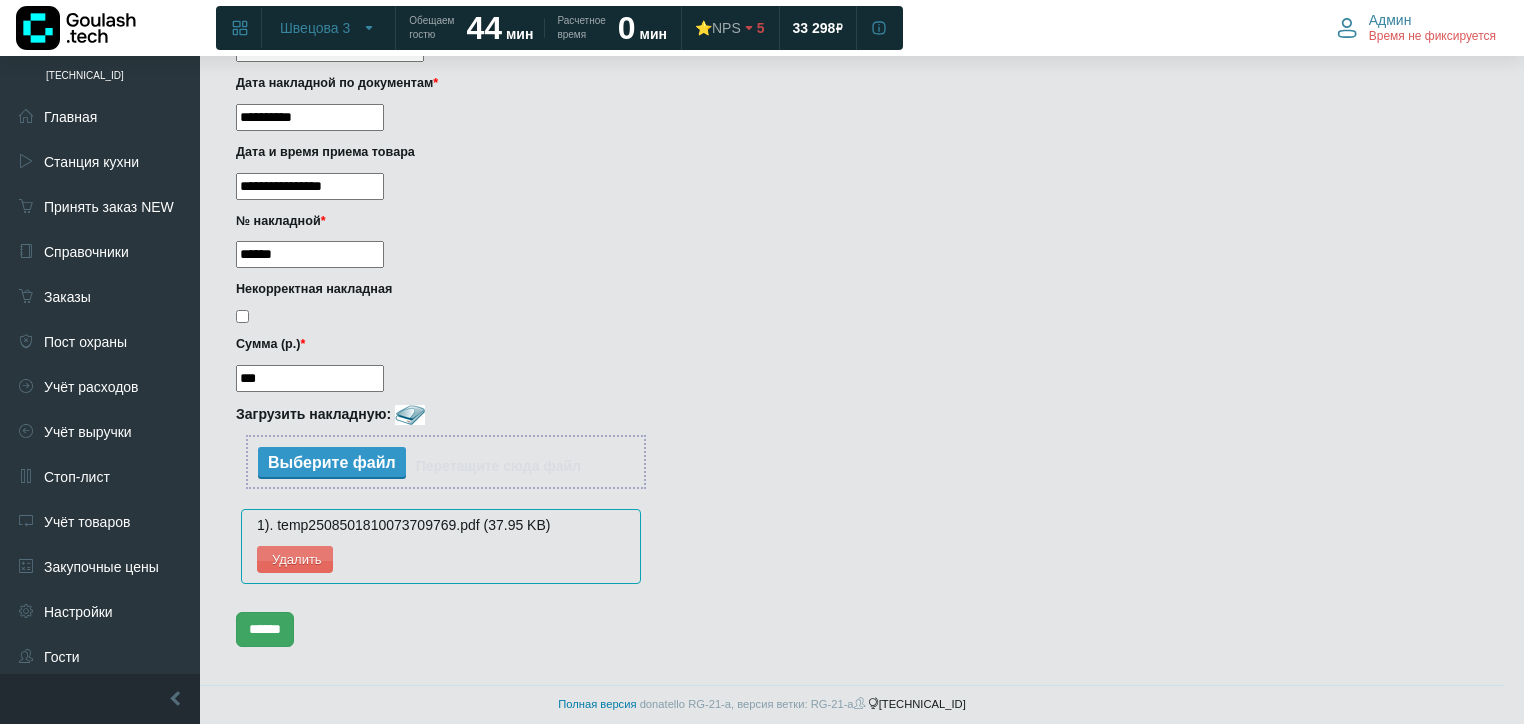 scroll, scrollTop: 416, scrollLeft: 0, axis: vertical 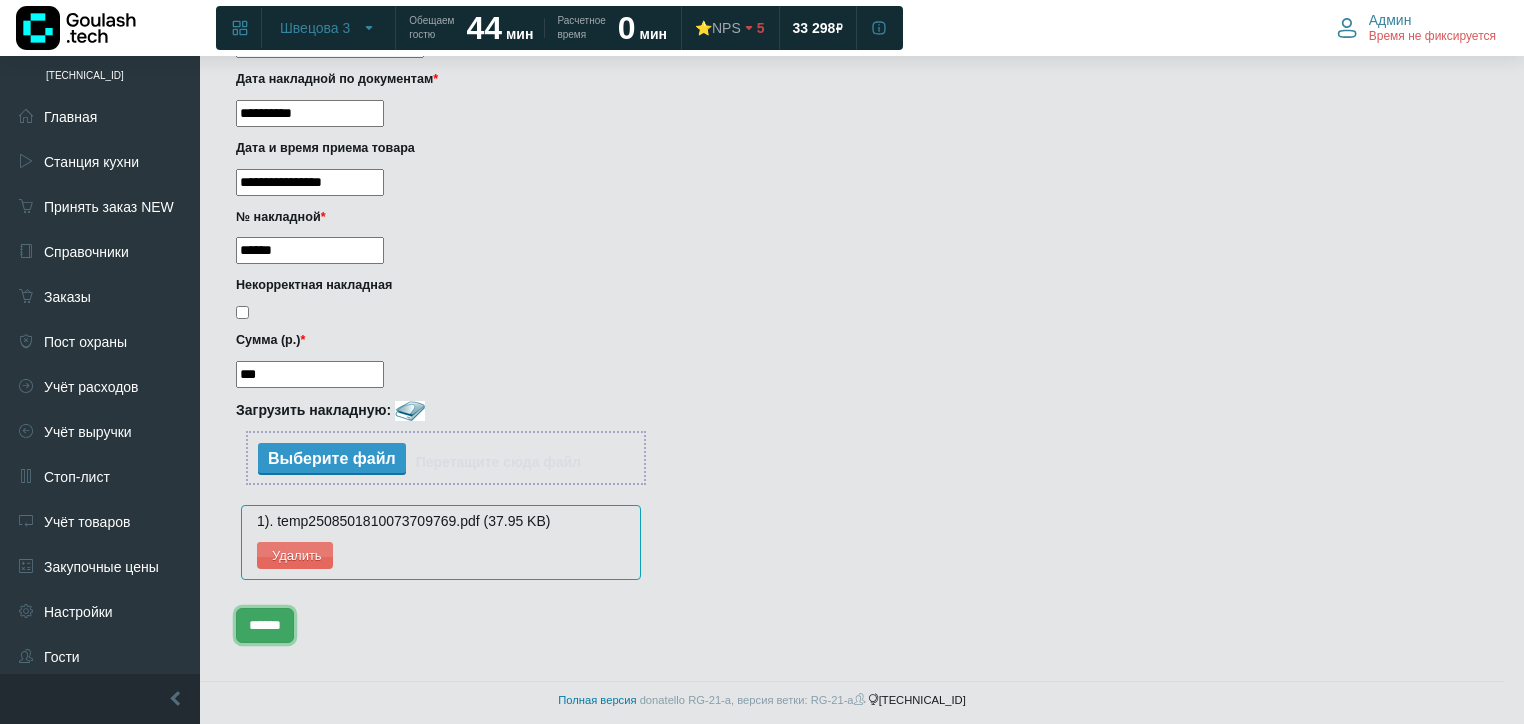 click on "******" at bounding box center [265, 625] 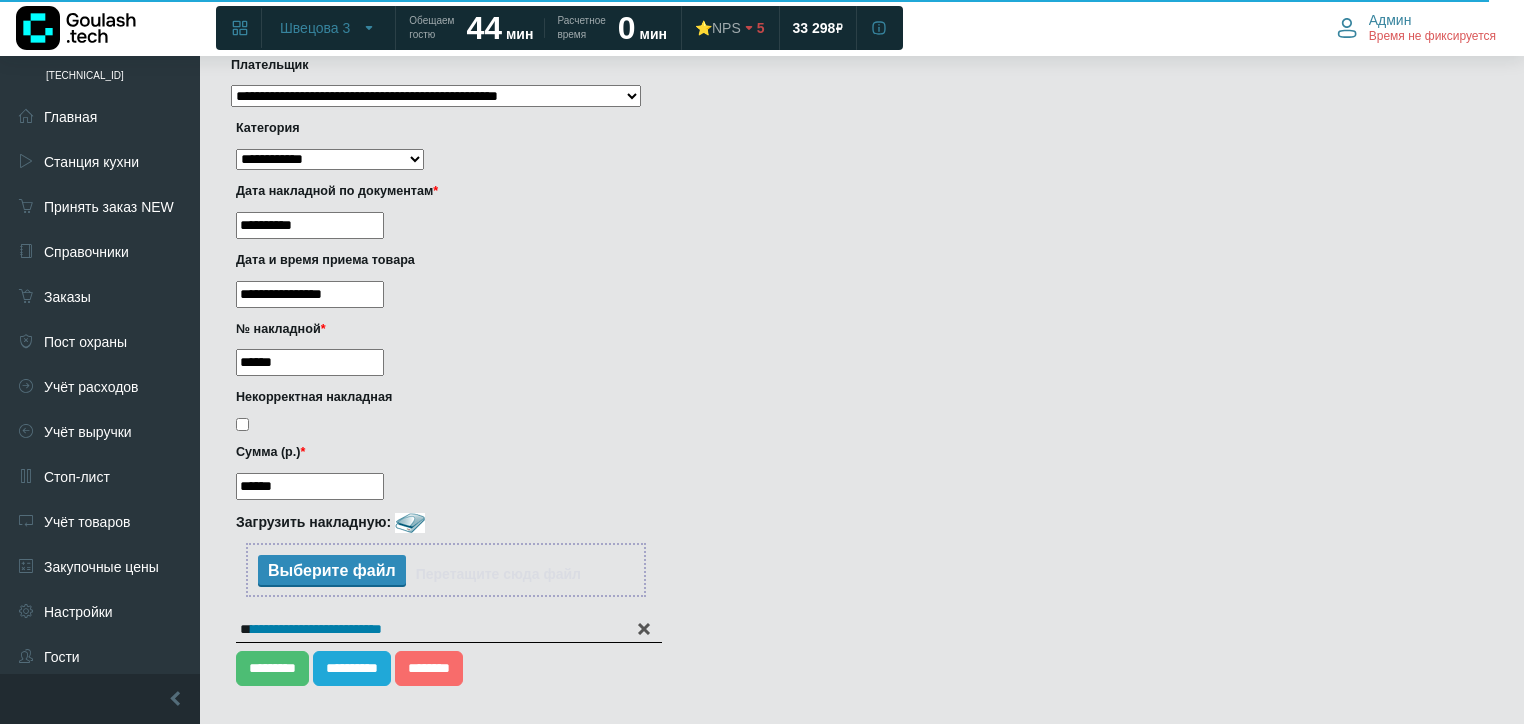 scroll, scrollTop: 346, scrollLeft: 0, axis: vertical 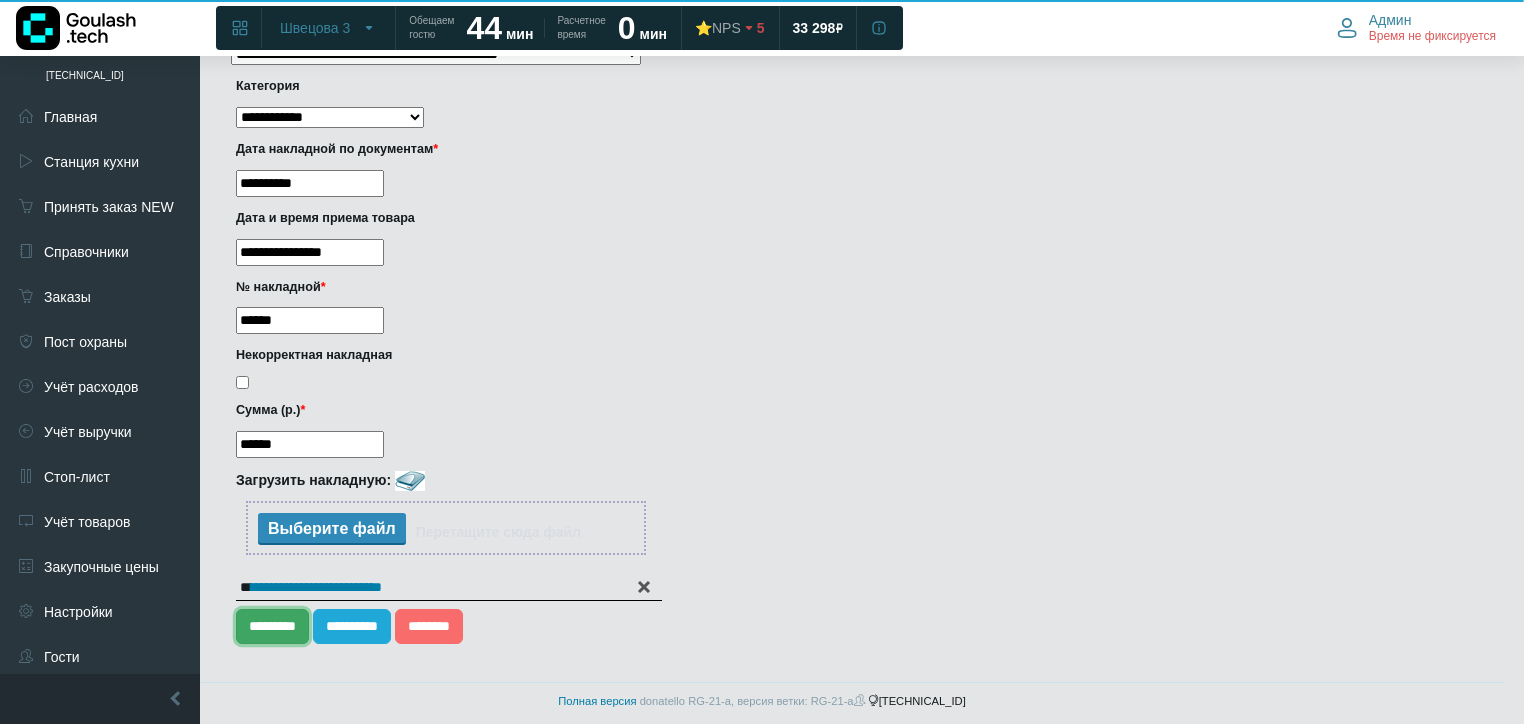click on "*********" at bounding box center (272, 626) 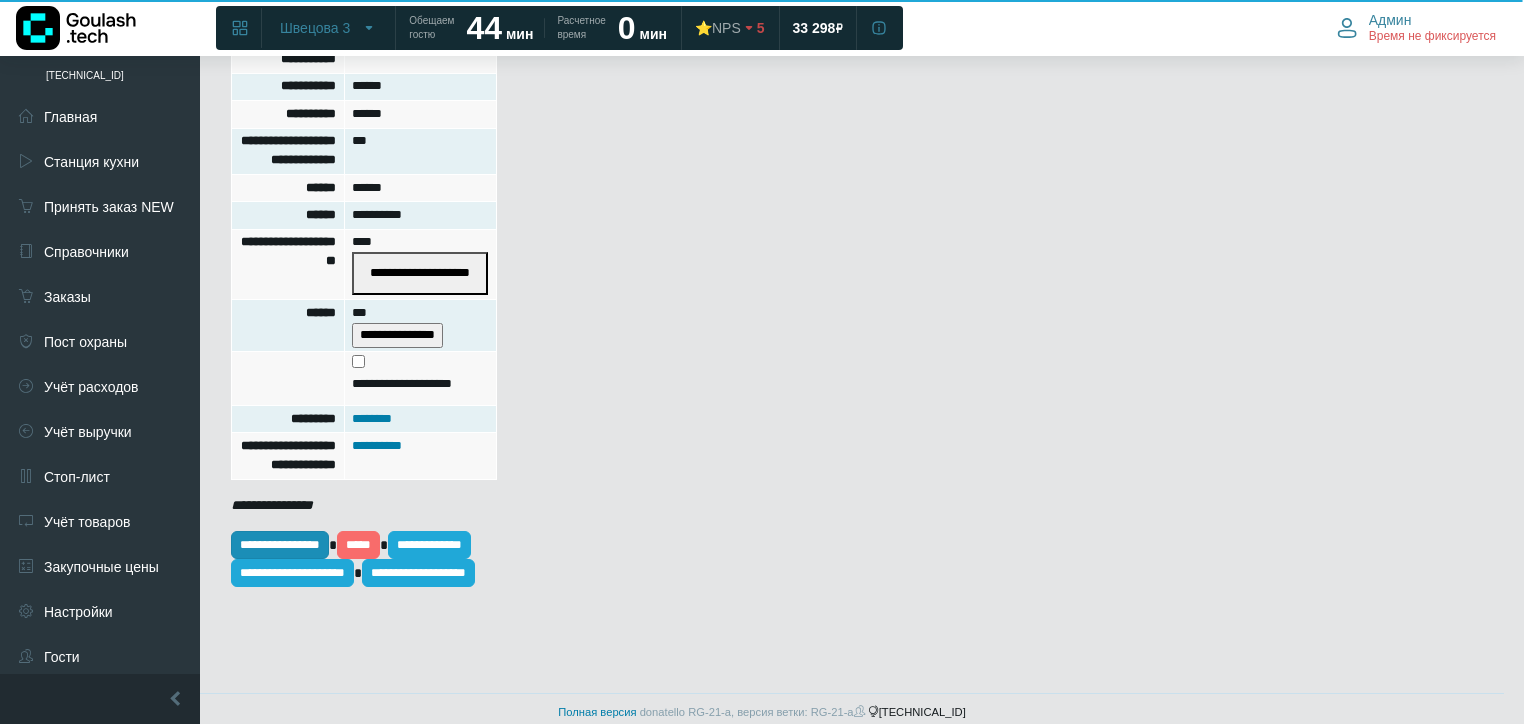 scroll, scrollTop: 640, scrollLeft: 0, axis: vertical 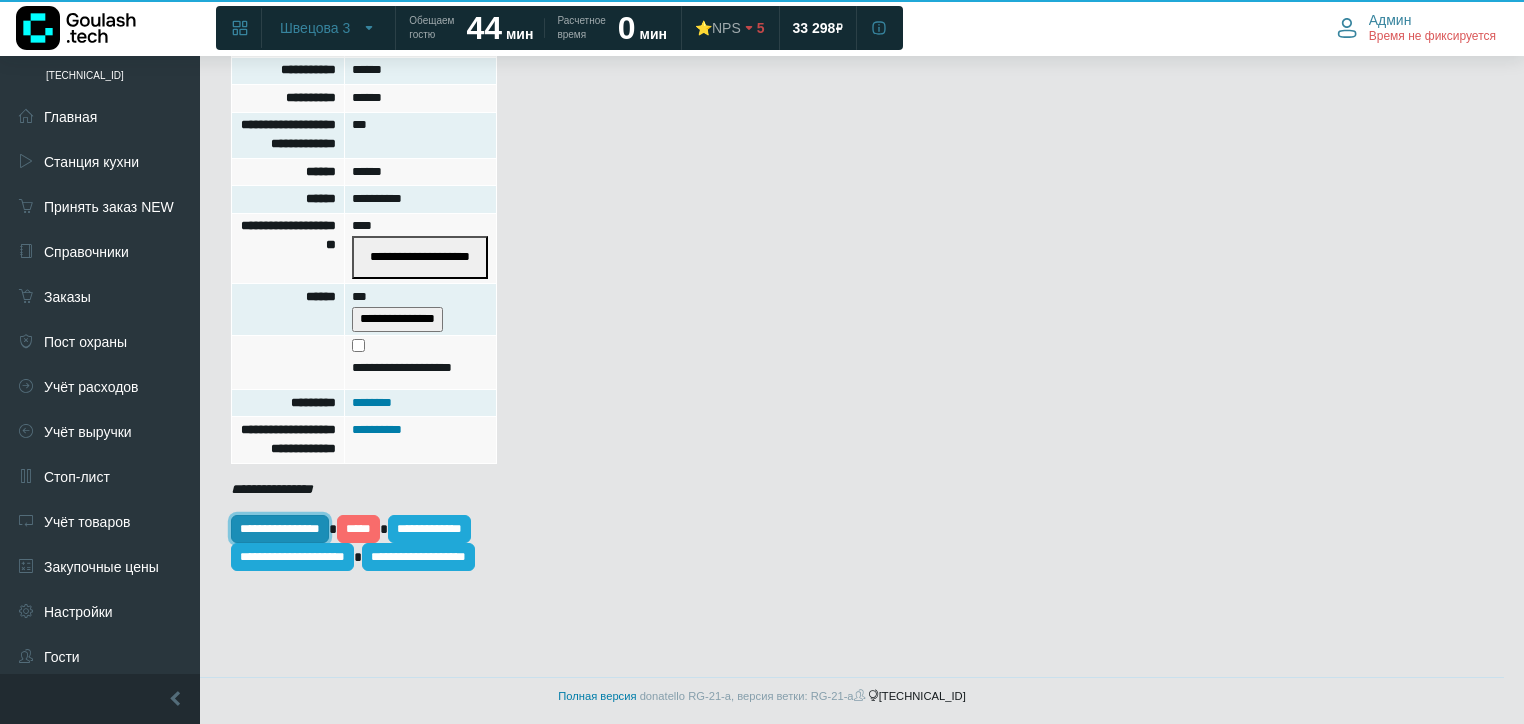 click on "**********" at bounding box center [280, 529] 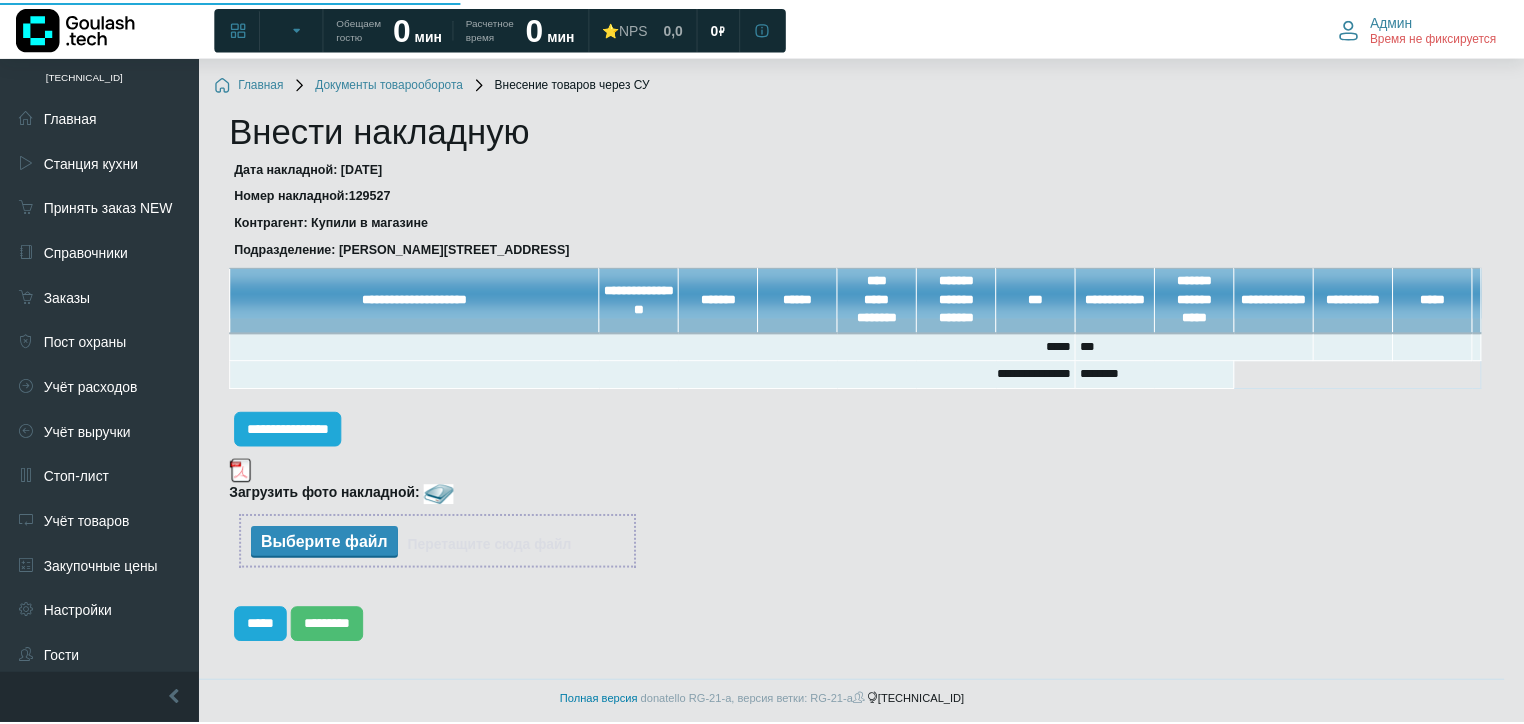 scroll, scrollTop: 0, scrollLeft: 0, axis: both 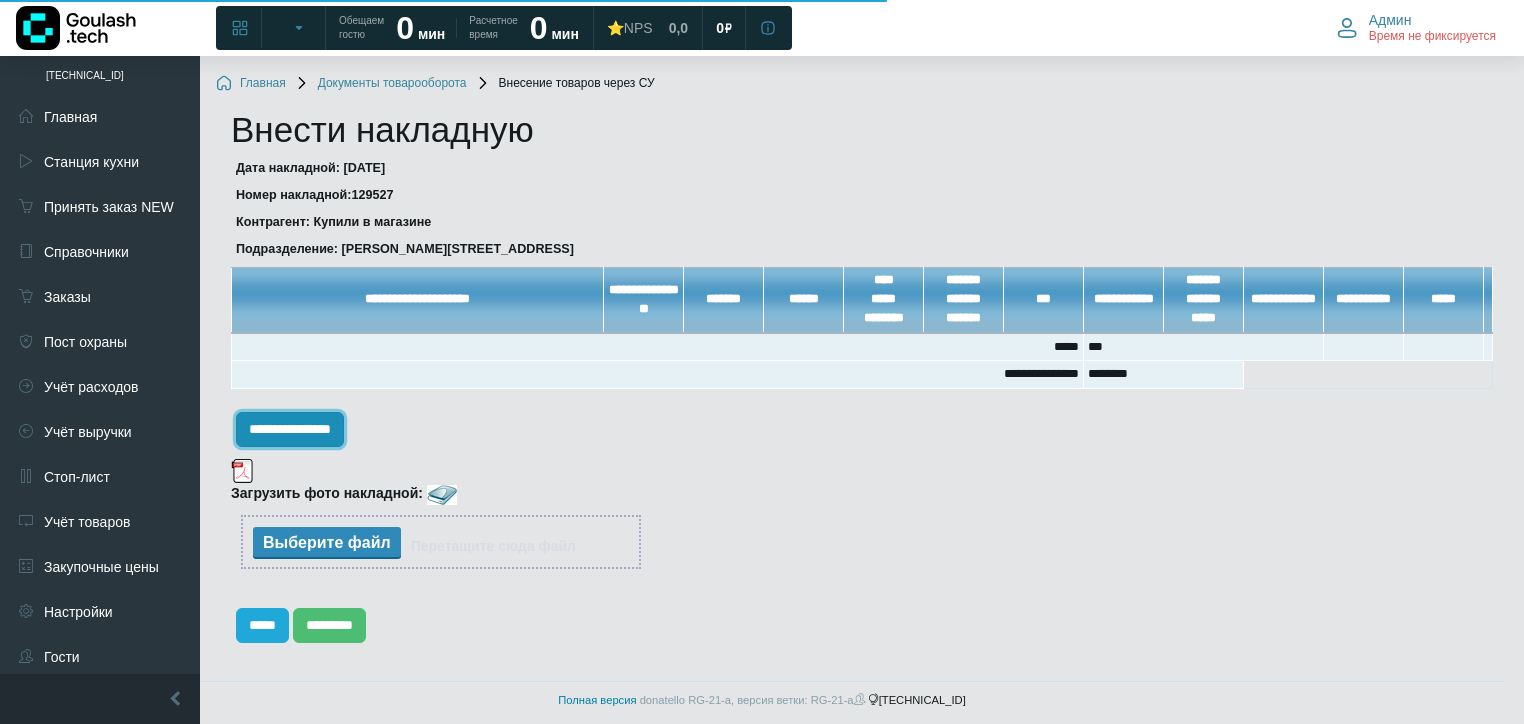 click on "**********" at bounding box center (290, 429) 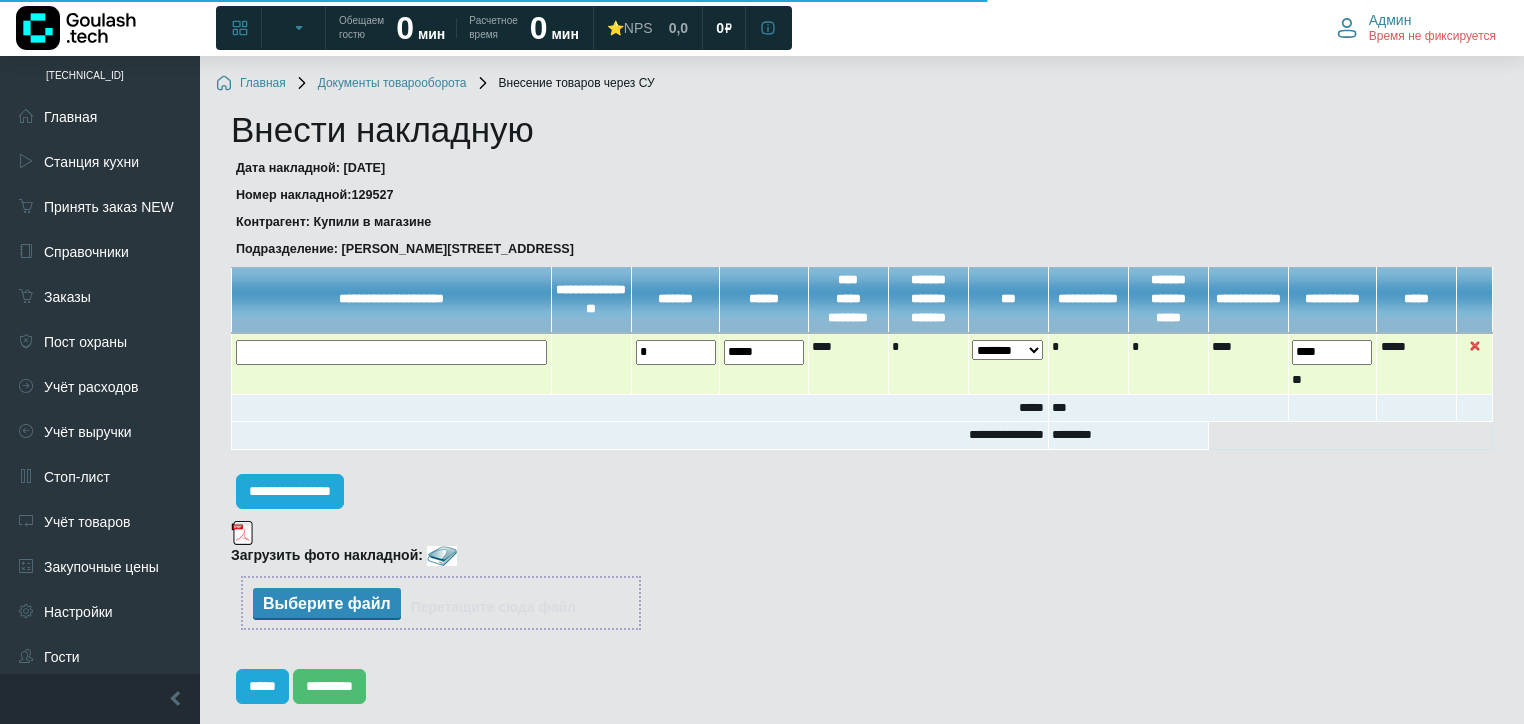 click at bounding box center (0, 0) 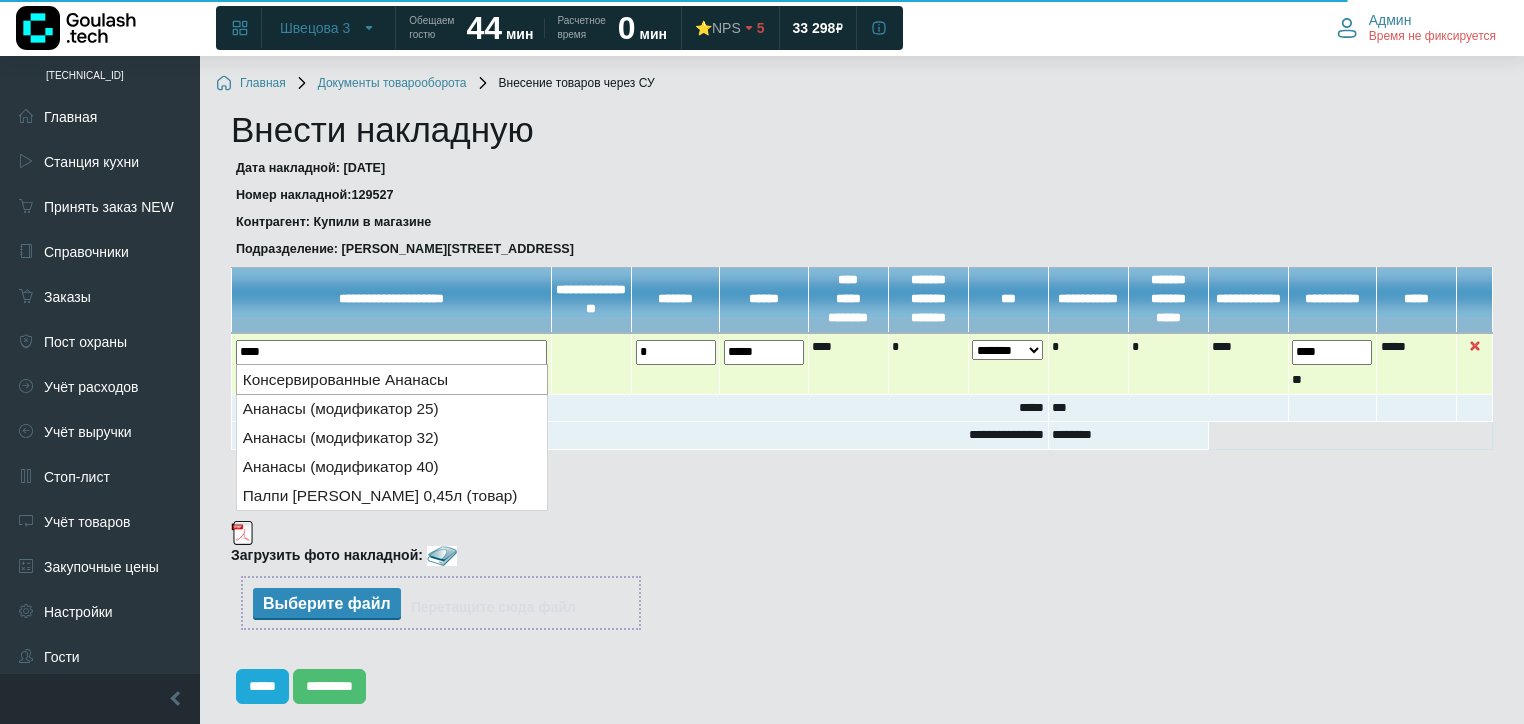 click on "Консервированные Ананасы" at bounding box center [392, 379] 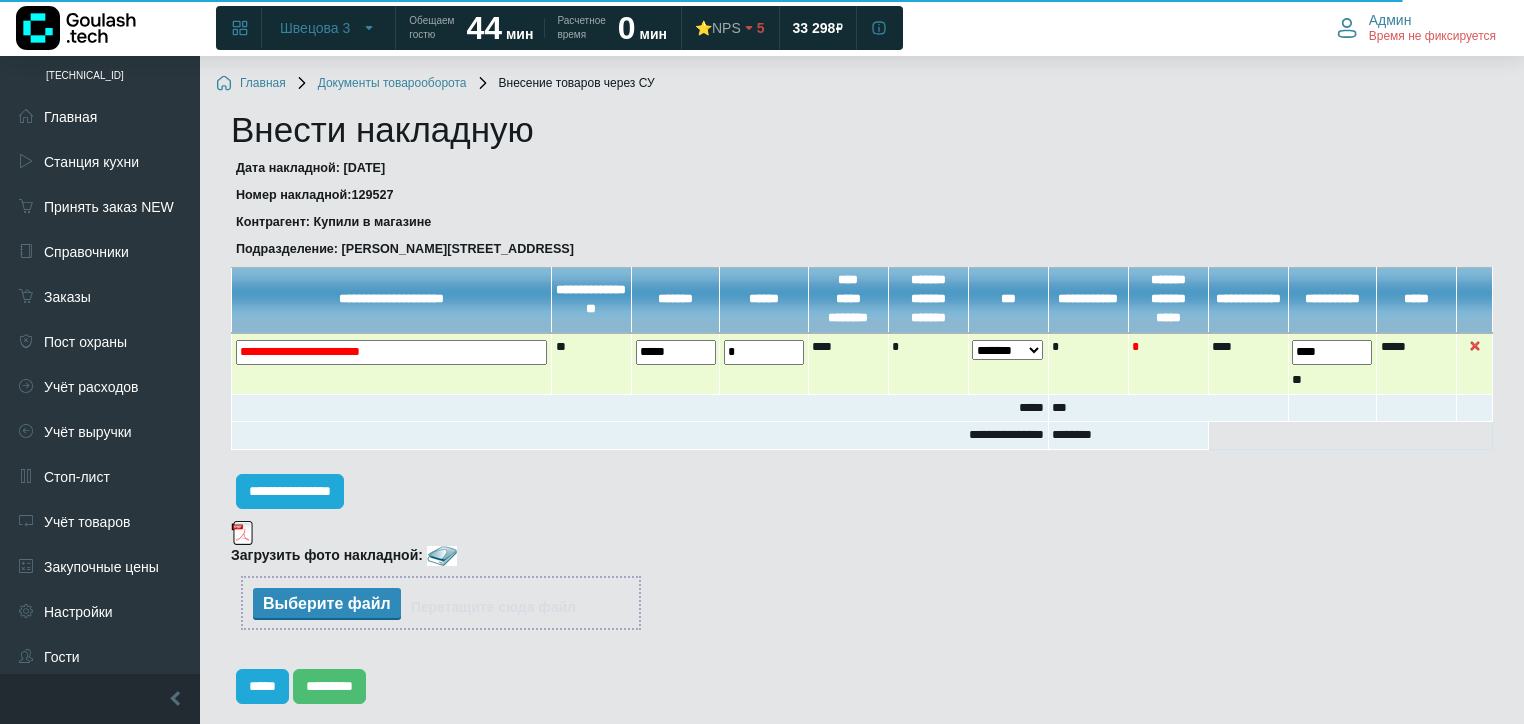 drag, startPoint x: 682, startPoint y: 348, endPoint x: 576, endPoint y: 360, distance: 106.677086 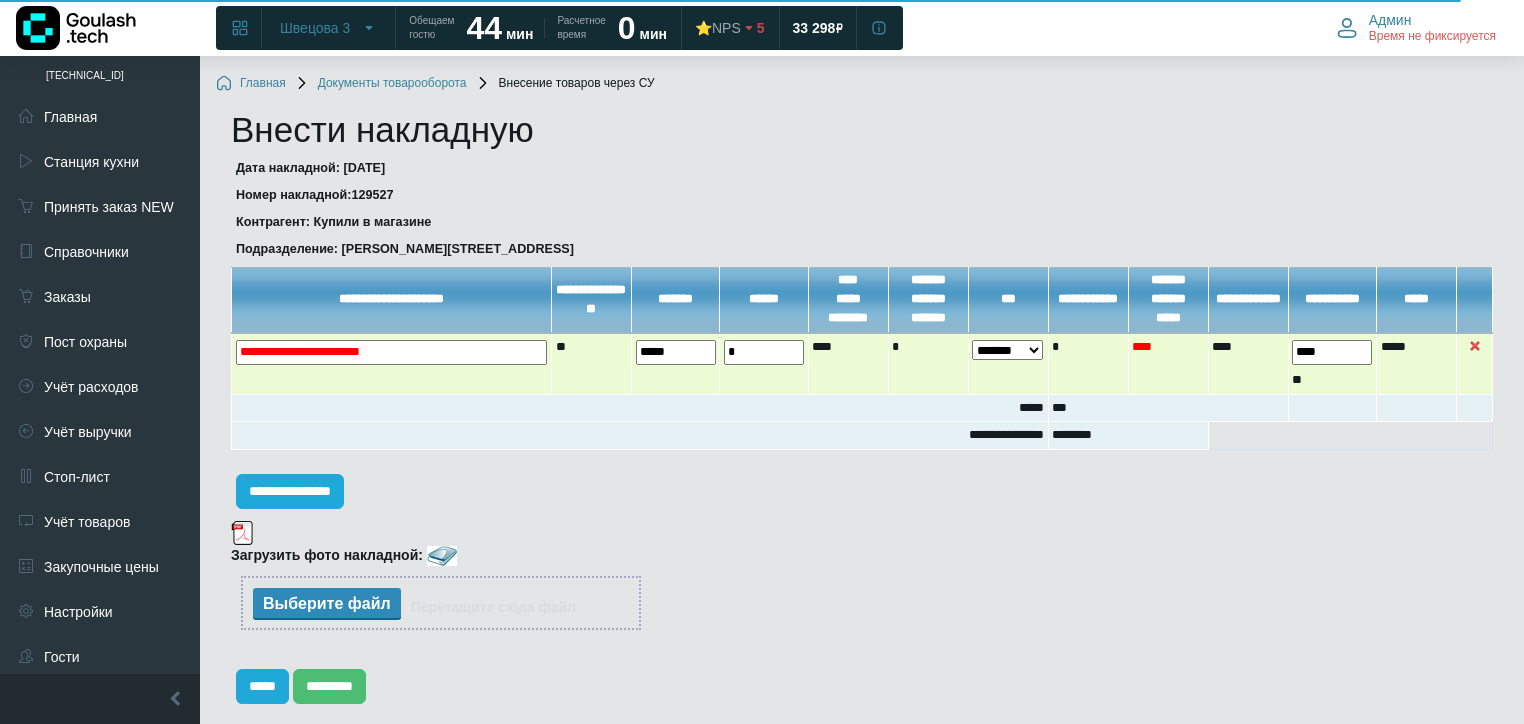 type on "*****" 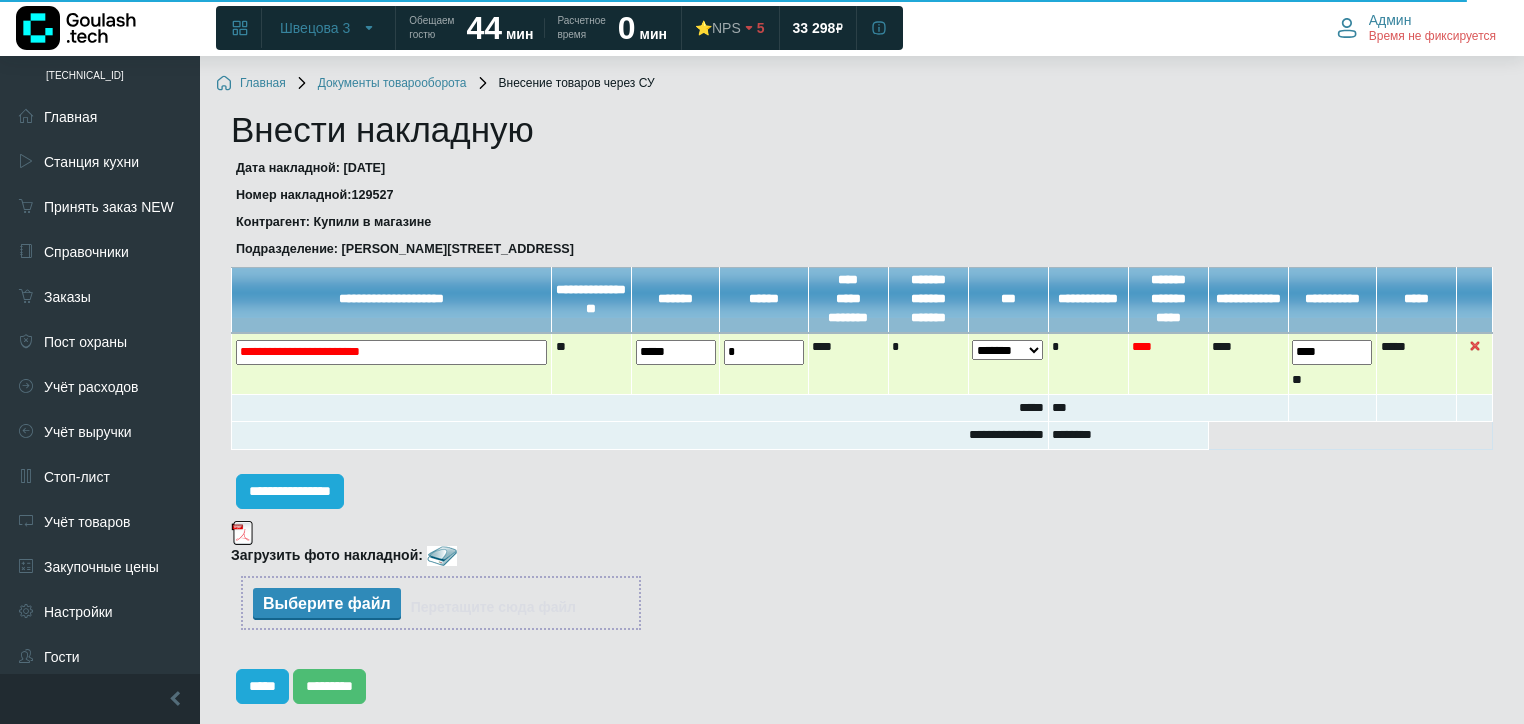 drag, startPoint x: 776, startPoint y: 347, endPoint x: 652, endPoint y: 358, distance: 124.486946 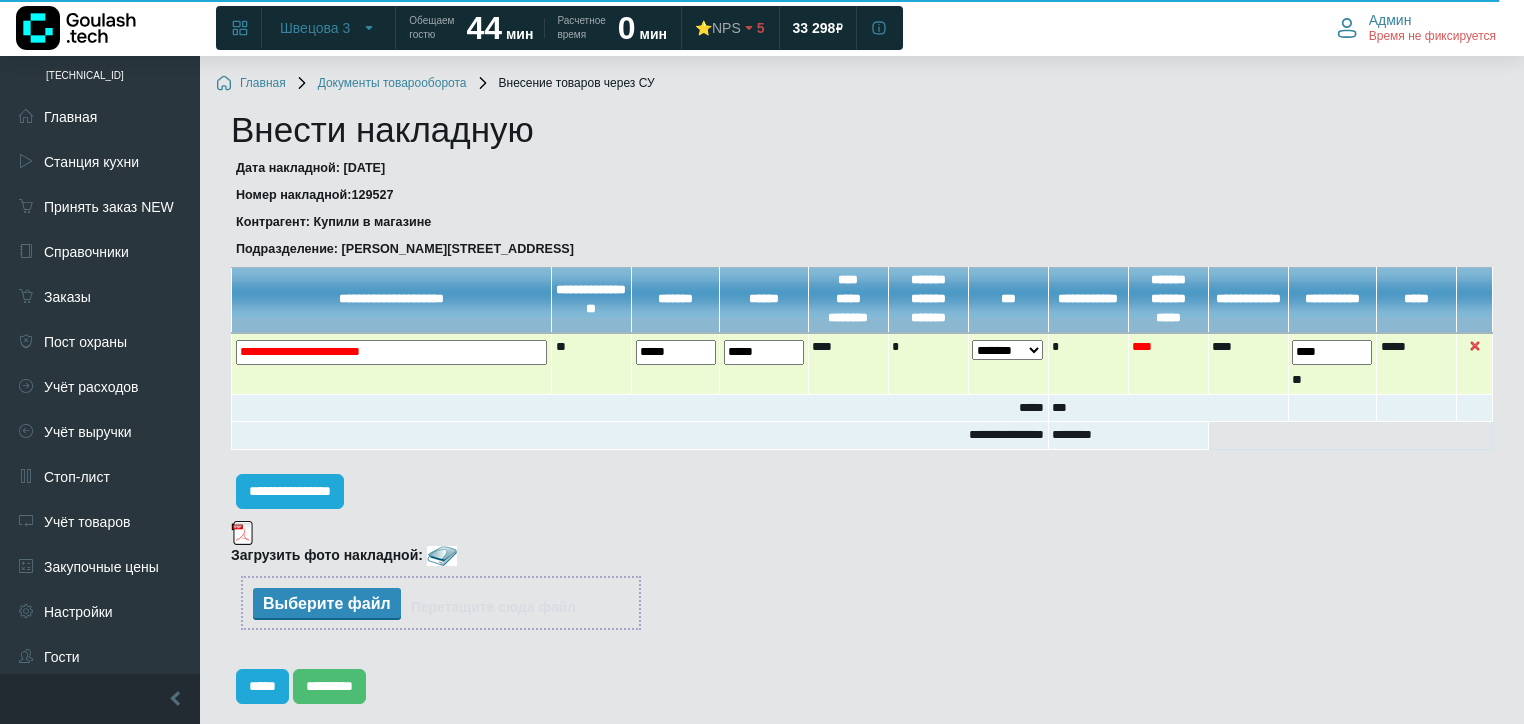 type on "*****" 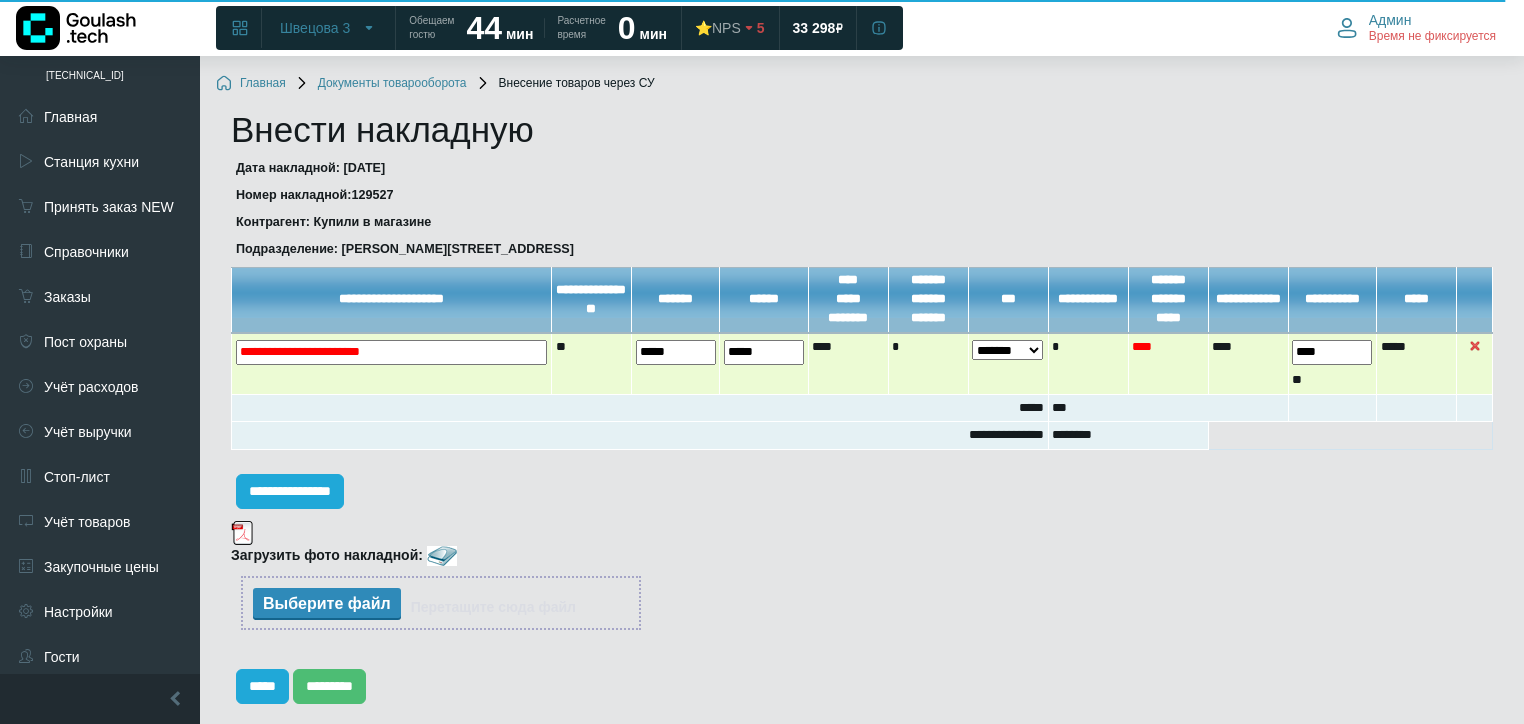 drag, startPoint x: 1343, startPoint y: 348, endPoint x: 1218, endPoint y: 364, distance: 126.01984 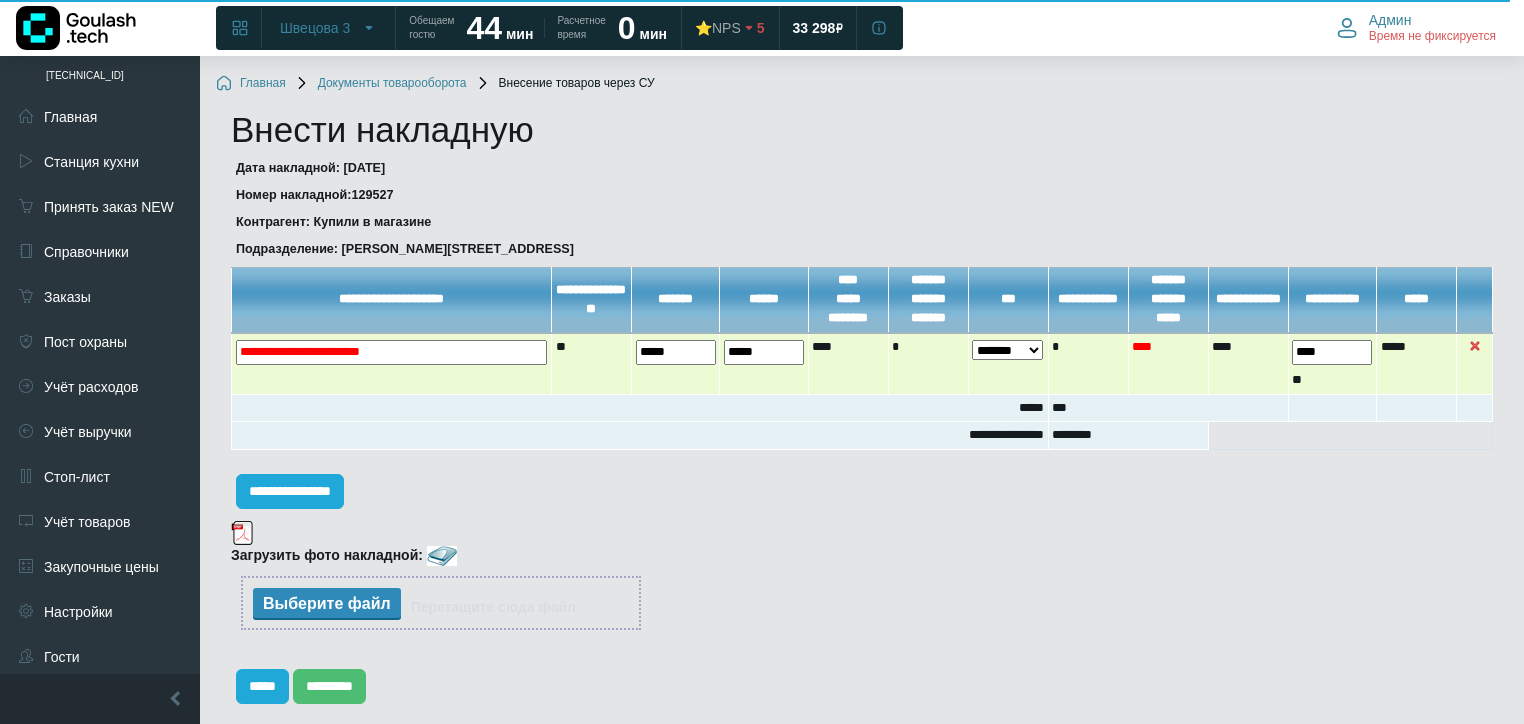 drag, startPoint x: 1332, startPoint y: 357, endPoint x: 1214, endPoint y: 371, distance: 118.82761 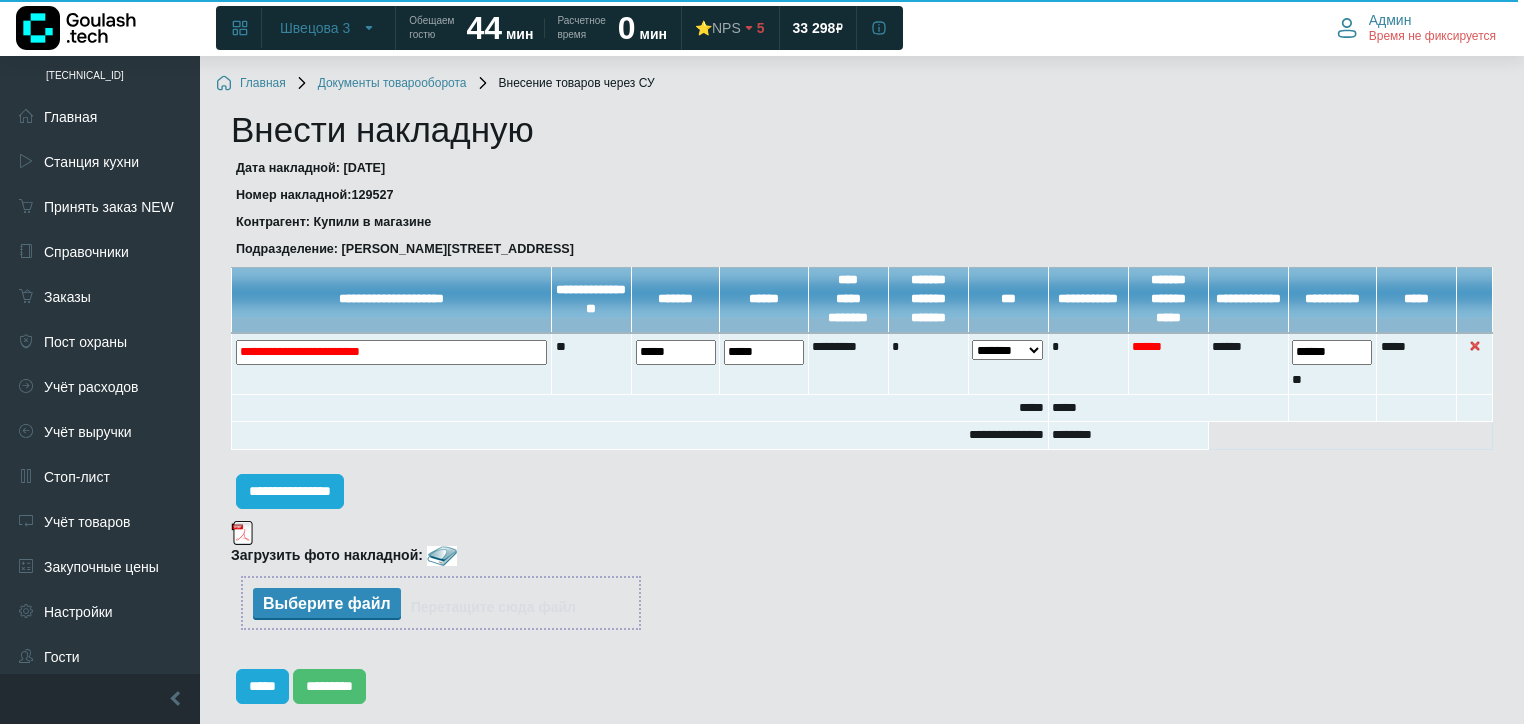 type on "******" 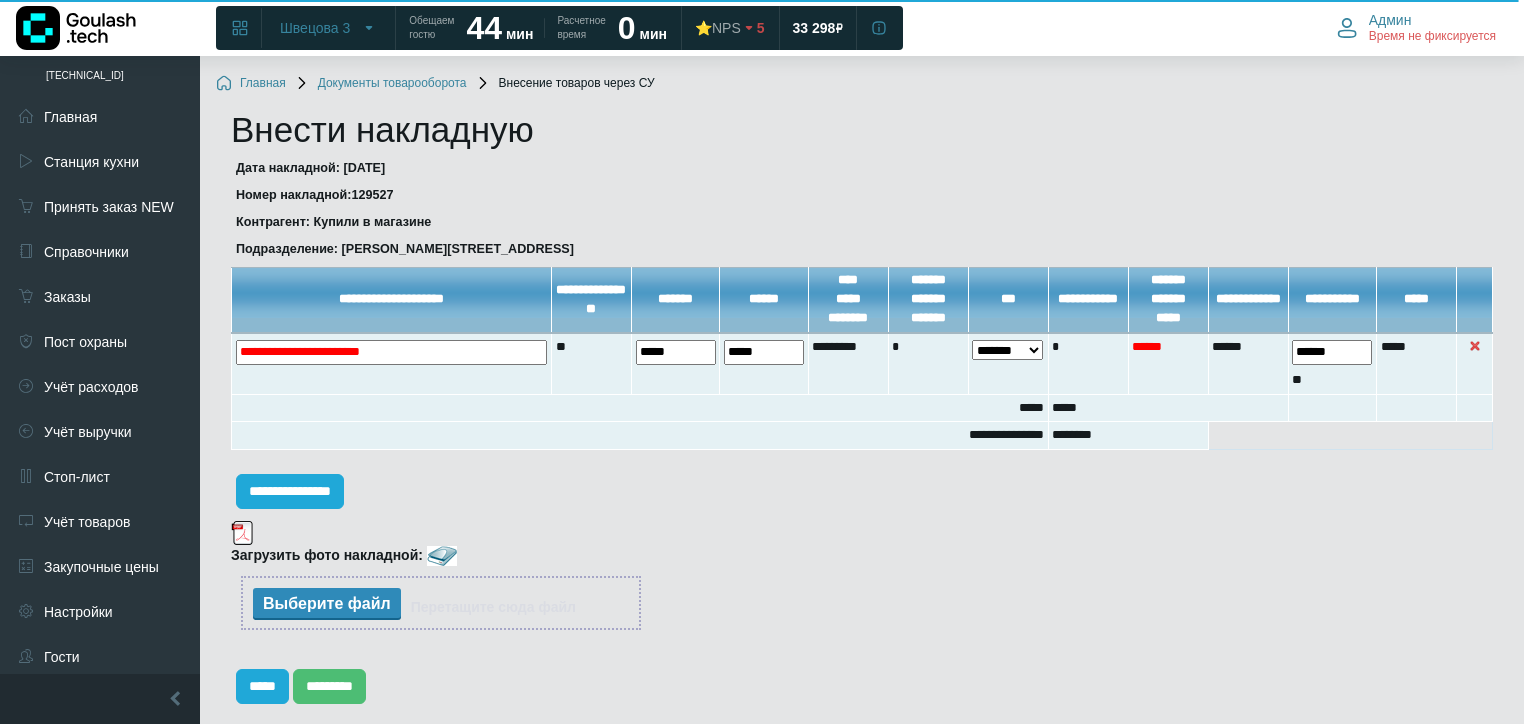 drag, startPoint x: 1194, startPoint y: 524, endPoint x: 640, endPoint y: 592, distance: 558.15765 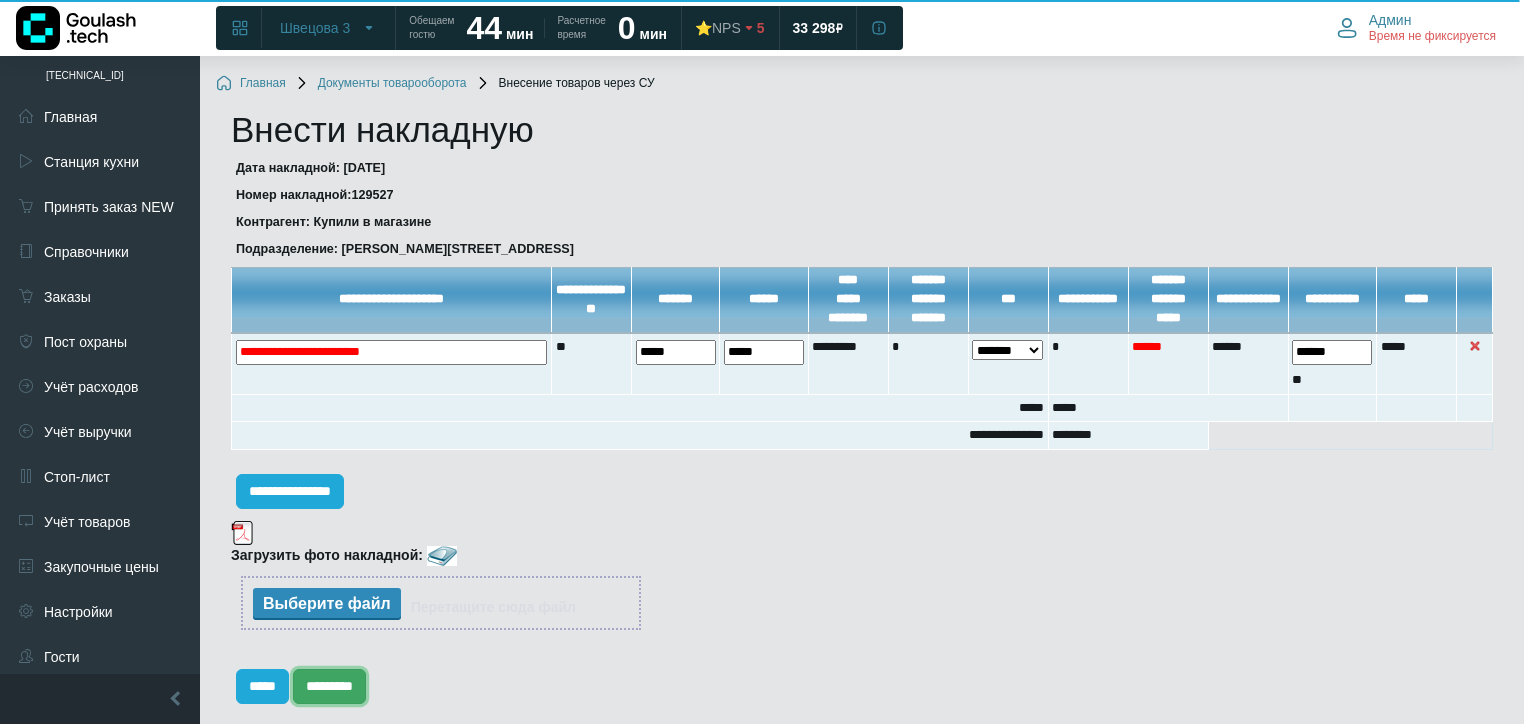 click on "*********" at bounding box center [329, 686] 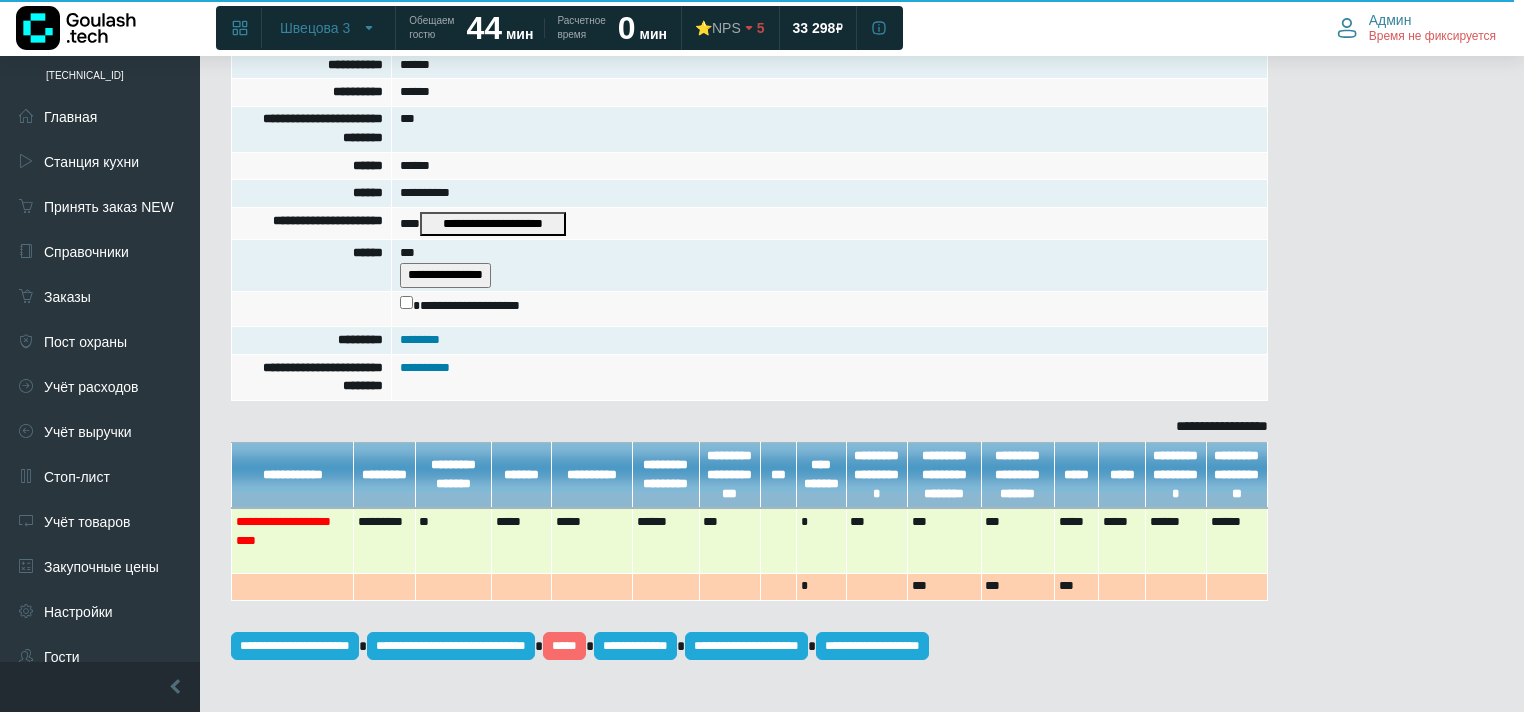 scroll, scrollTop: 493, scrollLeft: 0, axis: vertical 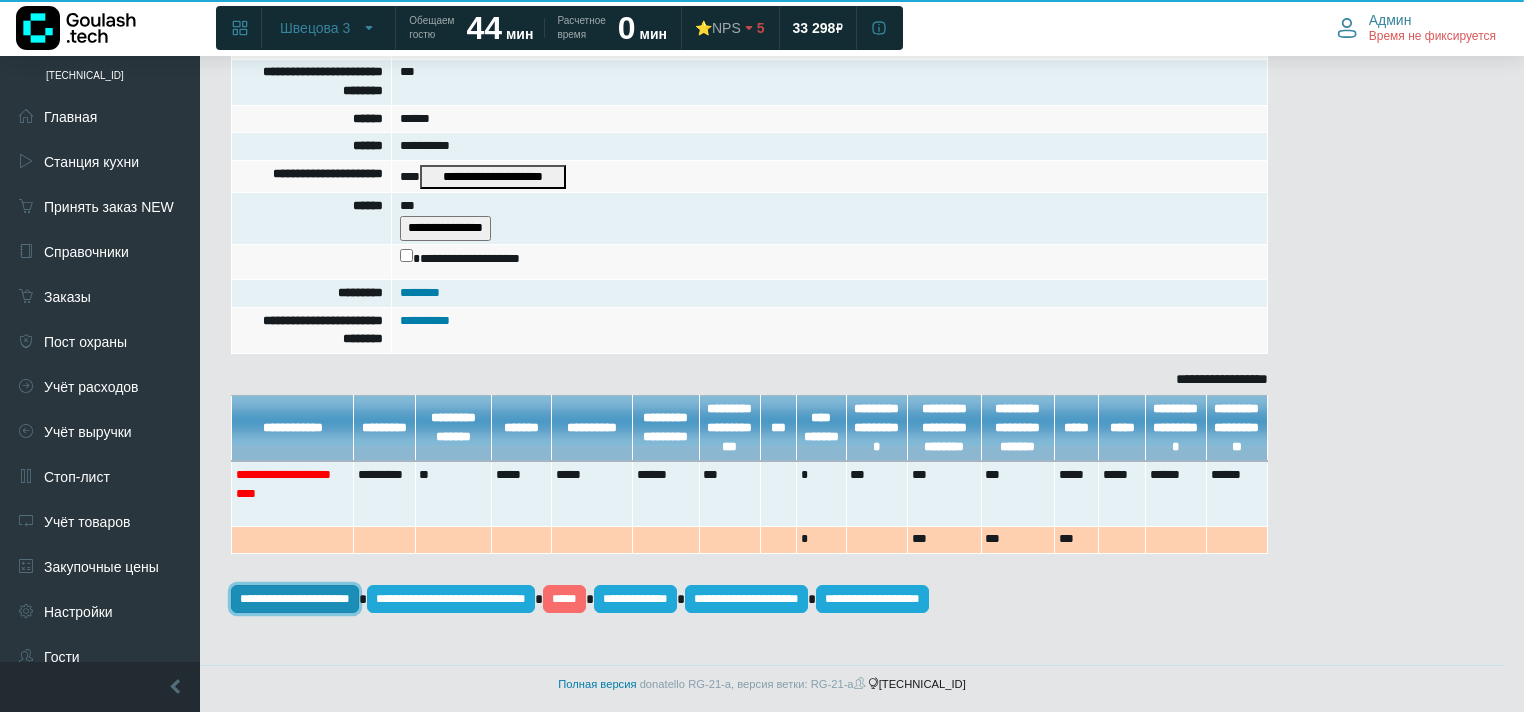 click on "**********" at bounding box center (295, 599) 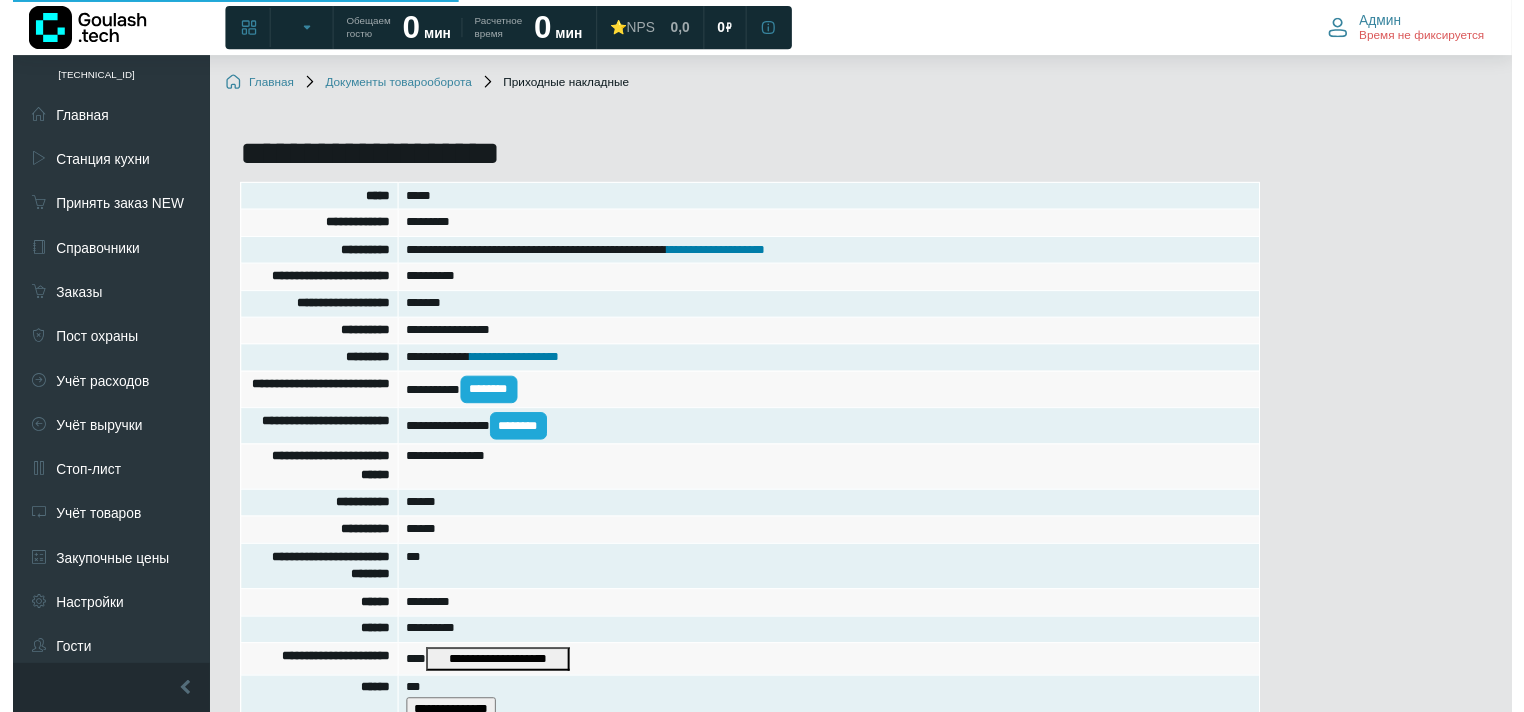 scroll, scrollTop: 488, scrollLeft: 0, axis: vertical 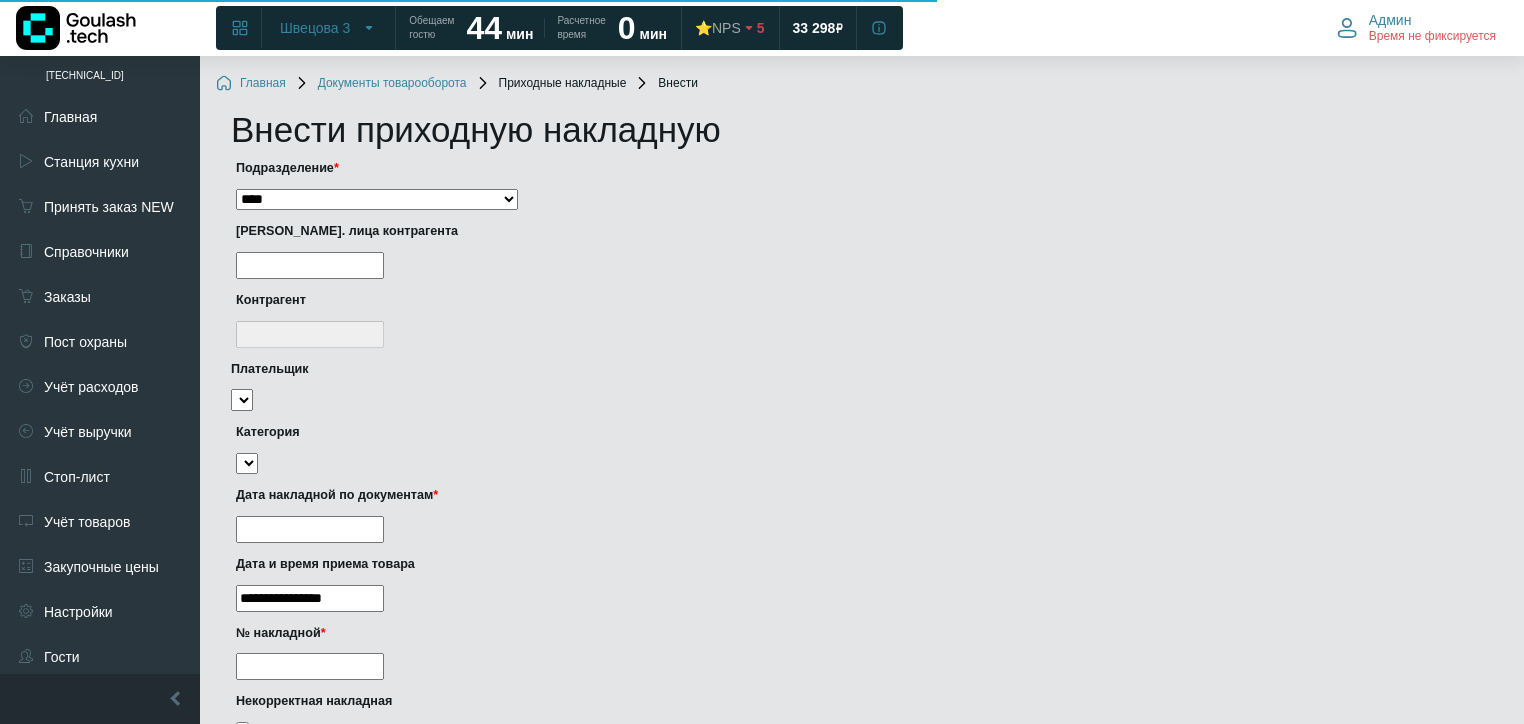 click on "**********" at bounding box center (377, 200) 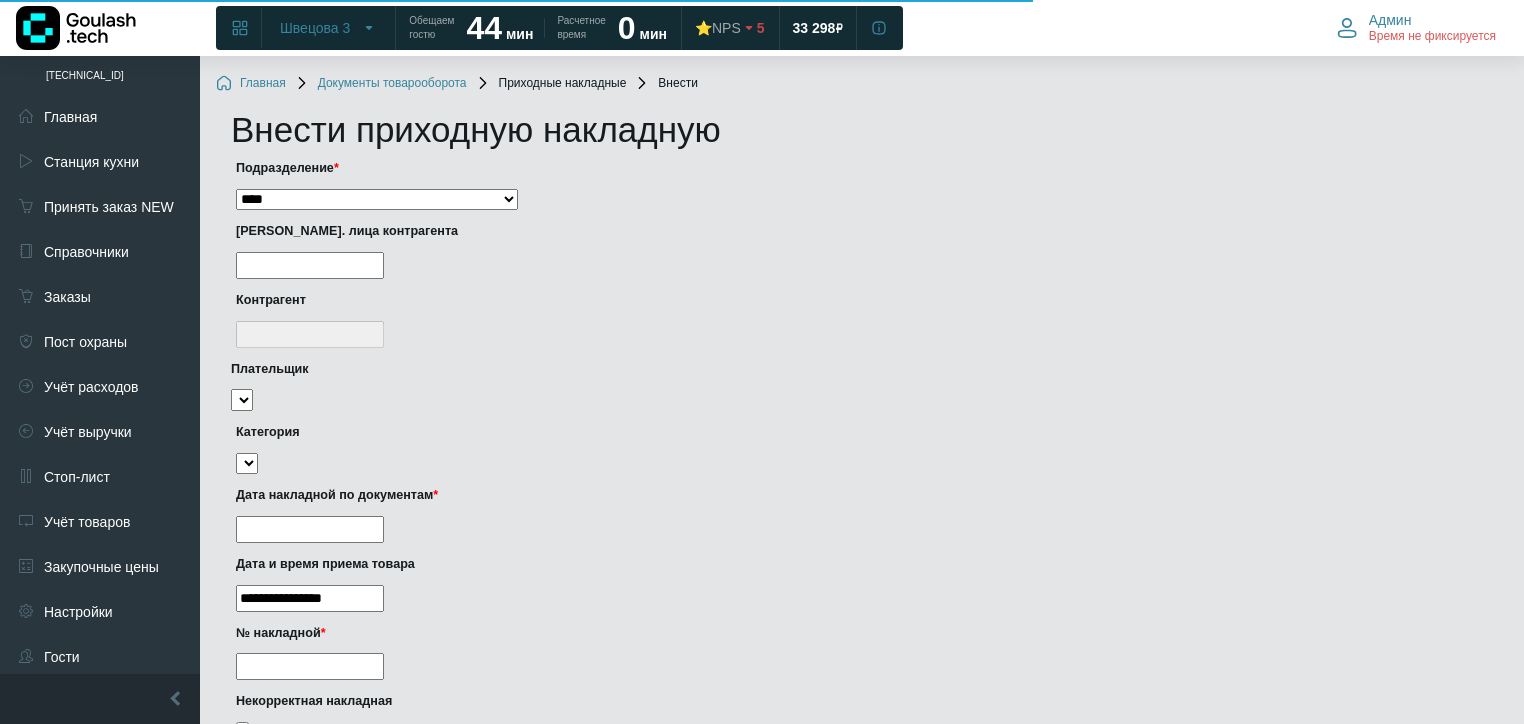 select on "***" 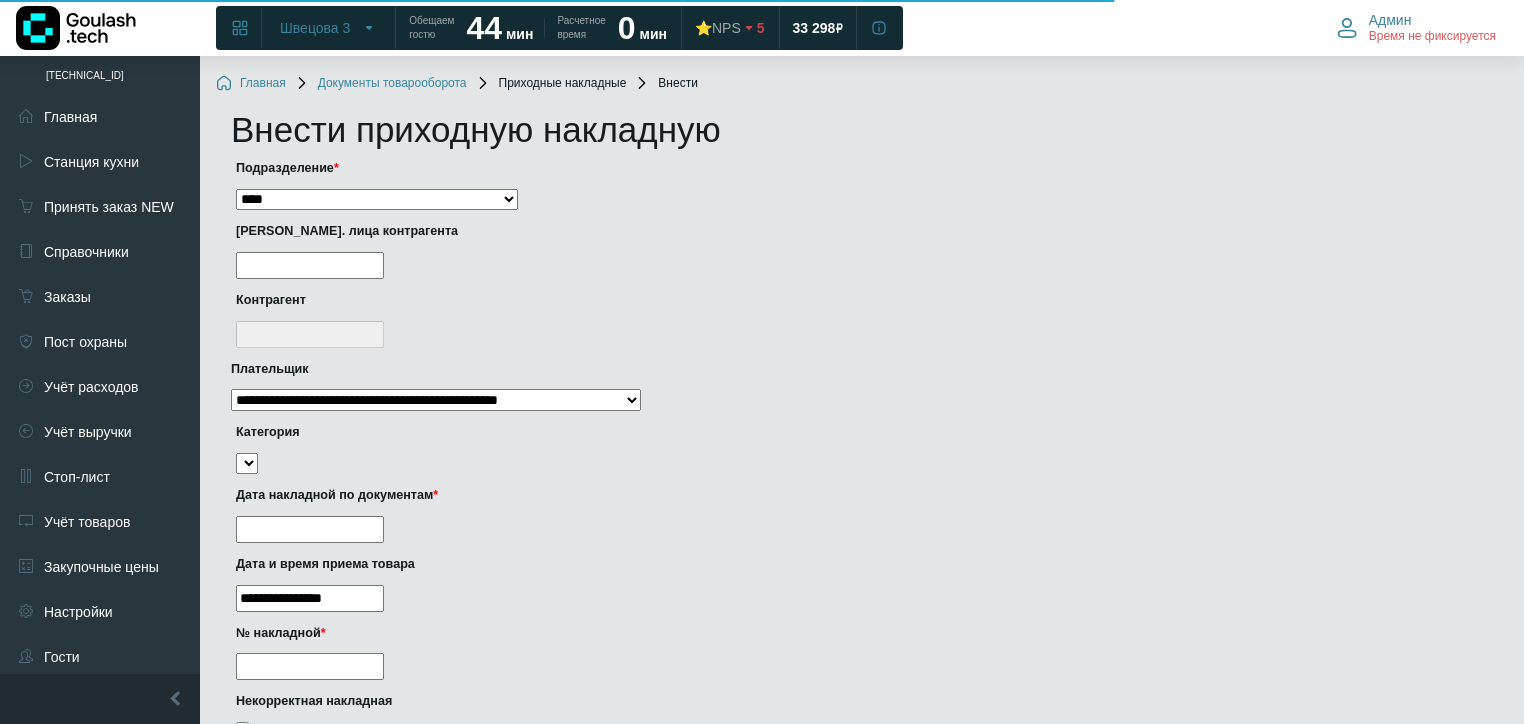 click at bounding box center (310, 265) 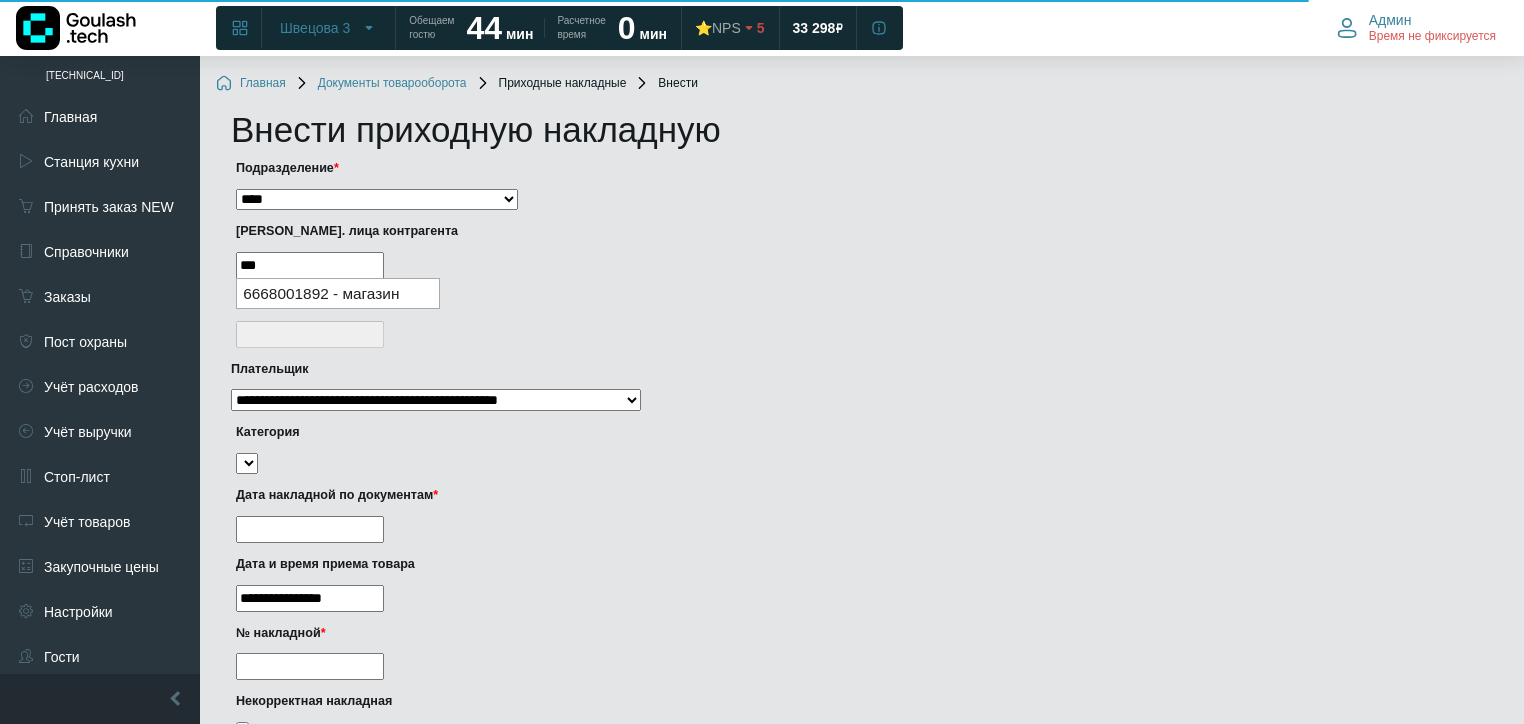 click on "6668001892 - магазин" at bounding box center [338, 293] 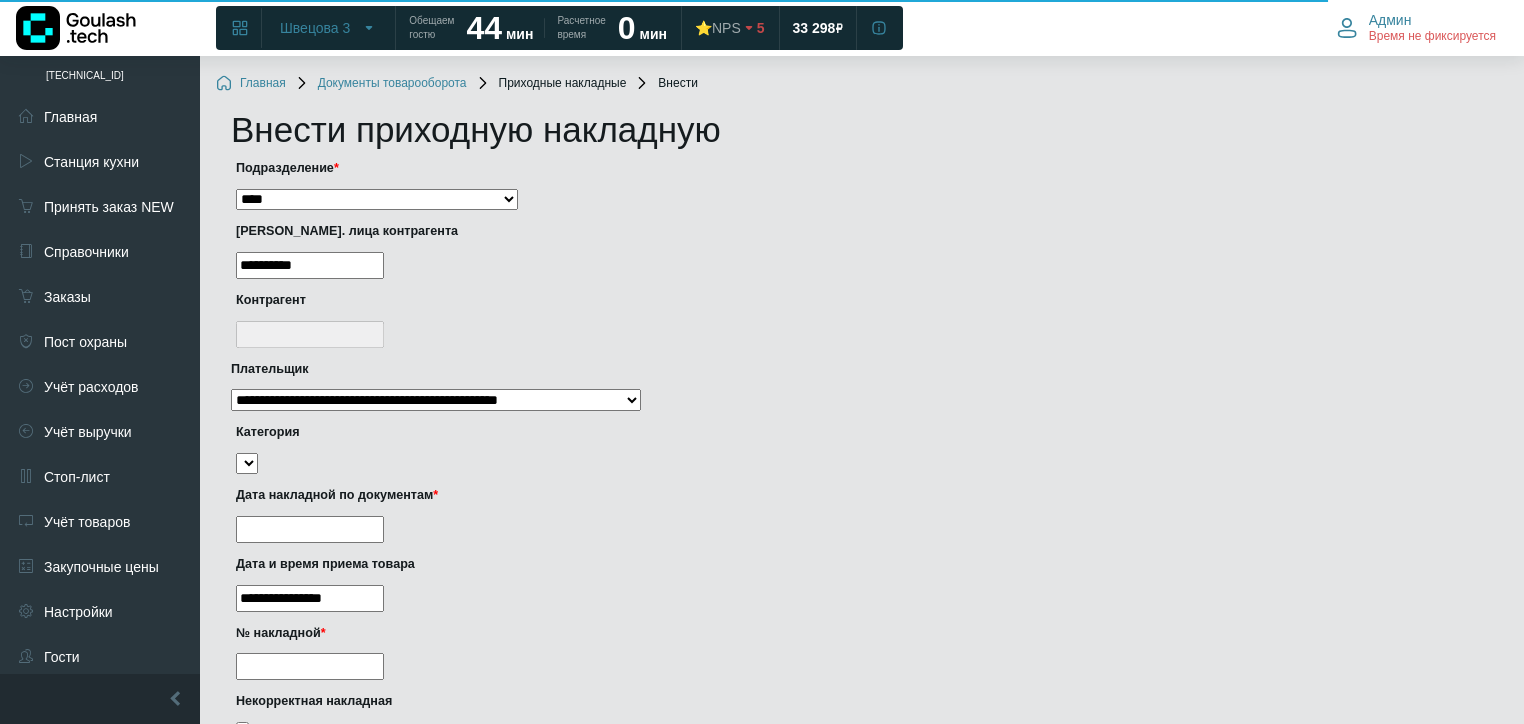 type on "**********" 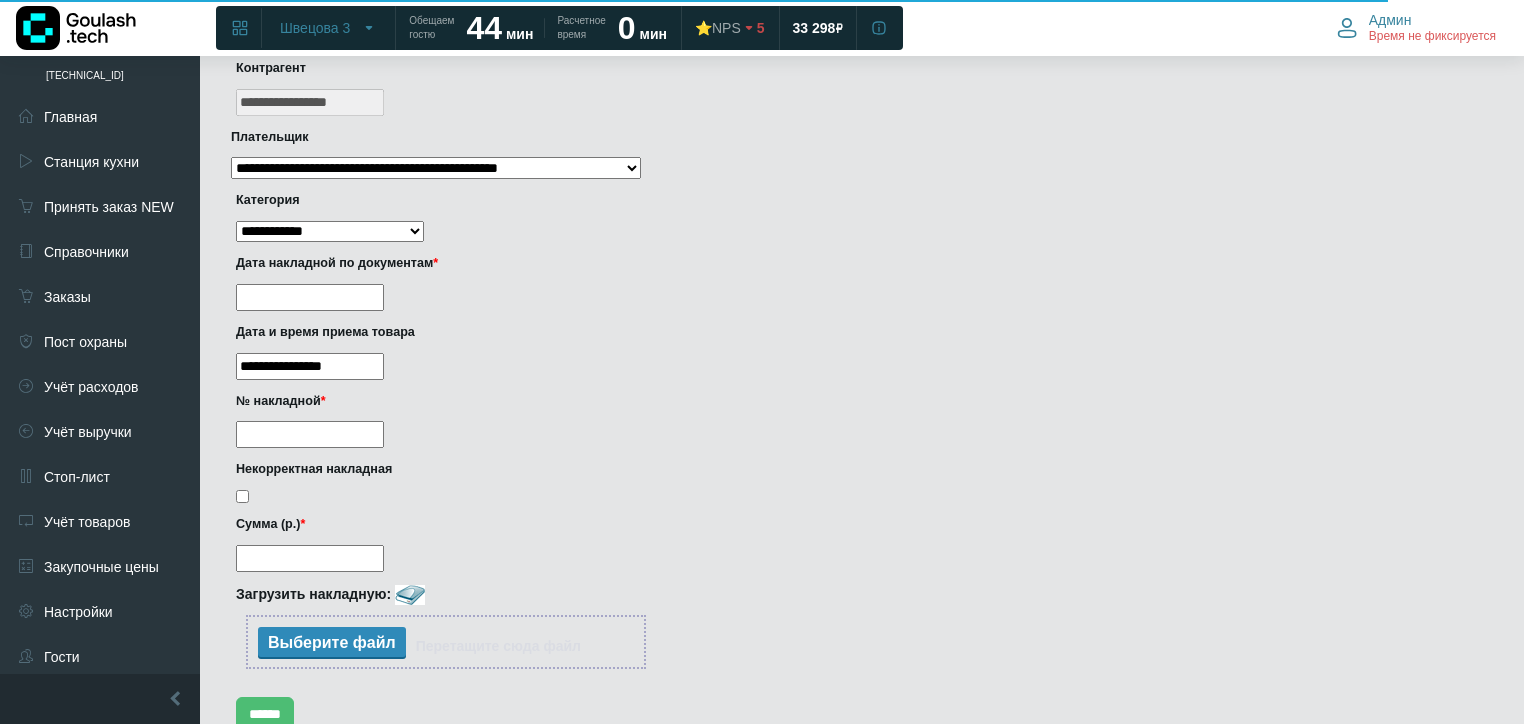 scroll, scrollTop: 320, scrollLeft: 0, axis: vertical 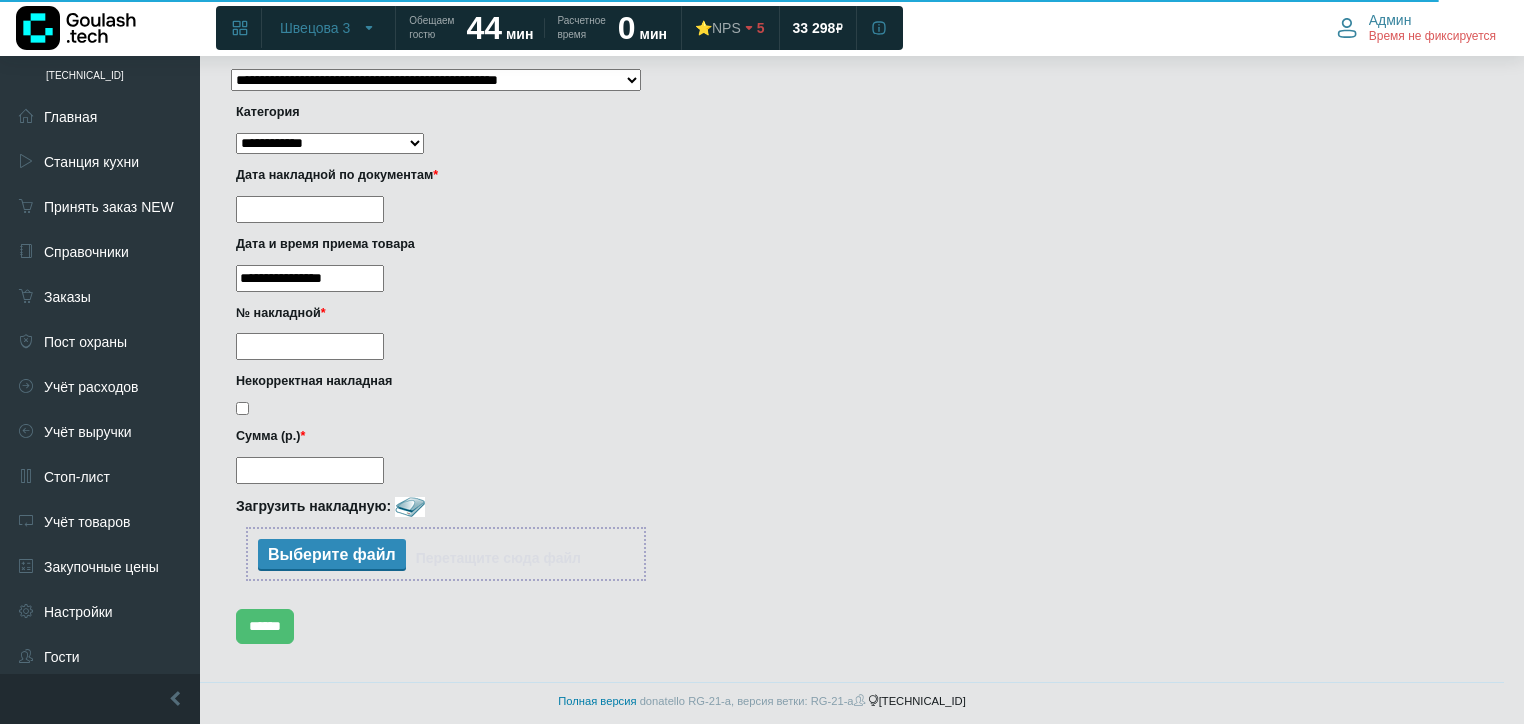 type on "**********" 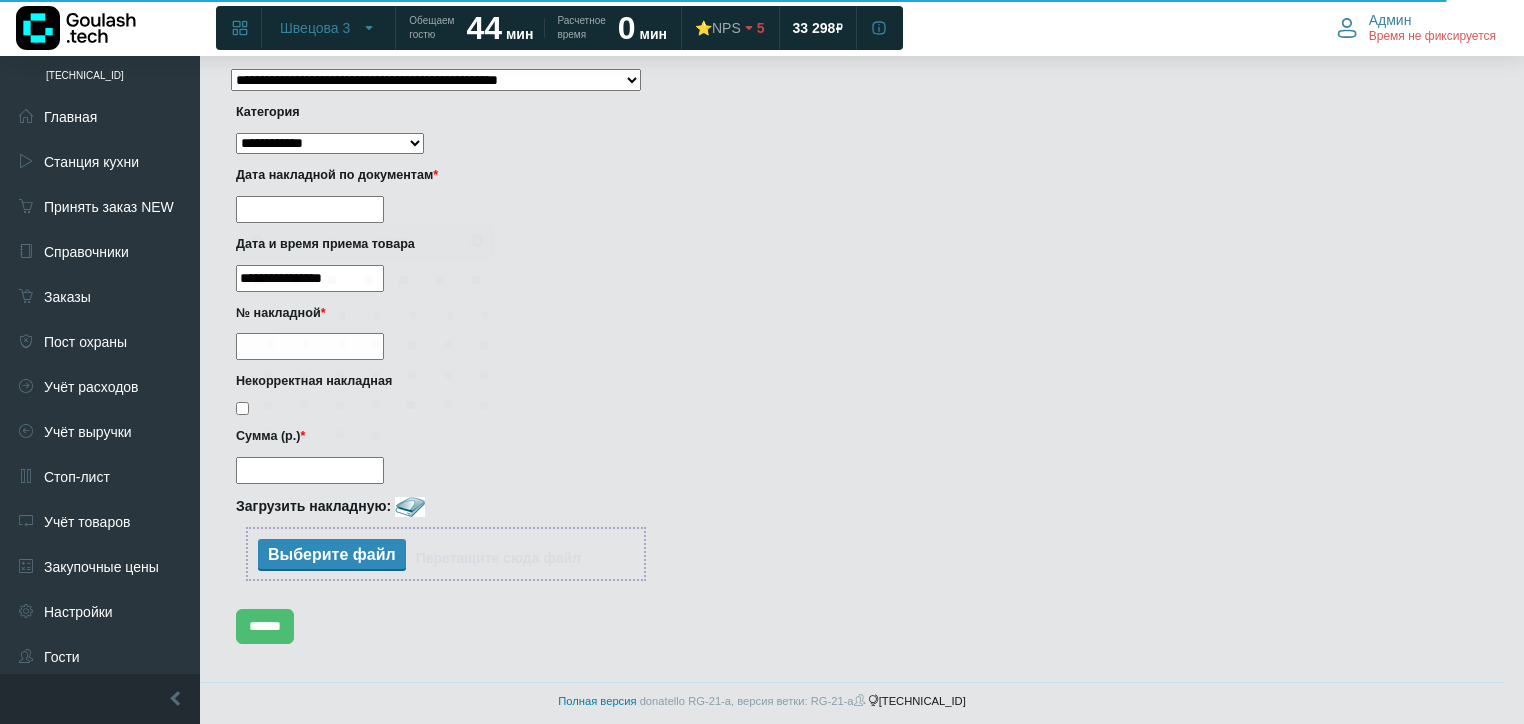 click at bounding box center [310, 209] 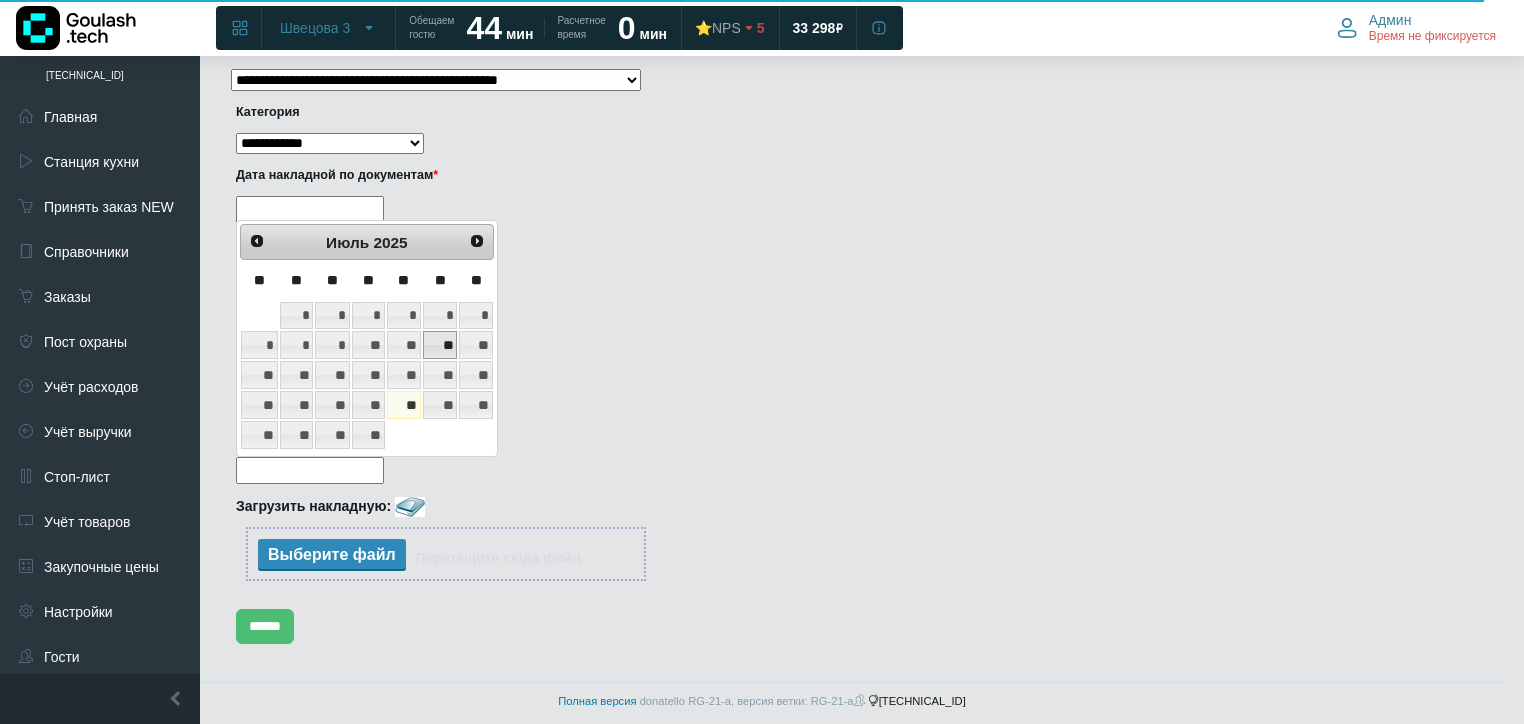 click on "**" at bounding box center [440, 345] 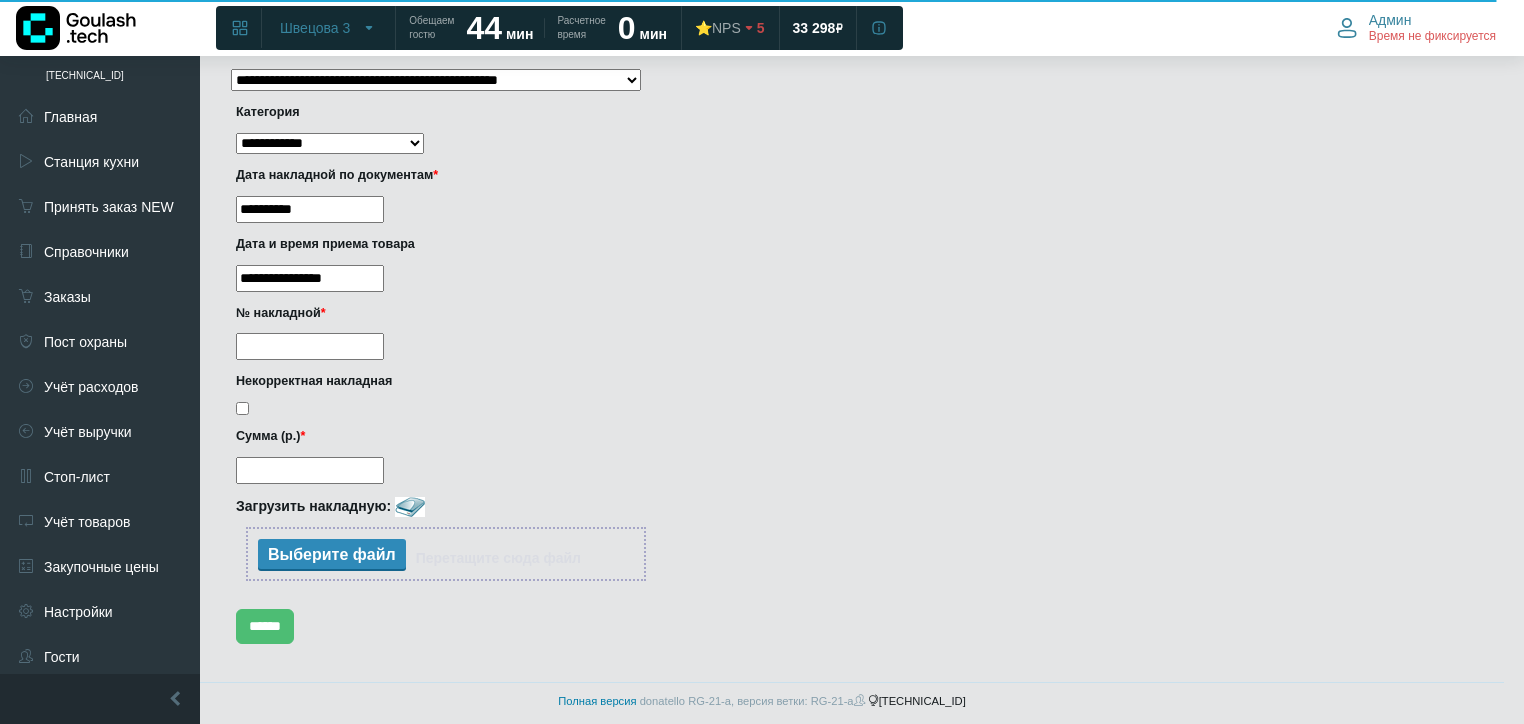 click on "**********" at bounding box center [310, 278] 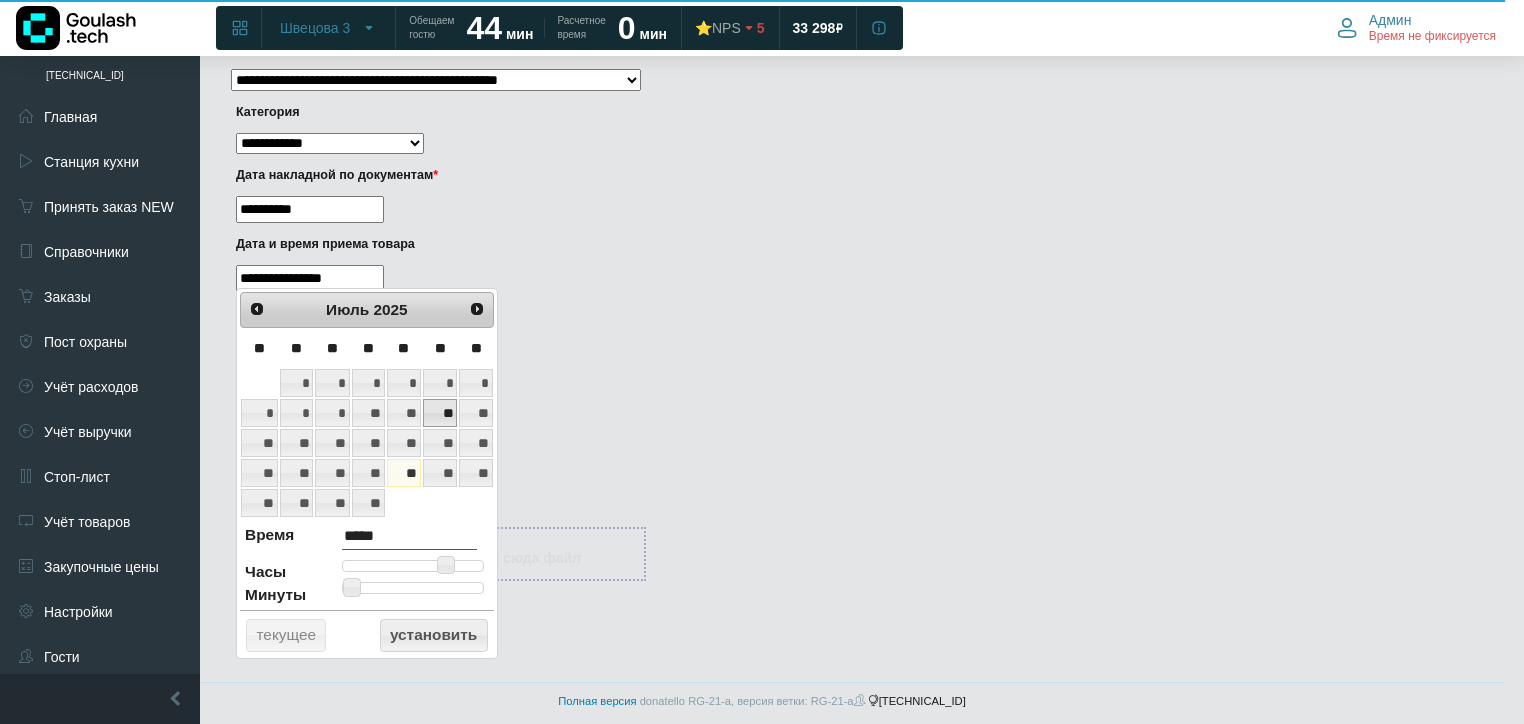 click on "**" at bounding box center [440, 413] 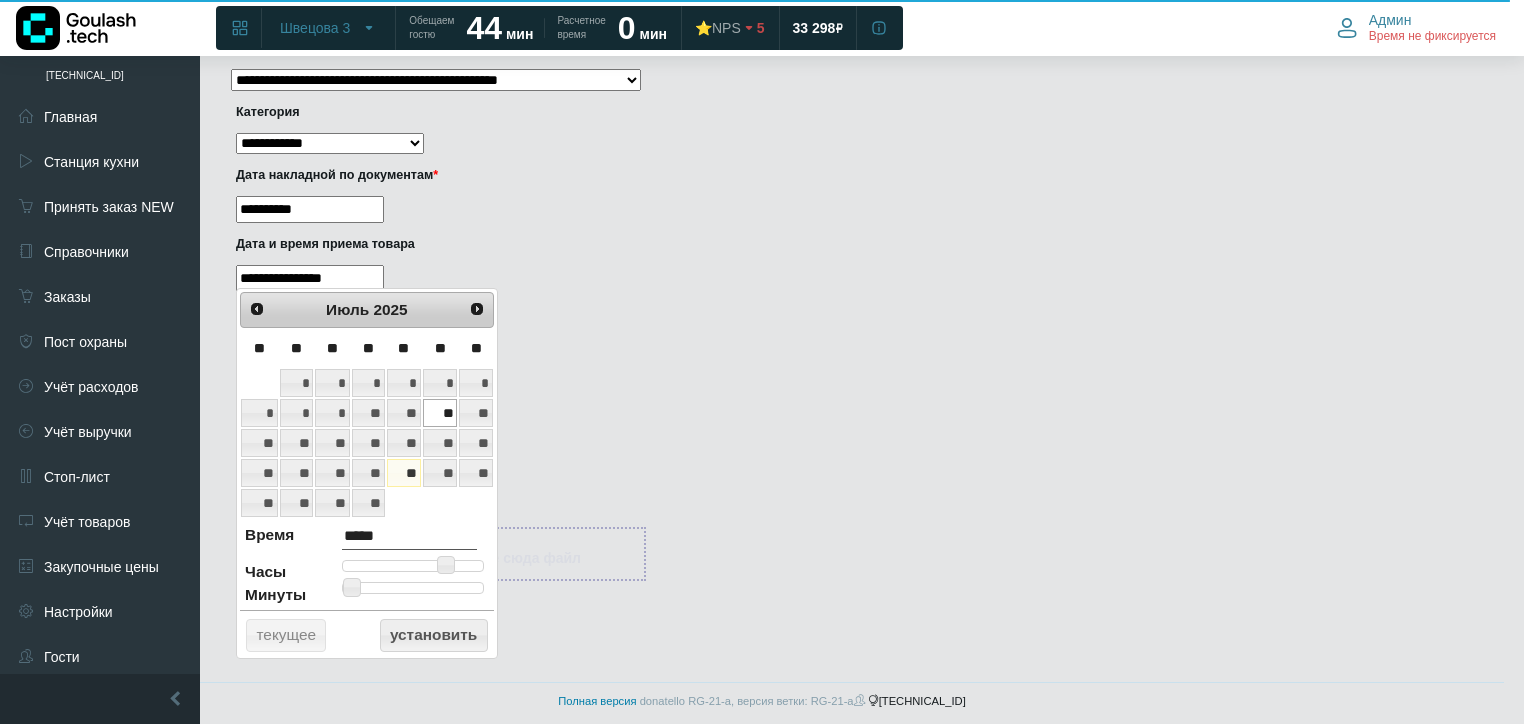 drag, startPoint x: 688, startPoint y: 323, endPoint x: 411, endPoint y: 356, distance: 278.95877 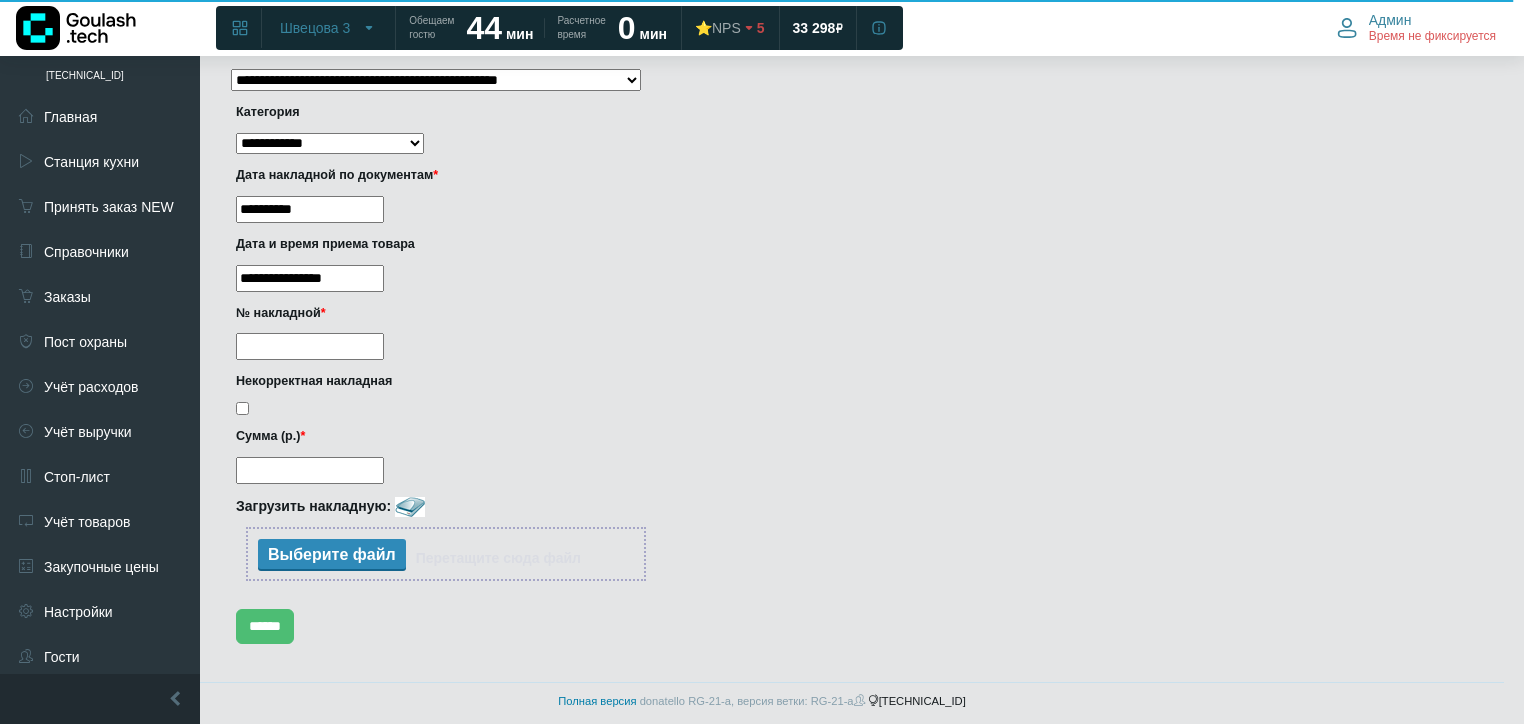 click on "№ накладной  *" at bounding box center (310, 346) 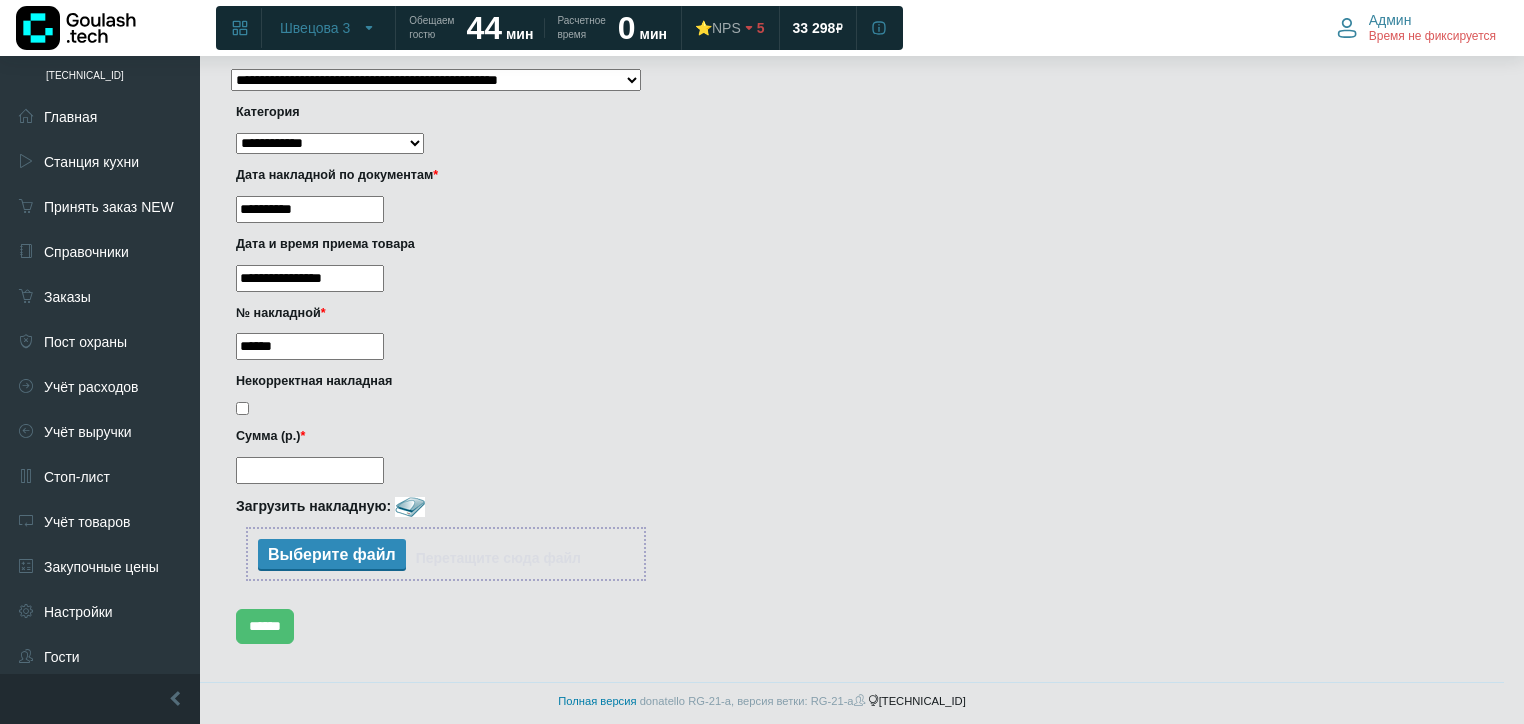 type on "******" 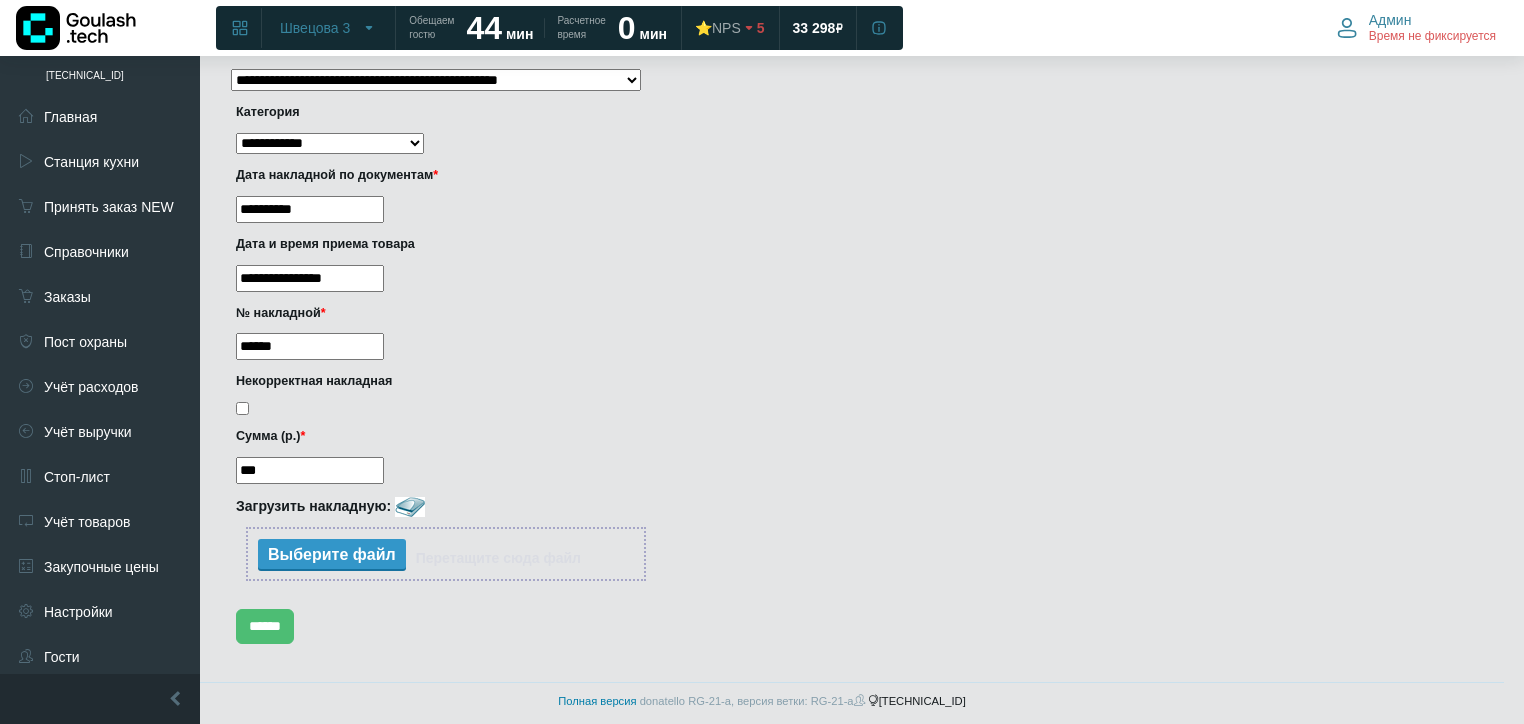 type on "***" 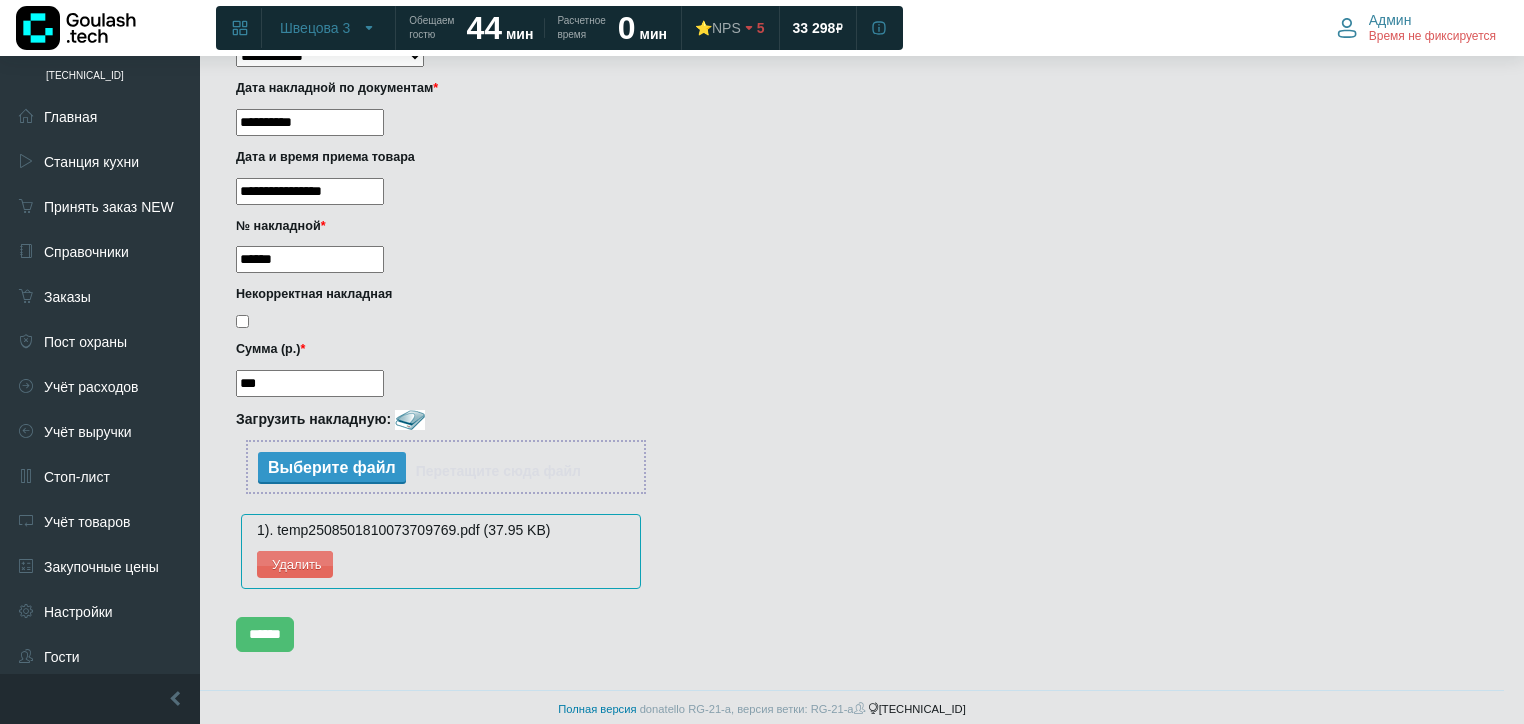scroll, scrollTop: 416, scrollLeft: 0, axis: vertical 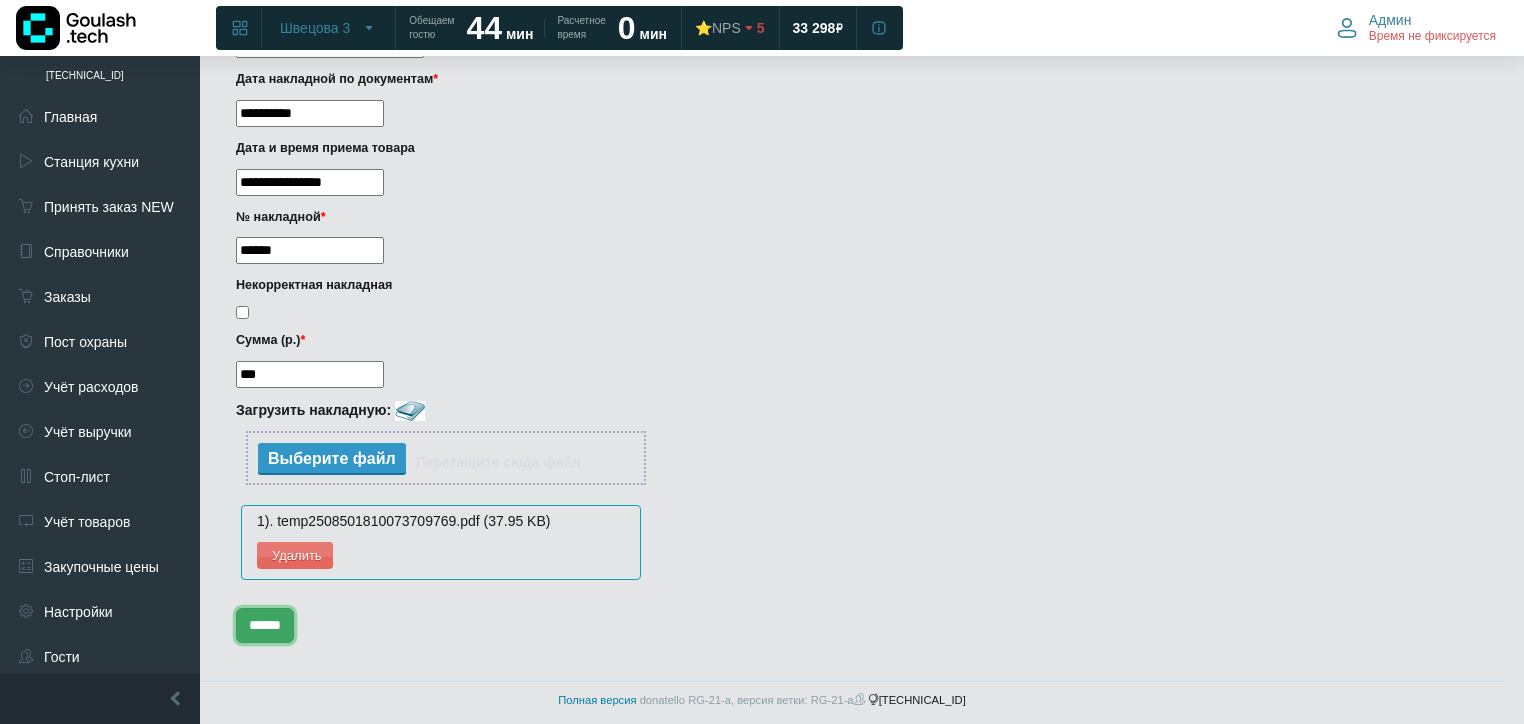 click on "******" at bounding box center [265, 625] 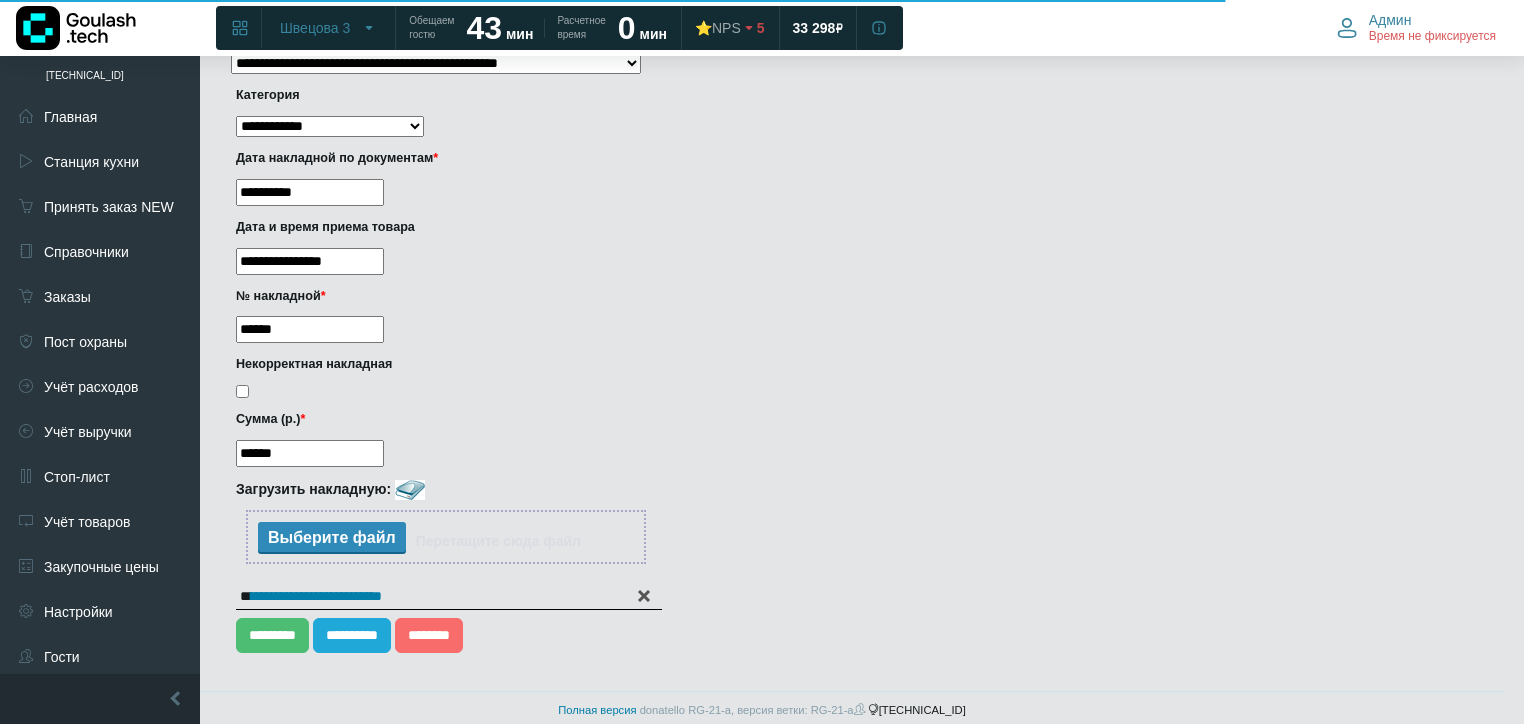 scroll, scrollTop: 346, scrollLeft: 0, axis: vertical 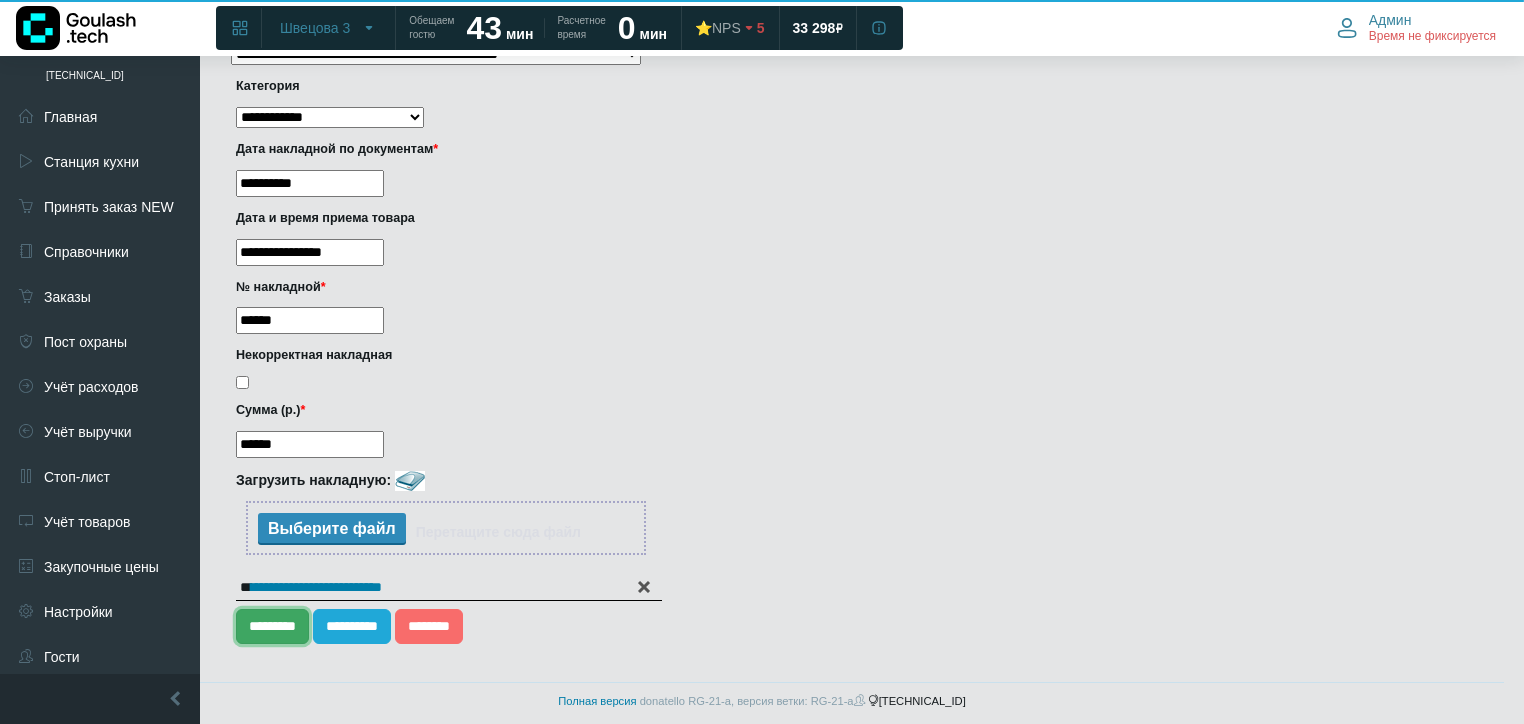 click on "*********" at bounding box center [272, 626] 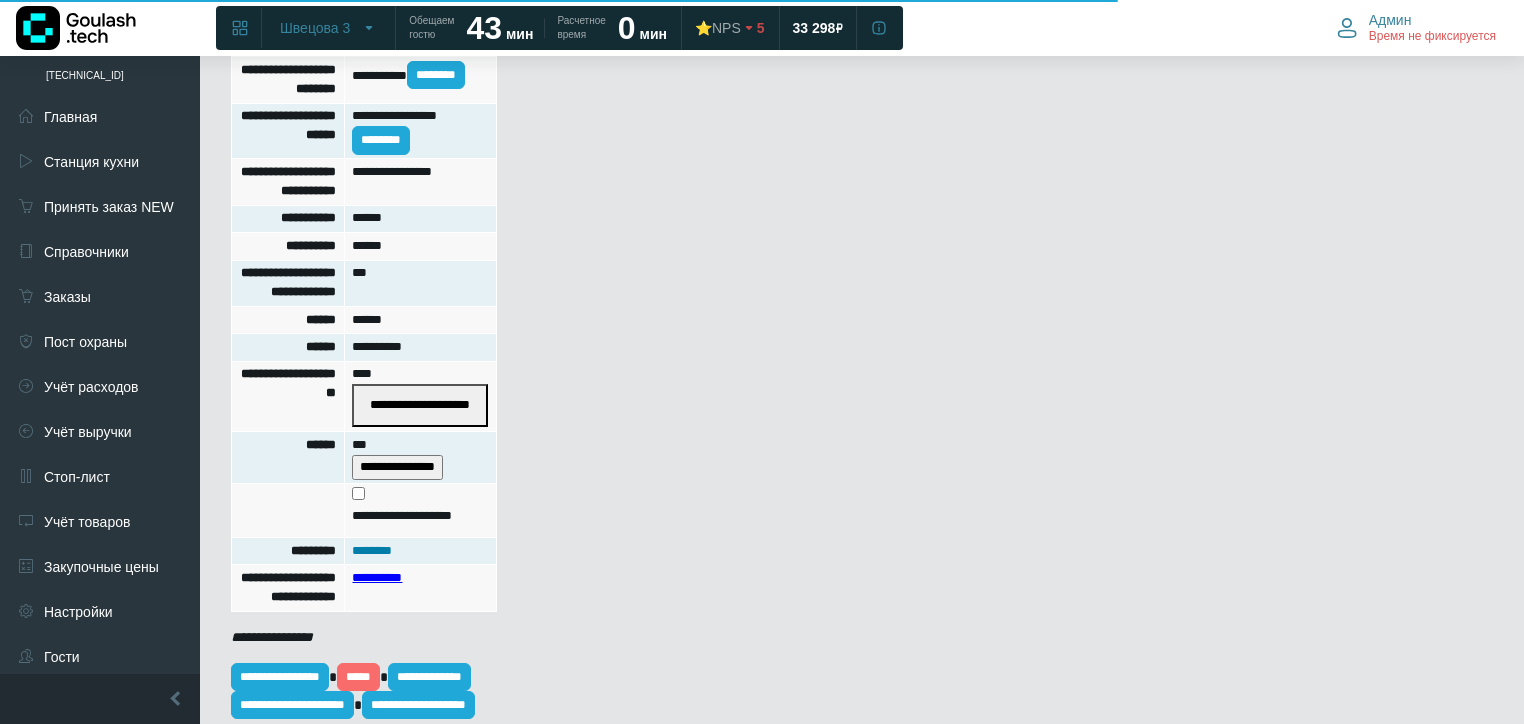 scroll, scrollTop: 640, scrollLeft: 0, axis: vertical 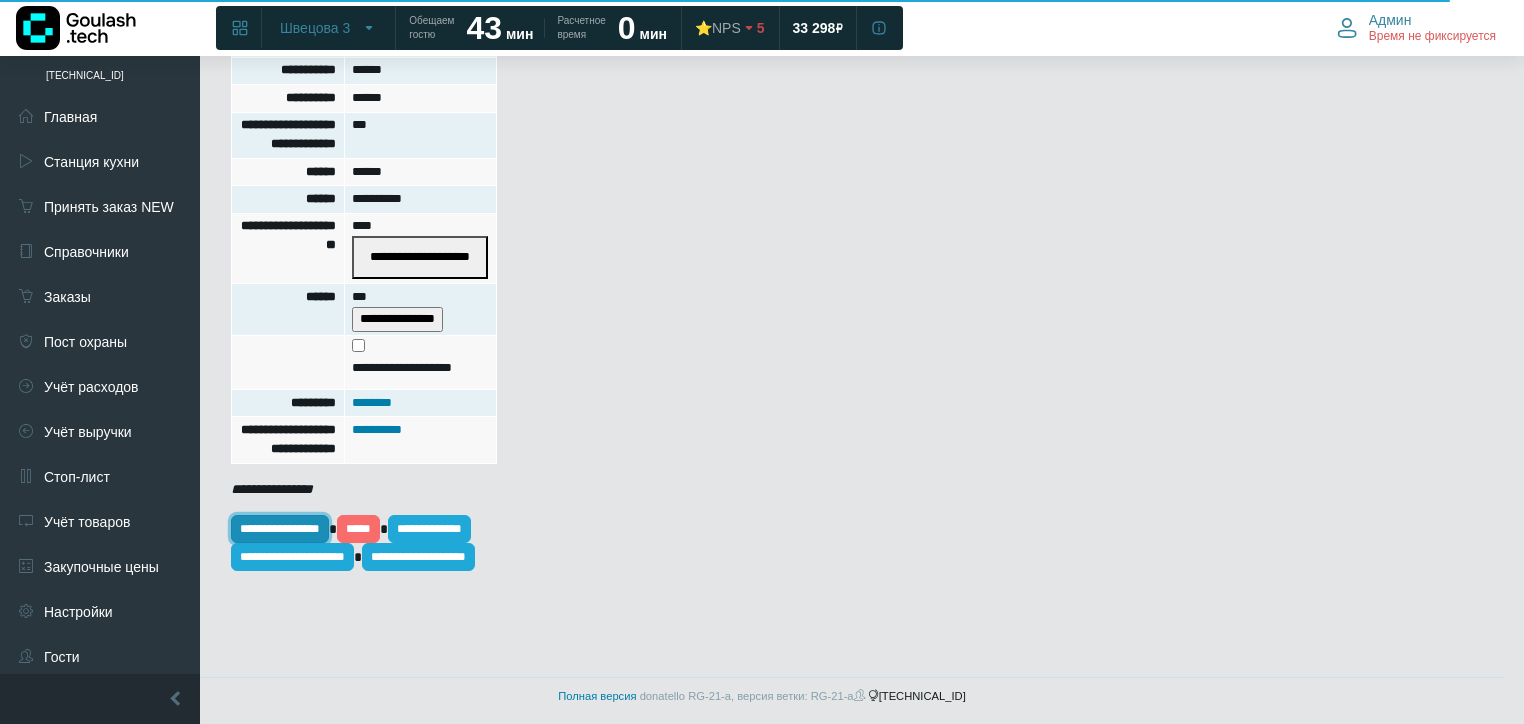 click on "**********" at bounding box center (280, 529) 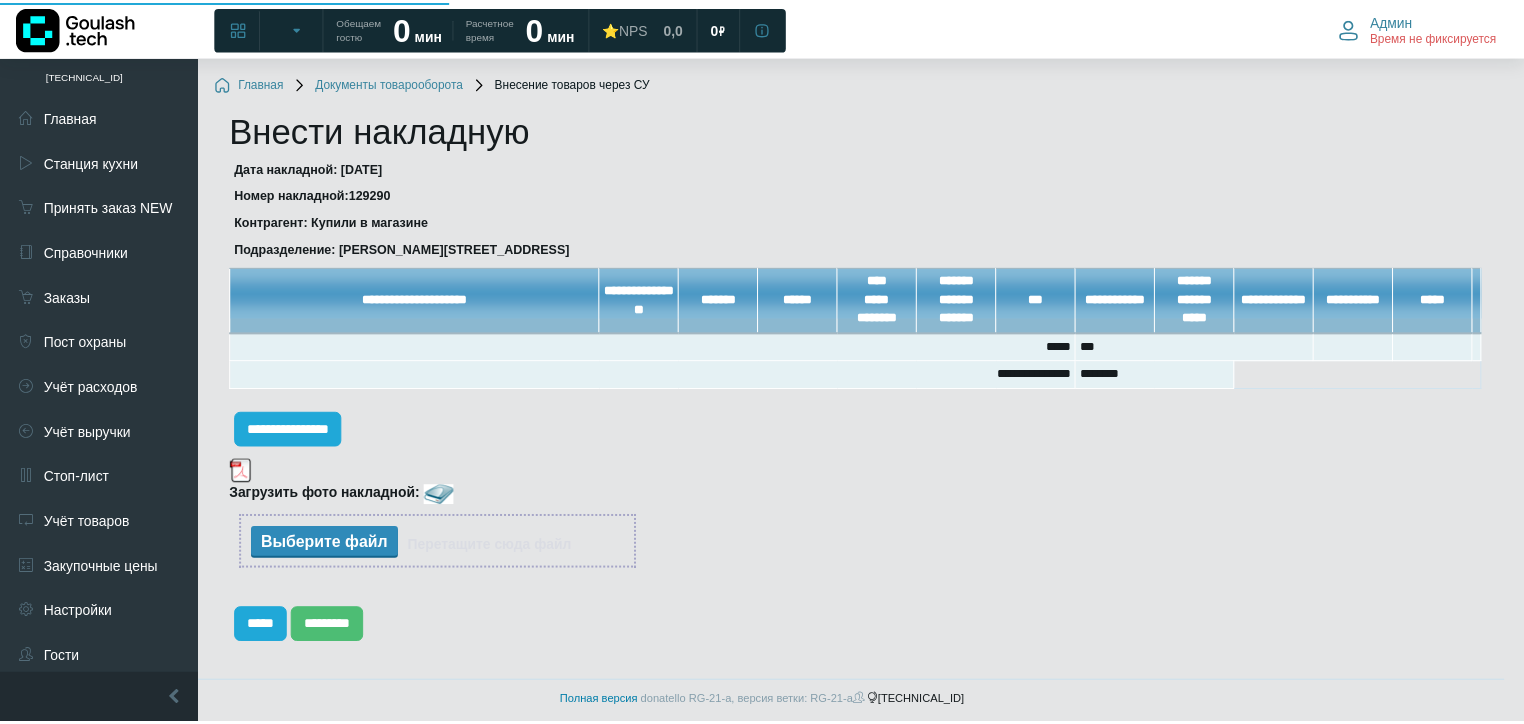 scroll, scrollTop: 0, scrollLeft: 0, axis: both 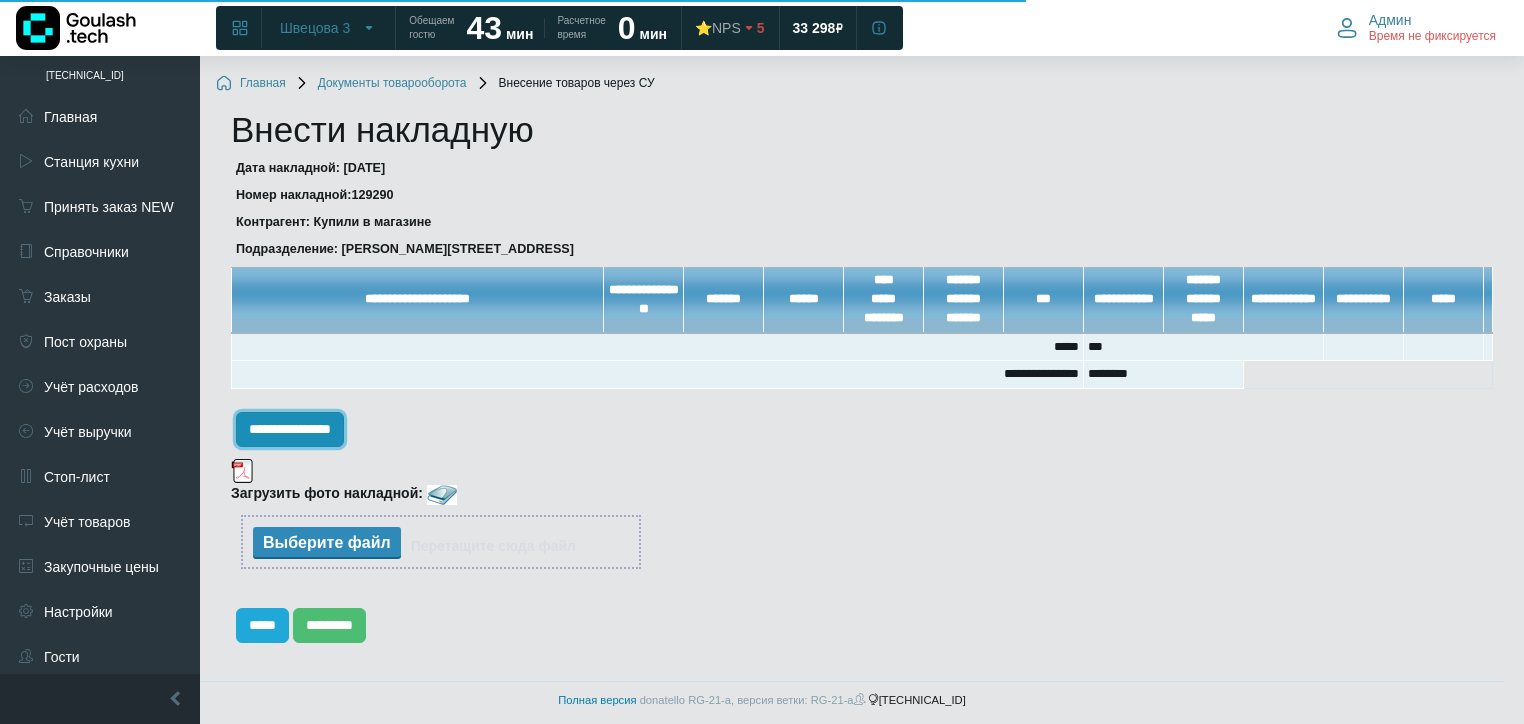 click on "**********" at bounding box center [290, 429] 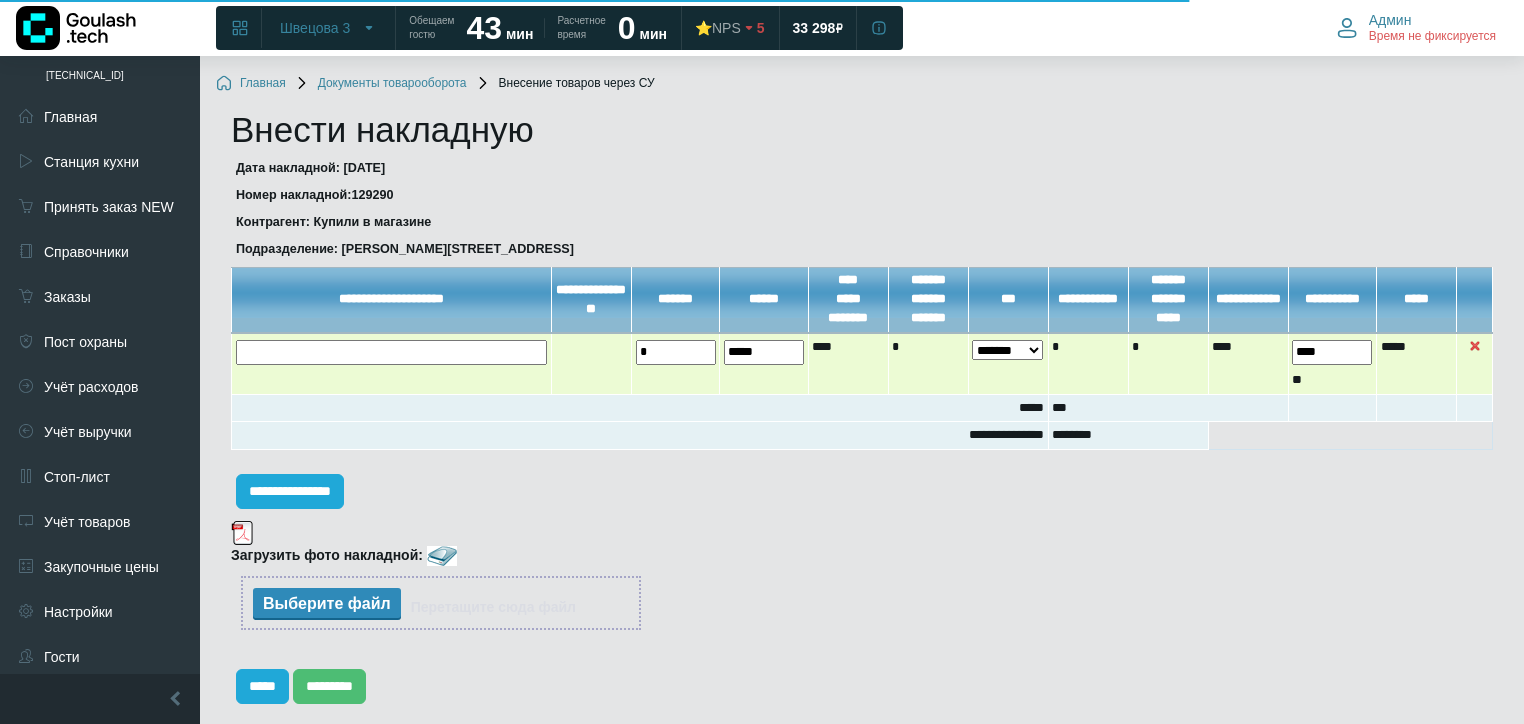 click at bounding box center (392, 364) 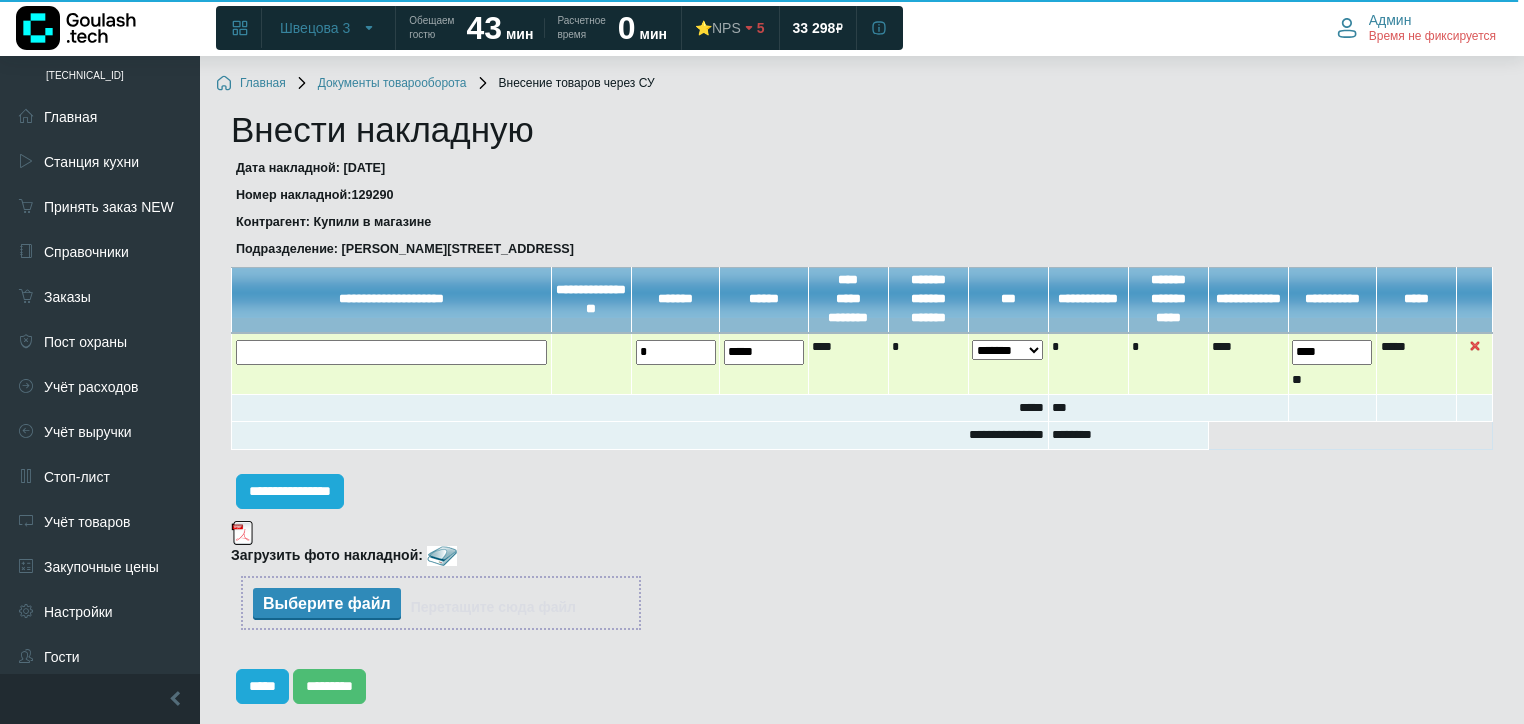 click at bounding box center (0, 0) 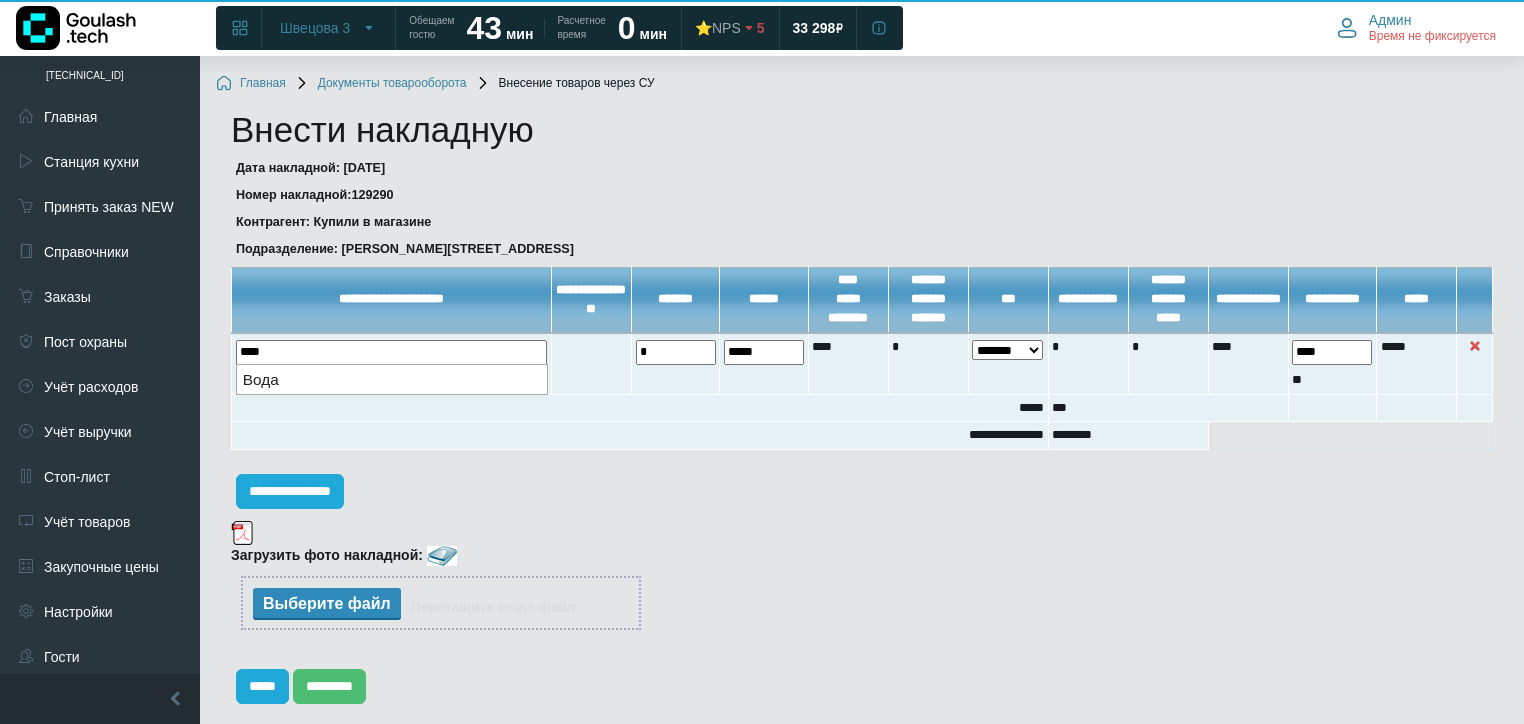 click on "Вода" at bounding box center (392, 379) 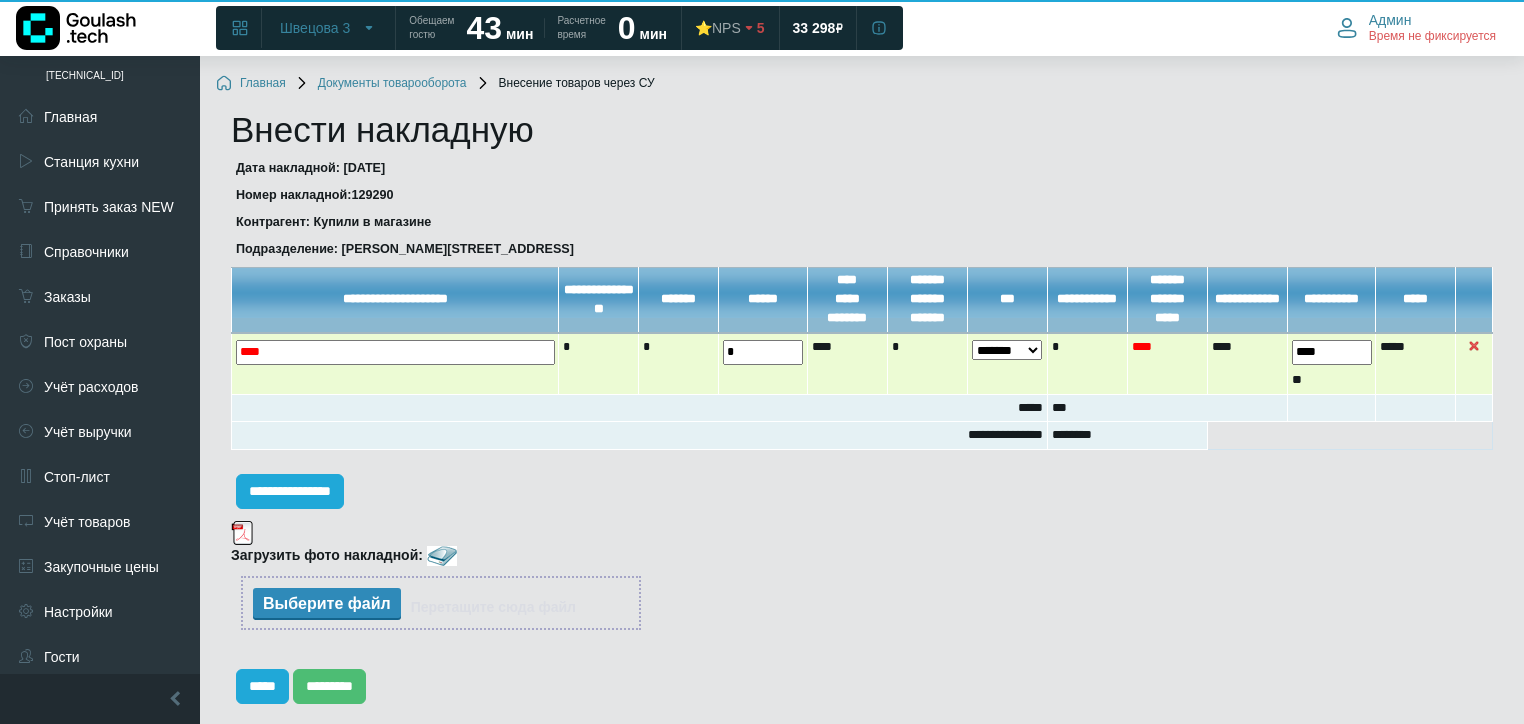 drag, startPoint x: 739, startPoint y: 356, endPoint x: 676, endPoint y: 362, distance: 63.28507 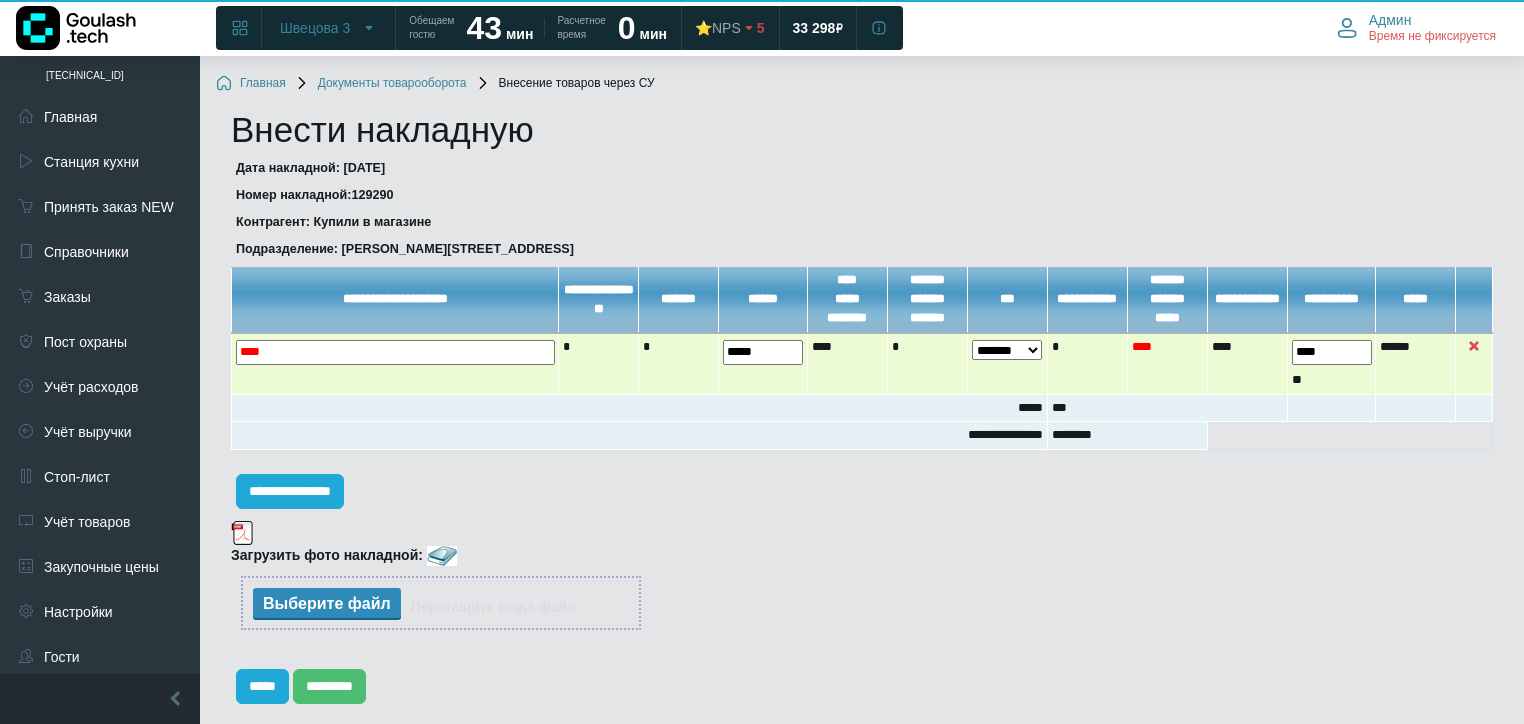 type on "*****" 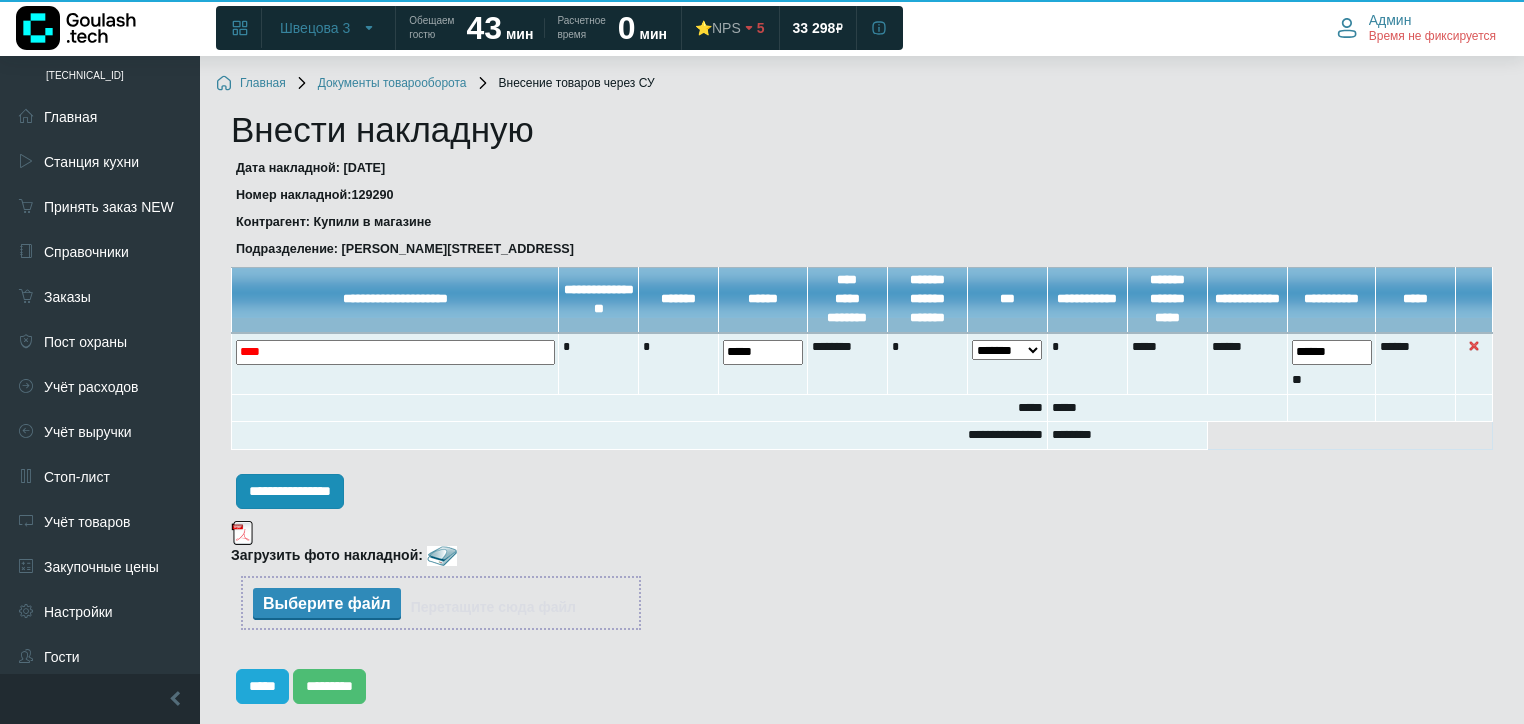 type on "******" 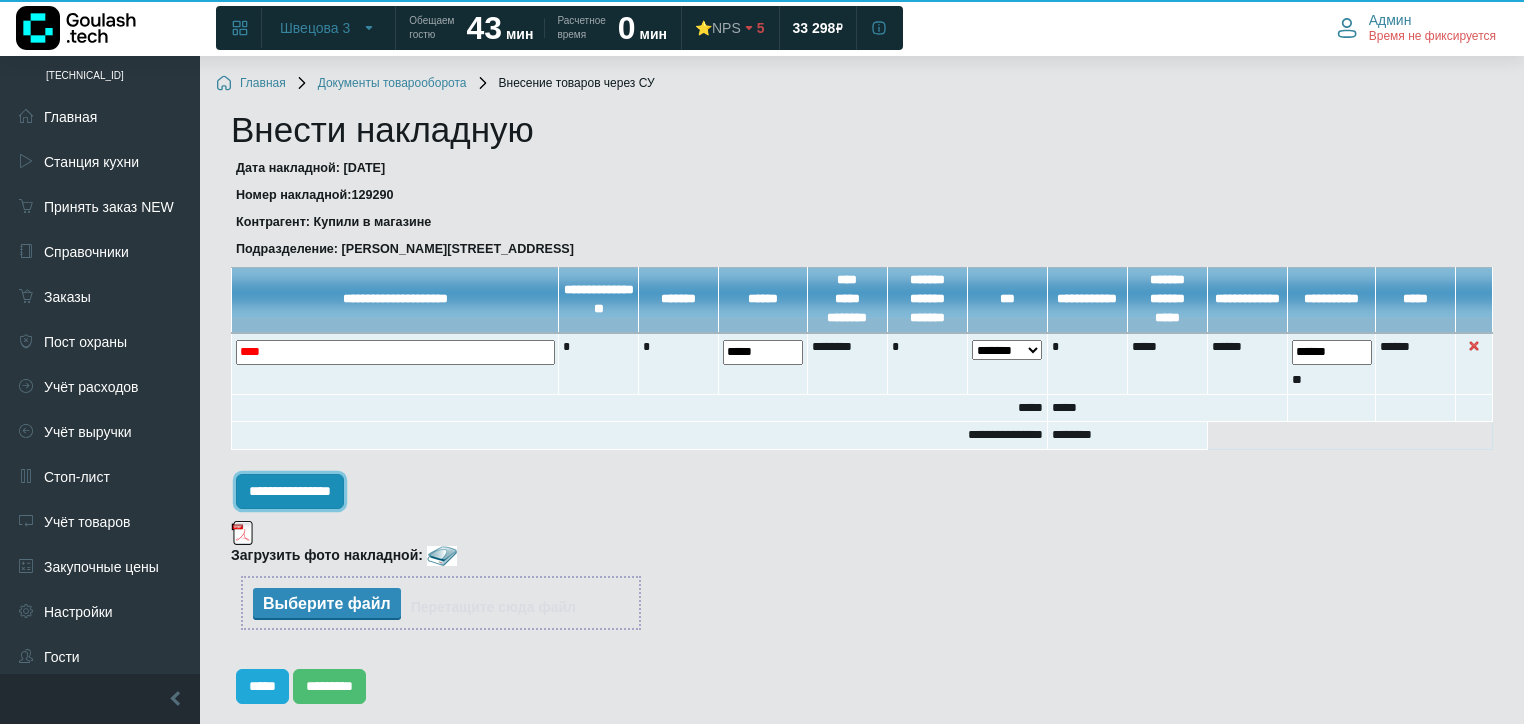 click on "**********" at bounding box center (290, 491) 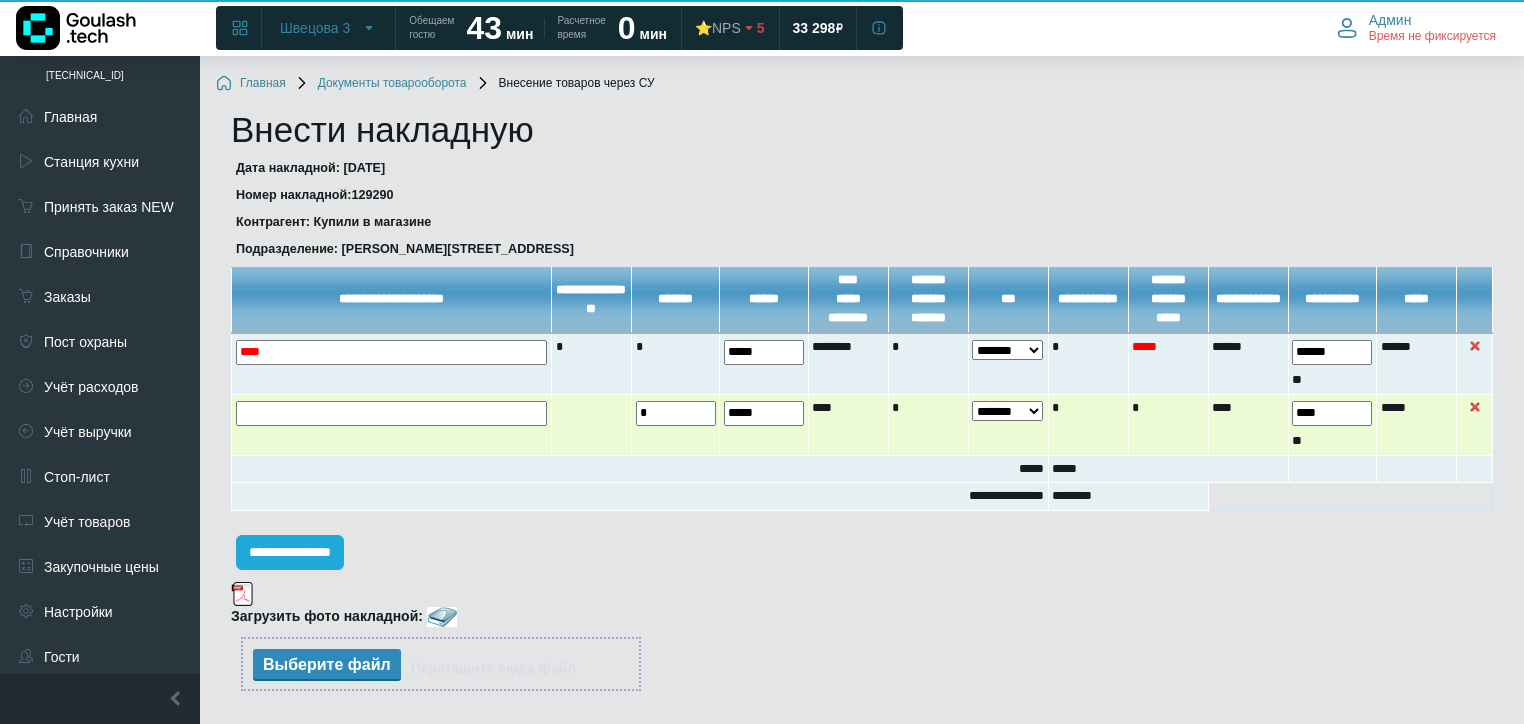 click at bounding box center (0, 0) 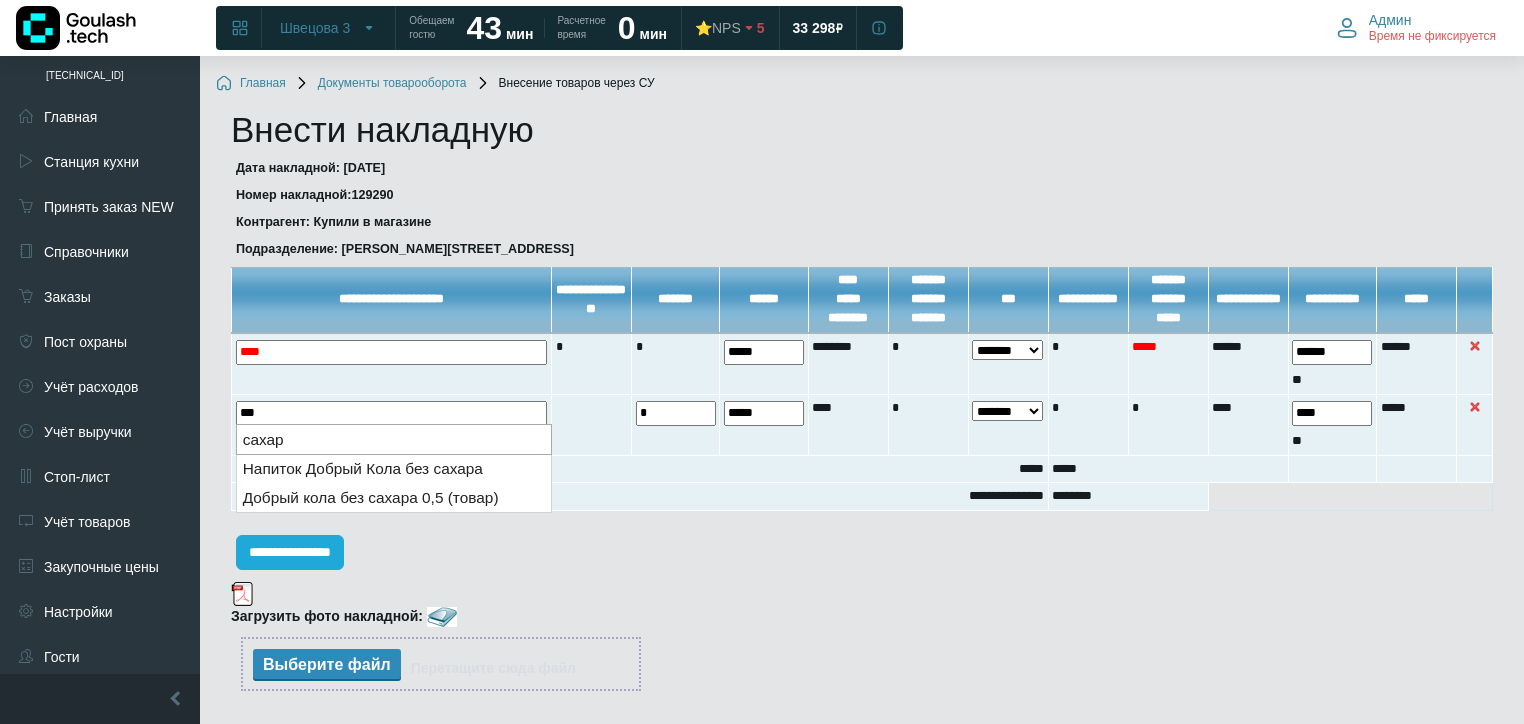 click on "сахар" at bounding box center (394, 439) 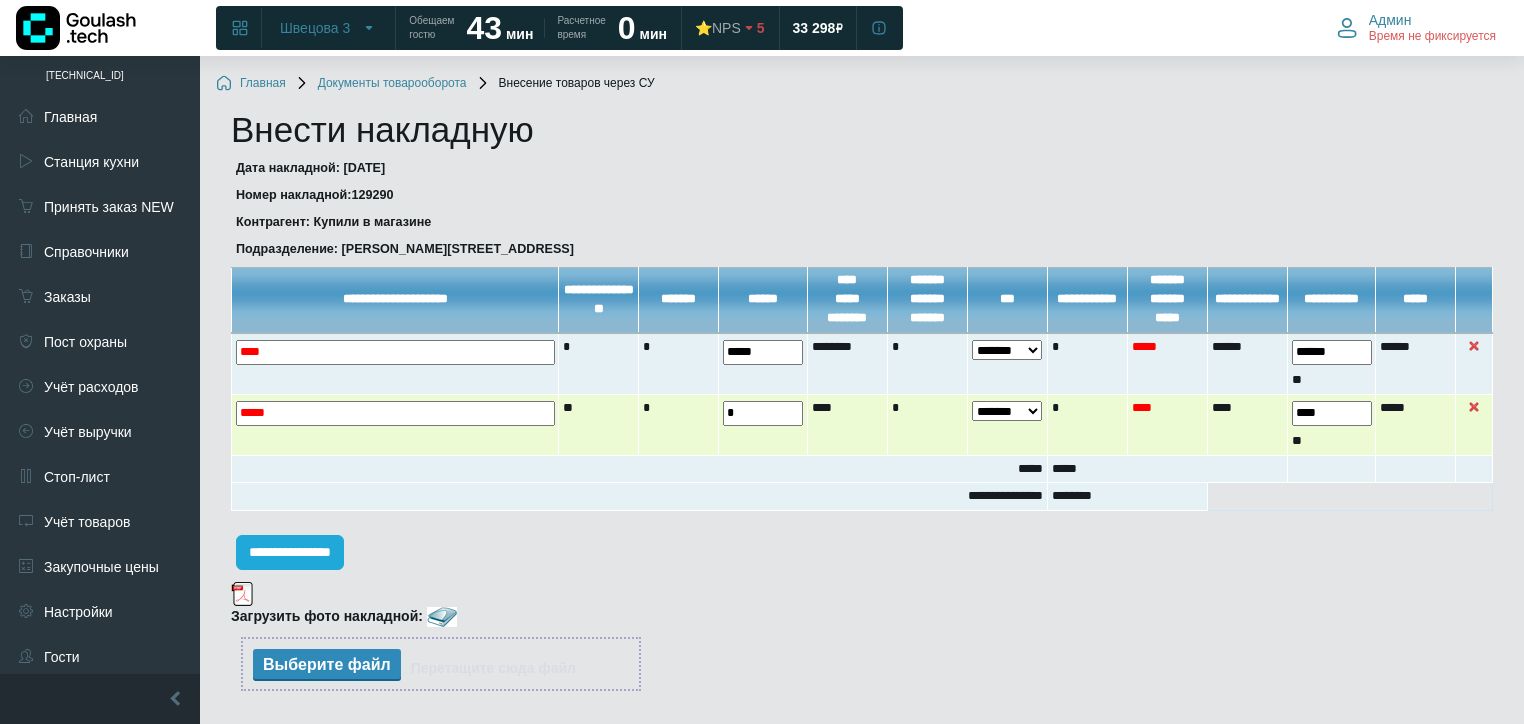 drag, startPoint x: 749, startPoint y: 408, endPoint x: 684, endPoint y: 428, distance: 68.007355 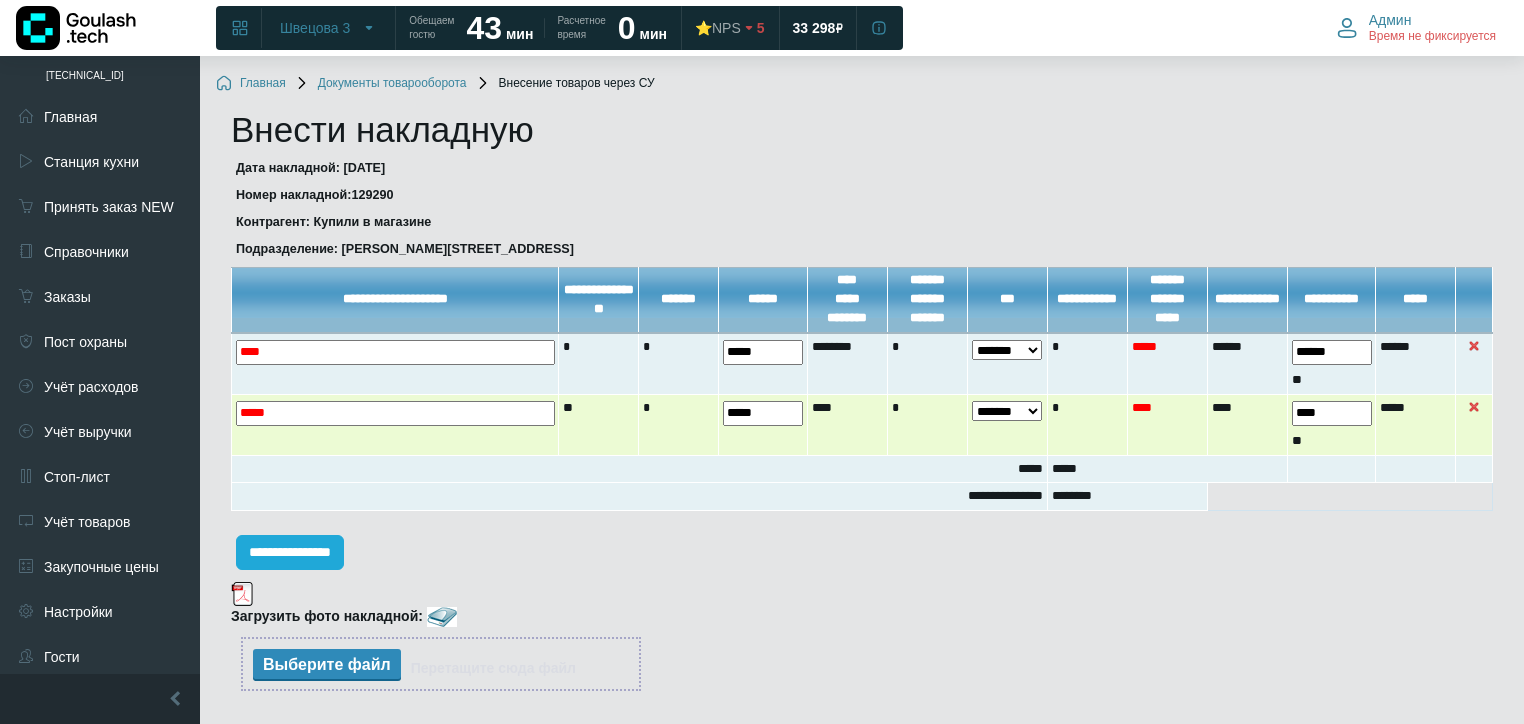 type on "*****" 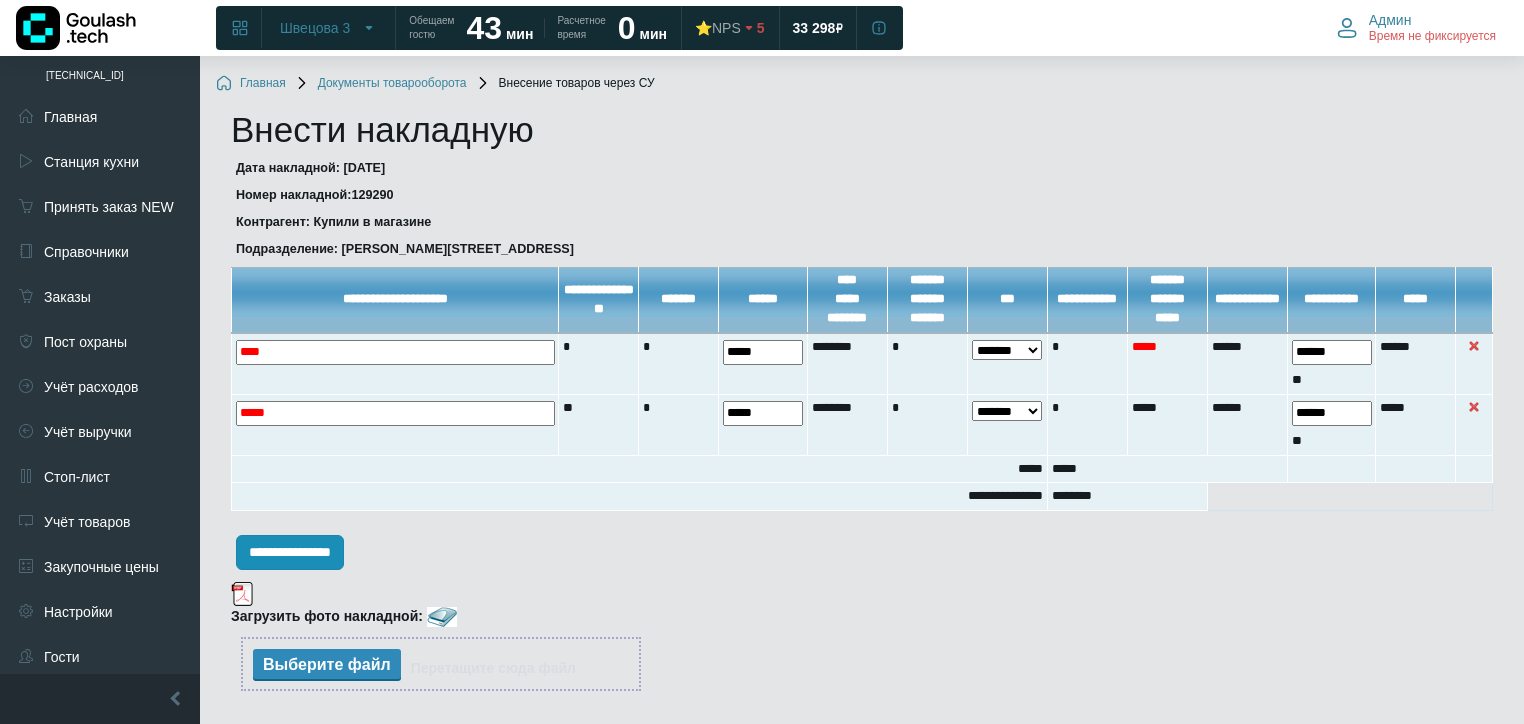 type on "******" 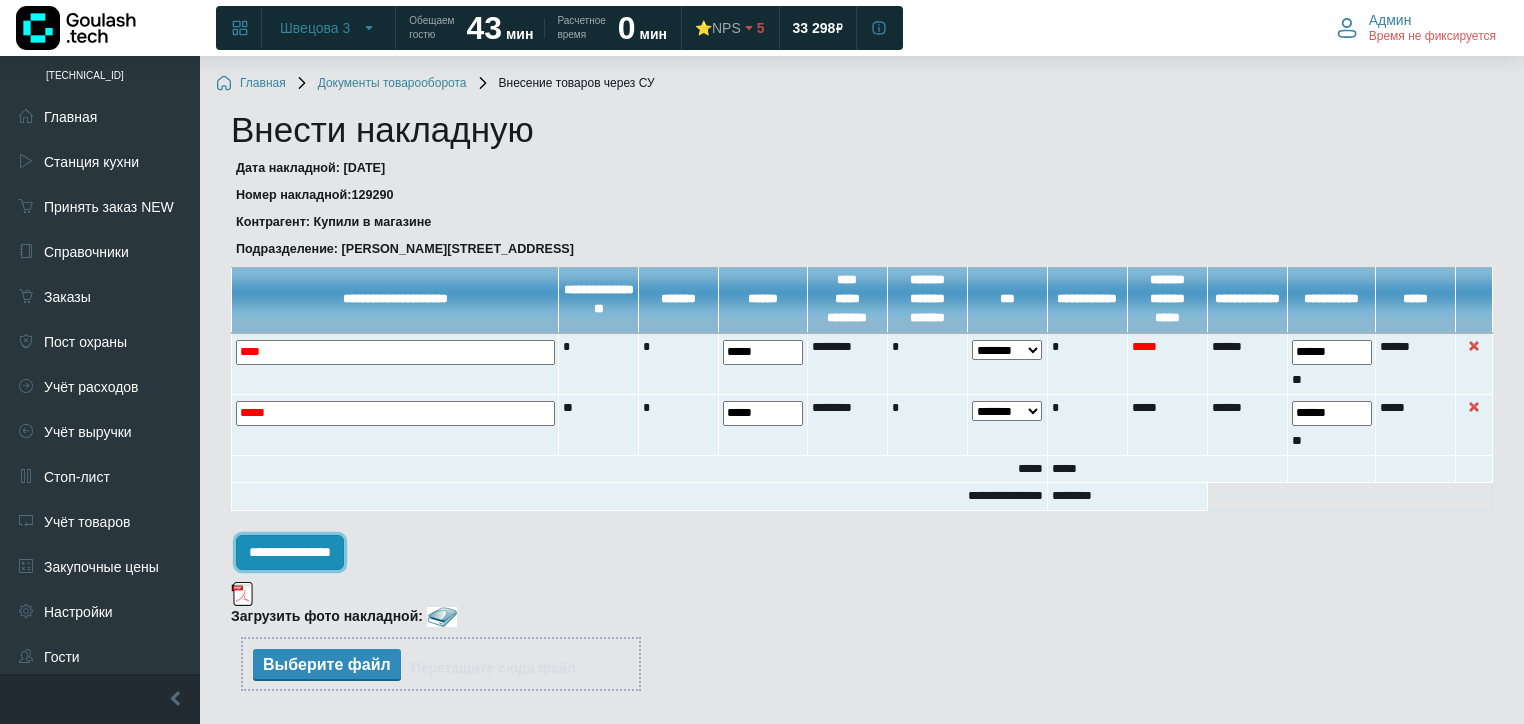 drag, startPoint x: 320, startPoint y: 555, endPoint x: 315, endPoint y: 544, distance: 12.083046 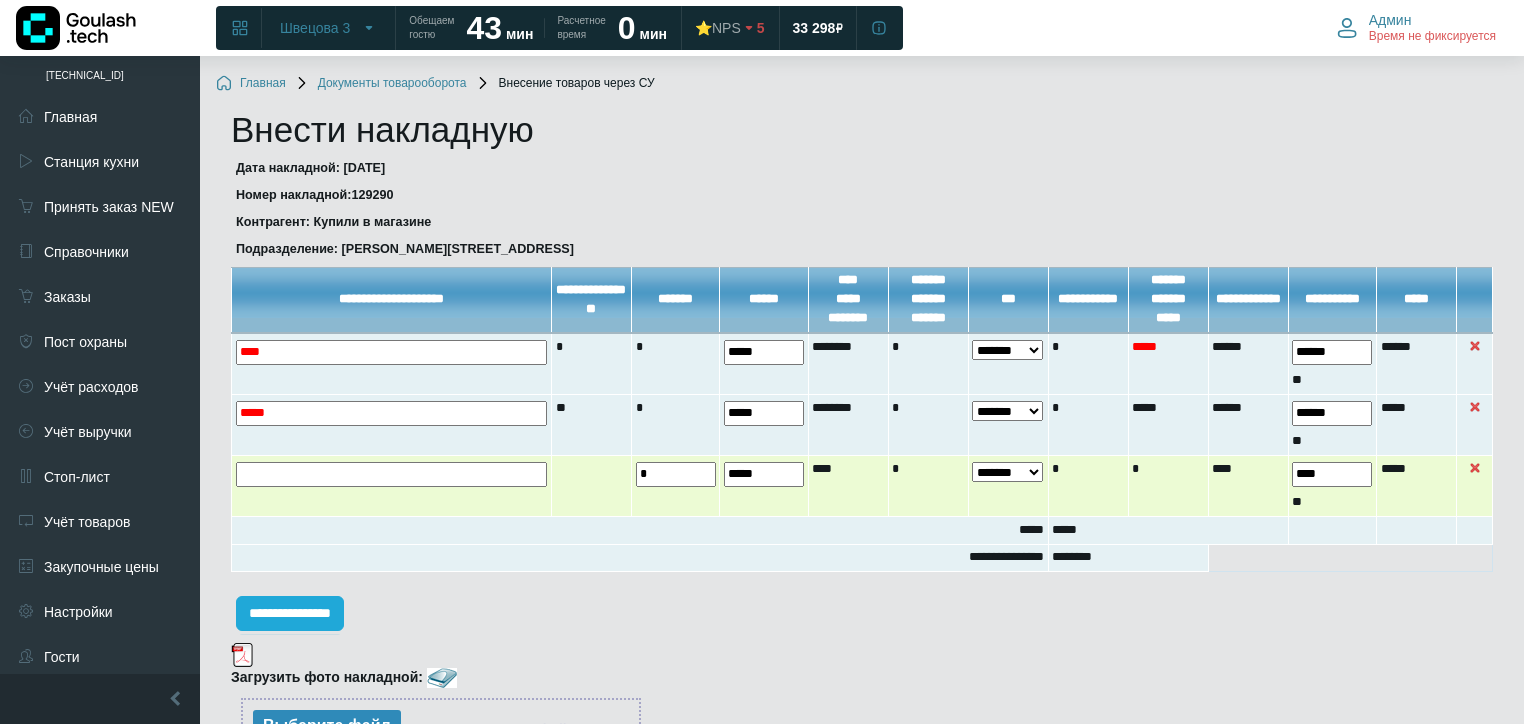 click at bounding box center (0, 0) 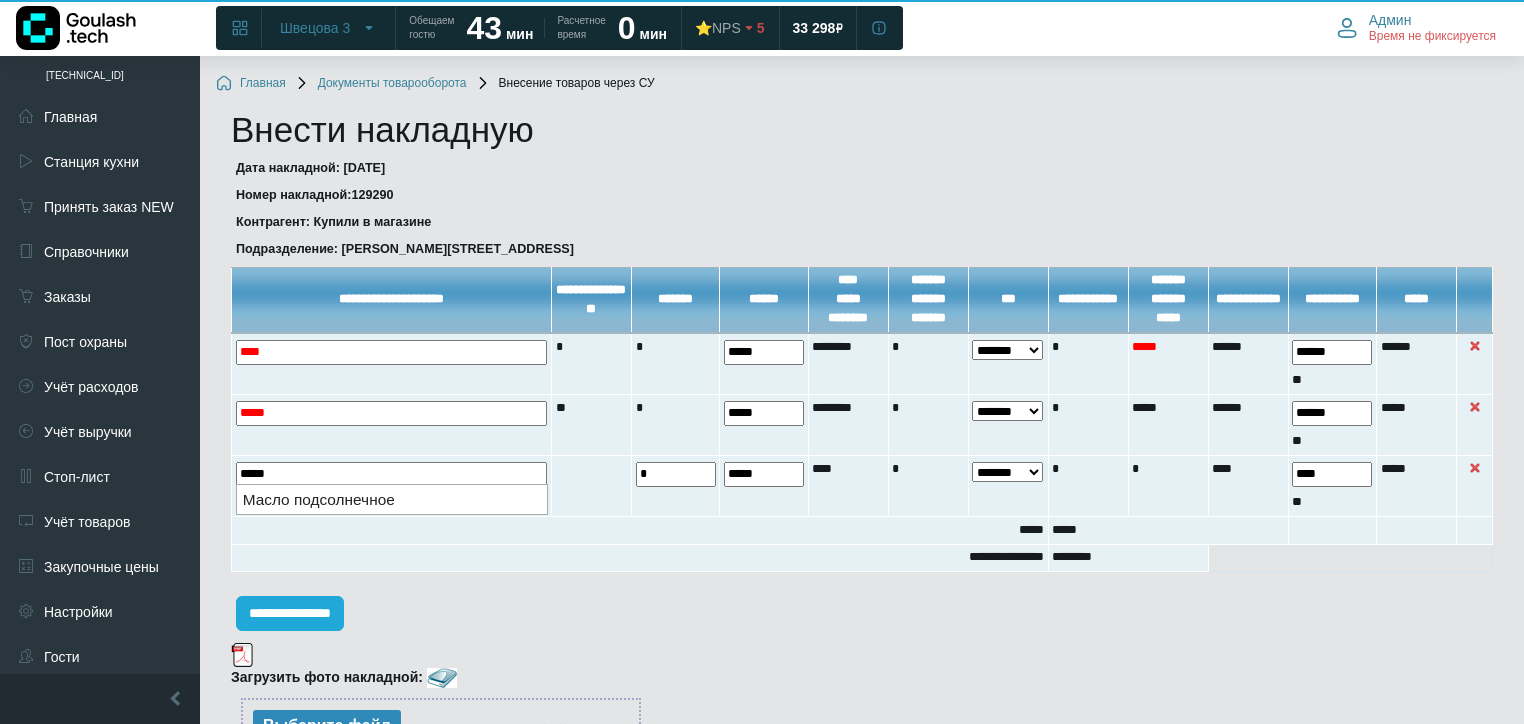 drag, startPoint x: 281, startPoint y: 497, endPoint x: 321, endPoint y: 493, distance: 40.1995 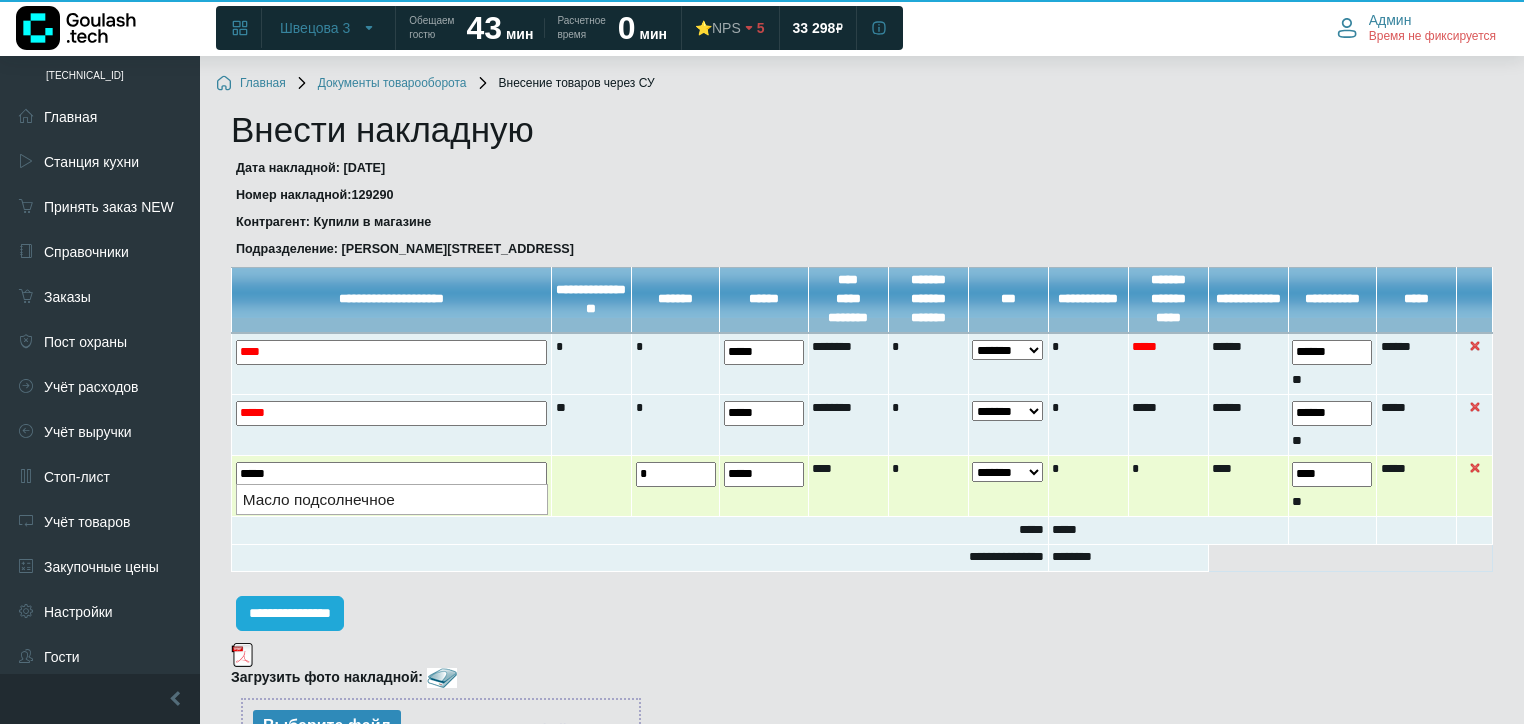 type on "**********" 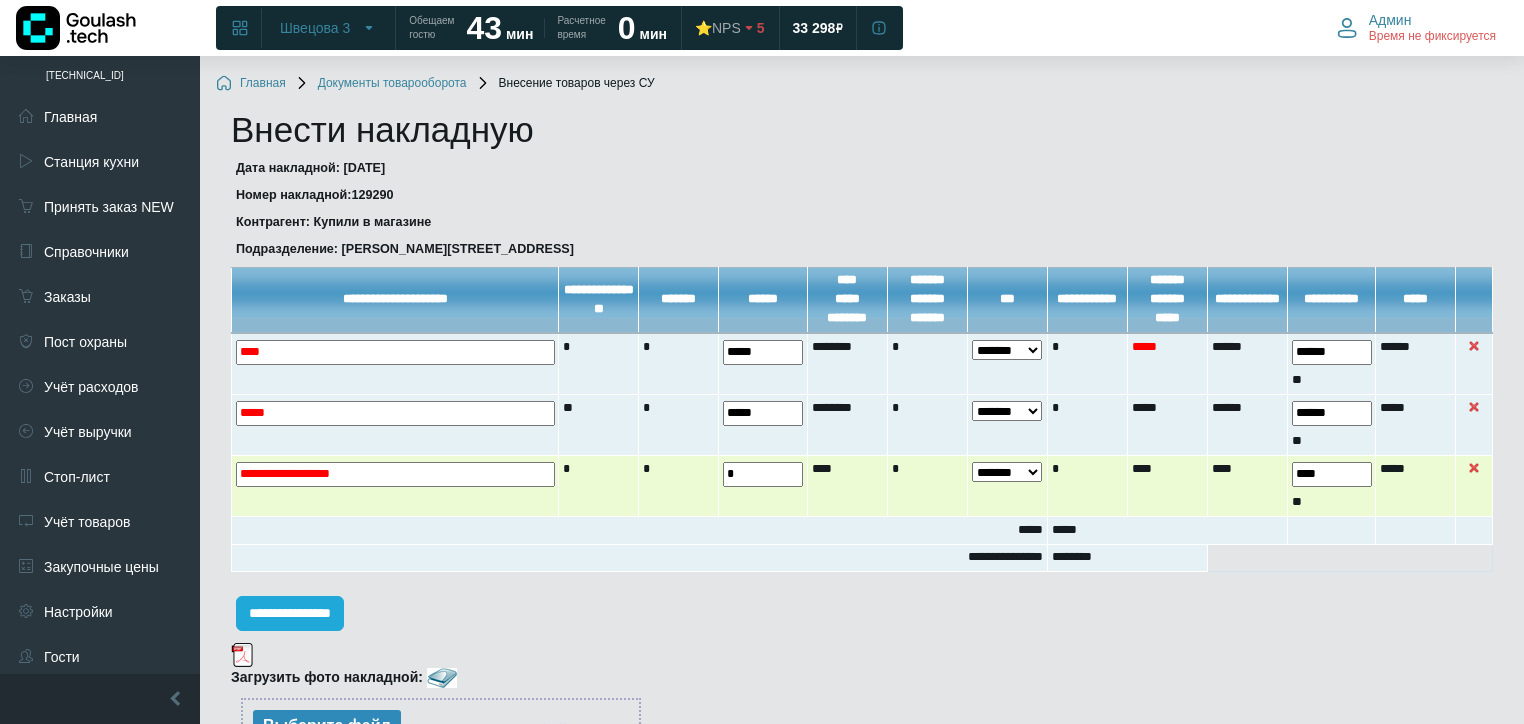 drag, startPoint x: 739, startPoint y: 476, endPoint x: 696, endPoint y: 477, distance: 43.011627 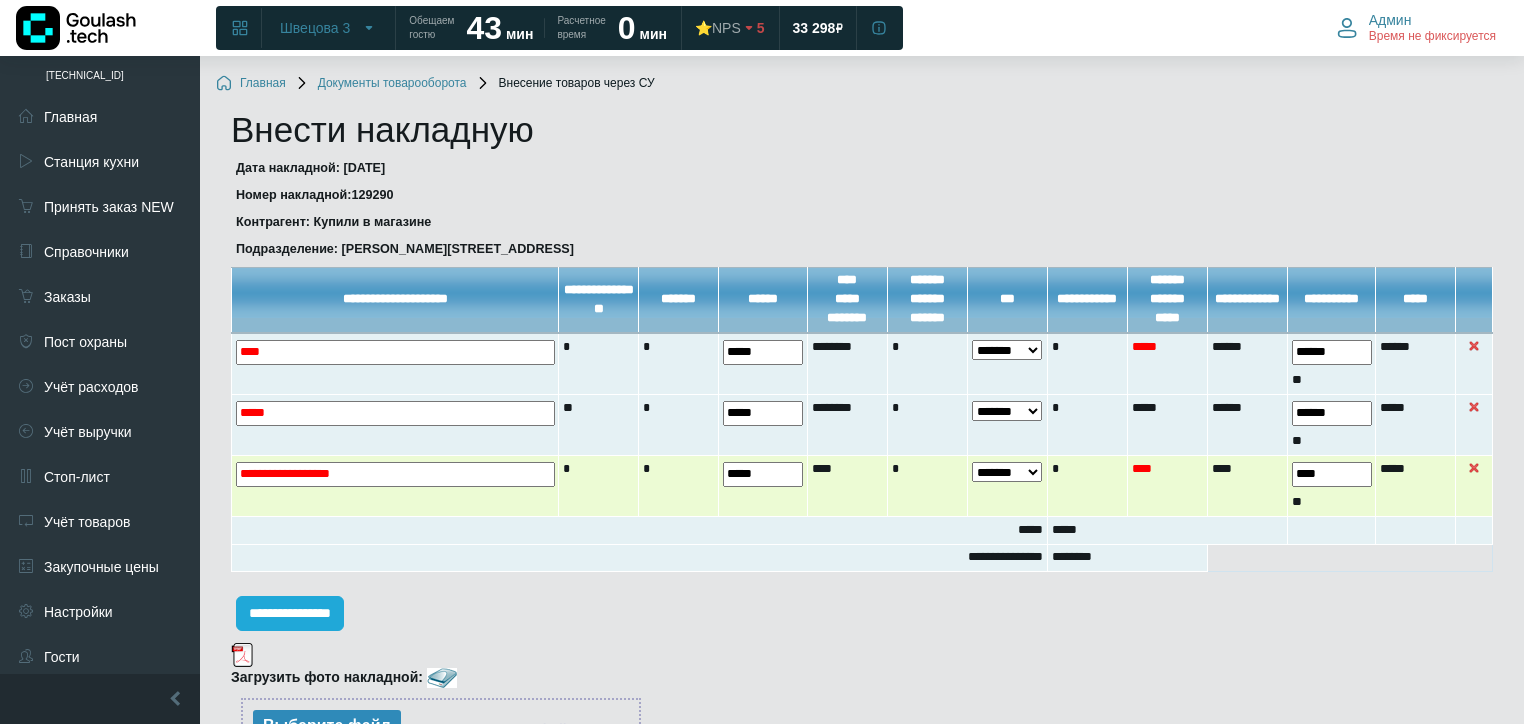 type on "*****" 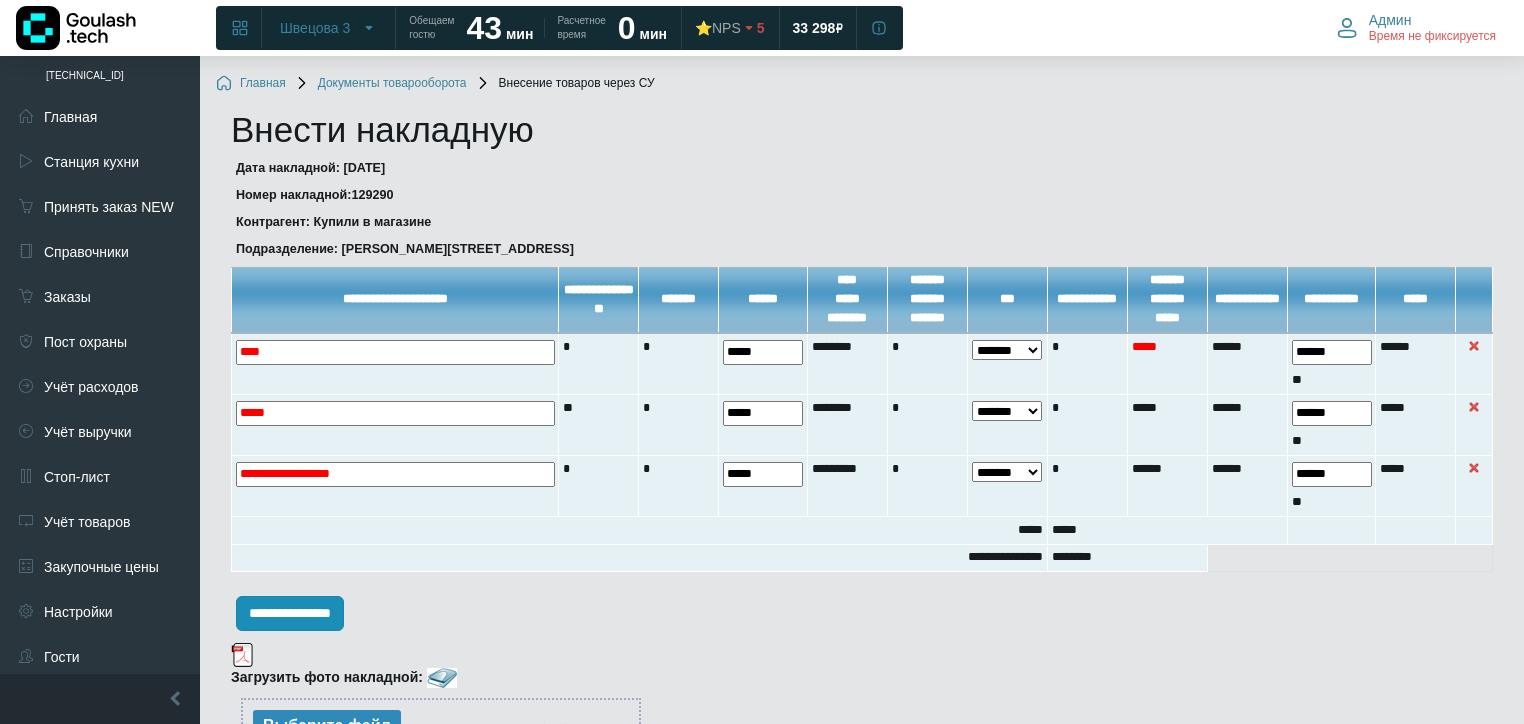 type on "******" 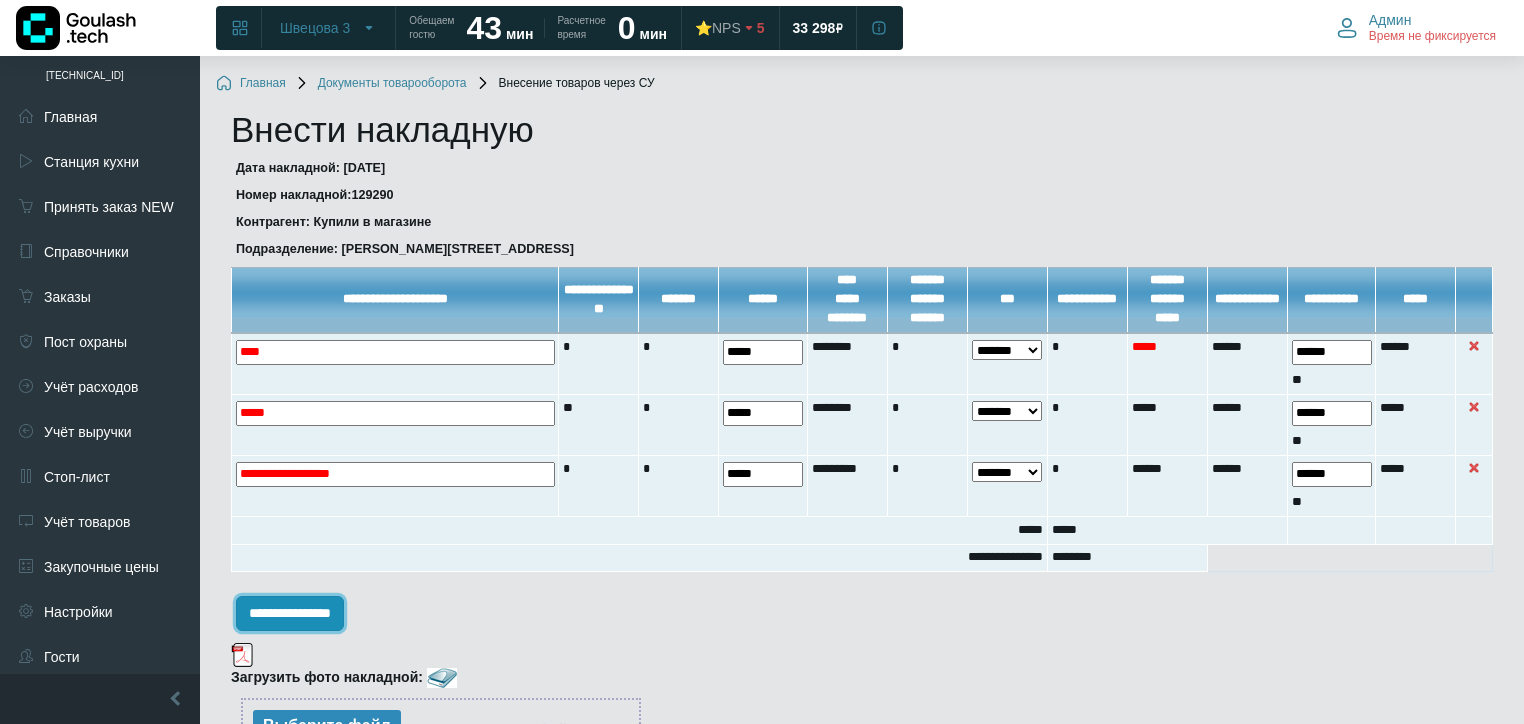 click on "**********" at bounding box center (290, 613) 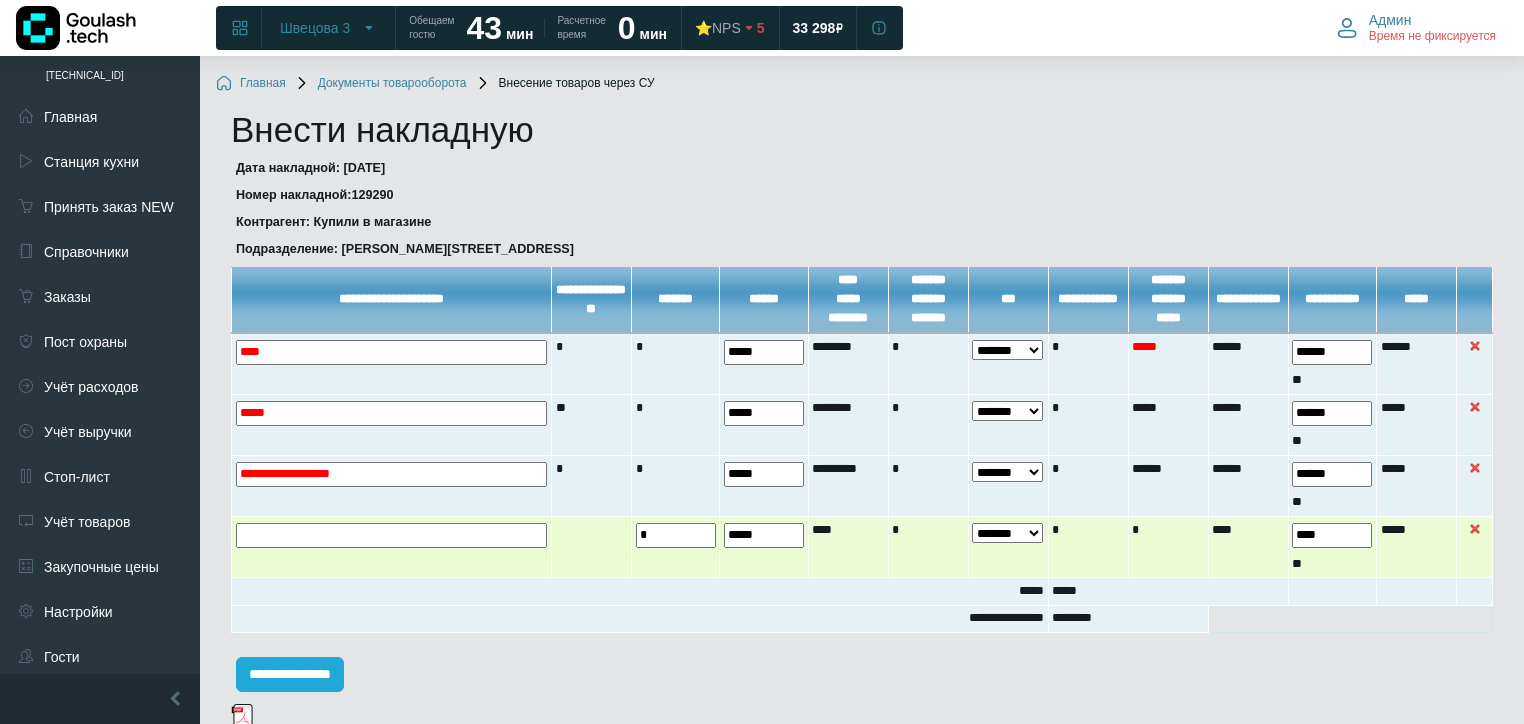 click at bounding box center [392, 547] 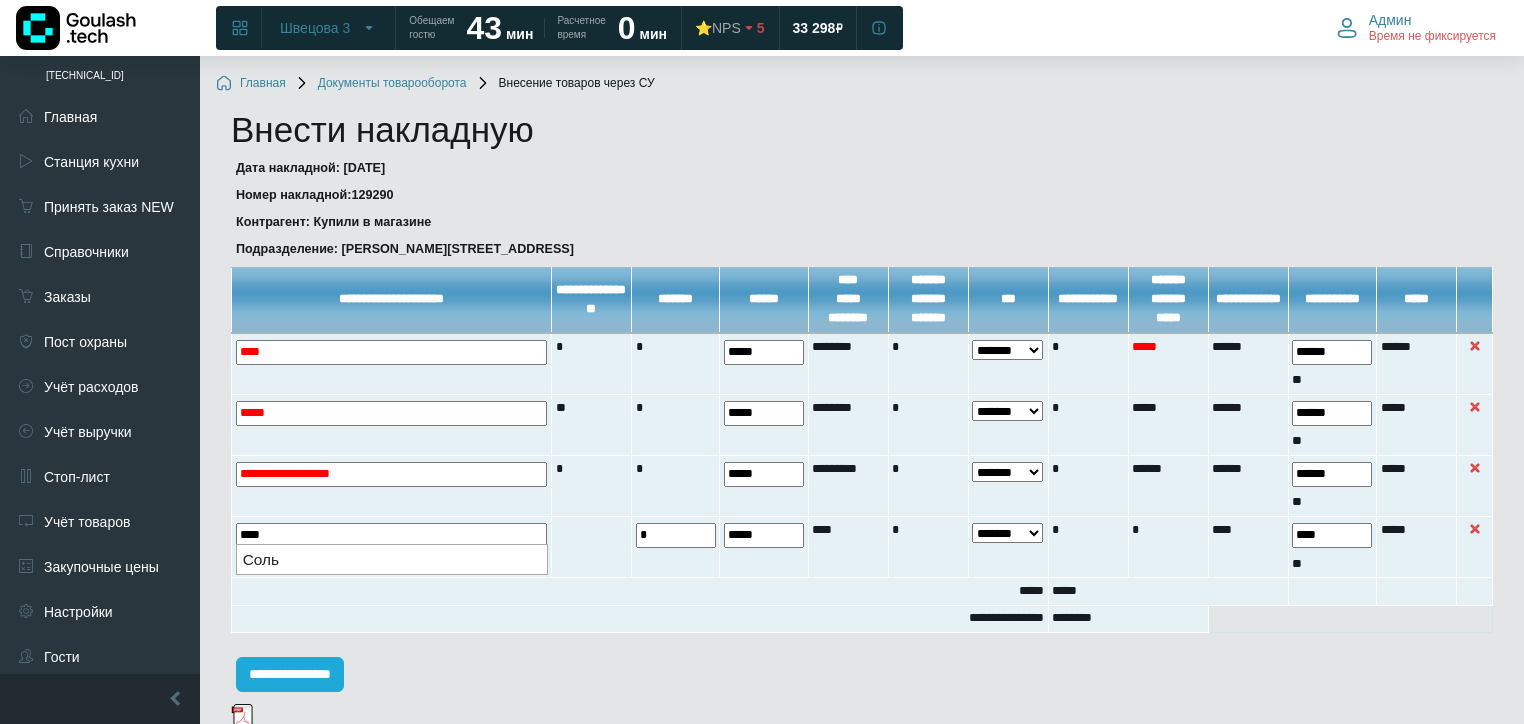 click on "Соль" at bounding box center [392, 559] 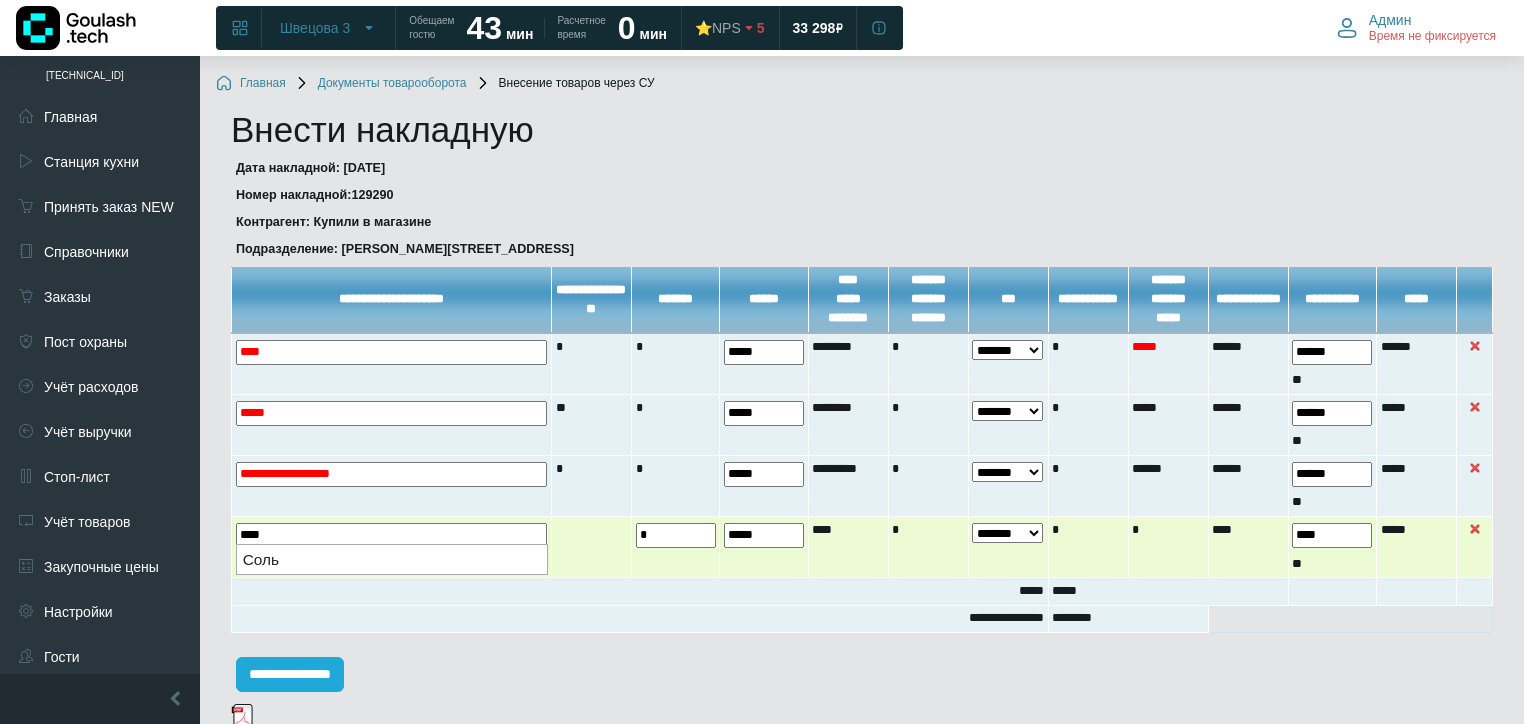 type on "****" 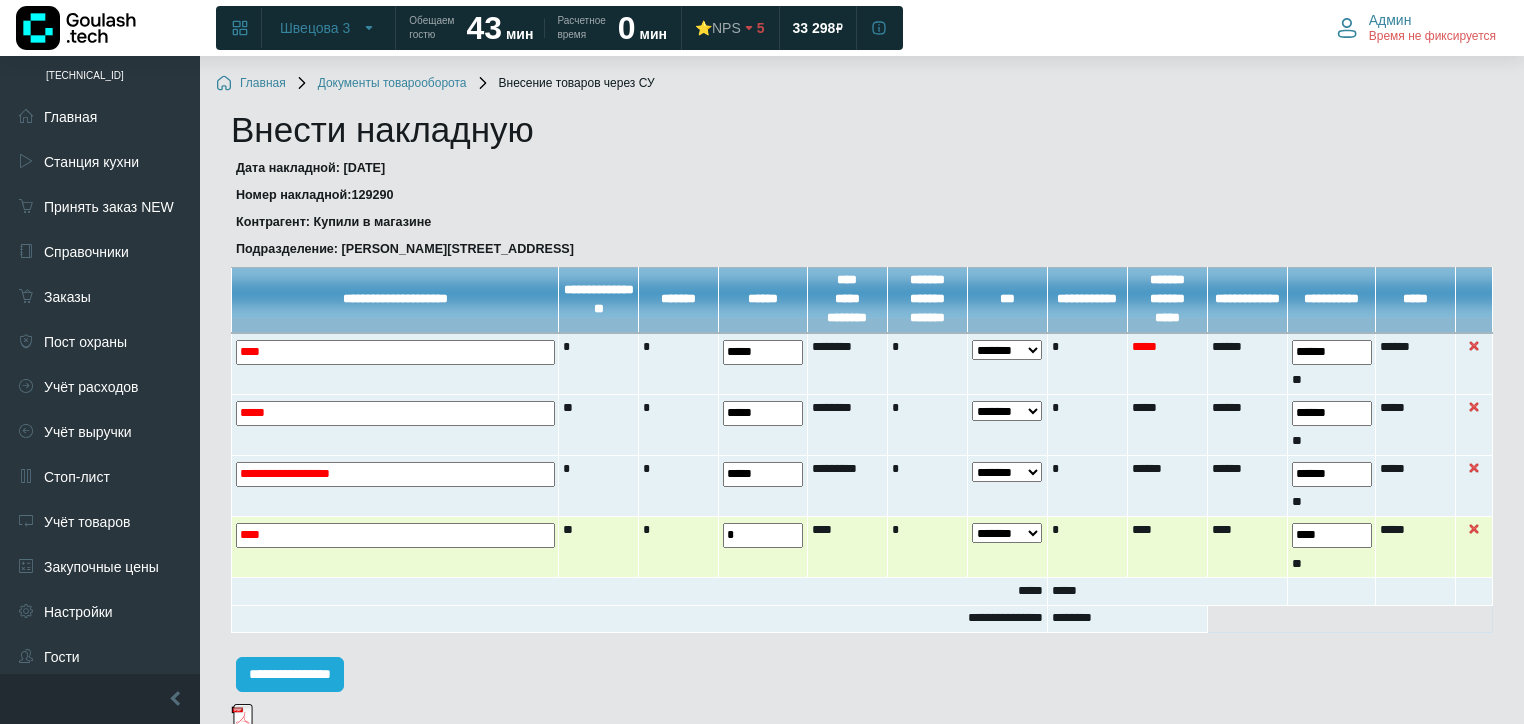 drag, startPoint x: 781, startPoint y: 535, endPoint x: 656, endPoint y: 547, distance: 125.57468 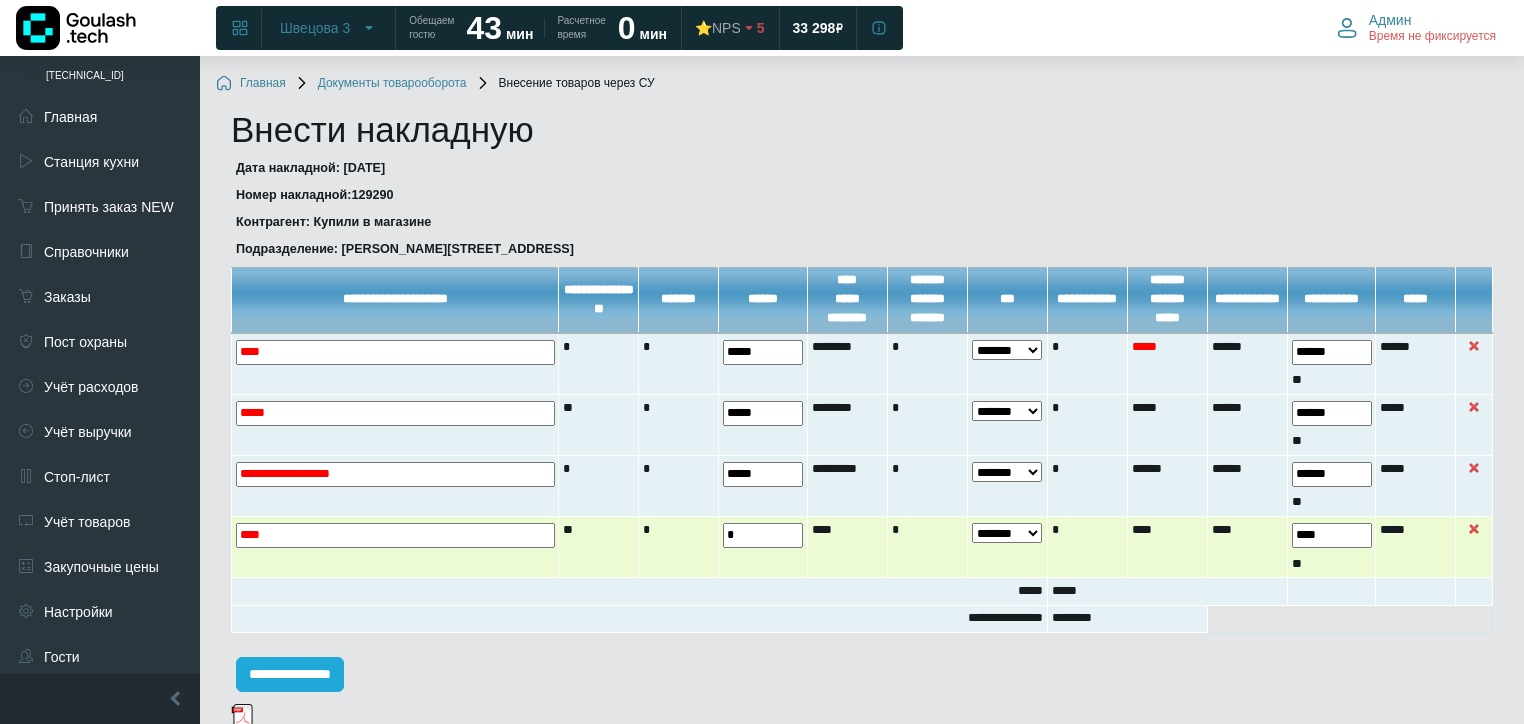 click on "****
**
*
*
*
** *" at bounding box center [862, 547] 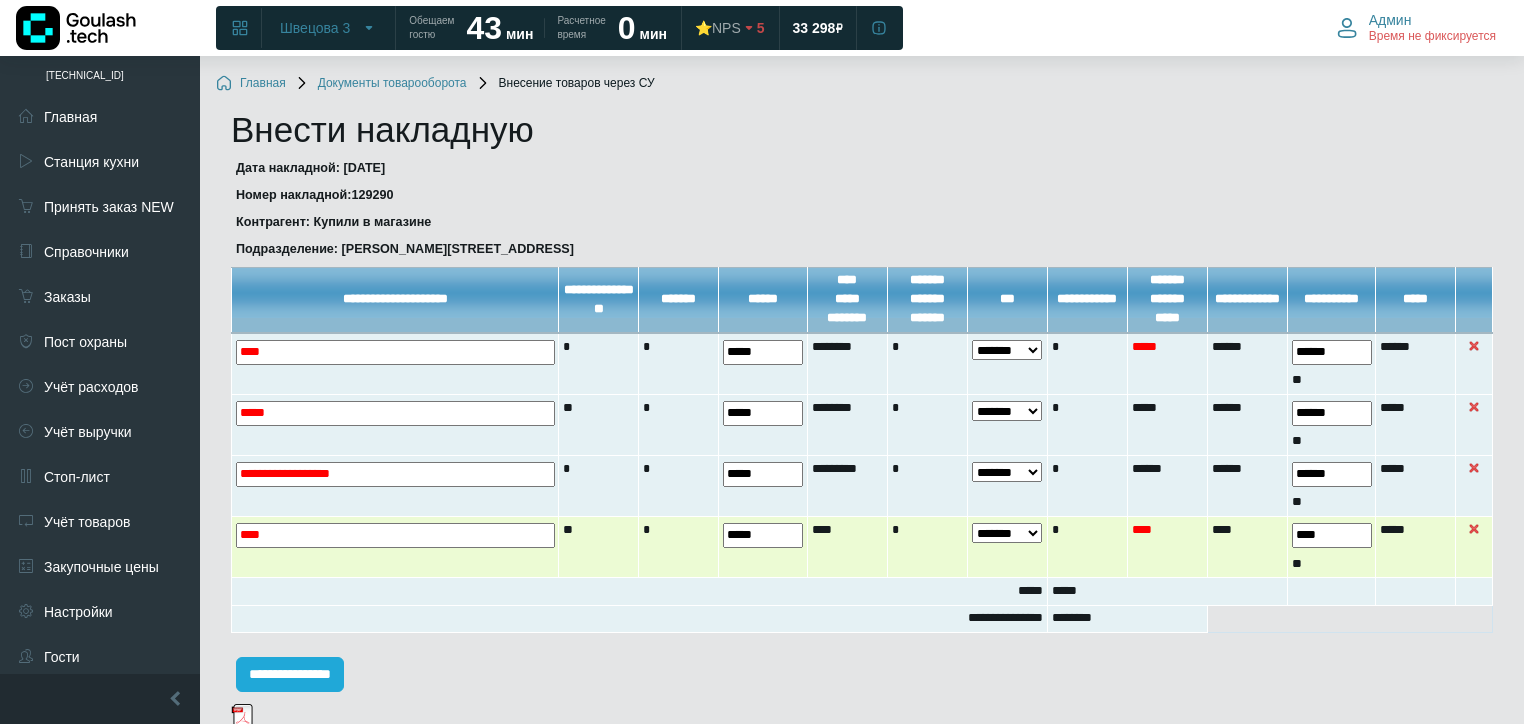 type on "*****" 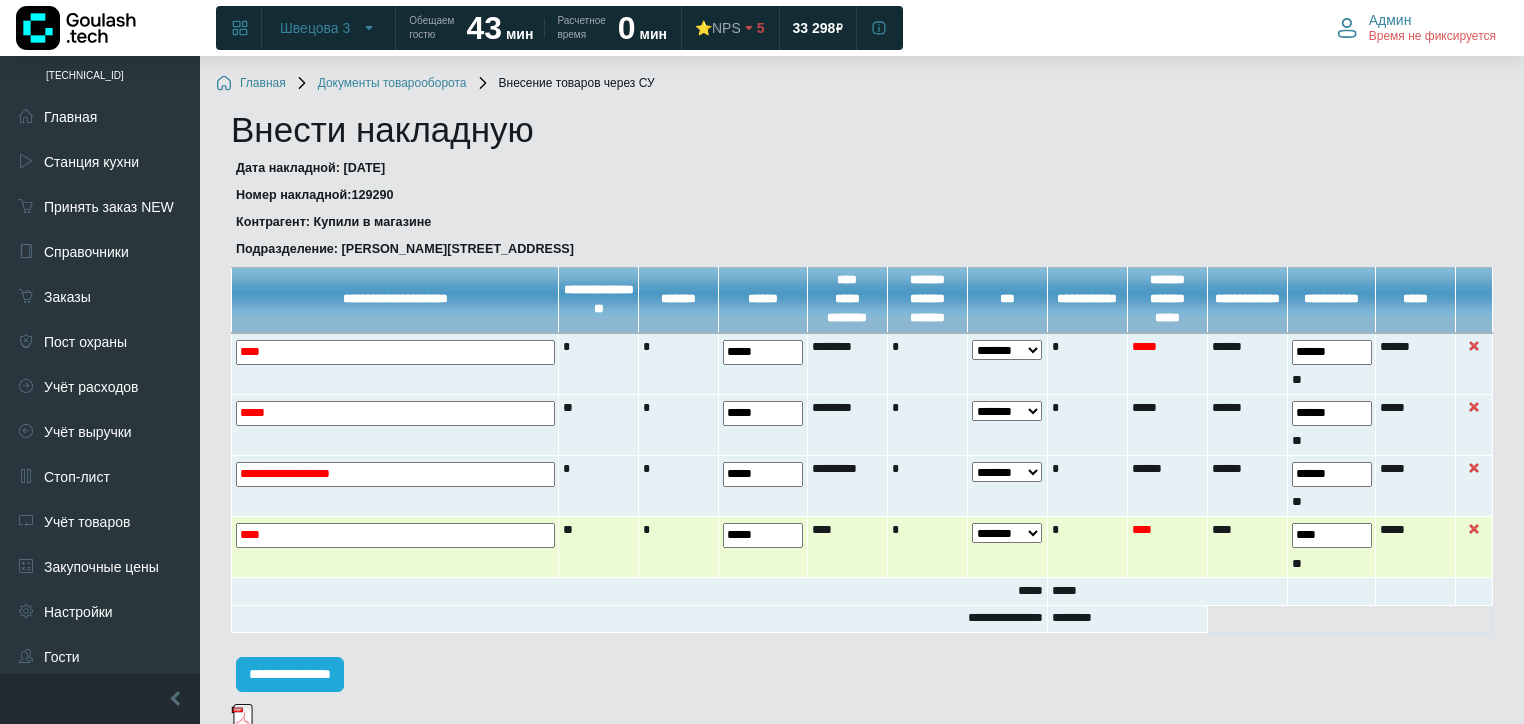 drag, startPoint x: 1352, startPoint y: 518, endPoint x: 1289, endPoint y: 540, distance: 66.730804 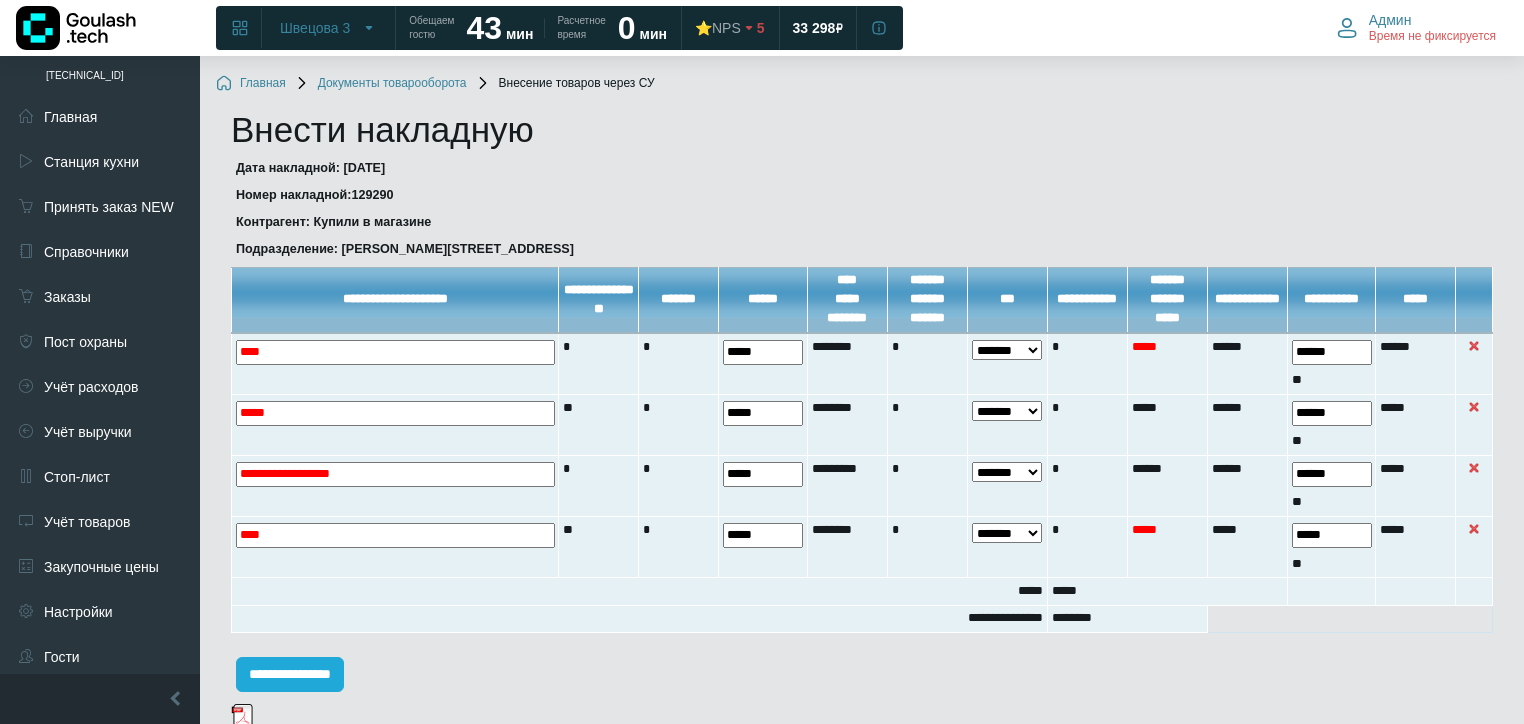 type on "*****" 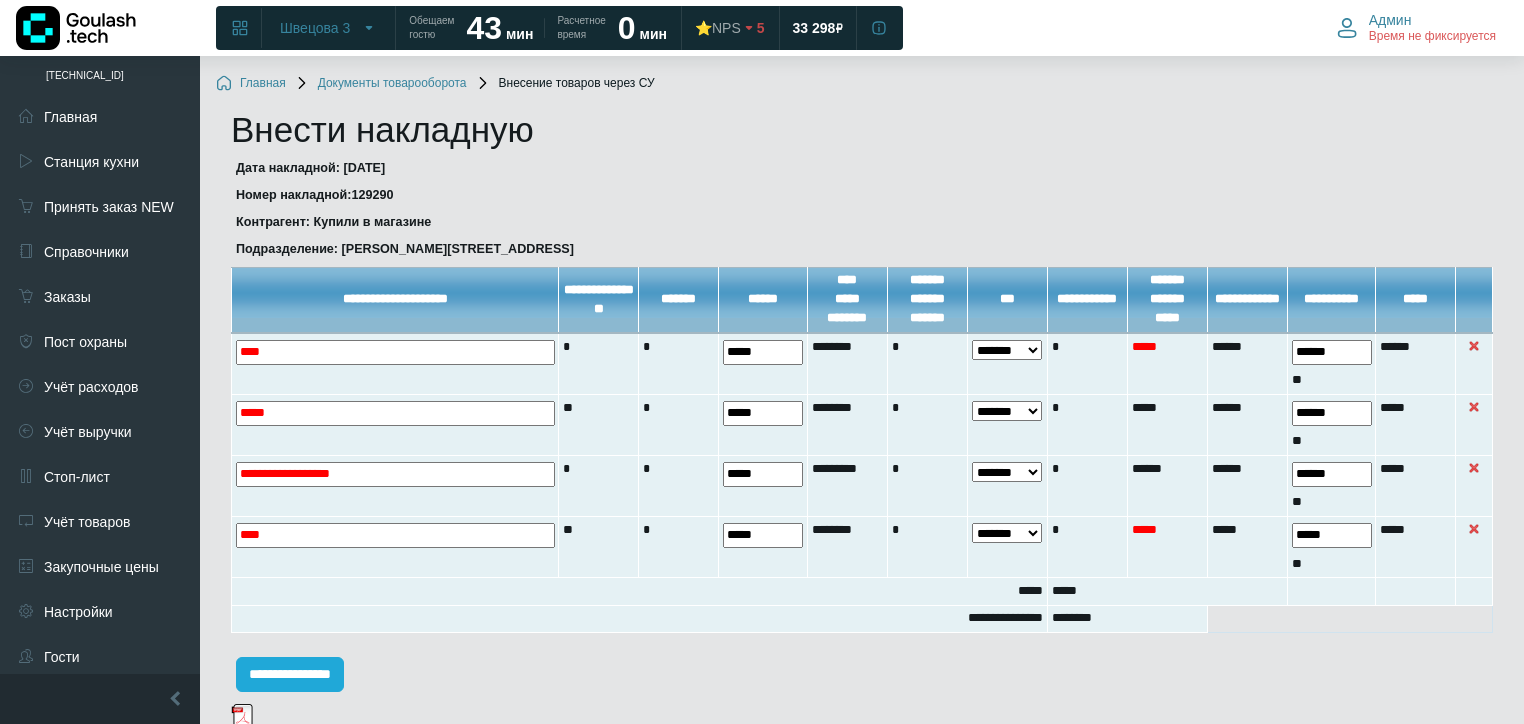 click on "**********" at bounding box center (857, 676) 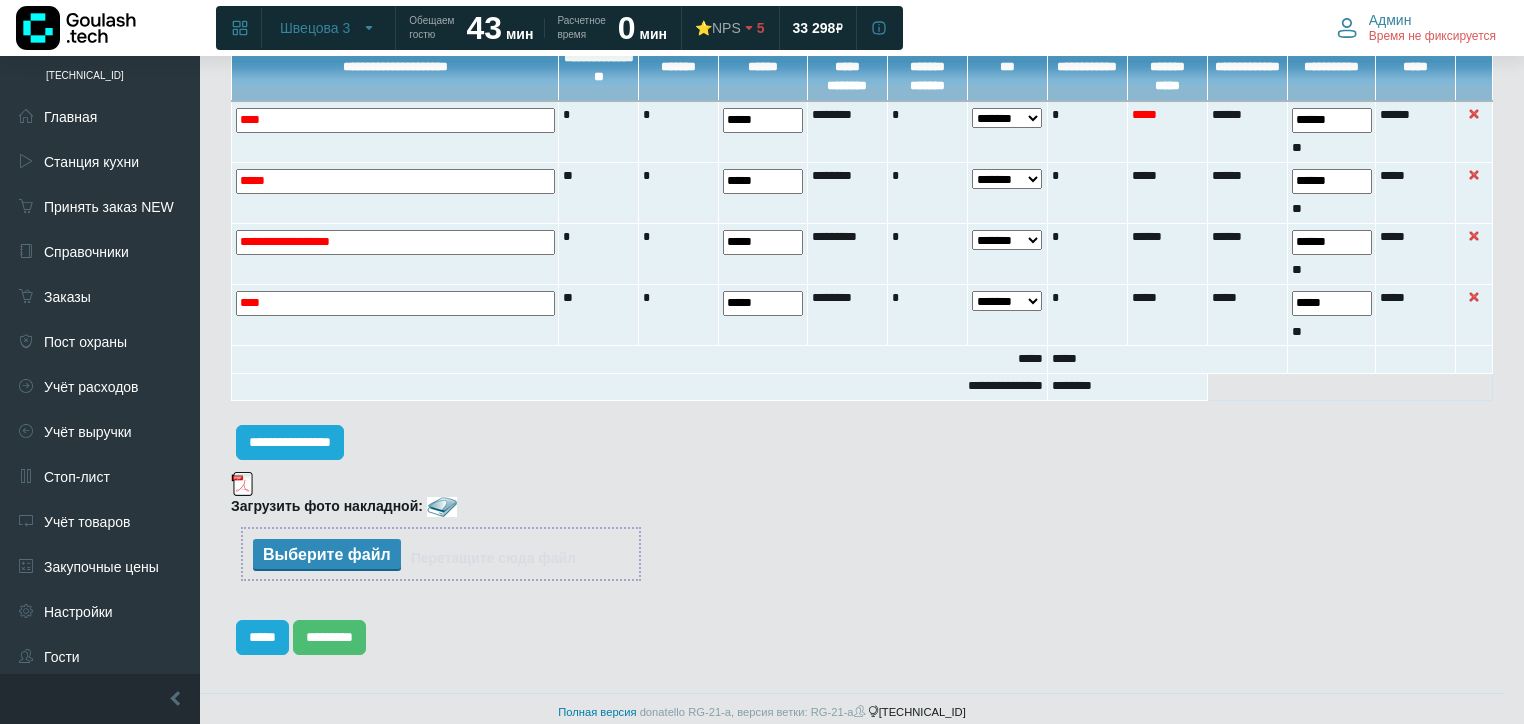 scroll, scrollTop: 244, scrollLeft: 0, axis: vertical 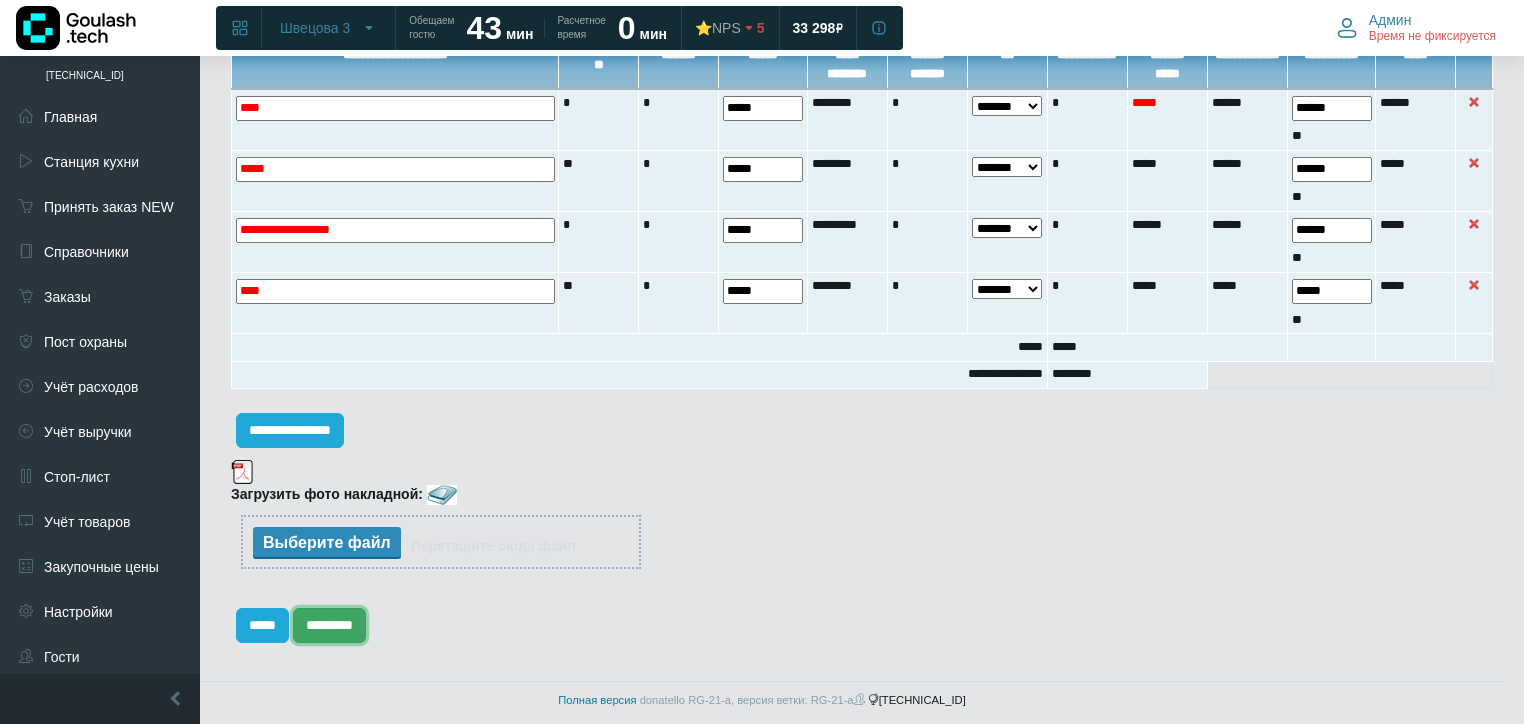 click on "*********" at bounding box center [329, 625] 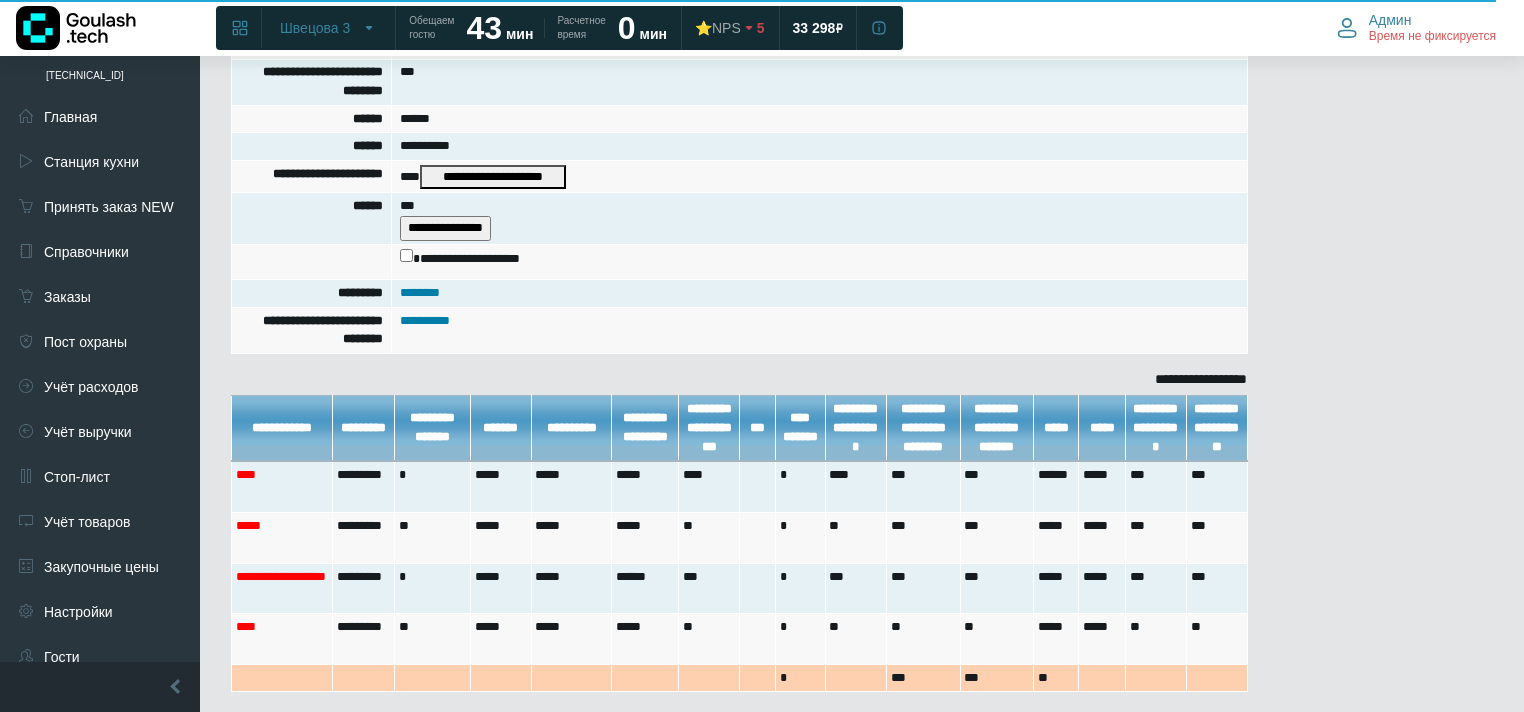 scroll, scrollTop: 632, scrollLeft: 0, axis: vertical 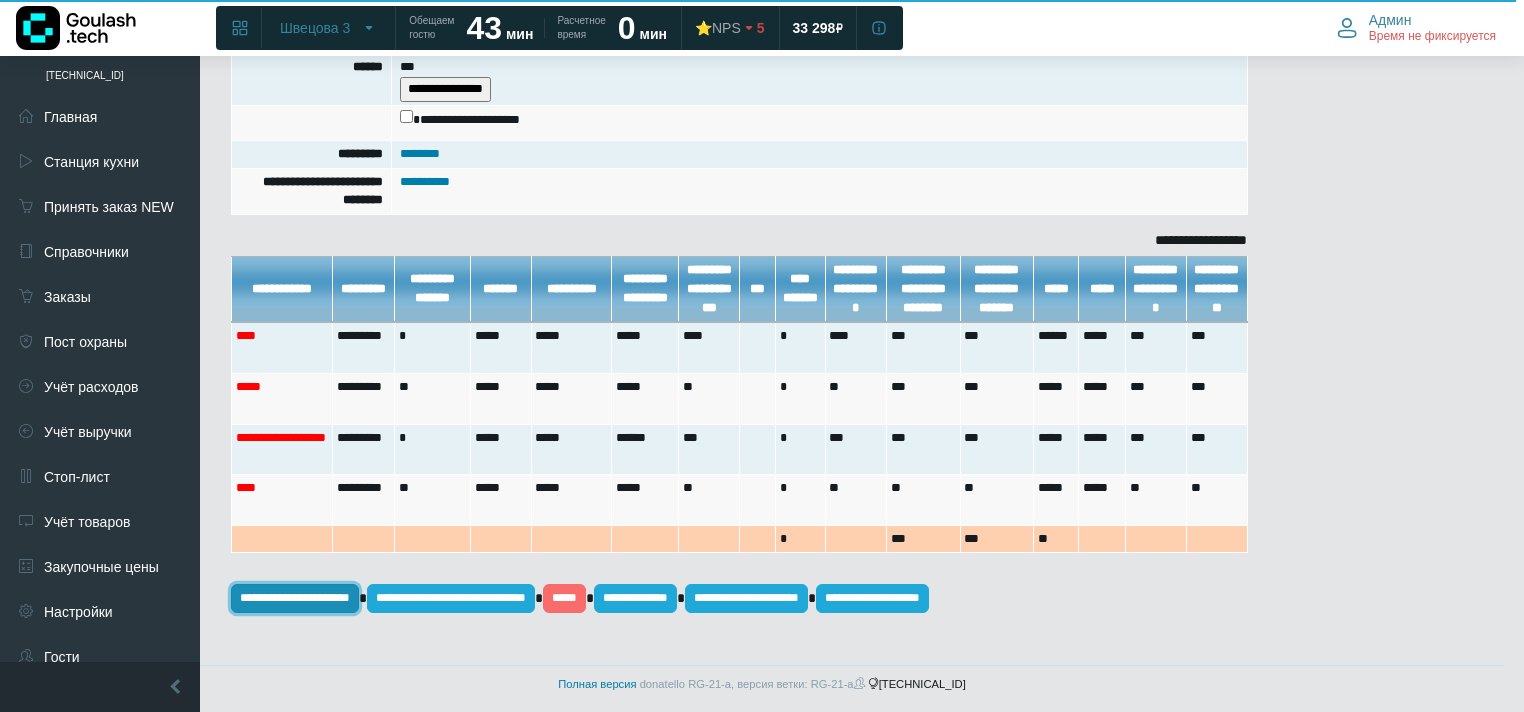 click on "**********" at bounding box center (295, 598) 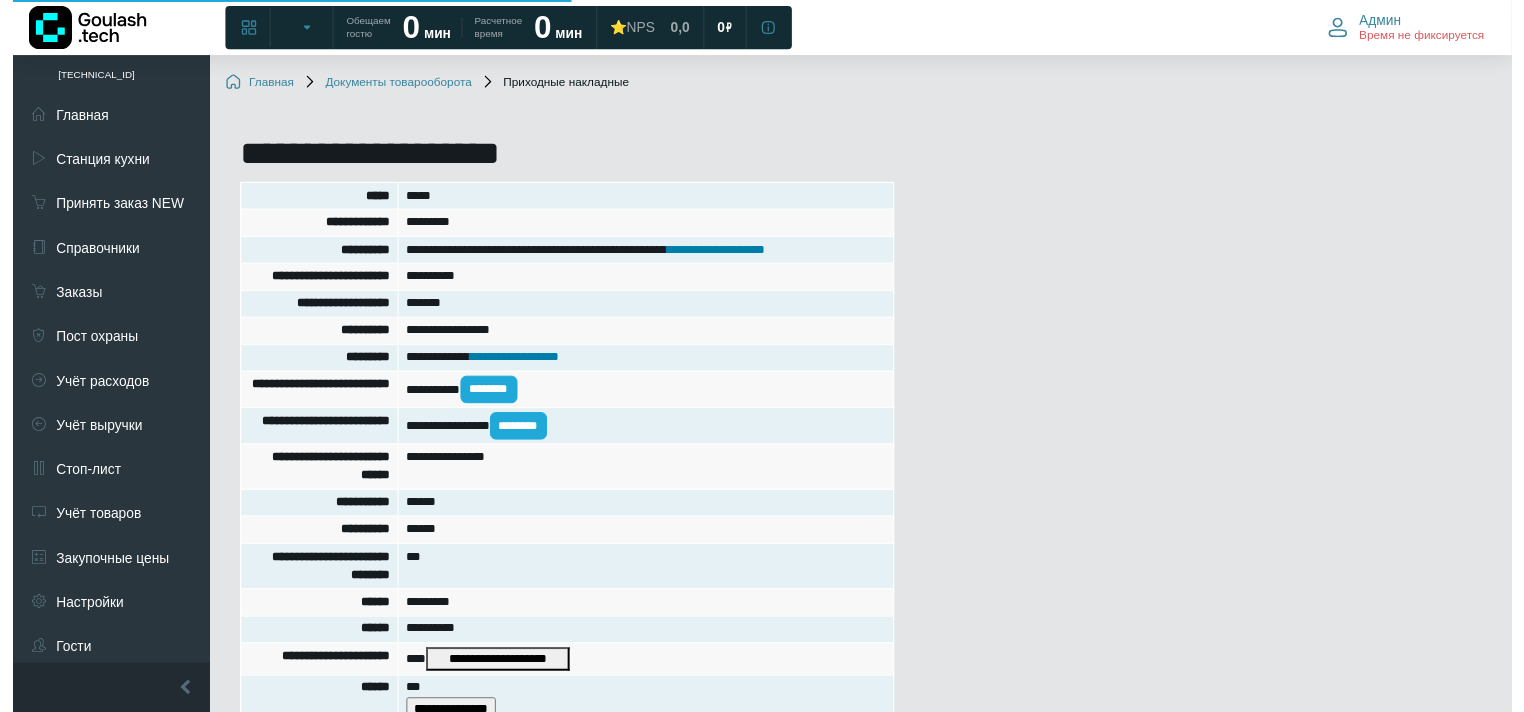 scroll, scrollTop: 632, scrollLeft: 0, axis: vertical 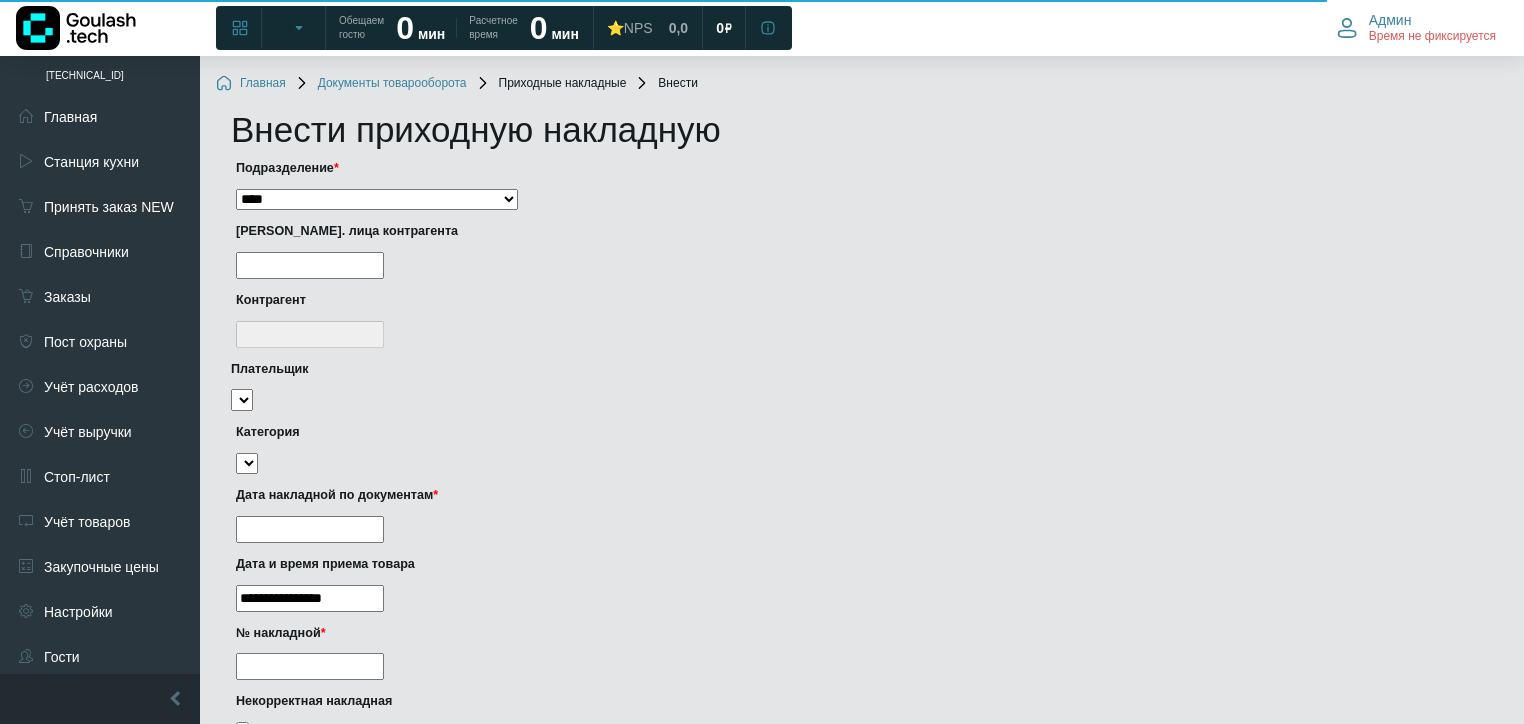 click on "**********" at bounding box center (377, 200) 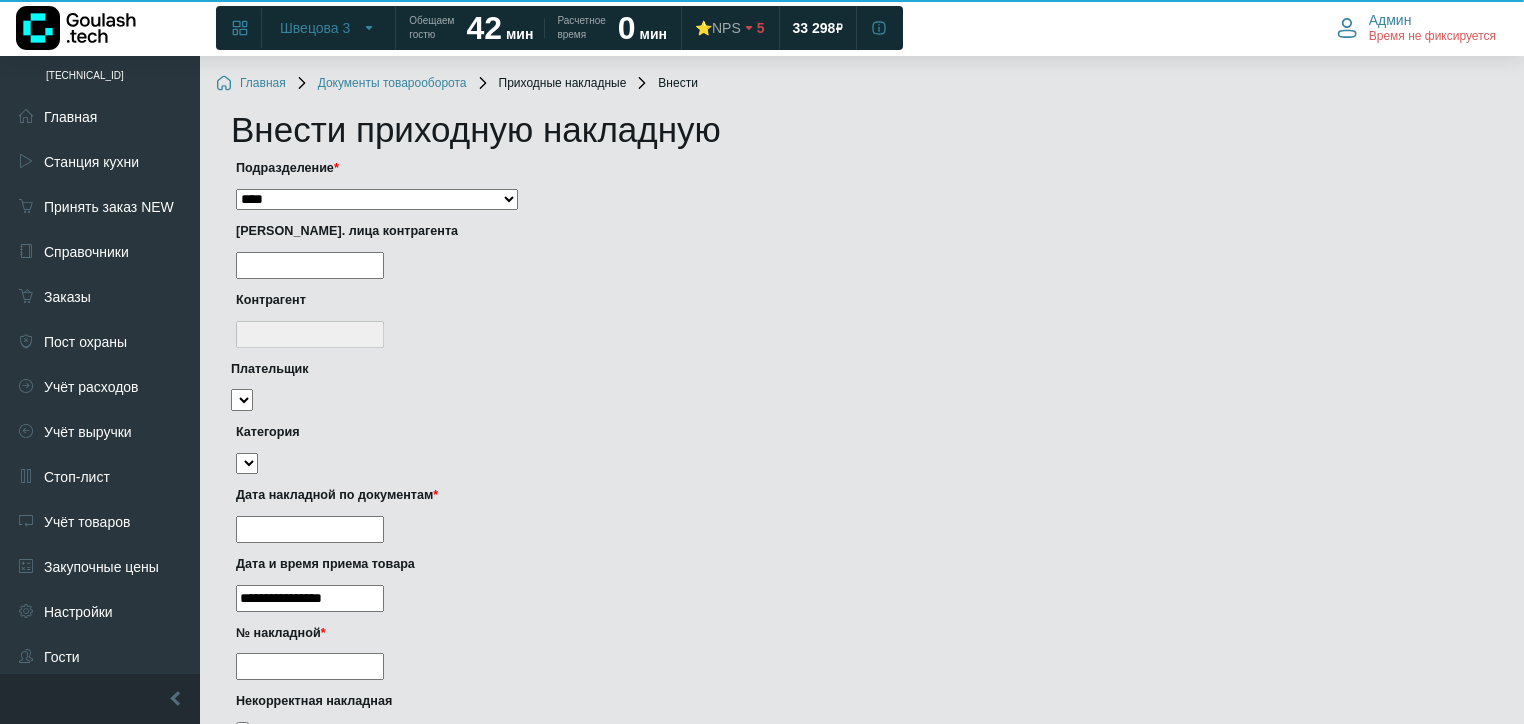 select on "***" 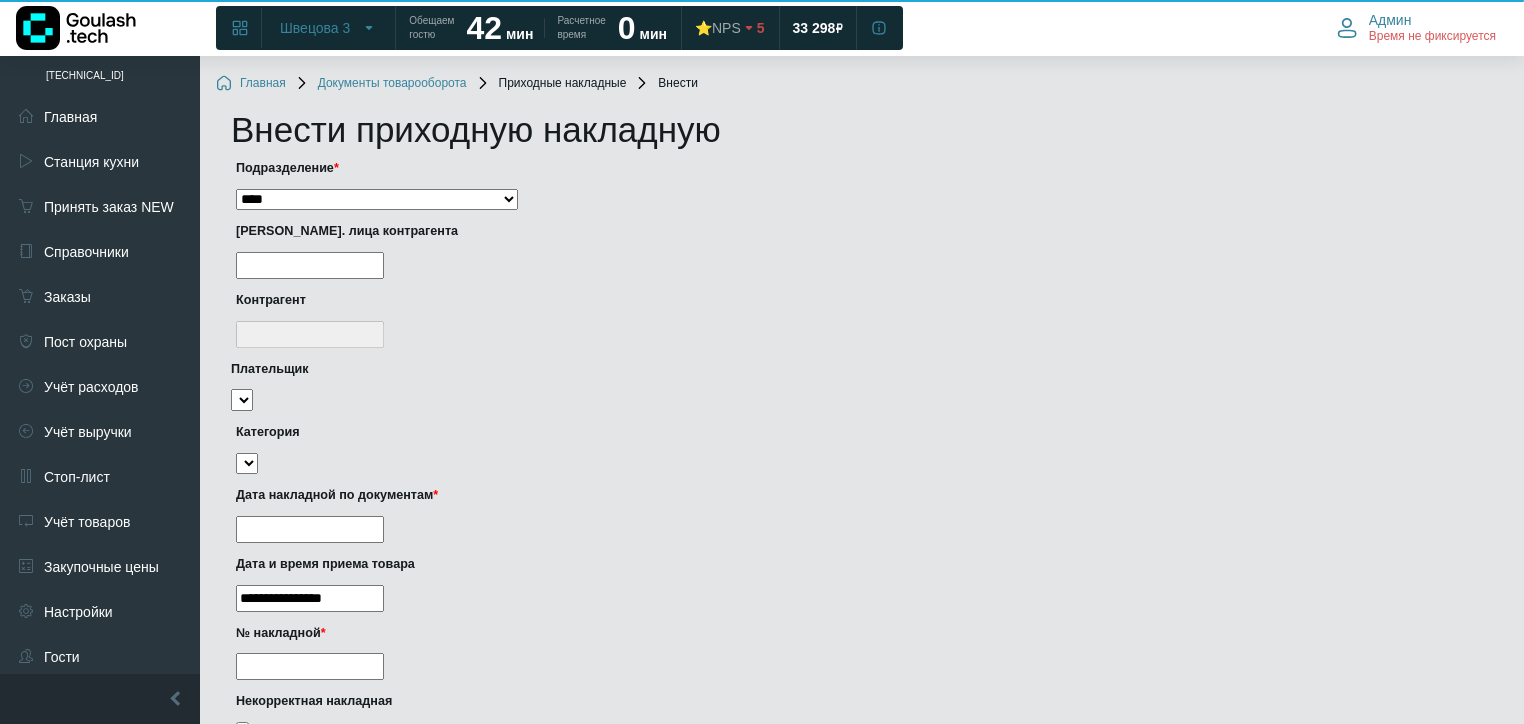 click at bounding box center (310, 265) 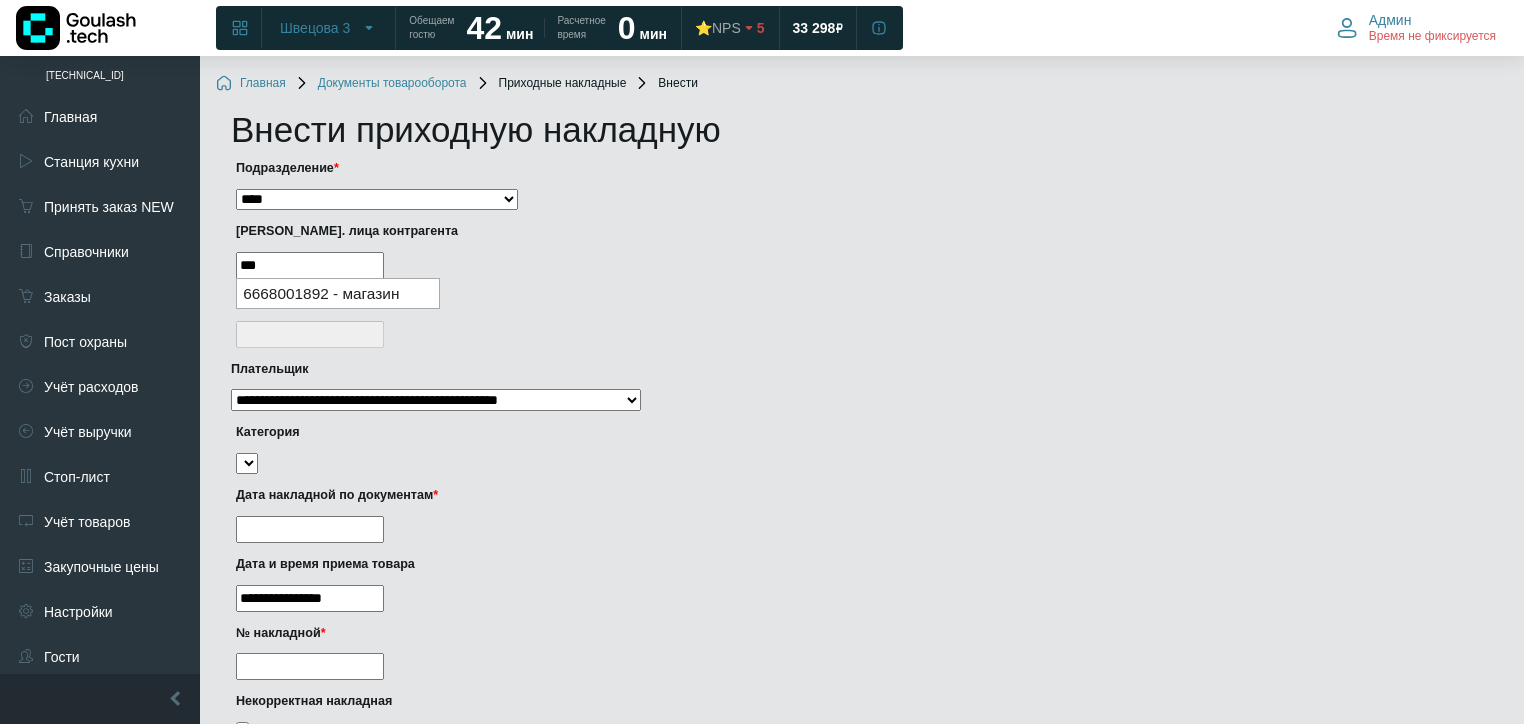click on "6668001892 - магазин" at bounding box center (338, 293) 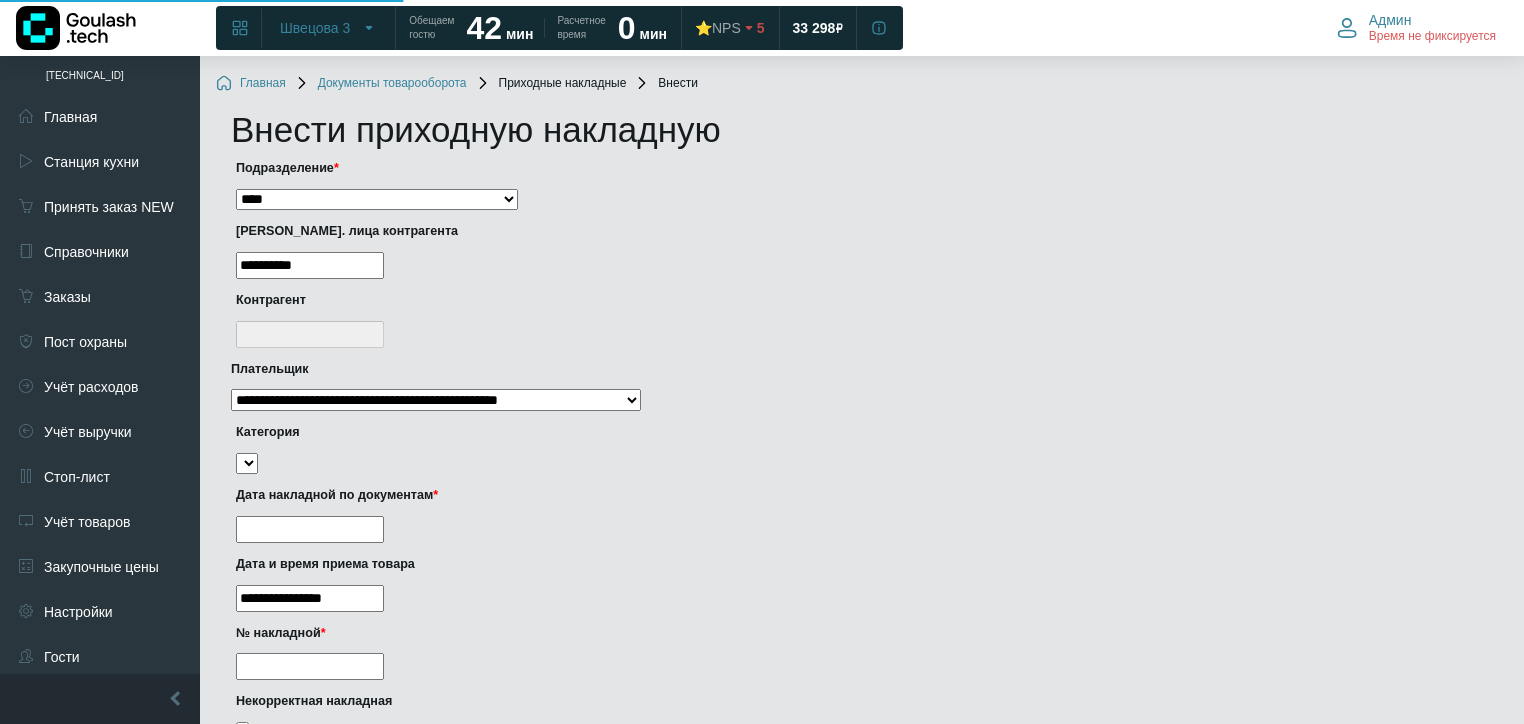 type on "**********" 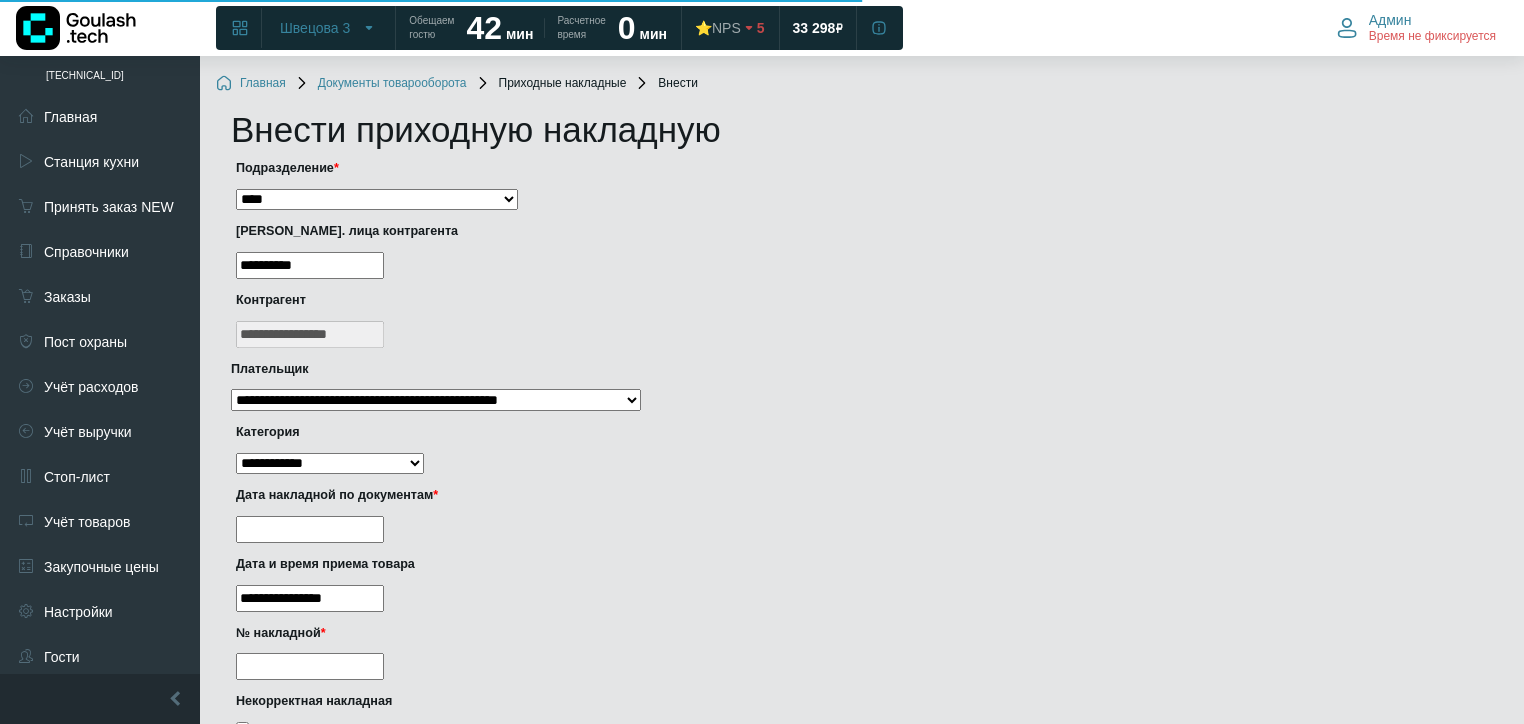 type on "**********" 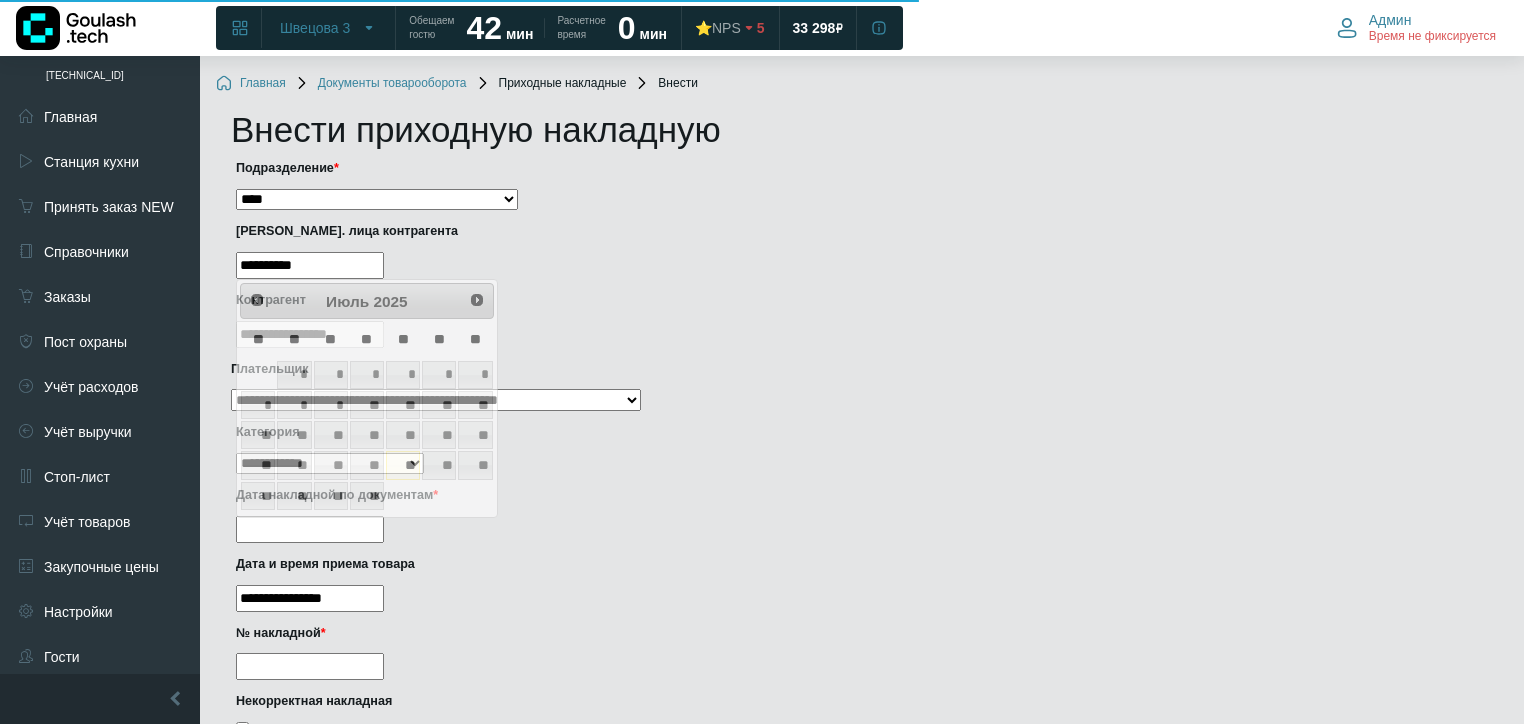 click at bounding box center (310, 529) 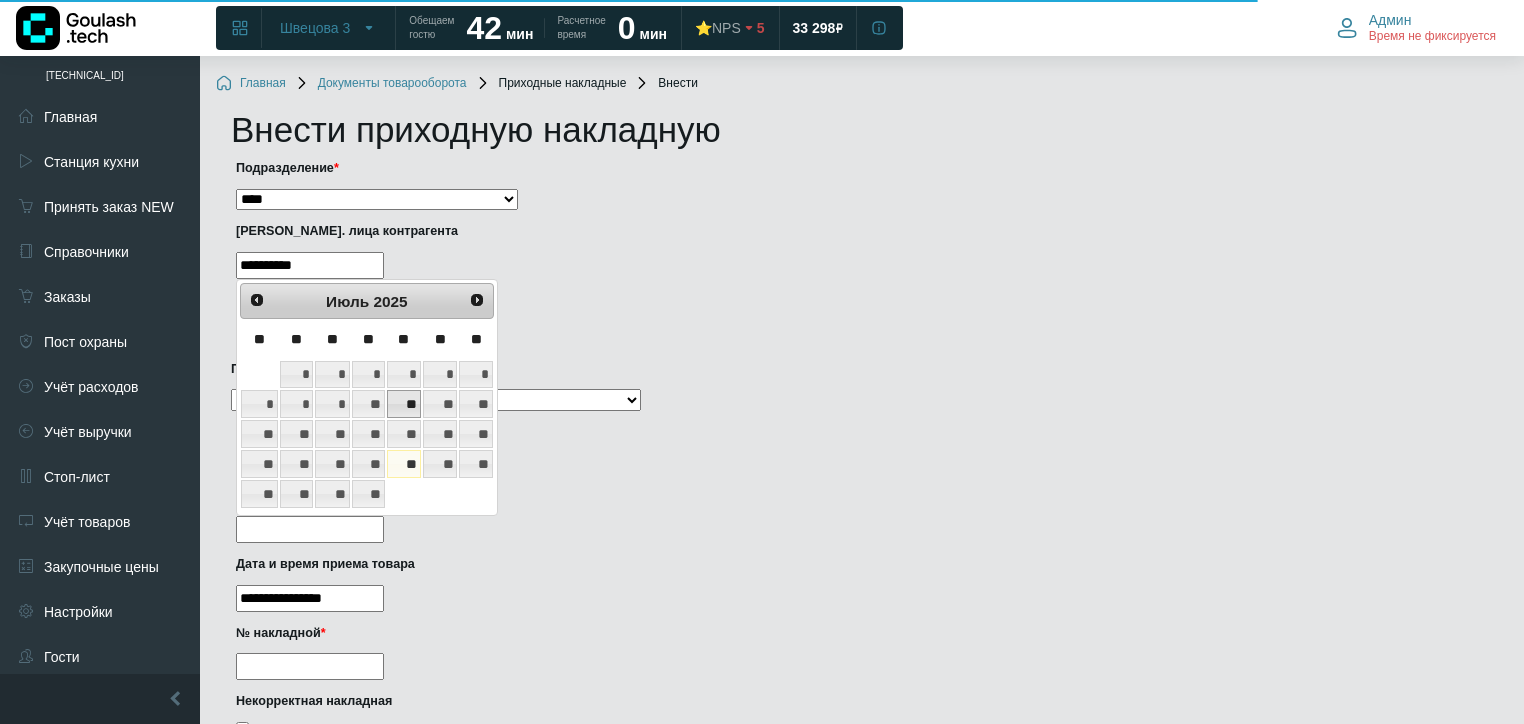 click on "**" at bounding box center [404, 404] 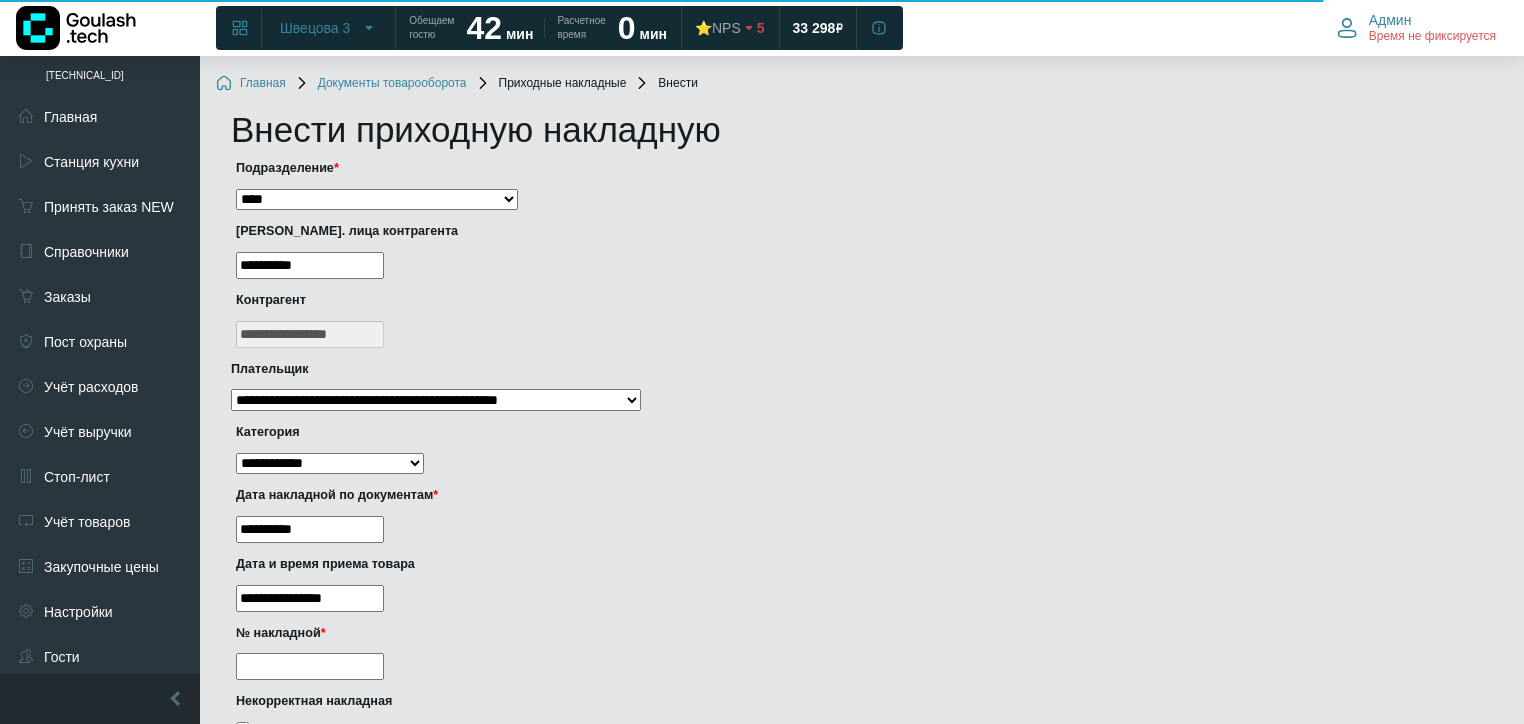 click on "**********" at bounding box center [310, 598] 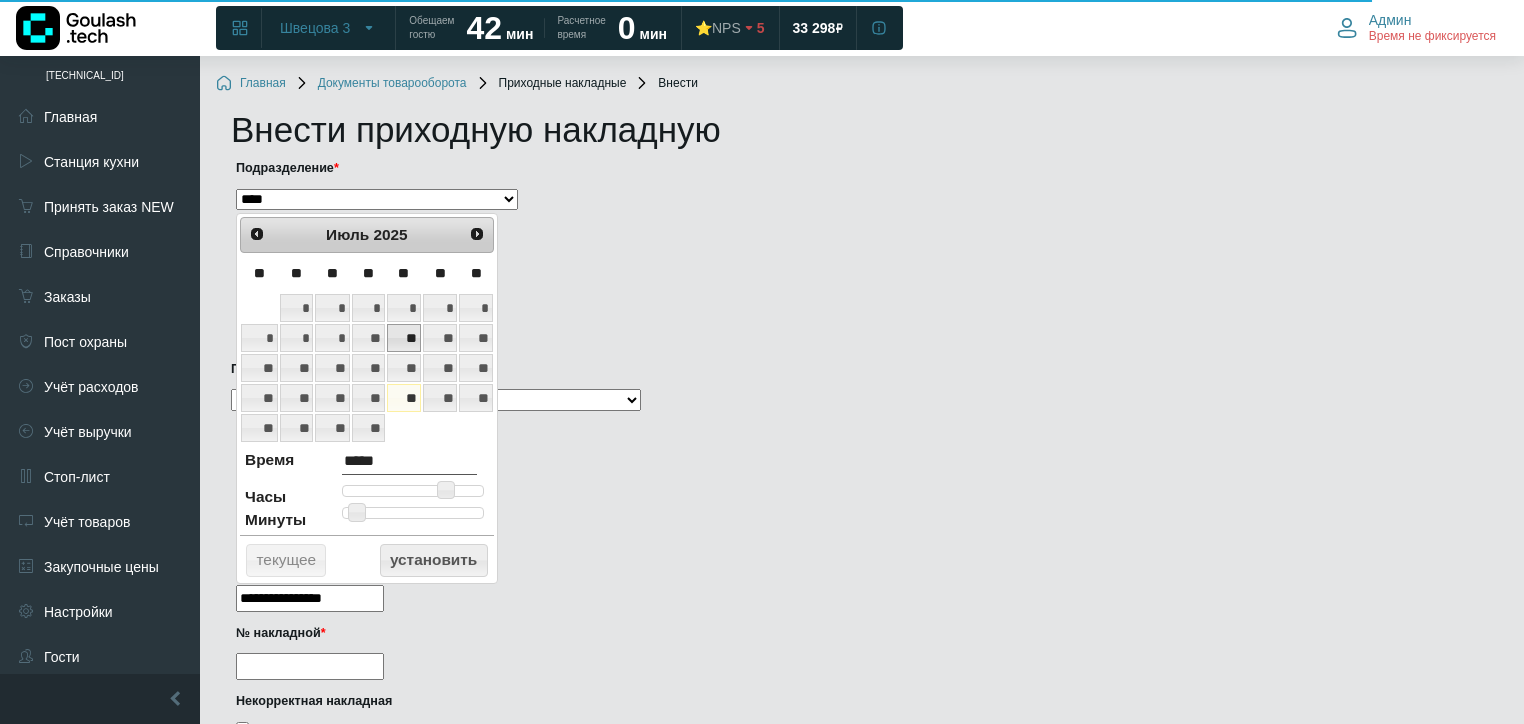 click on "**" at bounding box center [404, 338] 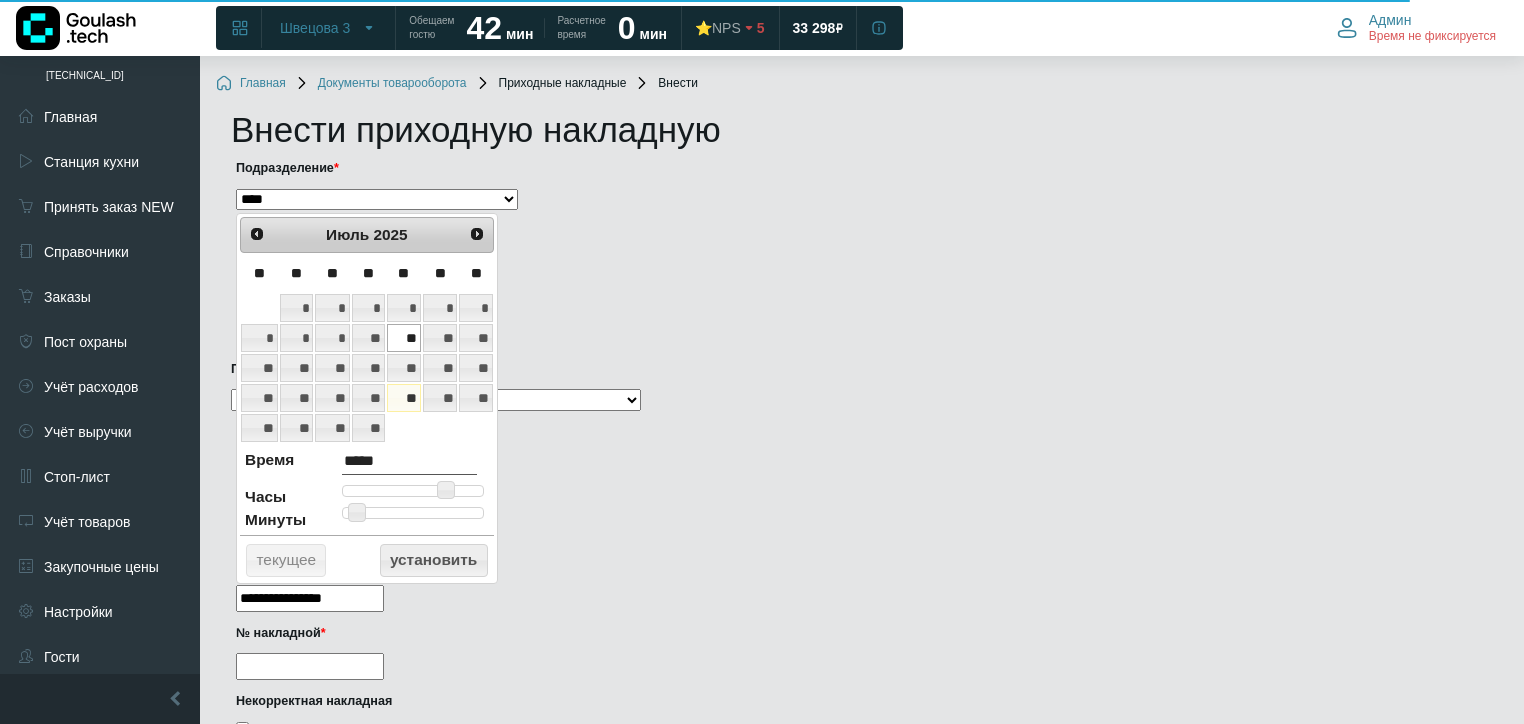 click on "№ накладной  *" at bounding box center [310, 666] 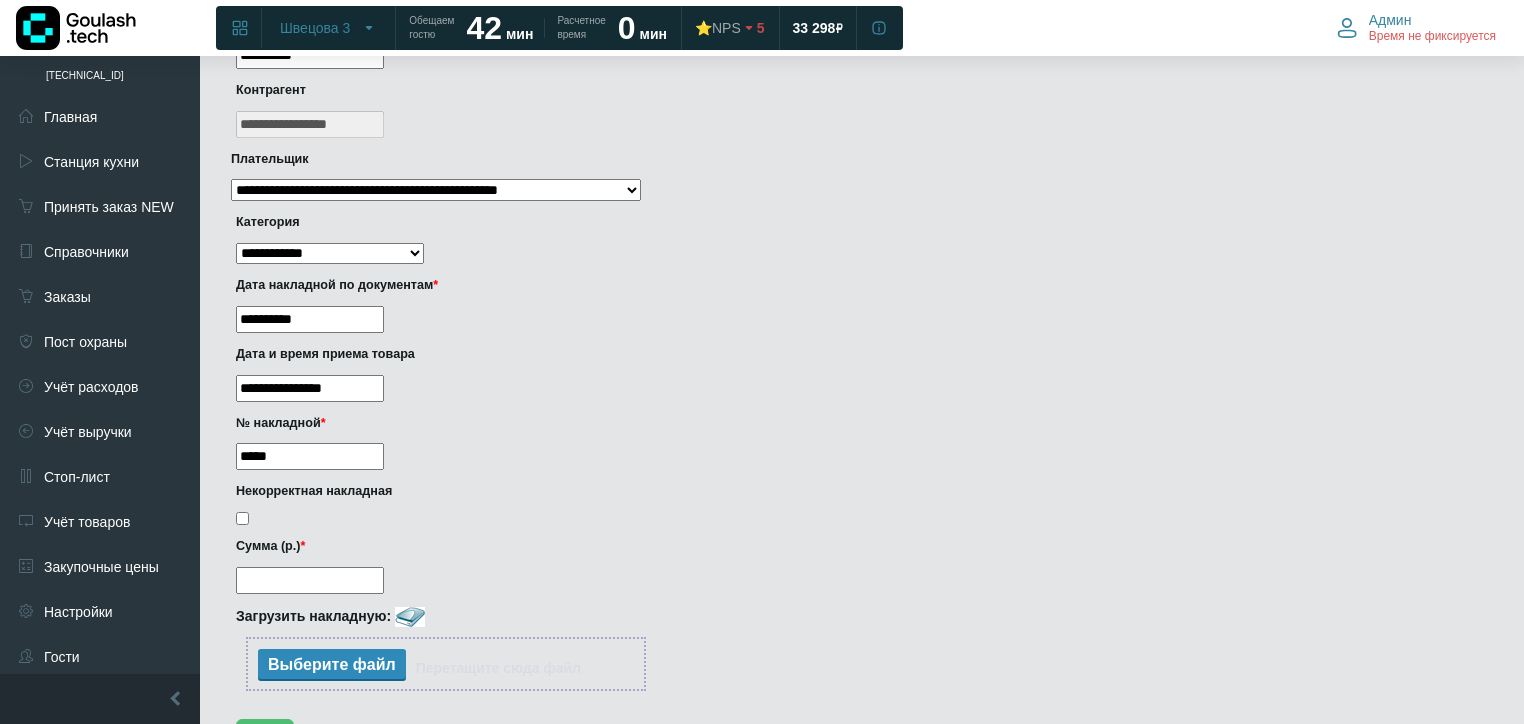 scroll, scrollTop: 320, scrollLeft: 0, axis: vertical 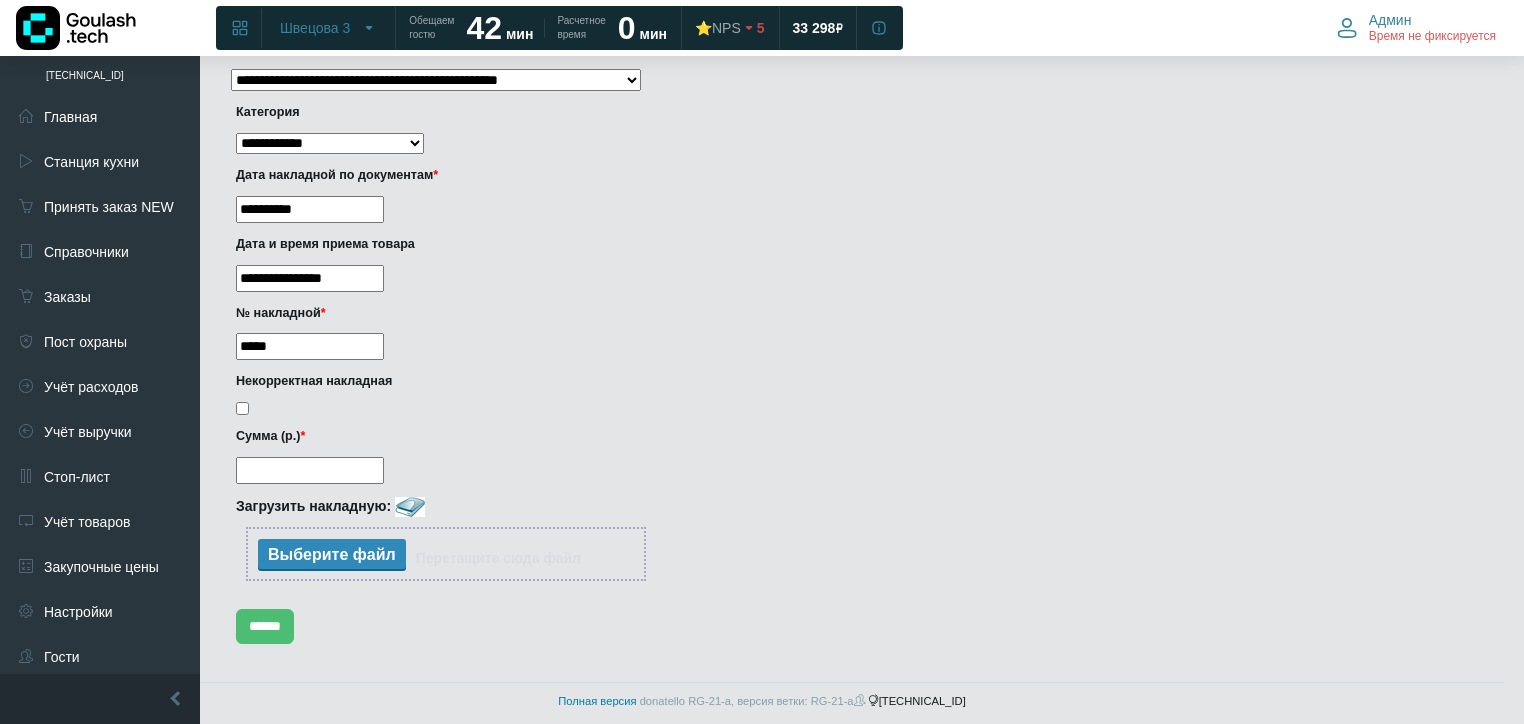 type on "*****" 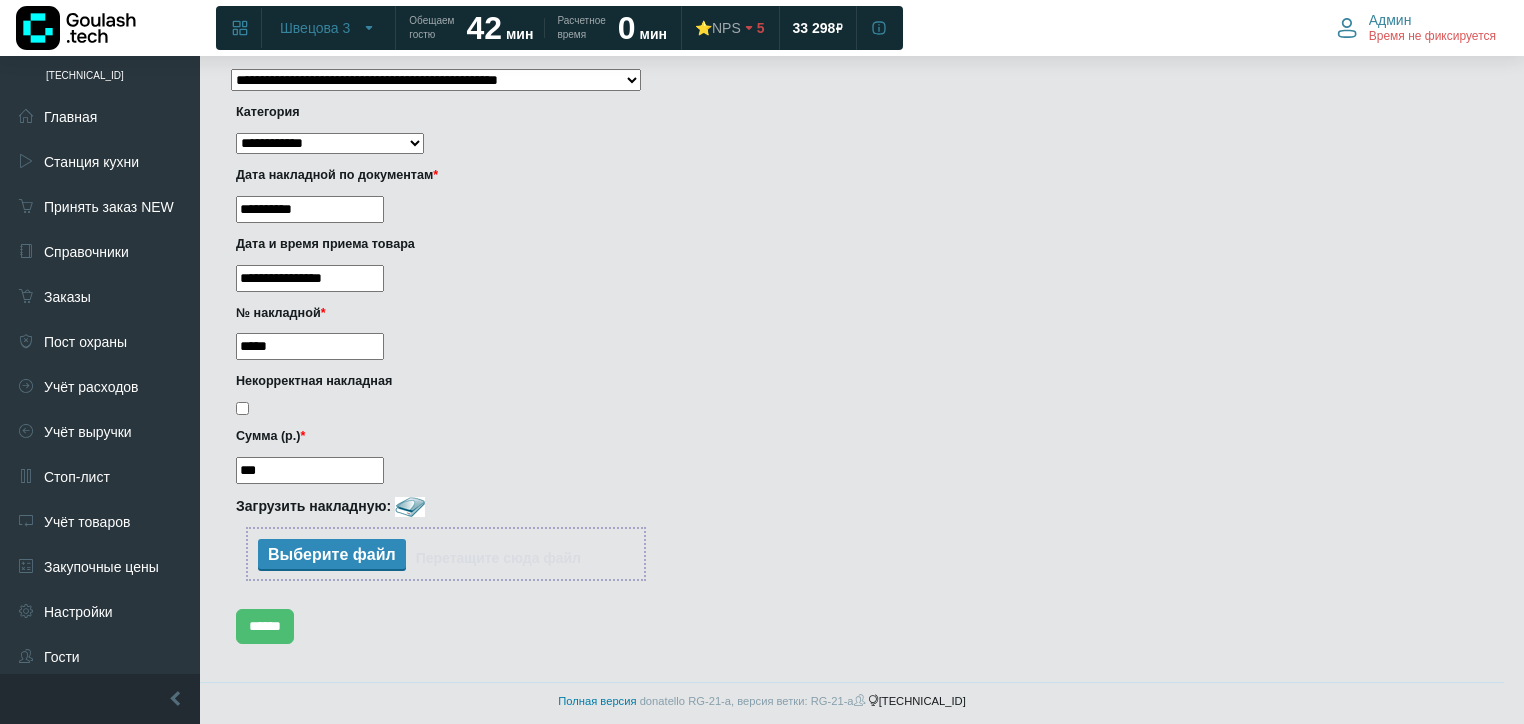 type on "***" 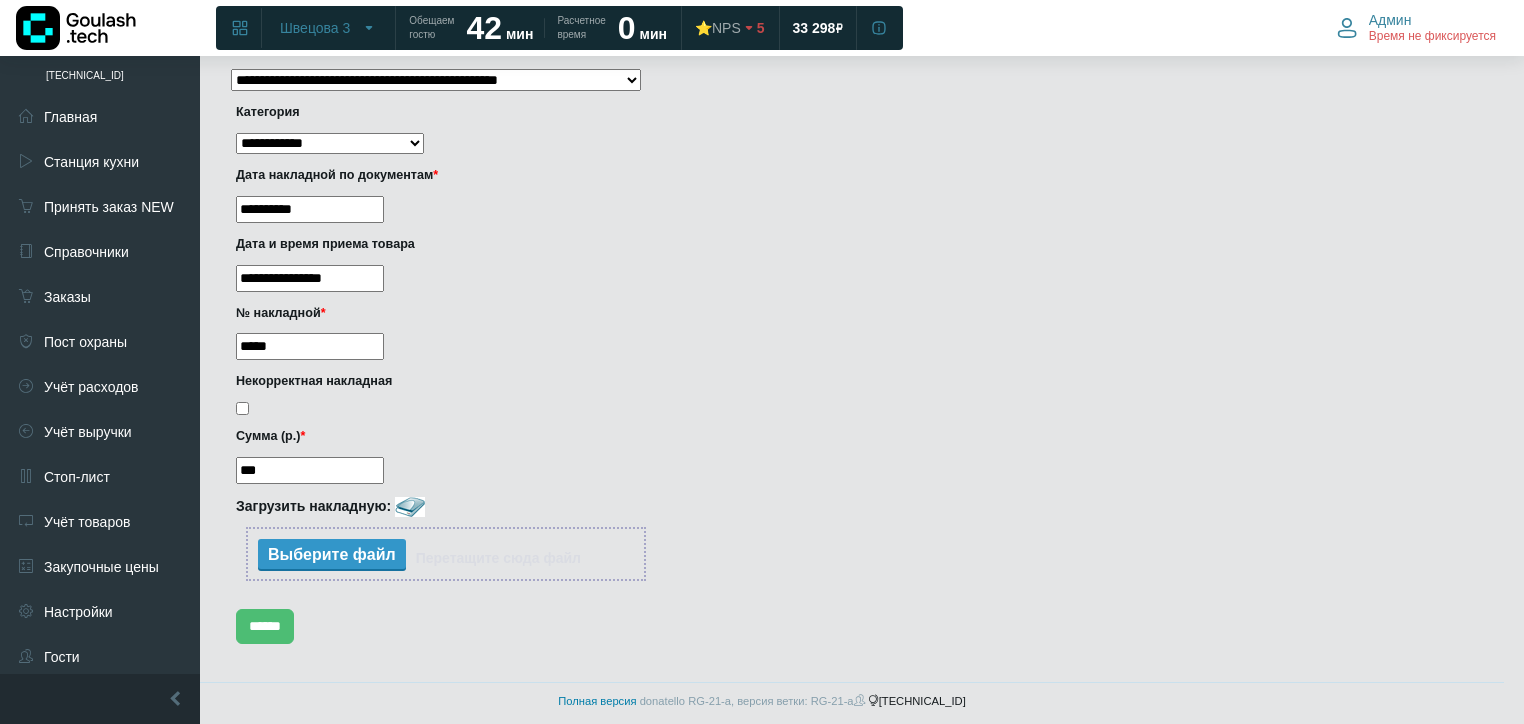 click on "Выберите файл Перетащите сюда файл" at bounding box center [446, 554] 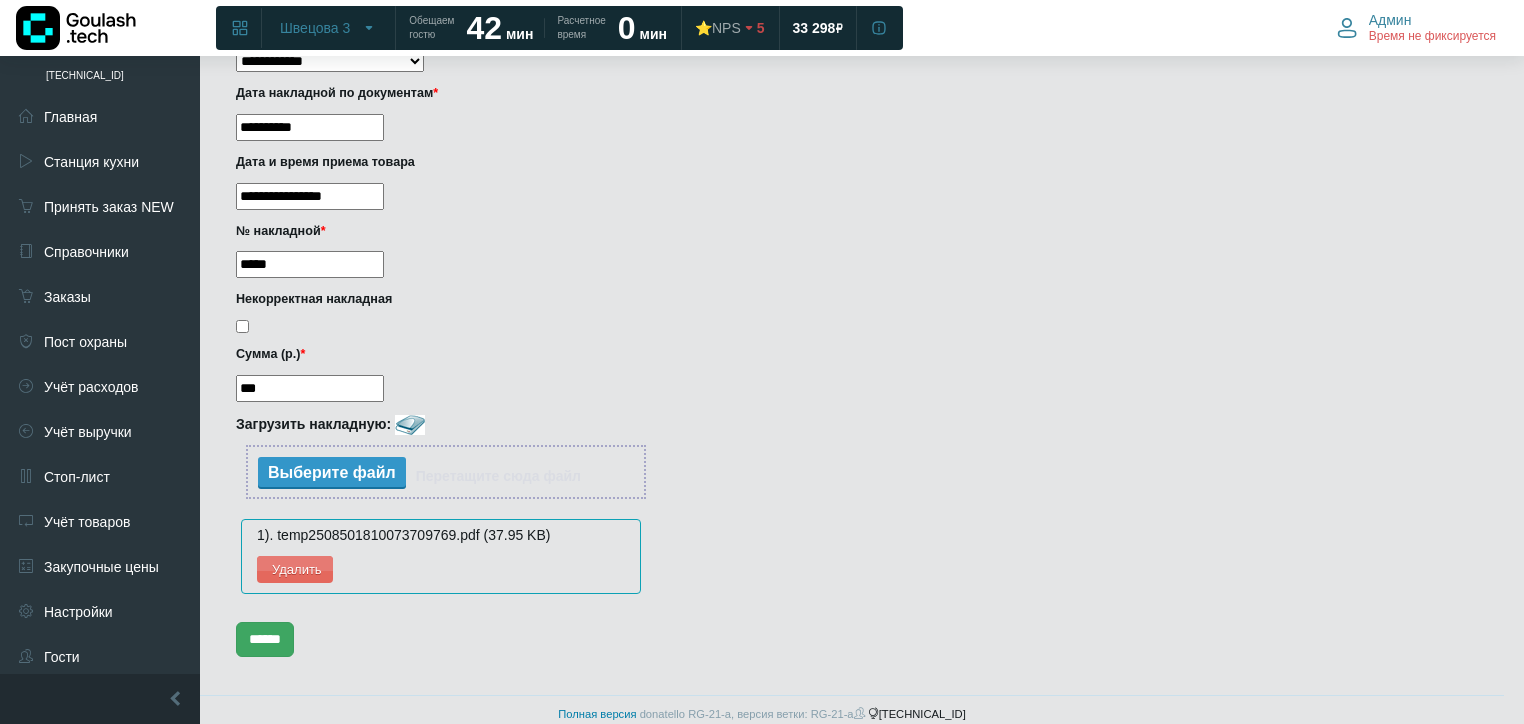 scroll, scrollTop: 416, scrollLeft: 0, axis: vertical 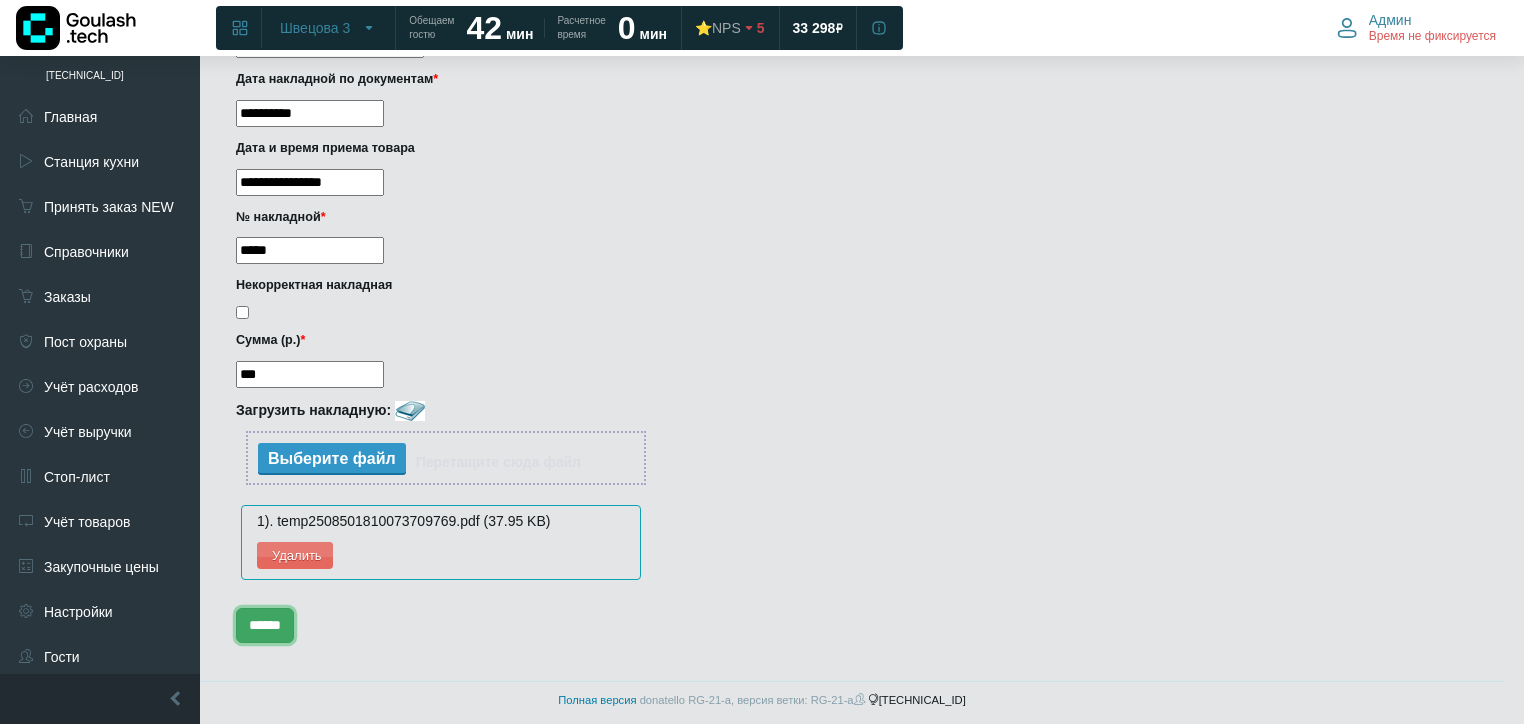click on "******" at bounding box center [265, 625] 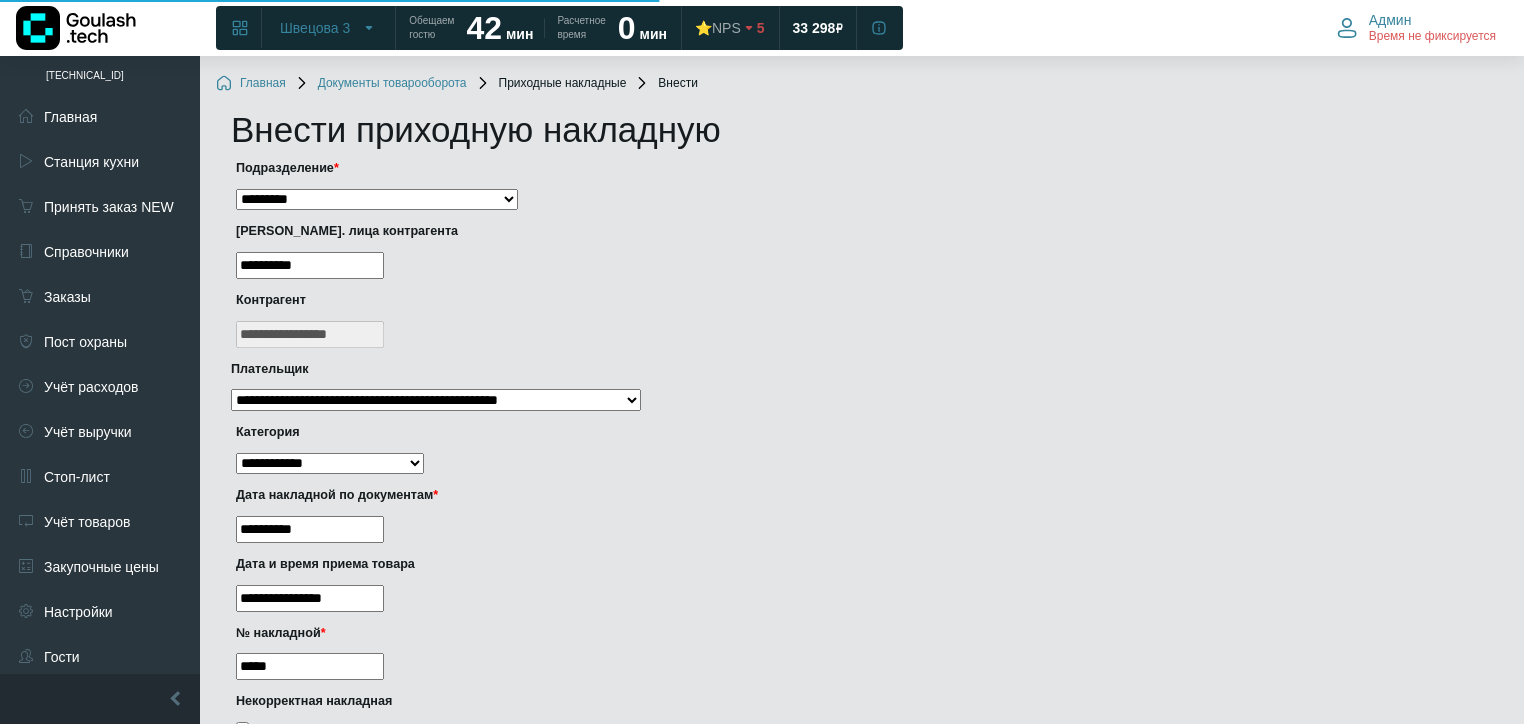 scroll, scrollTop: 346, scrollLeft: 0, axis: vertical 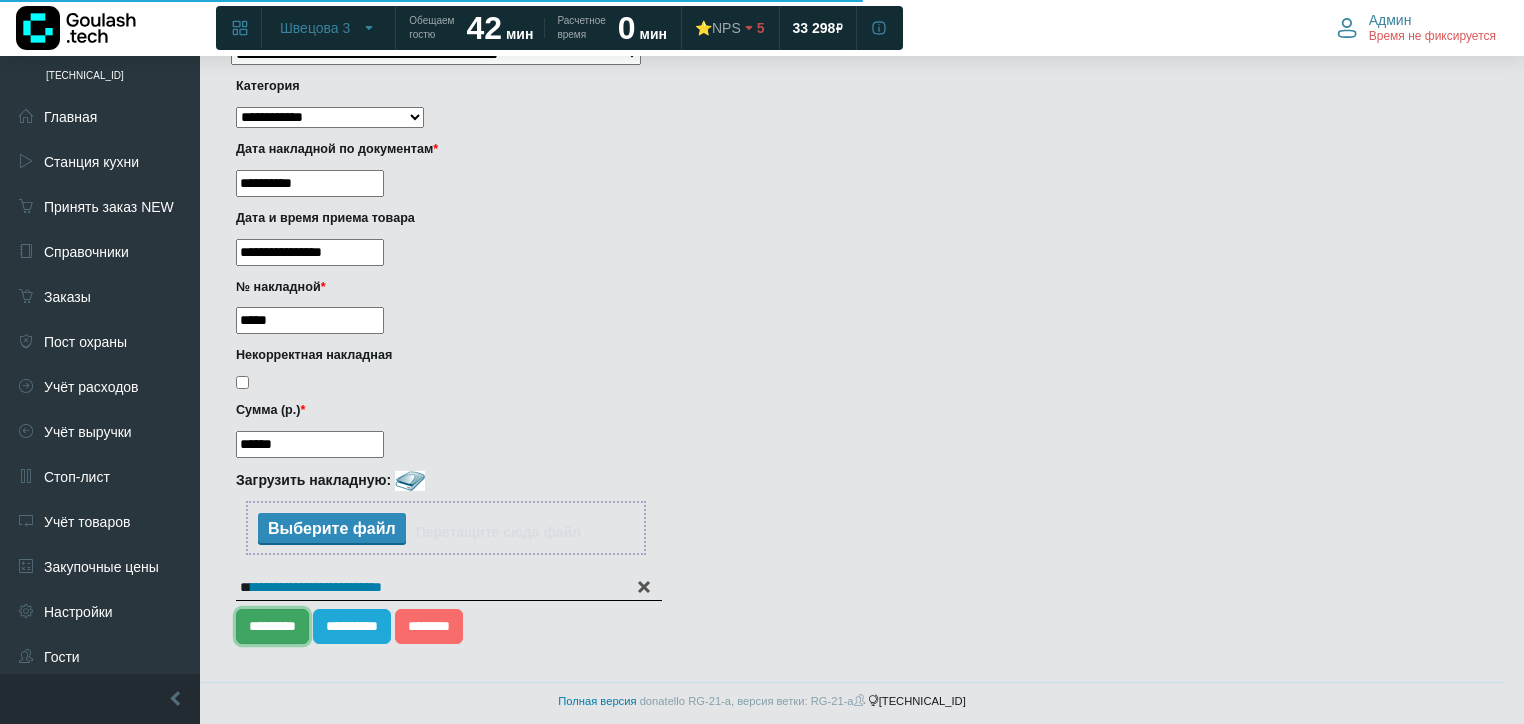 click on "*********" at bounding box center [272, 626] 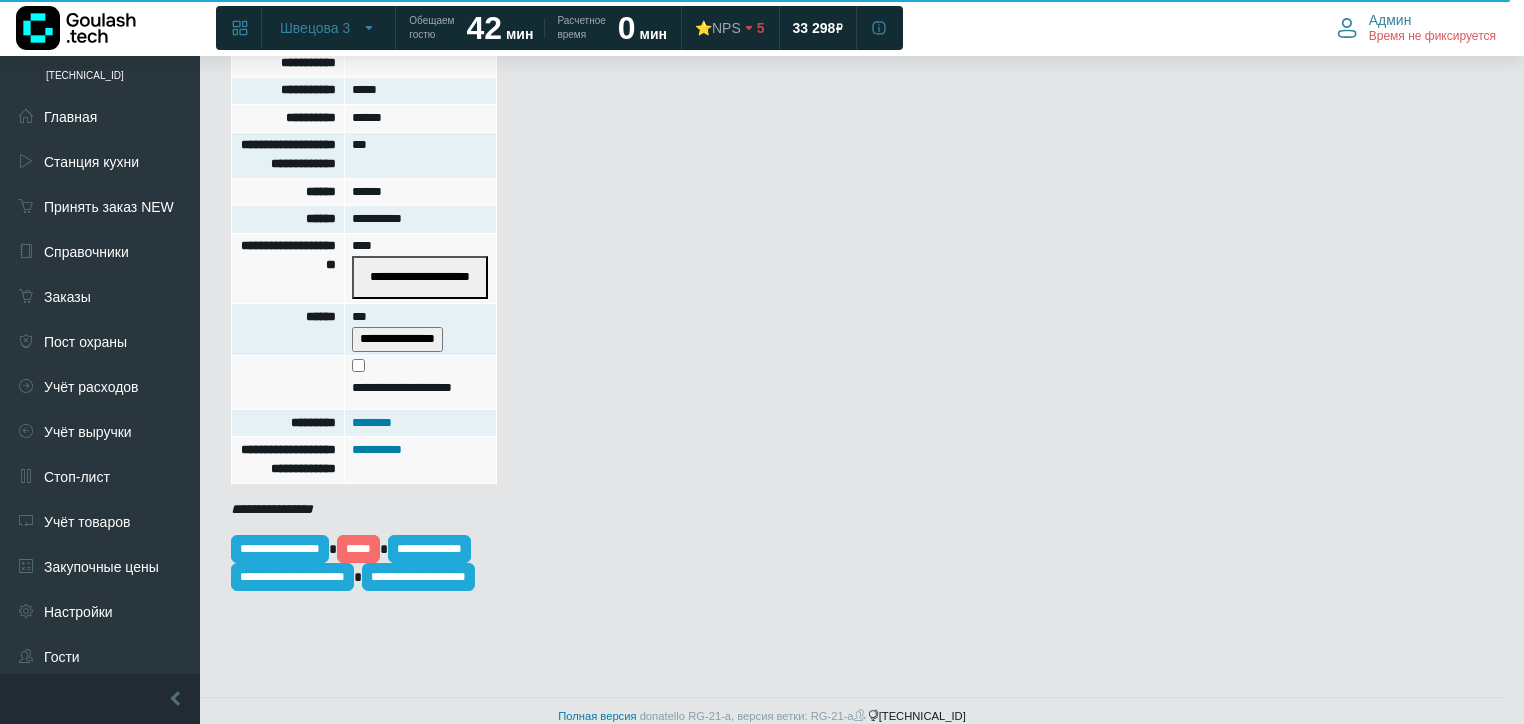 scroll, scrollTop: 640, scrollLeft: 0, axis: vertical 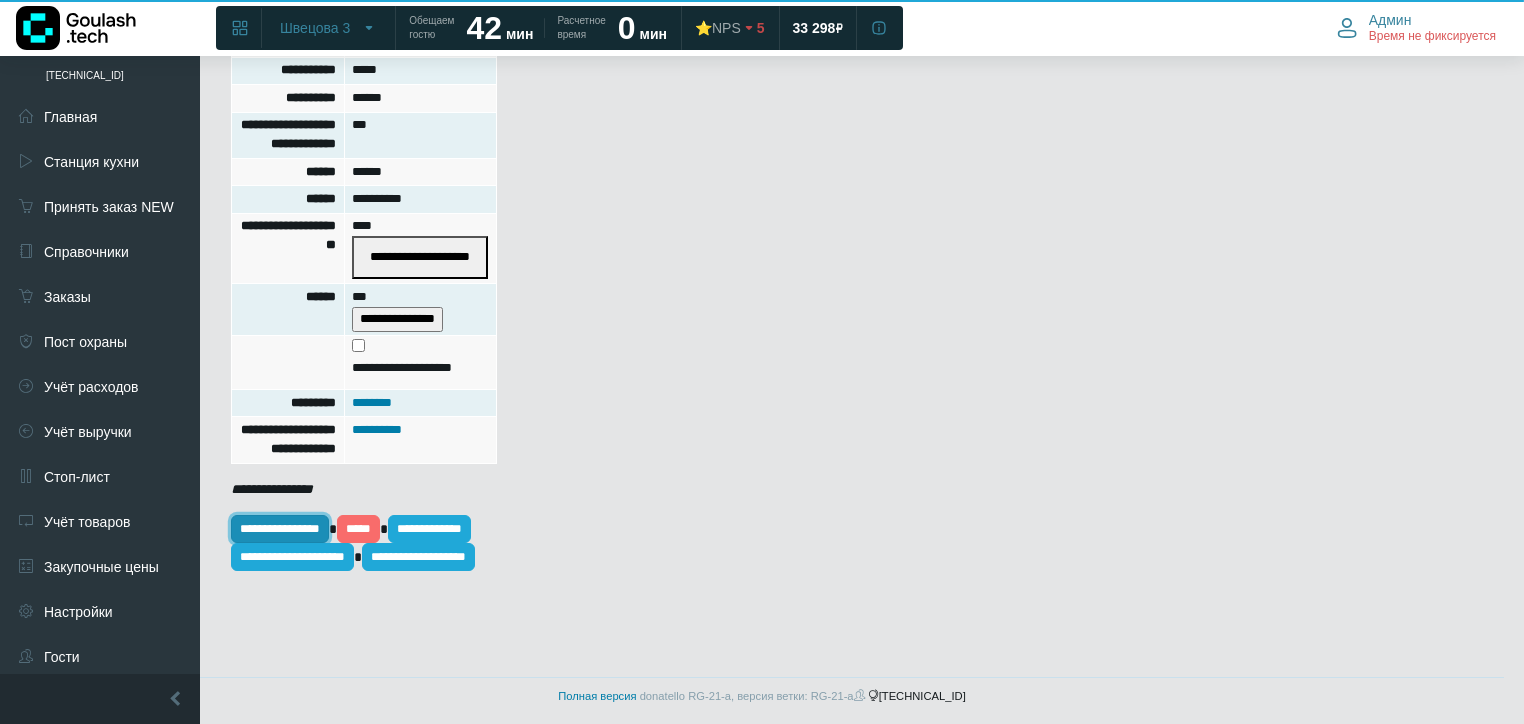 click on "**********" at bounding box center [280, 529] 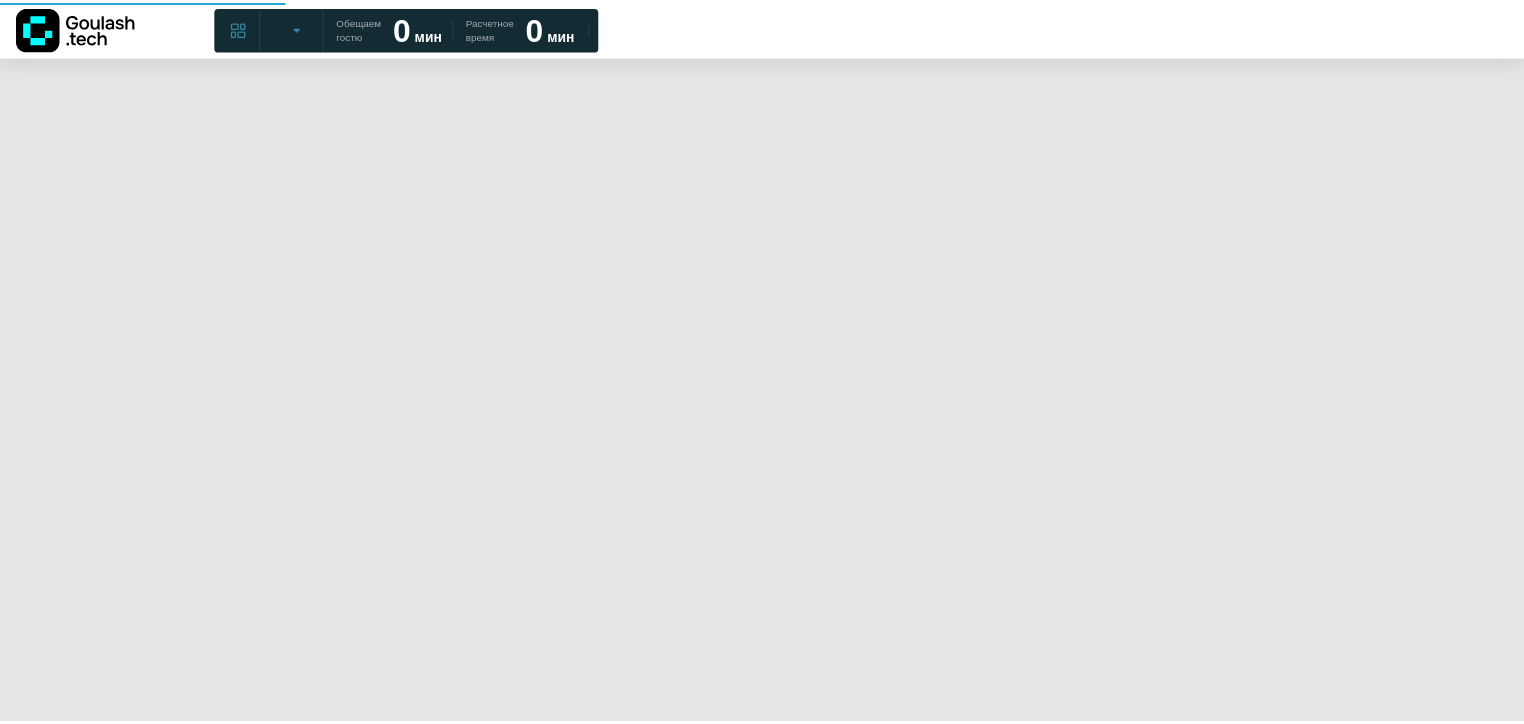 scroll, scrollTop: 0, scrollLeft: 0, axis: both 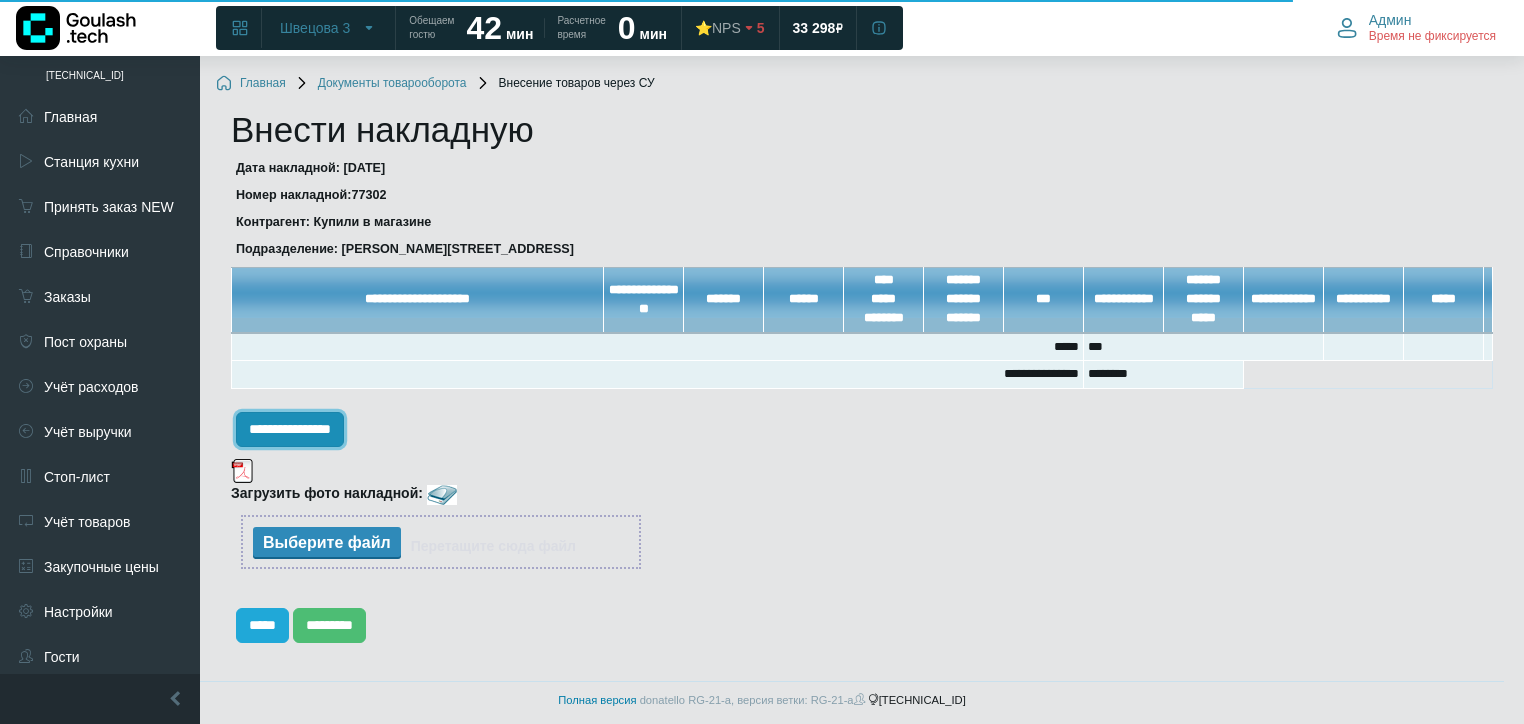 click on "**********" at bounding box center (290, 429) 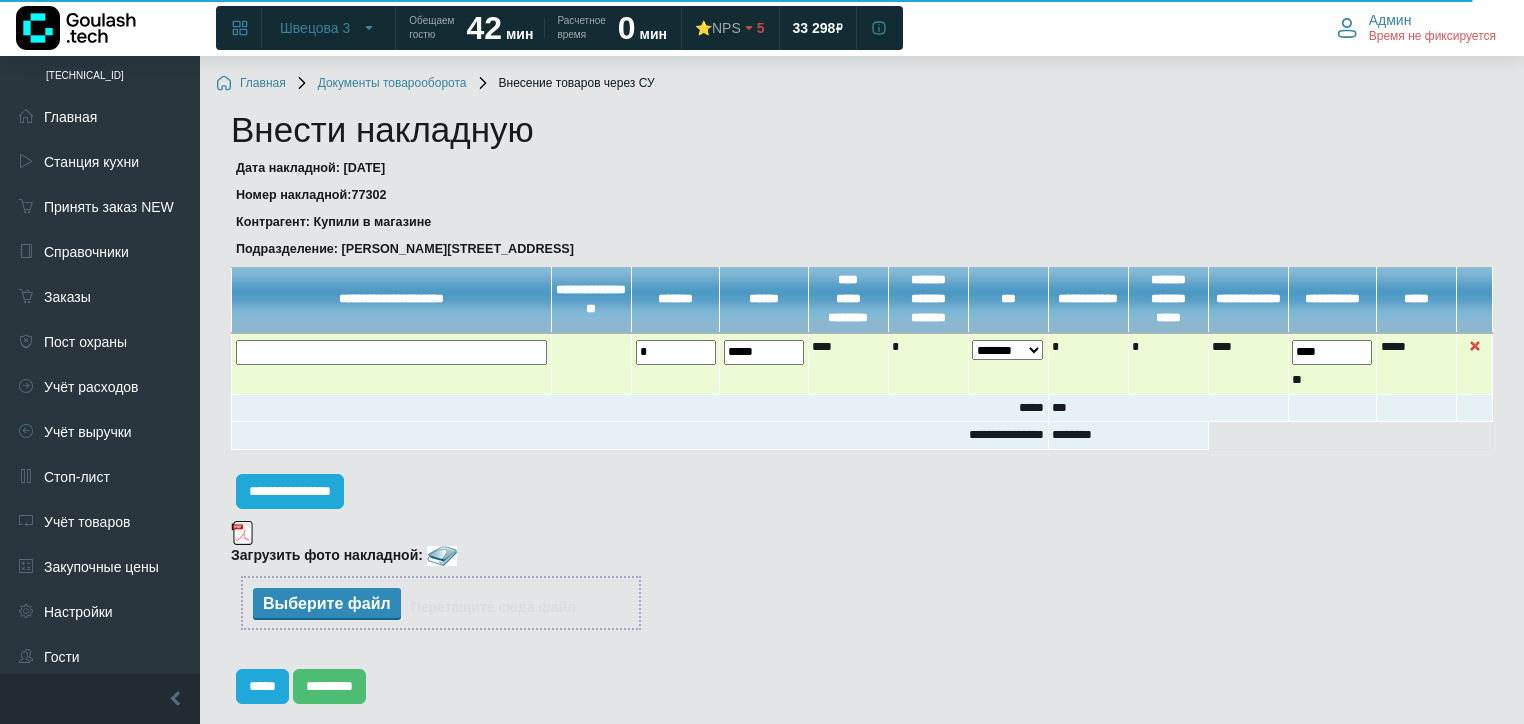 click at bounding box center (0, 0) 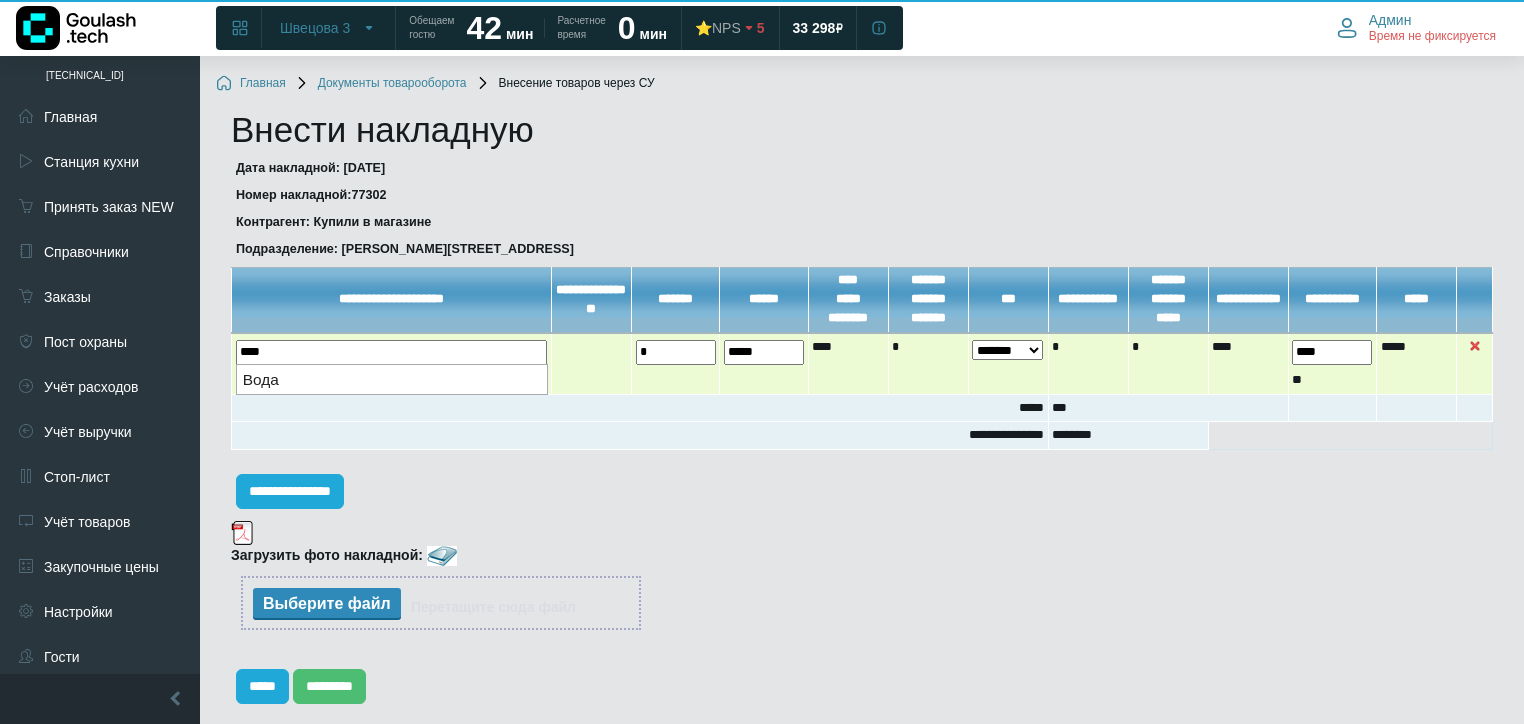 drag, startPoint x: 288, startPoint y: 373, endPoint x: 333, endPoint y: 375, distance: 45.044422 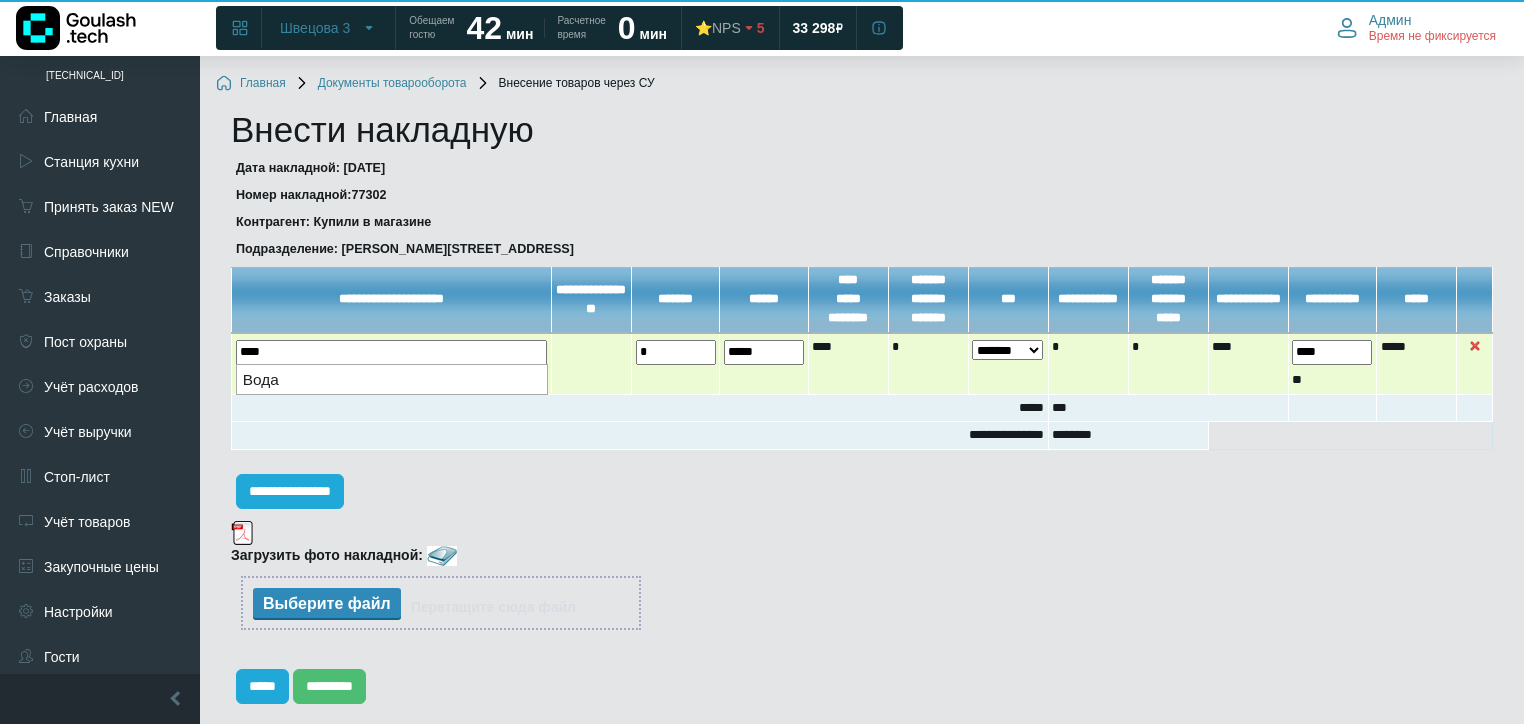 click on "Вода" at bounding box center (392, 379) 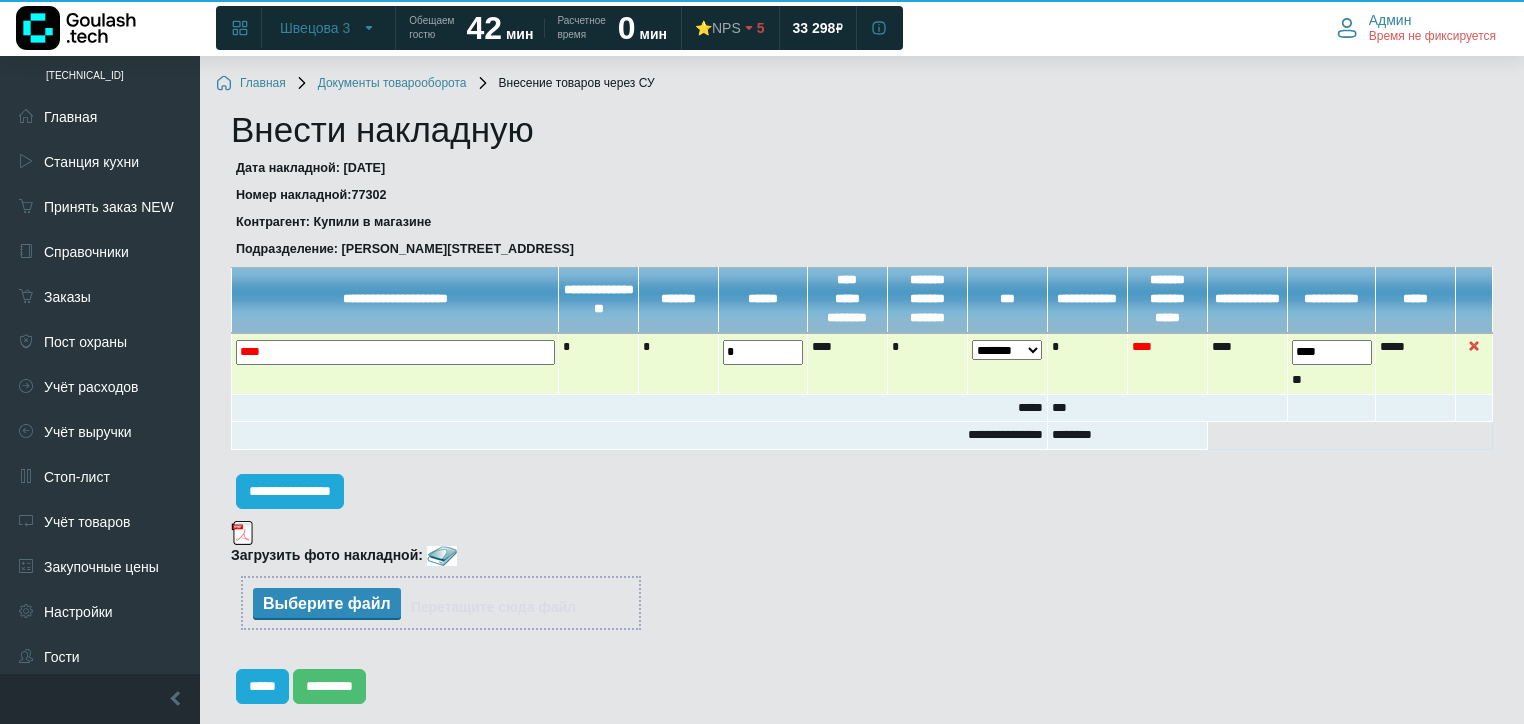 drag, startPoint x: 752, startPoint y: 351, endPoint x: 667, endPoint y: 371, distance: 87.32124 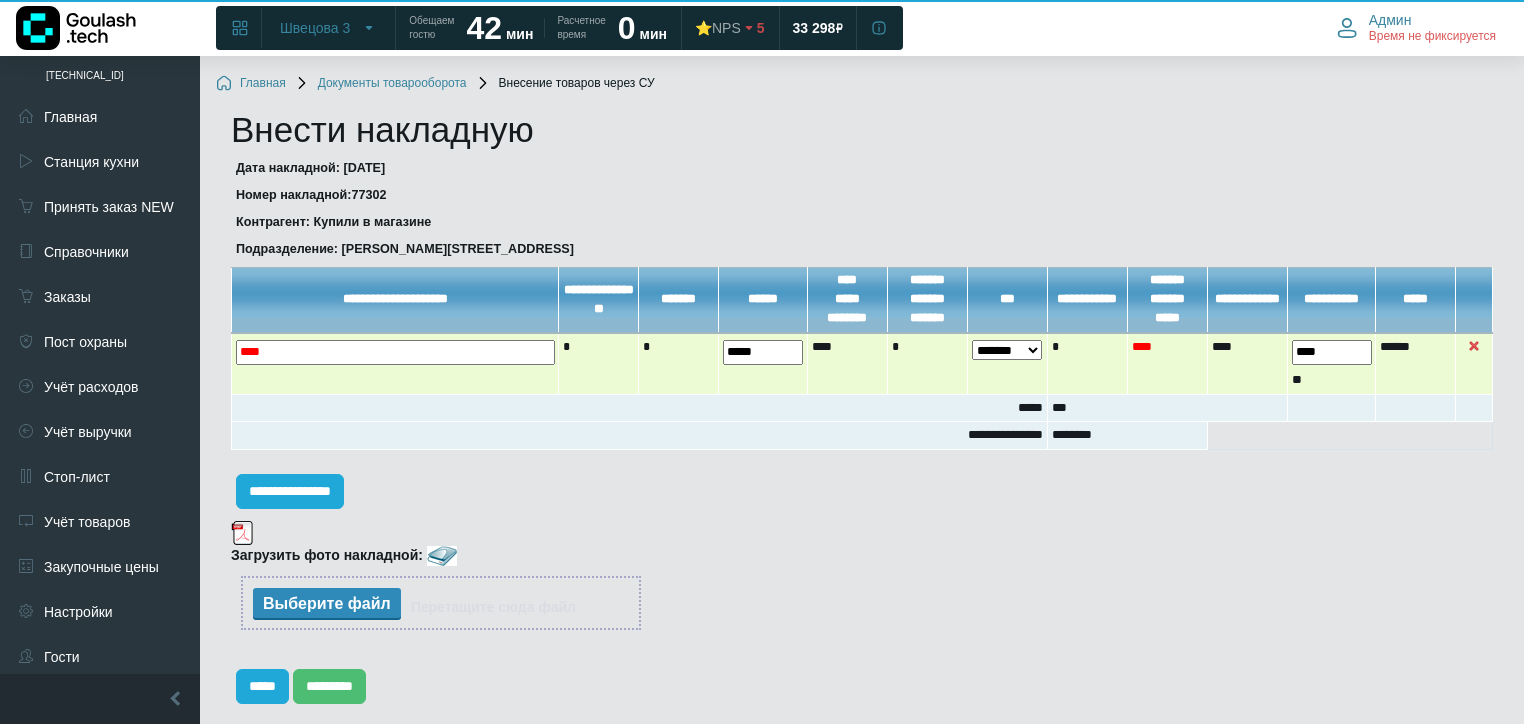 type on "*****" 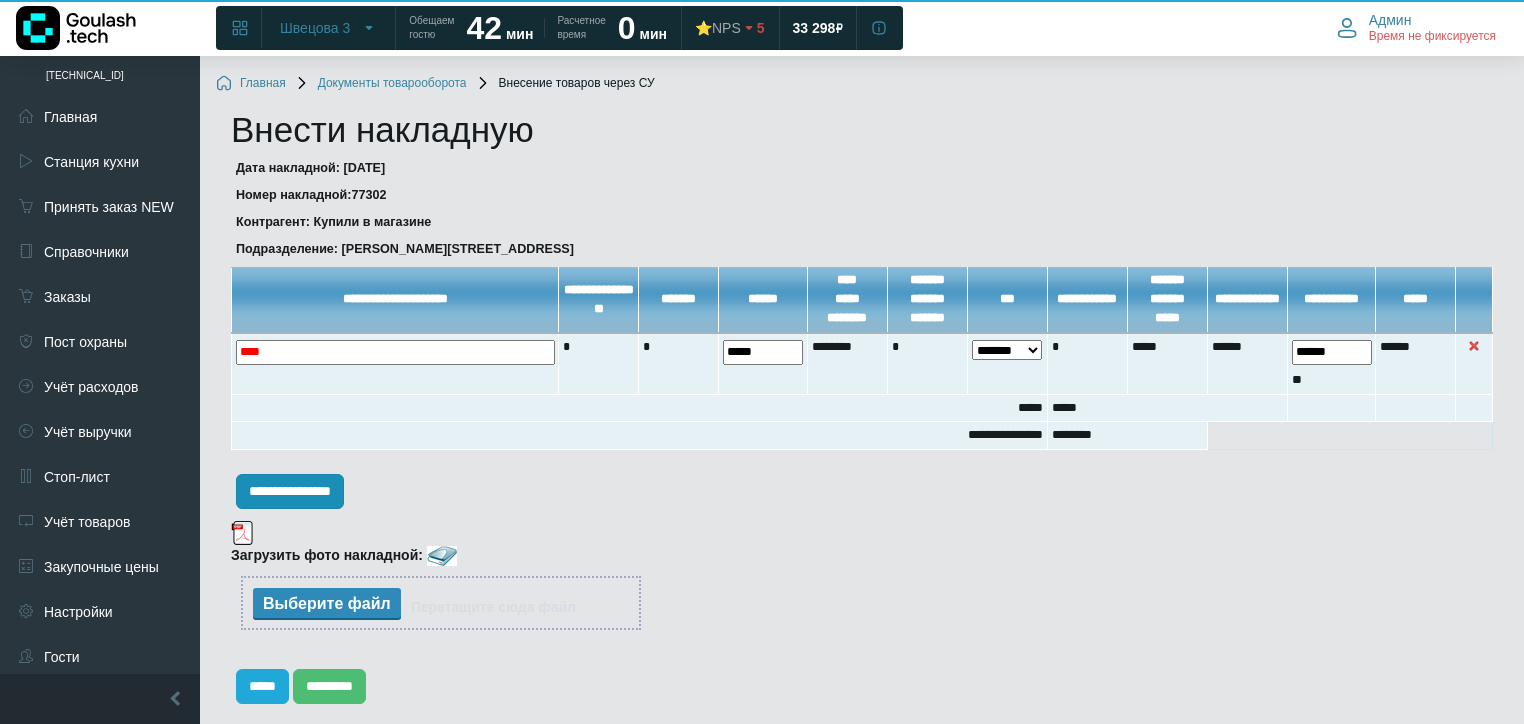 type on "******" 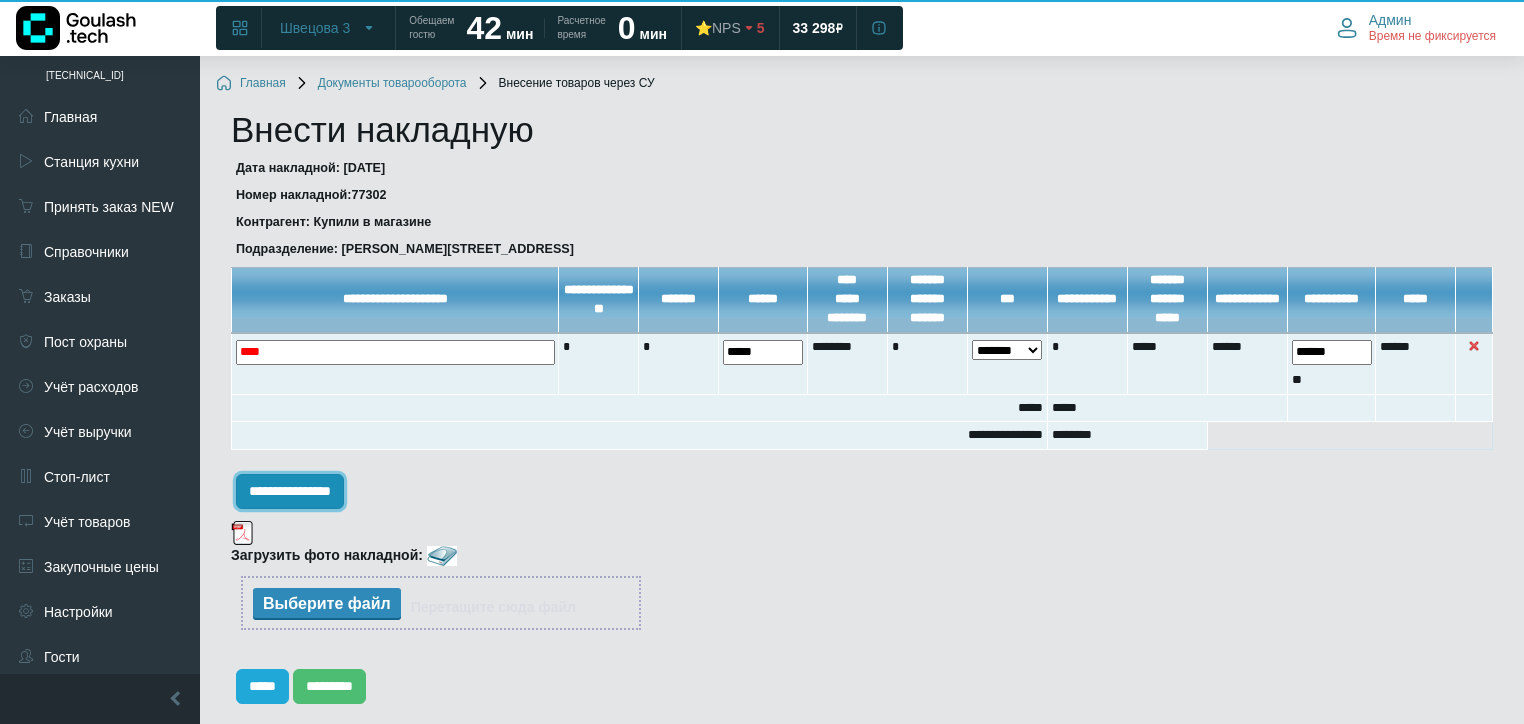 click on "**********" at bounding box center [290, 491] 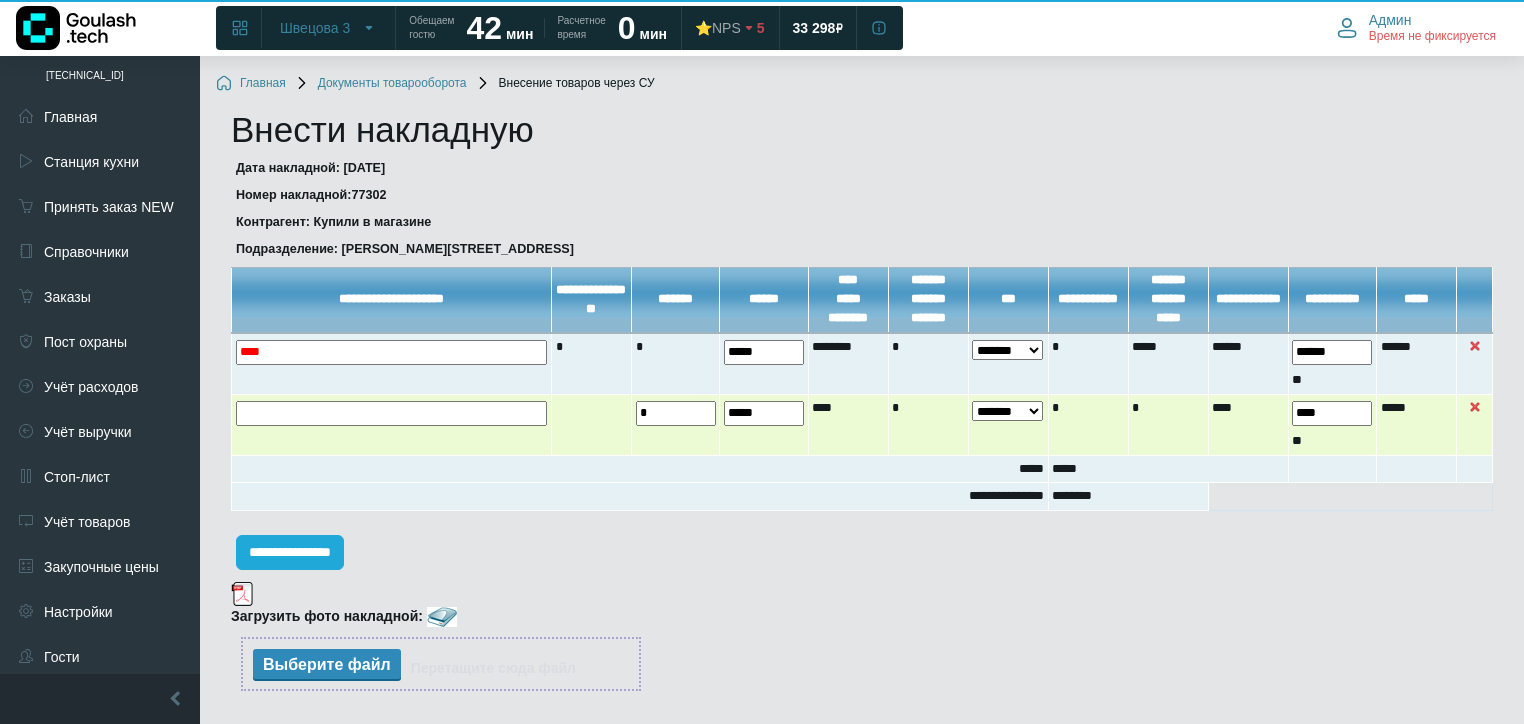 click at bounding box center [0, 0] 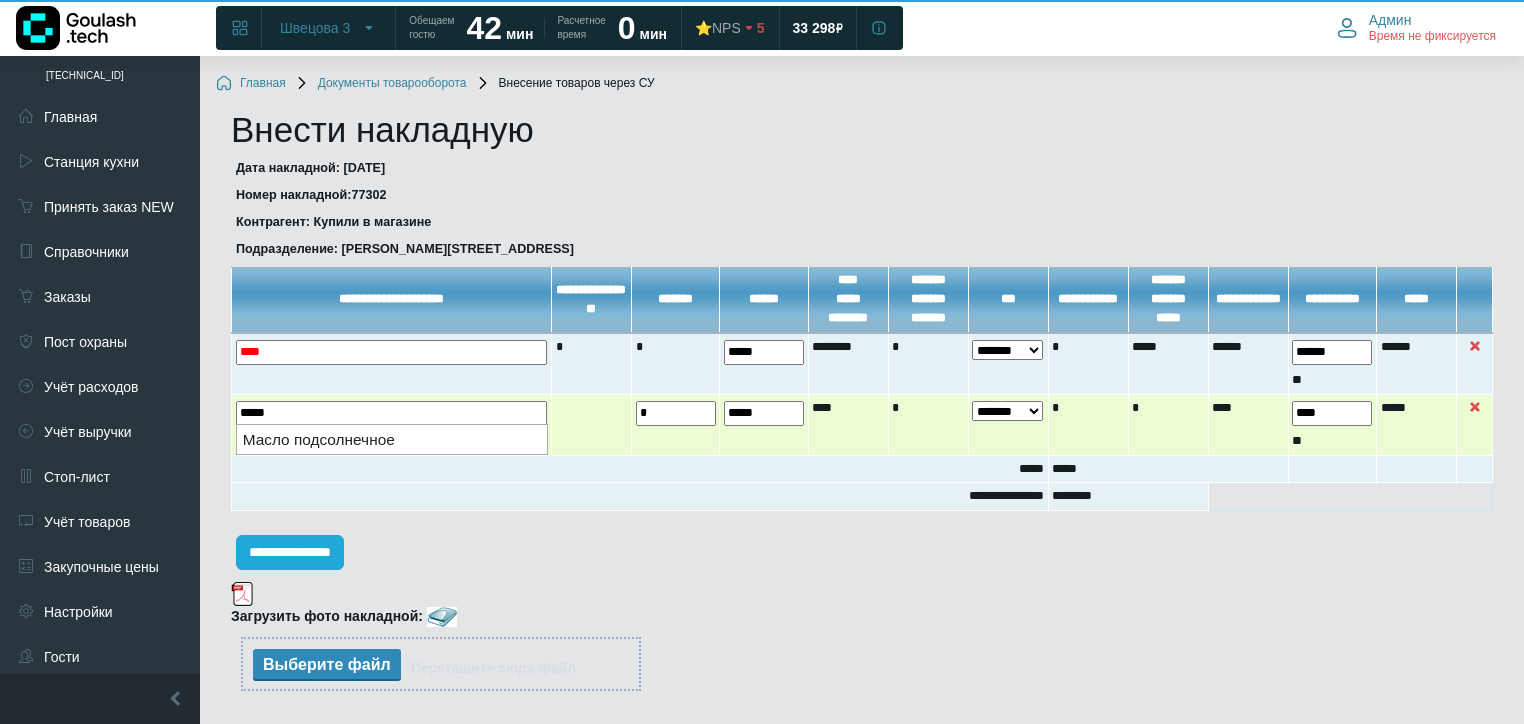 drag, startPoint x: 299, startPoint y: 446, endPoint x: 342, endPoint y: 446, distance: 43 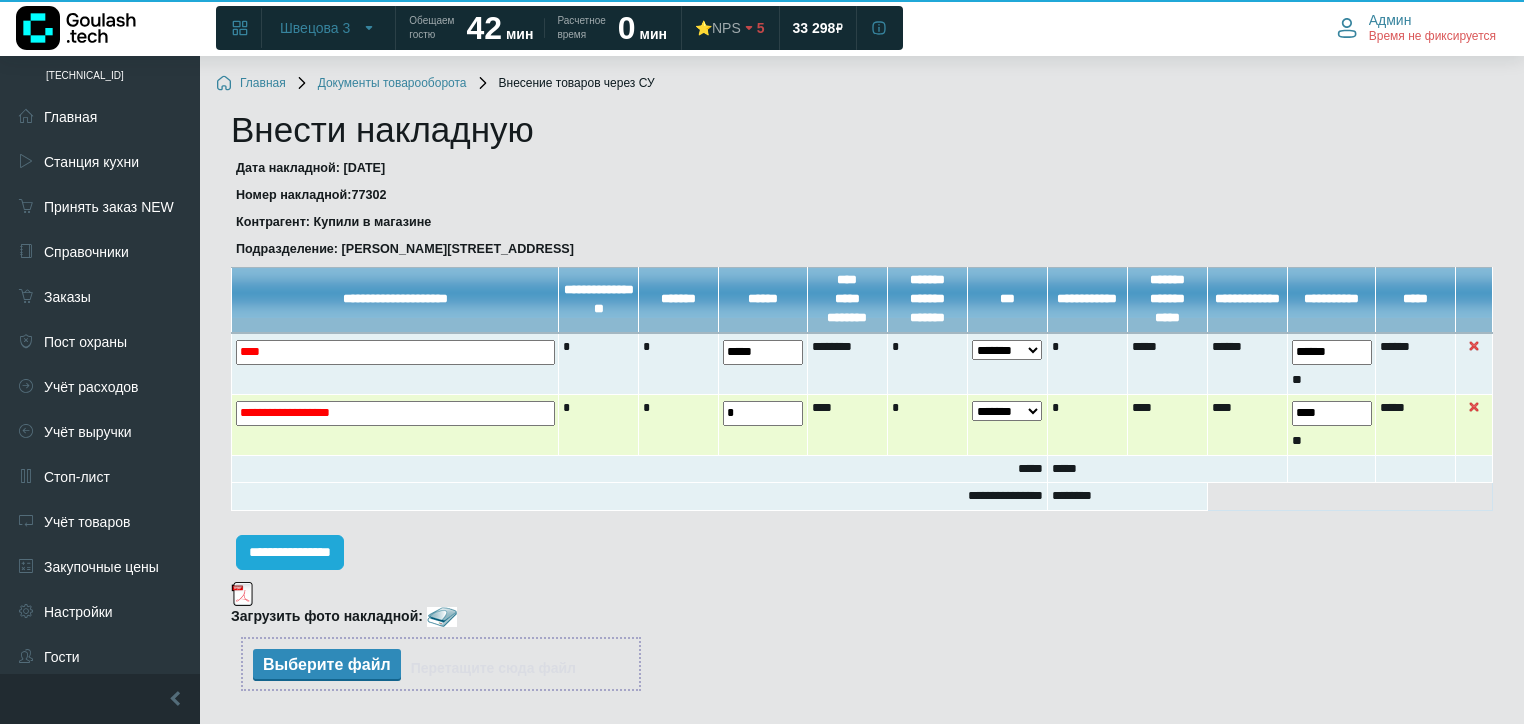drag, startPoint x: 754, startPoint y: 416, endPoint x: 663, endPoint y: 426, distance: 91.5478 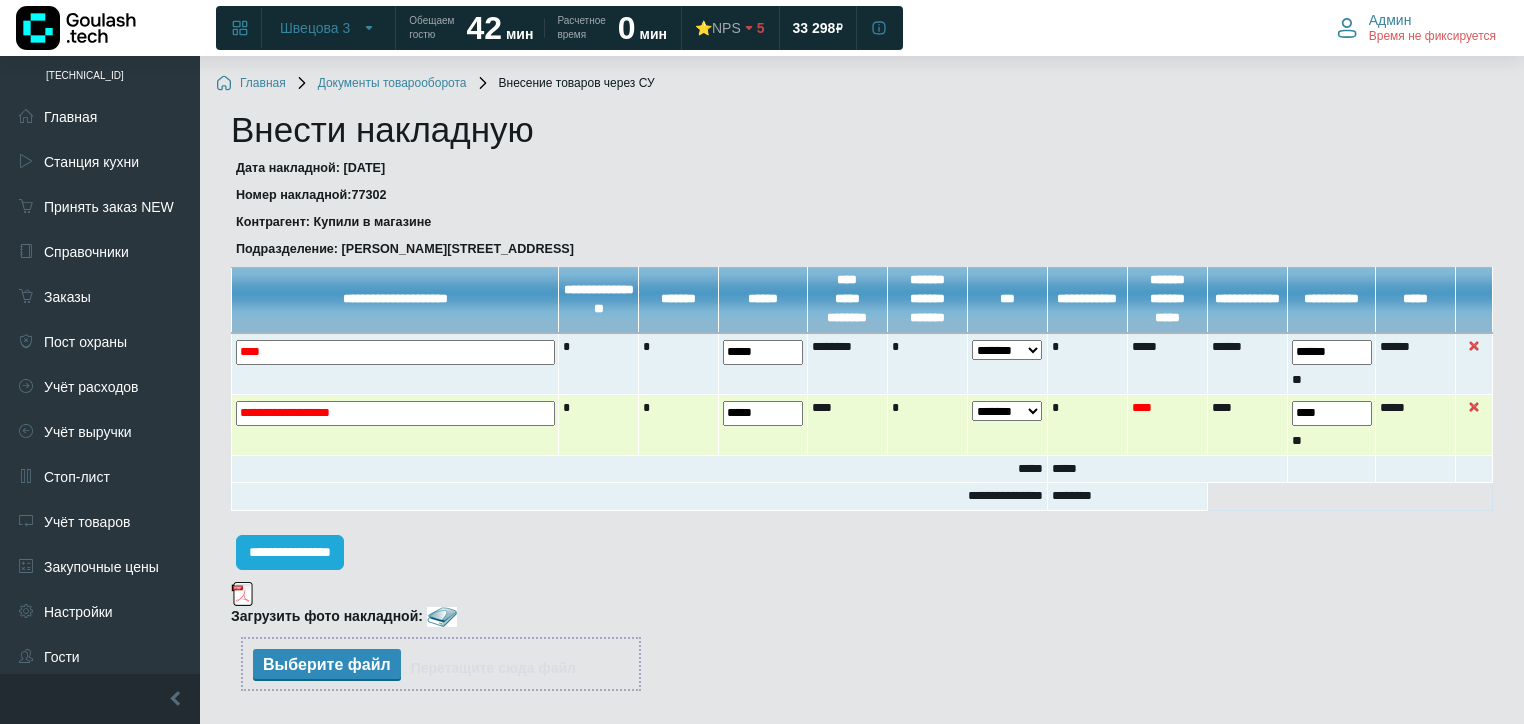 type on "*****" 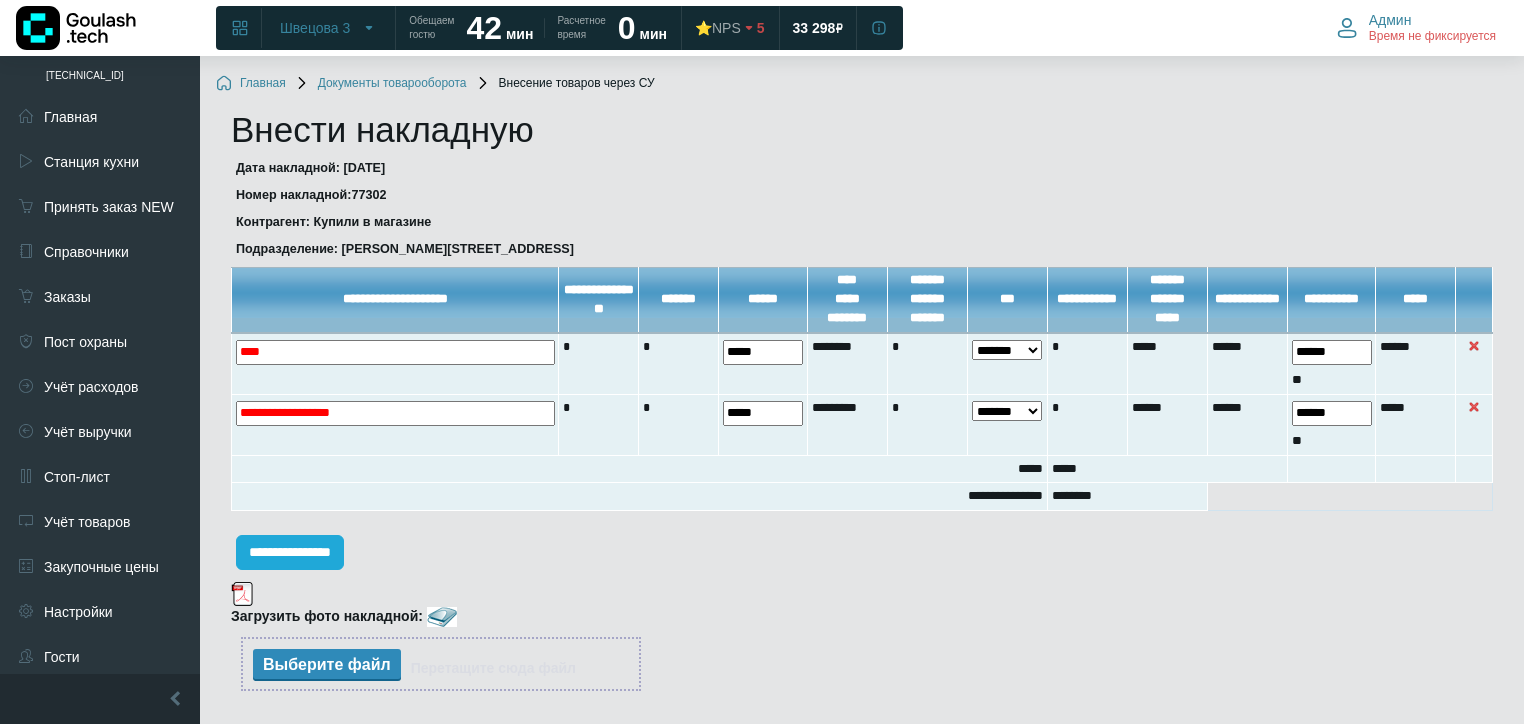 type on "******" 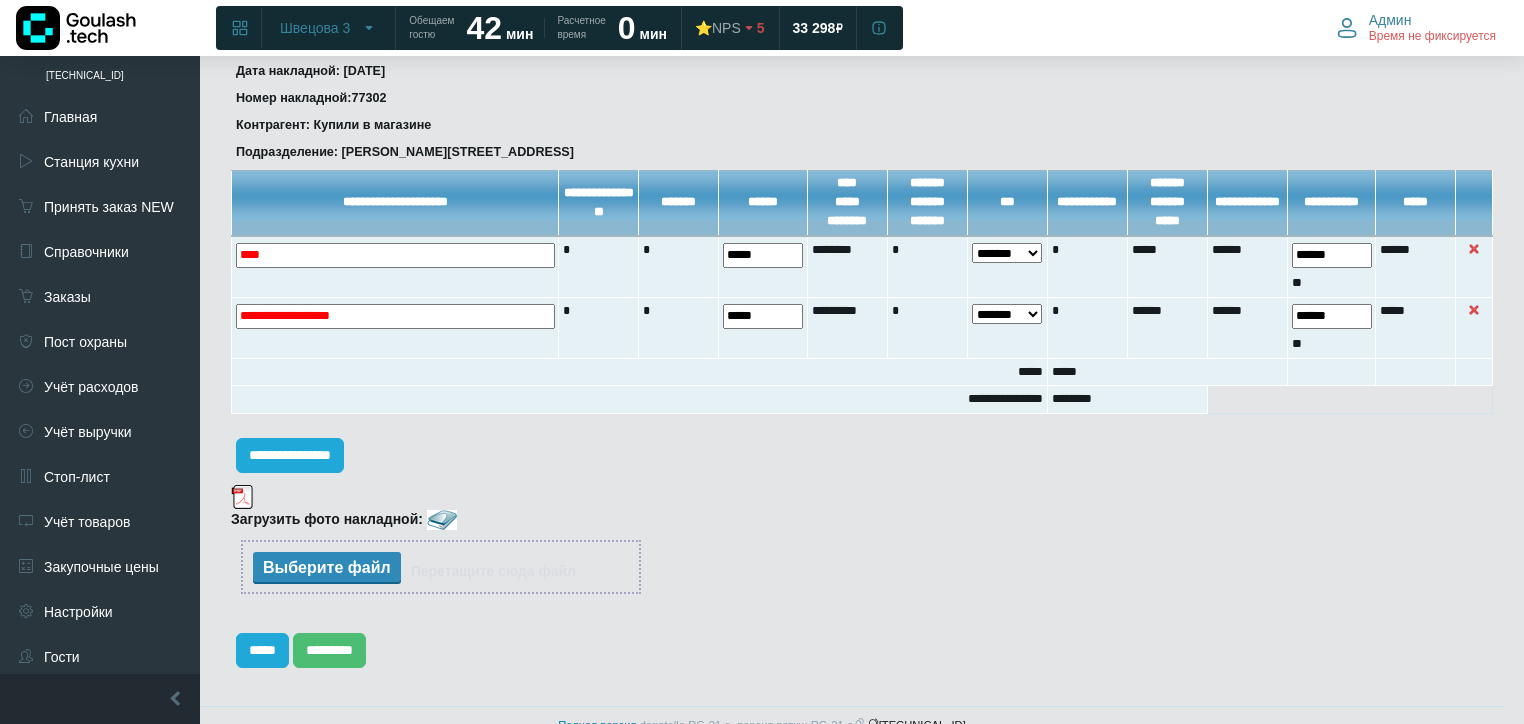 scroll, scrollTop: 124, scrollLeft: 0, axis: vertical 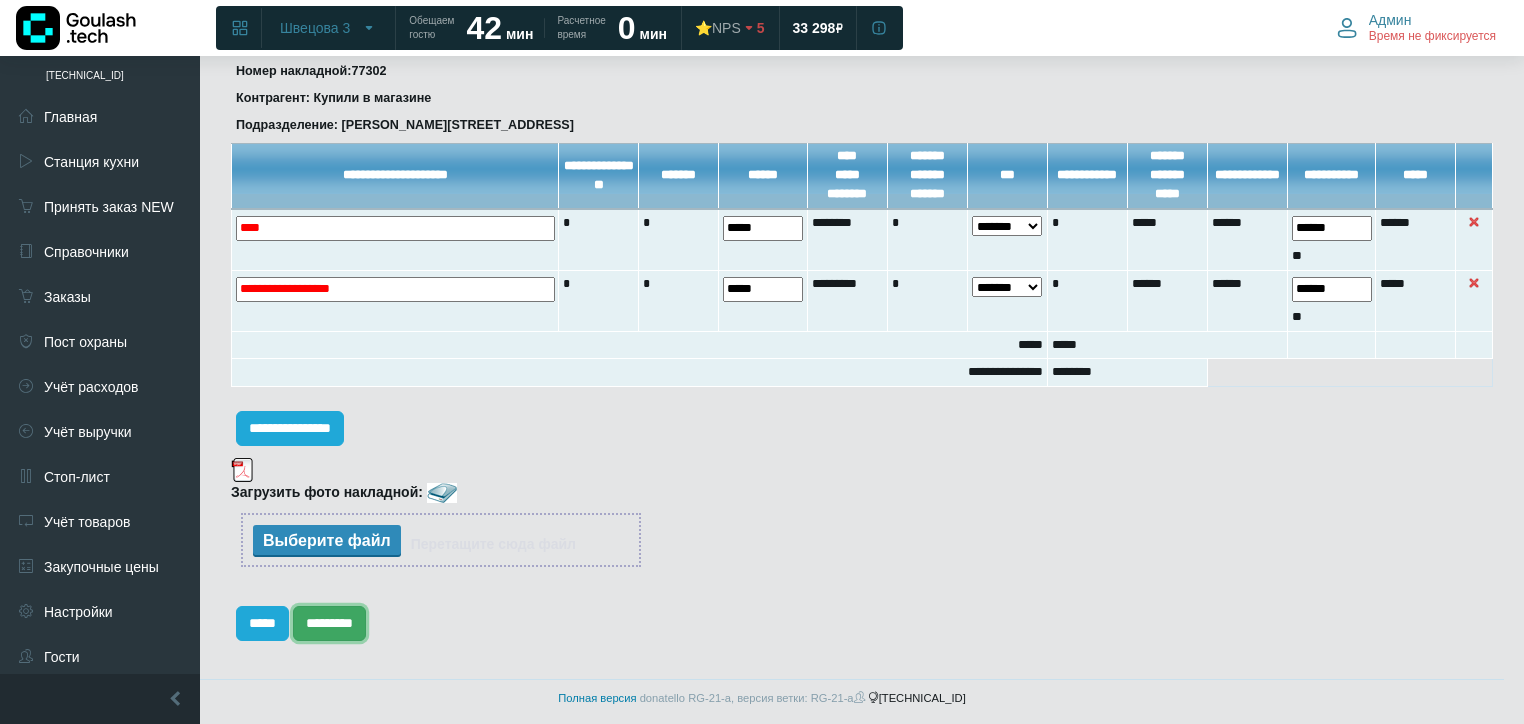 click on "*********" at bounding box center (329, 623) 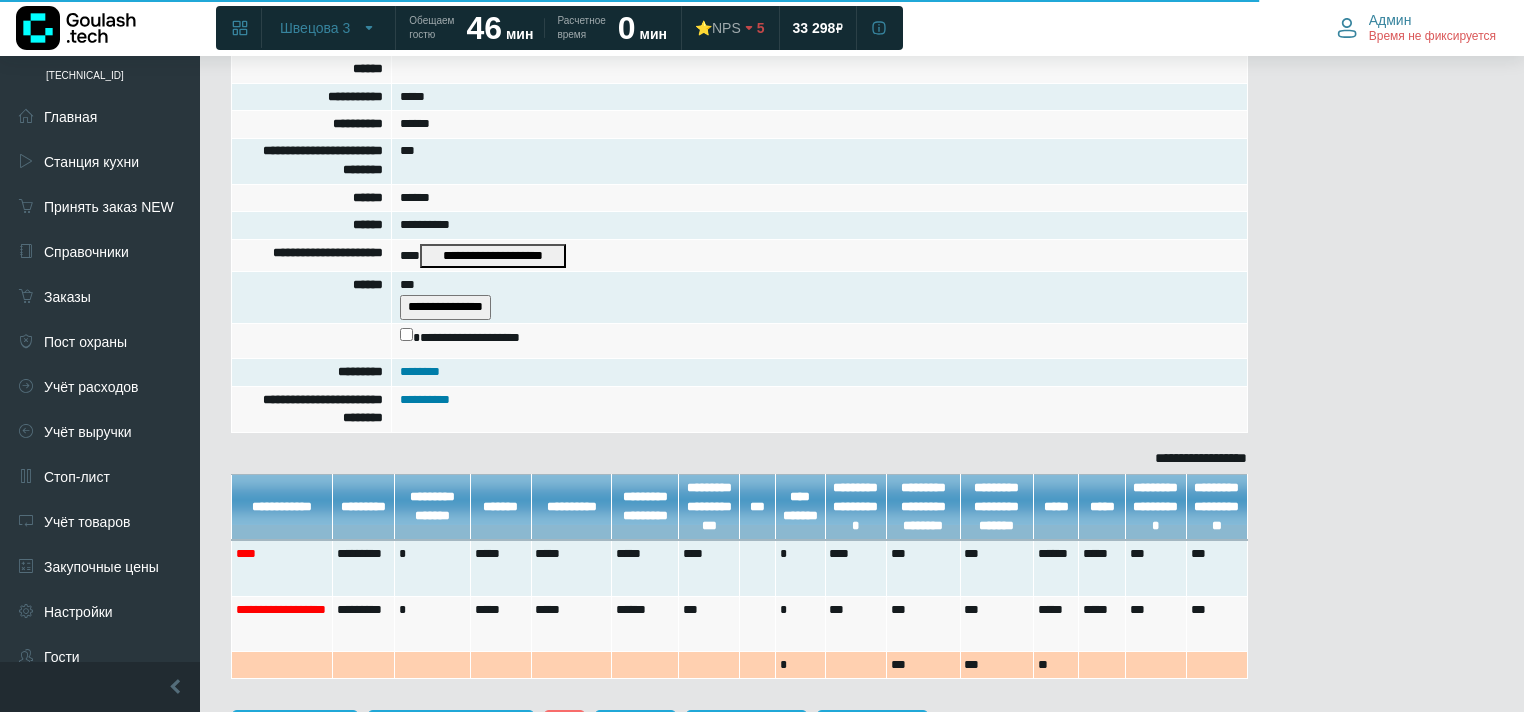 scroll, scrollTop: 540, scrollLeft: 0, axis: vertical 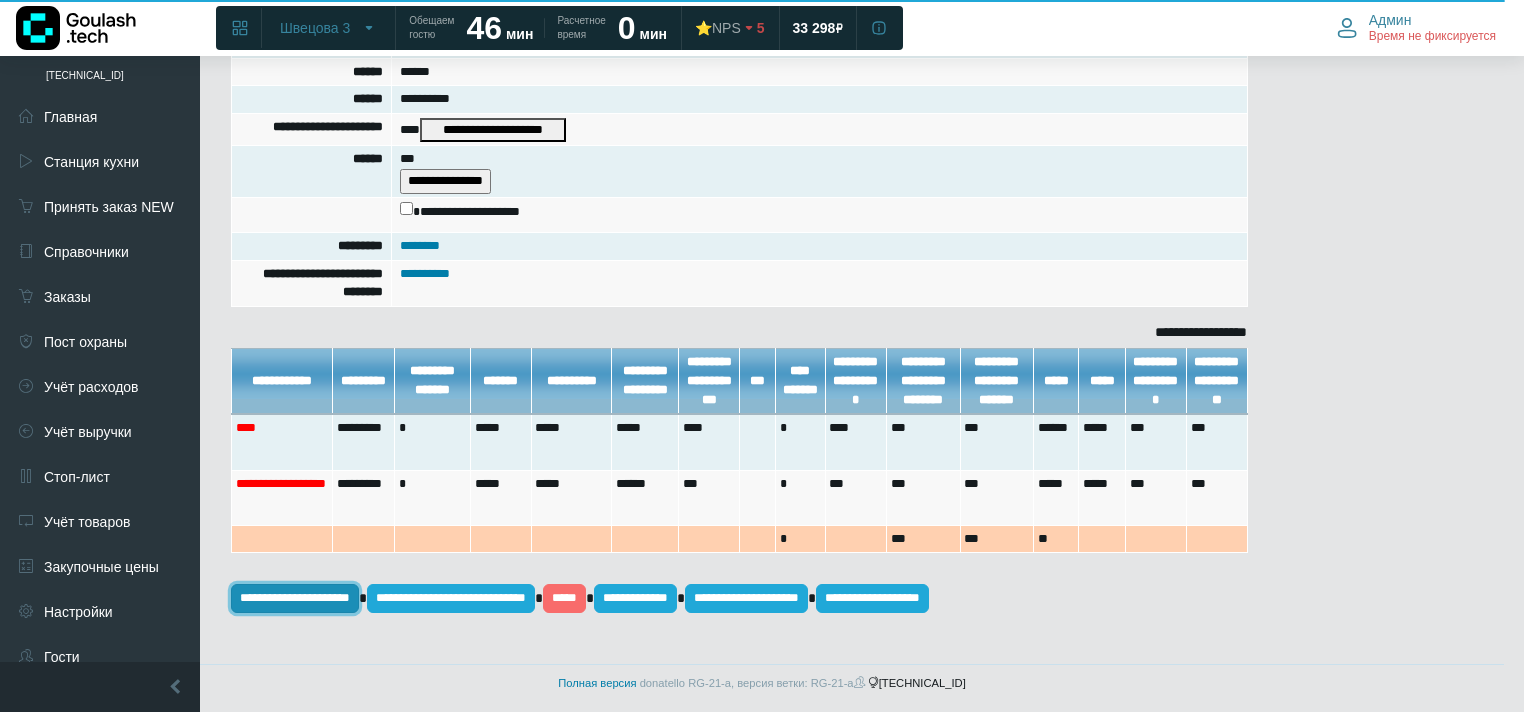 click on "**********" at bounding box center (295, 598) 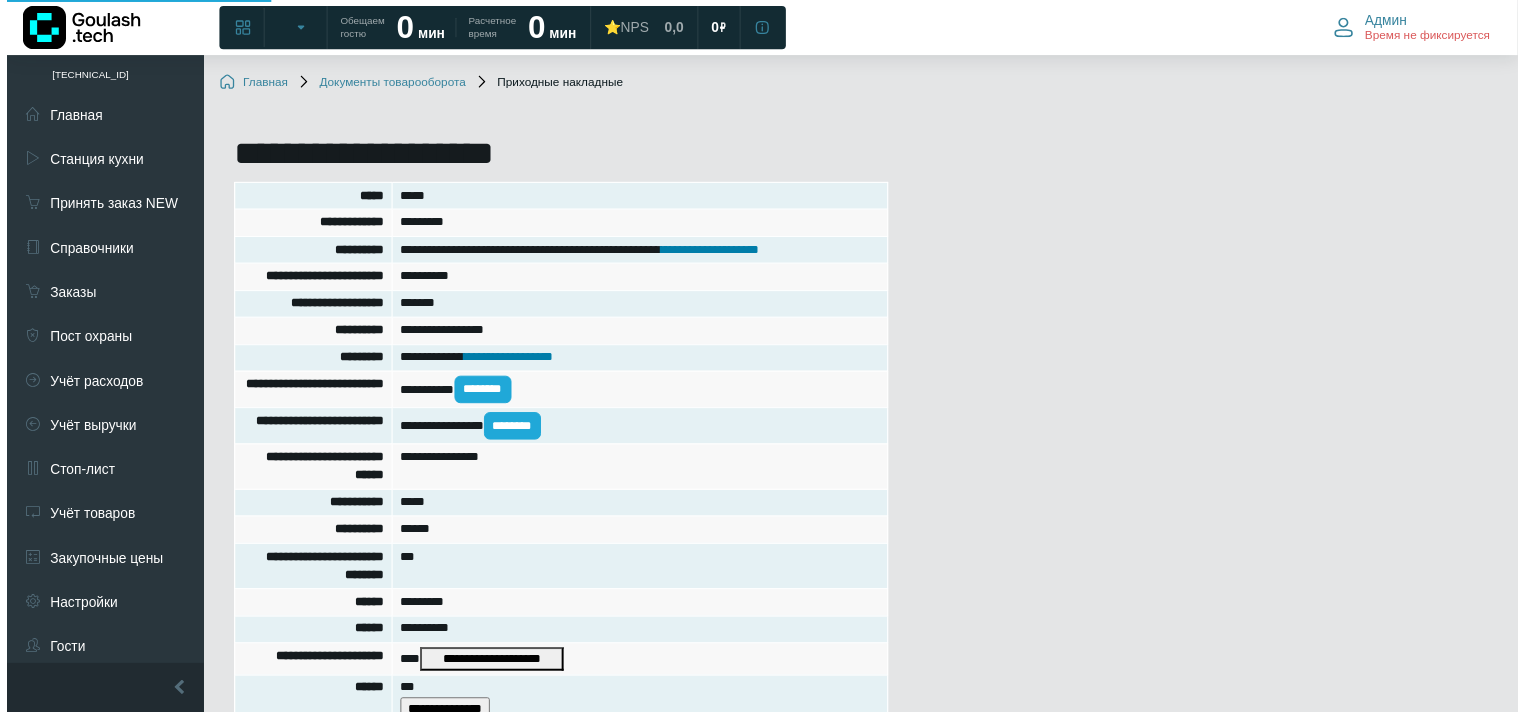 scroll, scrollTop: 535, scrollLeft: 0, axis: vertical 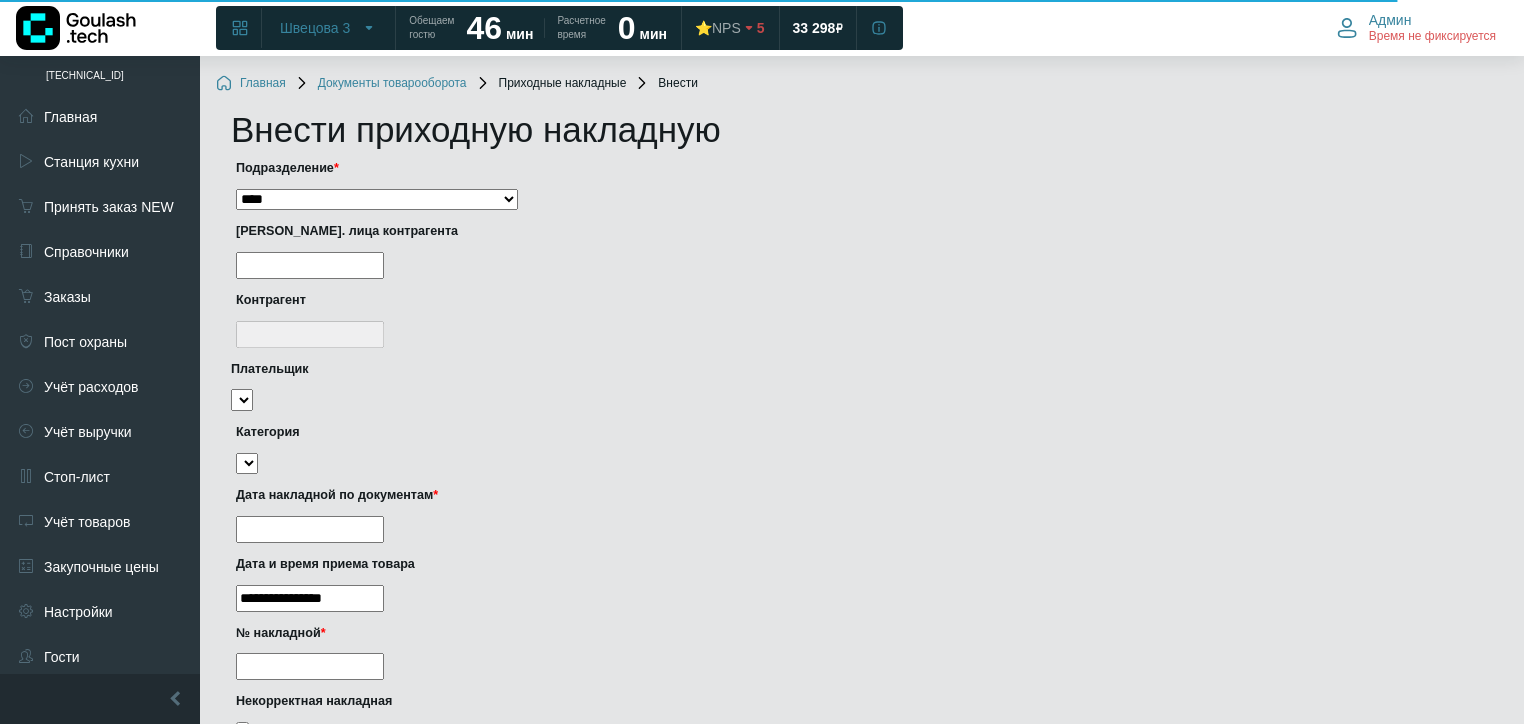 click on "**********" at bounding box center (377, 200) 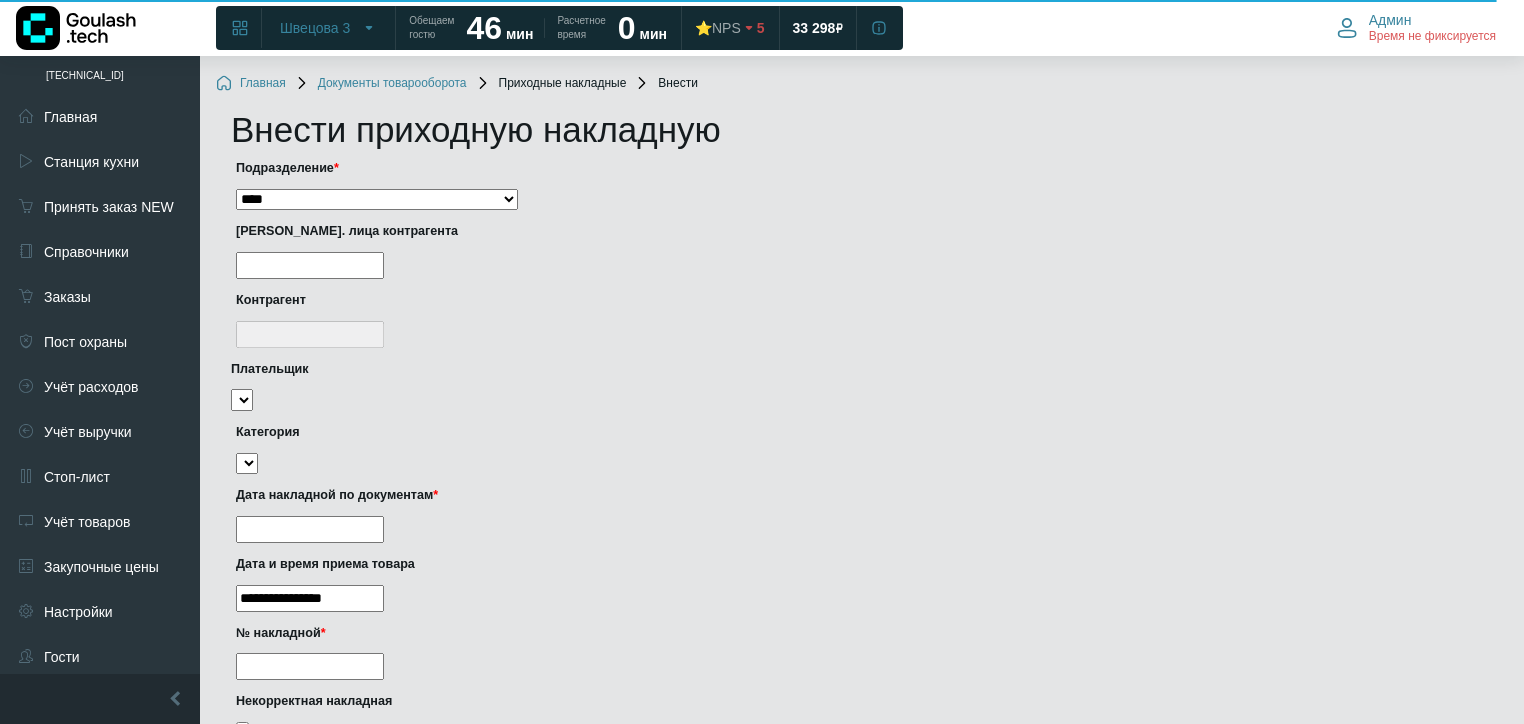 select on "***" 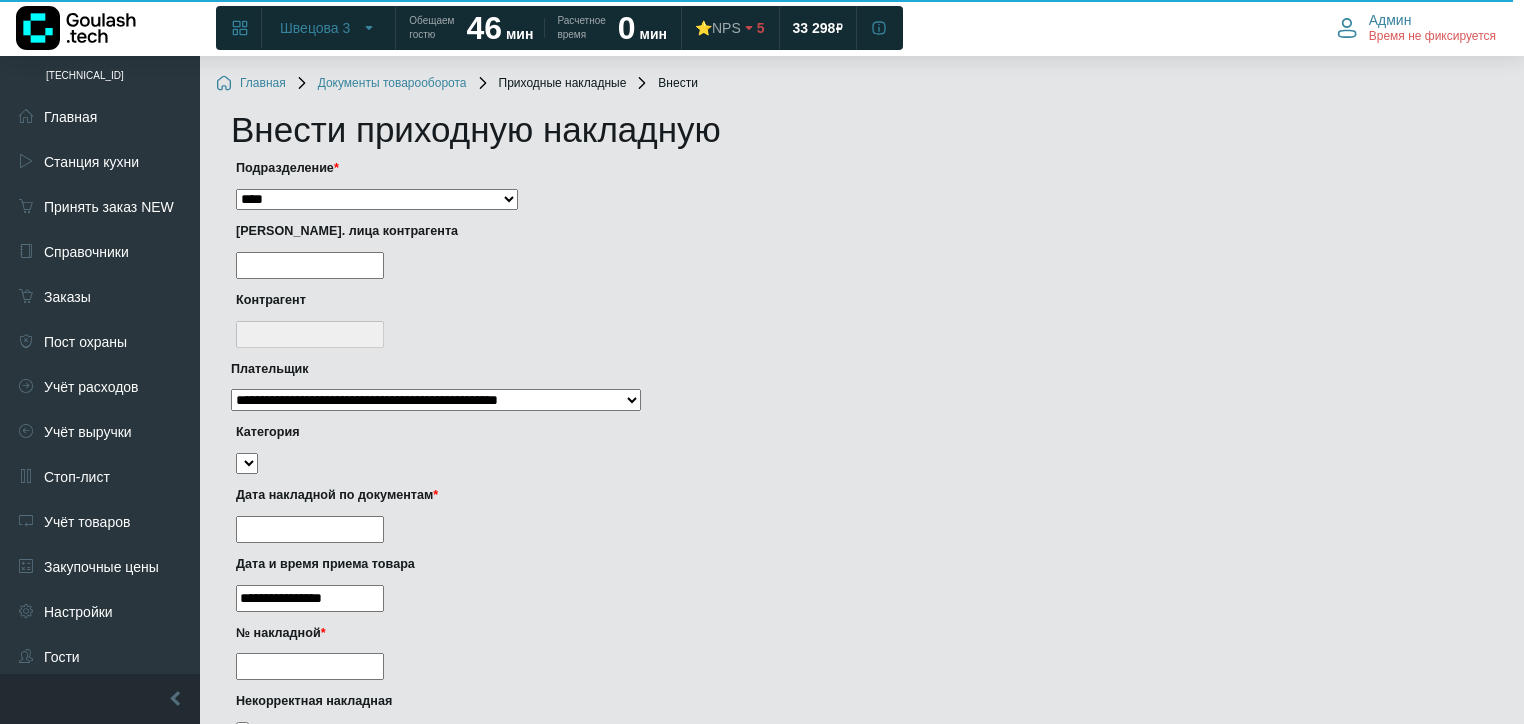 click at bounding box center (310, 265) 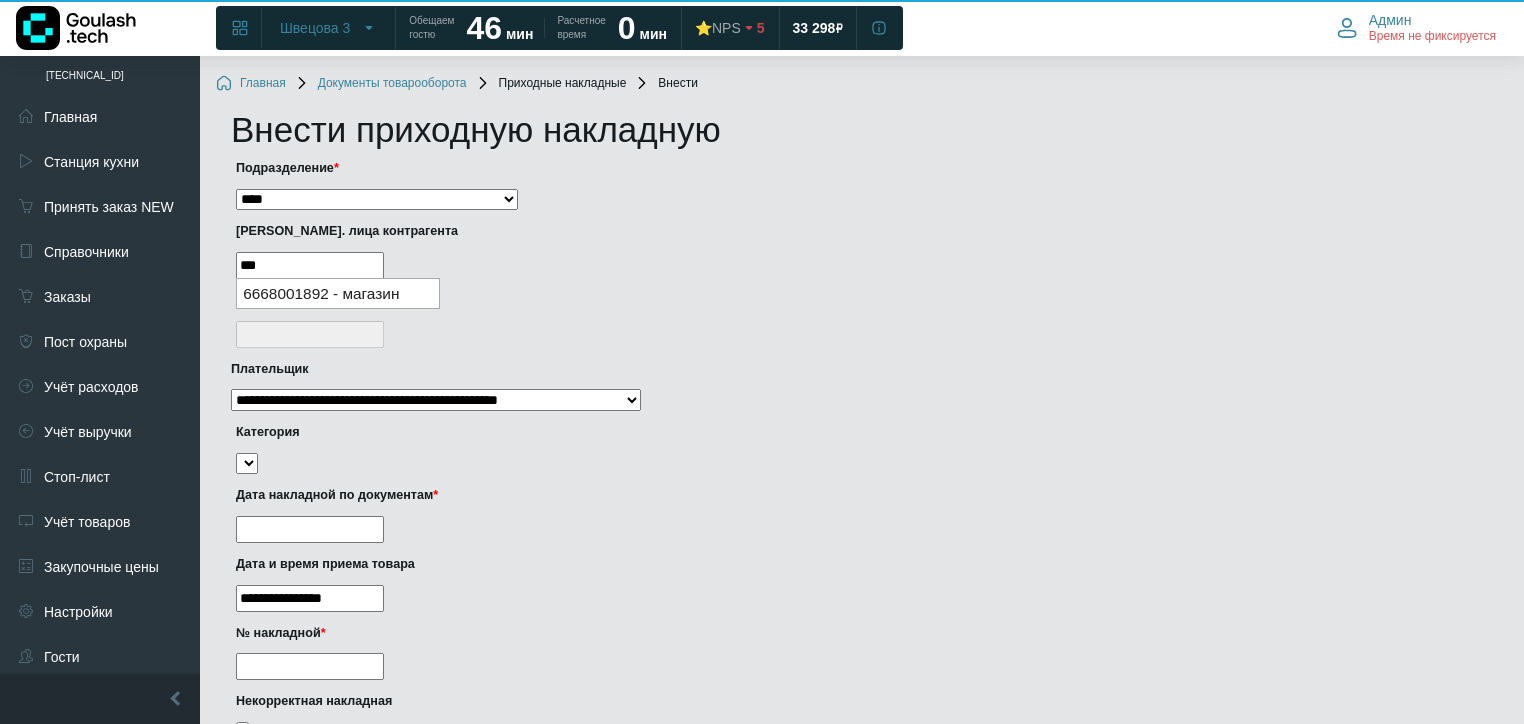 click on "6668001892 - магазин" at bounding box center [338, 293] 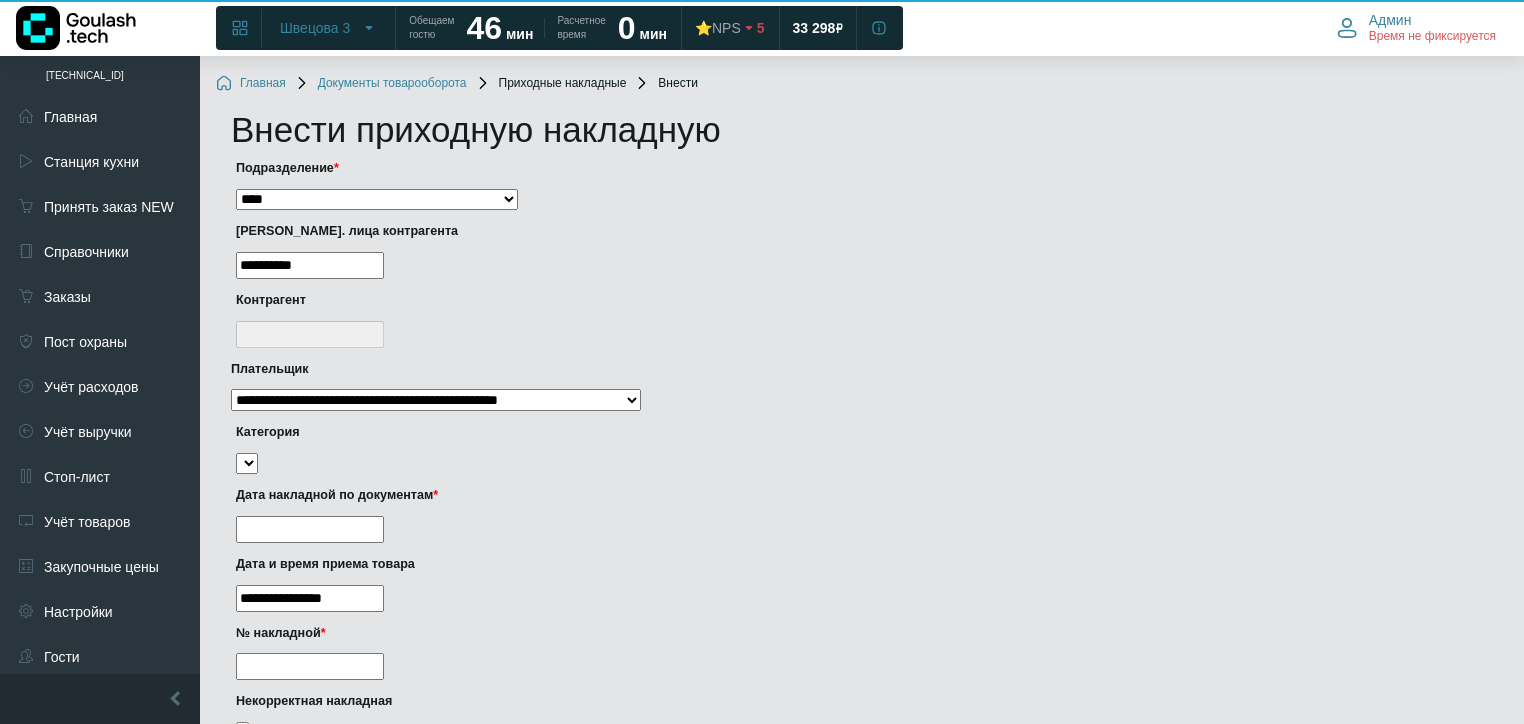 type on "**********" 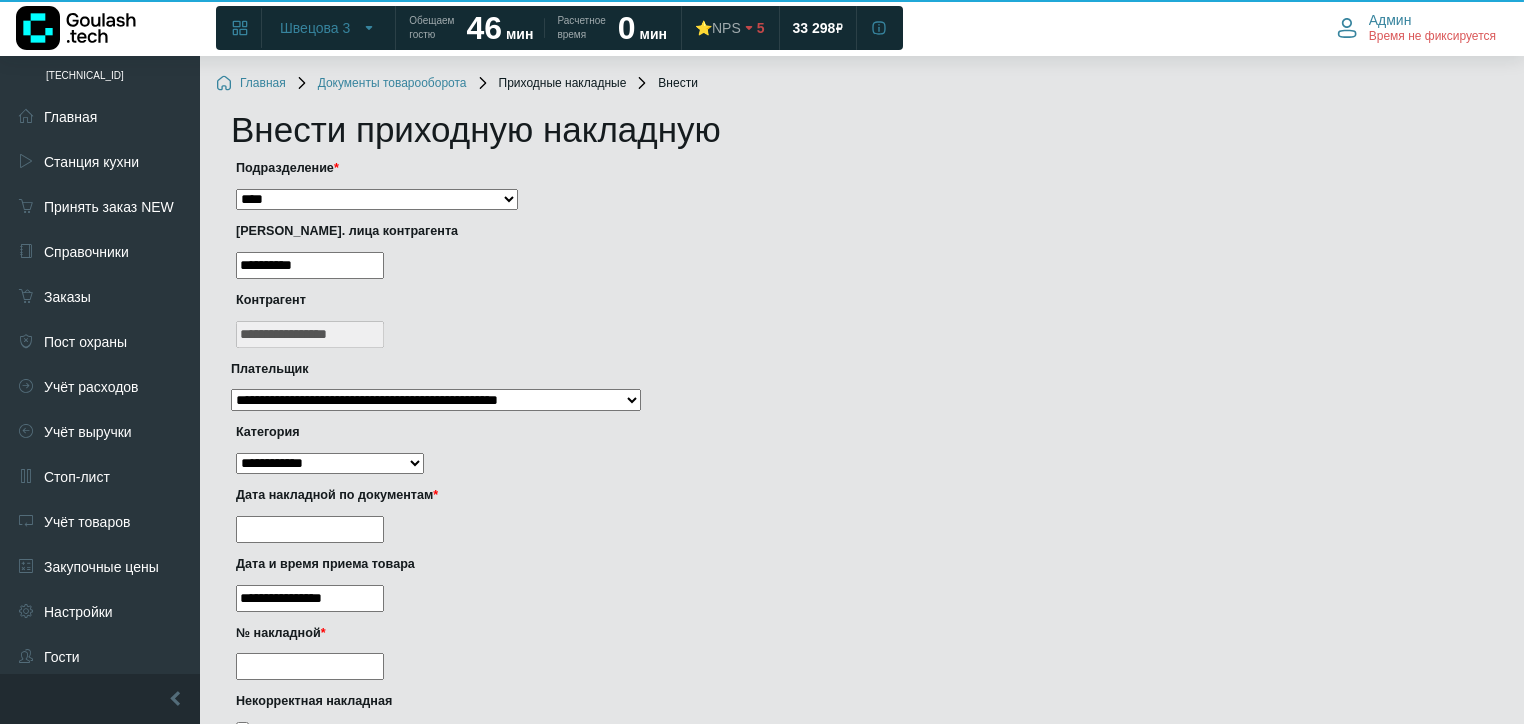type on "**********" 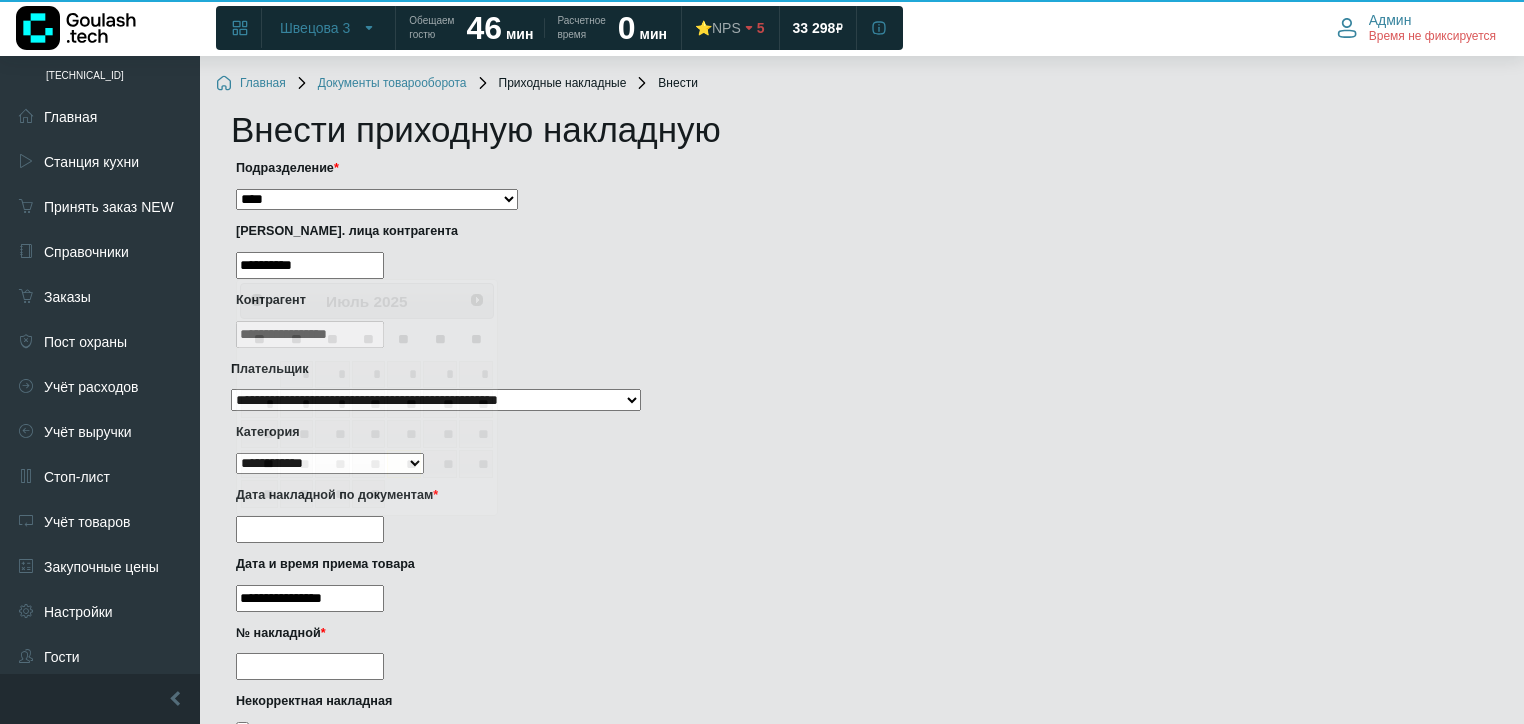 click at bounding box center [310, 529] 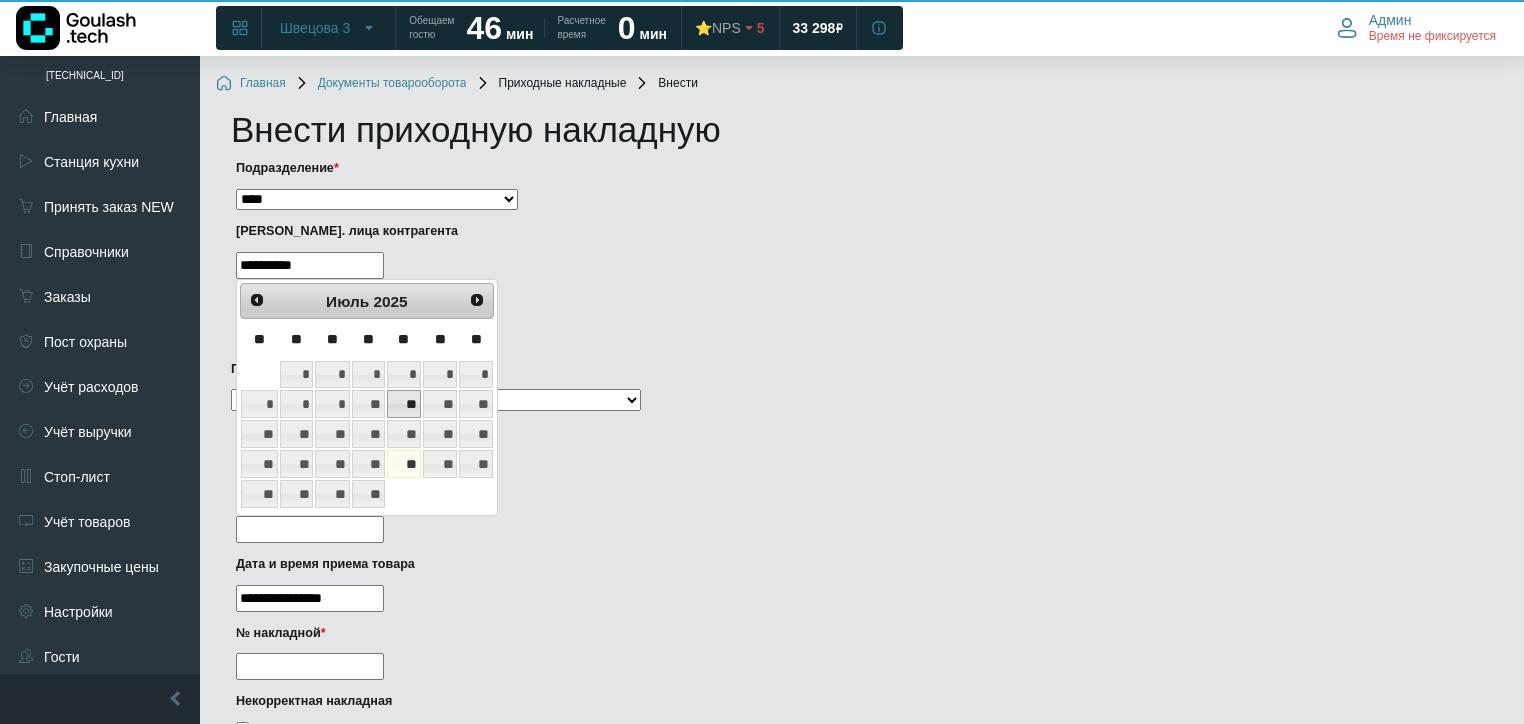 click on "**" at bounding box center [404, 404] 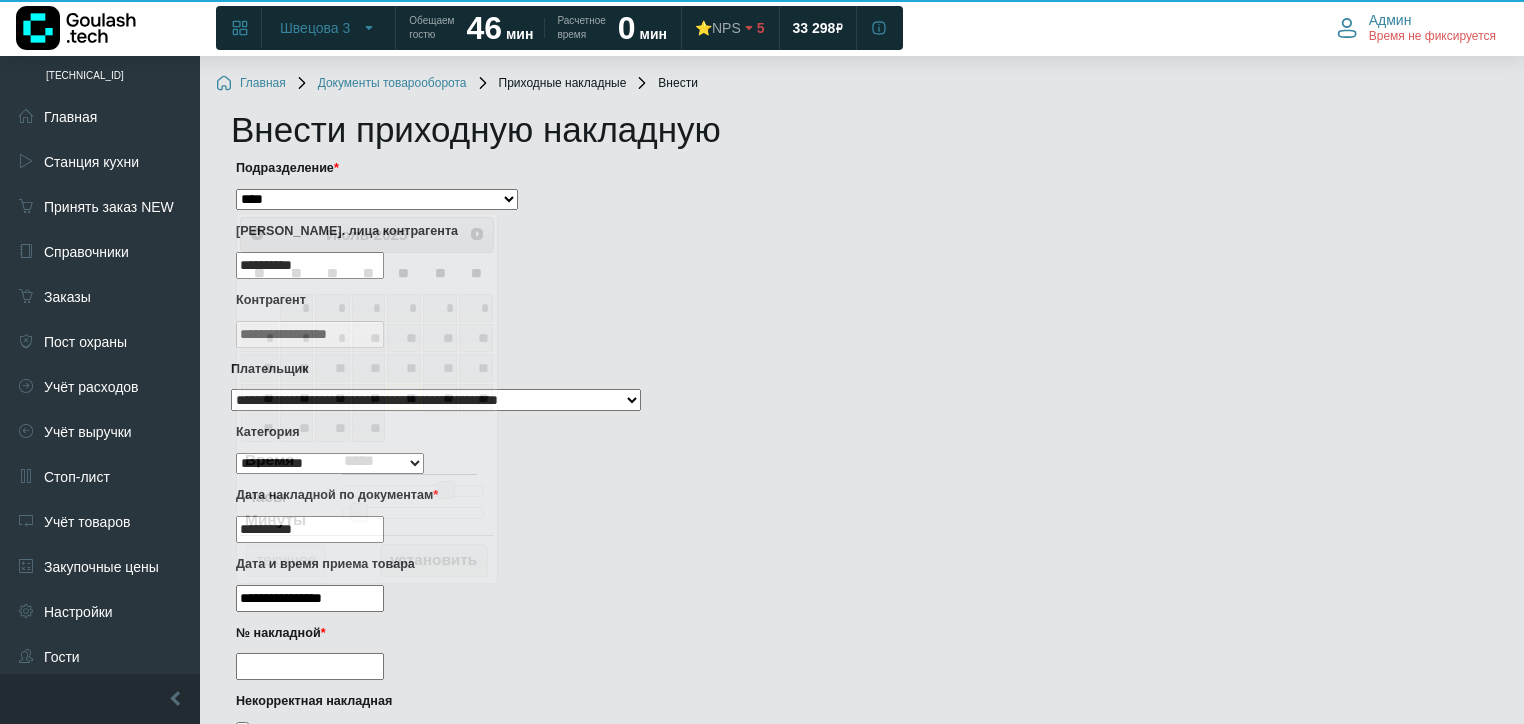 click on "**********" at bounding box center [310, 598] 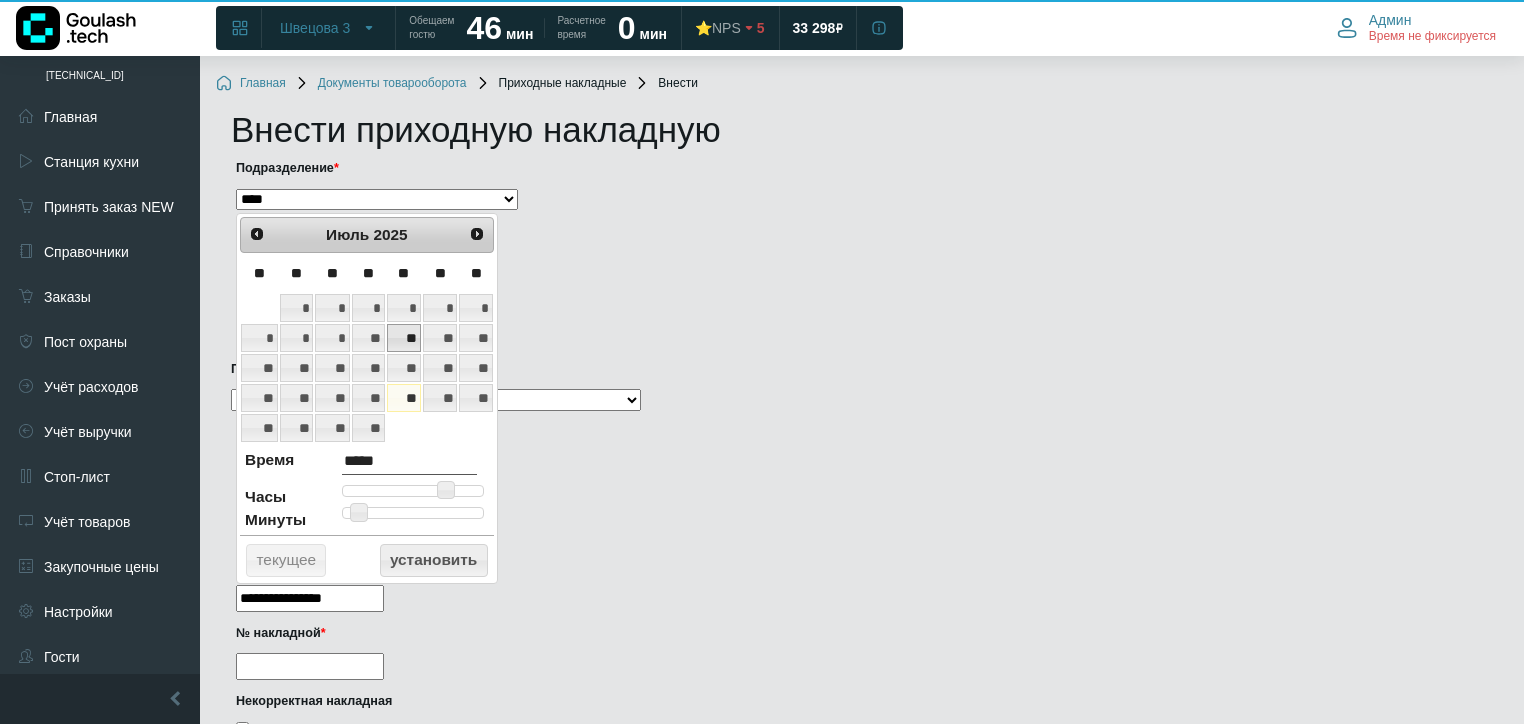 click on "**" at bounding box center (404, 338) 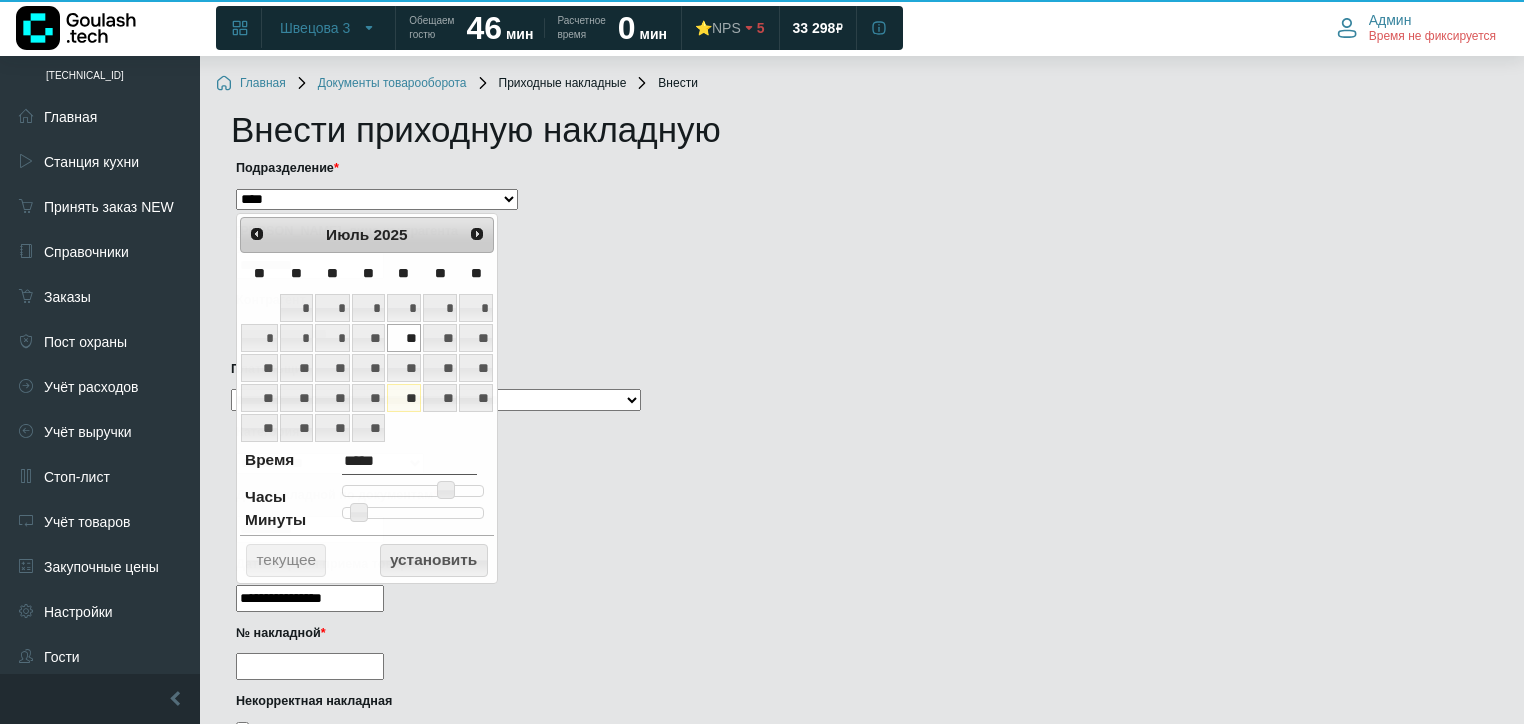 click on "№ накладной  *" at bounding box center [310, 666] 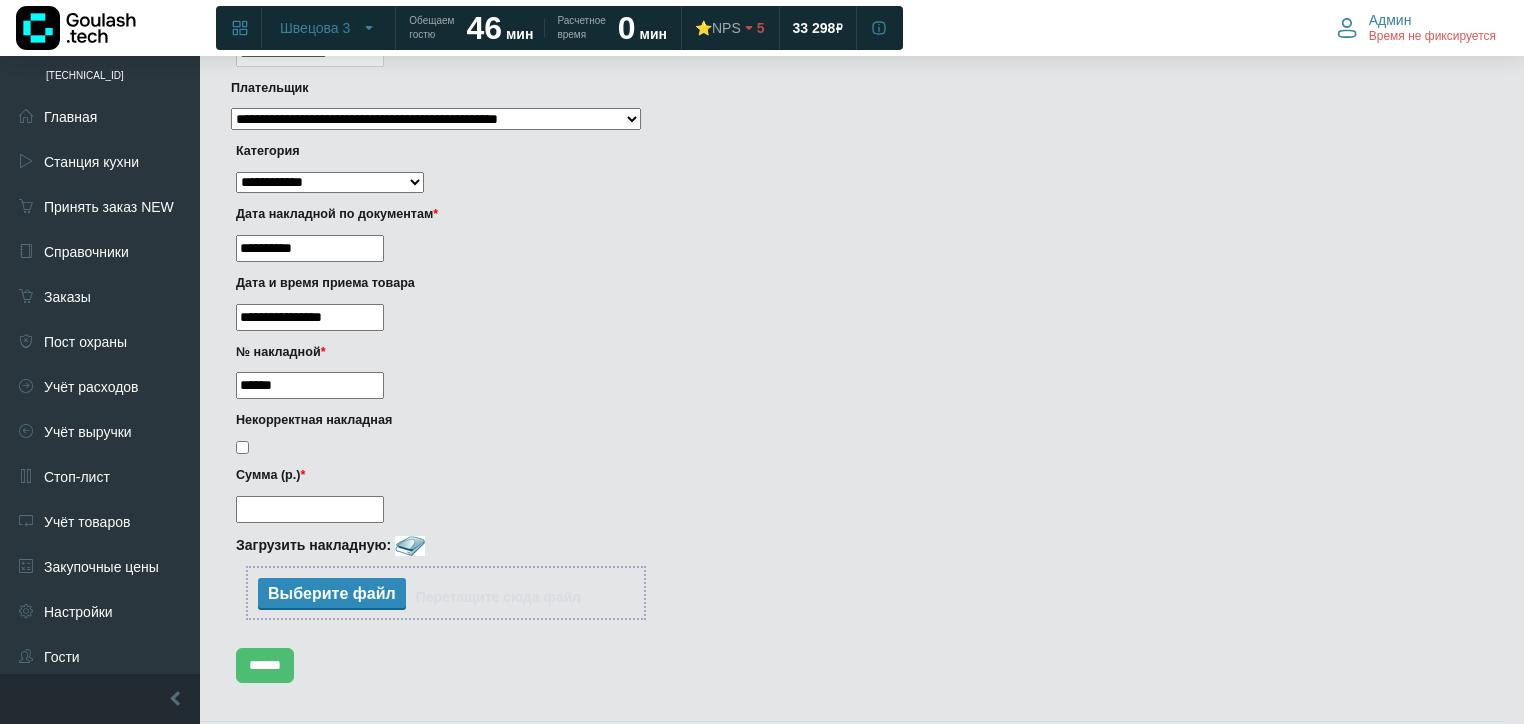 scroll, scrollTop: 320, scrollLeft: 0, axis: vertical 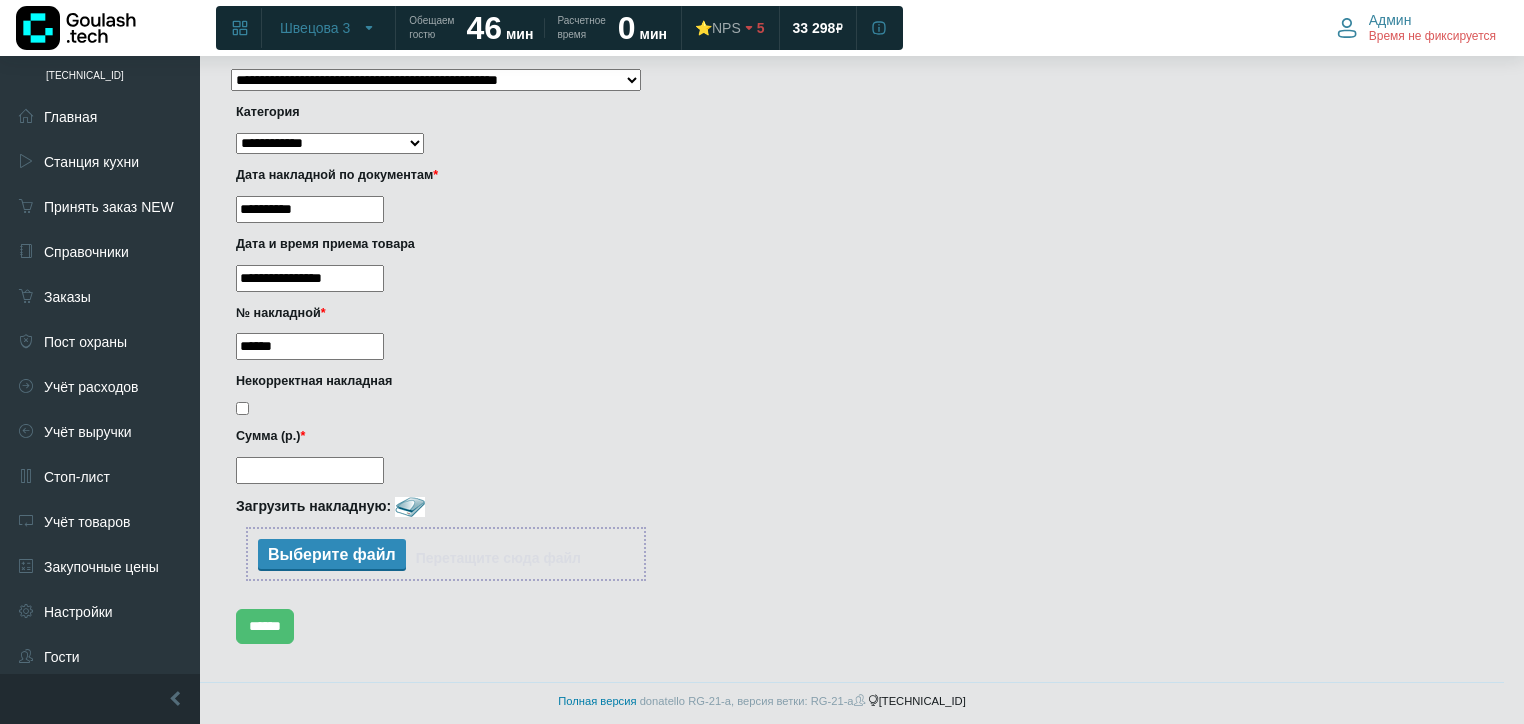 type on "******" 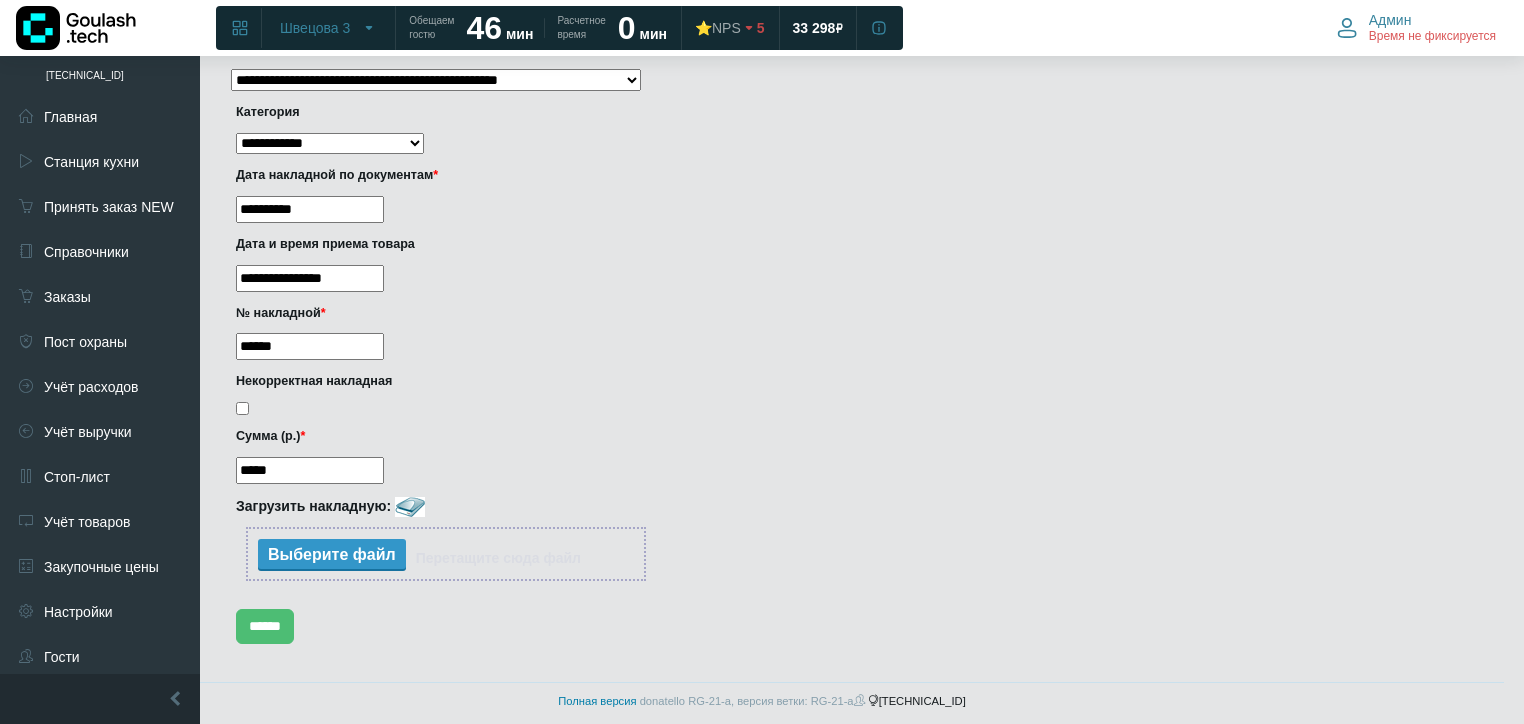 type on "*****" 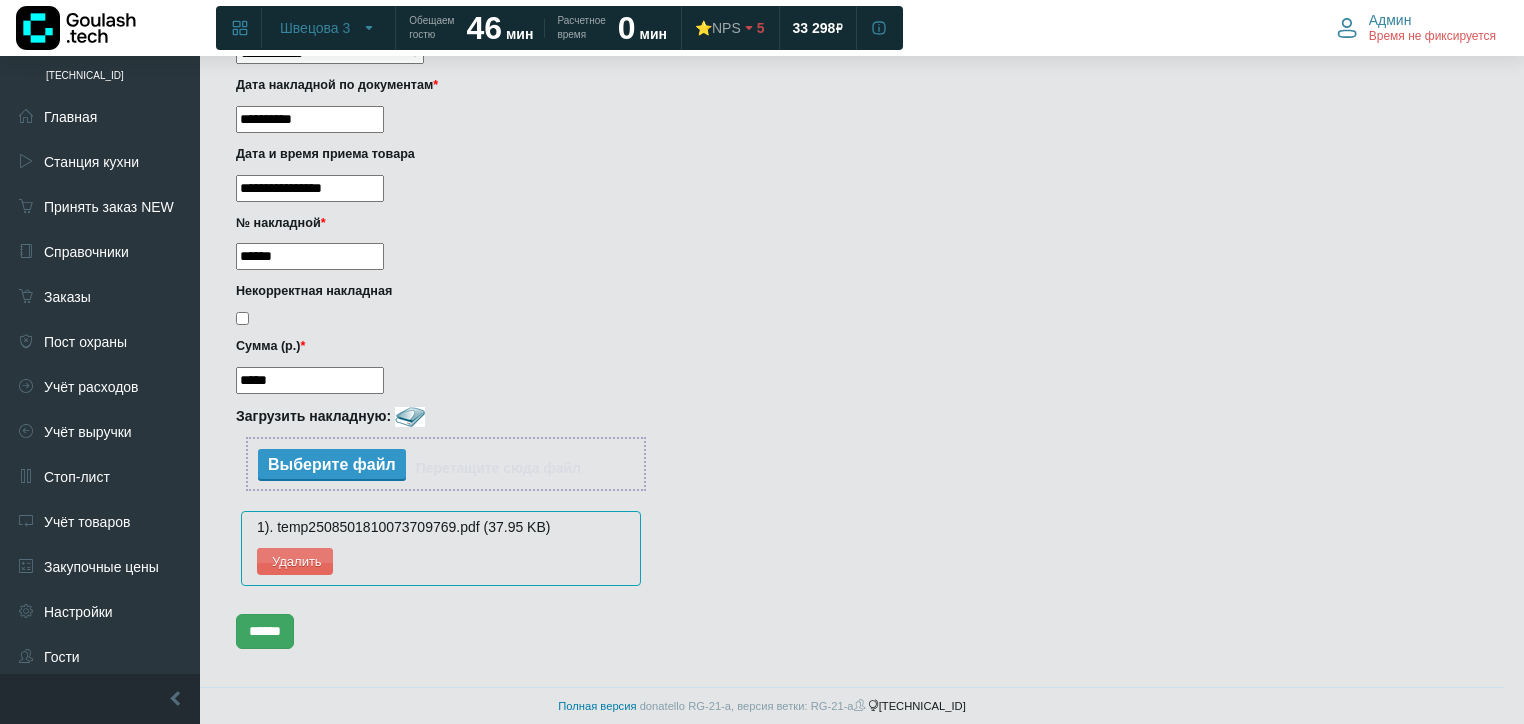 scroll, scrollTop: 416, scrollLeft: 0, axis: vertical 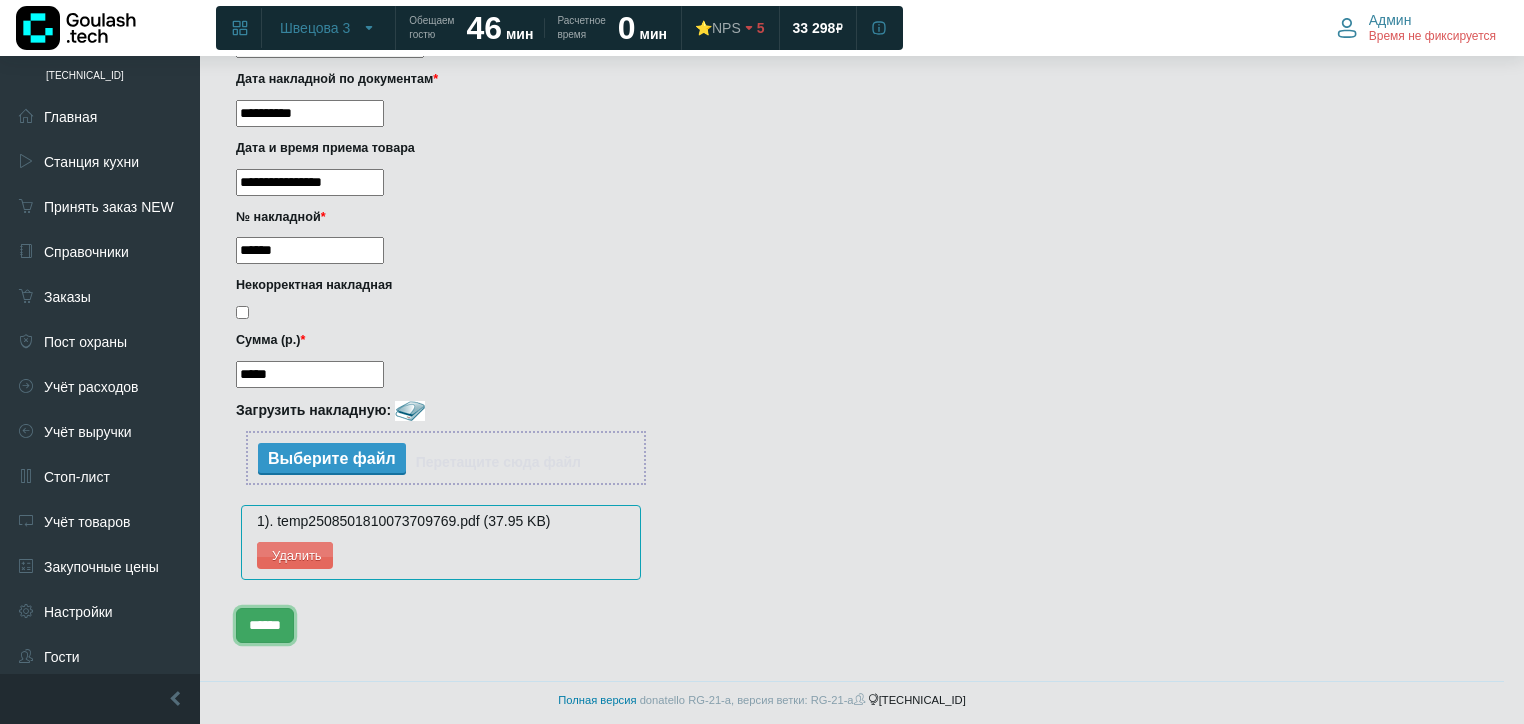 click on "******" at bounding box center [265, 625] 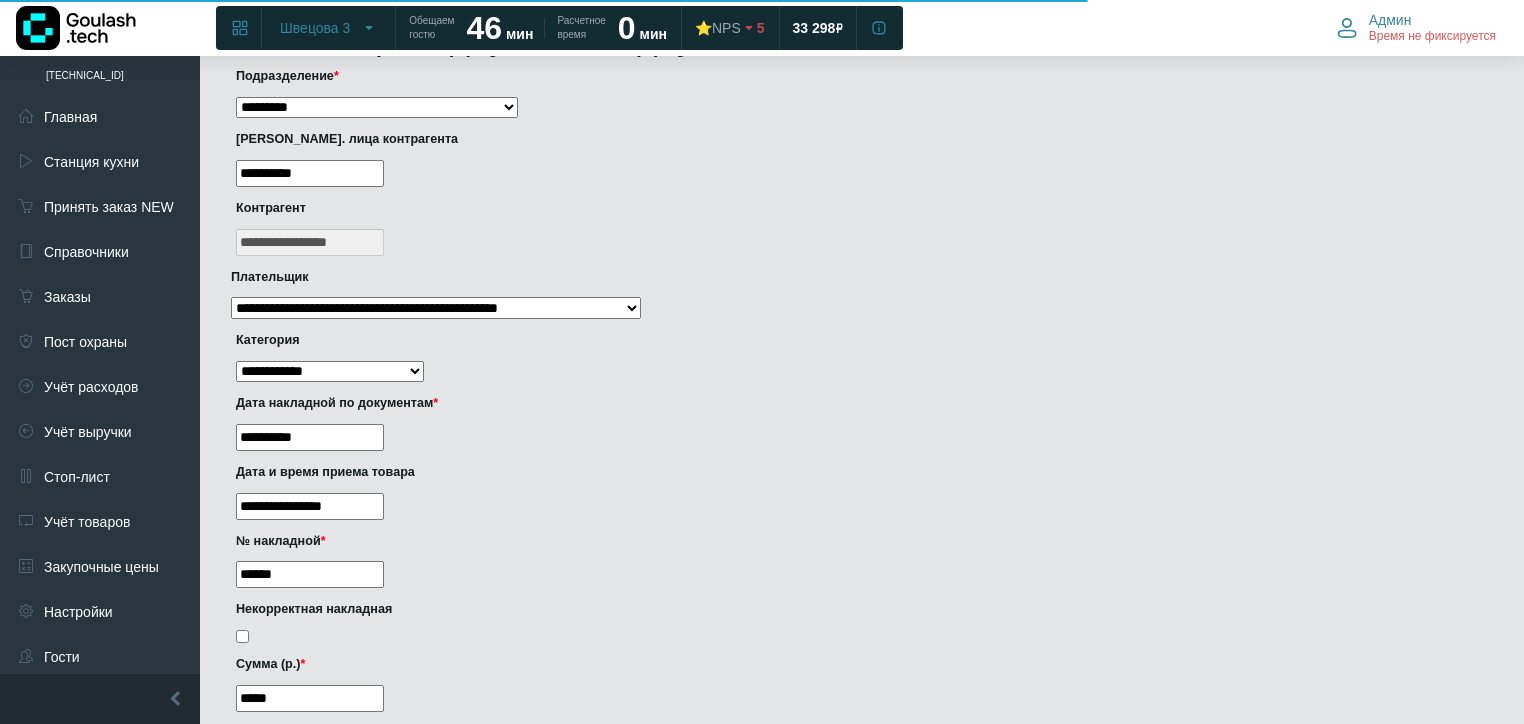 scroll, scrollTop: 346, scrollLeft: 0, axis: vertical 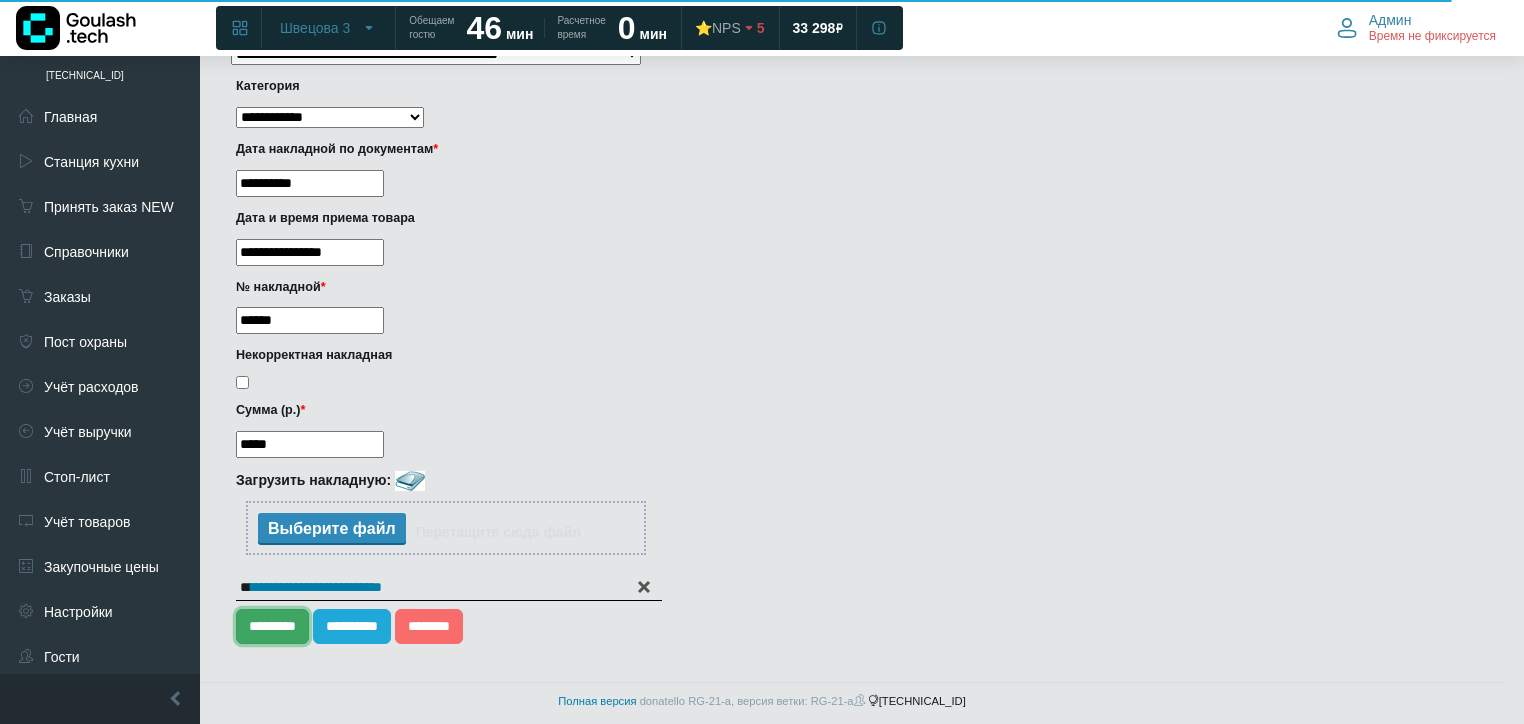 click on "*********" at bounding box center (272, 626) 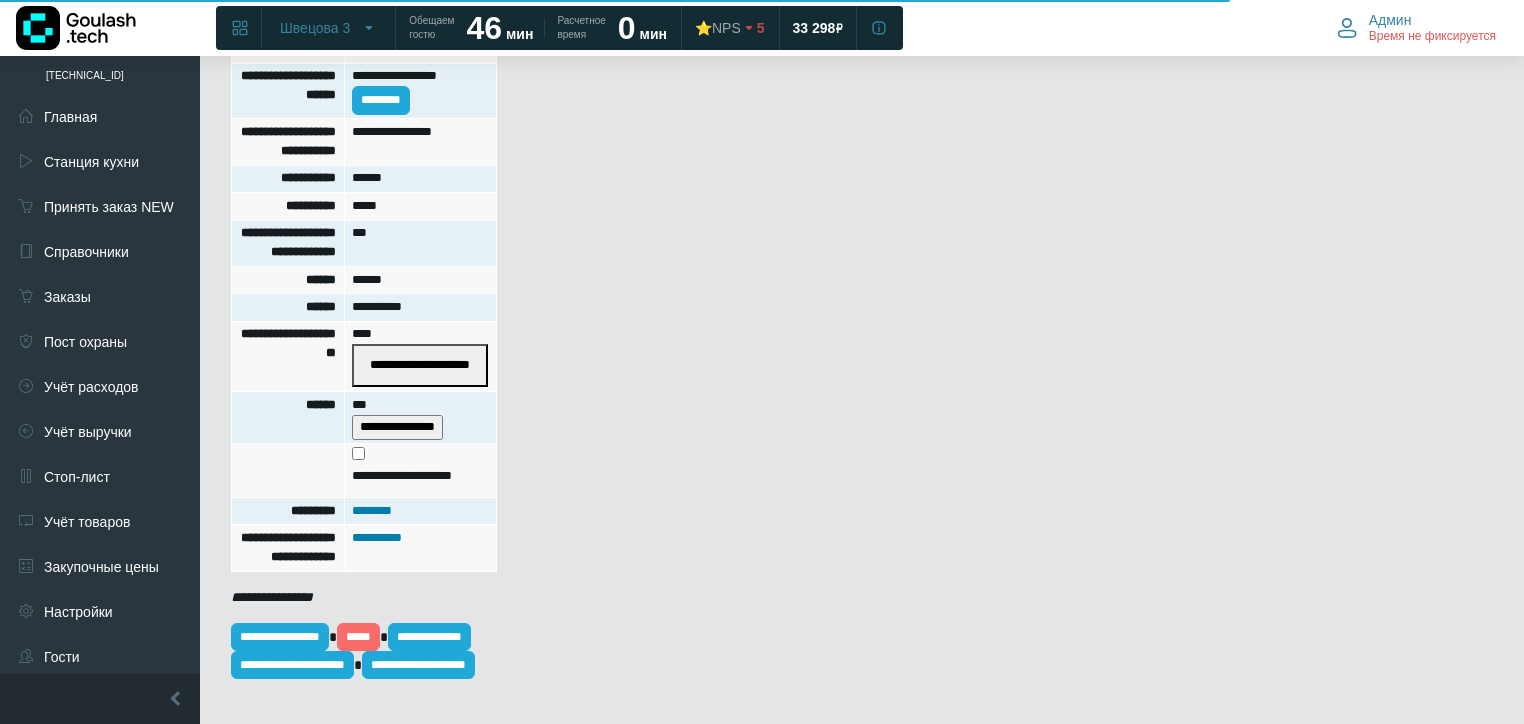scroll, scrollTop: 640, scrollLeft: 0, axis: vertical 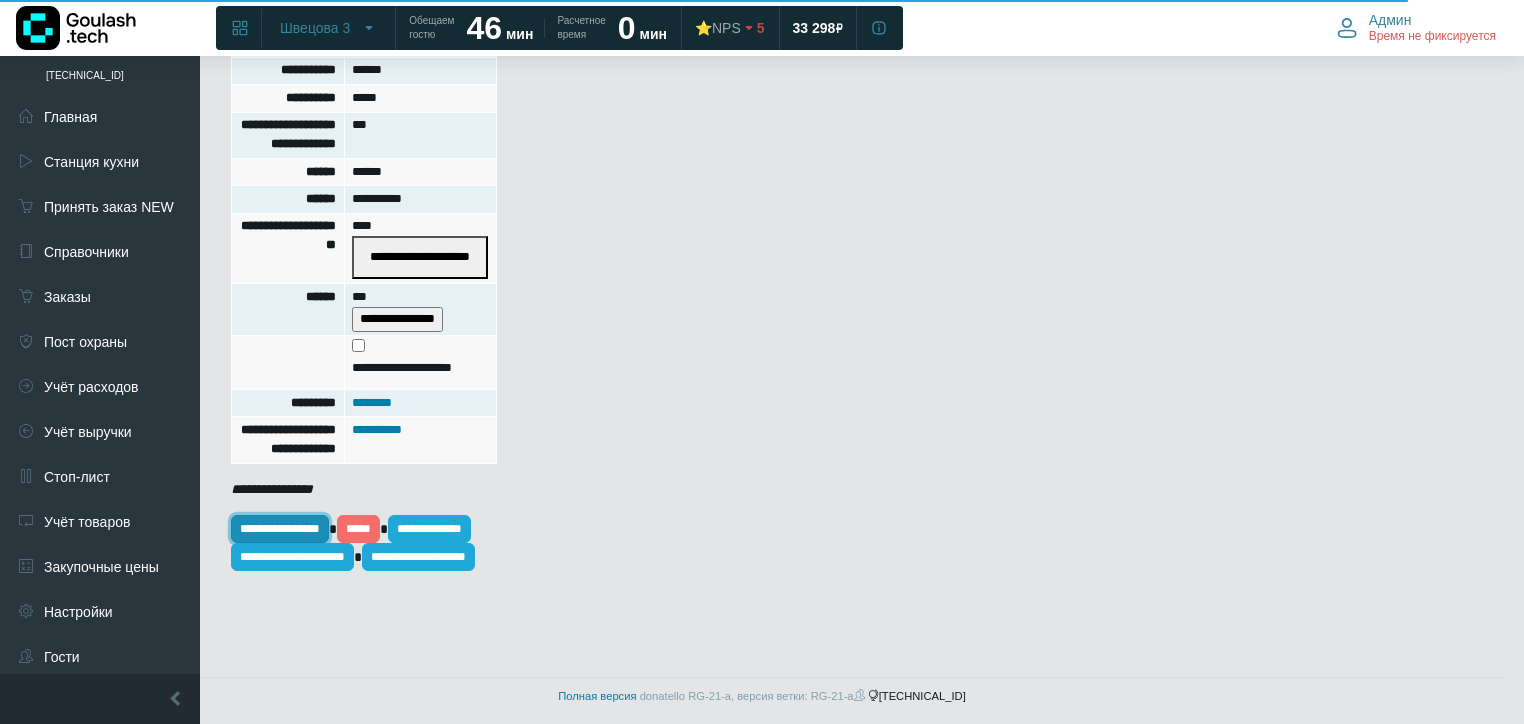 click on "**********" at bounding box center (280, 529) 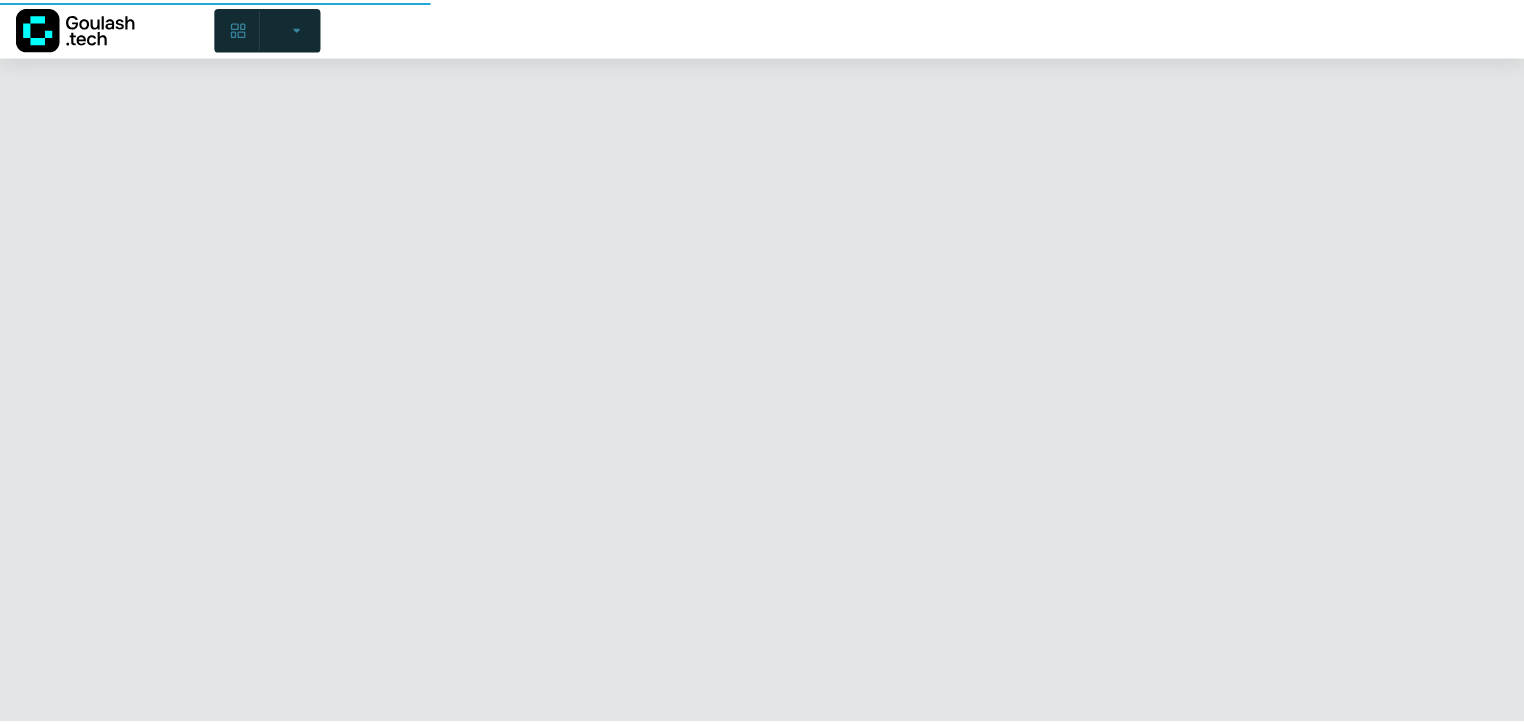 scroll, scrollTop: 0, scrollLeft: 0, axis: both 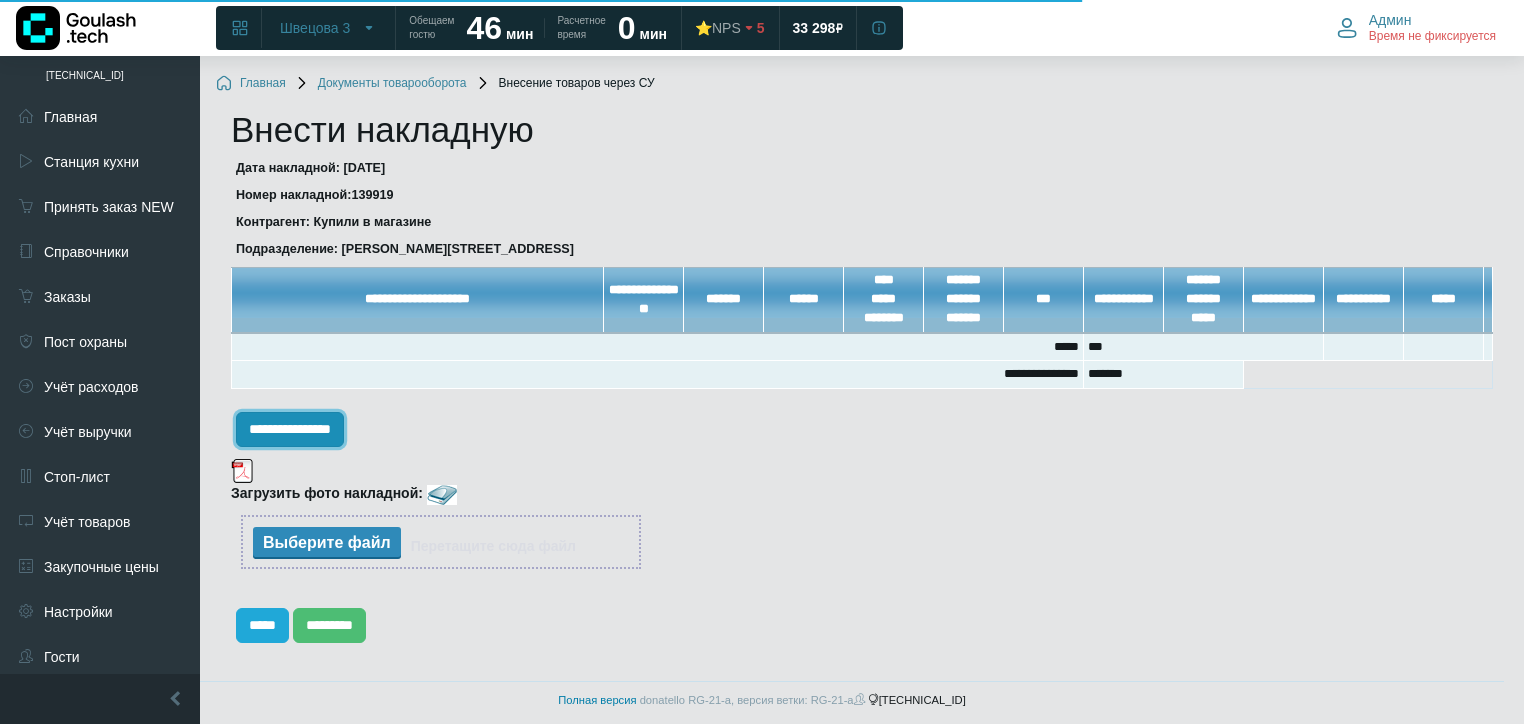 click on "**********" at bounding box center (290, 429) 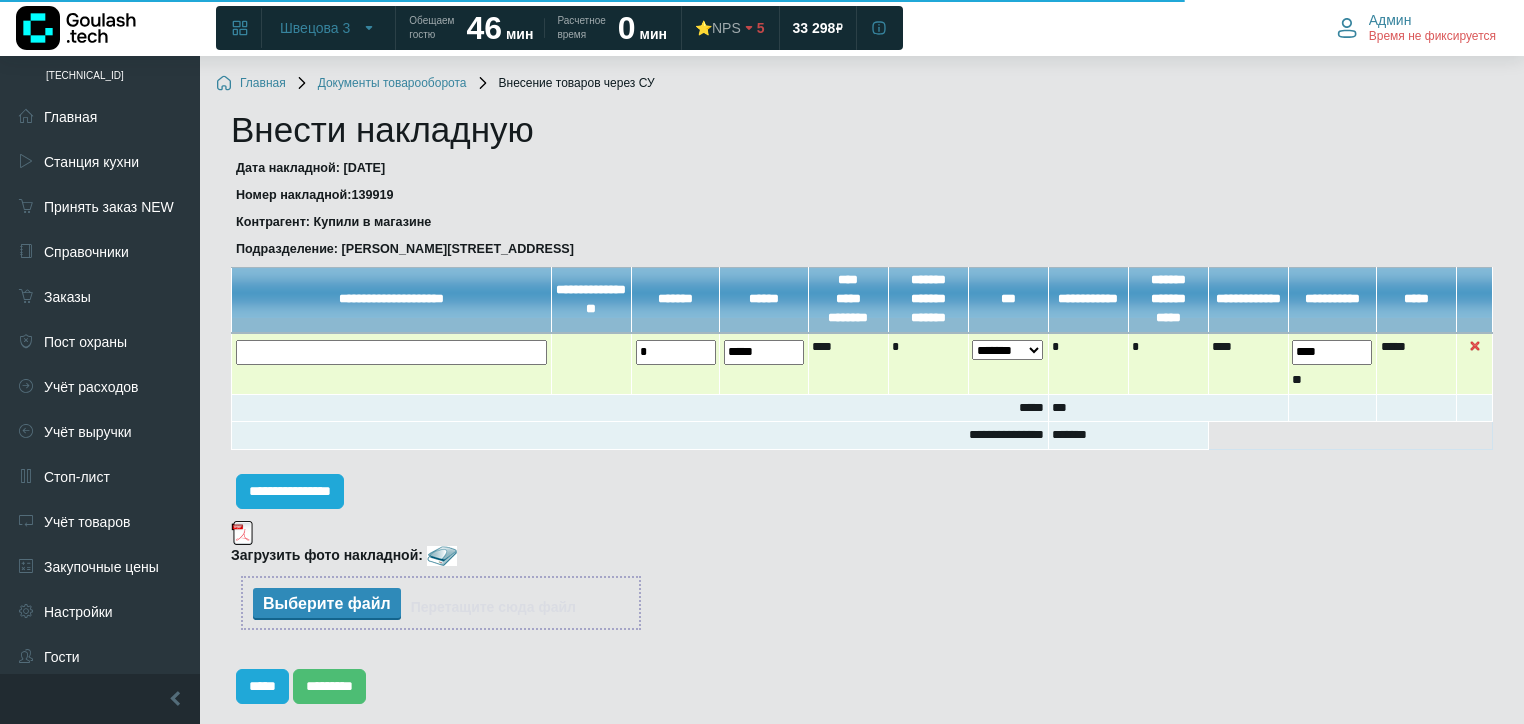 click at bounding box center [0, 0] 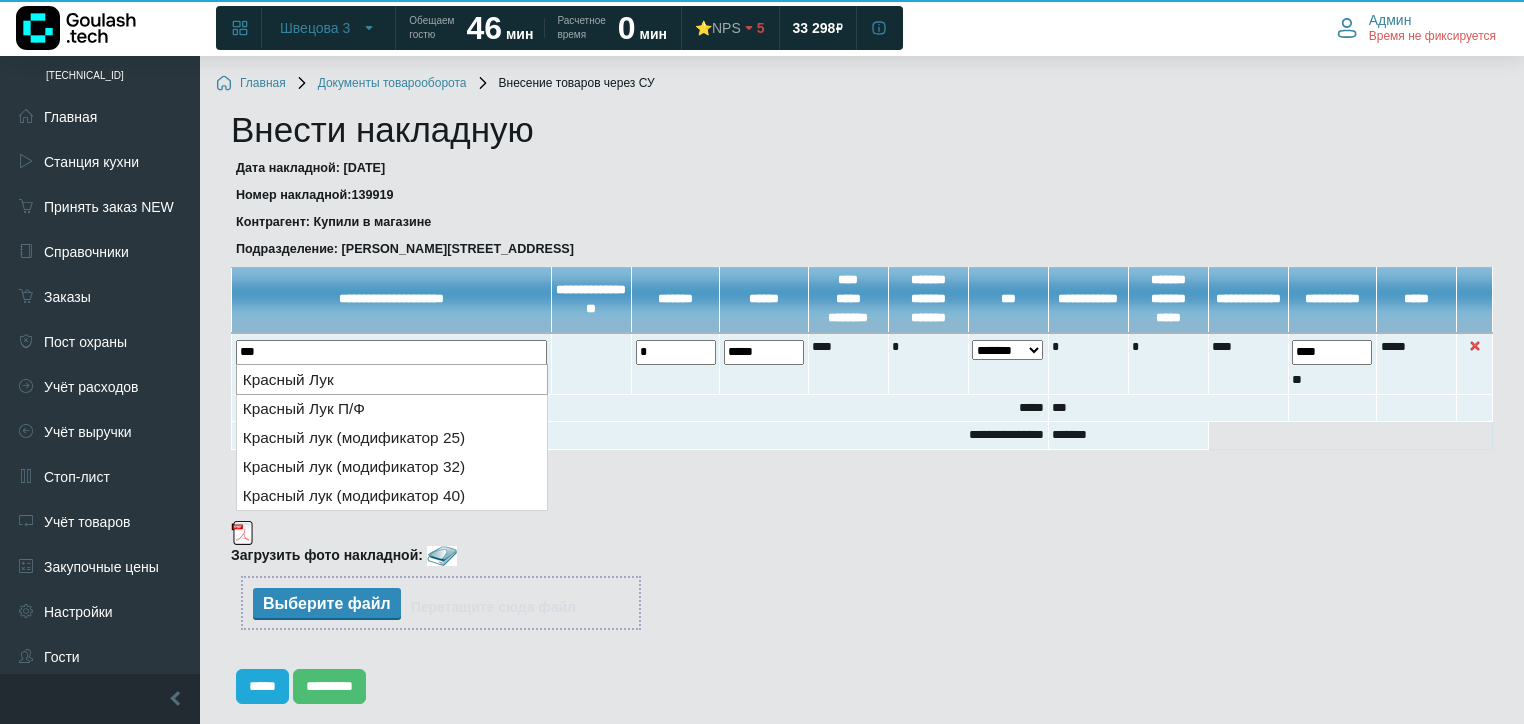 click on "Красный Лук" at bounding box center (392, 379) 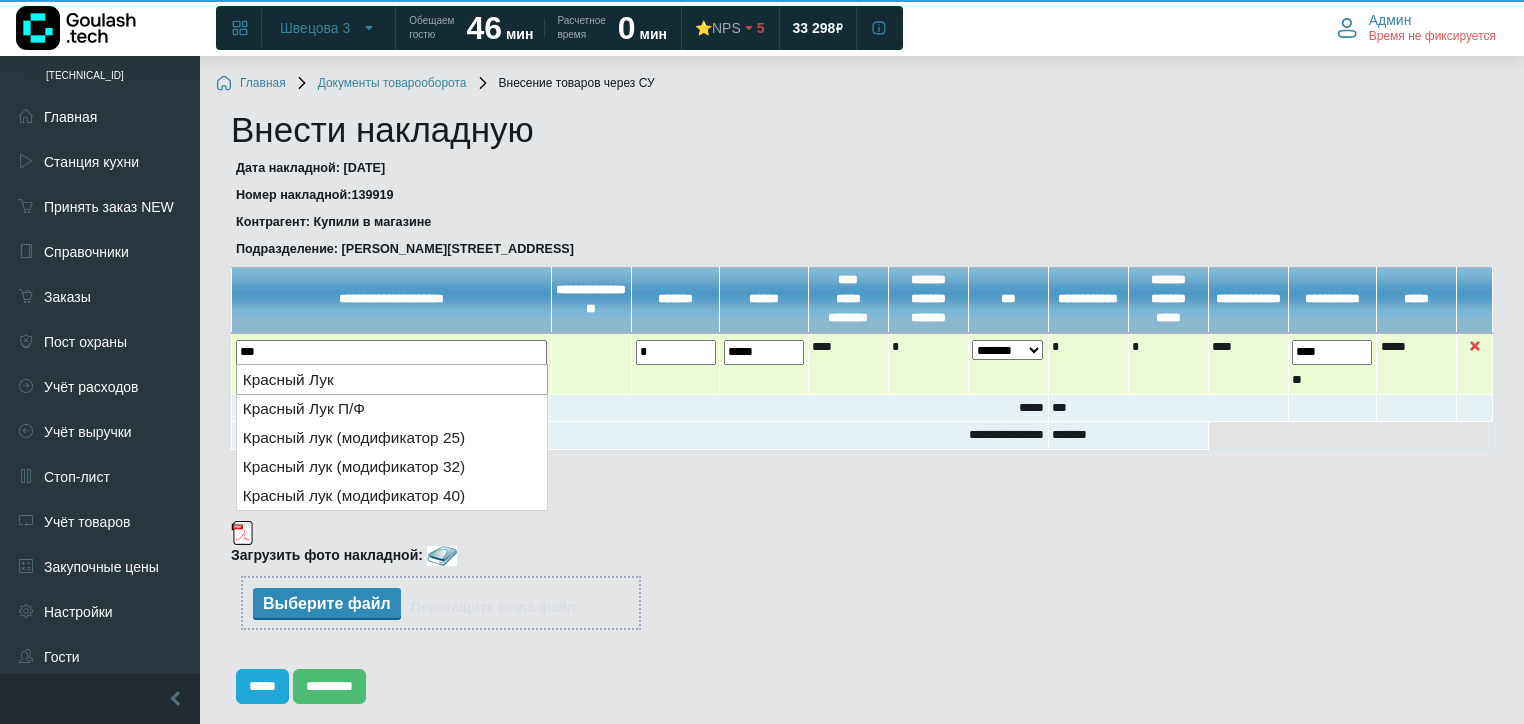 type on "**********" 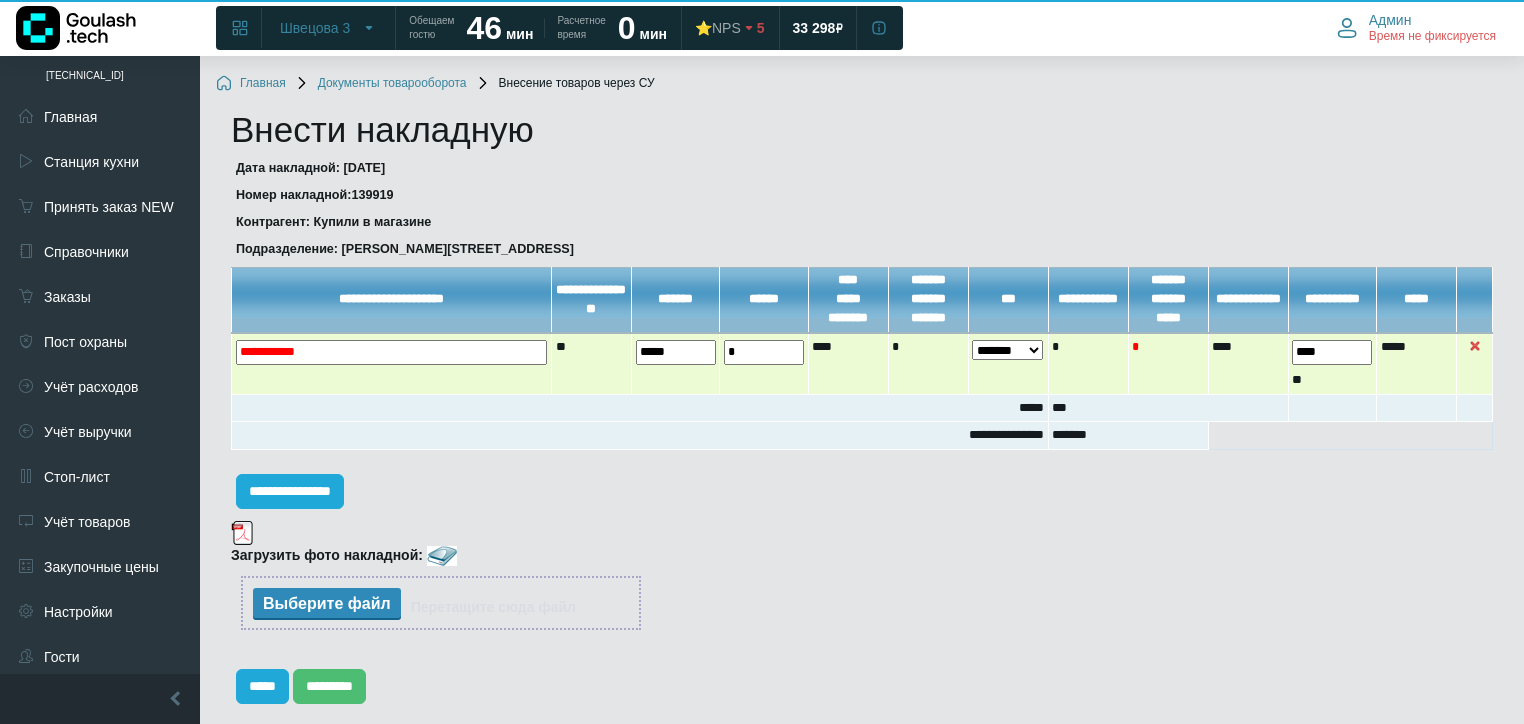 drag, startPoint x: 695, startPoint y: 352, endPoint x: 561, endPoint y: 366, distance: 134.72935 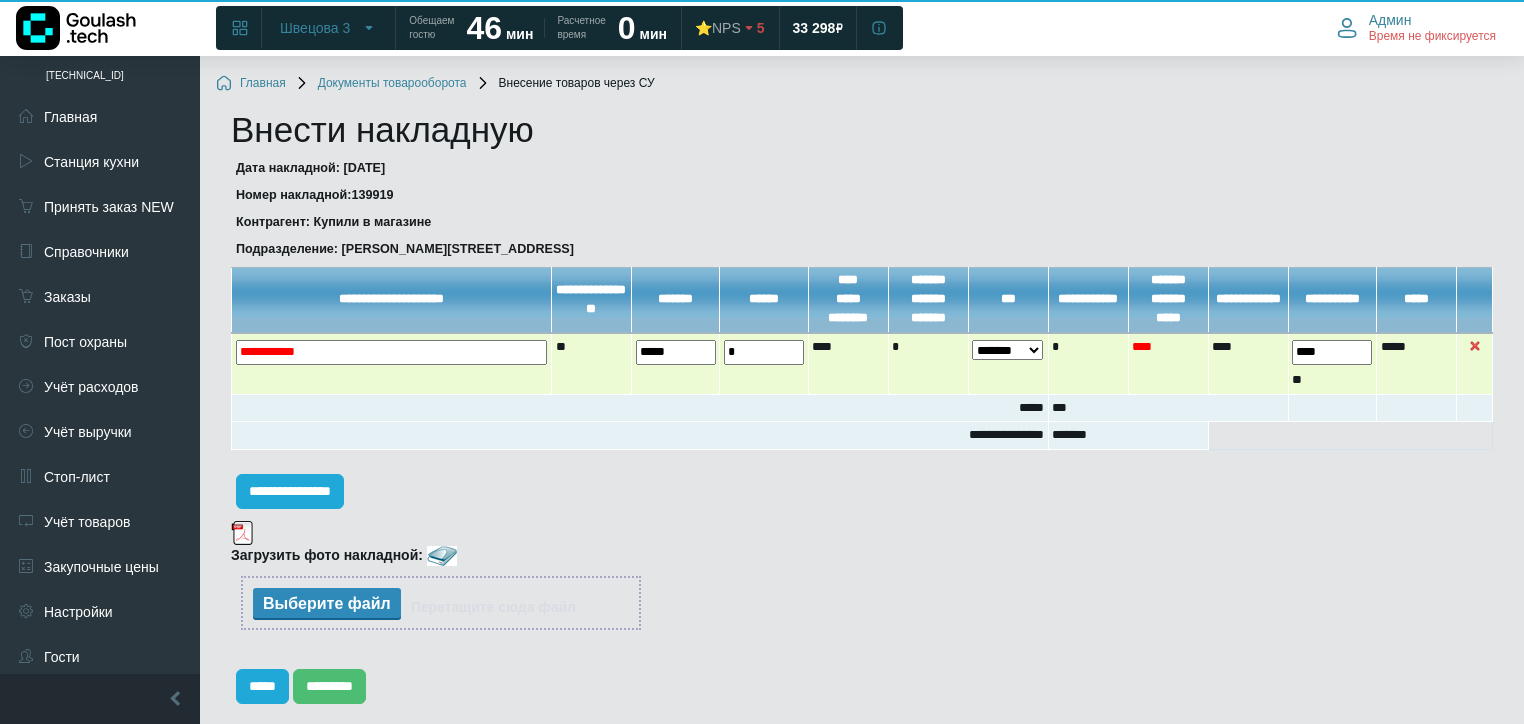type on "*****" 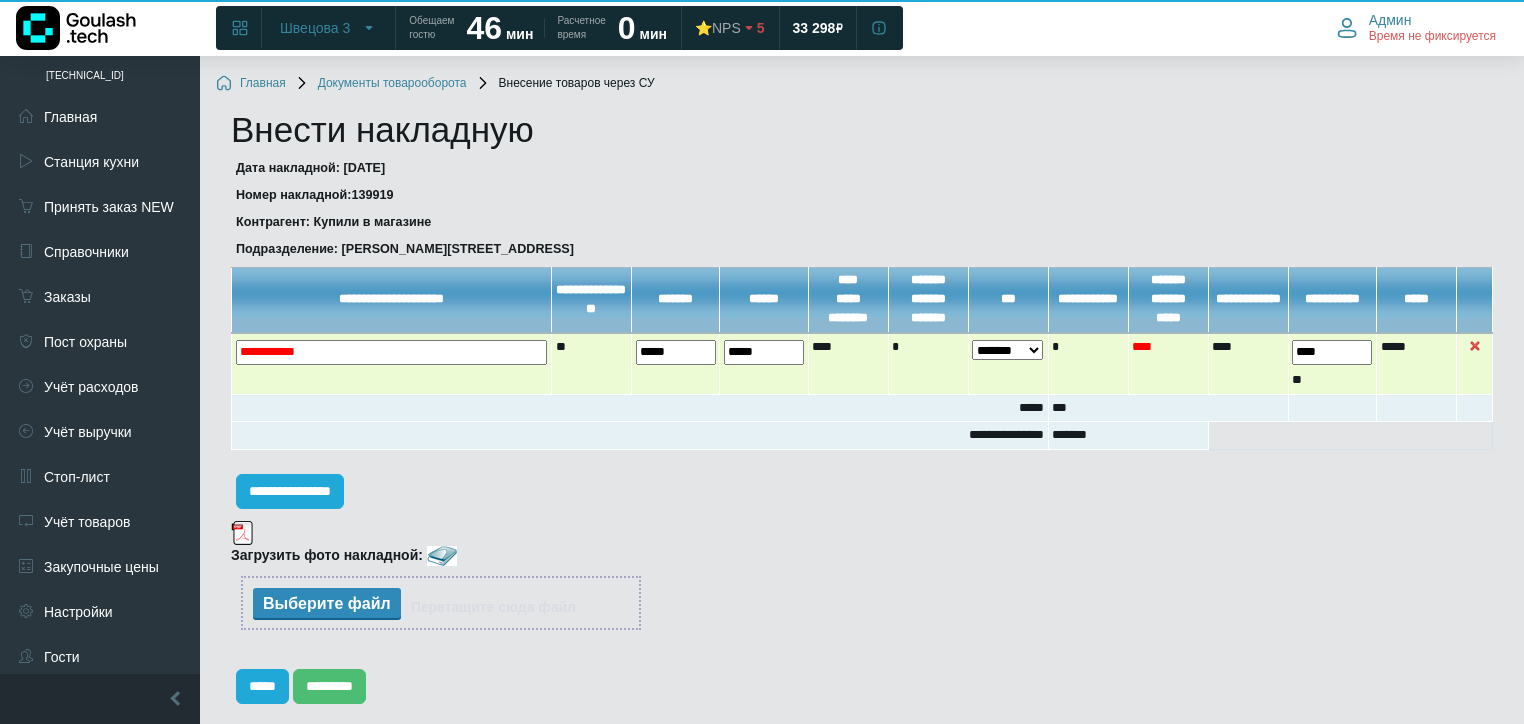type on "*****" 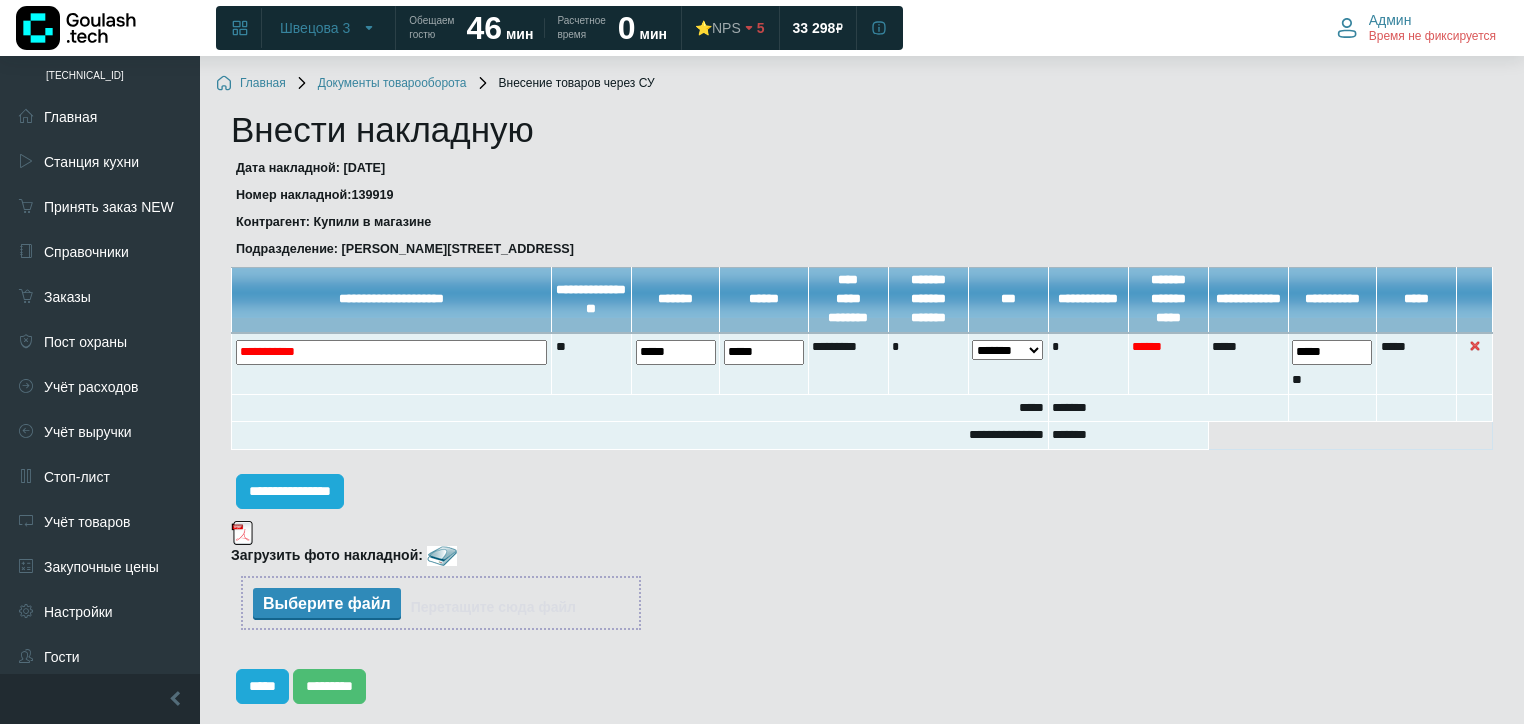 type on "*****" 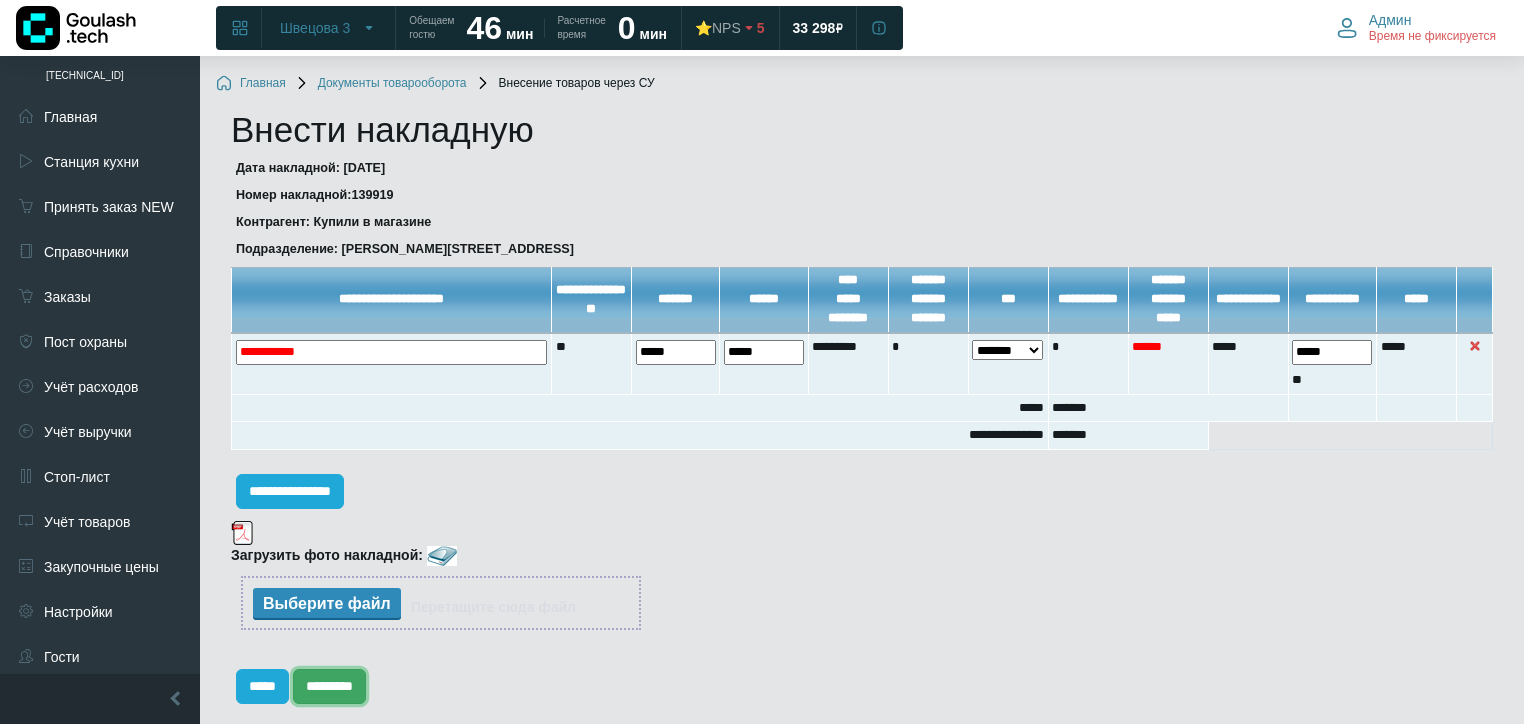 click on "*********" at bounding box center (329, 686) 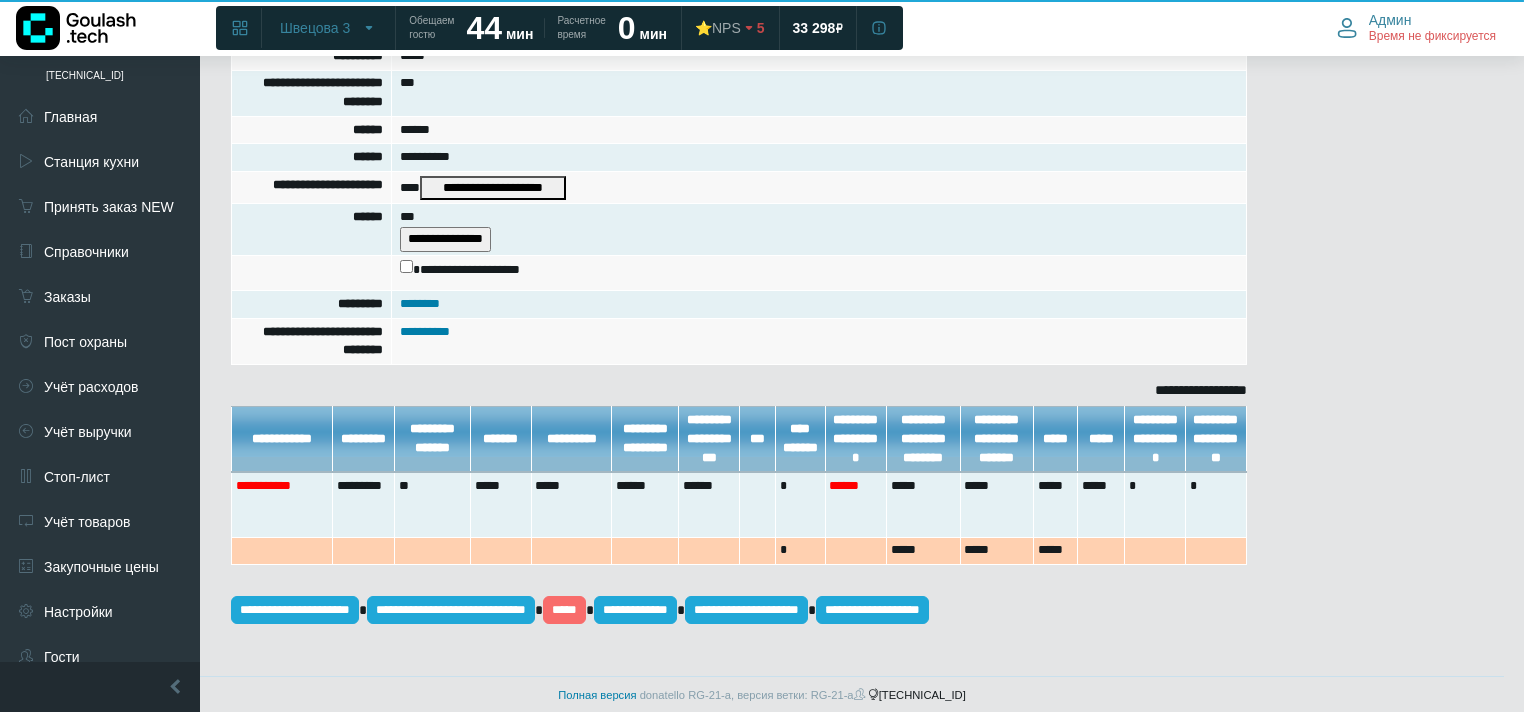 scroll, scrollTop: 493, scrollLeft: 0, axis: vertical 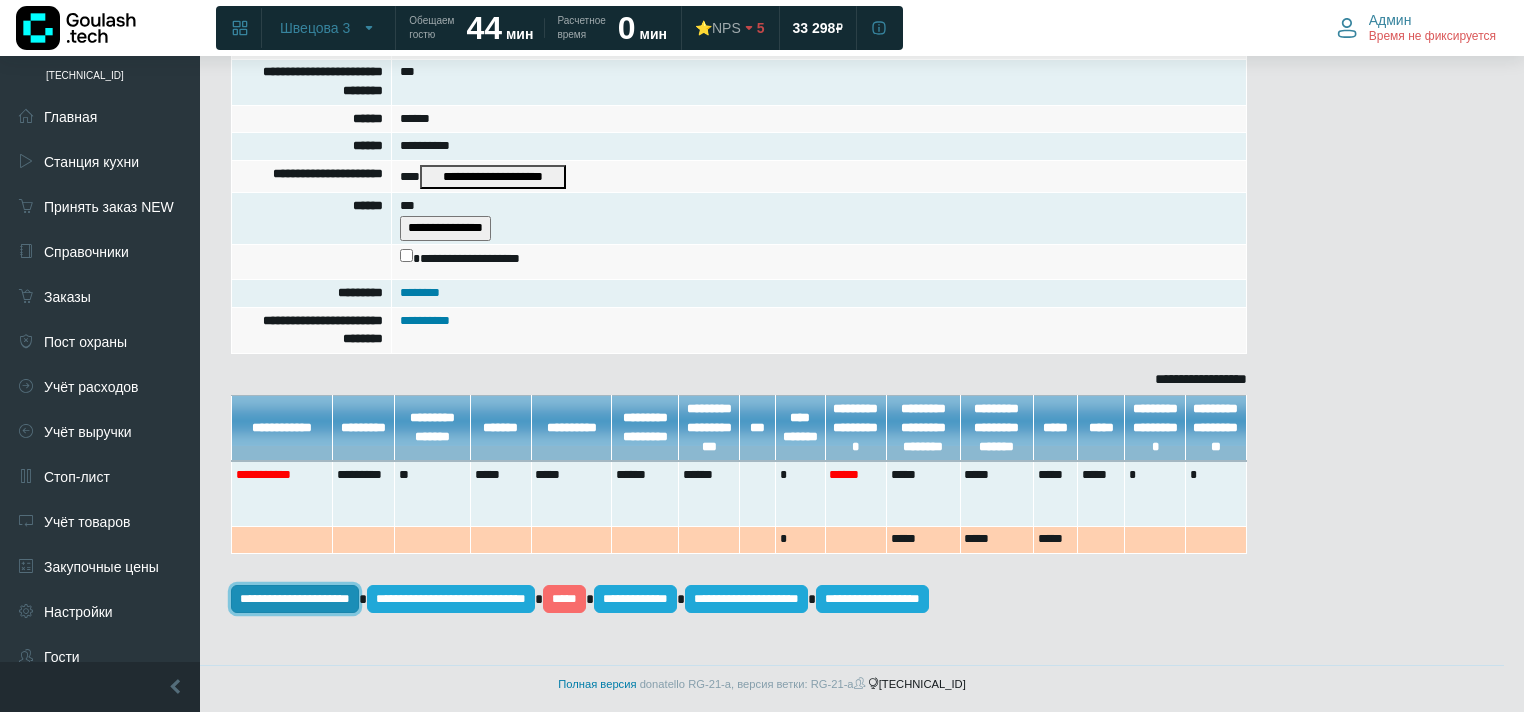 click on "**********" at bounding box center [295, 599] 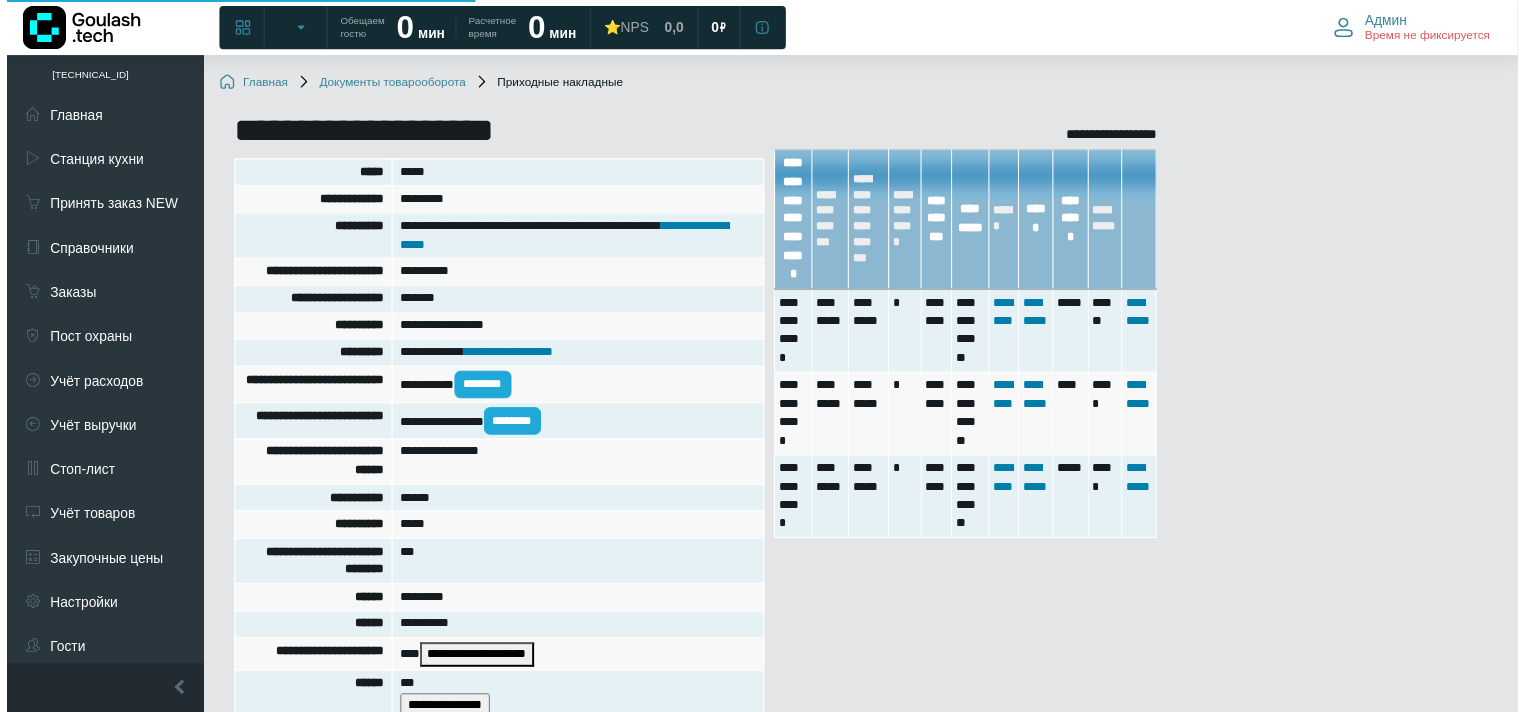 scroll, scrollTop: 488, scrollLeft: 0, axis: vertical 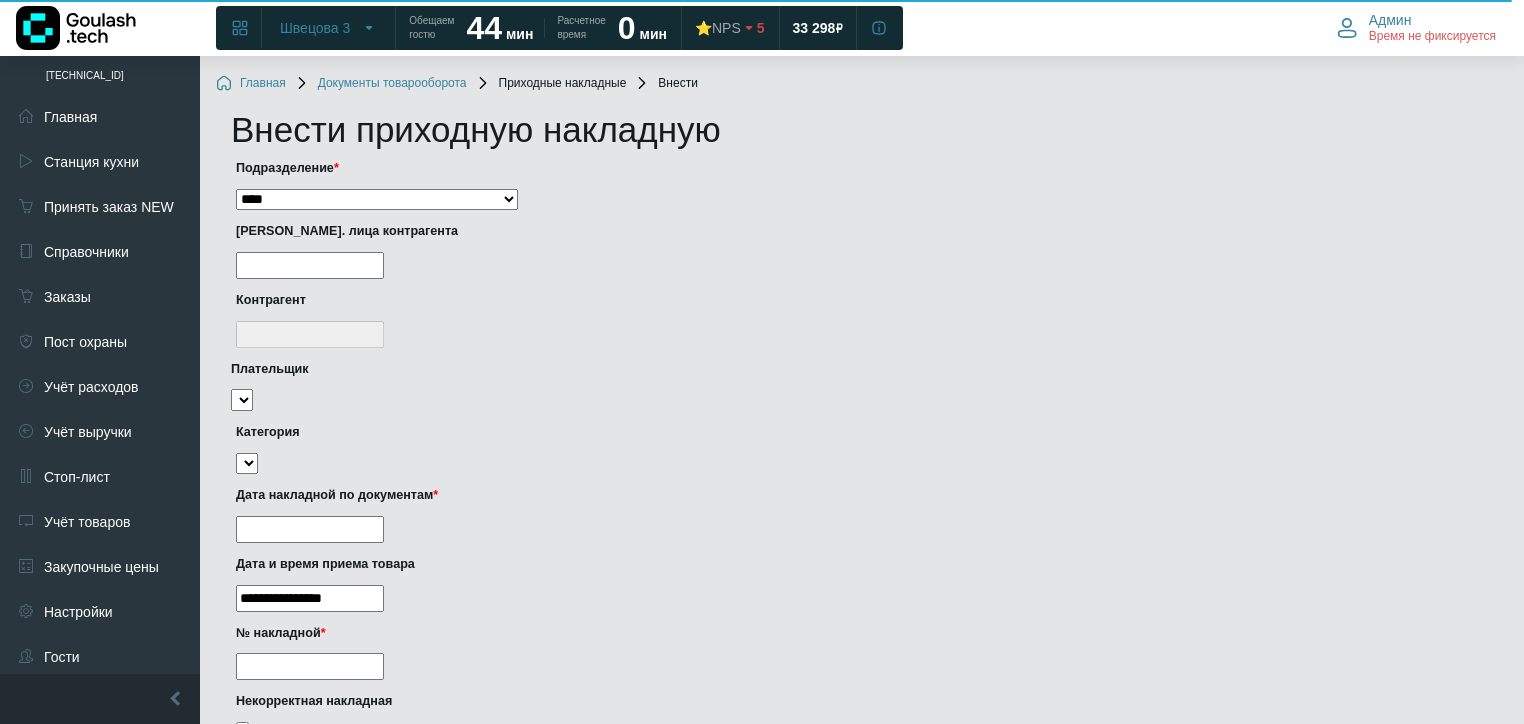 click on "**********" at bounding box center (377, 200) 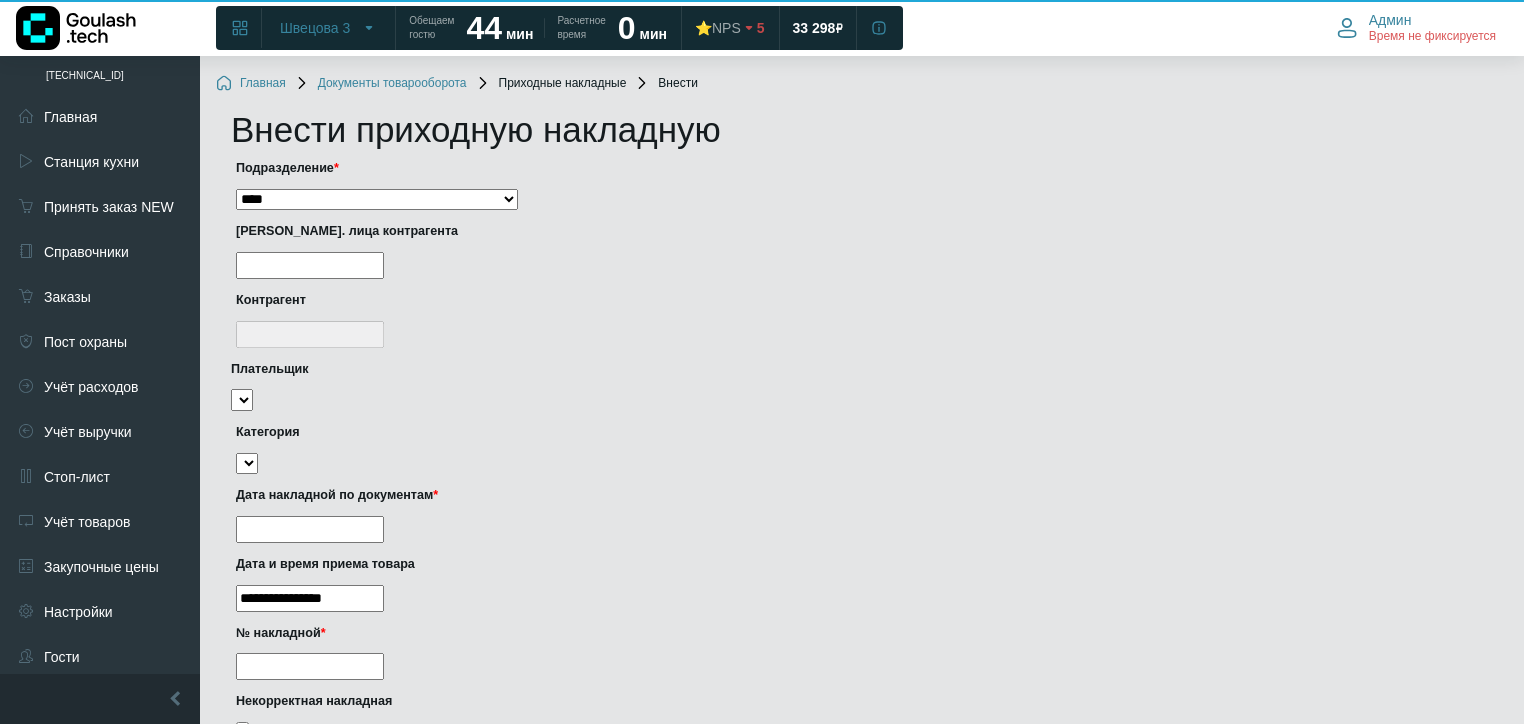select on "***" 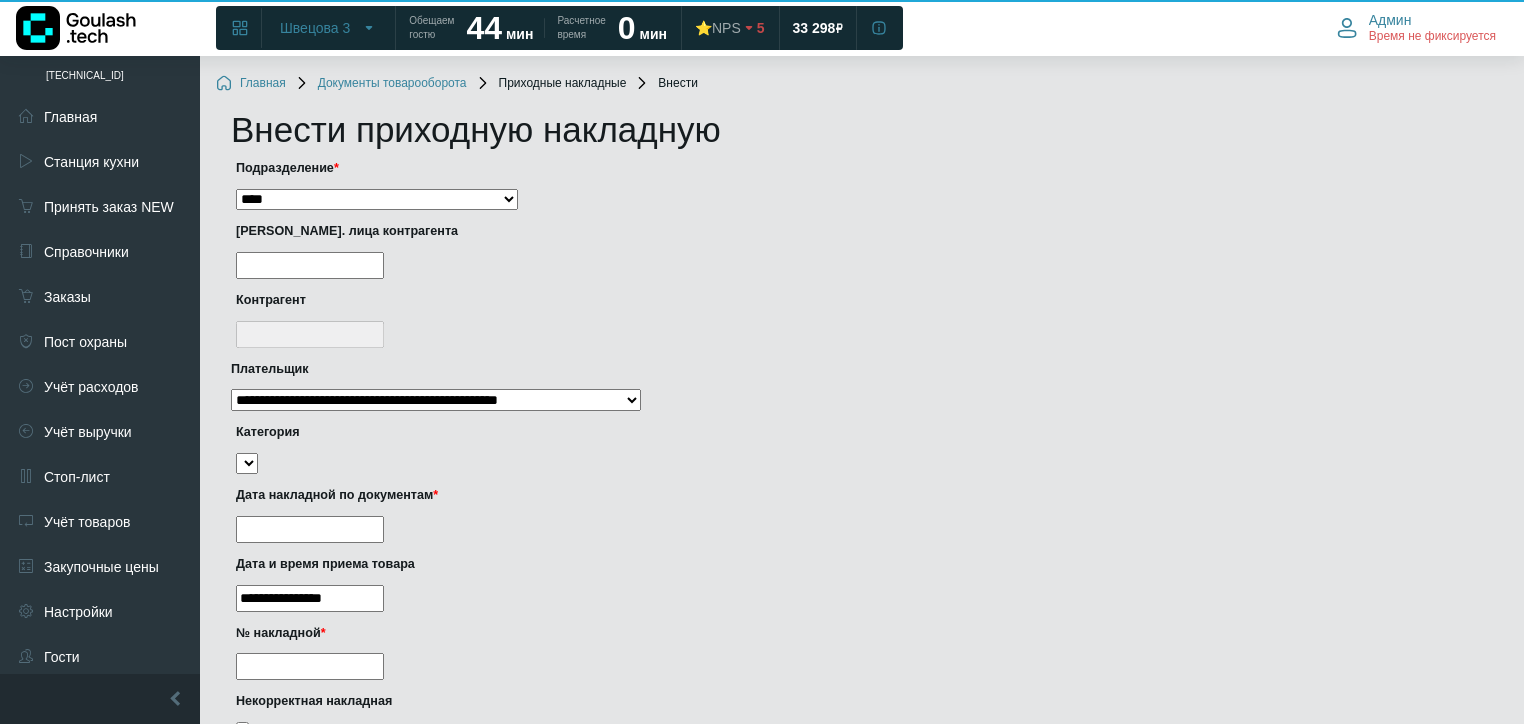 click at bounding box center [310, 265] 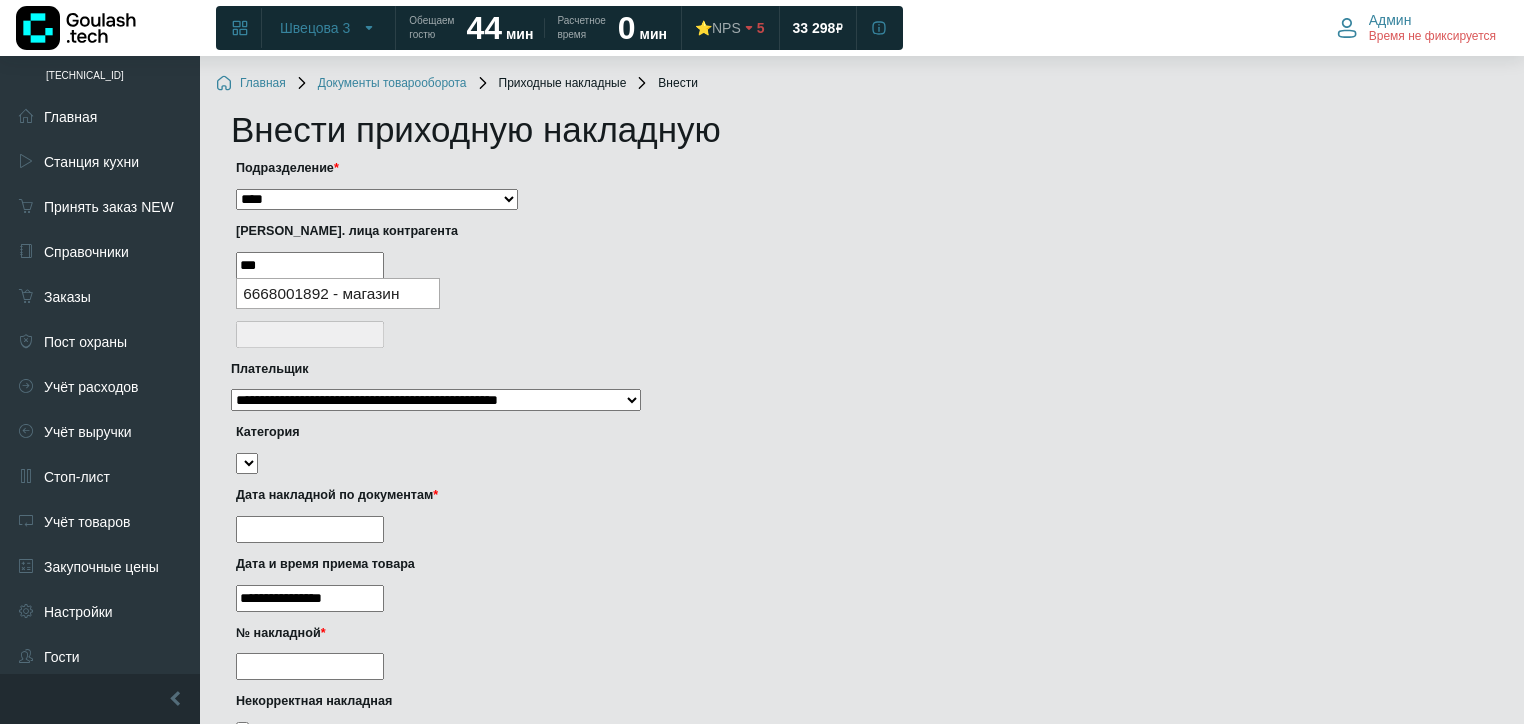 click on "6668001892 - магазин" at bounding box center (338, 293) 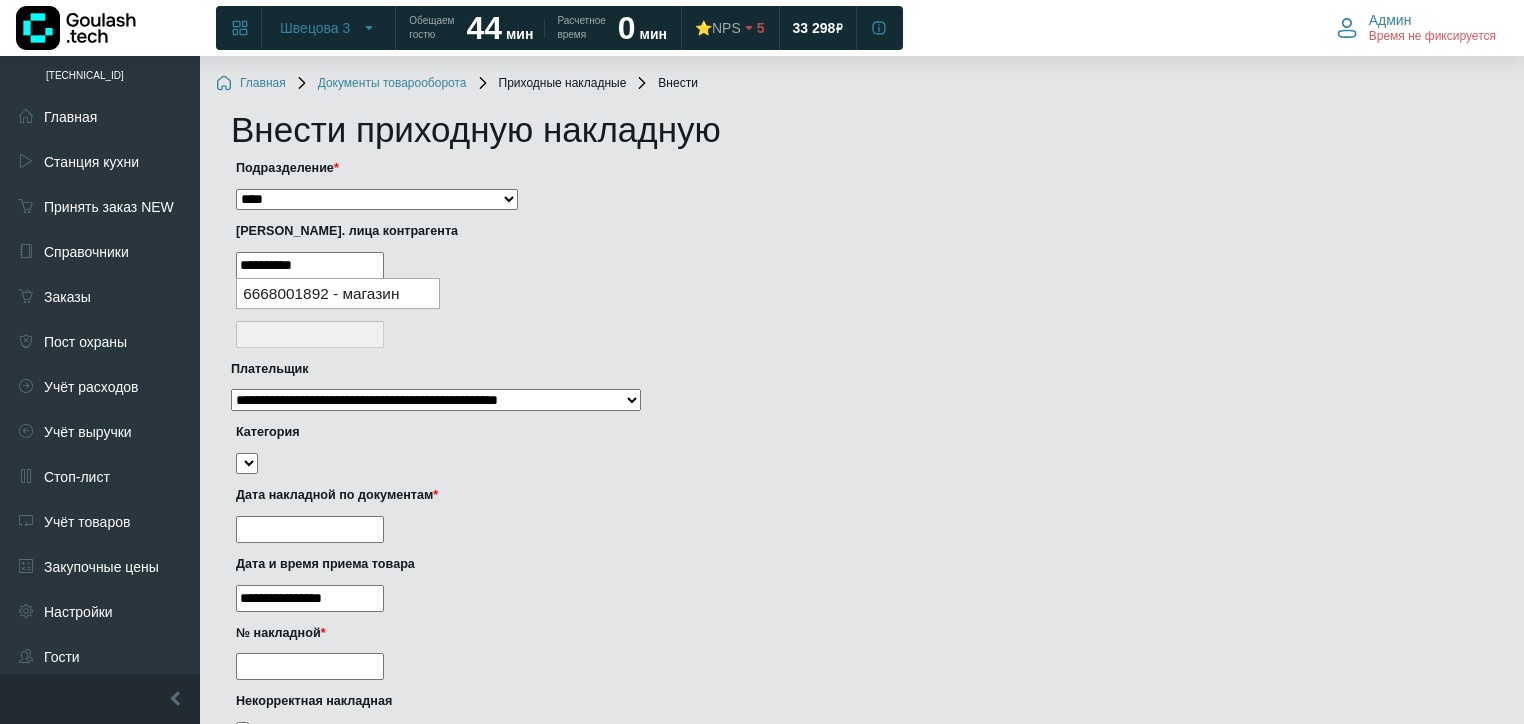type on "**********" 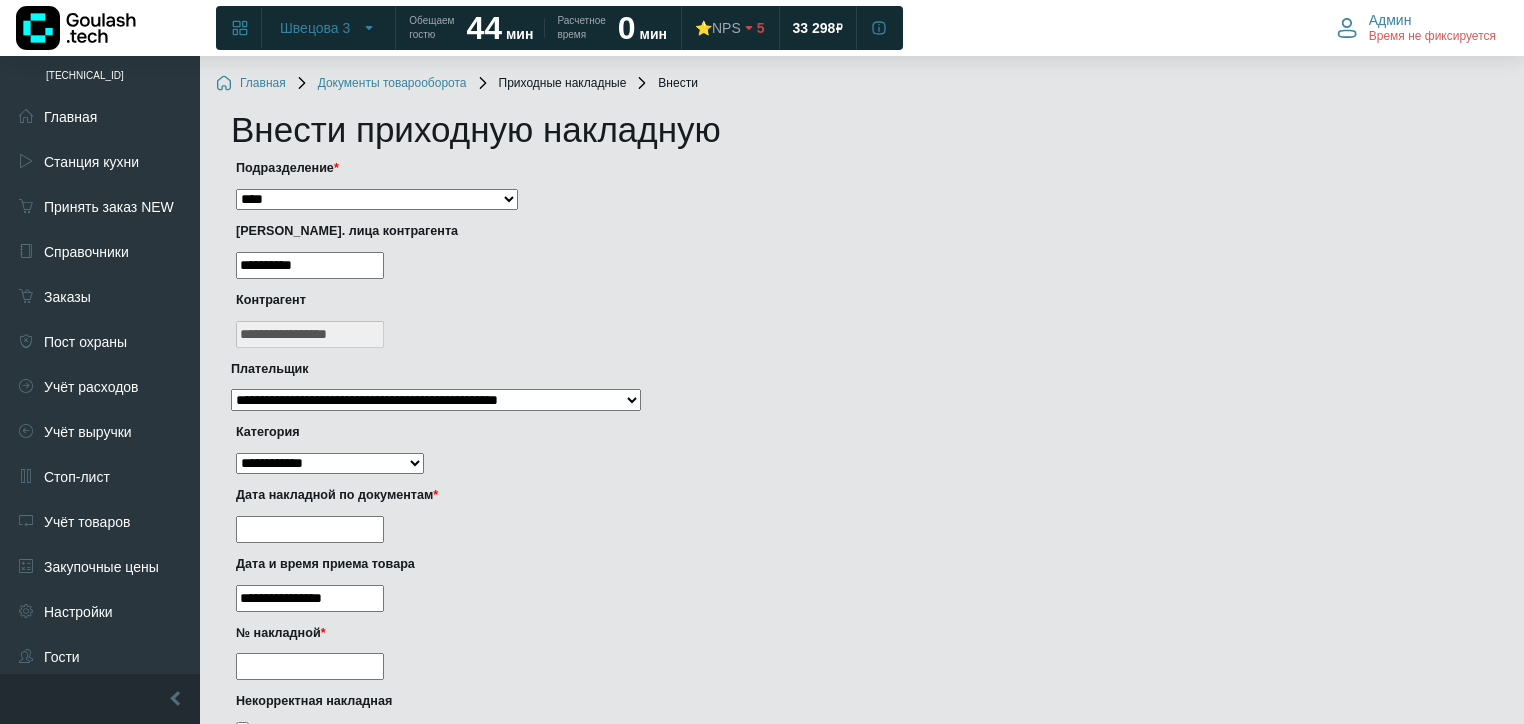 type on "**********" 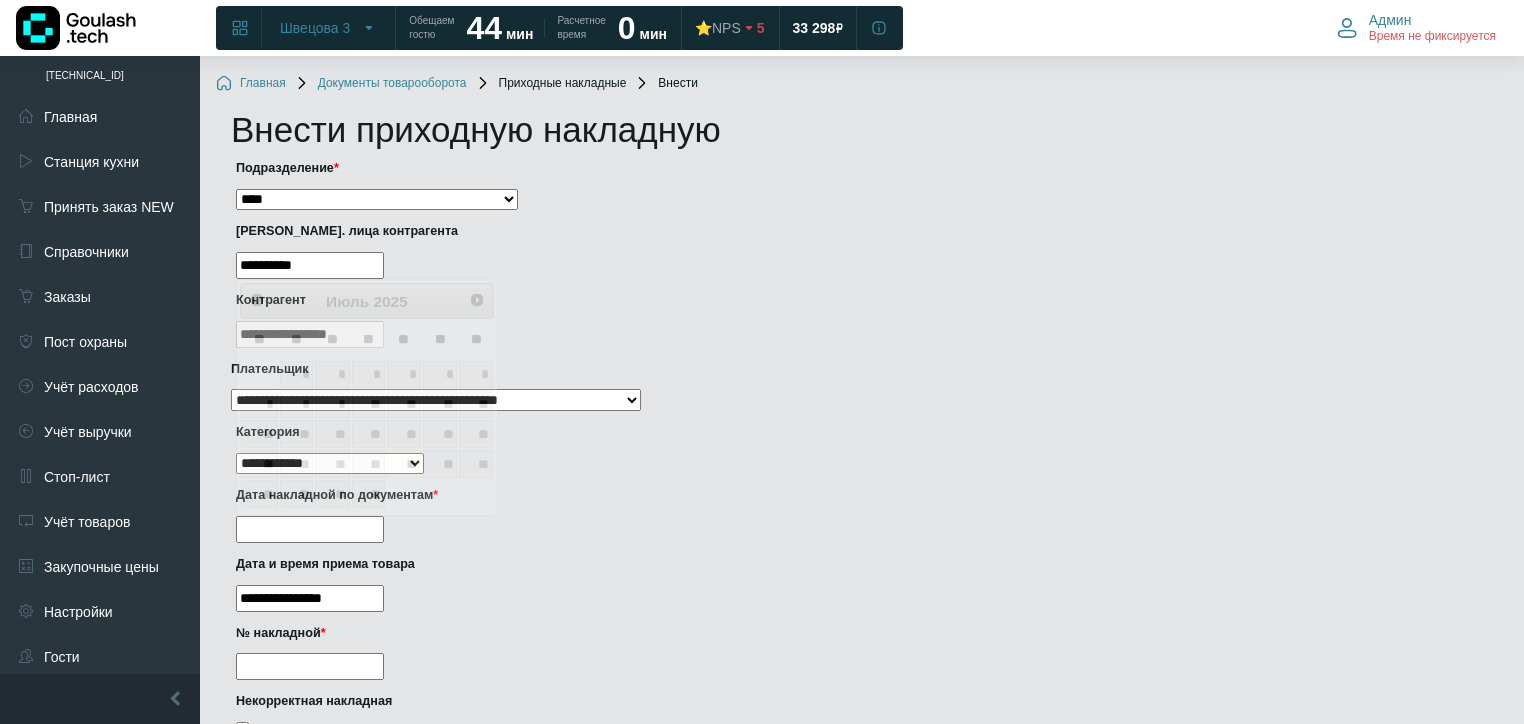 click at bounding box center (310, 529) 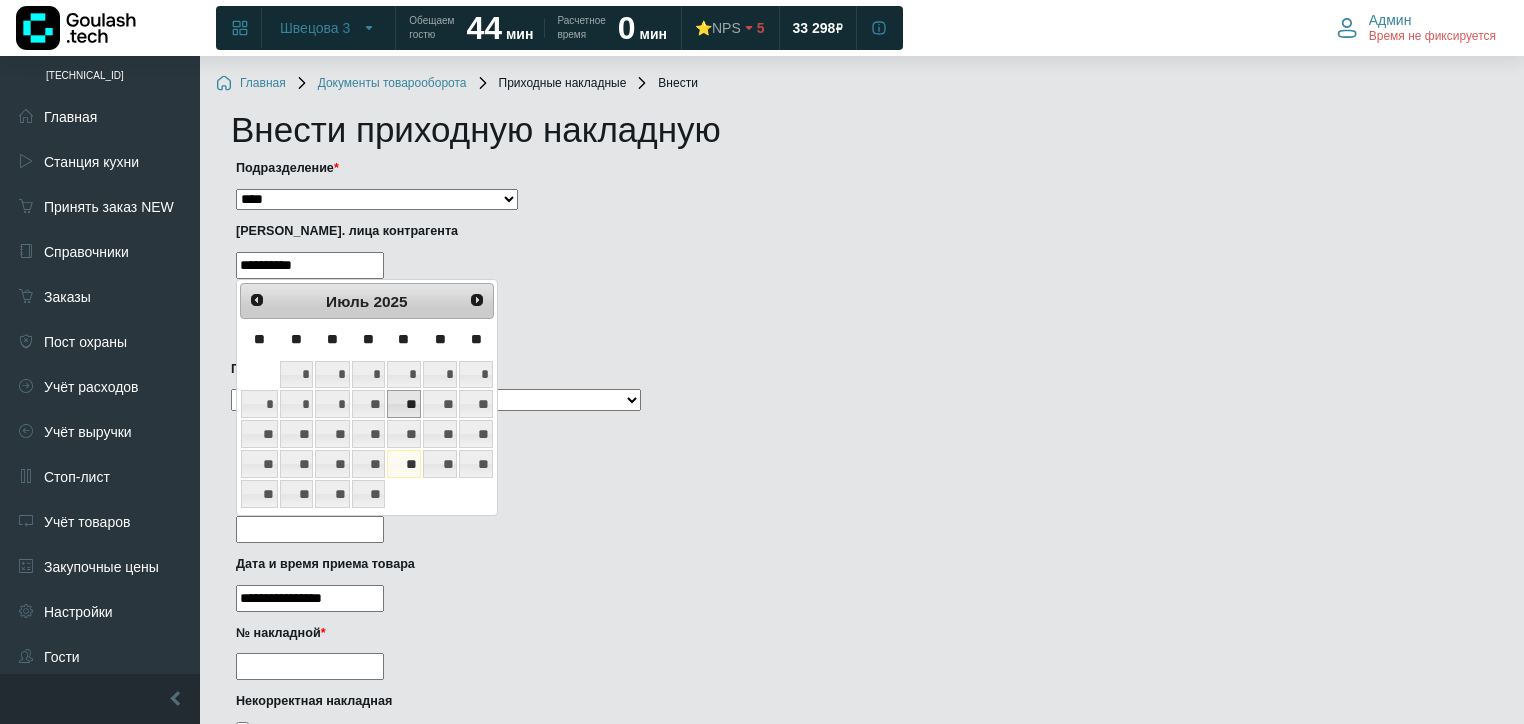 click on "**" at bounding box center [404, 404] 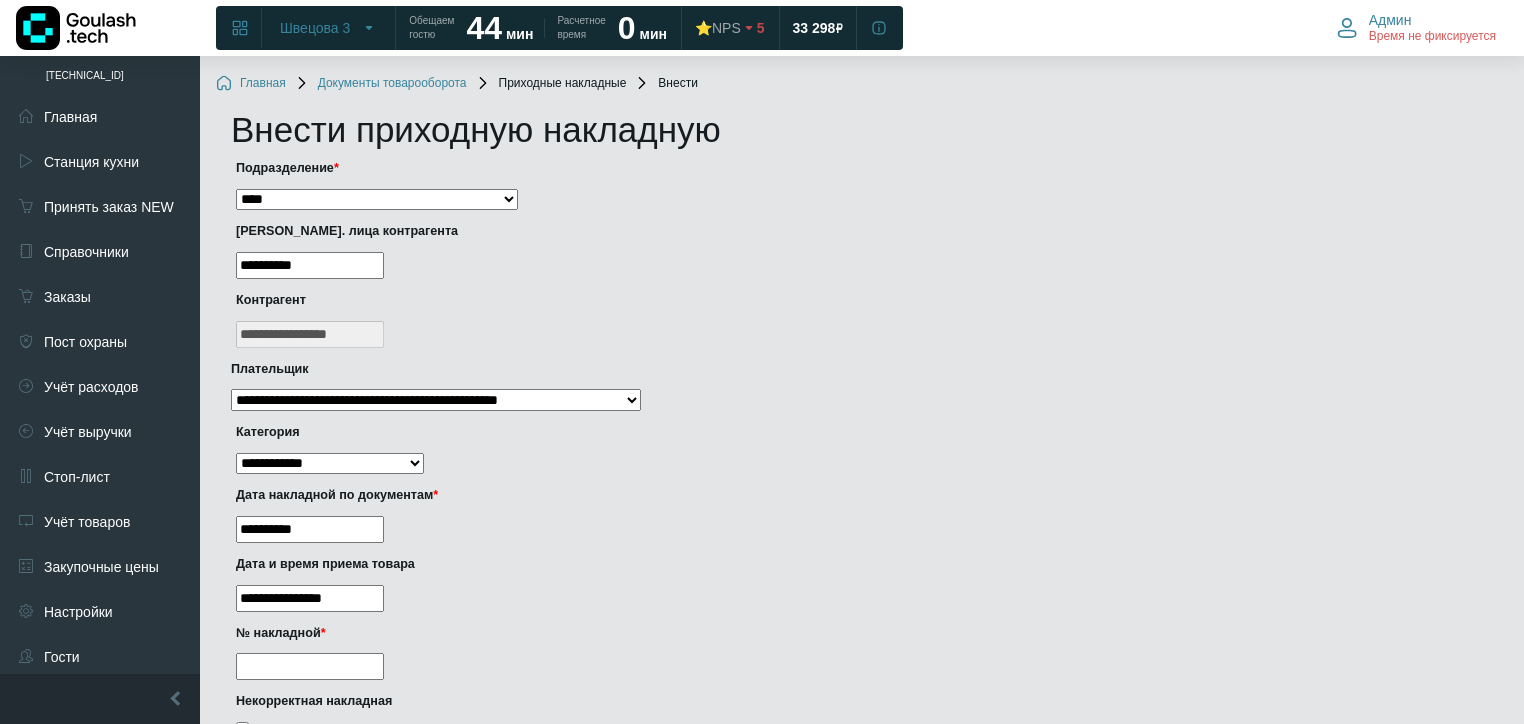 drag, startPoint x: 267, startPoint y: 597, endPoint x: 331, endPoint y: 511, distance: 107.200745 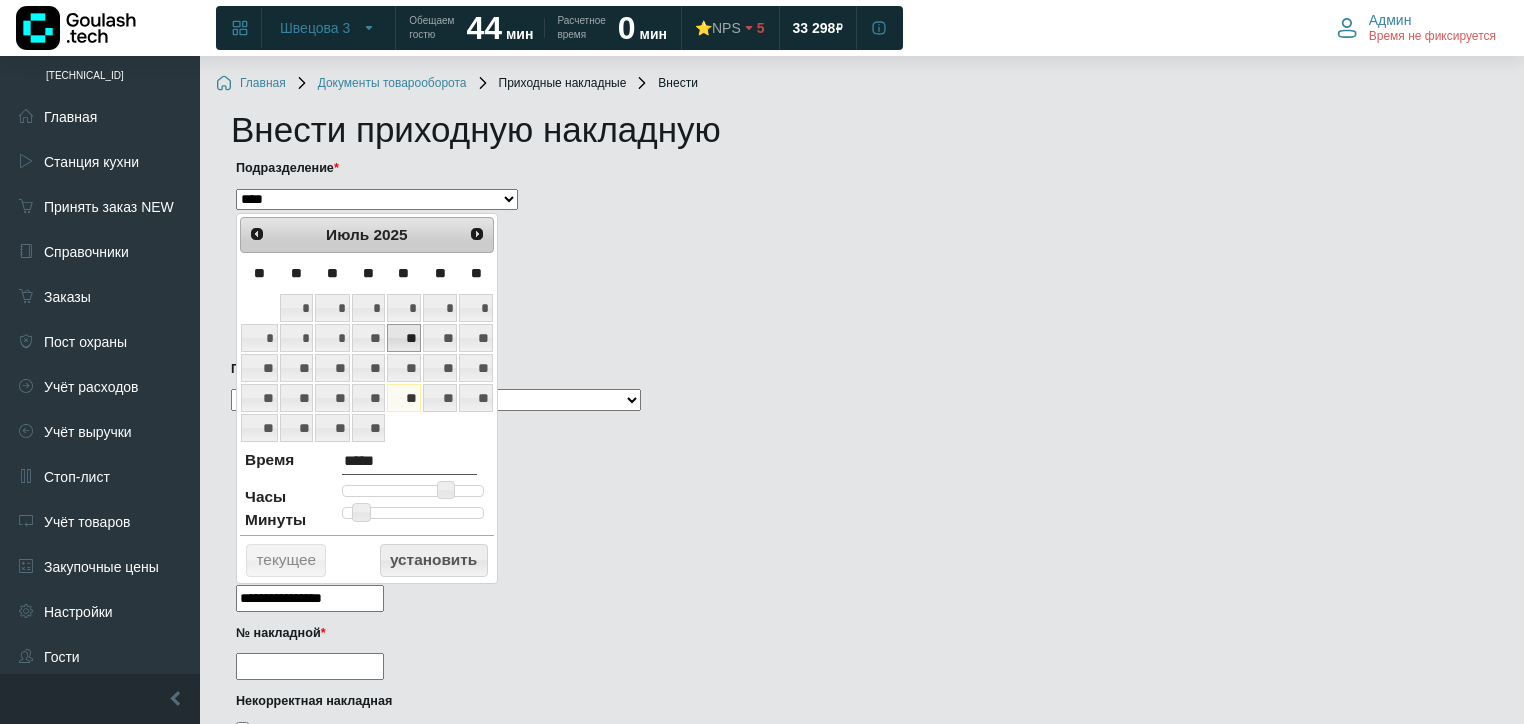 click on "**" at bounding box center (404, 338) 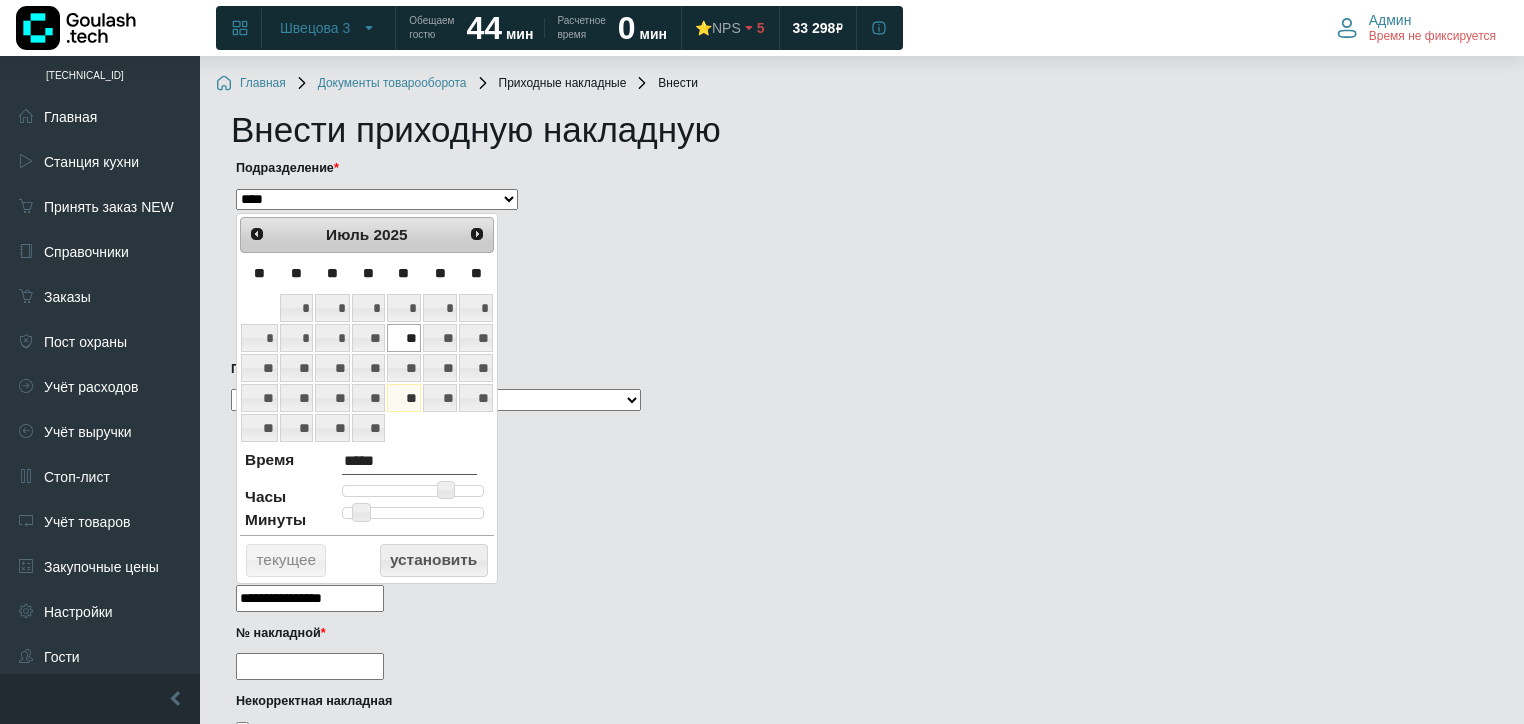 click on "№ накладной  *" at bounding box center (310, 666) 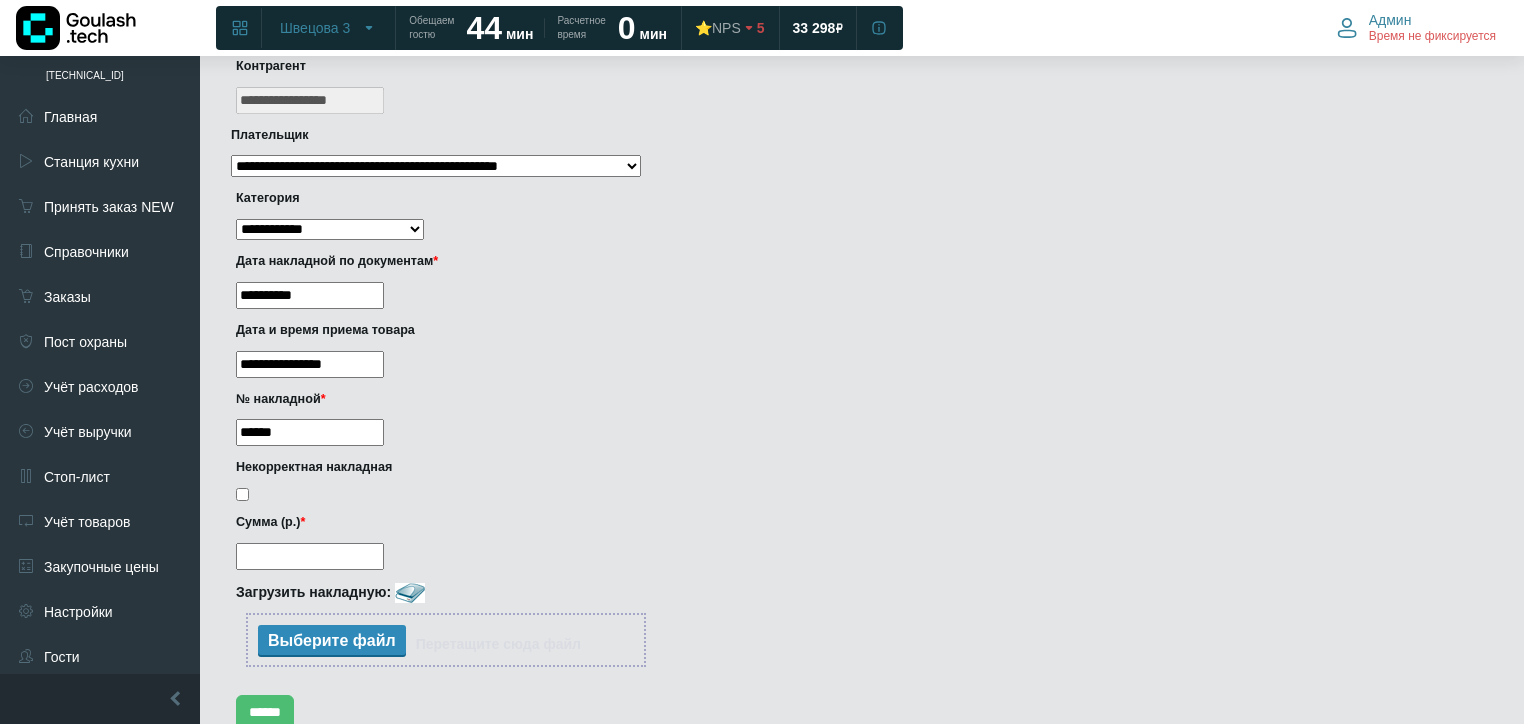 scroll, scrollTop: 240, scrollLeft: 0, axis: vertical 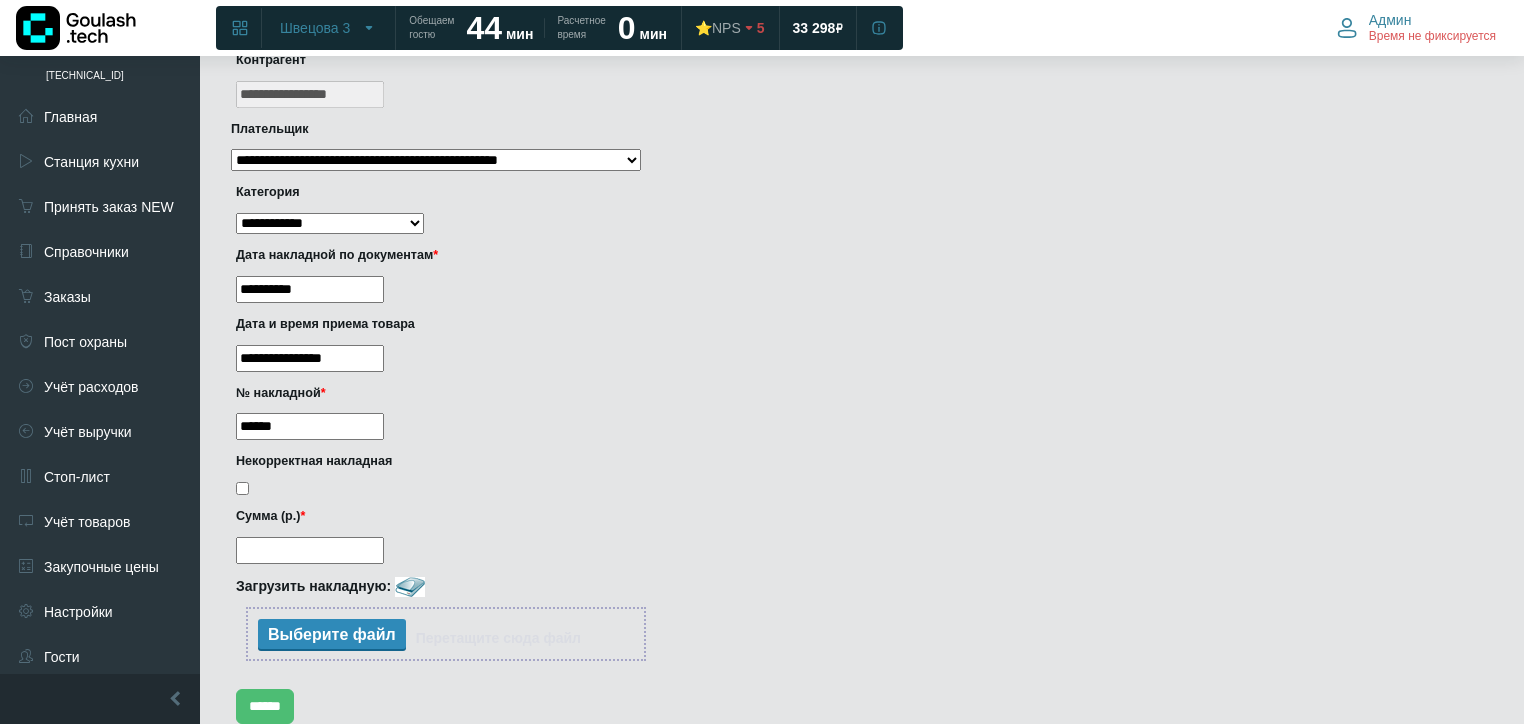 type on "******" 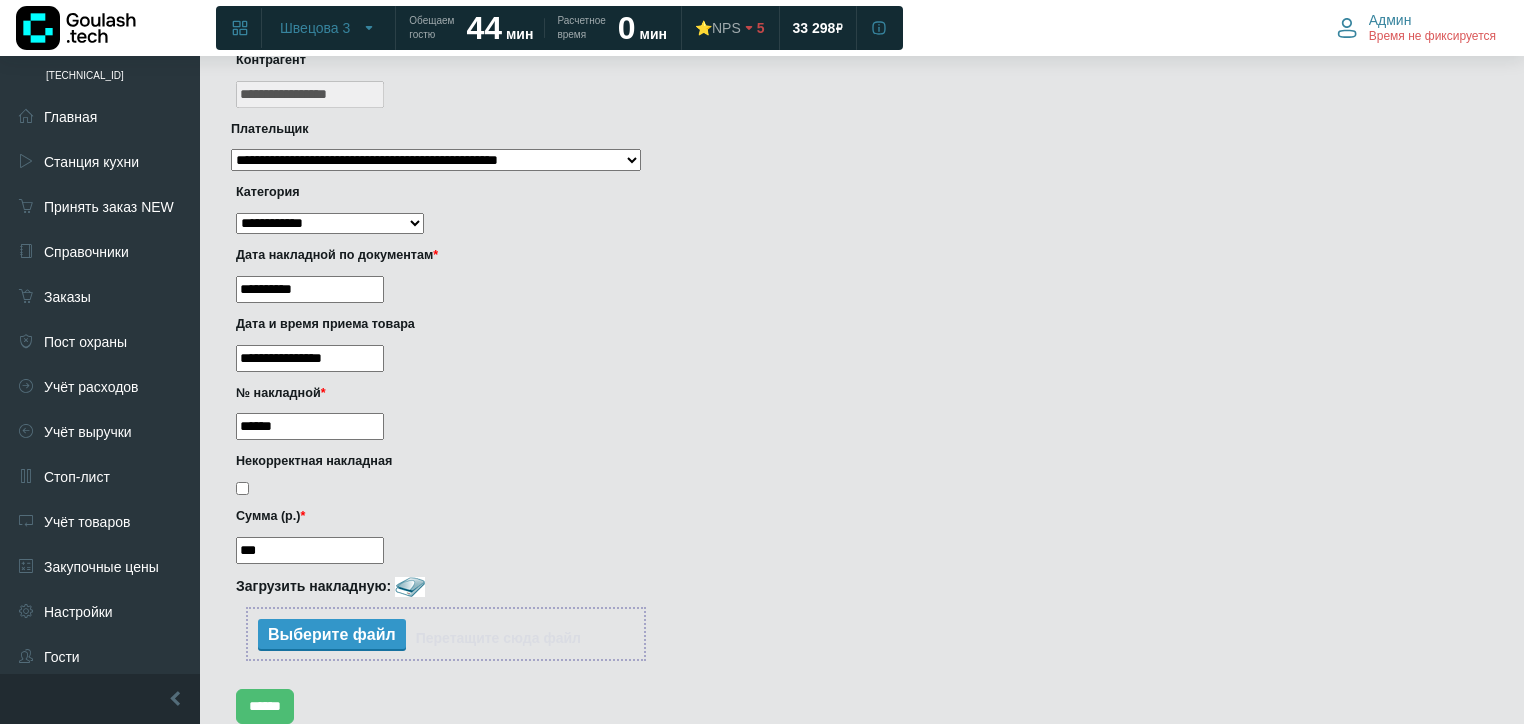 type on "***" 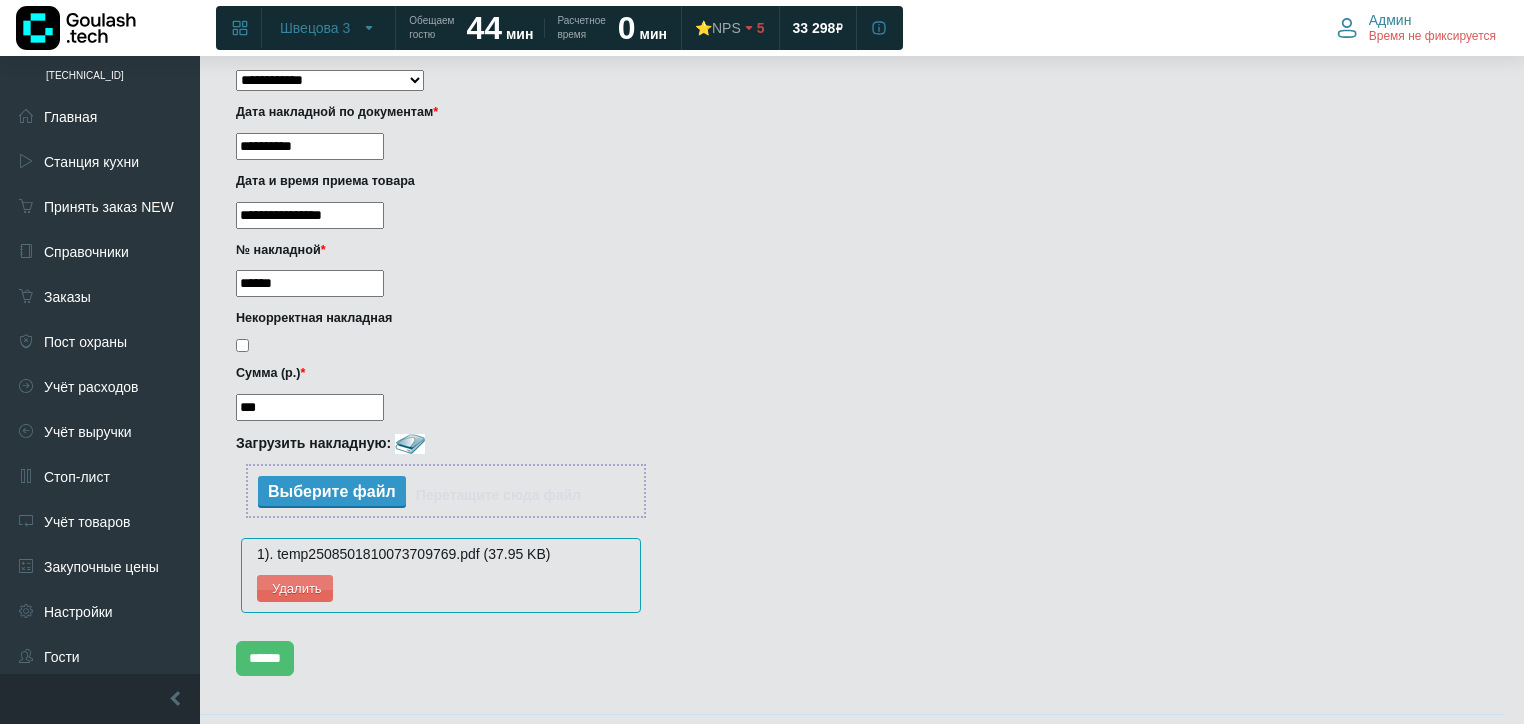 scroll, scrollTop: 416, scrollLeft: 0, axis: vertical 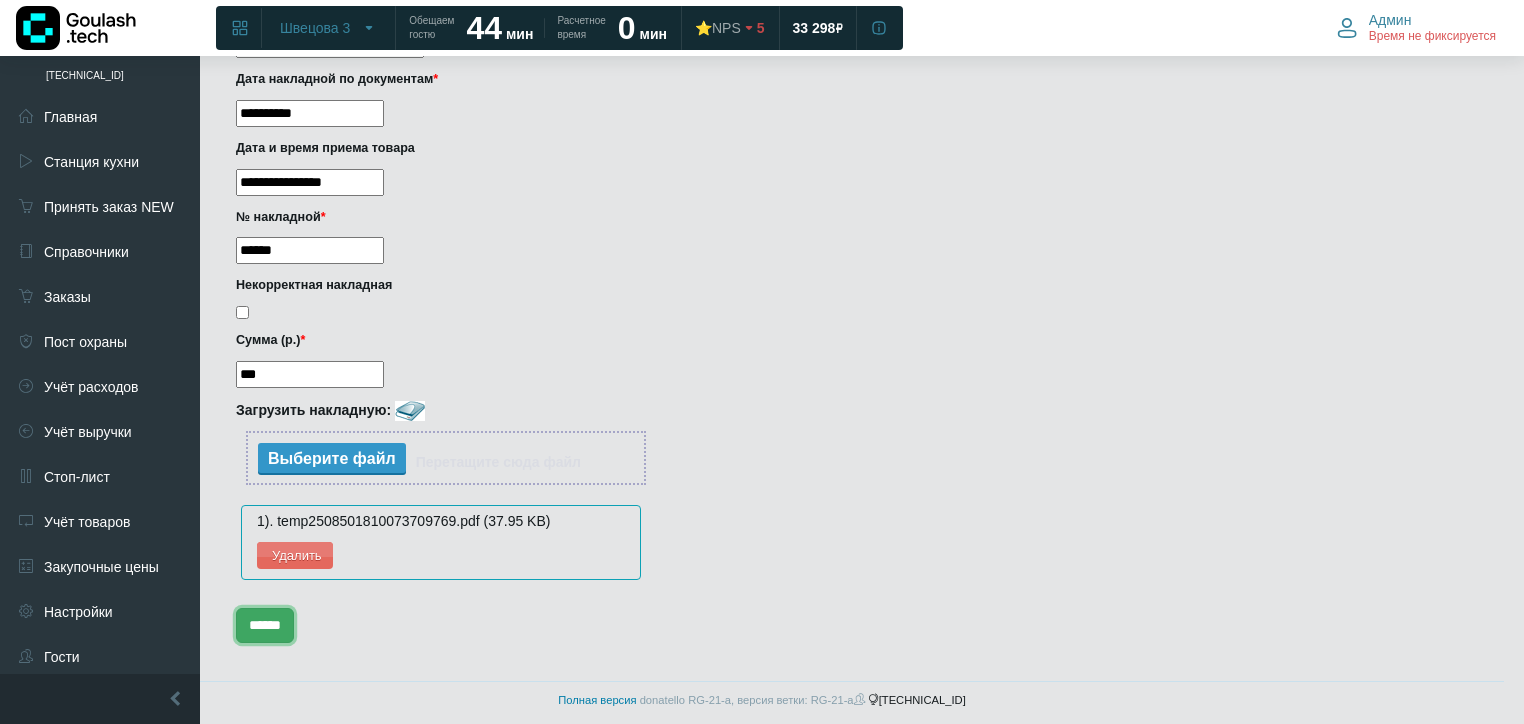 click on "******" at bounding box center [265, 625] 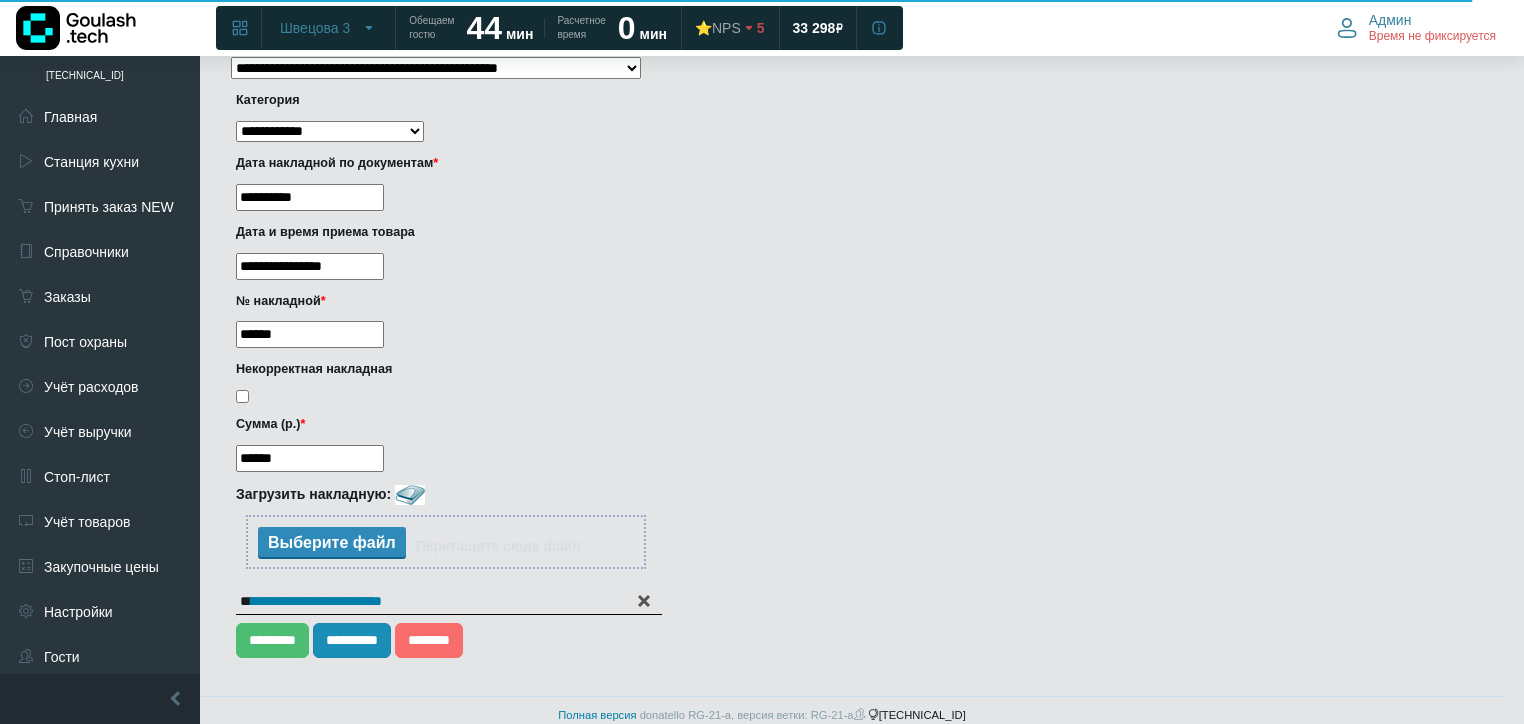 scroll, scrollTop: 346, scrollLeft: 0, axis: vertical 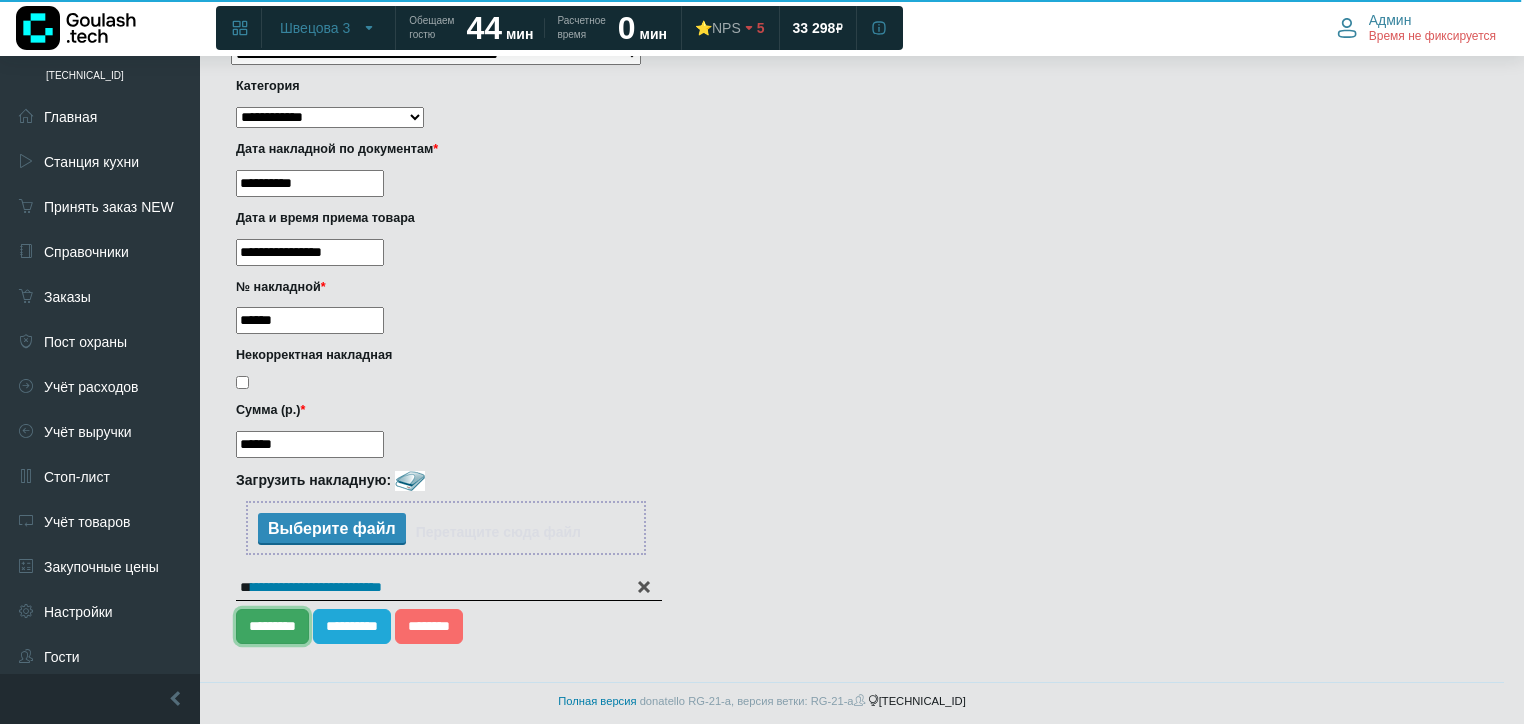 click on "*********" at bounding box center (272, 626) 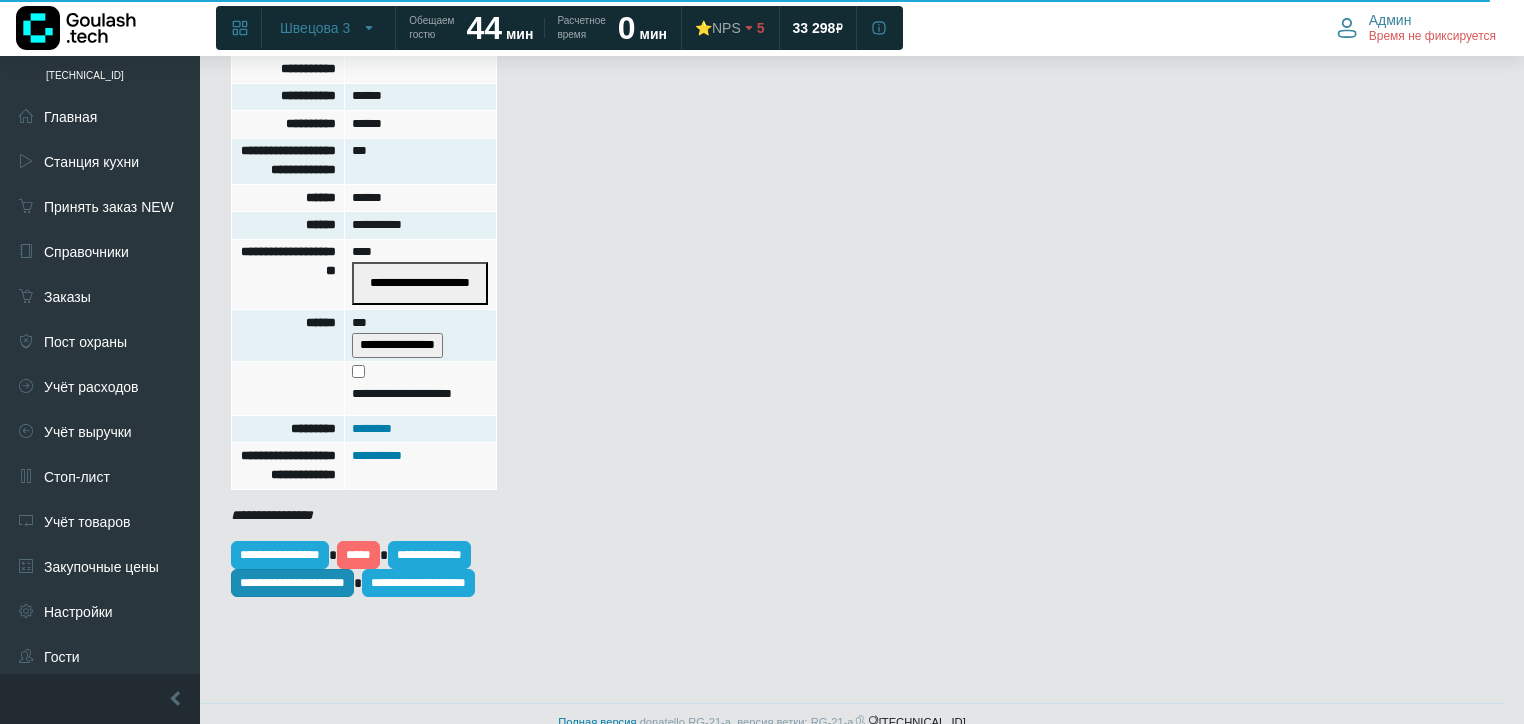 scroll, scrollTop: 640, scrollLeft: 0, axis: vertical 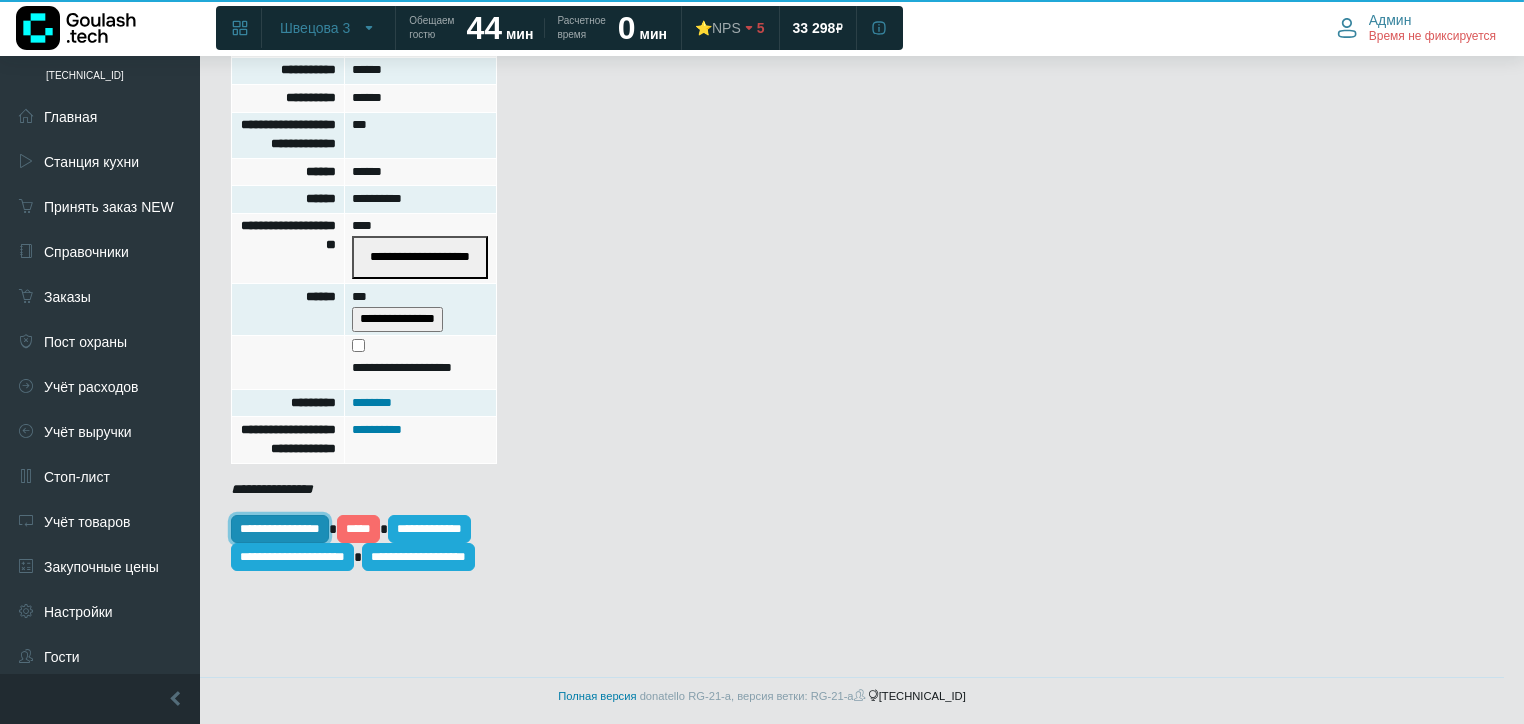 click on "**********" at bounding box center (280, 529) 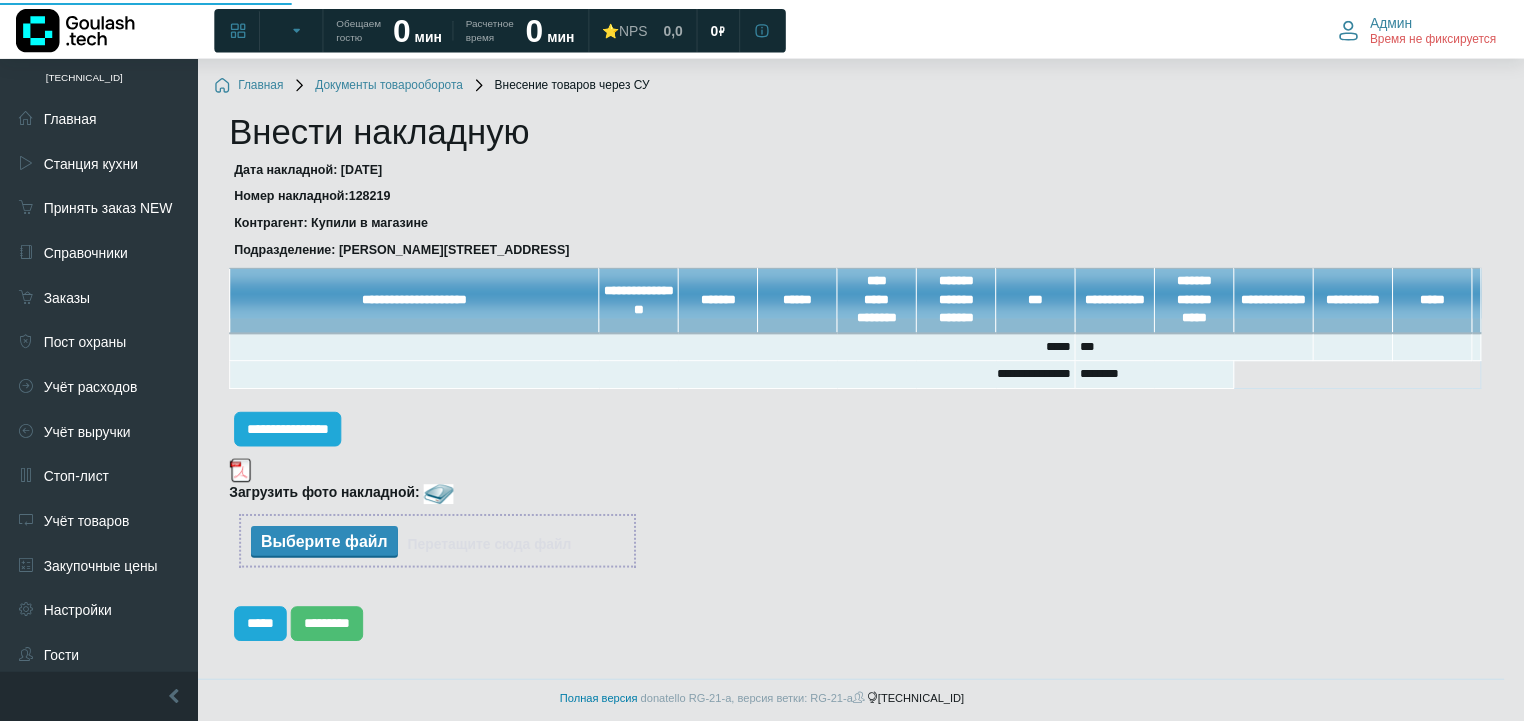 scroll, scrollTop: 0, scrollLeft: 0, axis: both 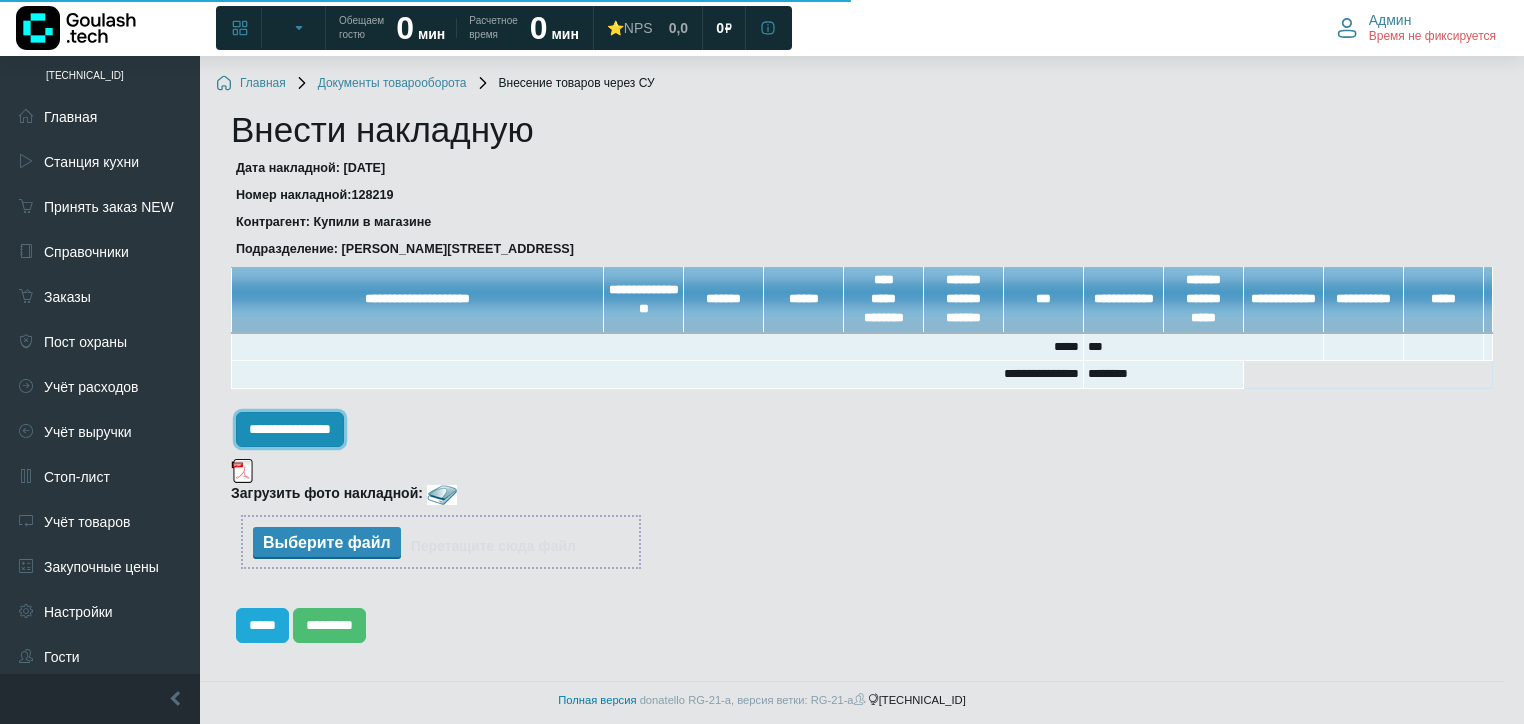 click on "**********" at bounding box center (290, 429) 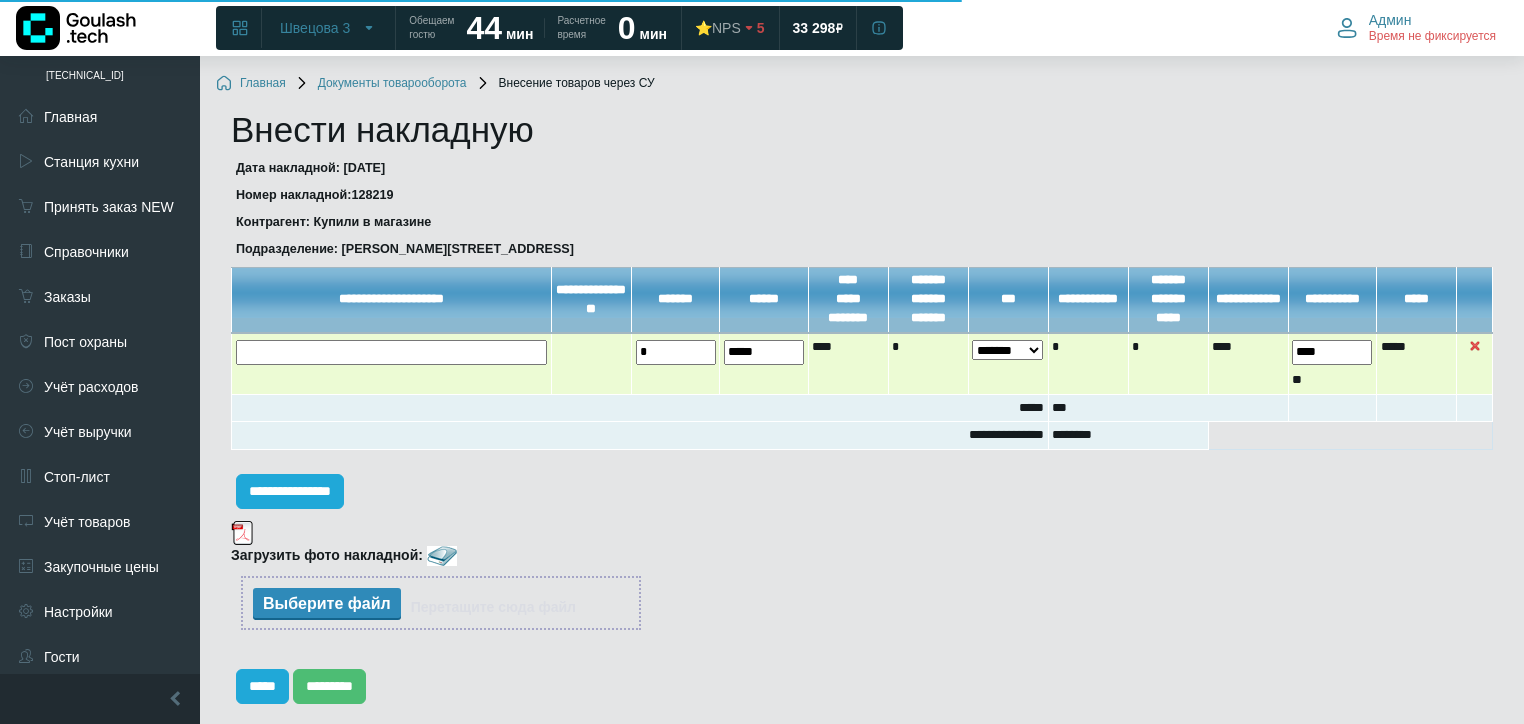 click at bounding box center [0, 0] 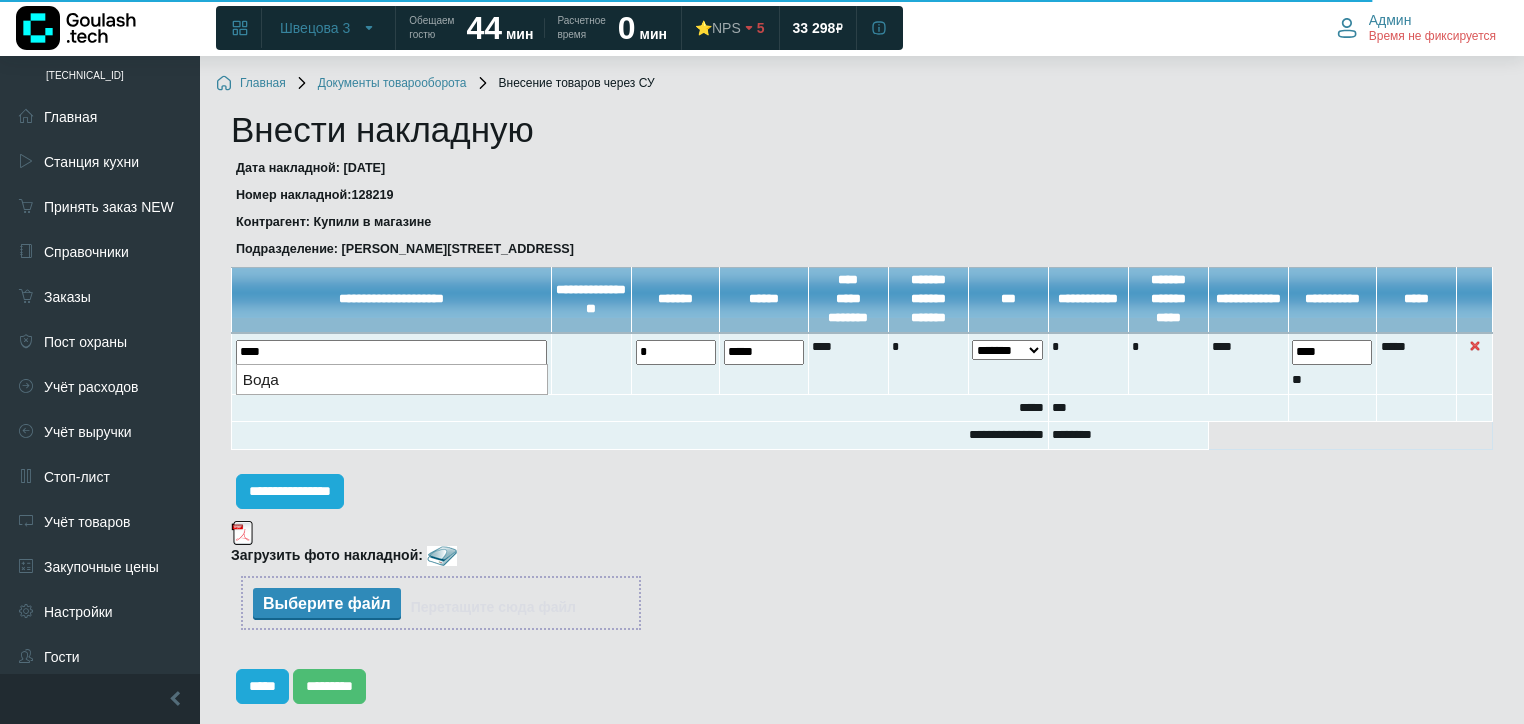 click on "Вода" at bounding box center (392, 379) 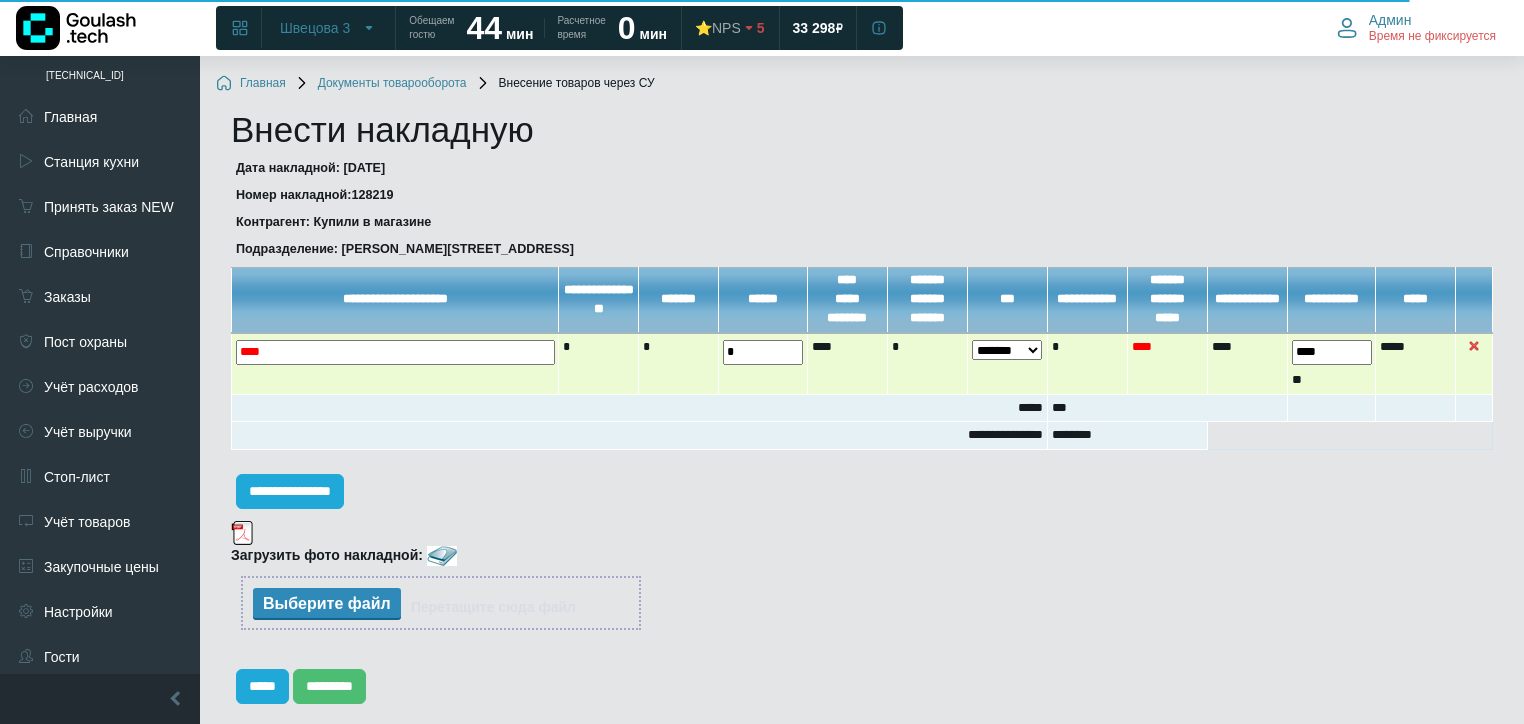 drag, startPoint x: 742, startPoint y: 357, endPoint x: 683, endPoint y: 370, distance: 60.41523 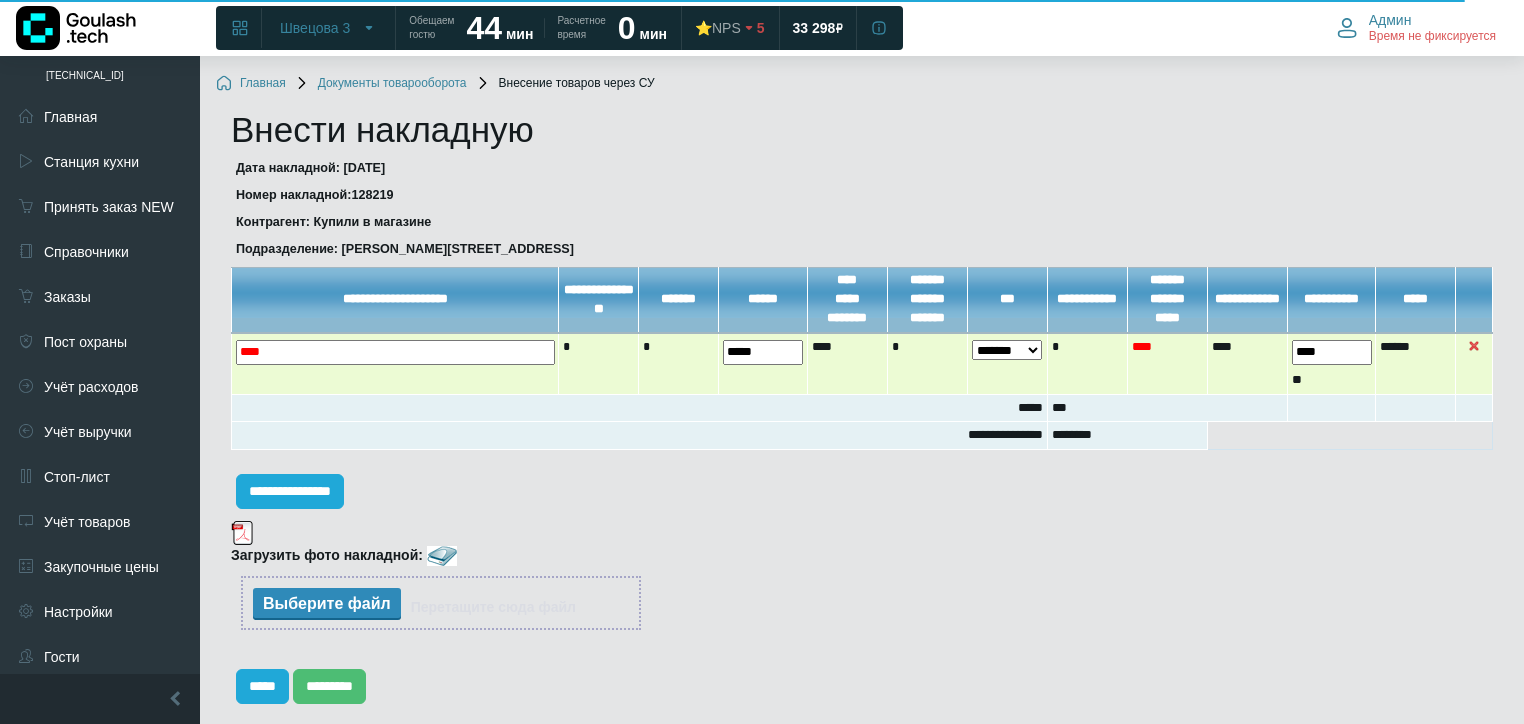 type on "*****" 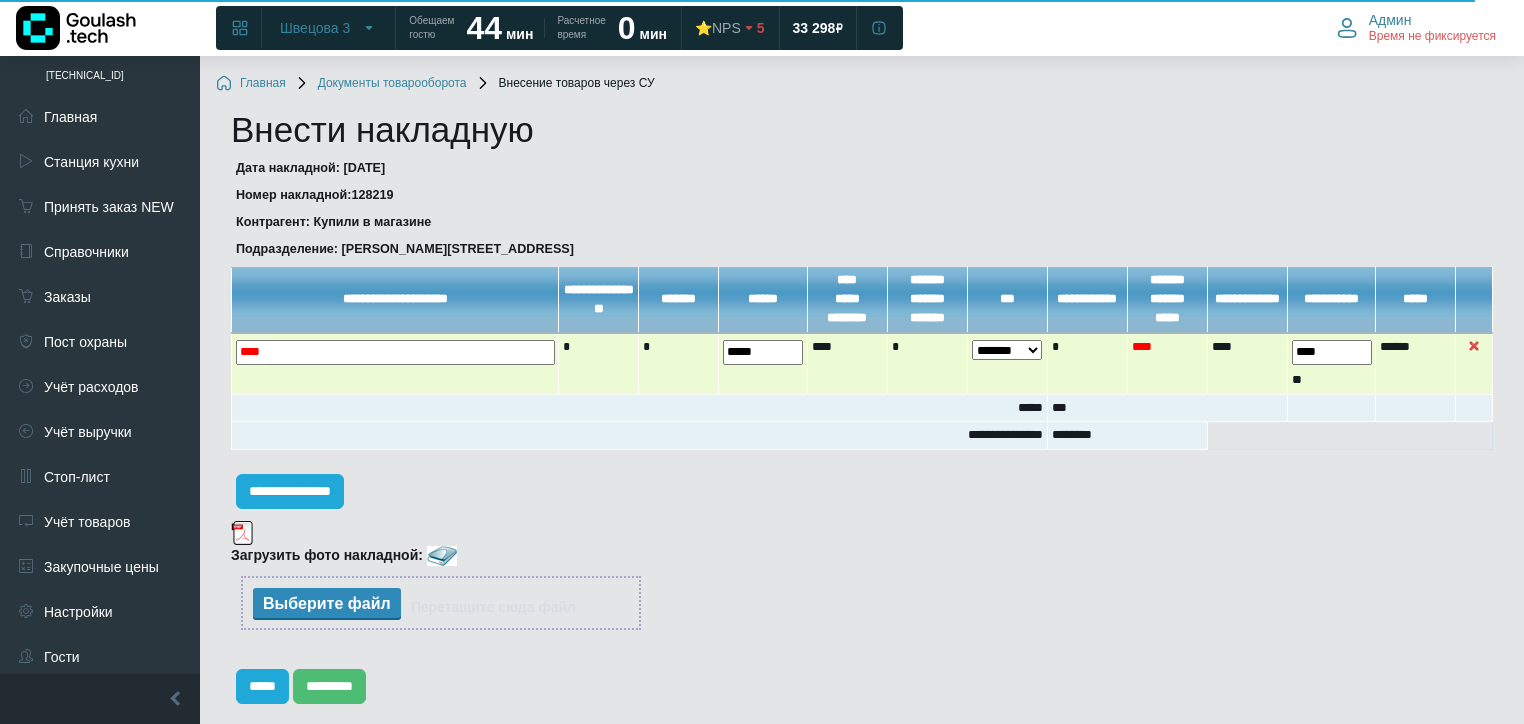 drag, startPoint x: 1333, startPoint y: 351, endPoint x: 1220, endPoint y: 364, distance: 113.74533 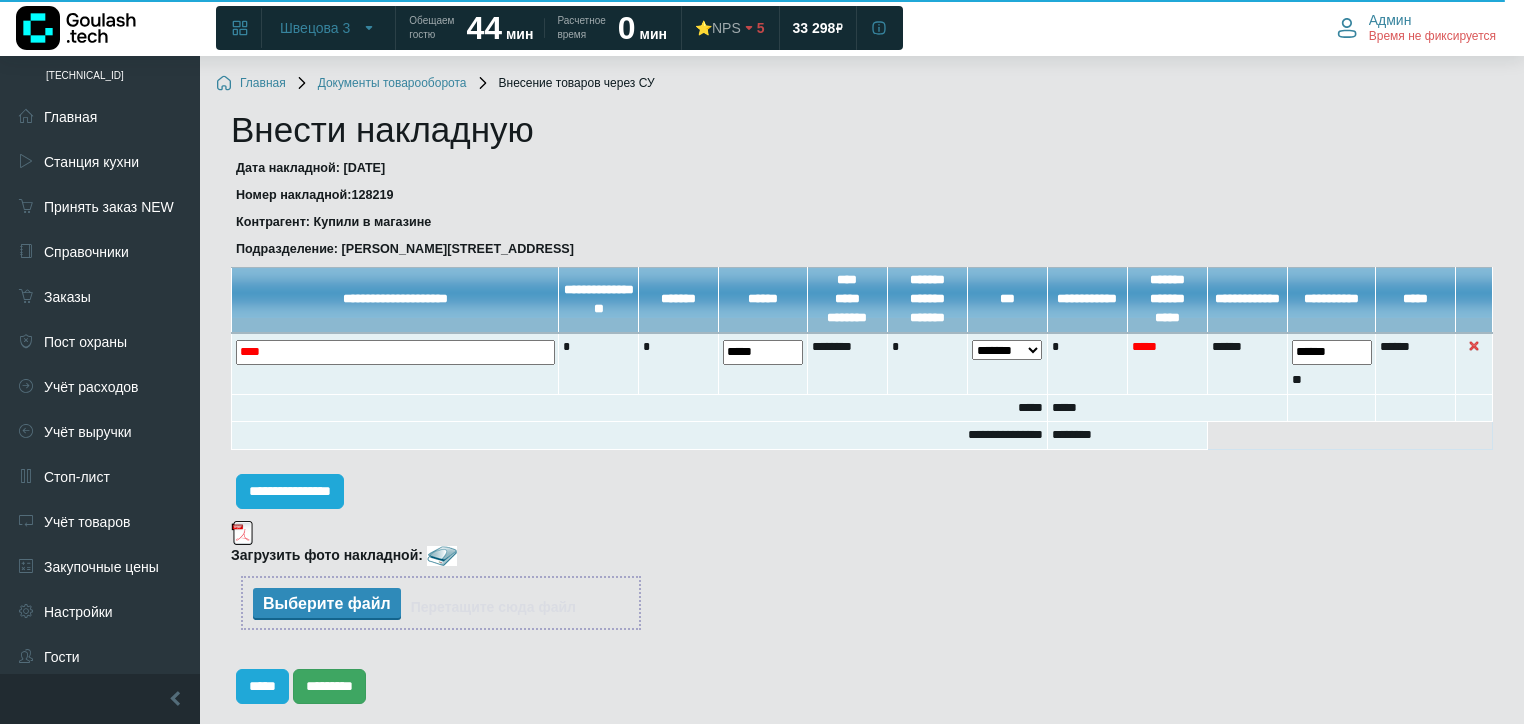 type on "******" 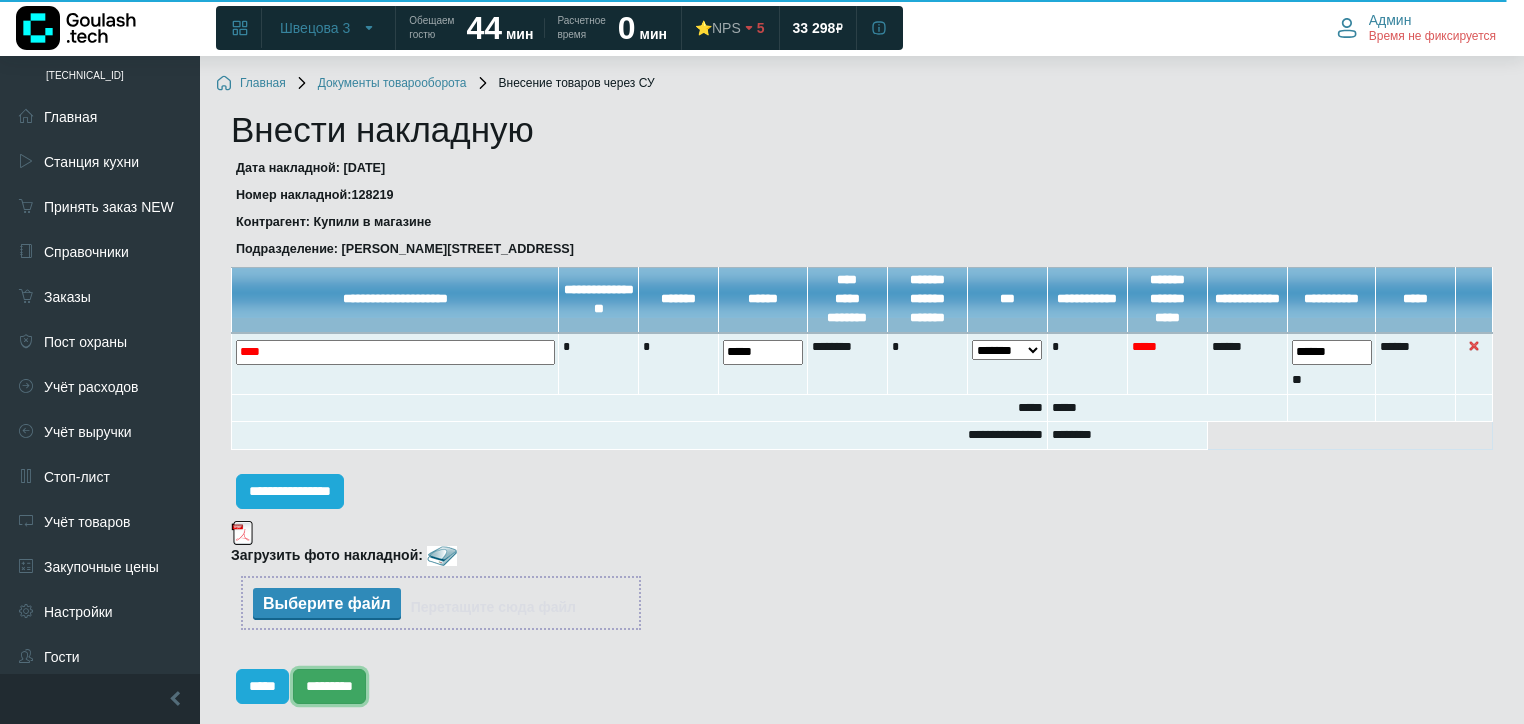 click on "*********" at bounding box center [329, 686] 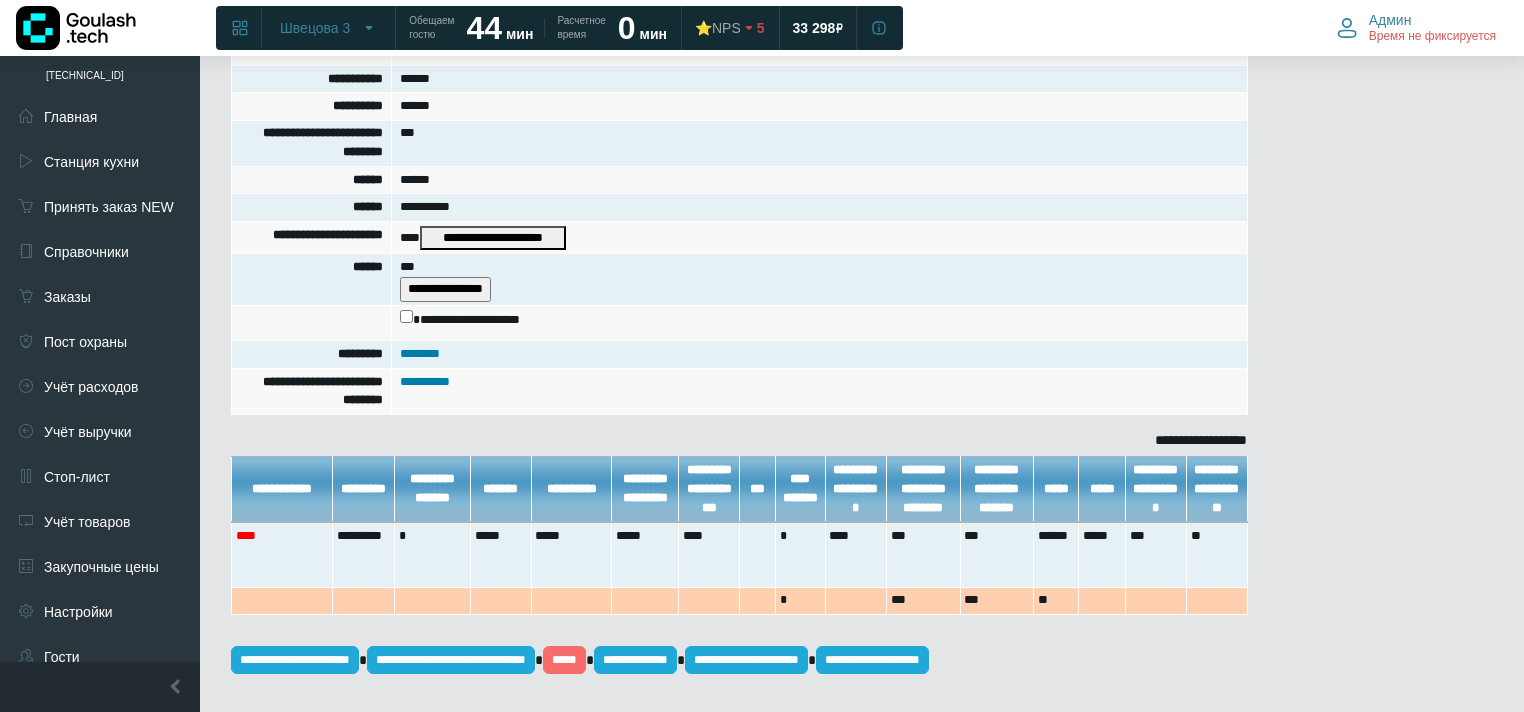 scroll, scrollTop: 493, scrollLeft: 0, axis: vertical 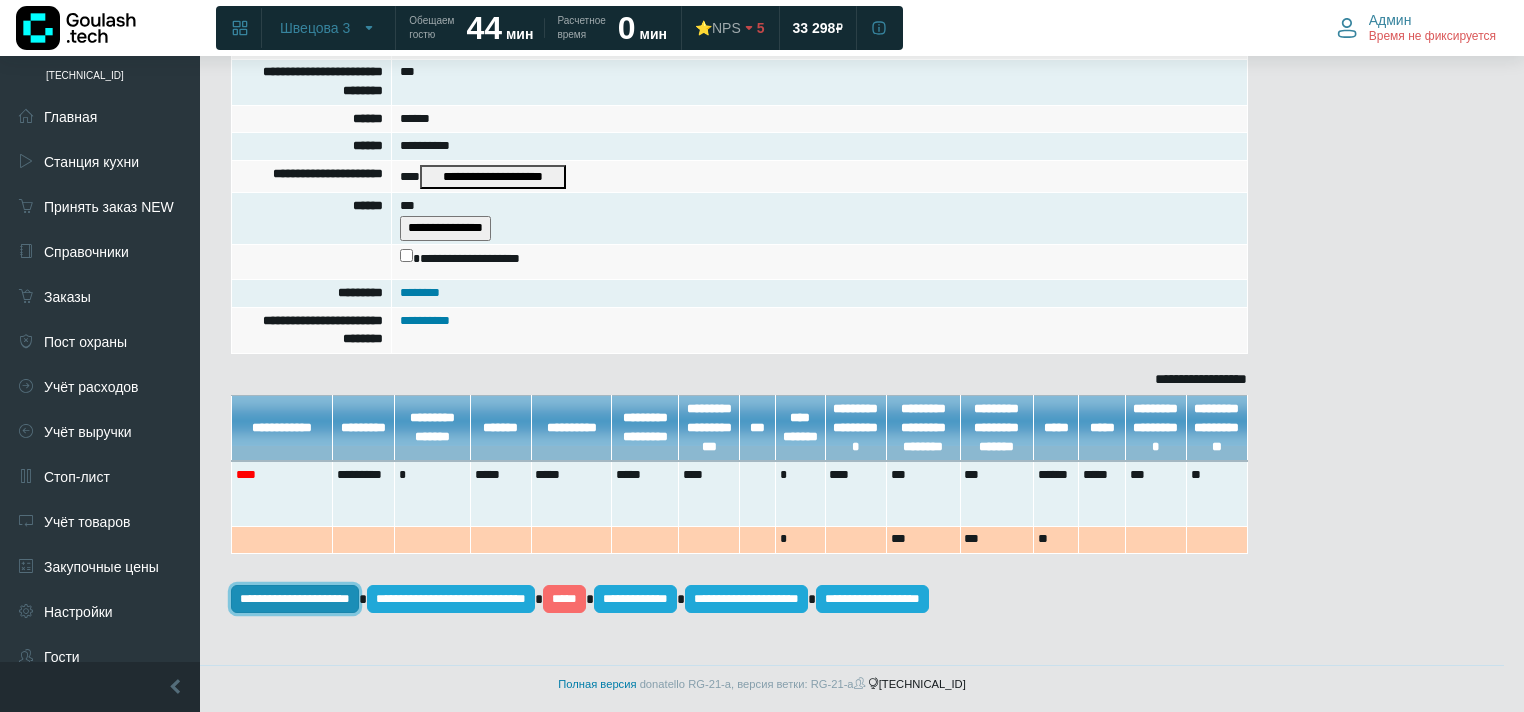 click on "**********" at bounding box center [295, 599] 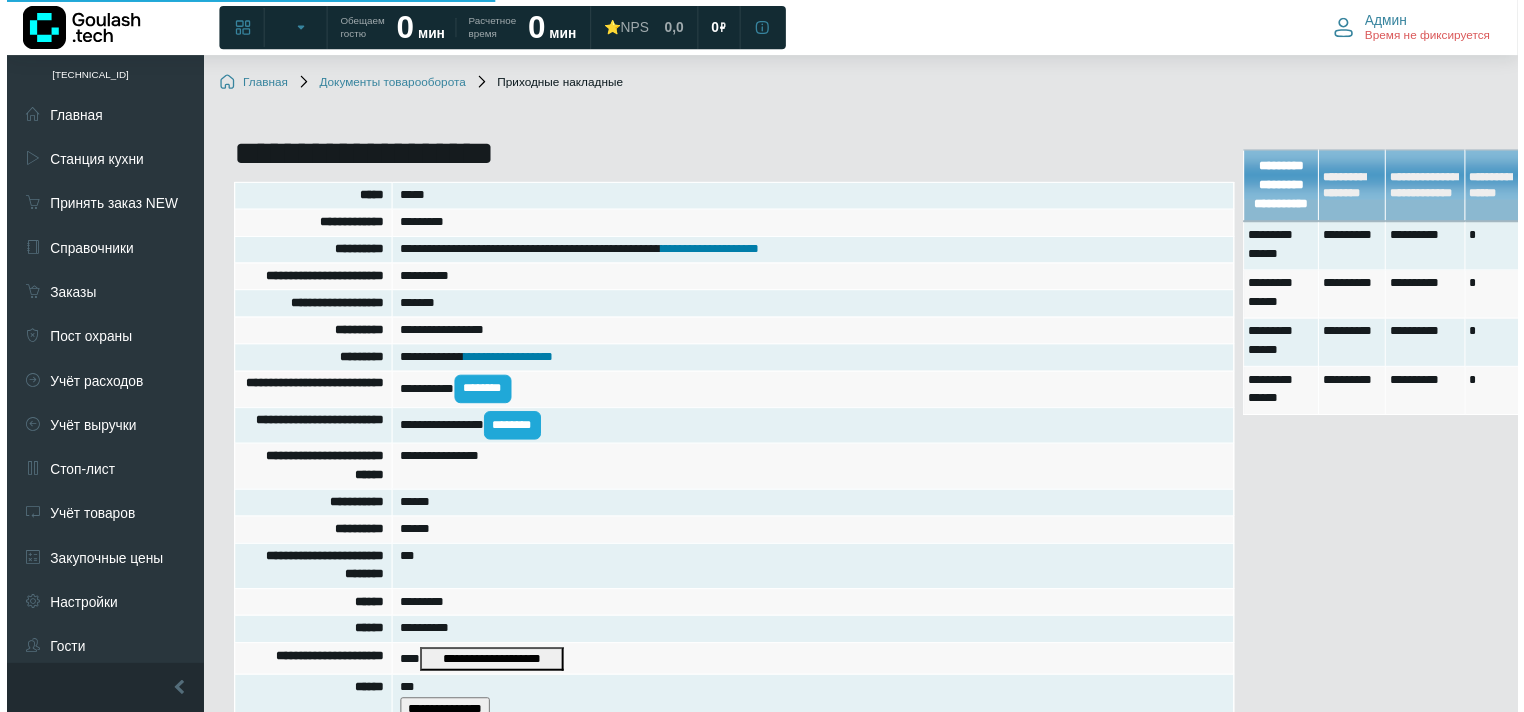 scroll, scrollTop: 488, scrollLeft: 0, axis: vertical 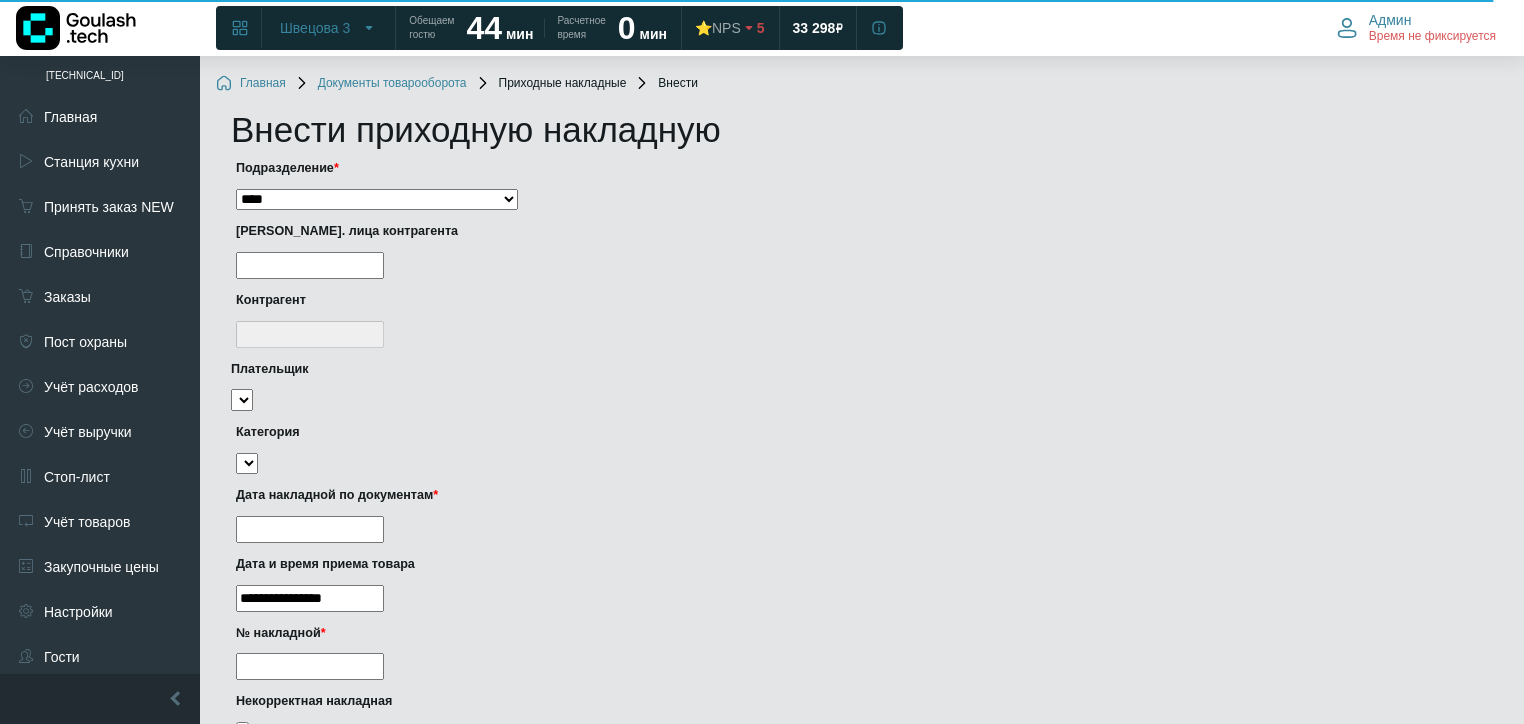 drag, startPoint x: 318, startPoint y: 198, endPoint x: 322, endPoint y: 209, distance: 11.7046995 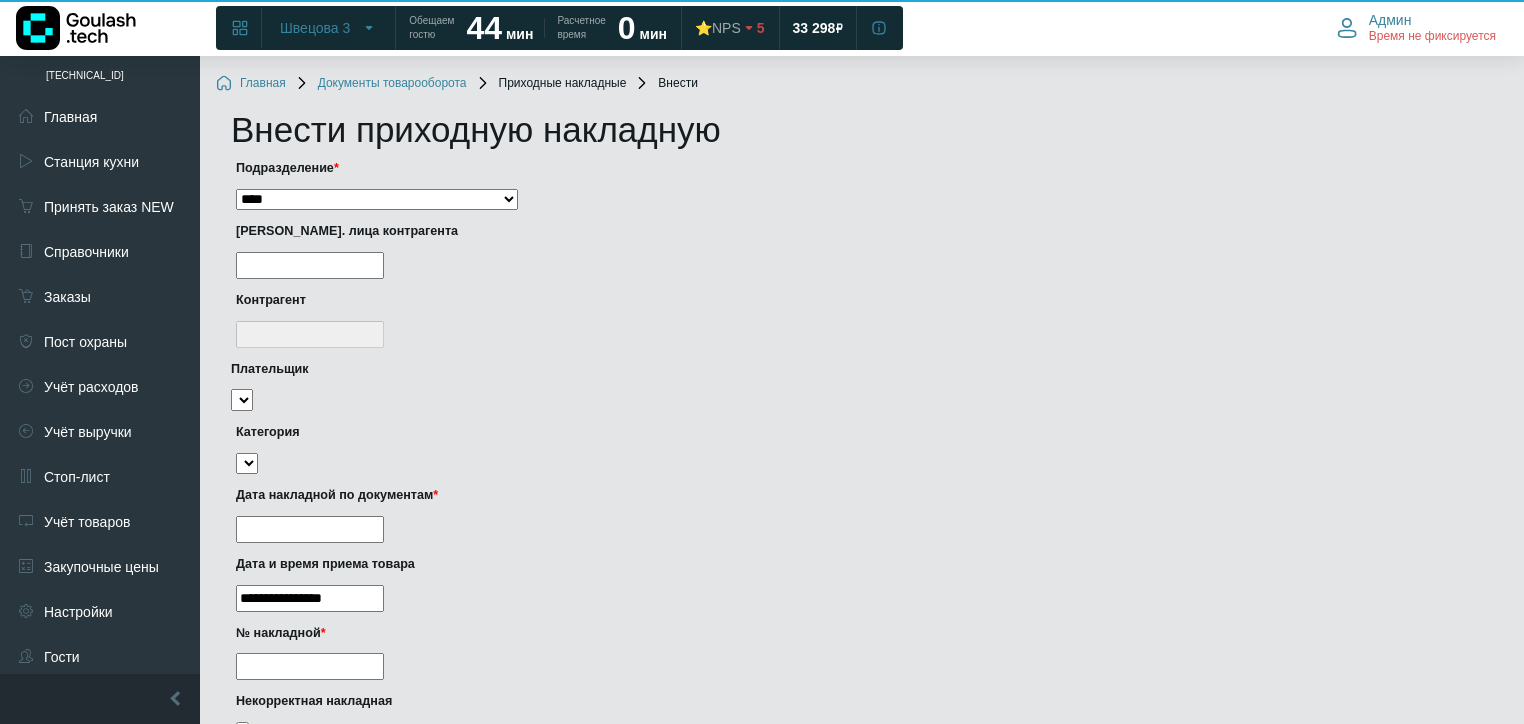 select on "***" 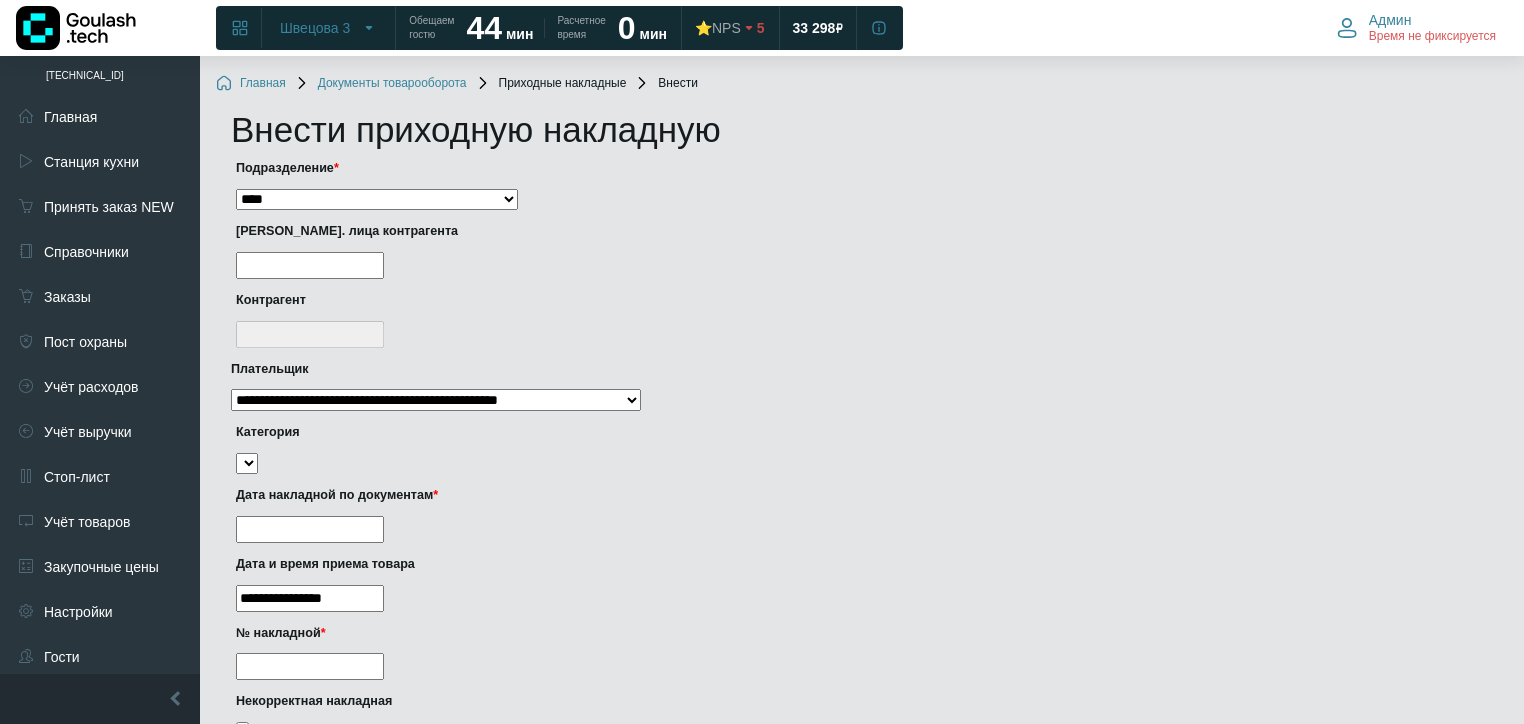 click at bounding box center [310, 265] 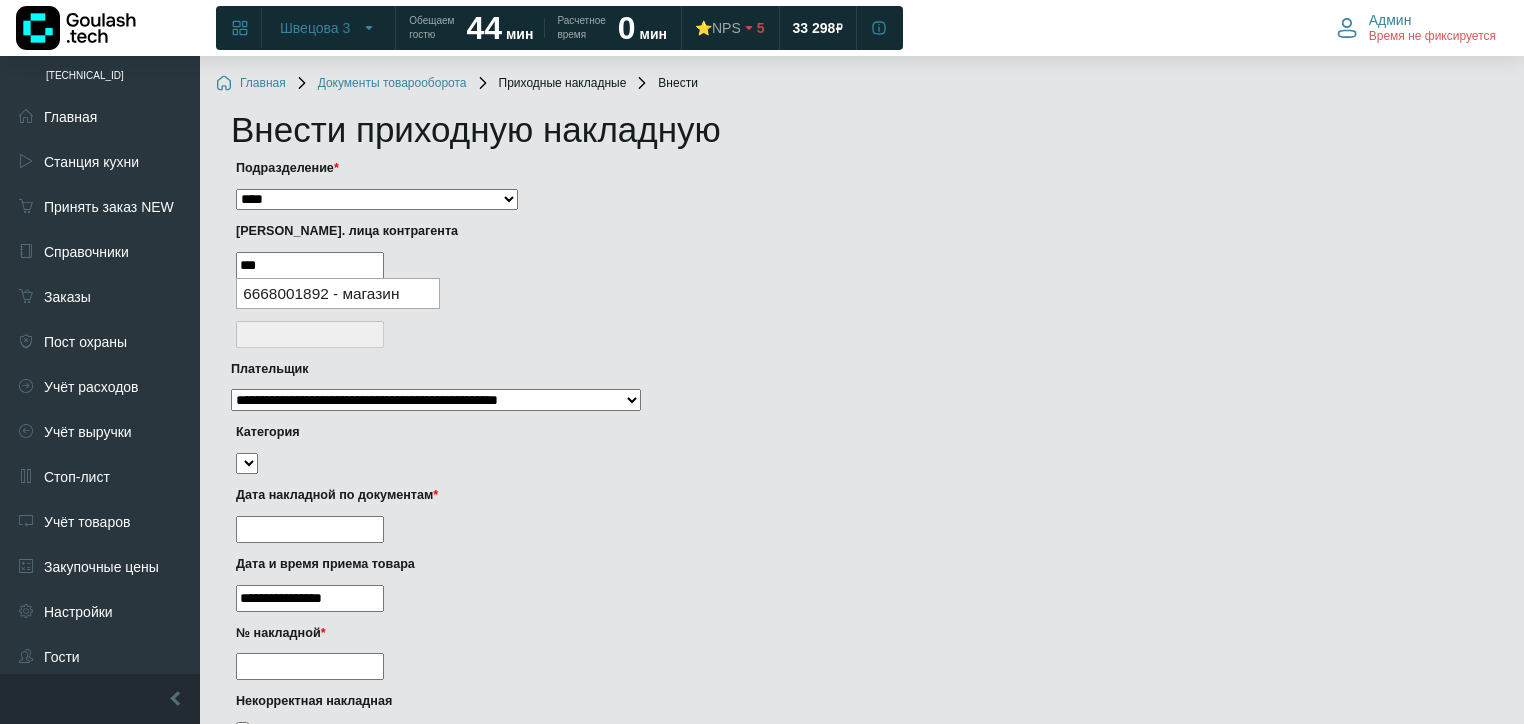 click on "6668001892 - магазин" at bounding box center (338, 293) 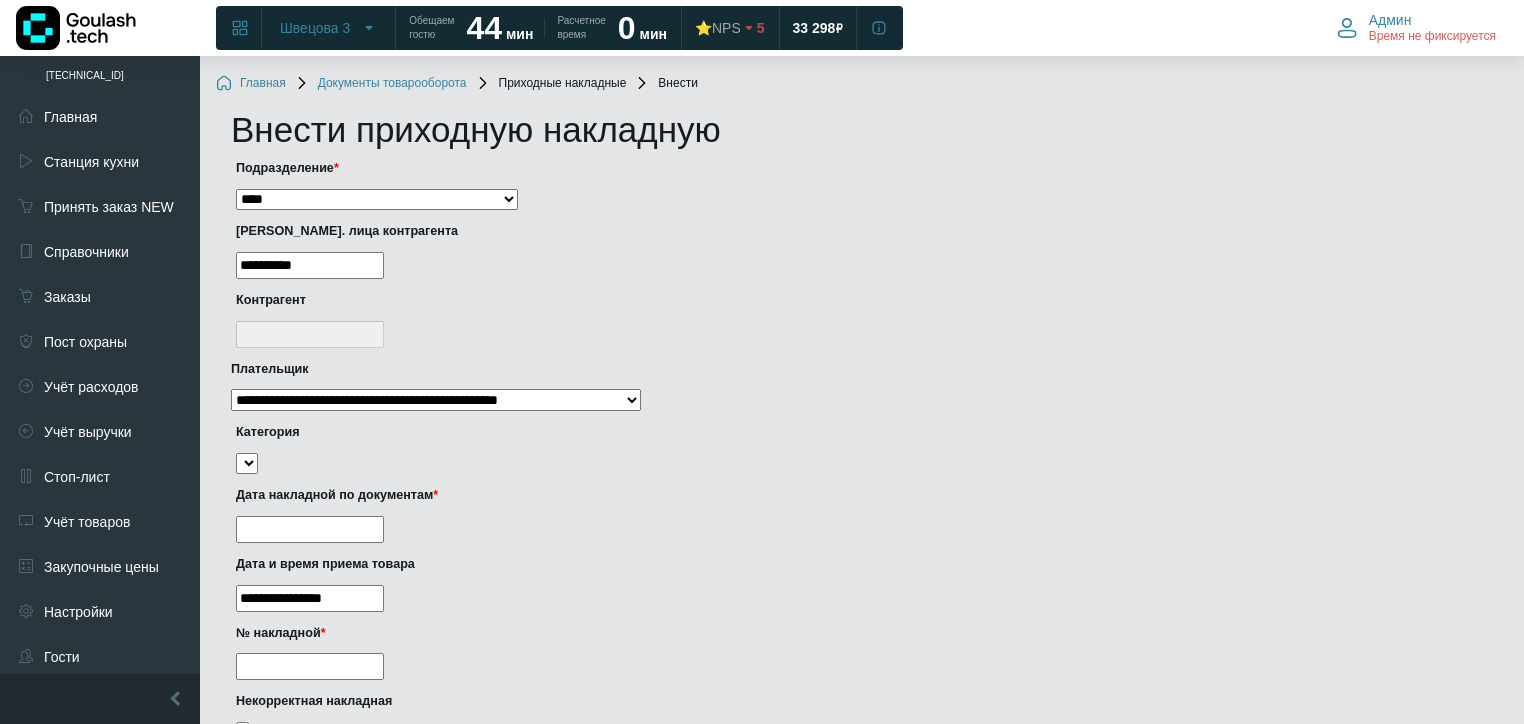 type on "**********" 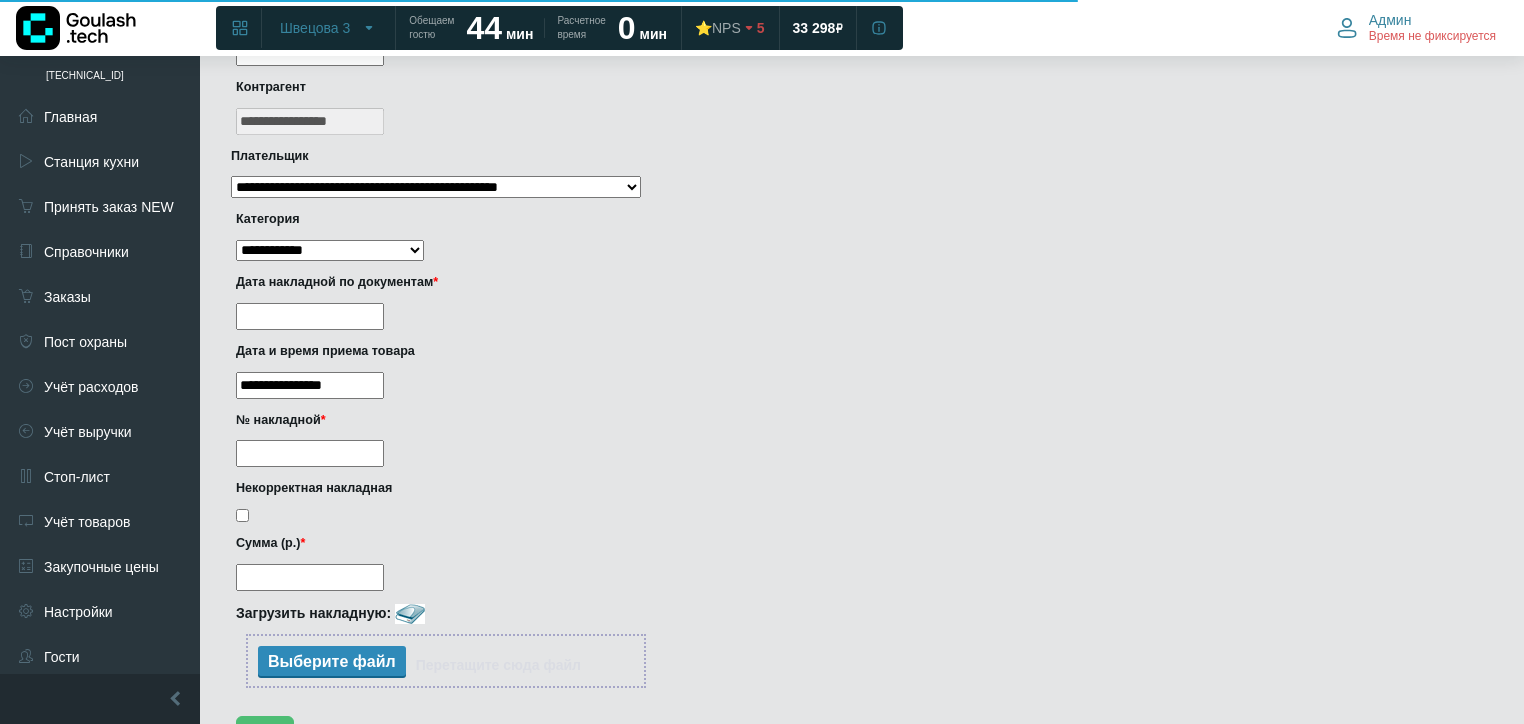 scroll, scrollTop: 320, scrollLeft: 0, axis: vertical 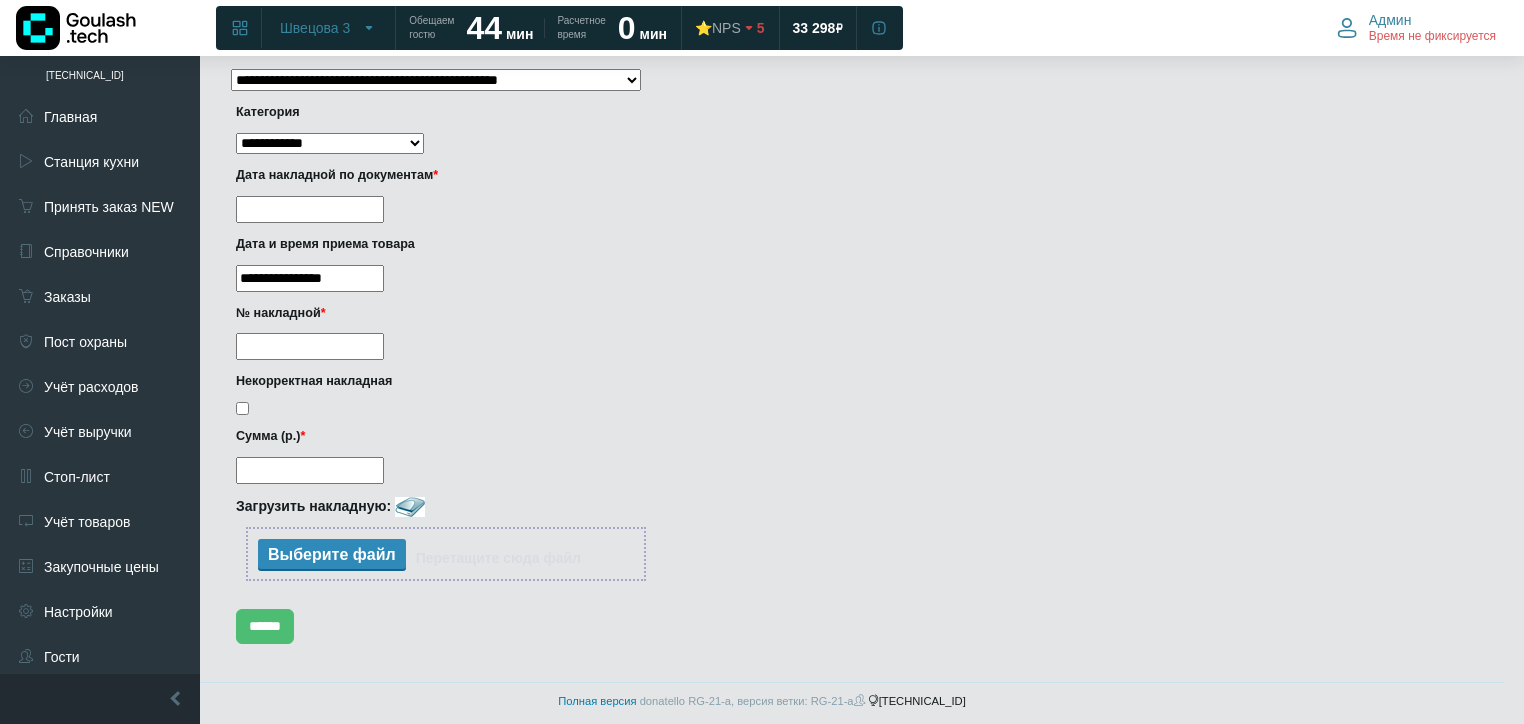 type on "**********" 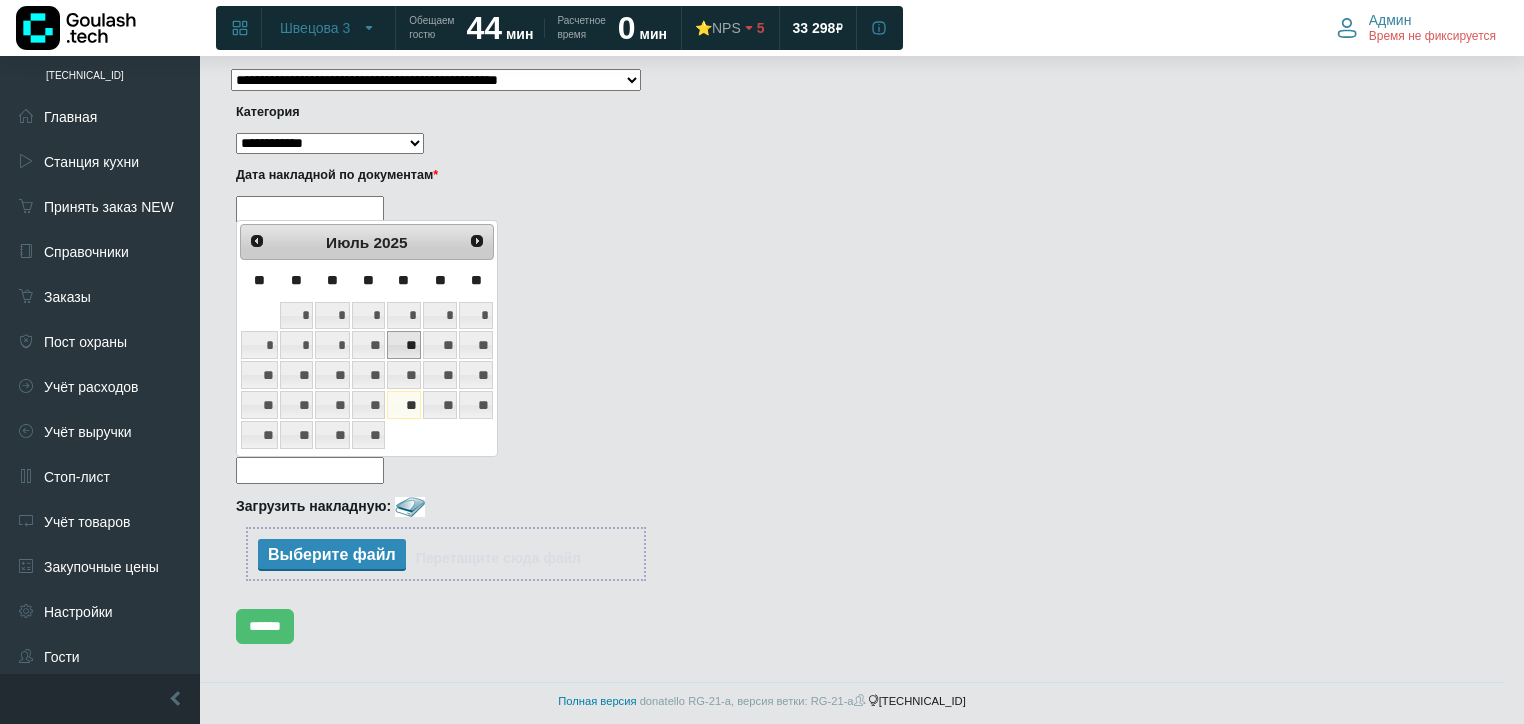 click on "**" at bounding box center (404, 345) 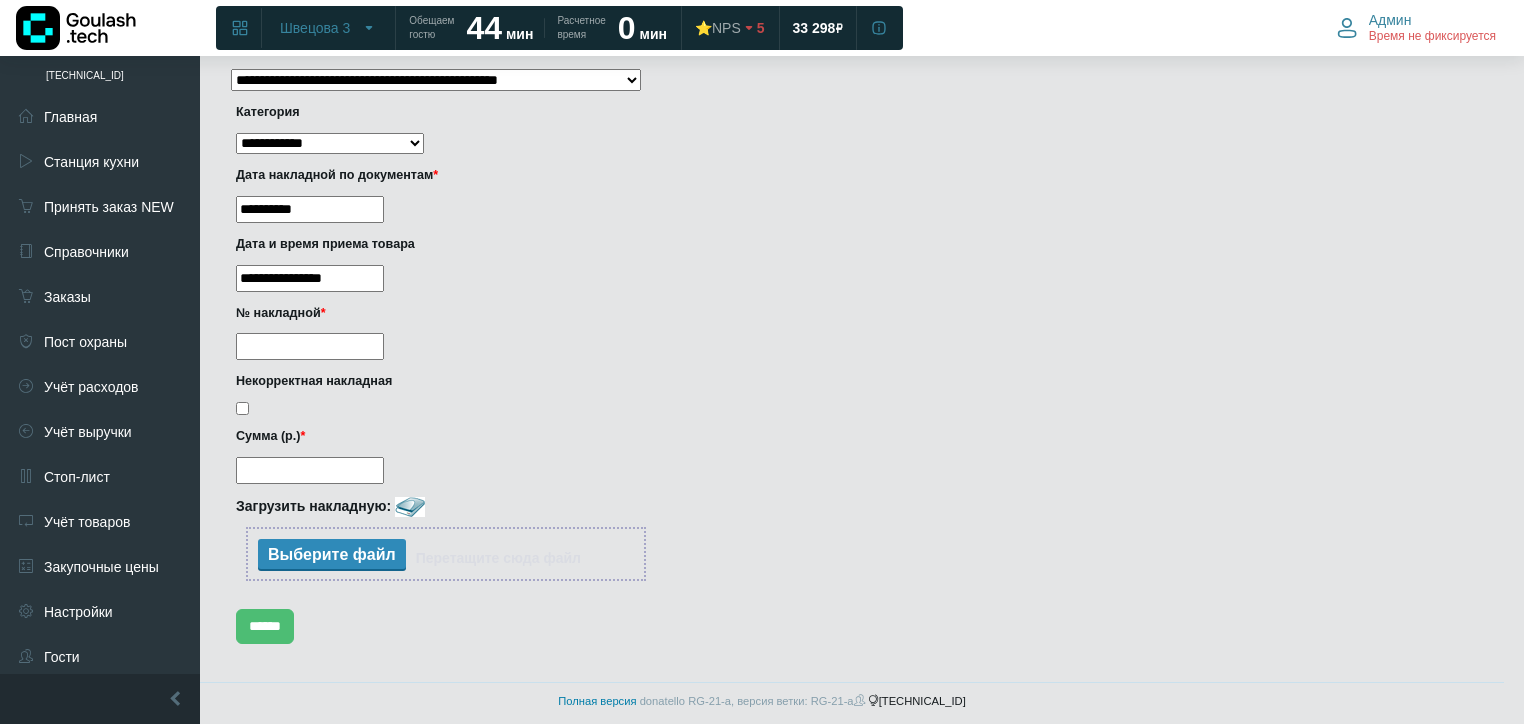 click on "№ накладной  *" at bounding box center [310, 346] 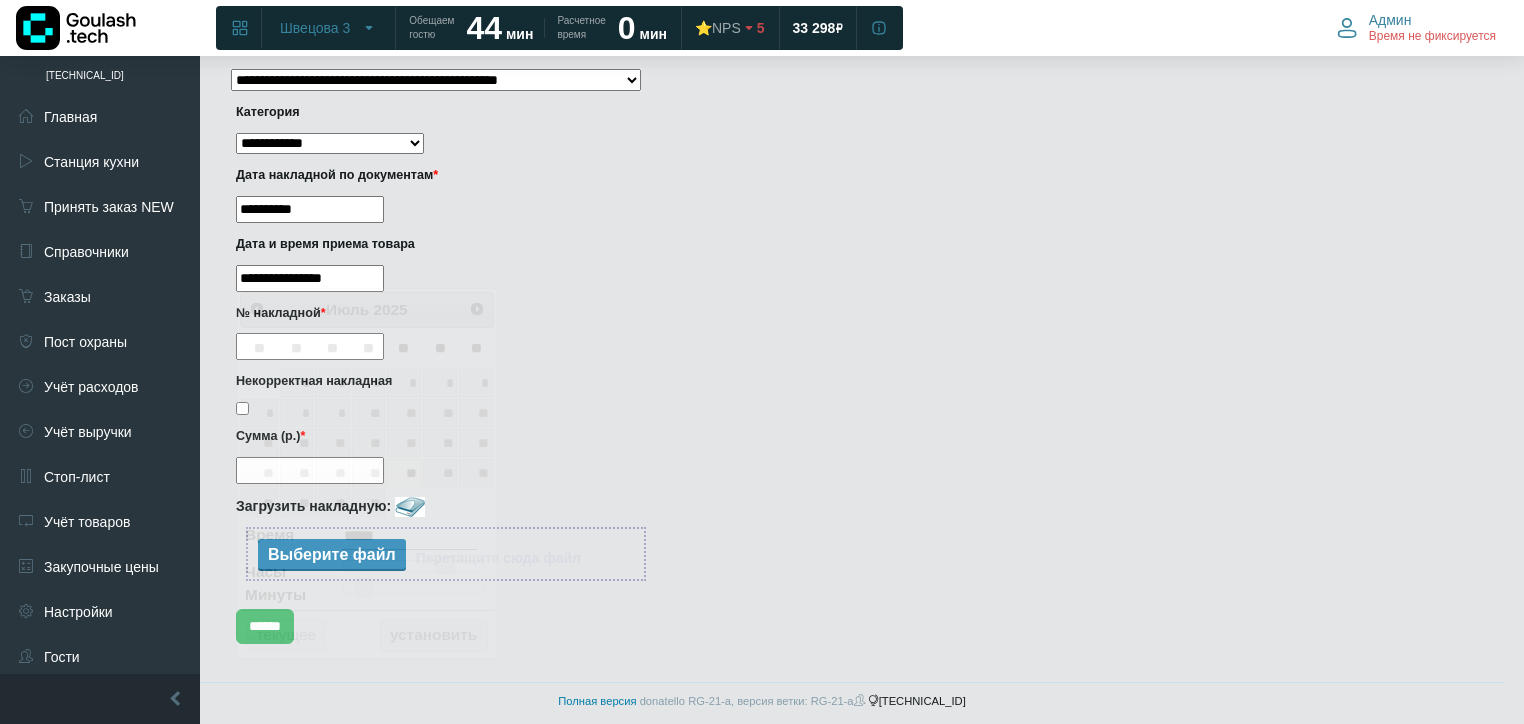 click on "**********" at bounding box center (310, 278) 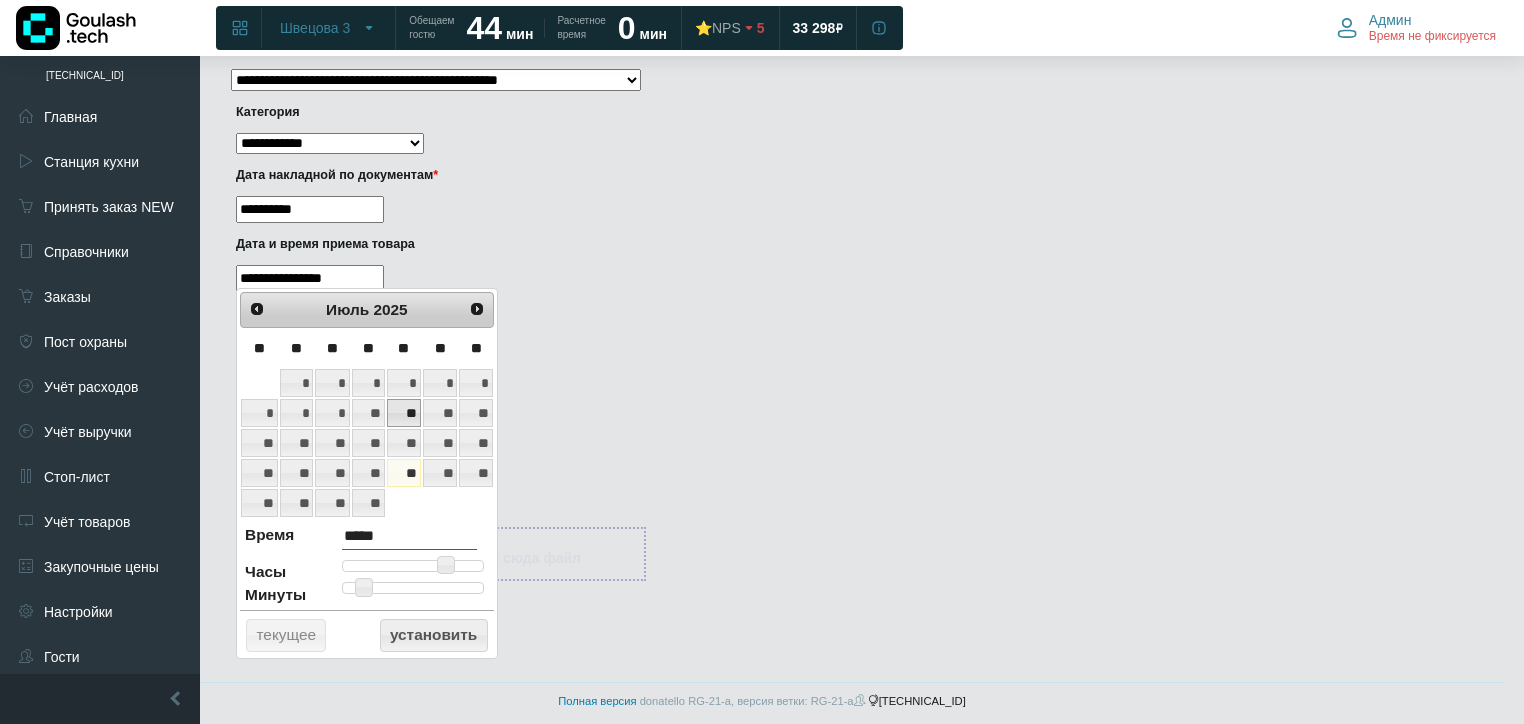 click on "**" at bounding box center (404, 413) 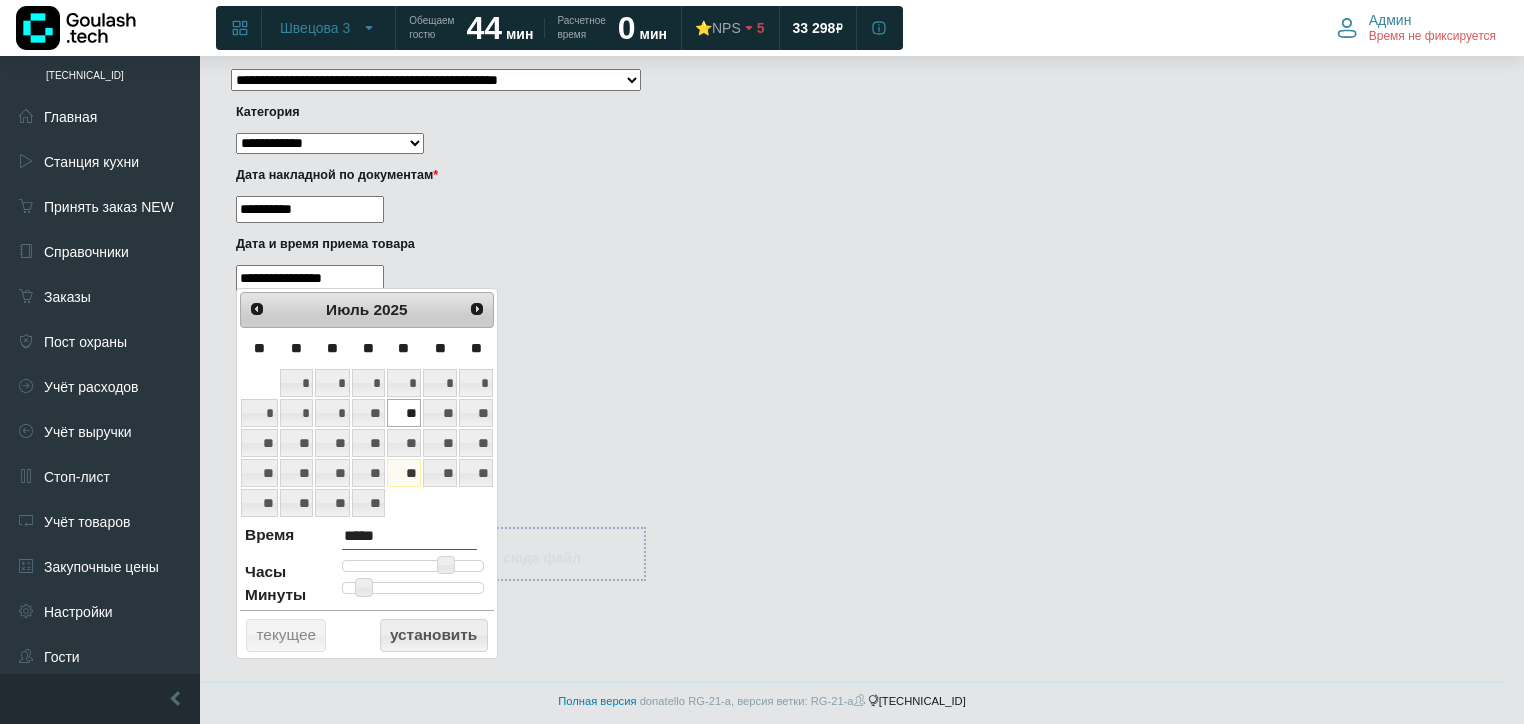 click on "Некорректная накладная" at bounding box center [857, 397] 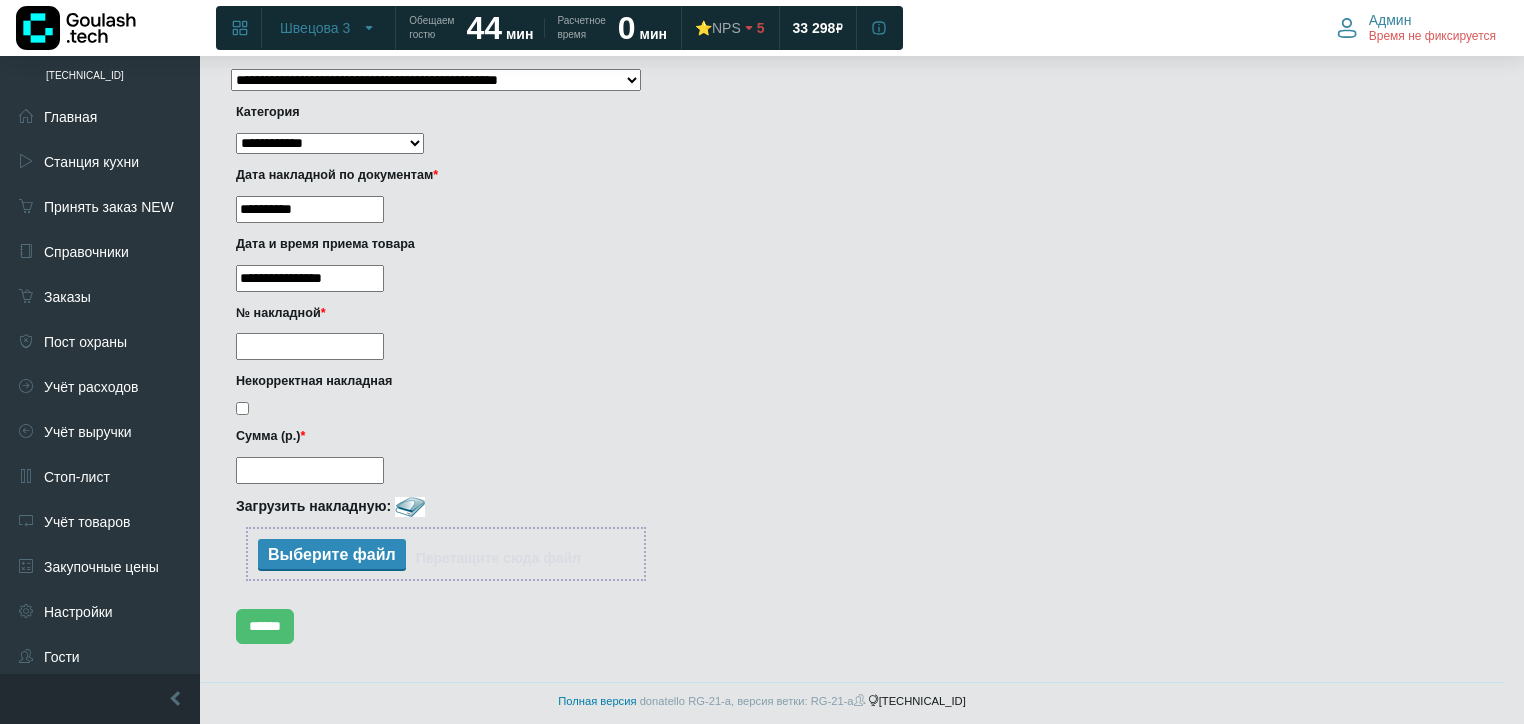 click on "№ накладной  *" at bounding box center [310, 346] 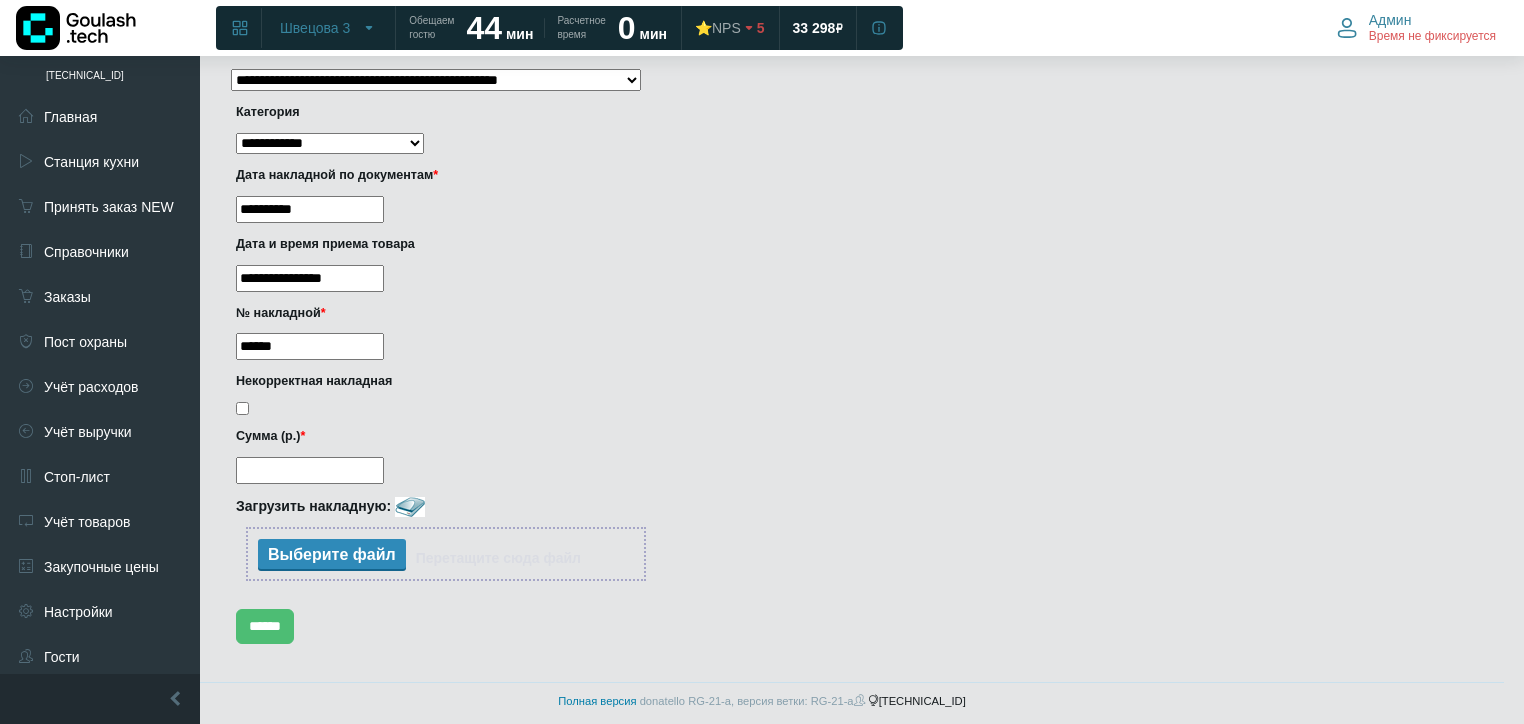 type on "******" 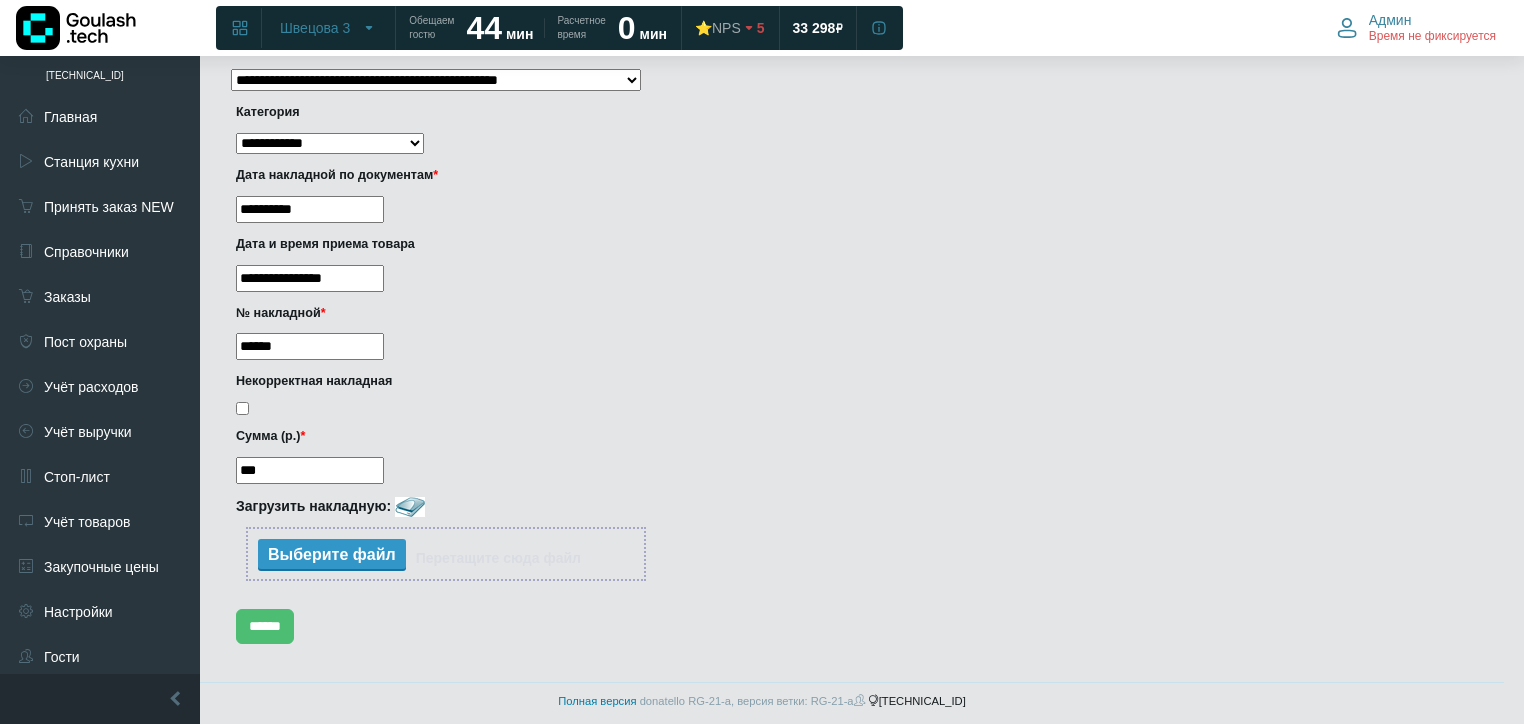 type on "***" 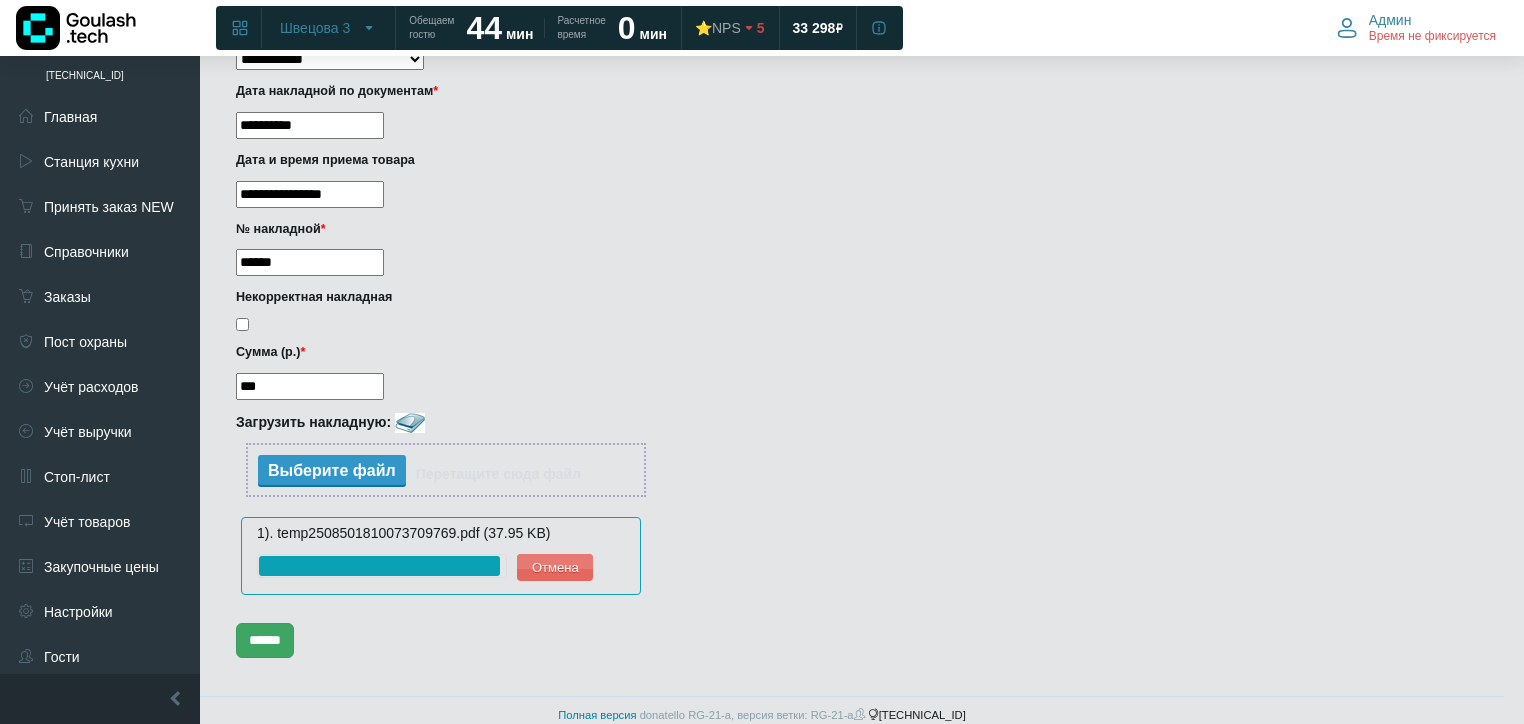 scroll, scrollTop: 416, scrollLeft: 0, axis: vertical 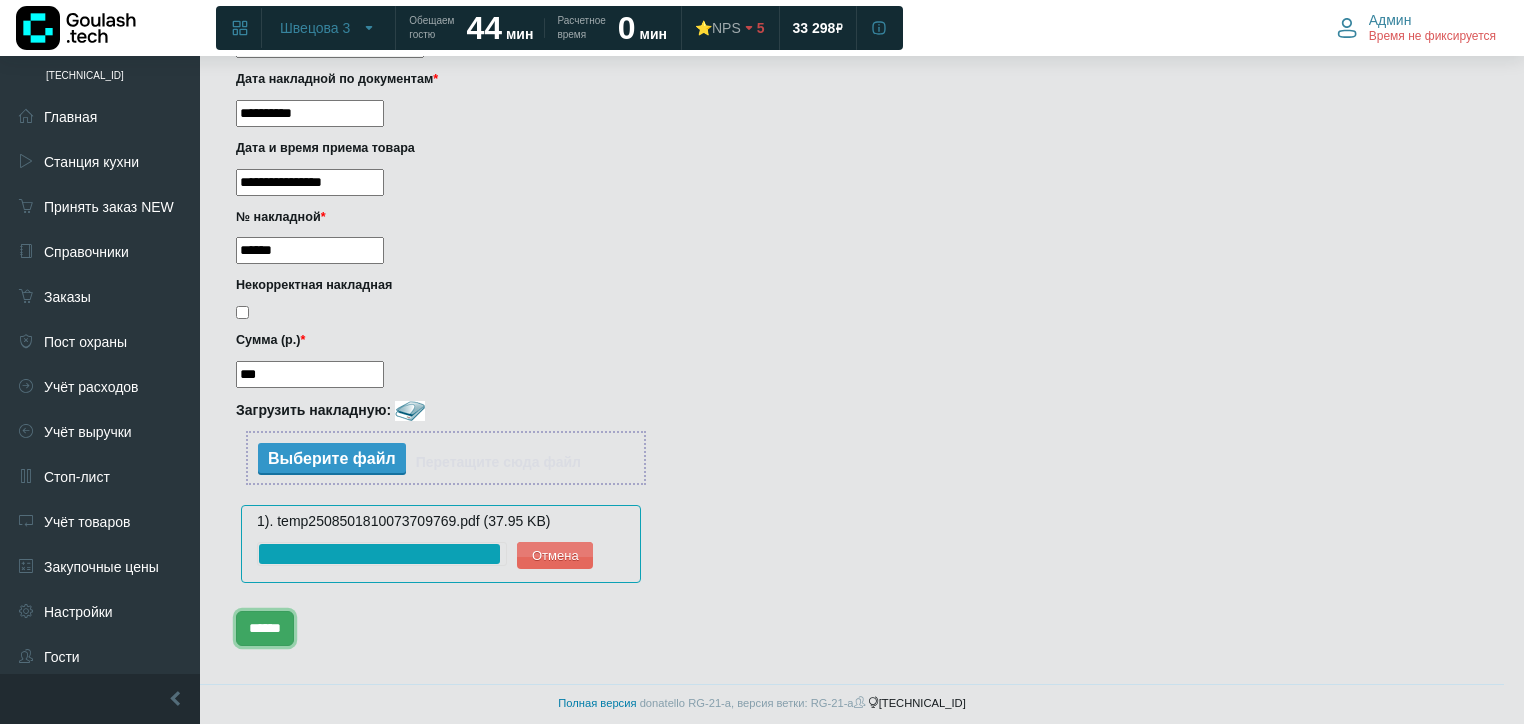 click on "******" at bounding box center [265, 628] 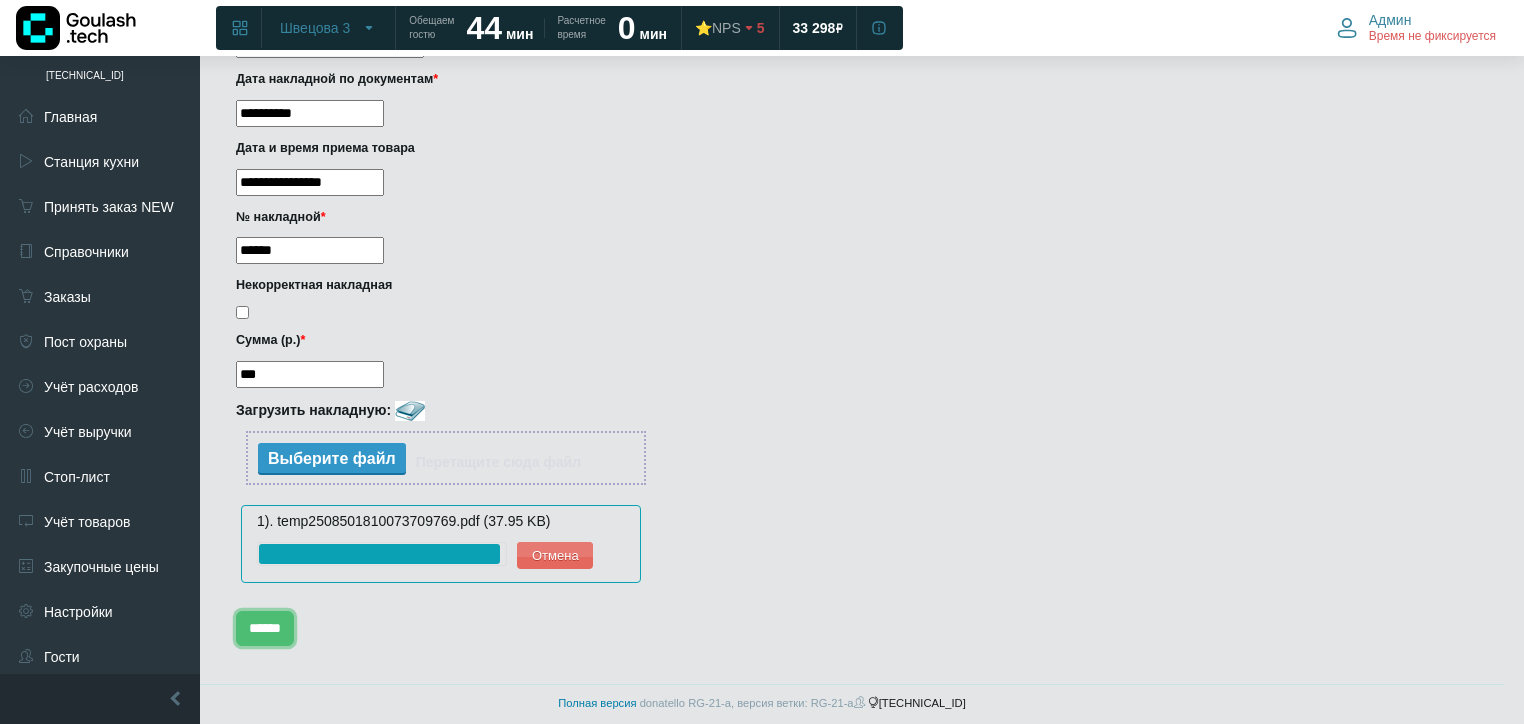 scroll, scrollTop: 416, scrollLeft: 0, axis: vertical 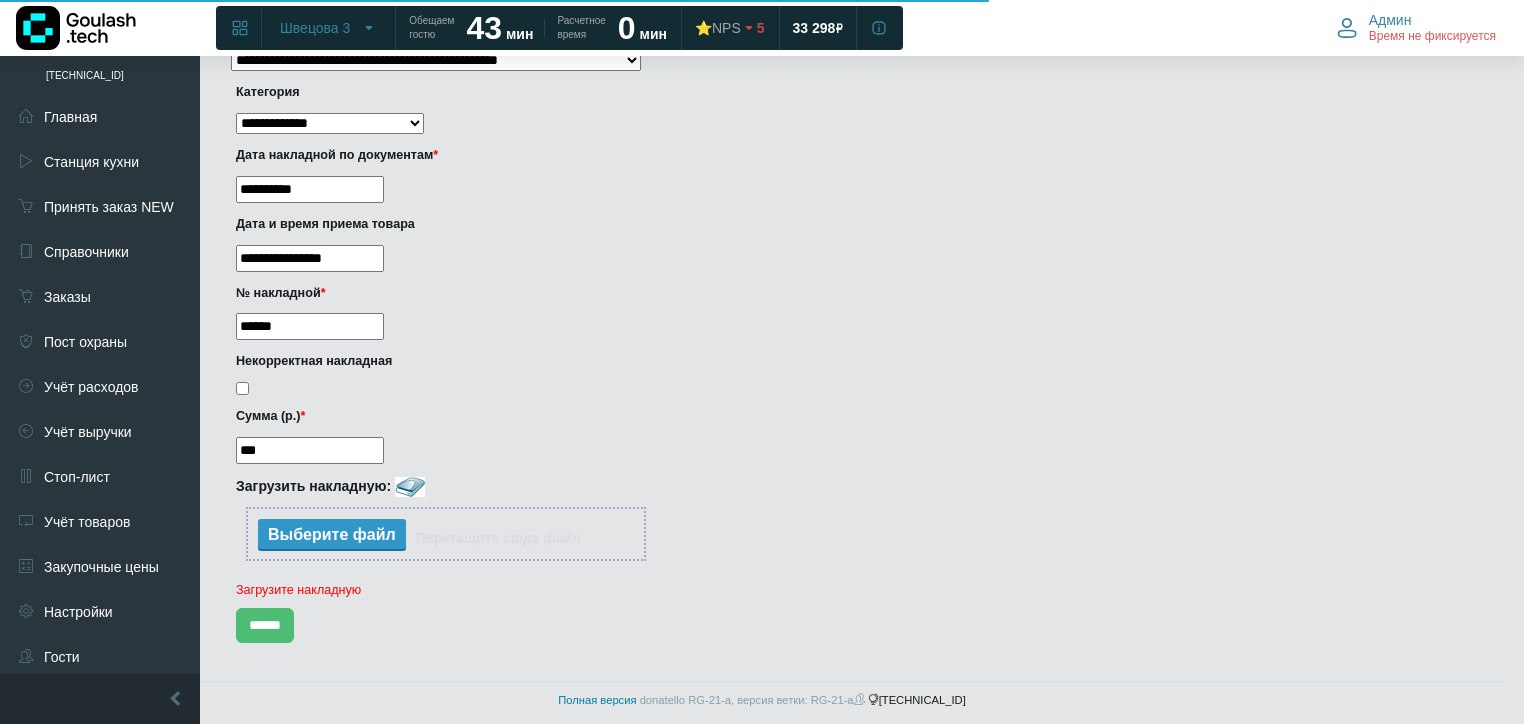 click at bounding box center (332, 537) 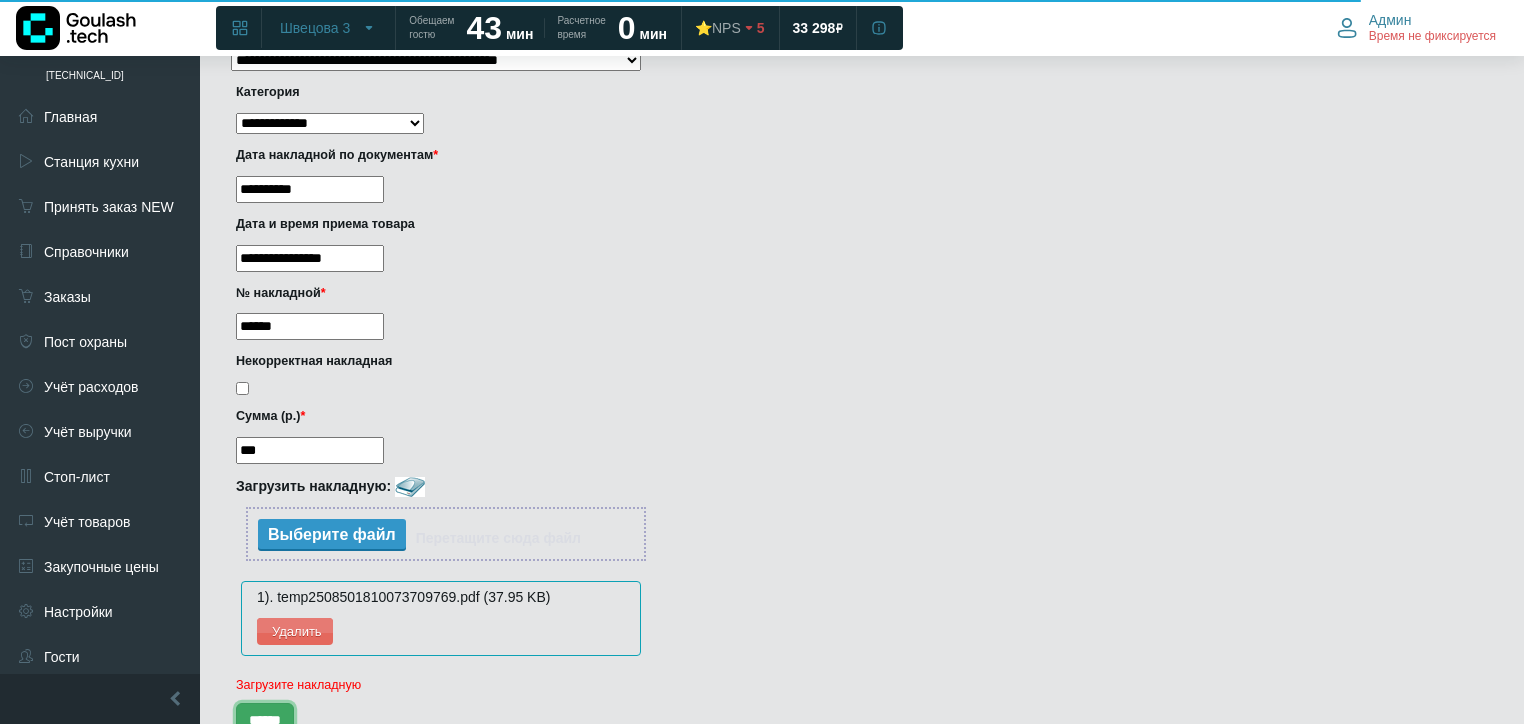 click on "******" at bounding box center (265, 720) 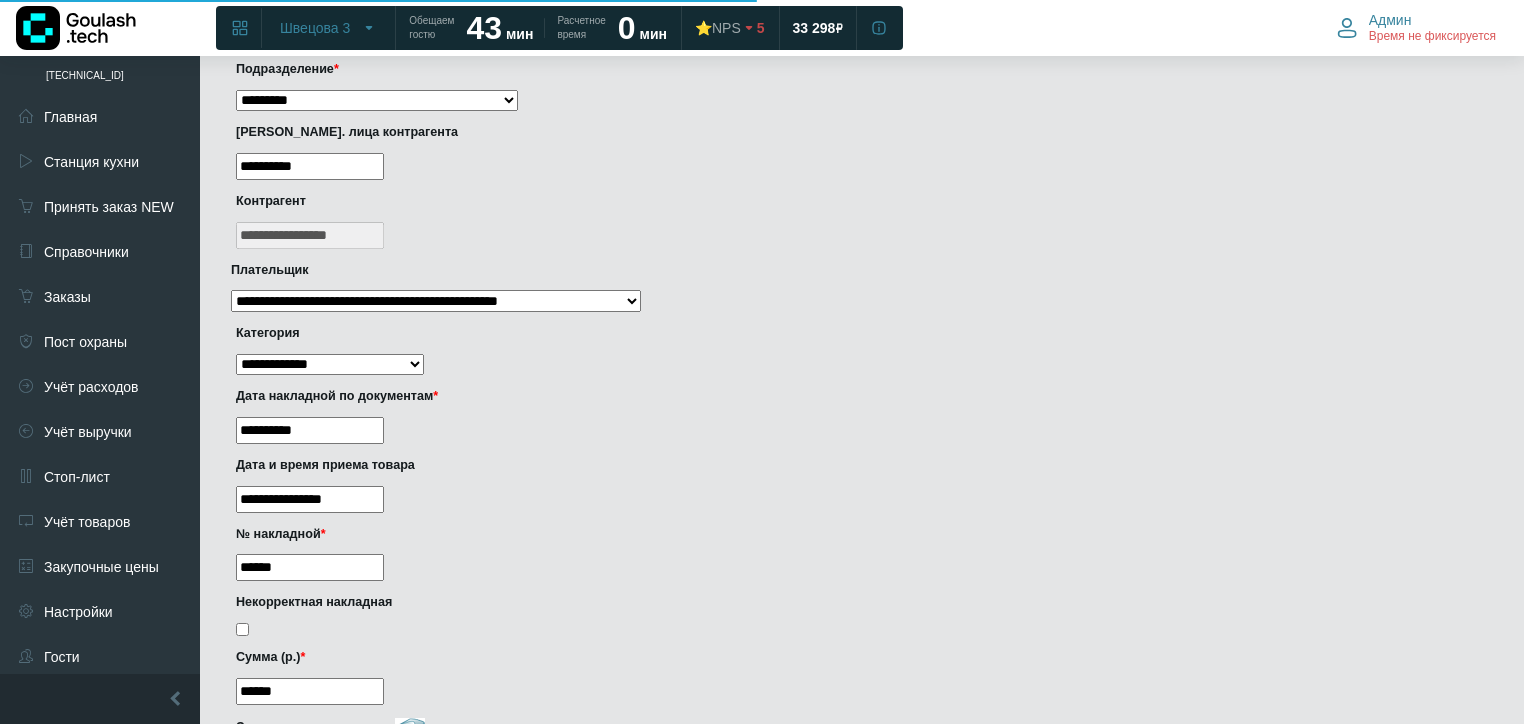 scroll, scrollTop: 346, scrollLeft: 0, axis: vertical 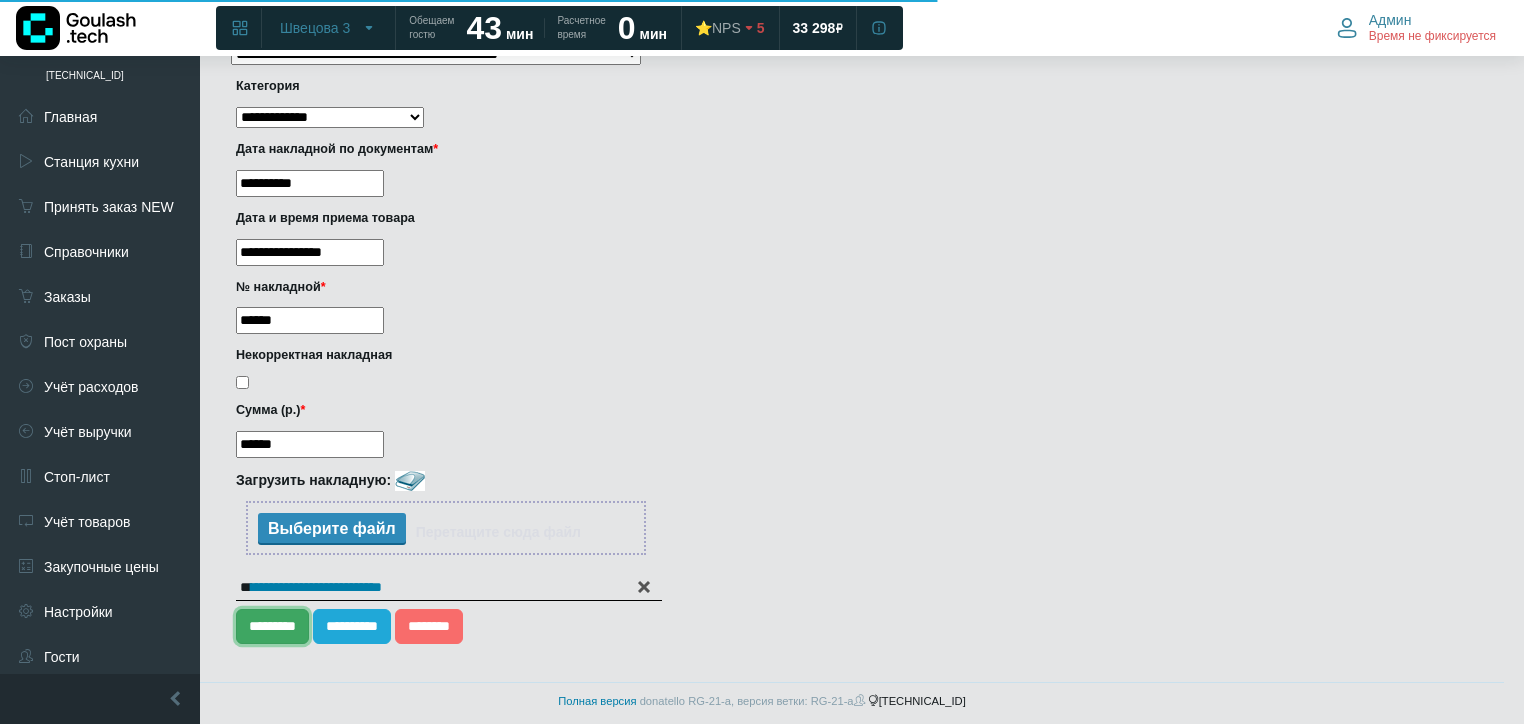 click on "*********" at bounding box center [272, 626] 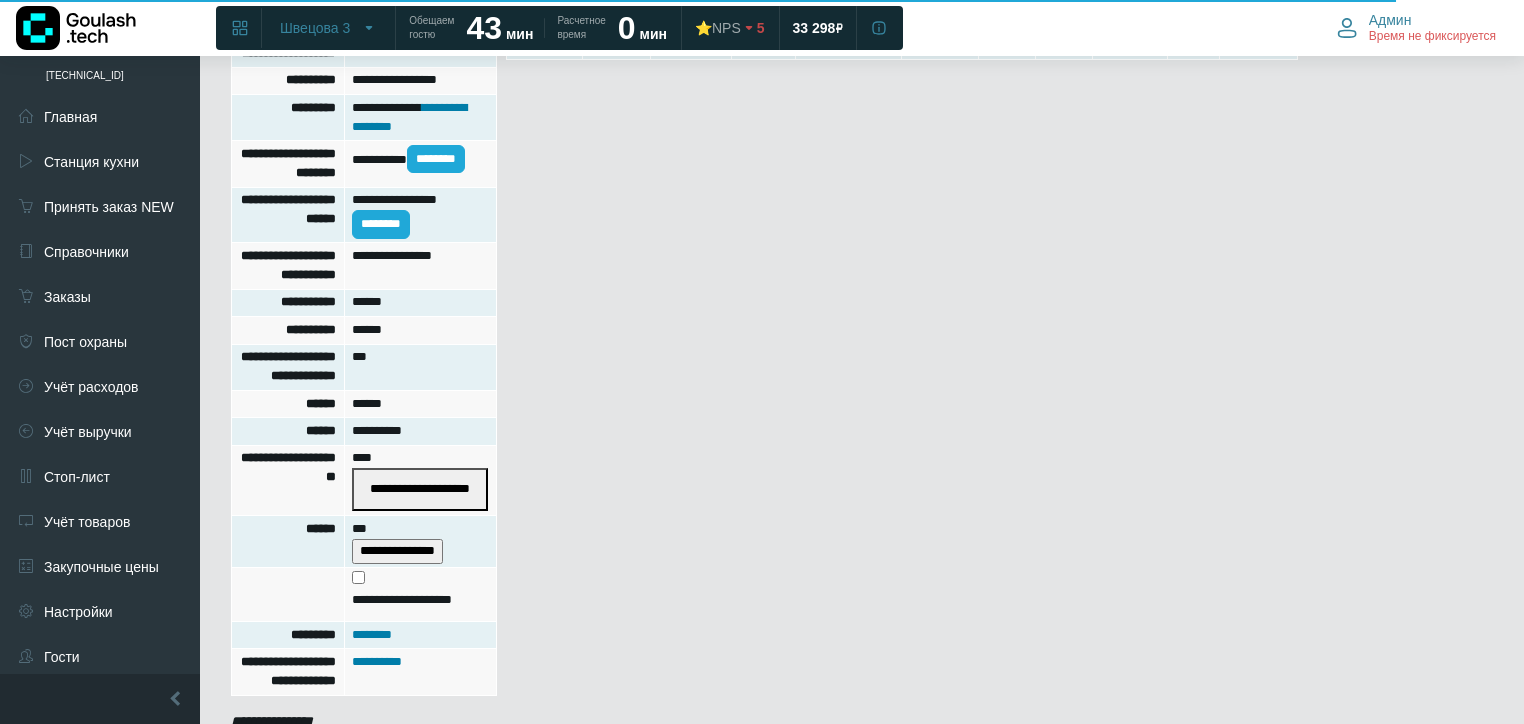 scroll, scrollTop: 640, scrollLeft: 0, axis: vertical 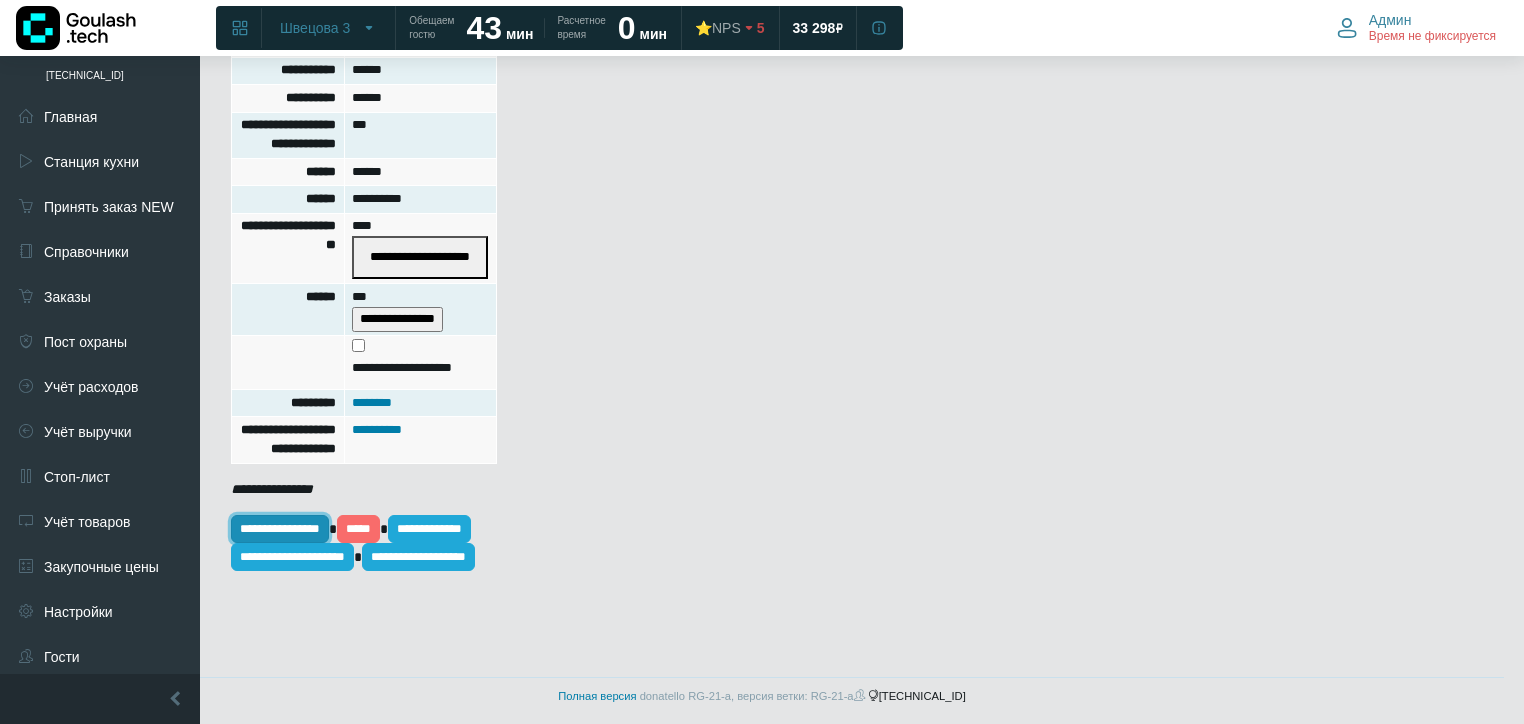 click on "**********" at bounding box center [280, 529] 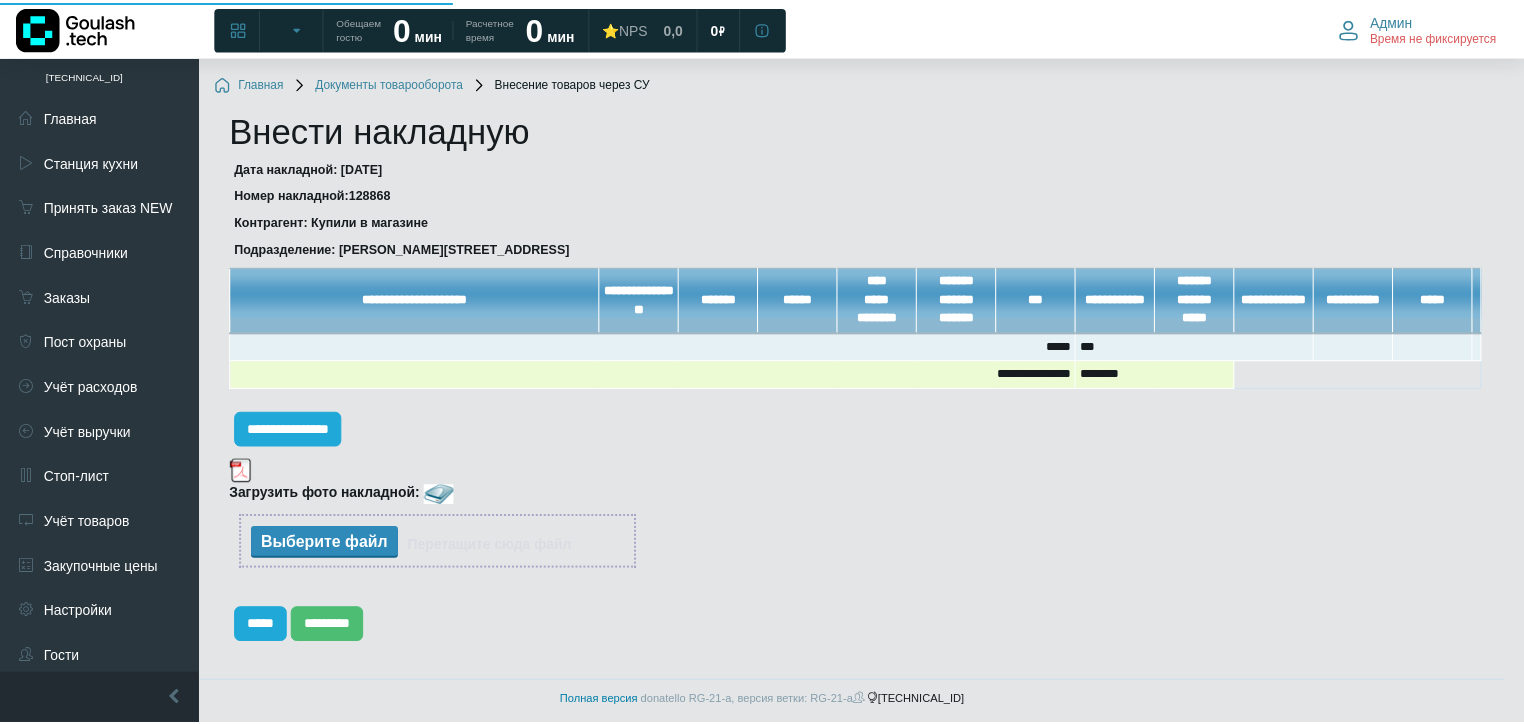 scroll, scrollTop: 0, scrollLeft: 0, axis: both 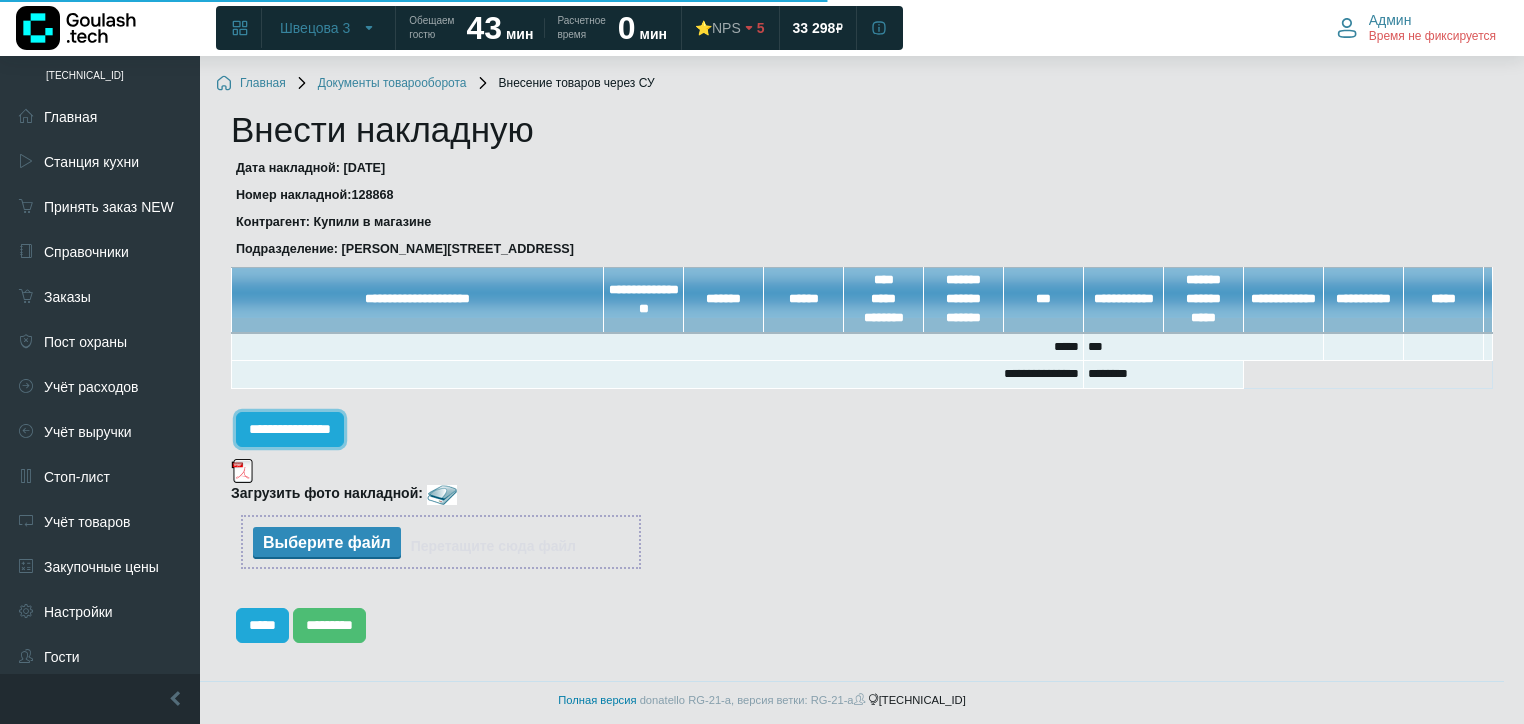 drag, startPoint x: 305, startPoint y: 438, endPoint x: 292, endPoint y: 400, distance: 40.16217 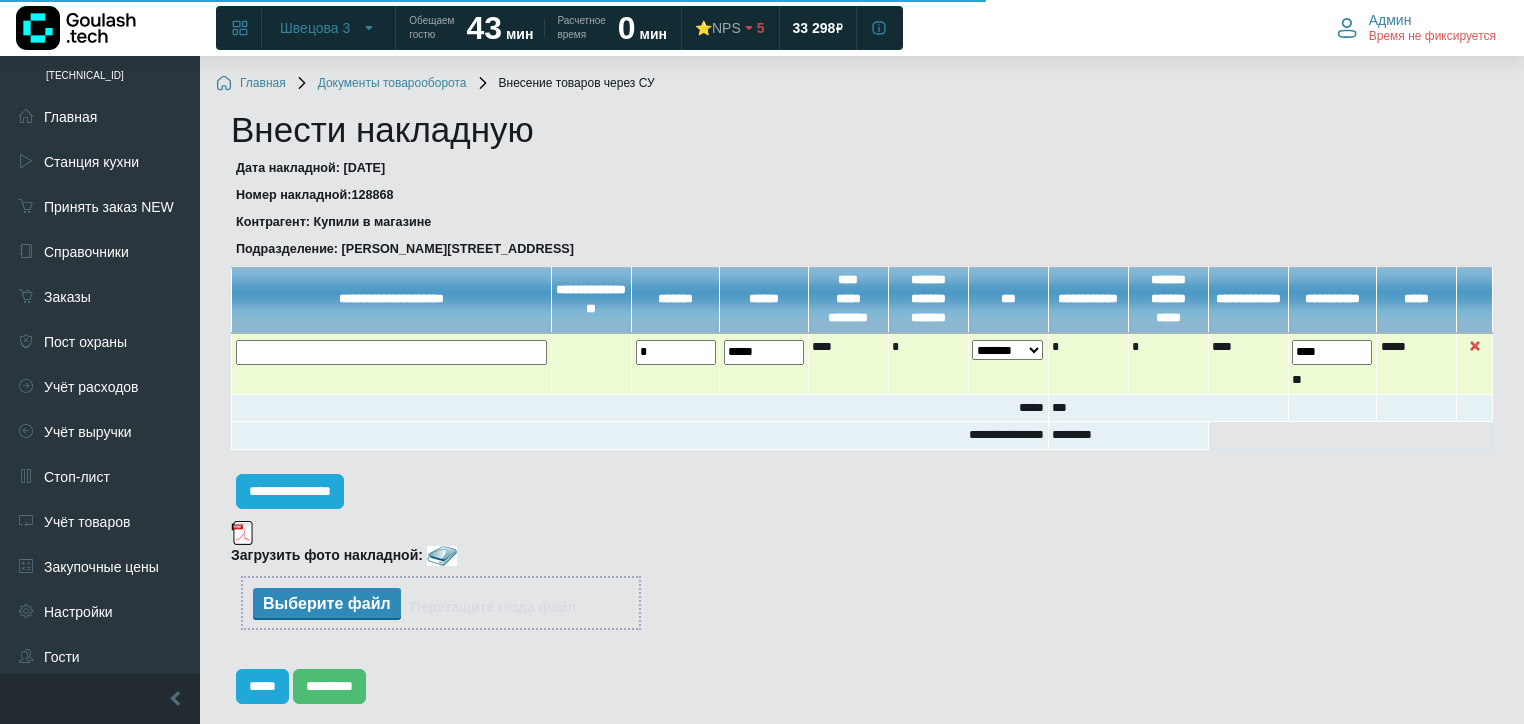 click at bounding box center [0, 0] 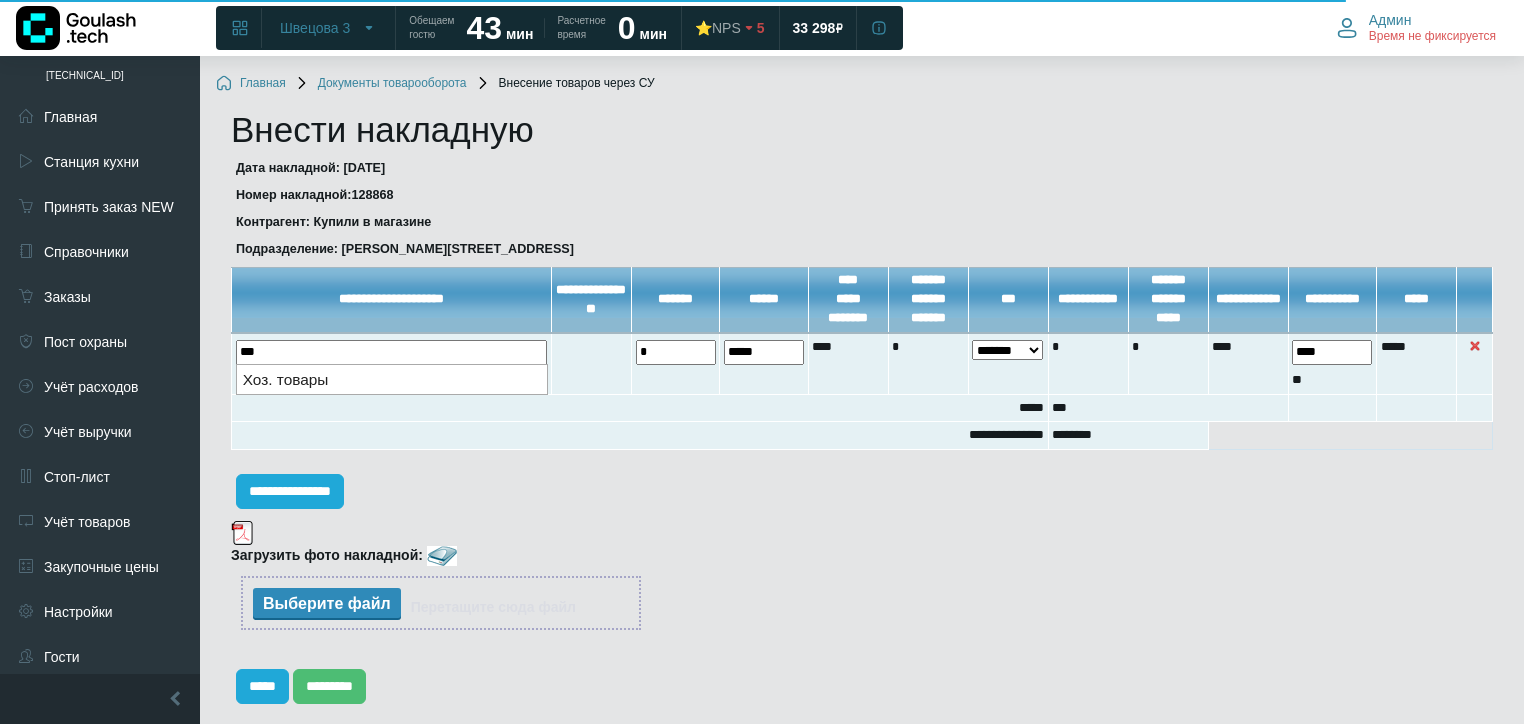click on "Хоз. товары" at bounding box center (392, 379) 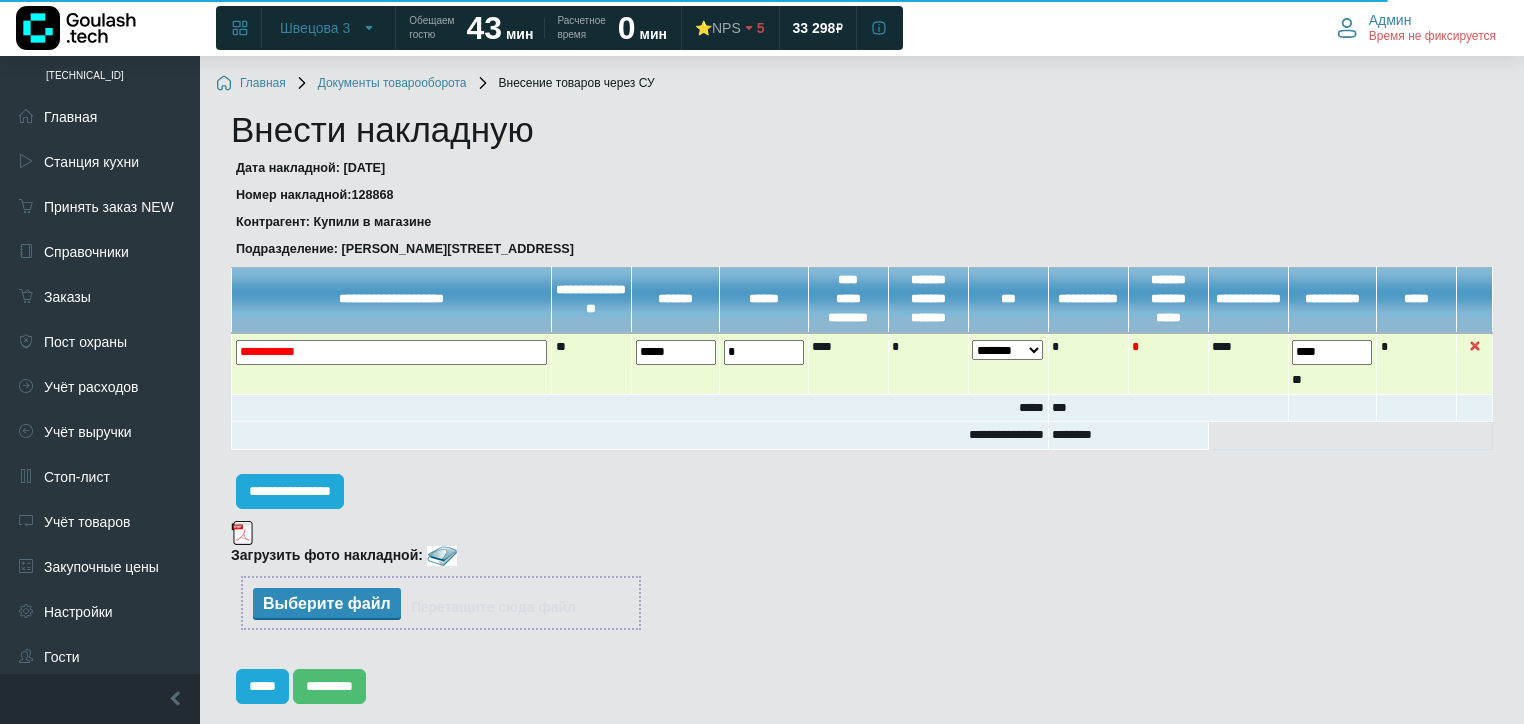 drag, startPoint x: 706, startPoint y: 347, endPoint x: 564, endPoint y: 376, distance: 144.93102 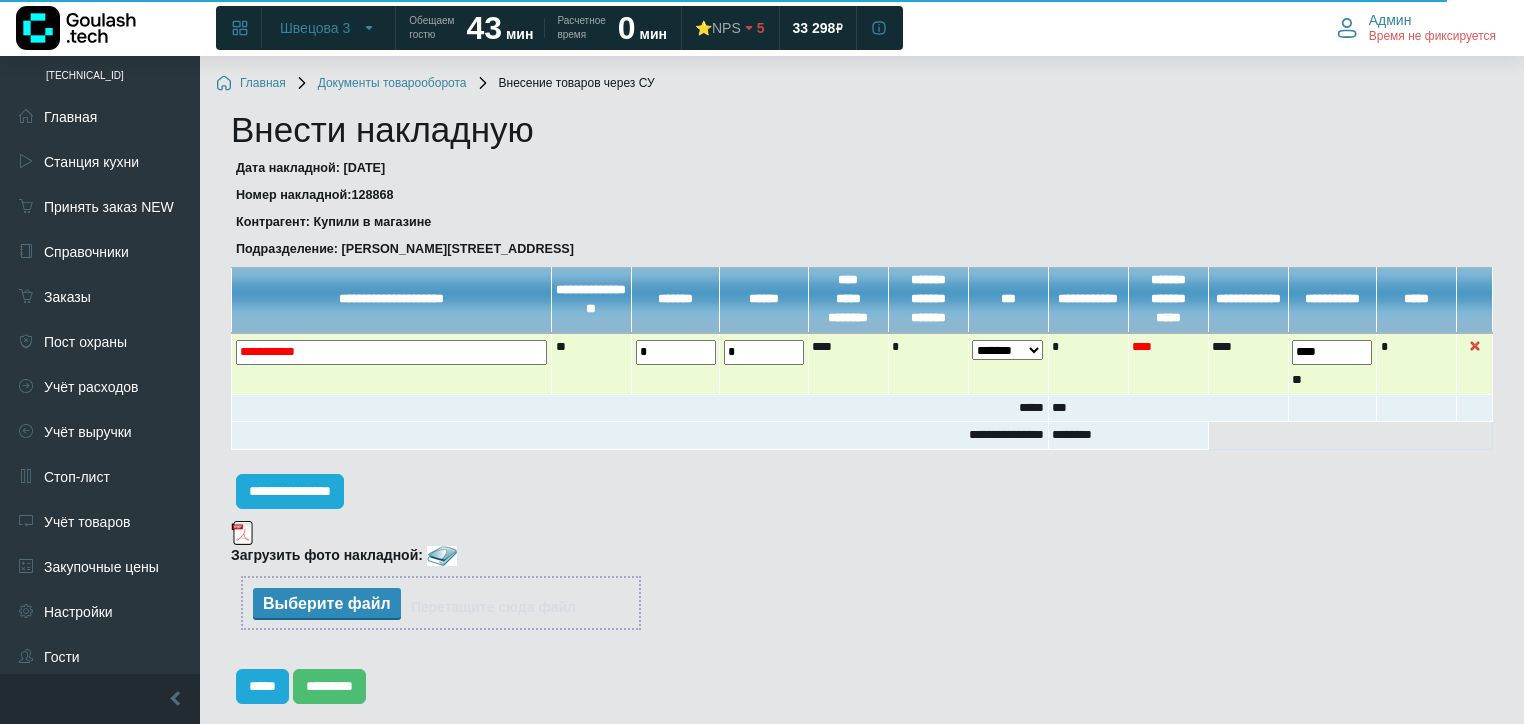 type on "*" 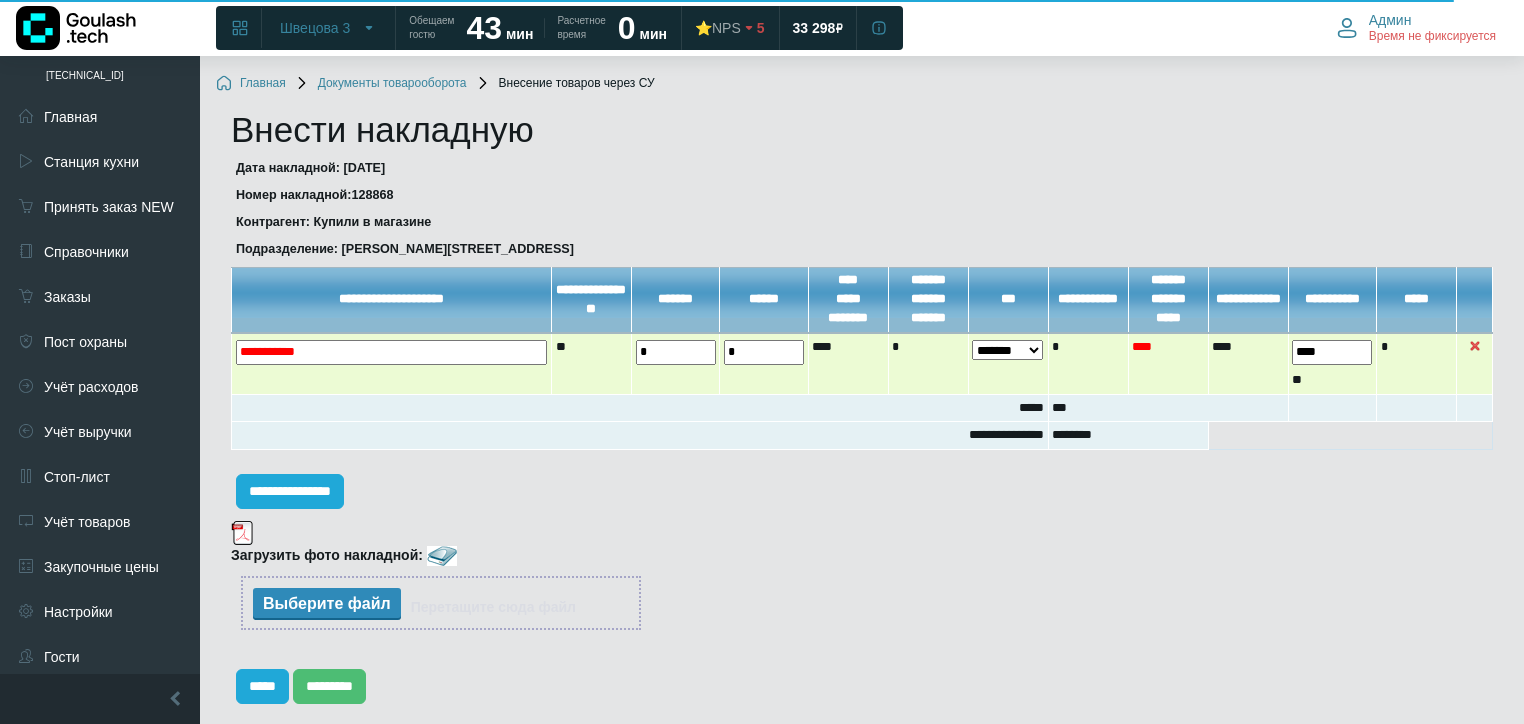 drag, startPoint x: 765, startPoint y: 349, endPoint x: 652, endPoint y: 360, distance: 113.534134 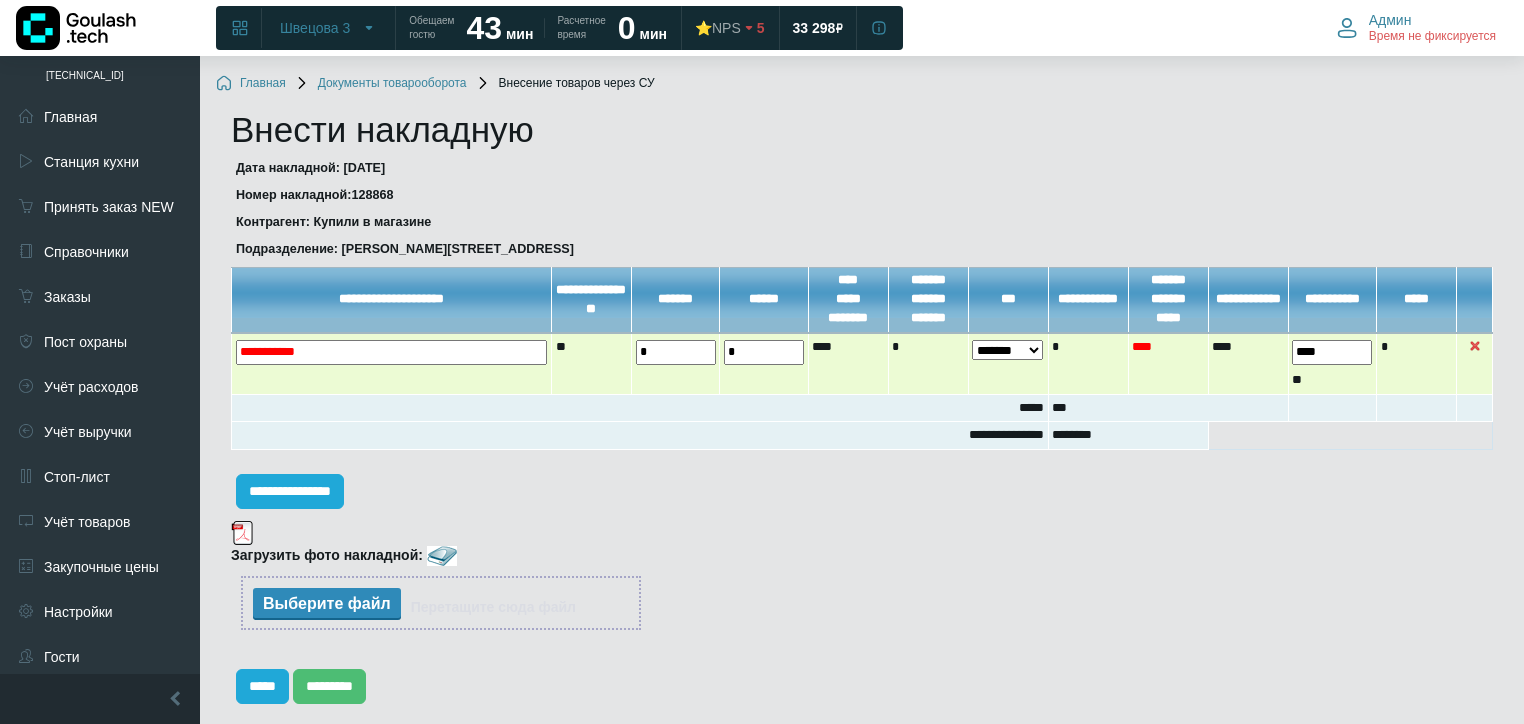 type on "*" 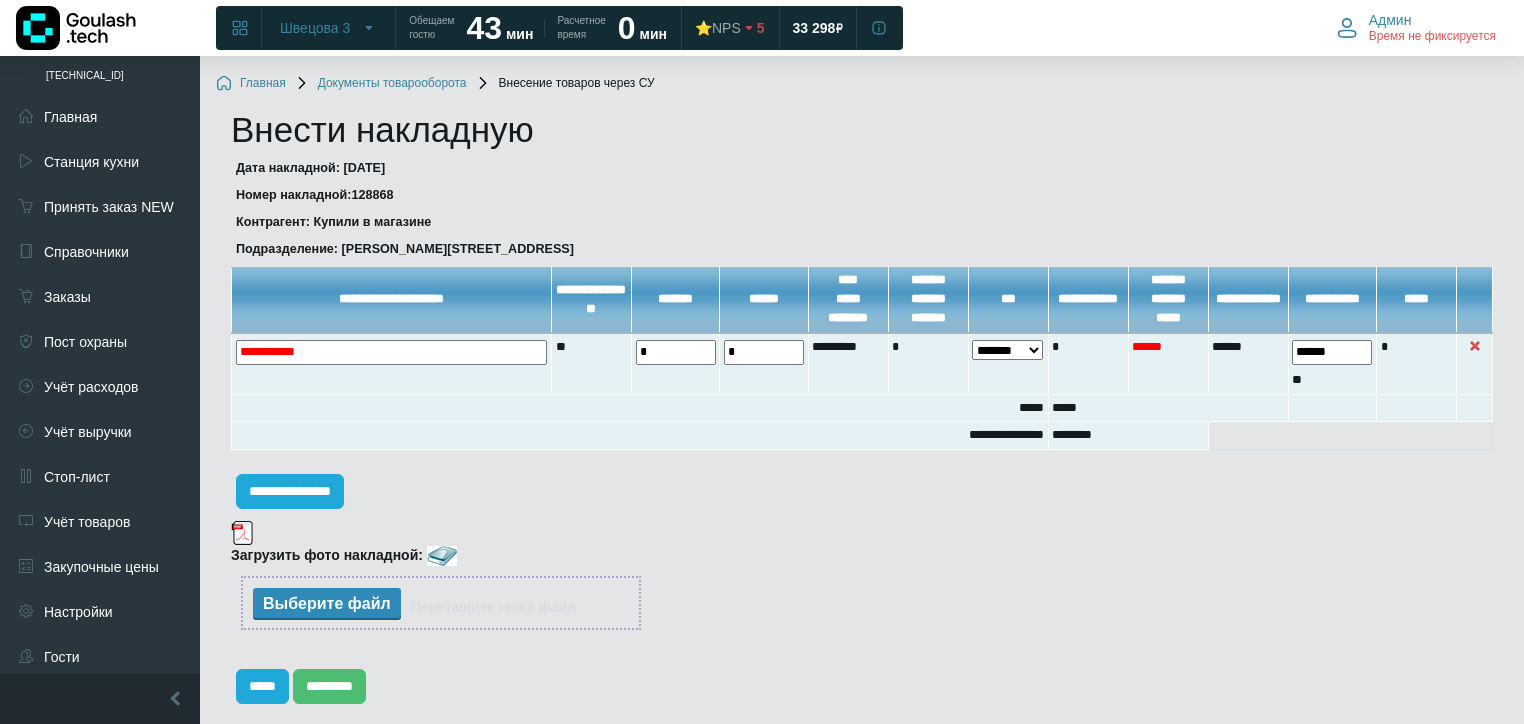type on "******" 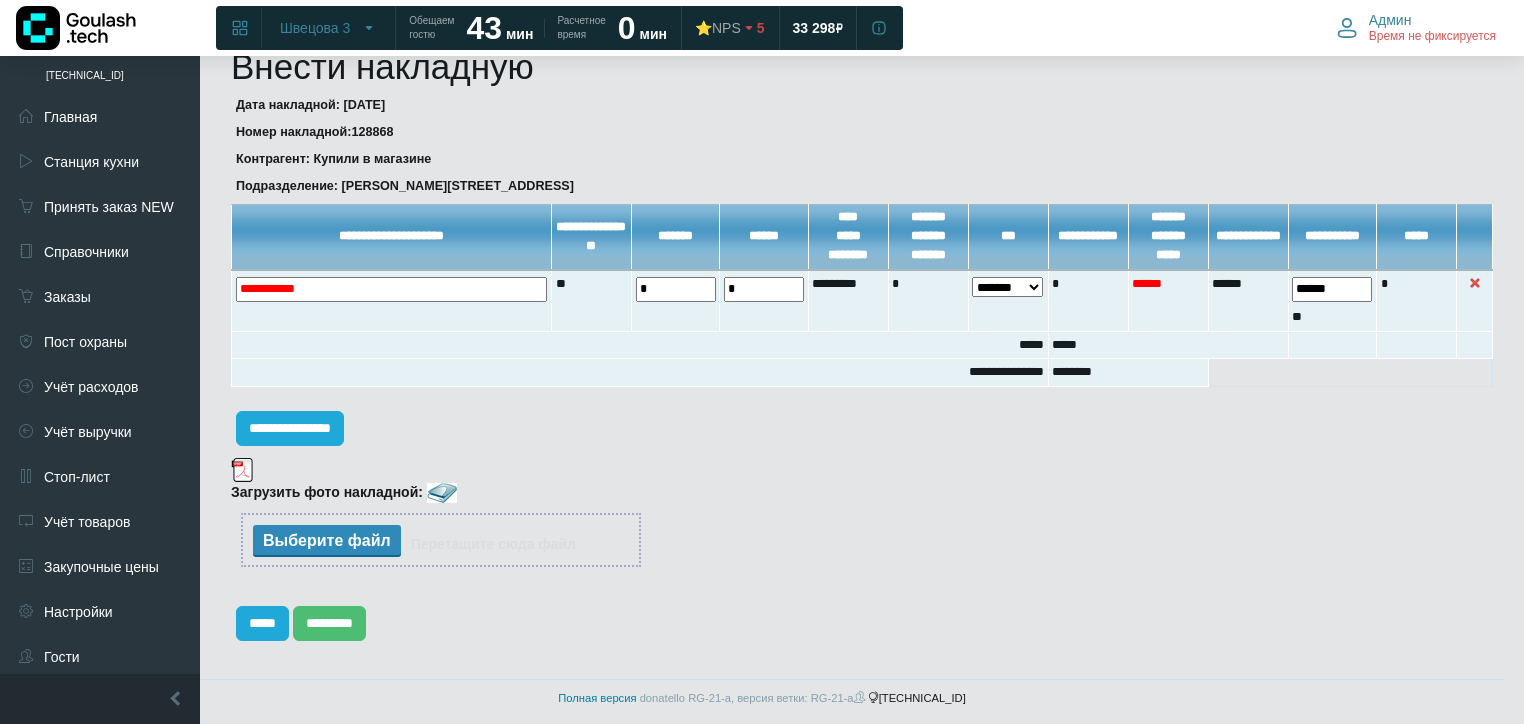 click on "*****              *********" at bounding box center (857, 625) 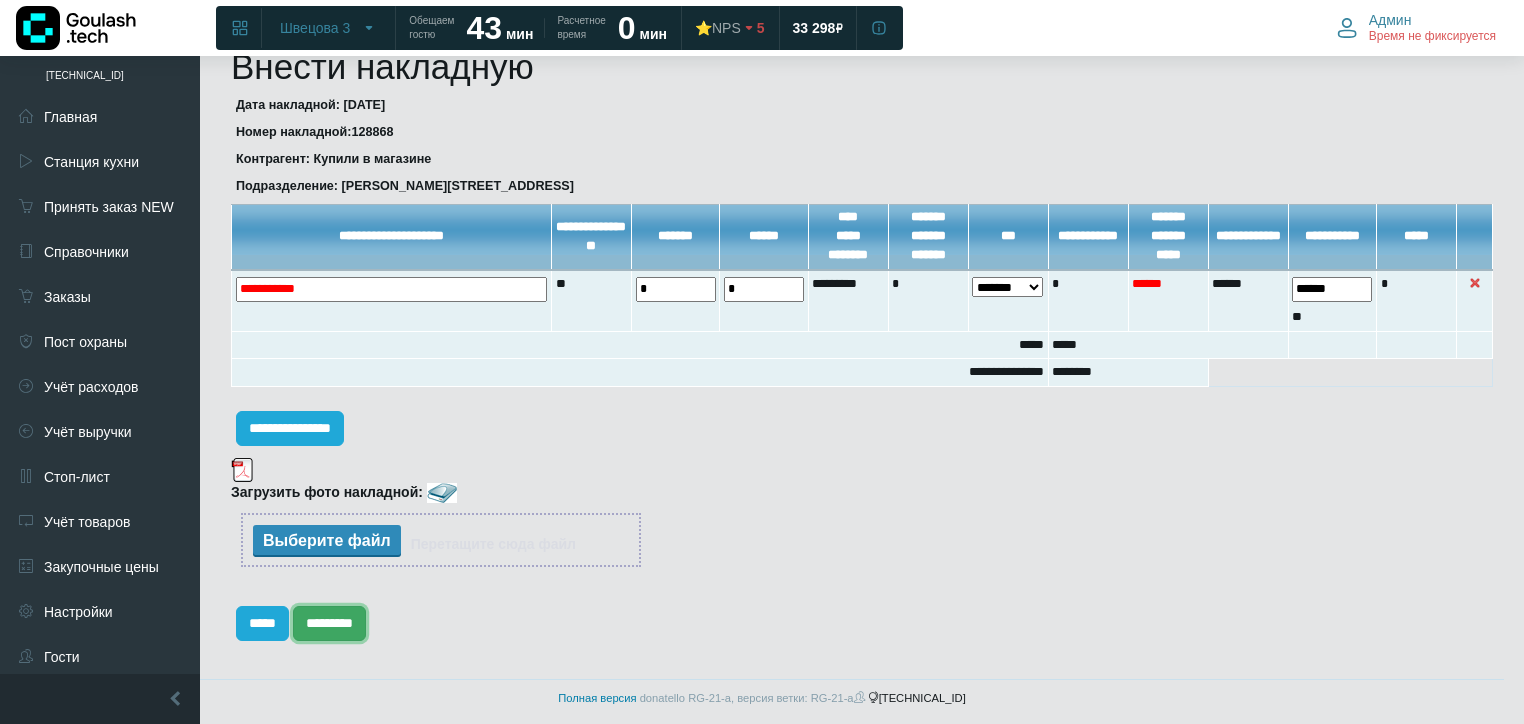 click on "*********" at bounding box center [329, 623] 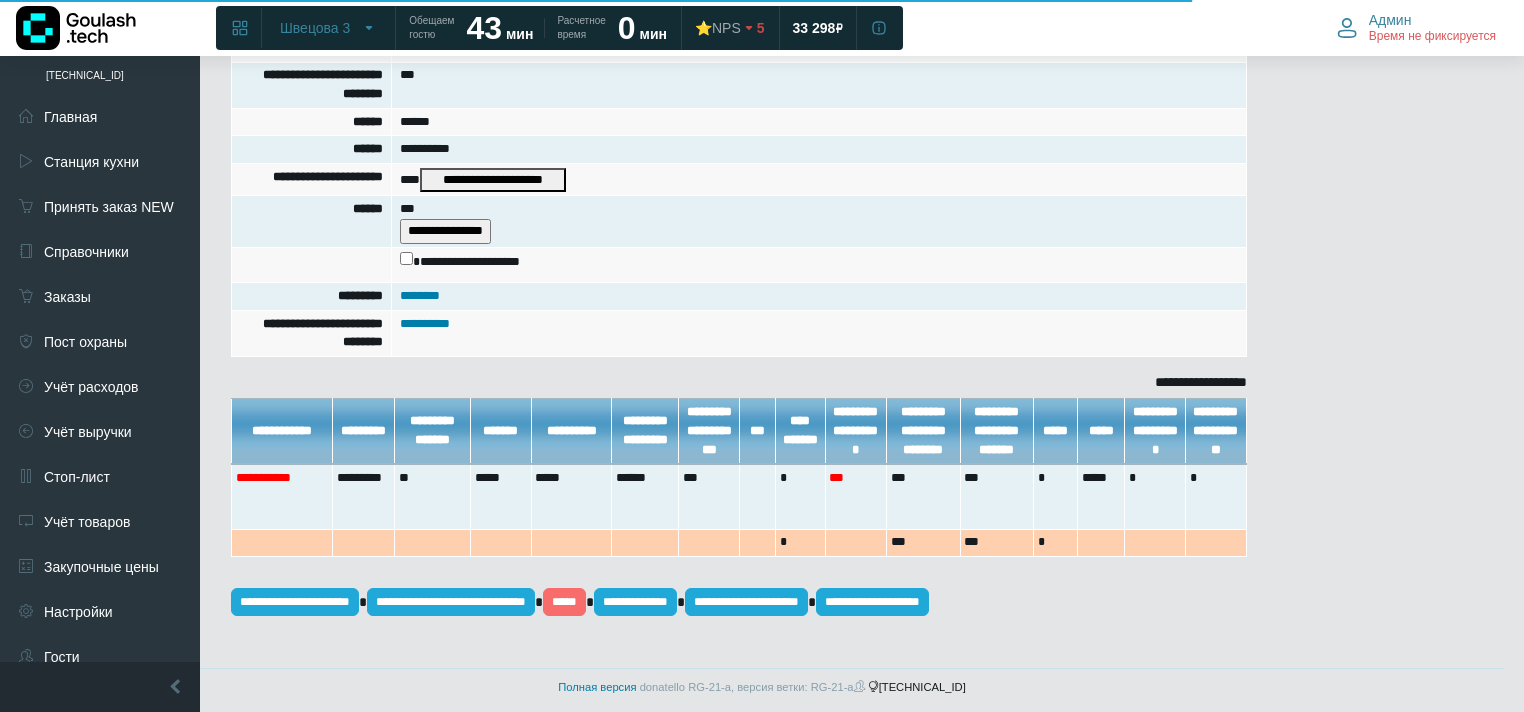 scroll, scrollTop: 493, scrollLeft: 0, axis: vertical 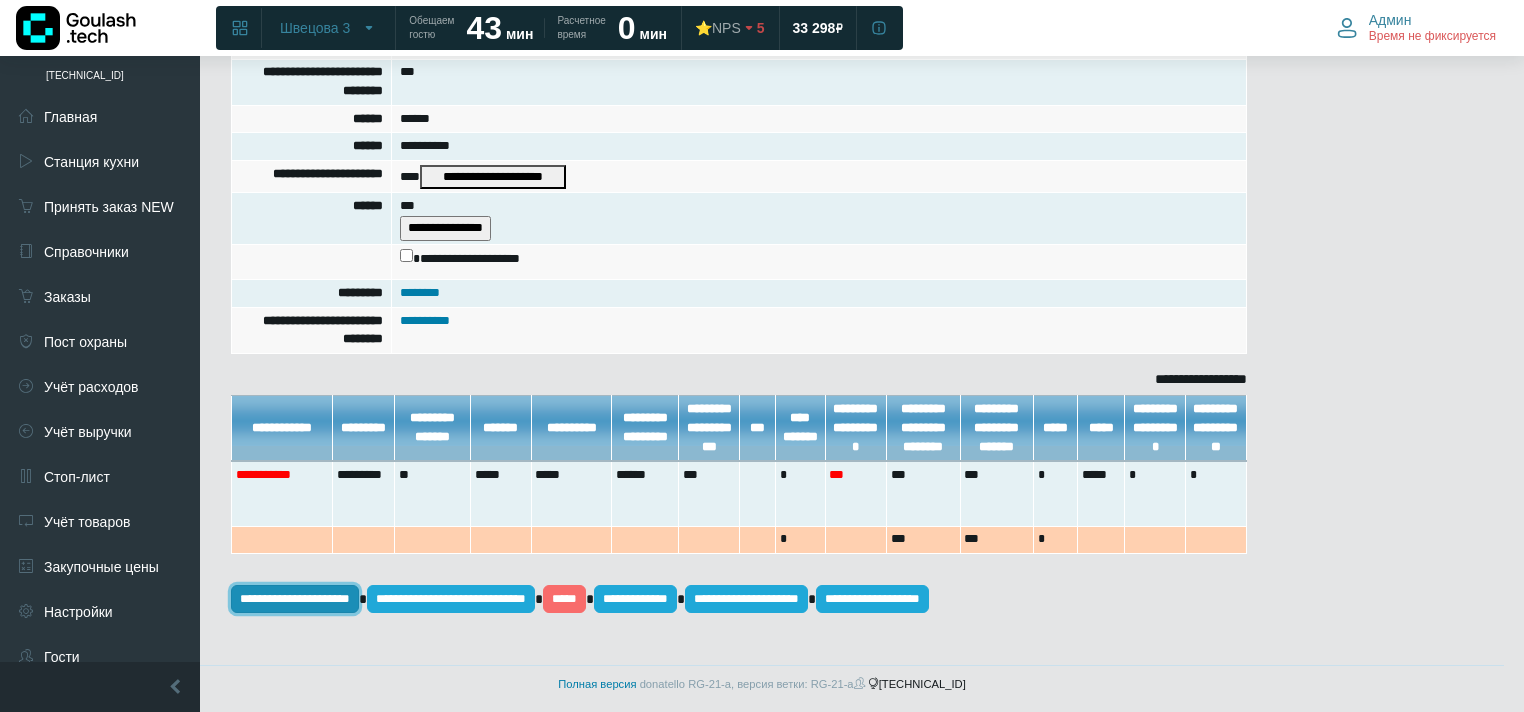 click on "**********" at bounding box center [295, 599] 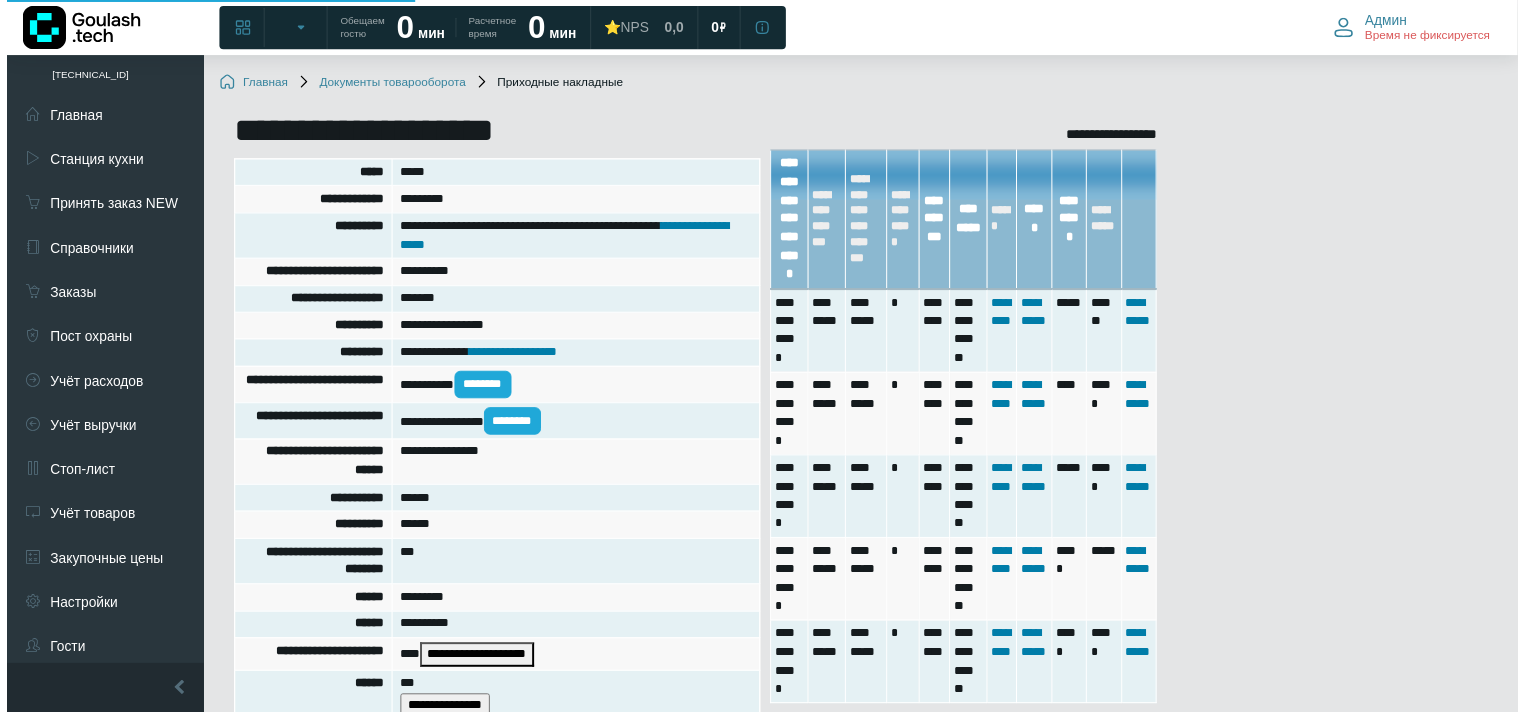 scroll, scrollTop: 488, scrollLeft: 0, axis: vertical 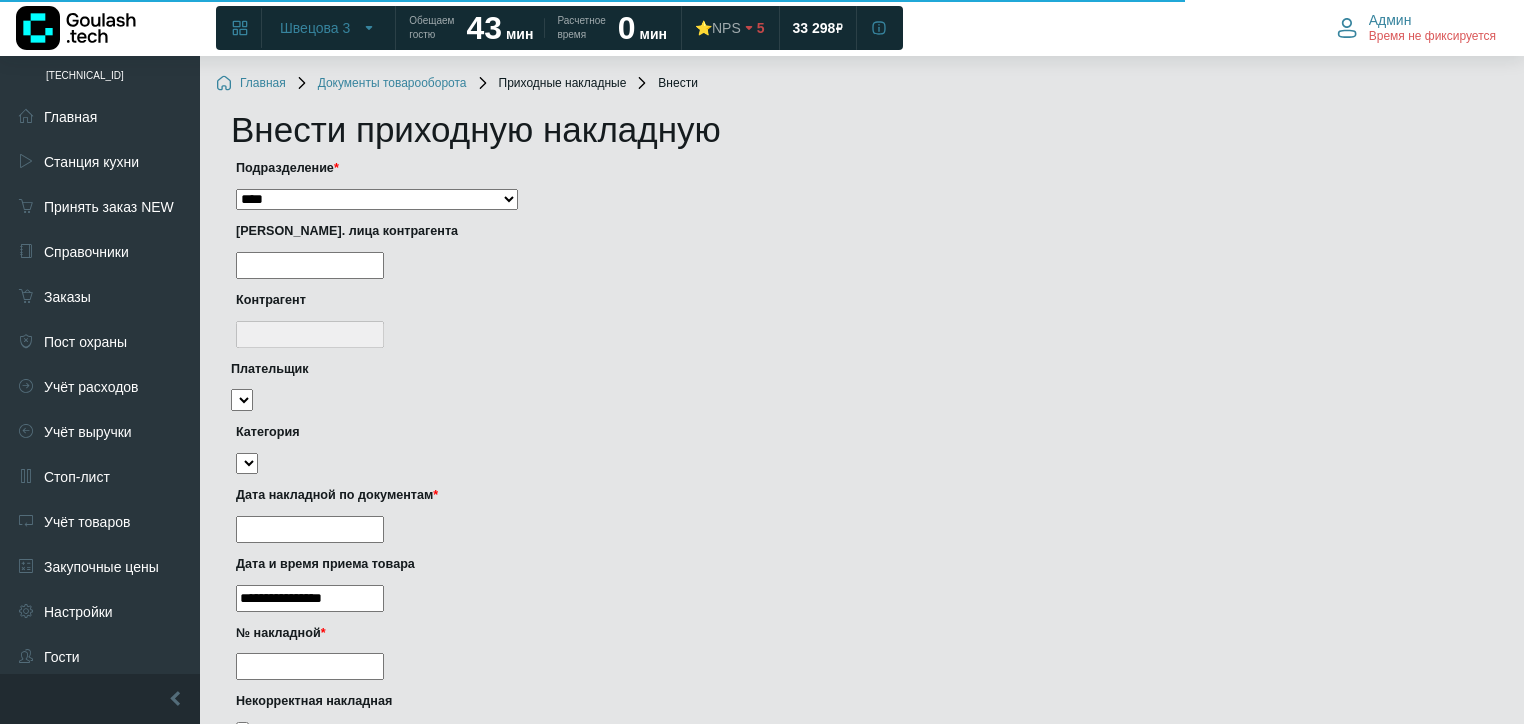 click on "**********" at bounding box center (377, 200) 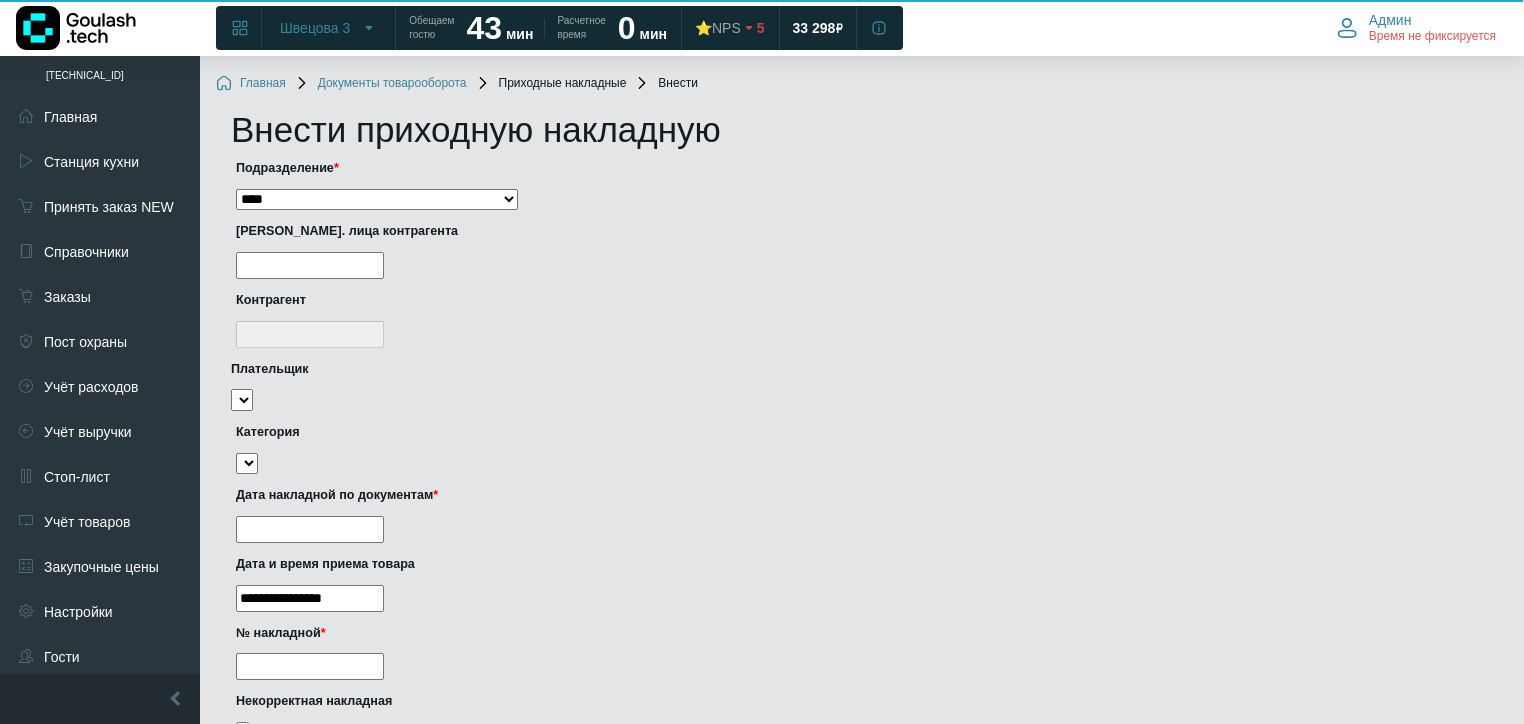 select on "***" 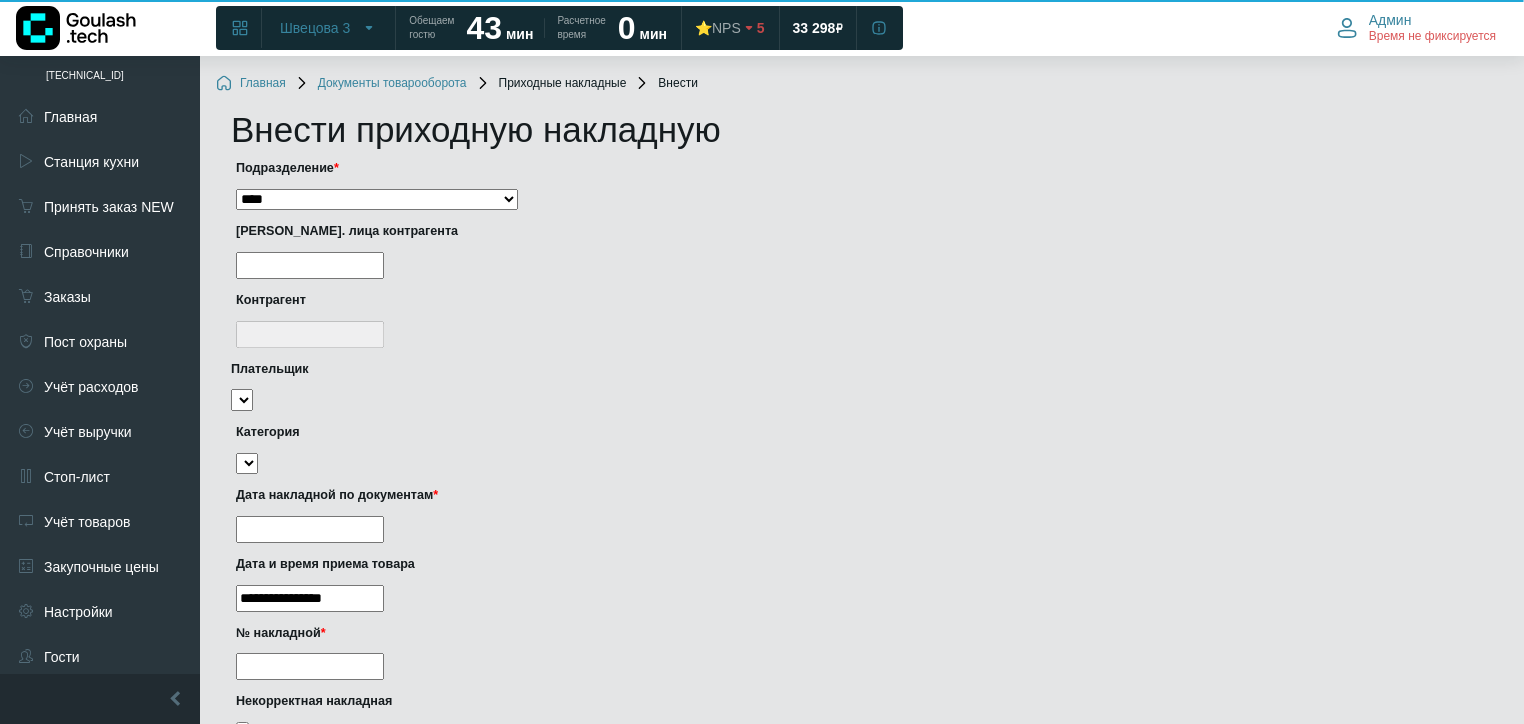 click at bounding box center (310, 265) 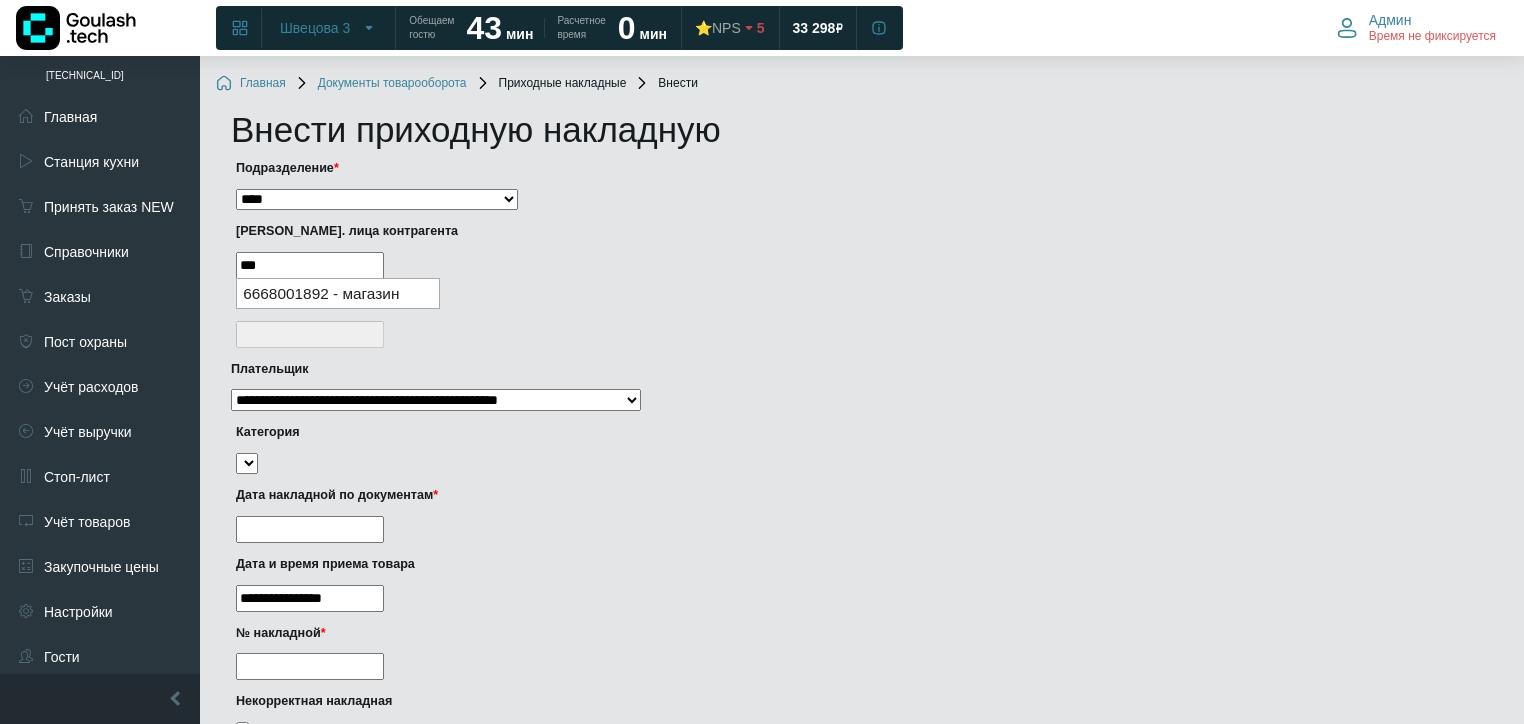 click on "6668001892 - магазин" at bounding box center [338, 293] 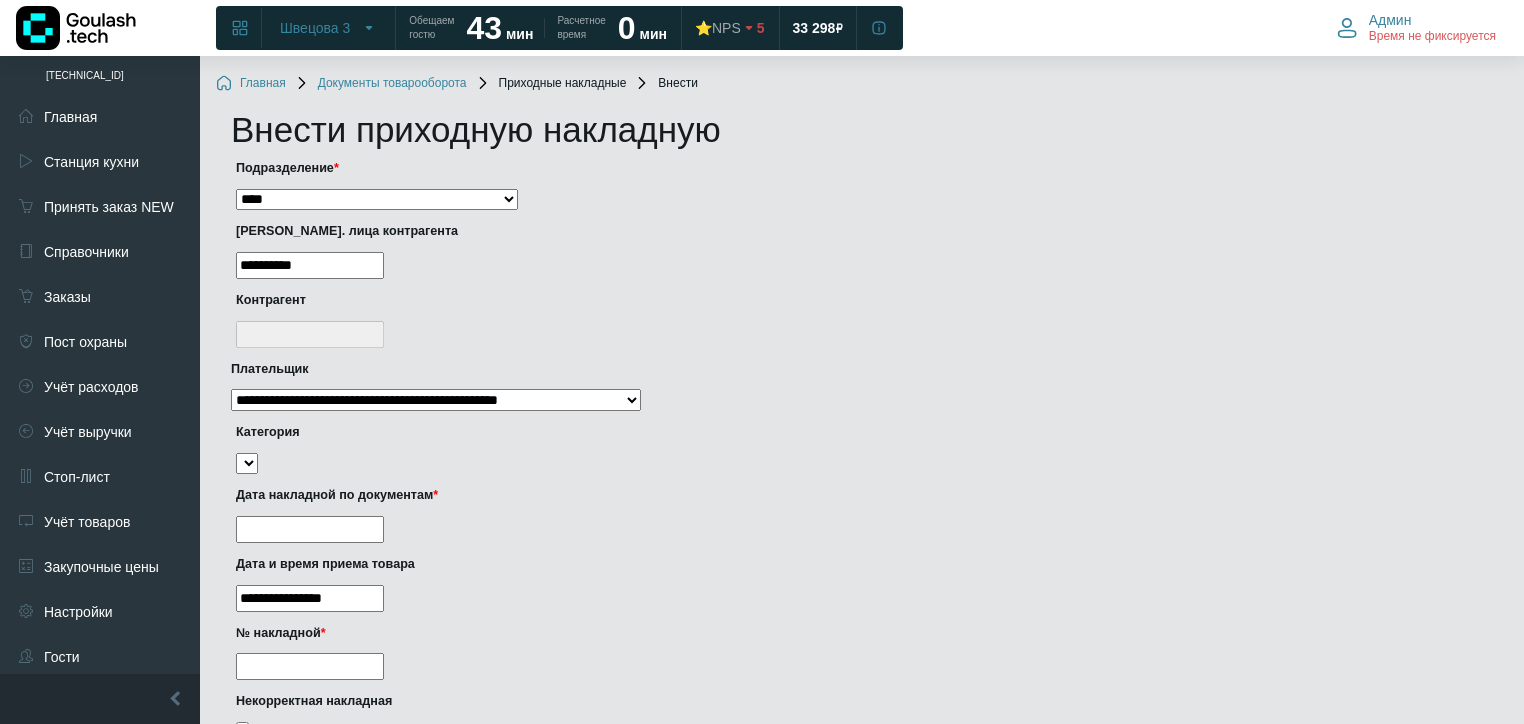 type on "**********" 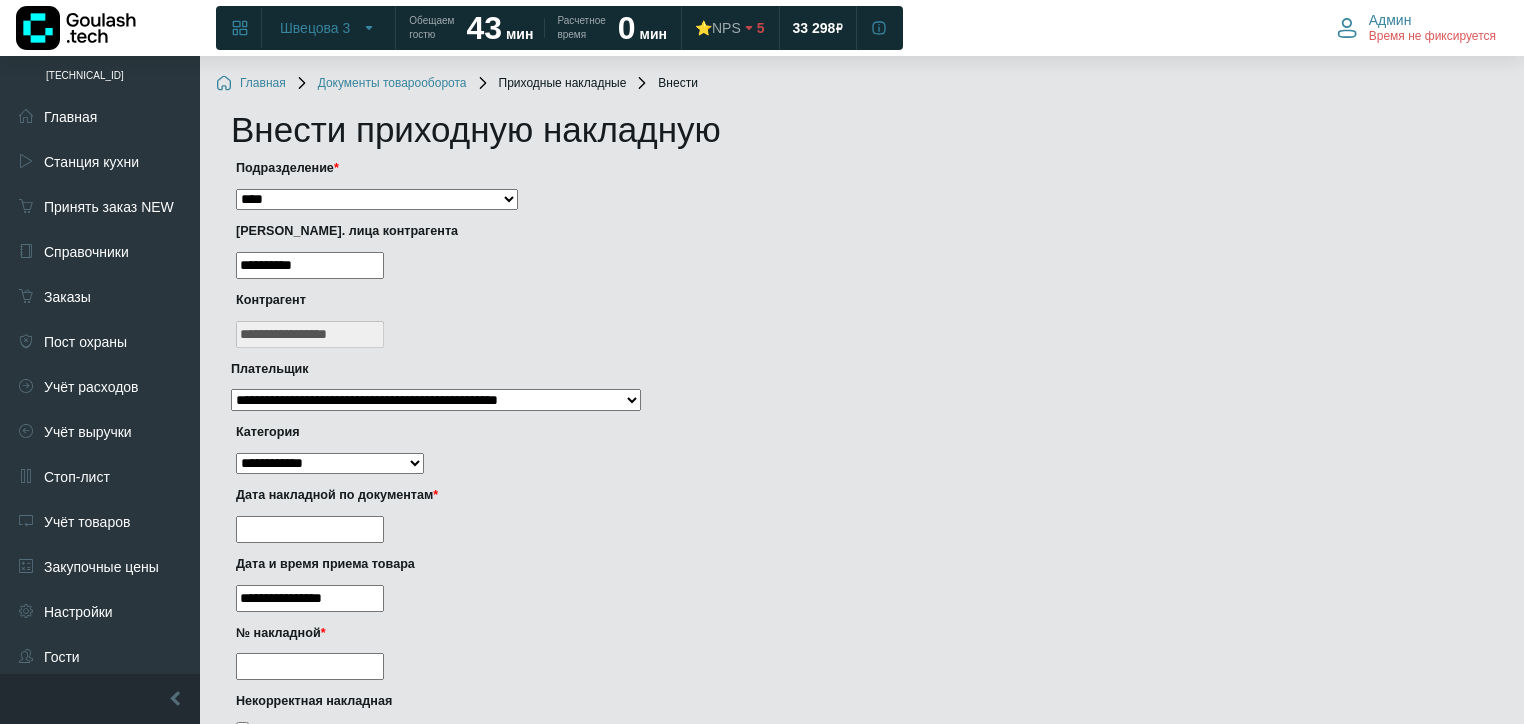 type on "**********" 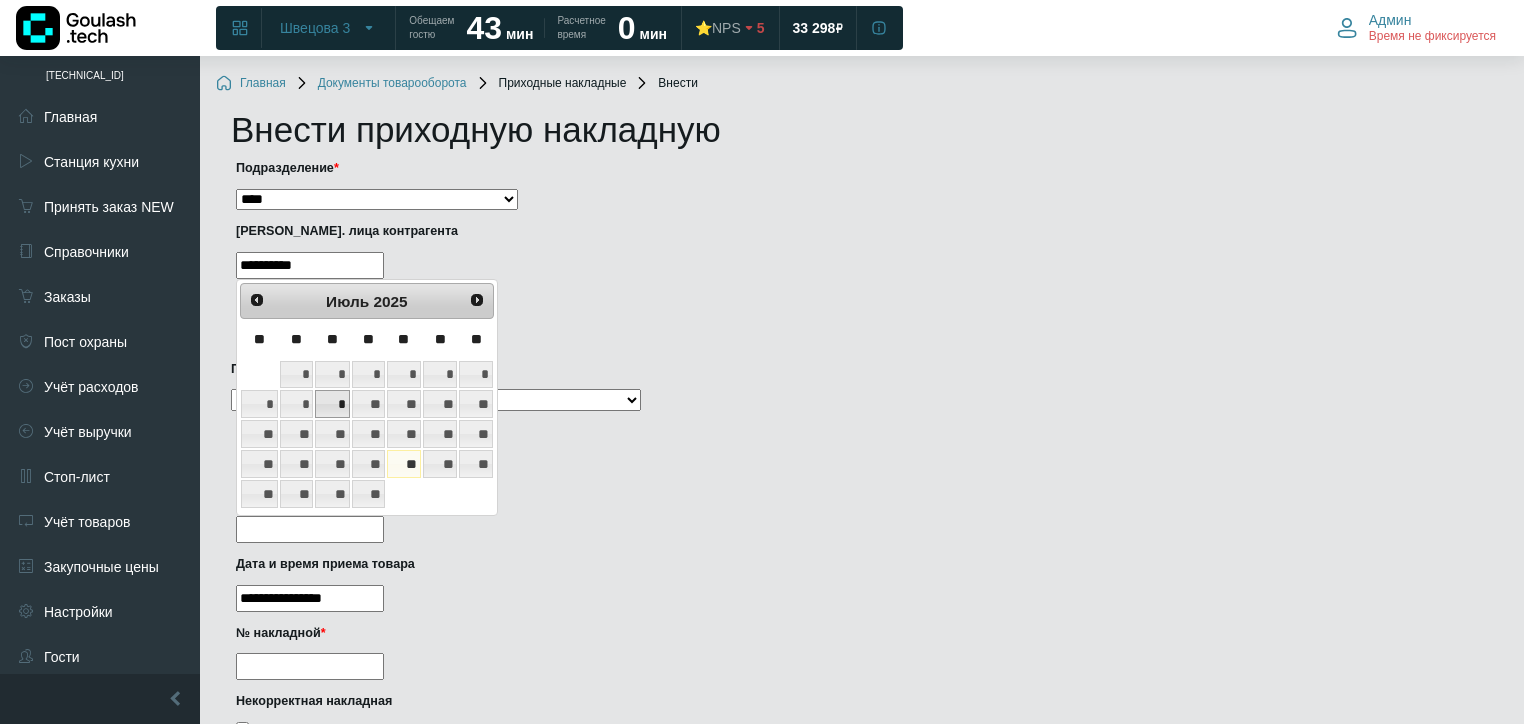 click on "*" at bounding box center [332, 404] 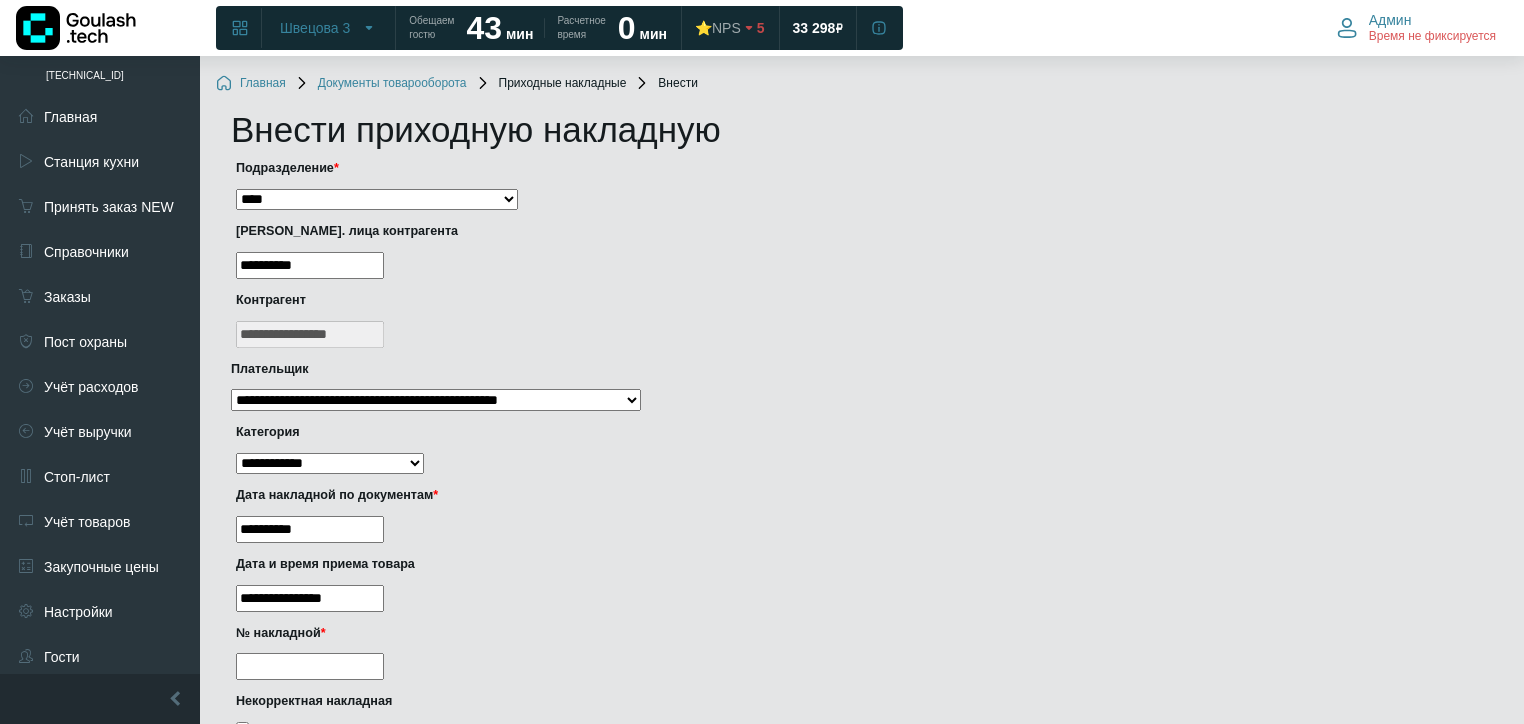 drag, startPoint x: 279, startPoint y: 595, endPoint x: 287, endPoint y: 579, distance: 17.888544 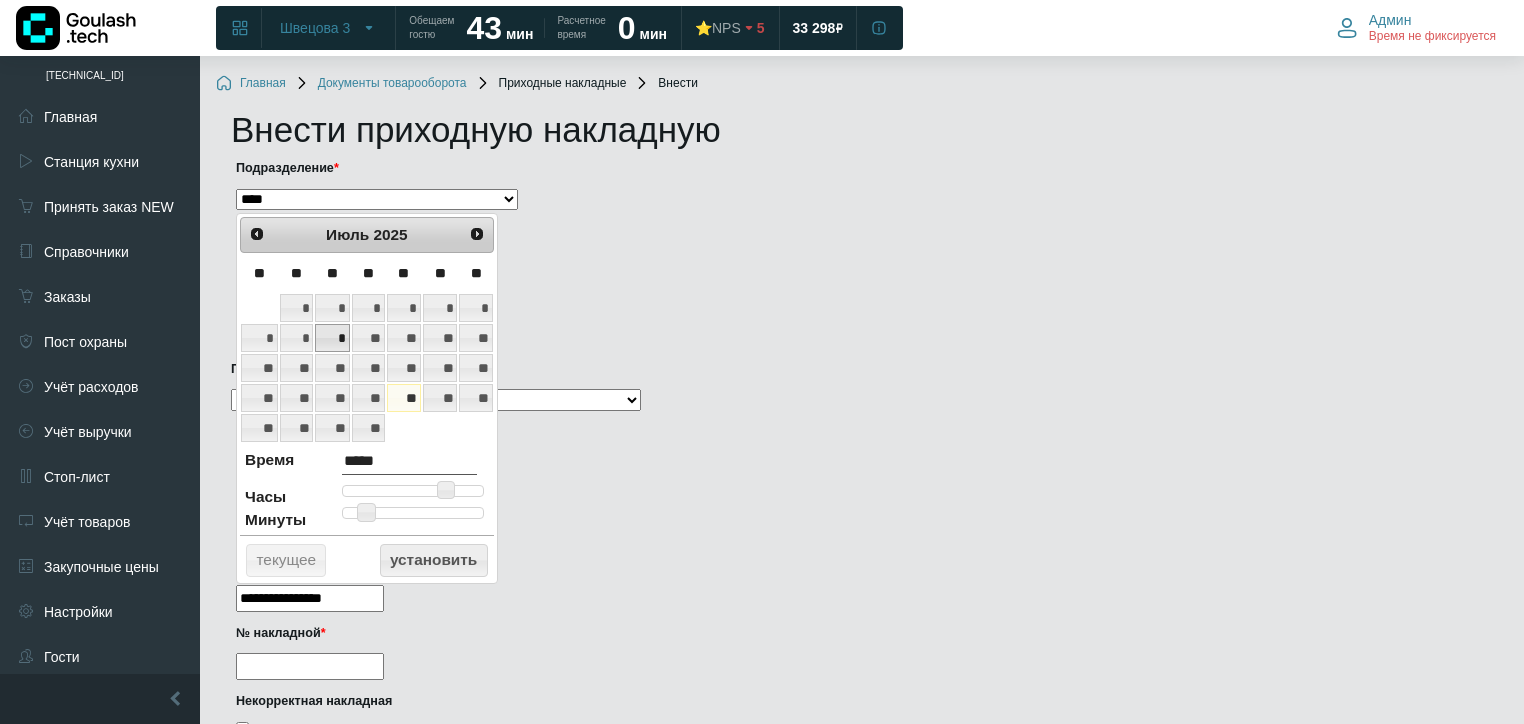 click on "*" at bounding box center (332, 338) 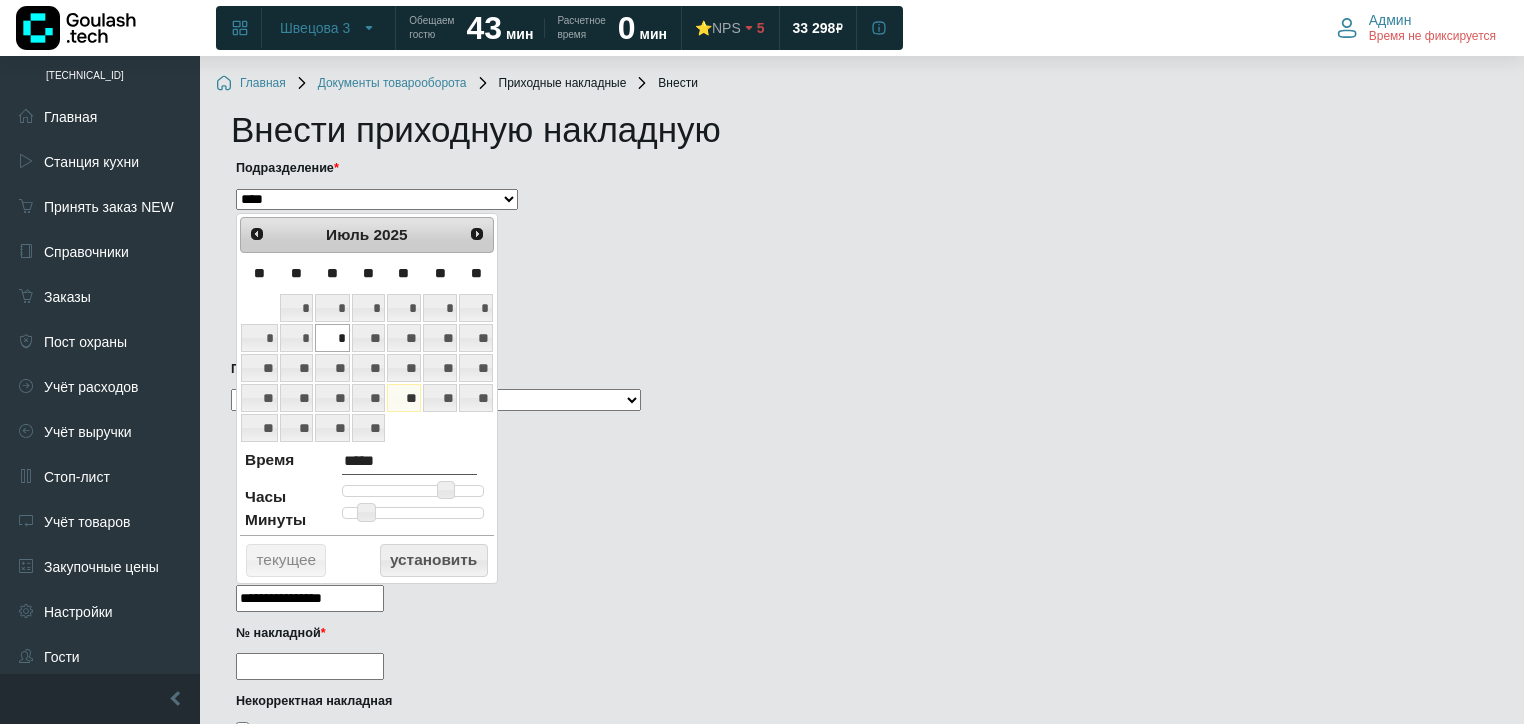 click on "№ накладной  *" at bounding box center (310, 666) 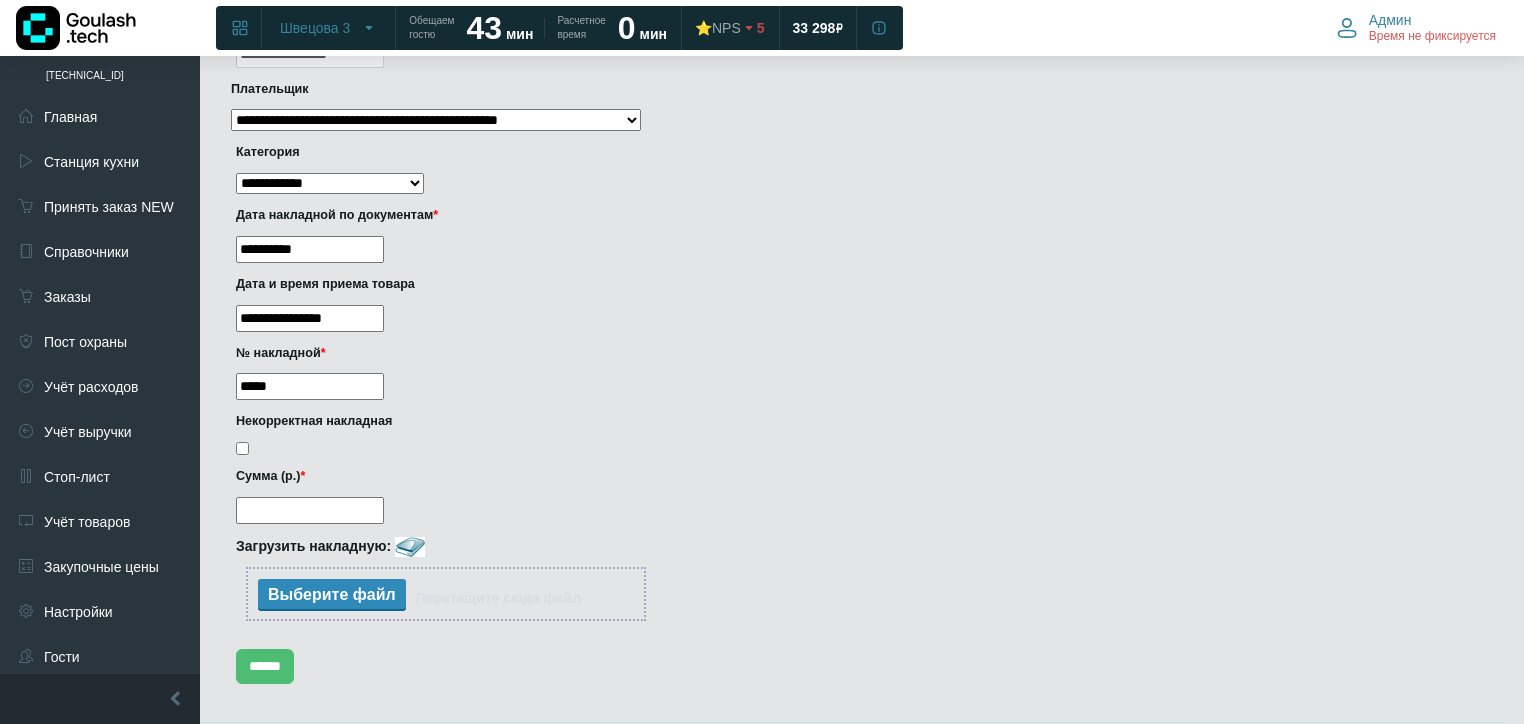 scroll, scrollTop: 320, scrollLeft: 0, axis: vertical 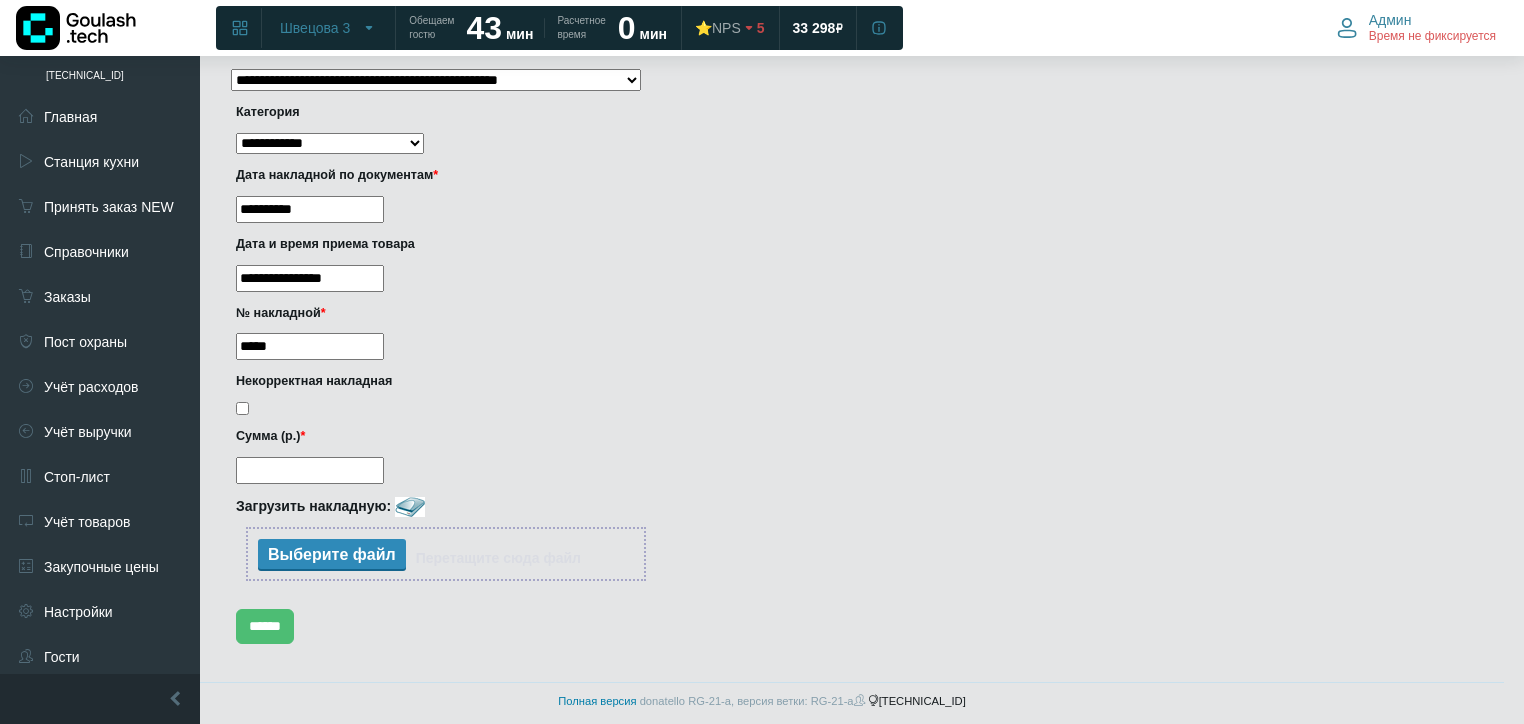 type on "*****" 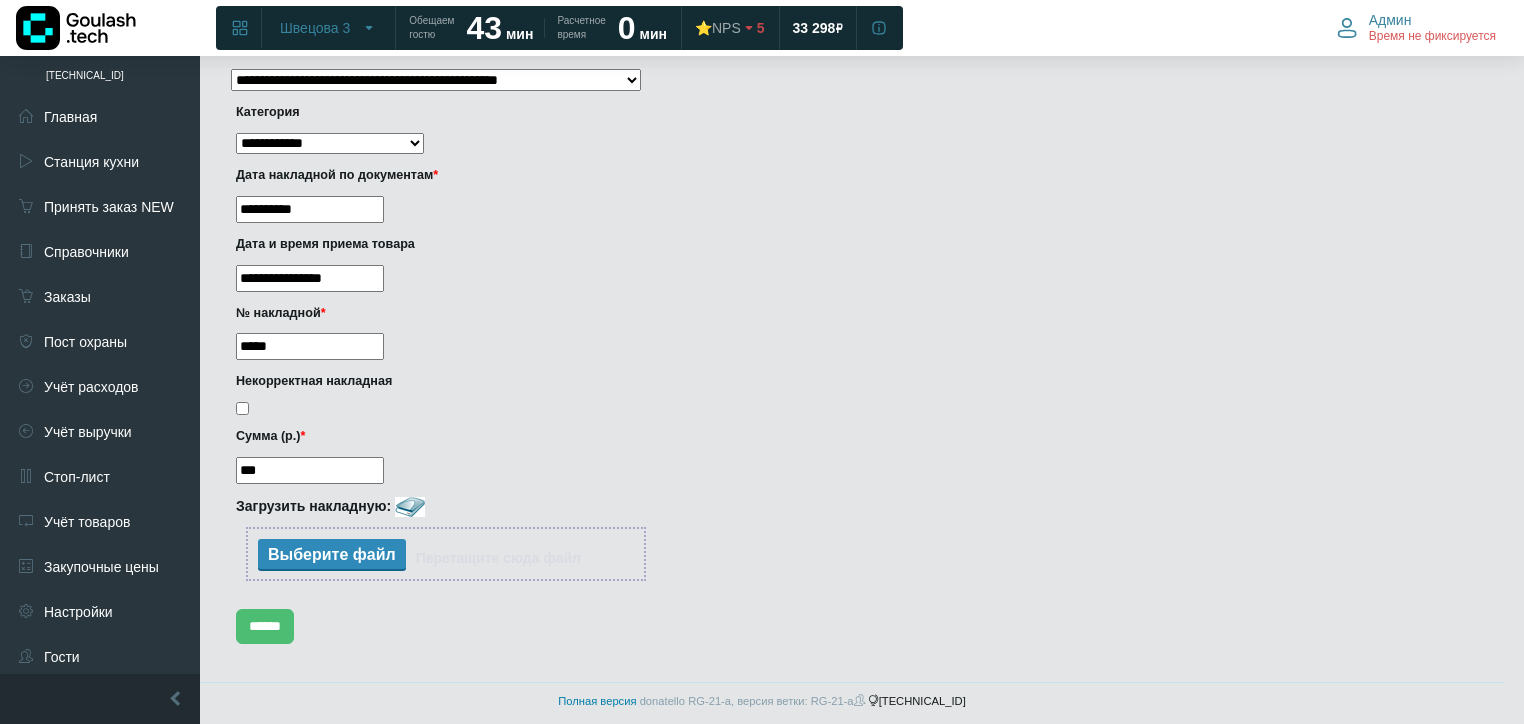 type on "***" 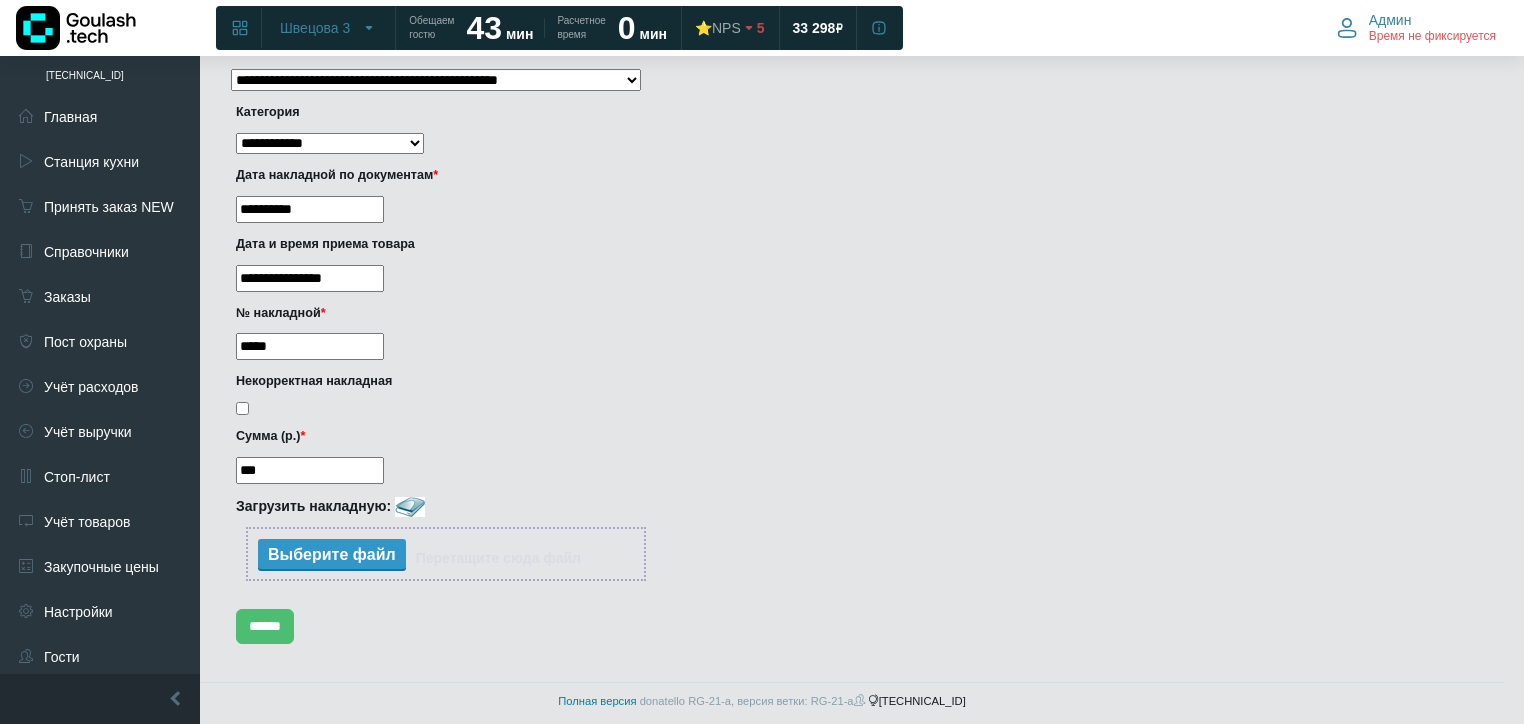 click at bounding box center [332, 557] 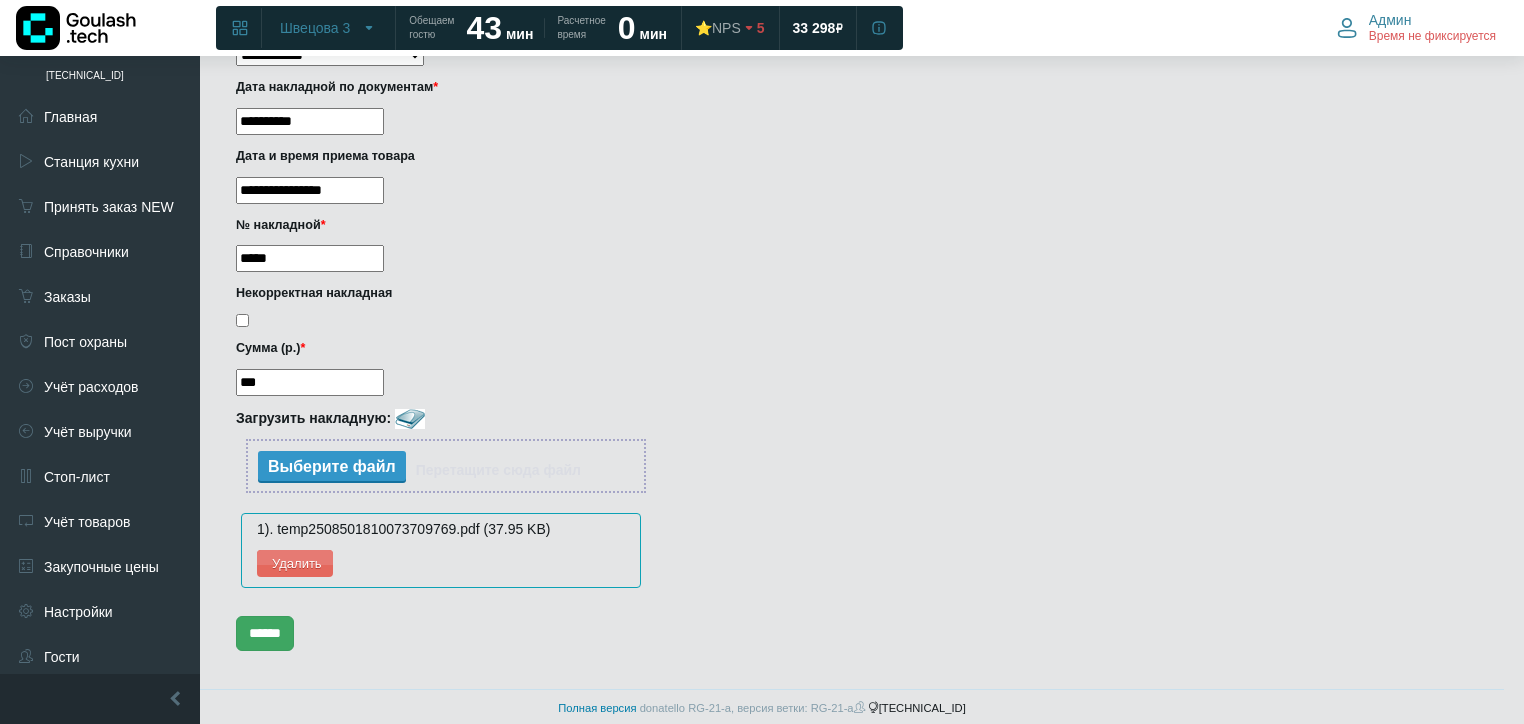scroll, scrollTop: 416, scrollLeft: 0, axis: vertical 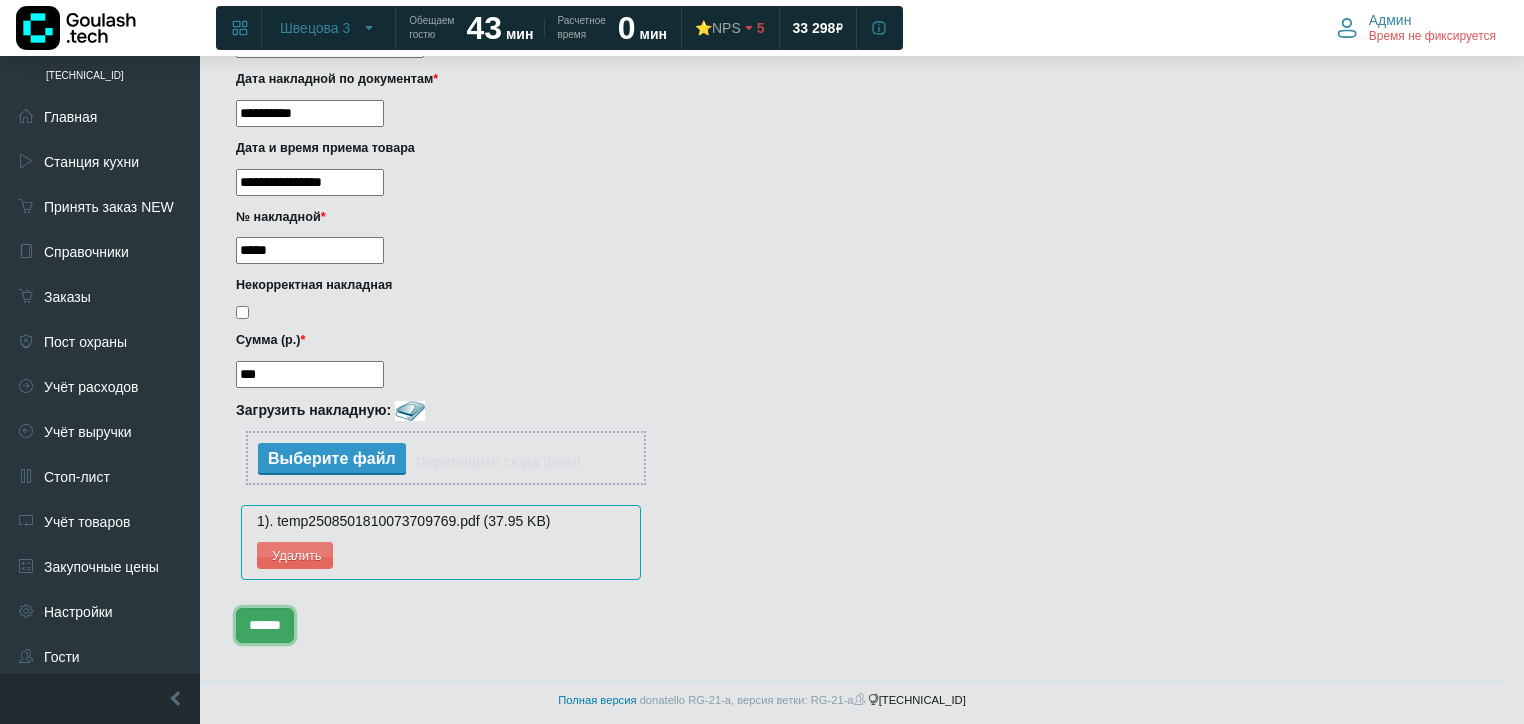 click on "******" at bounding box center [265, 625] 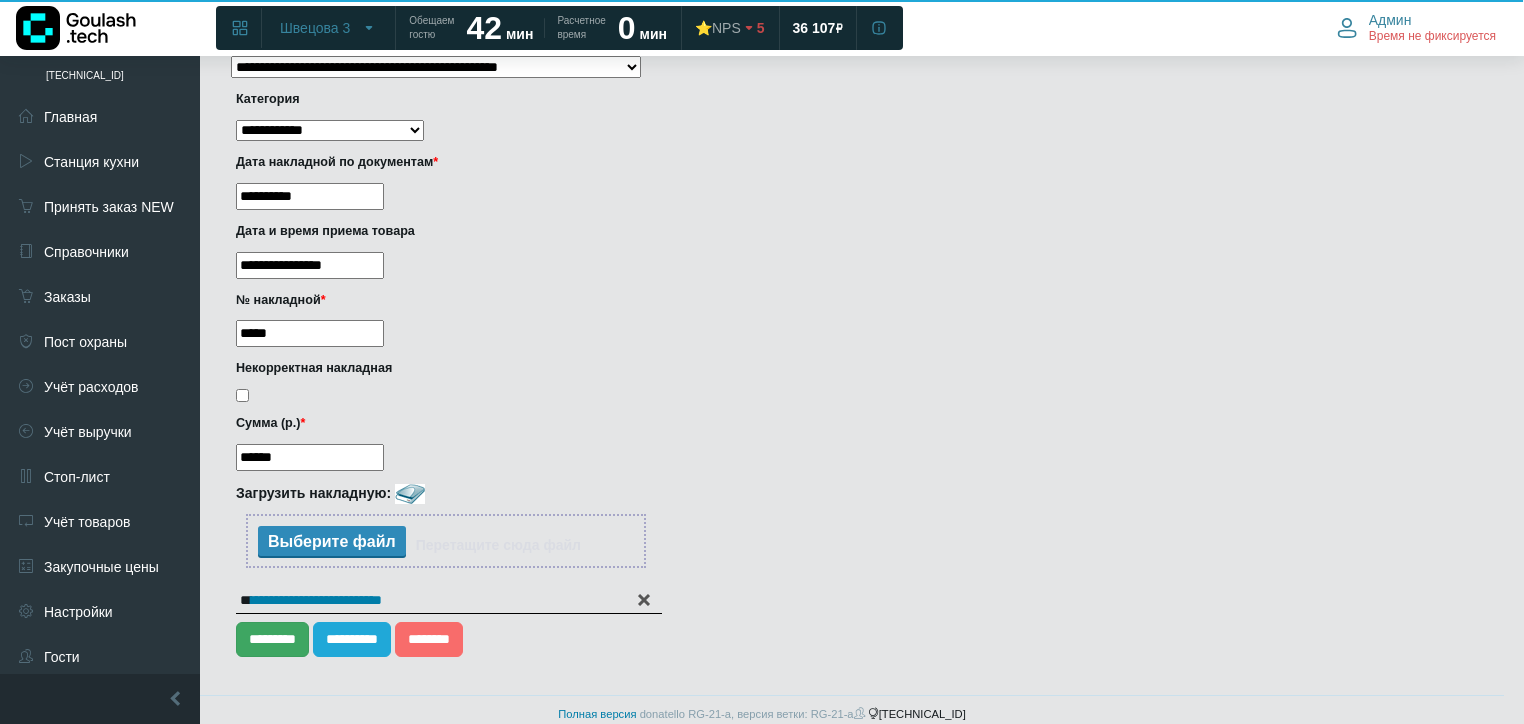 scroll, scrollTop: 346, scrollLeft: 0, axis: vertical 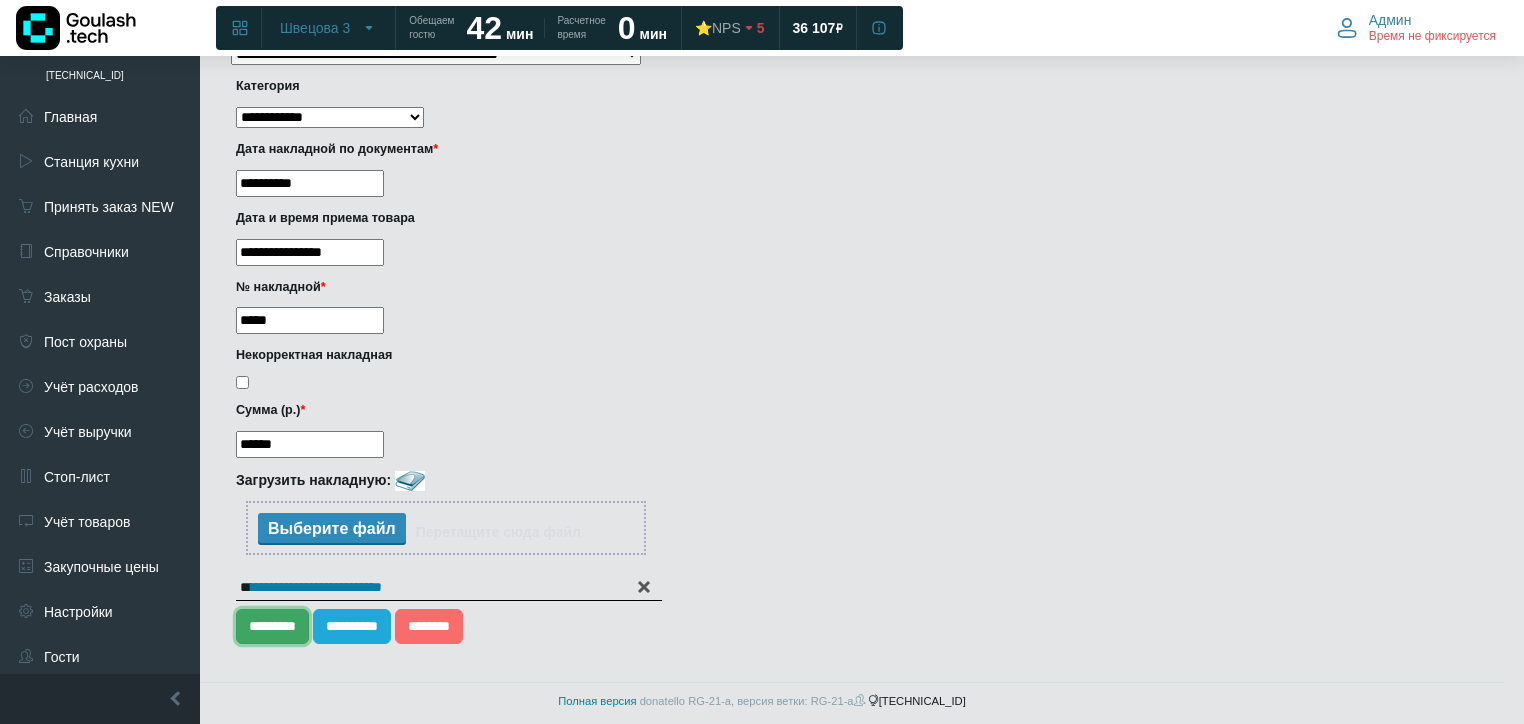 click on "*********" at bounding box center [272, 626] 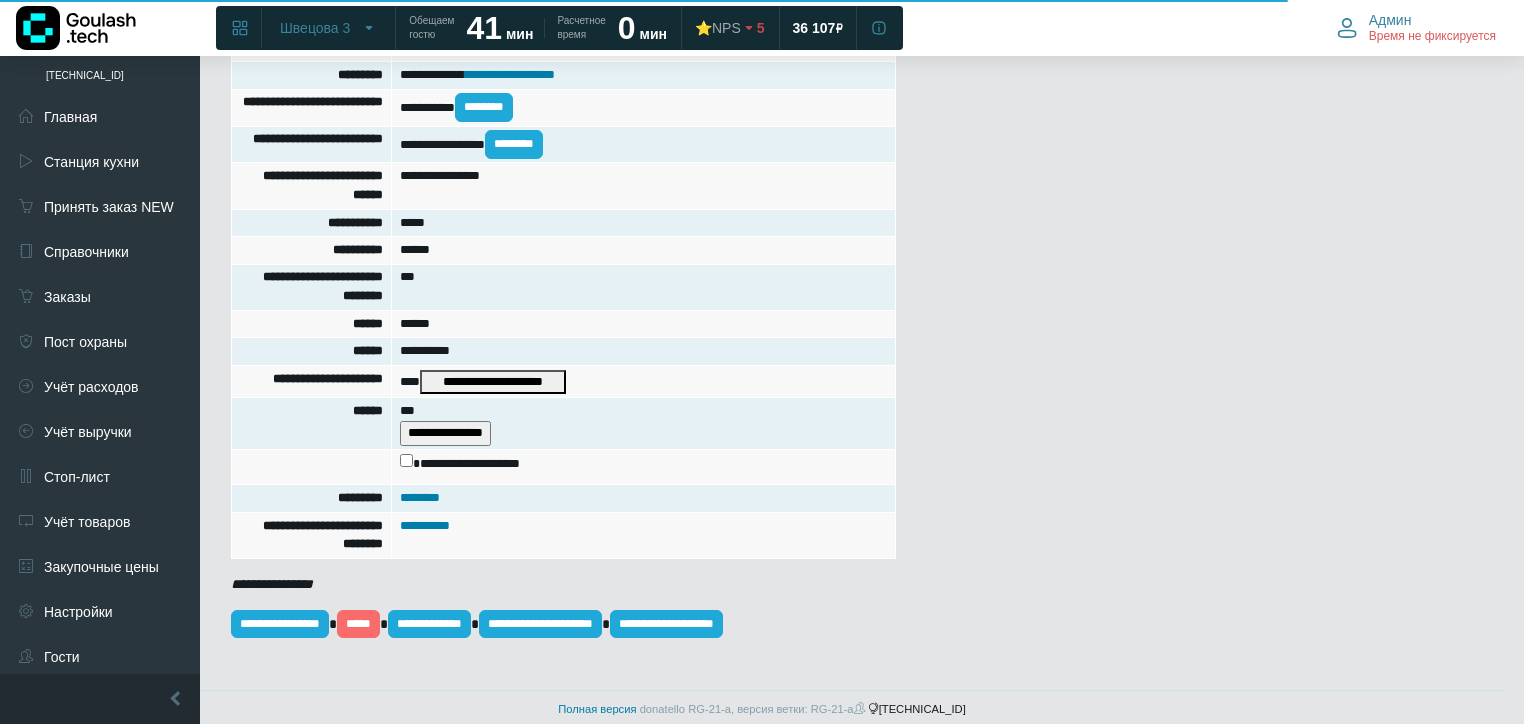 scroll, scrollTop: 301, scrollLeft: 0, axis: vertical 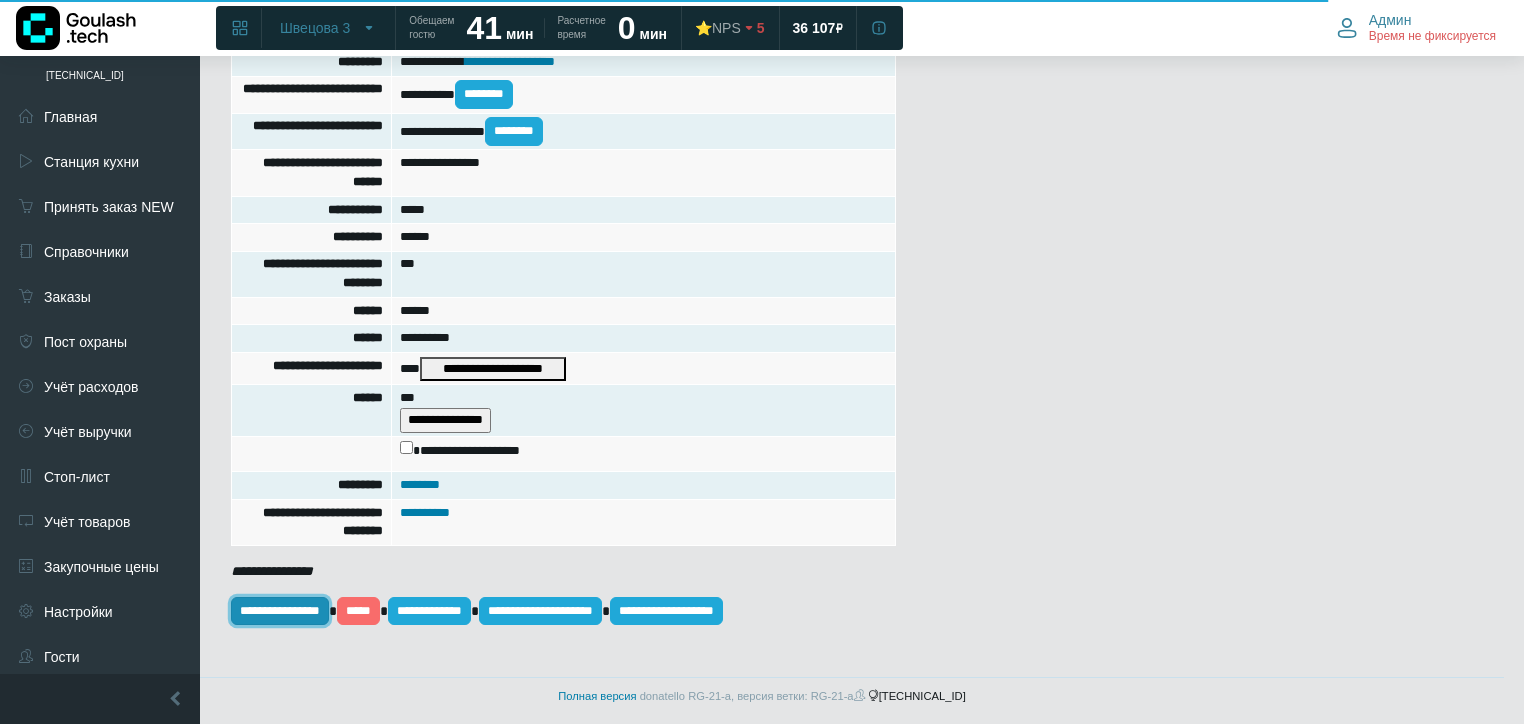 click on "**********" at bounding box center (280, 611) 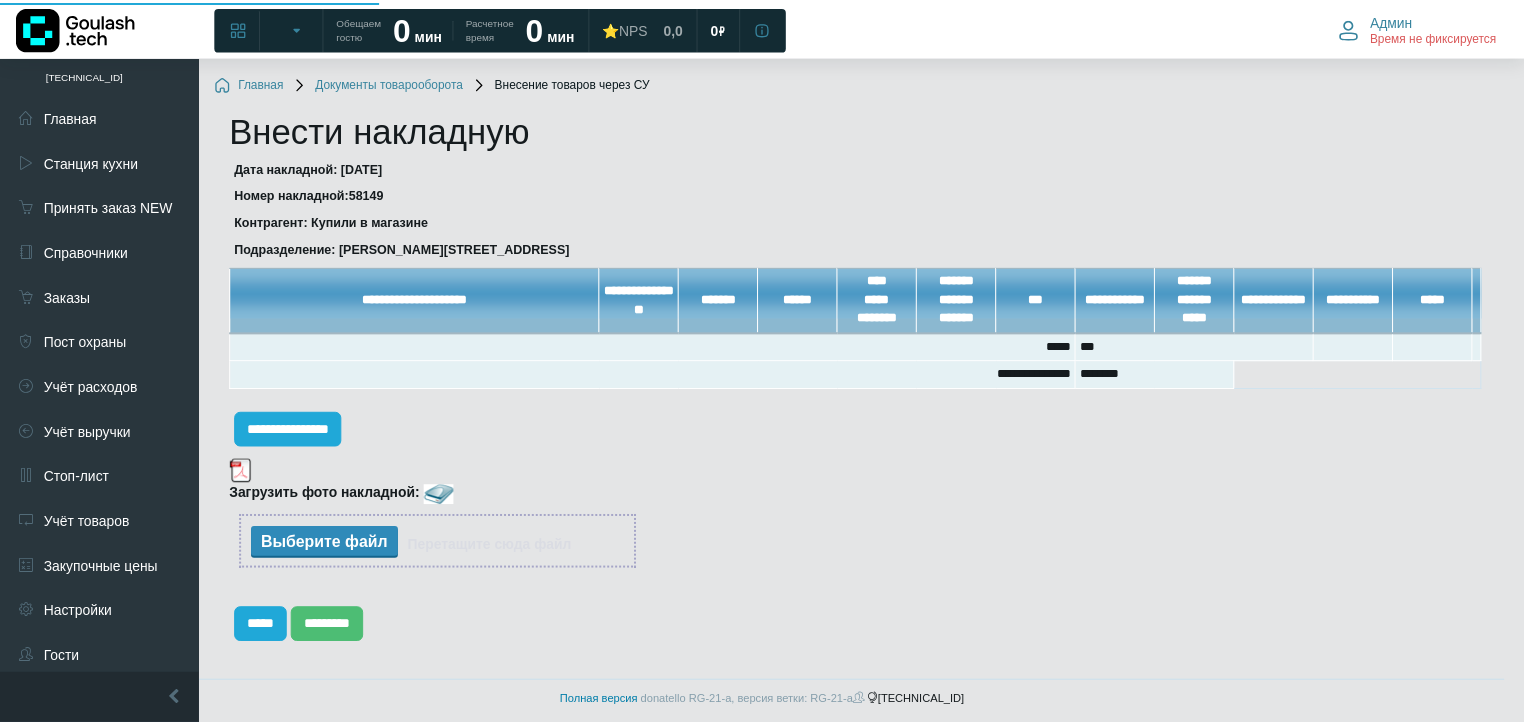 scroll, scrollTop: 0, scrollLeft: 0, axis: both 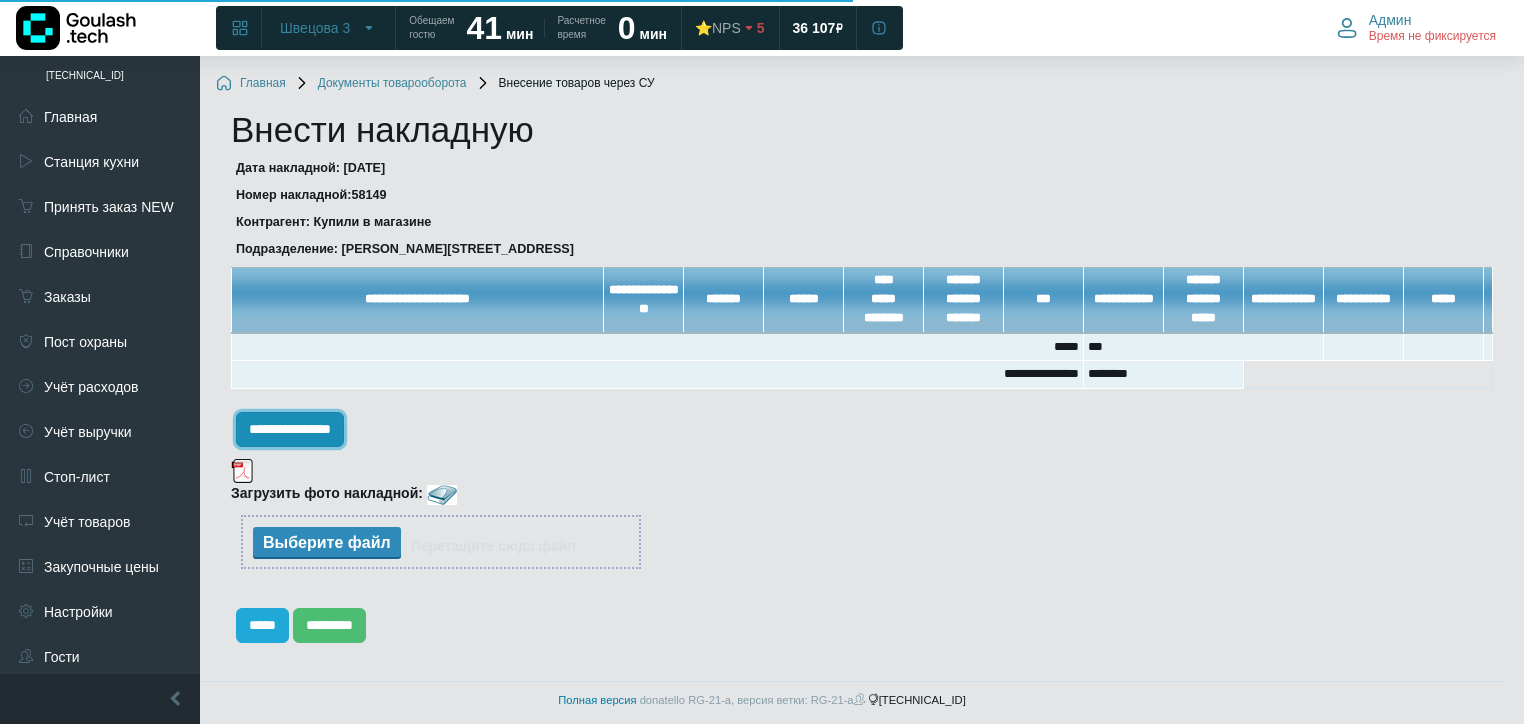 click on "**********" at bounding box center [290, 429] 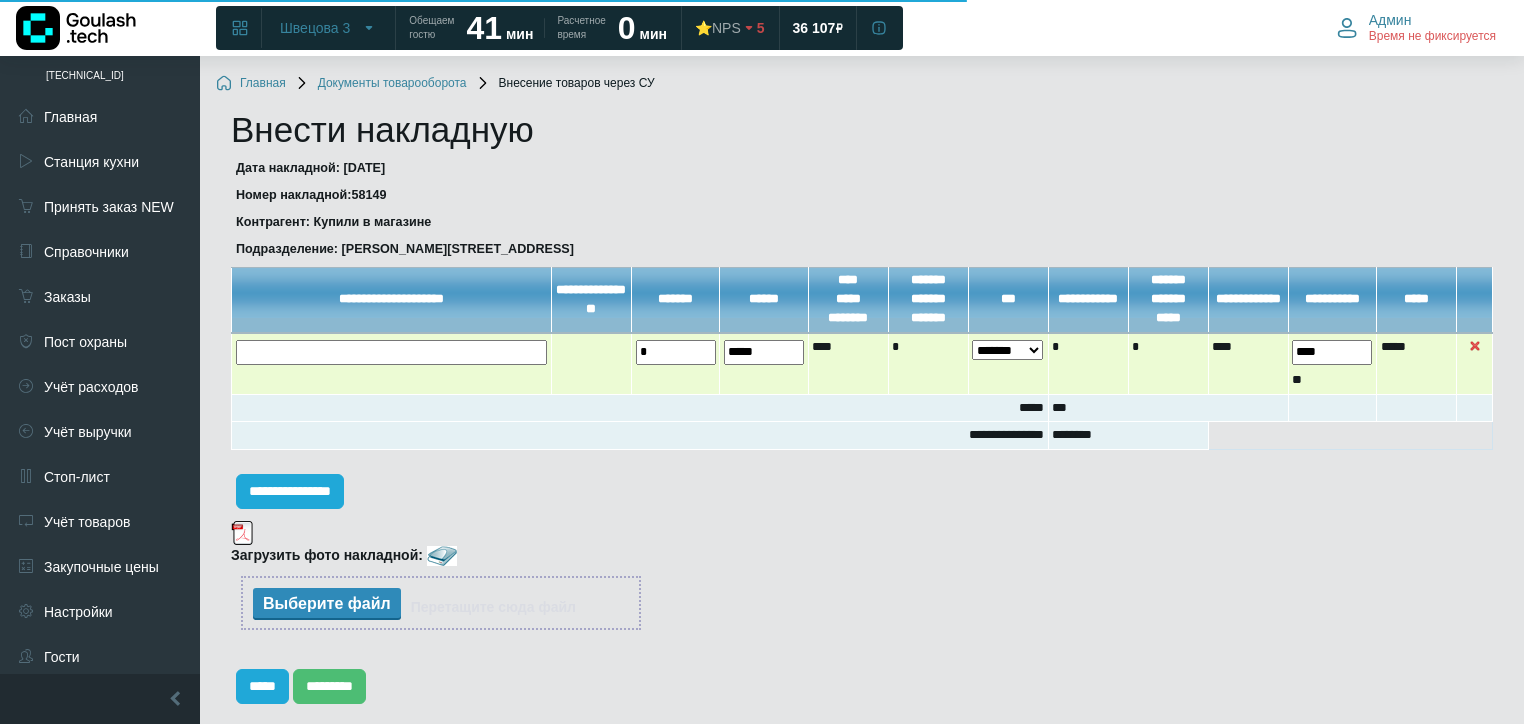 click at bounding box center (0, 0) 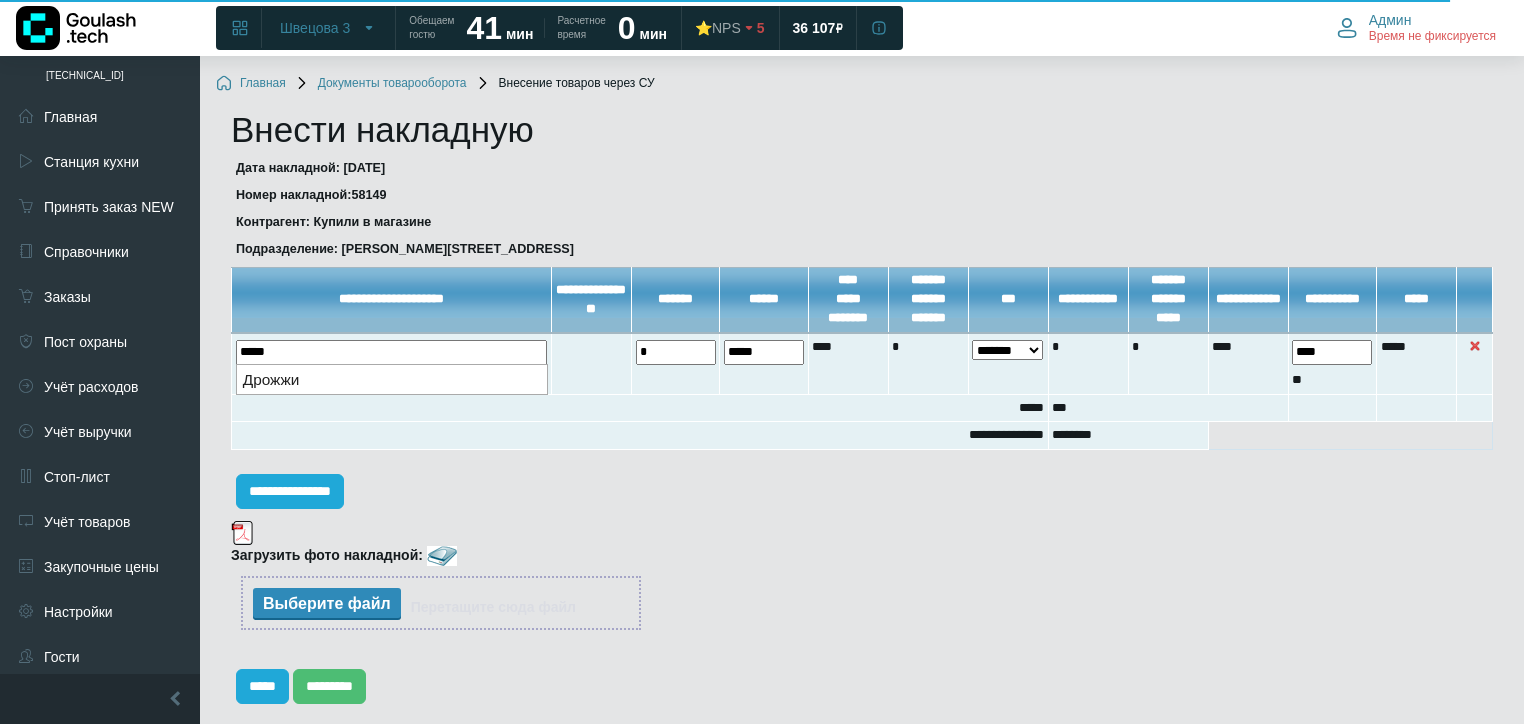 click on "Дрожжи" at bounding box center [392, 379] 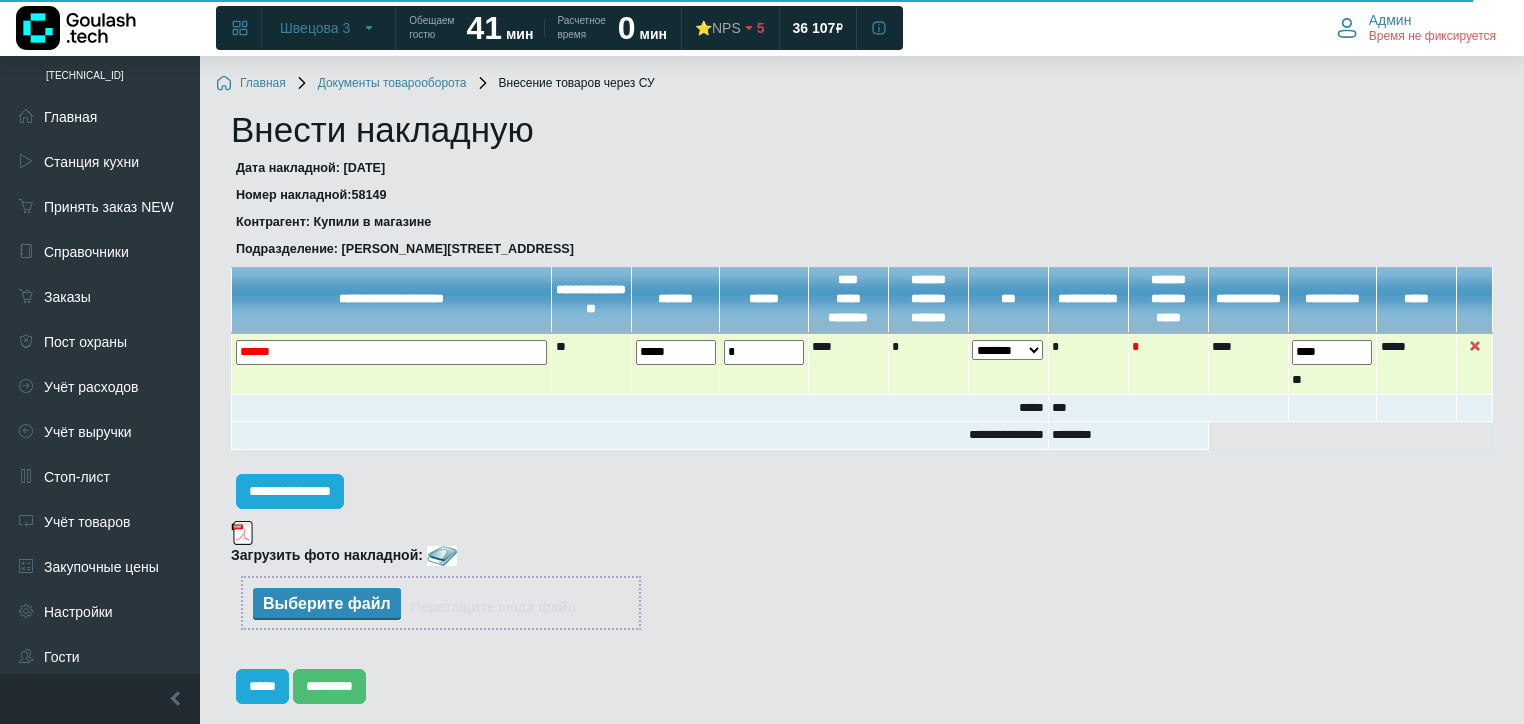 drag, startPoint x: 684, startPoint y: 352, endPoint x: 588, endPoint y: 359, distance: 96.25487 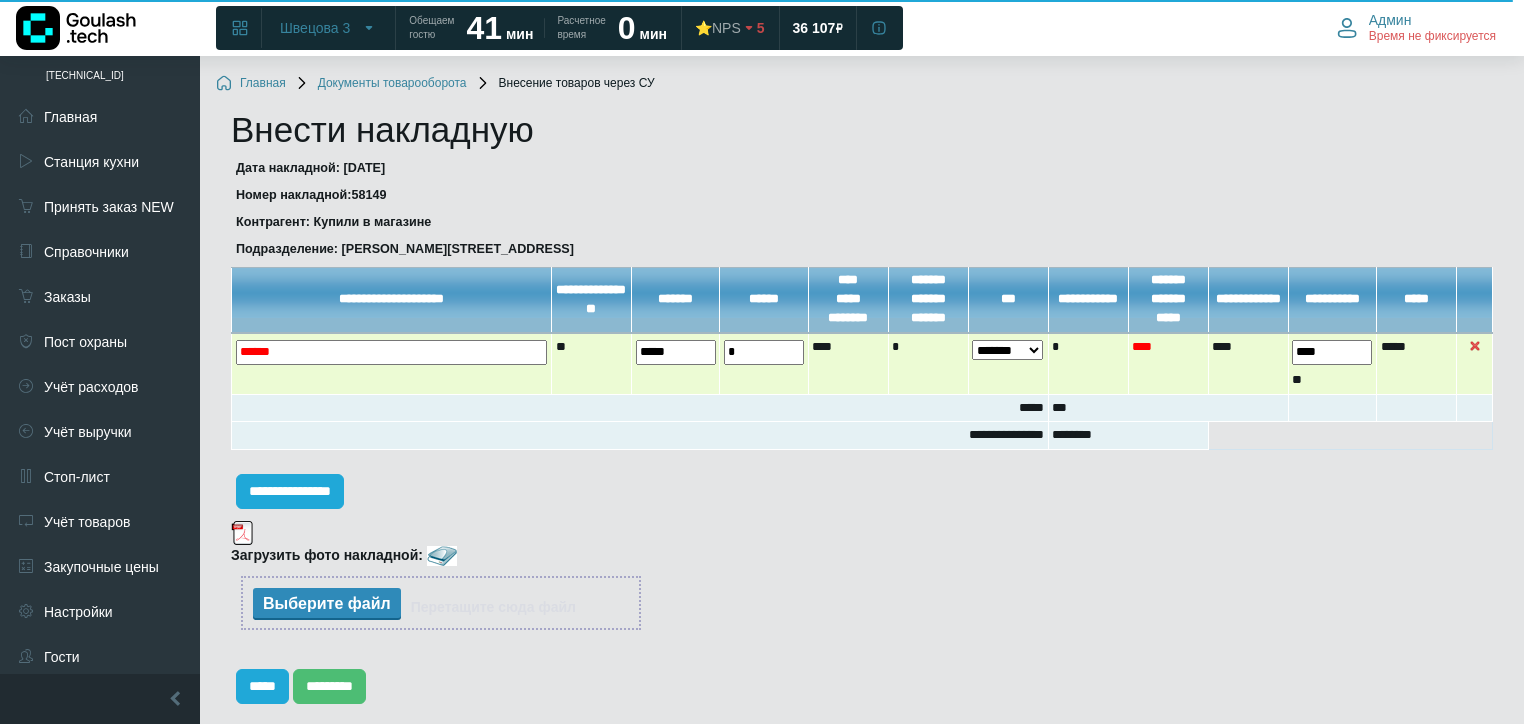 type on "*****" 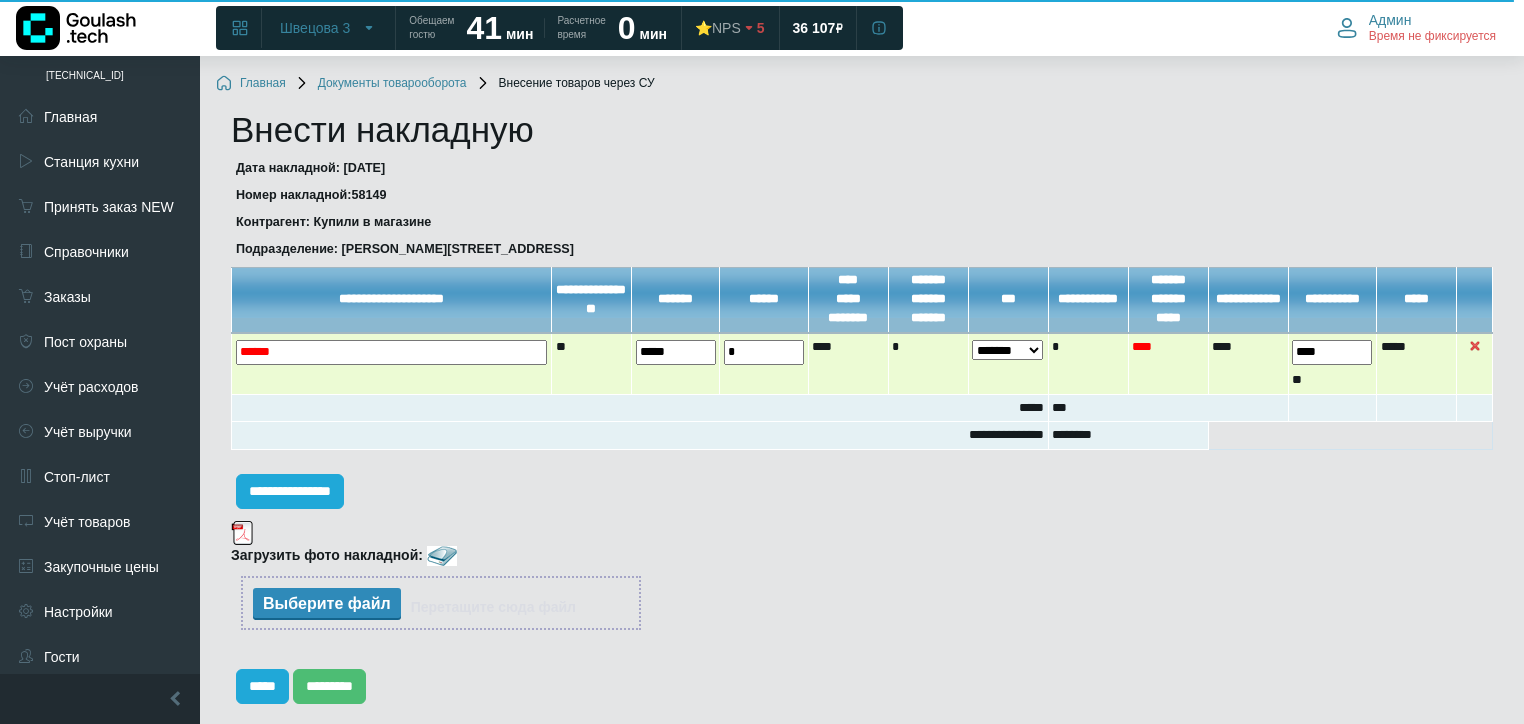drag, startPoint x: 752, startPoint y: 347, endPoint x: 688, endPoint y: 356, distance: 64.629715 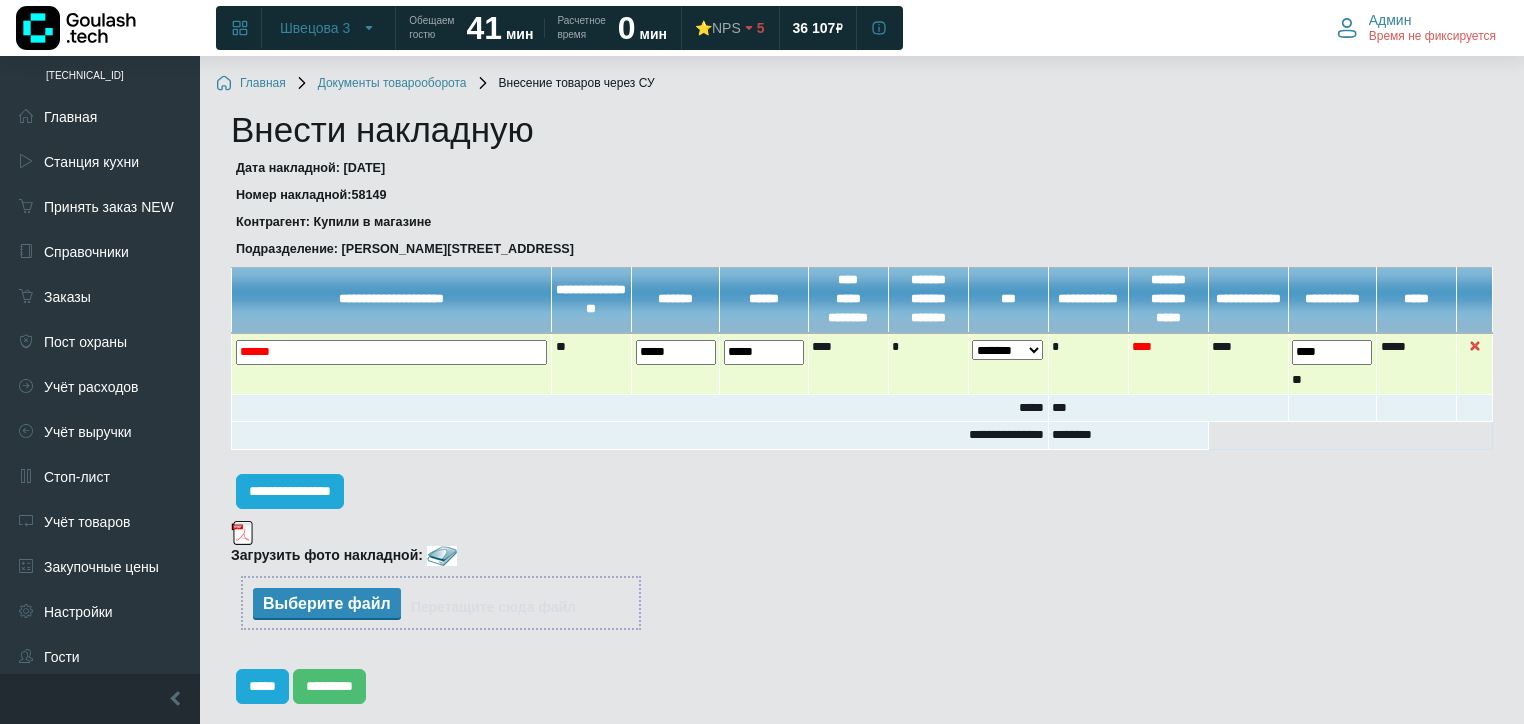 type on "*****" 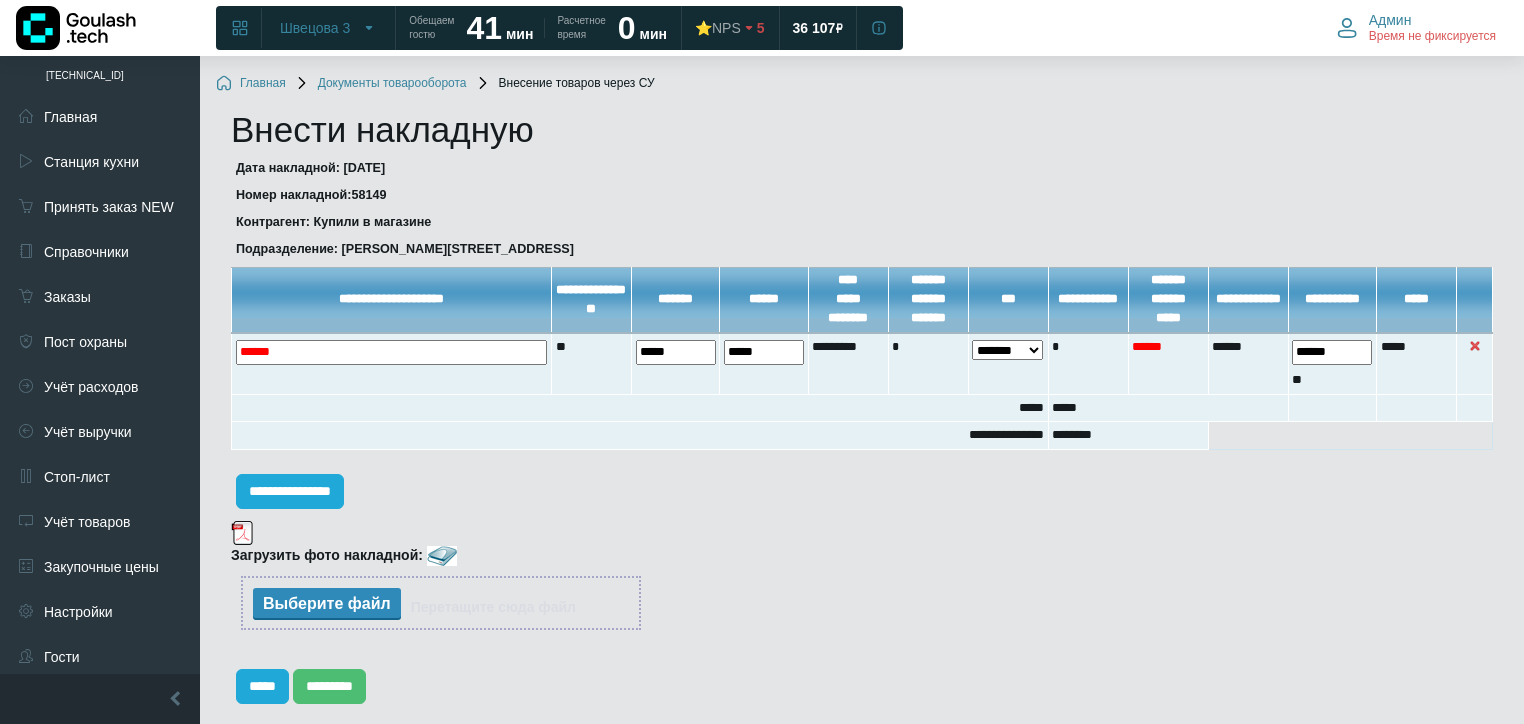 type on "******" 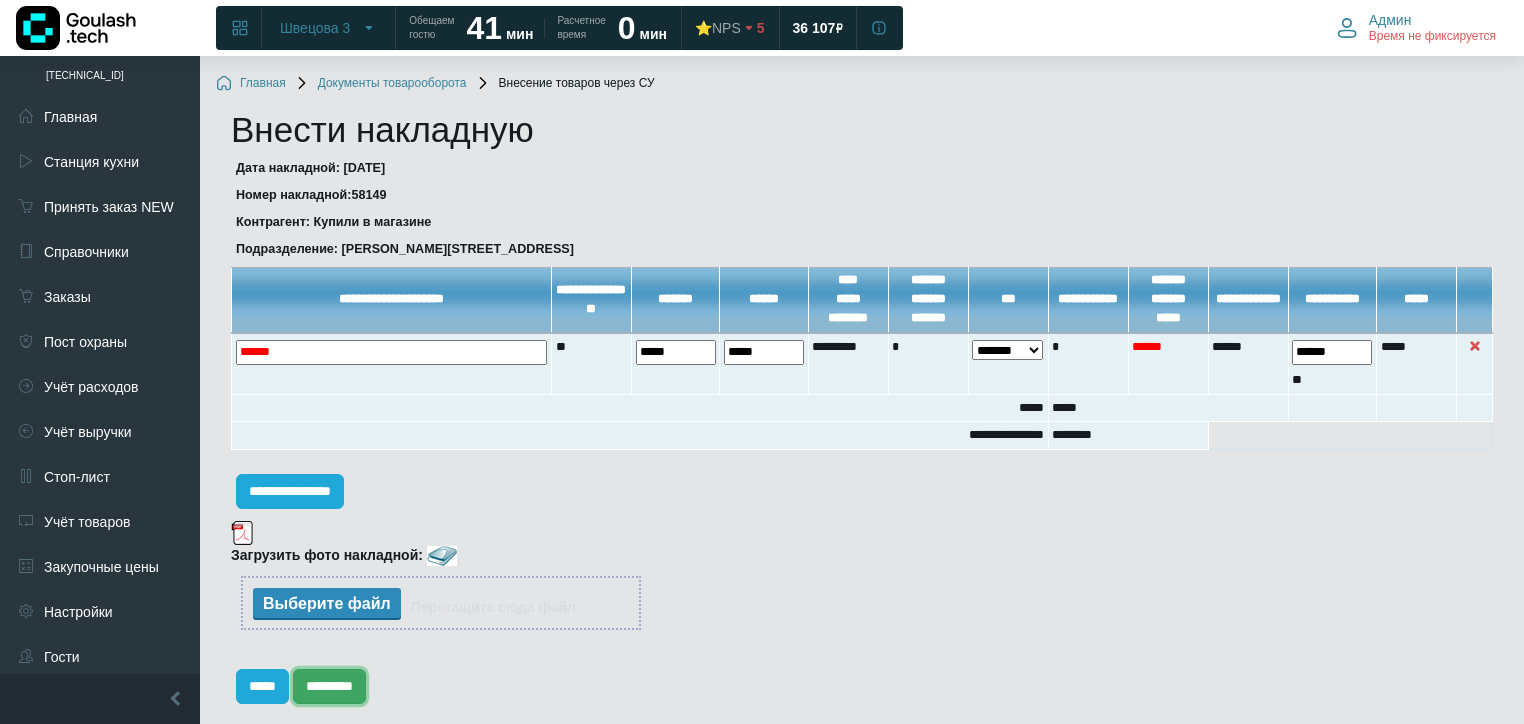 click on "*********" at bounding box center [329, 686] 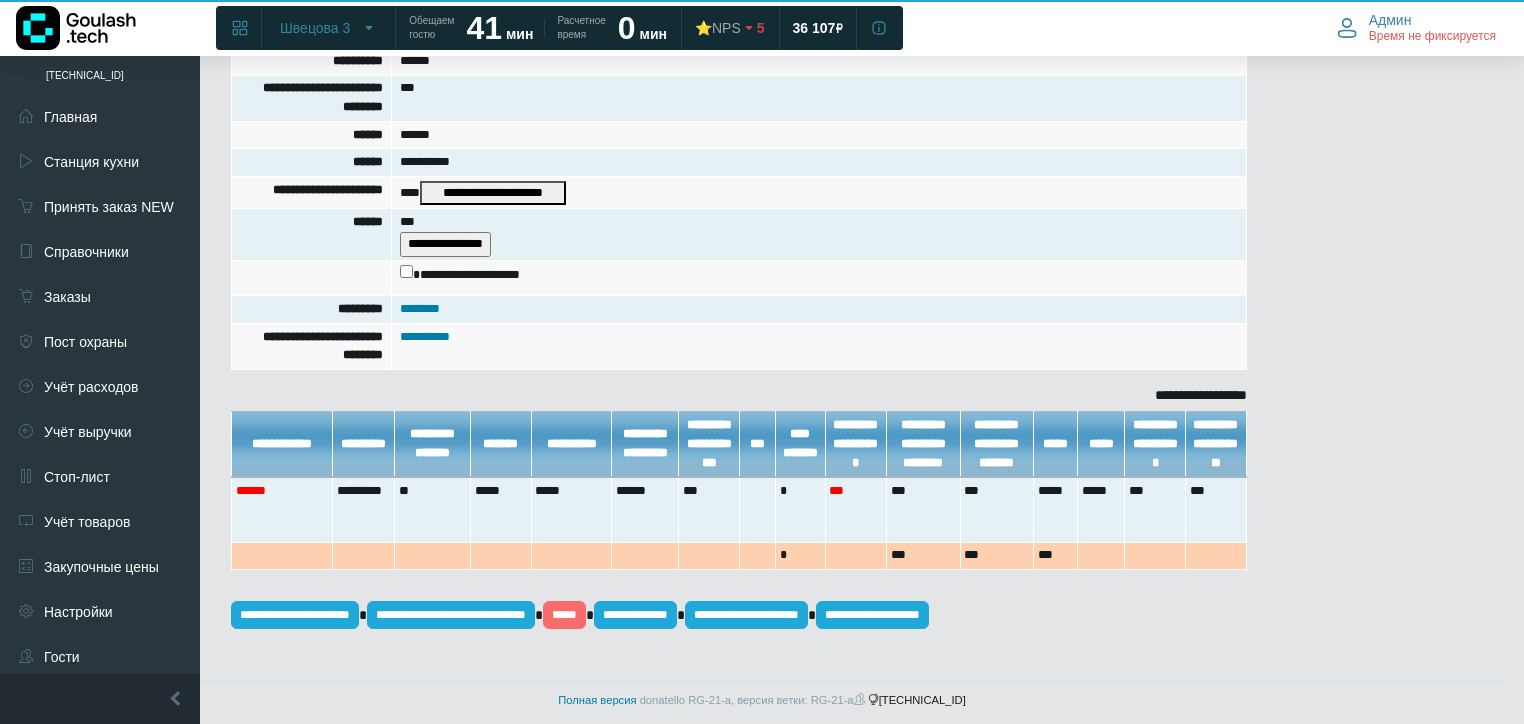 scroll, scrollTop: 481, scrollLeft: 0, axis: vertical 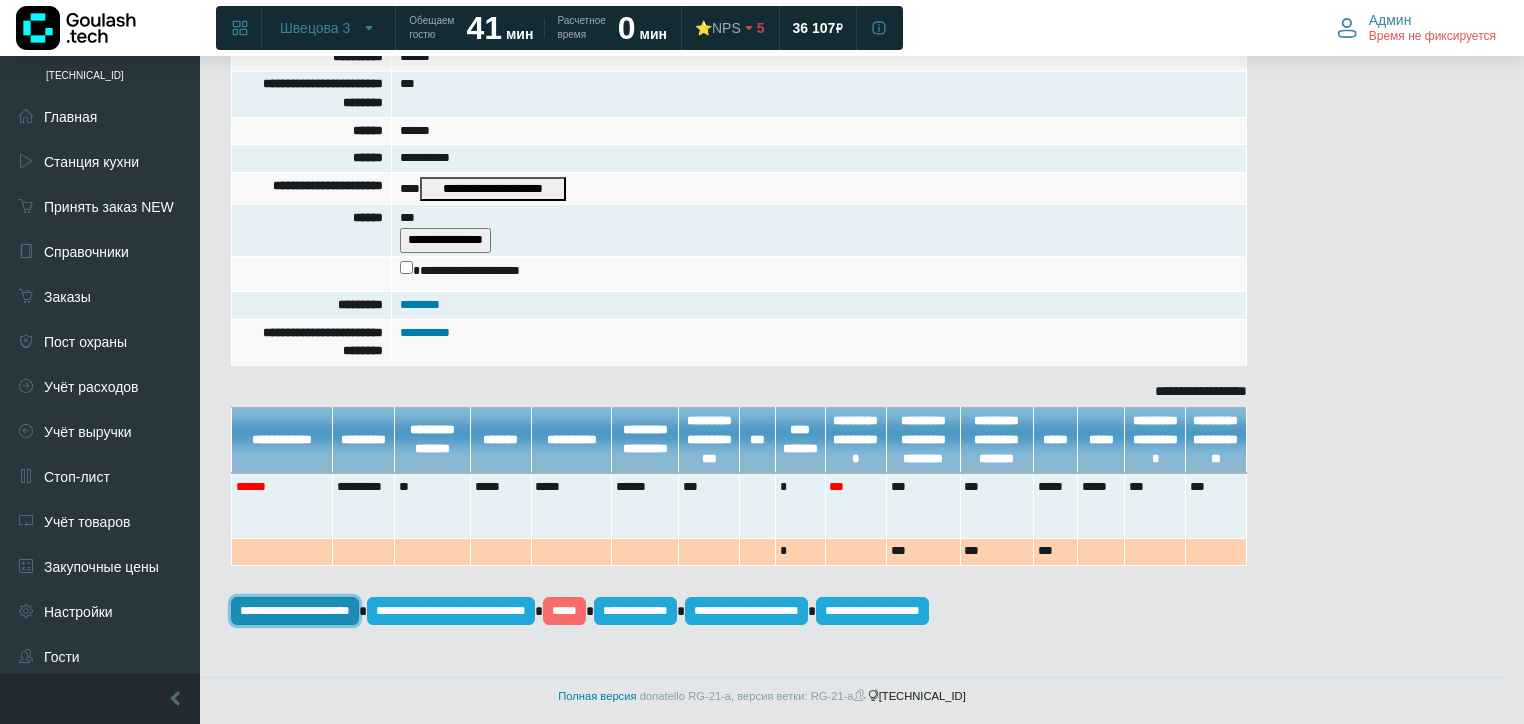click on "**********" at bounding box center [295, 611] 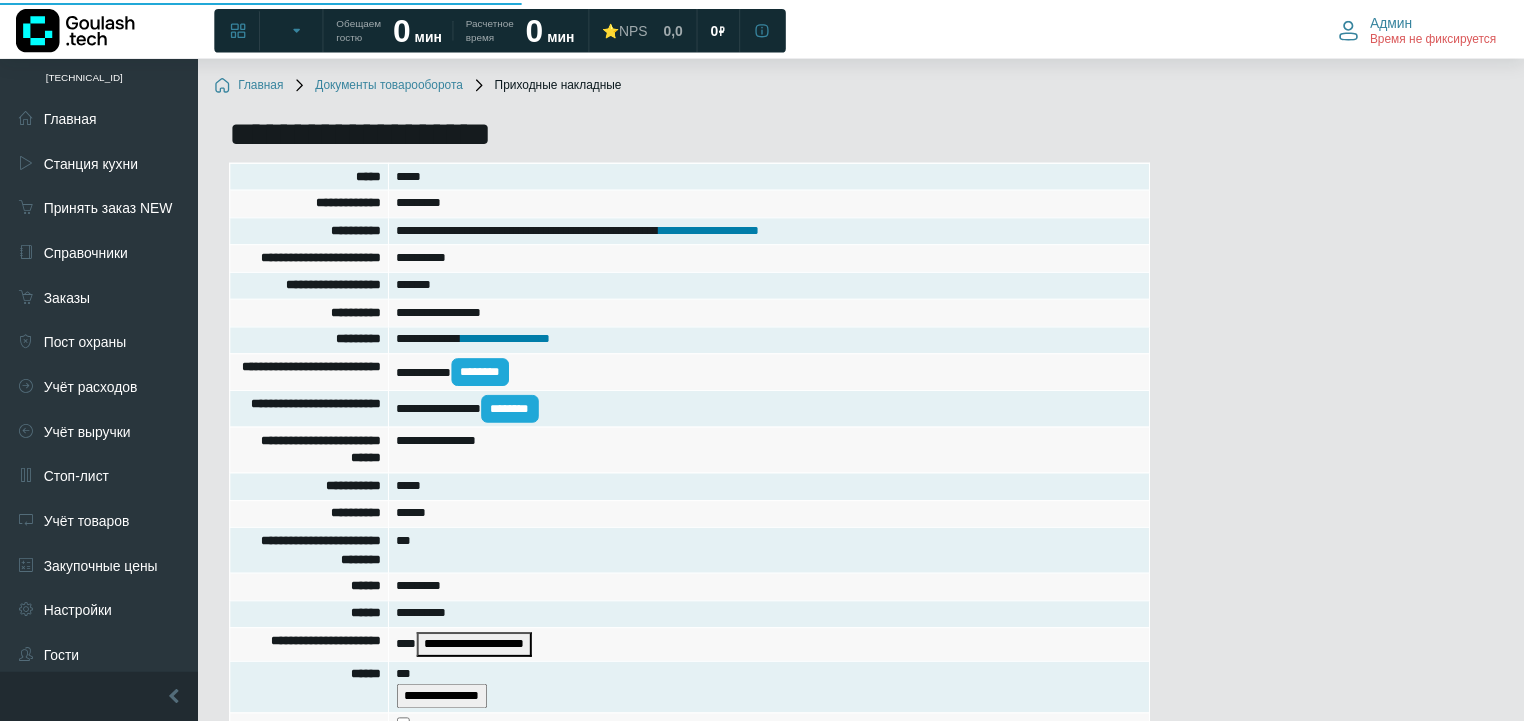 scroll, scrollTop: 476, scrollLeft: 0, axis: vertical 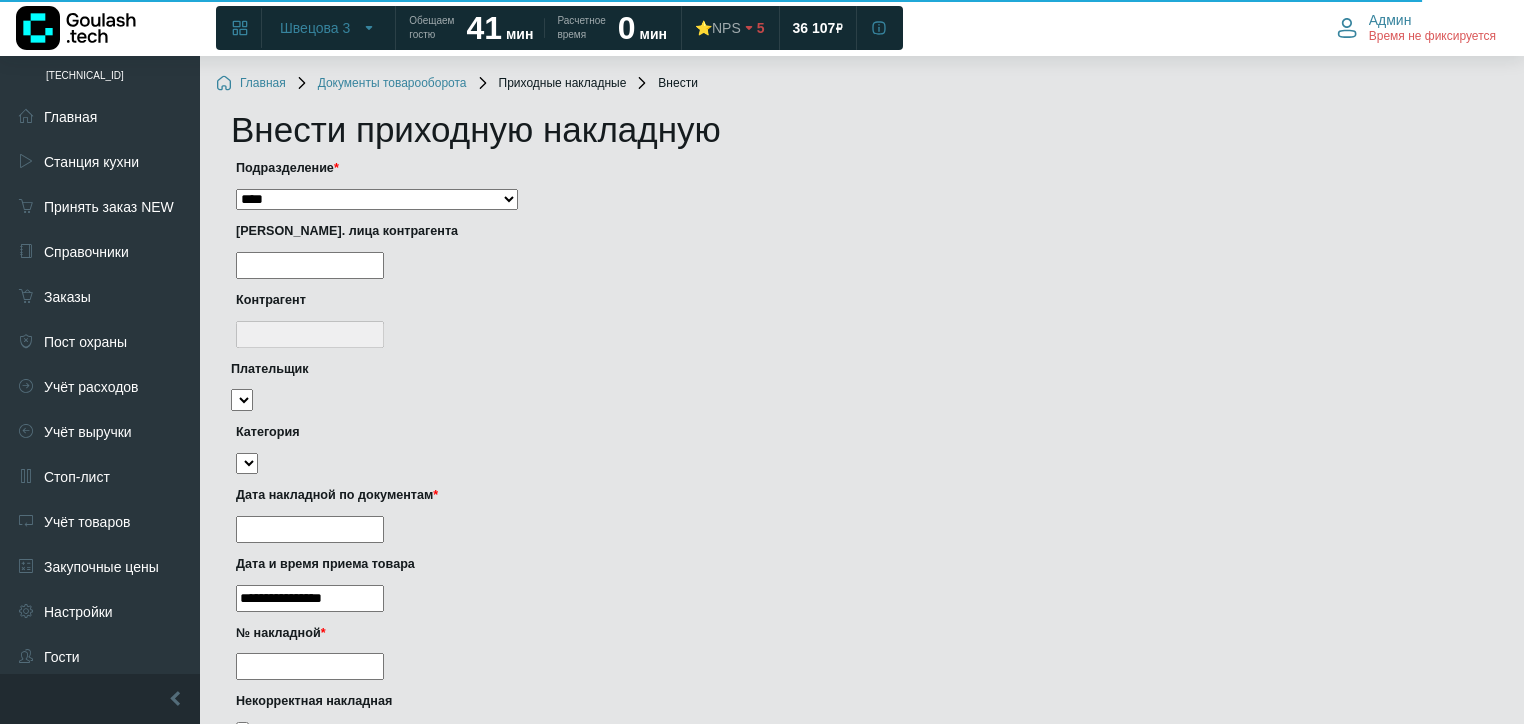 click on "**********" at bounding box center [857, 188] 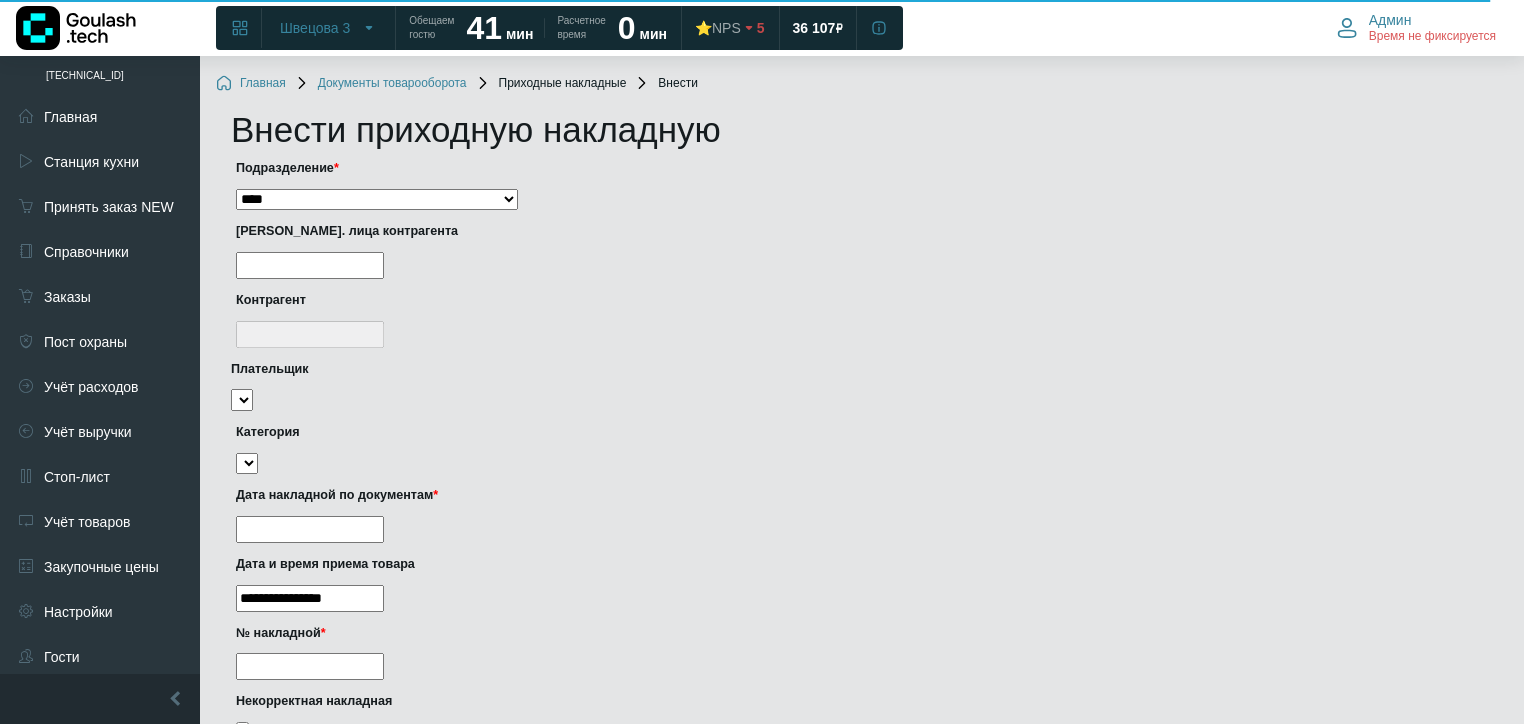 click on "**********" at bounding box center [377, 200] 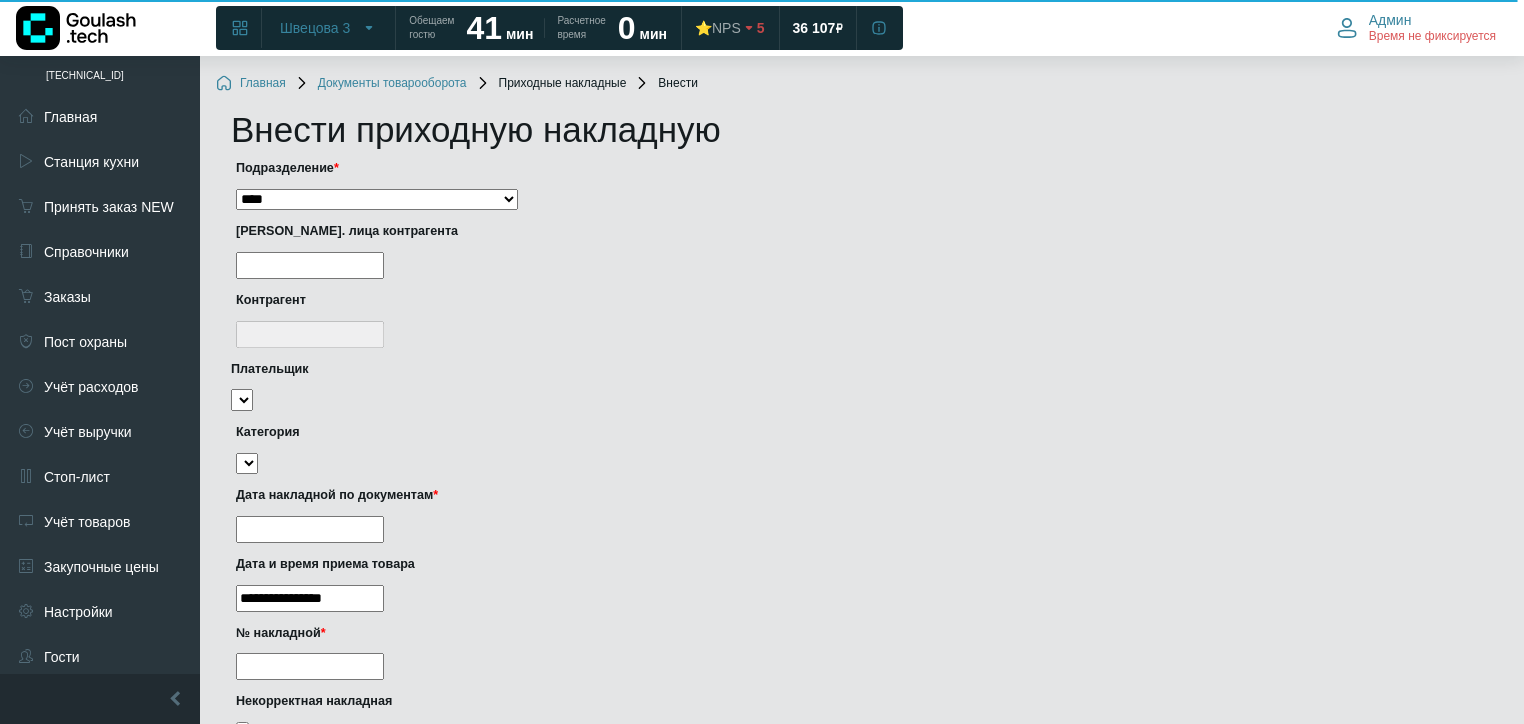 select on "***" 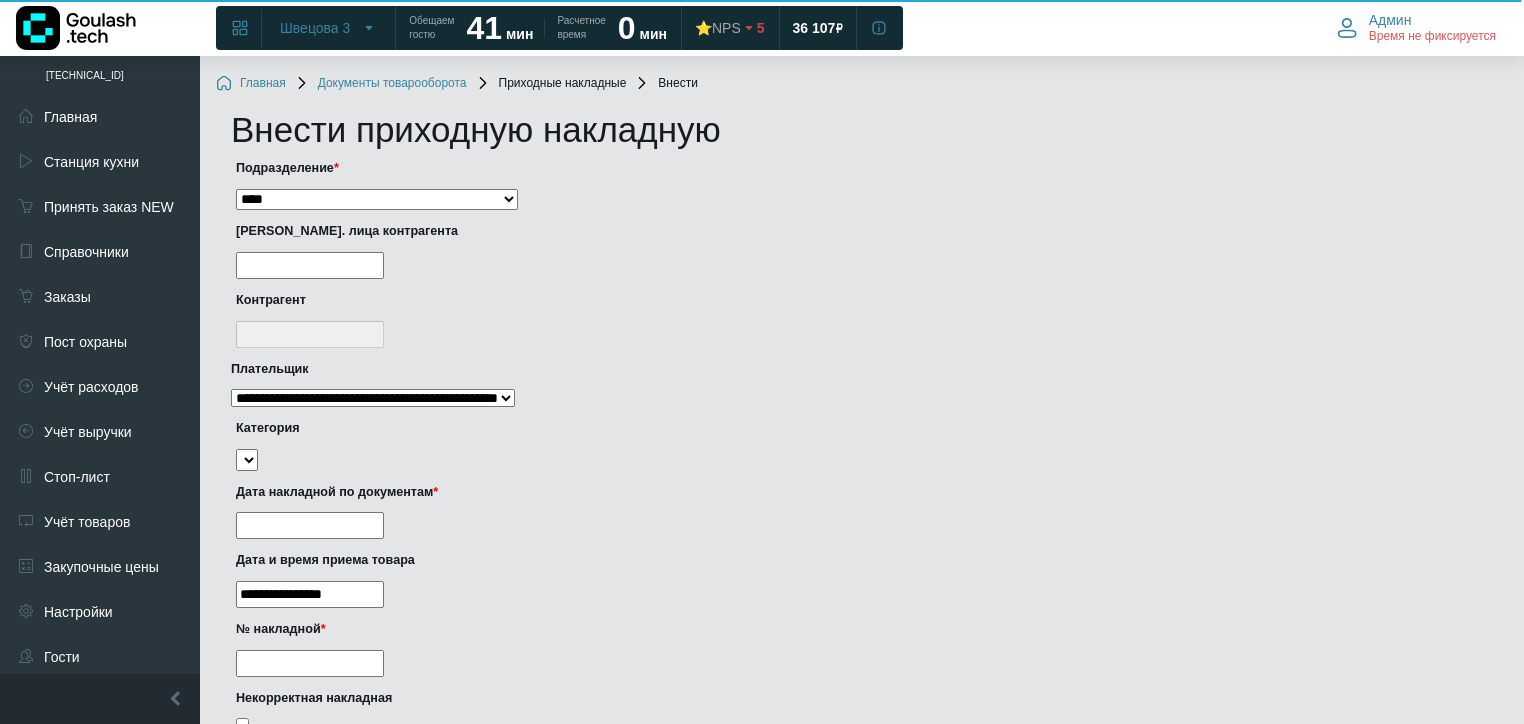click at bounding box center (310, 265) 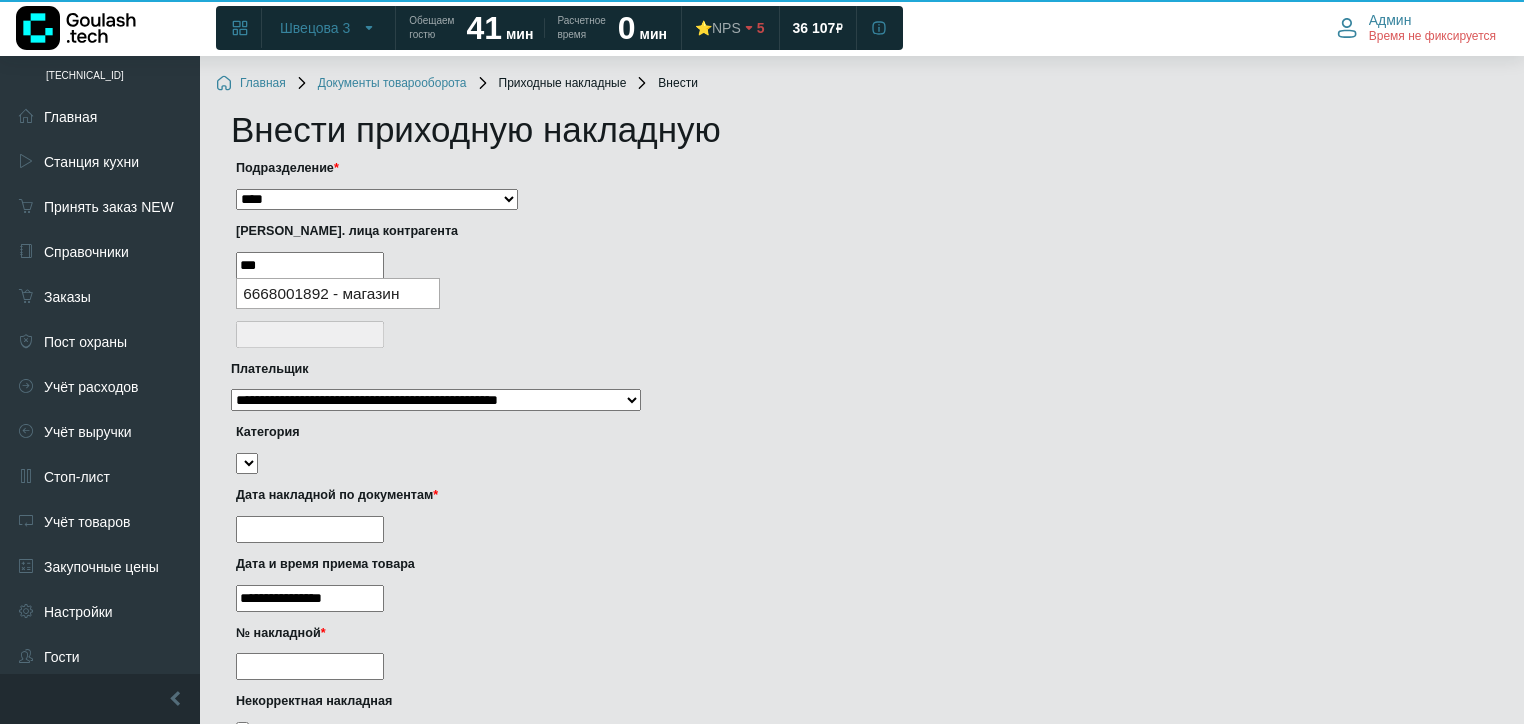 click on "6668001892 - магазин" at bounding box center [338, 293] 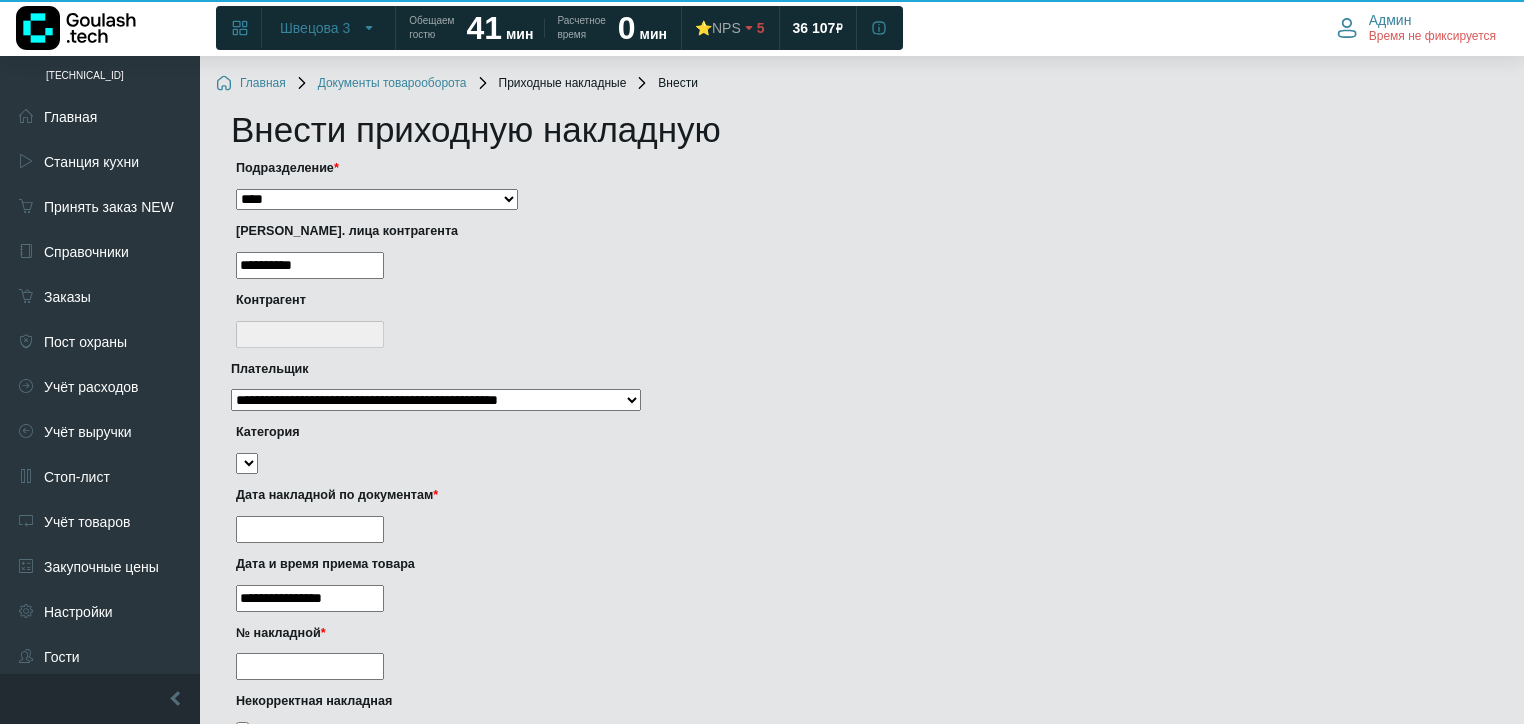 type on "**********" 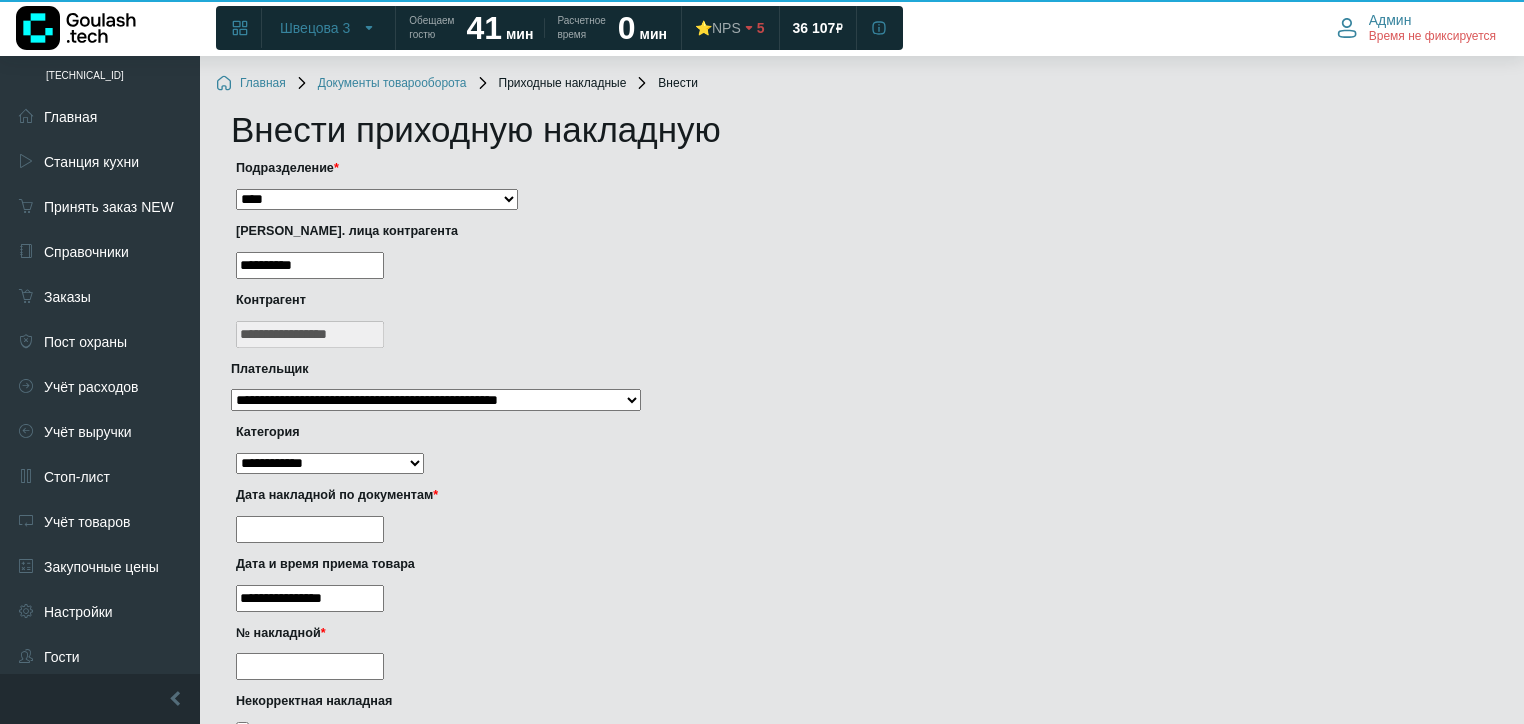 type on "**********" 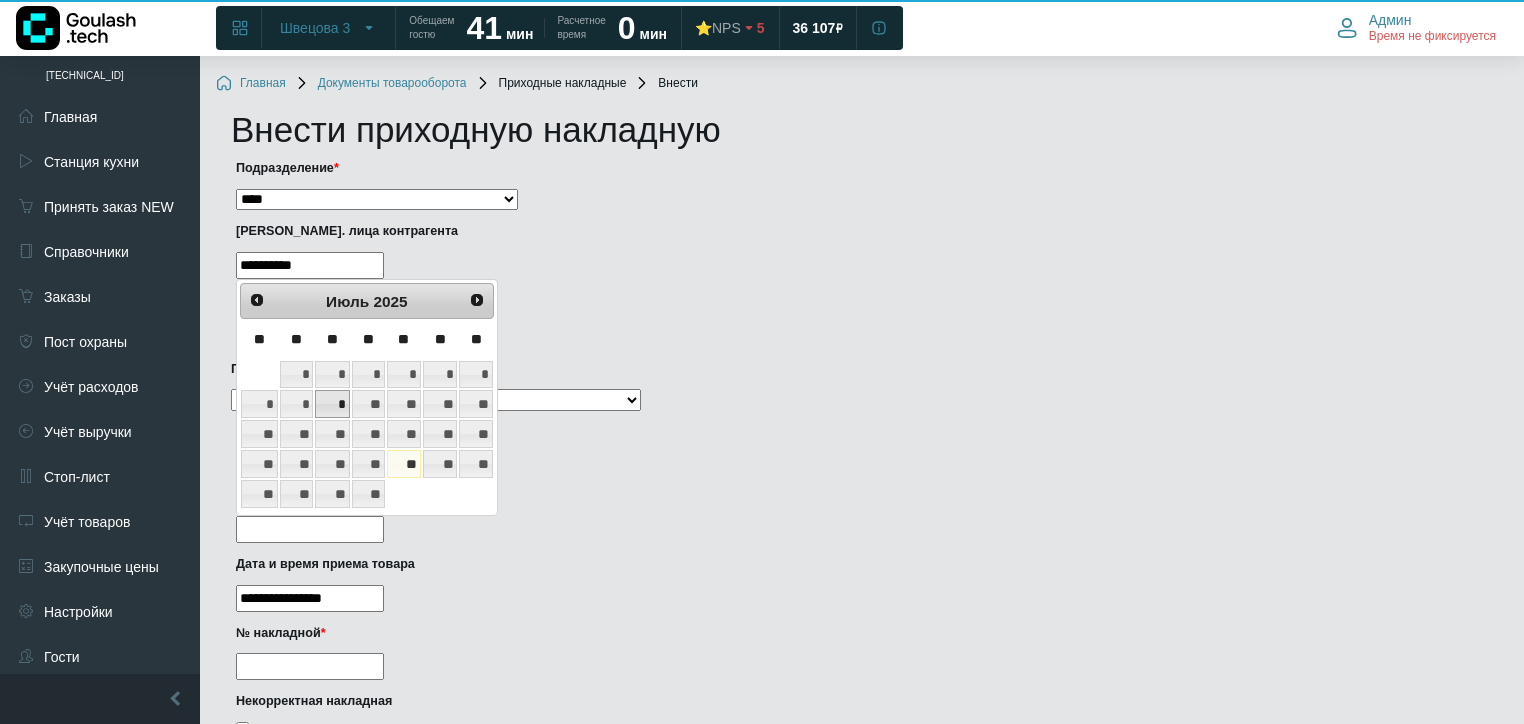 click on "*" at bounding box center (332, 404) 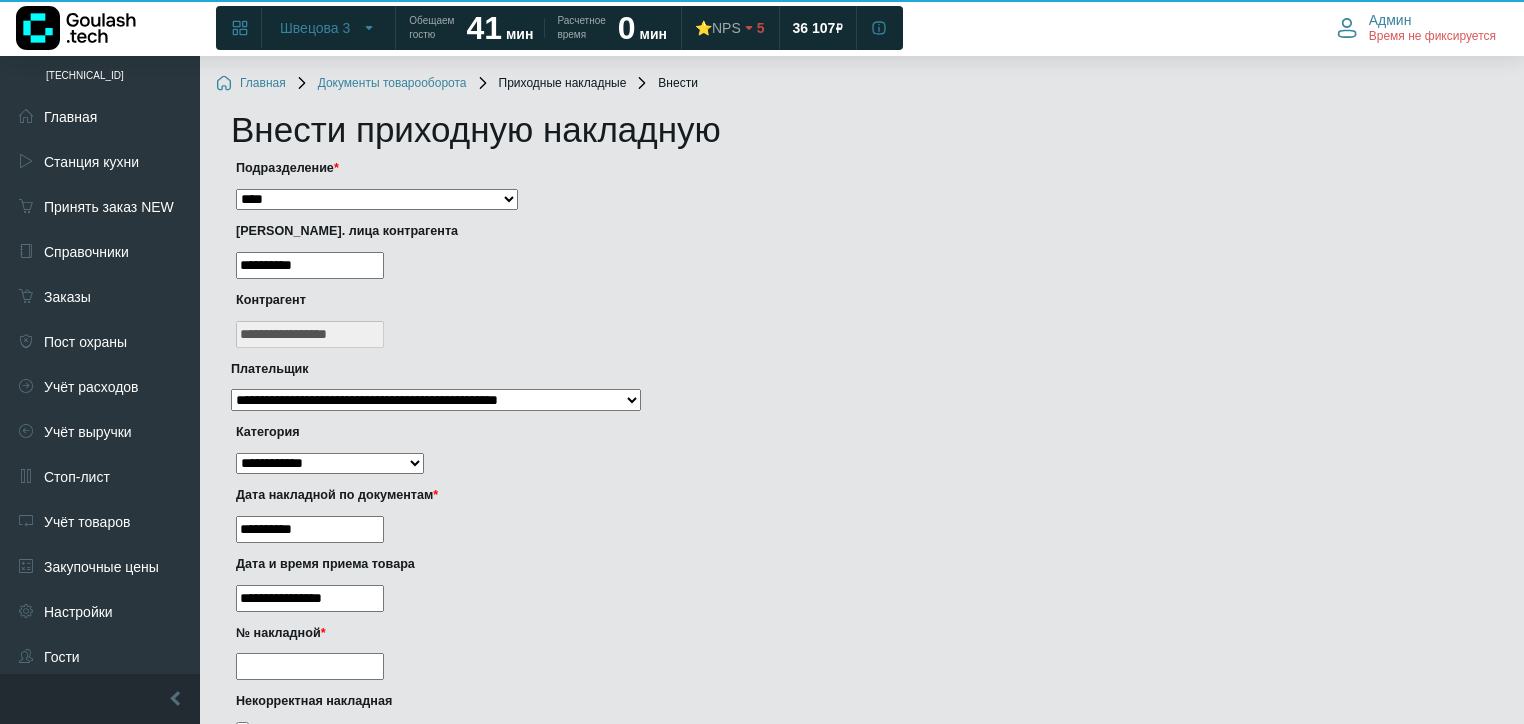 click on "**********" at bounding box center [310, 598] 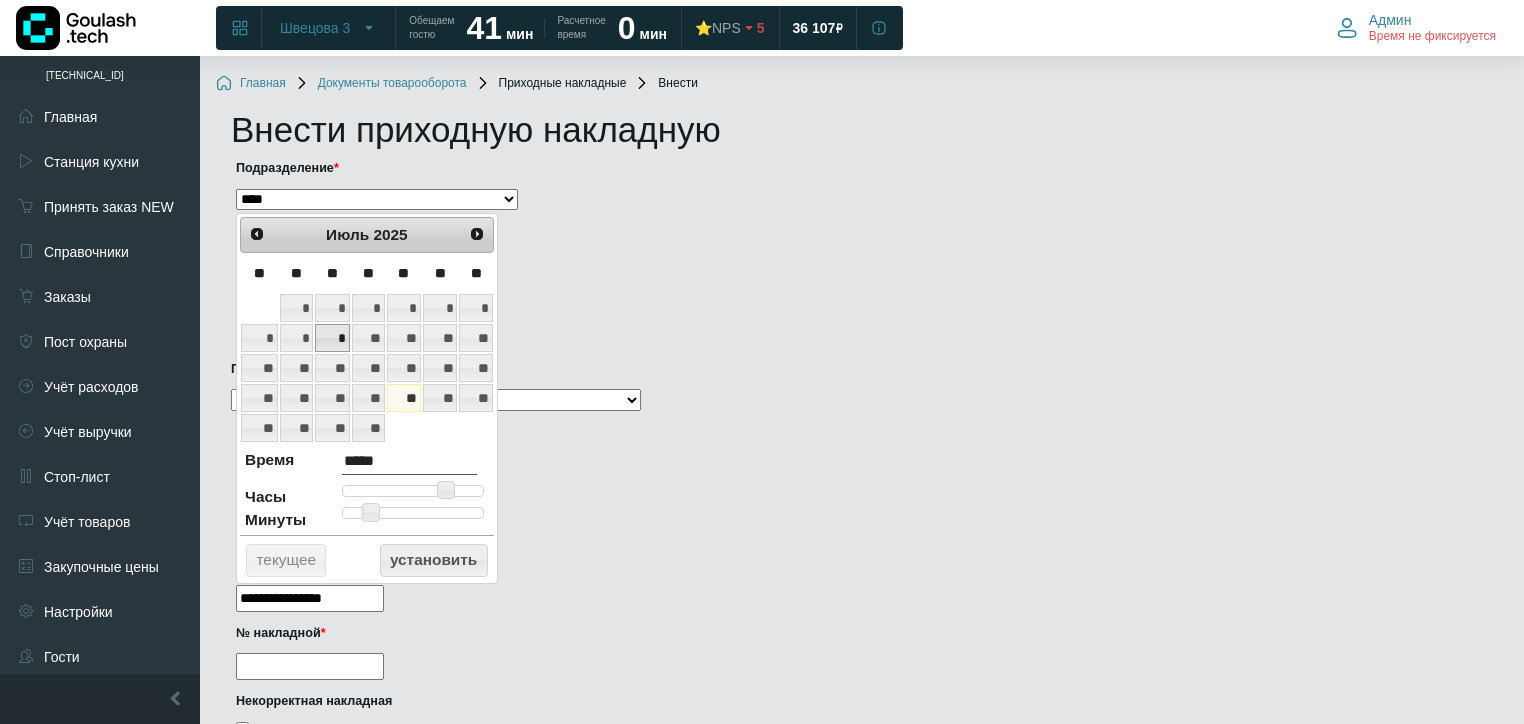 click on "*" at bounding box center (332, 338) 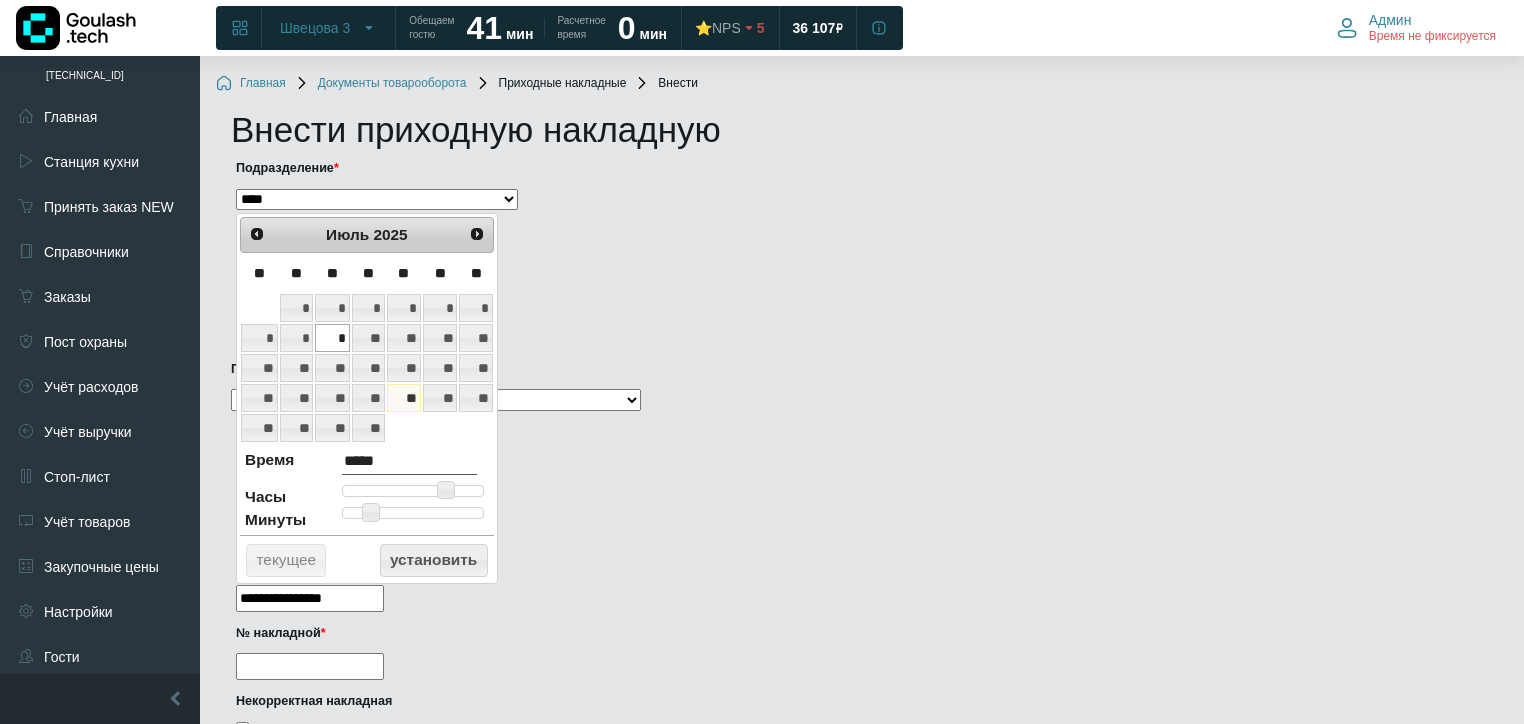 click on "№ накладной  *" at bounding box center [310, 666] 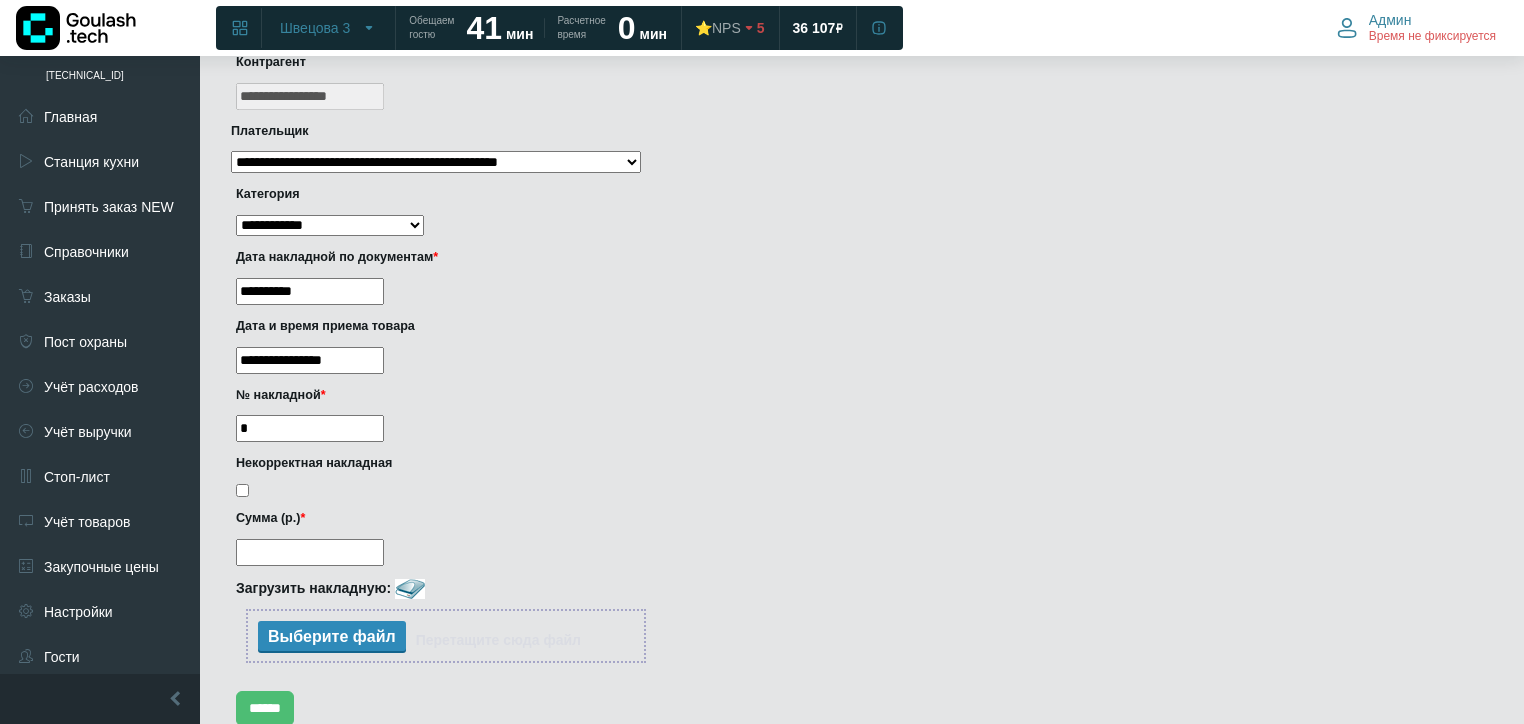 scroll, scrollTop: 240, scrollLeft: 0, axis: vertical 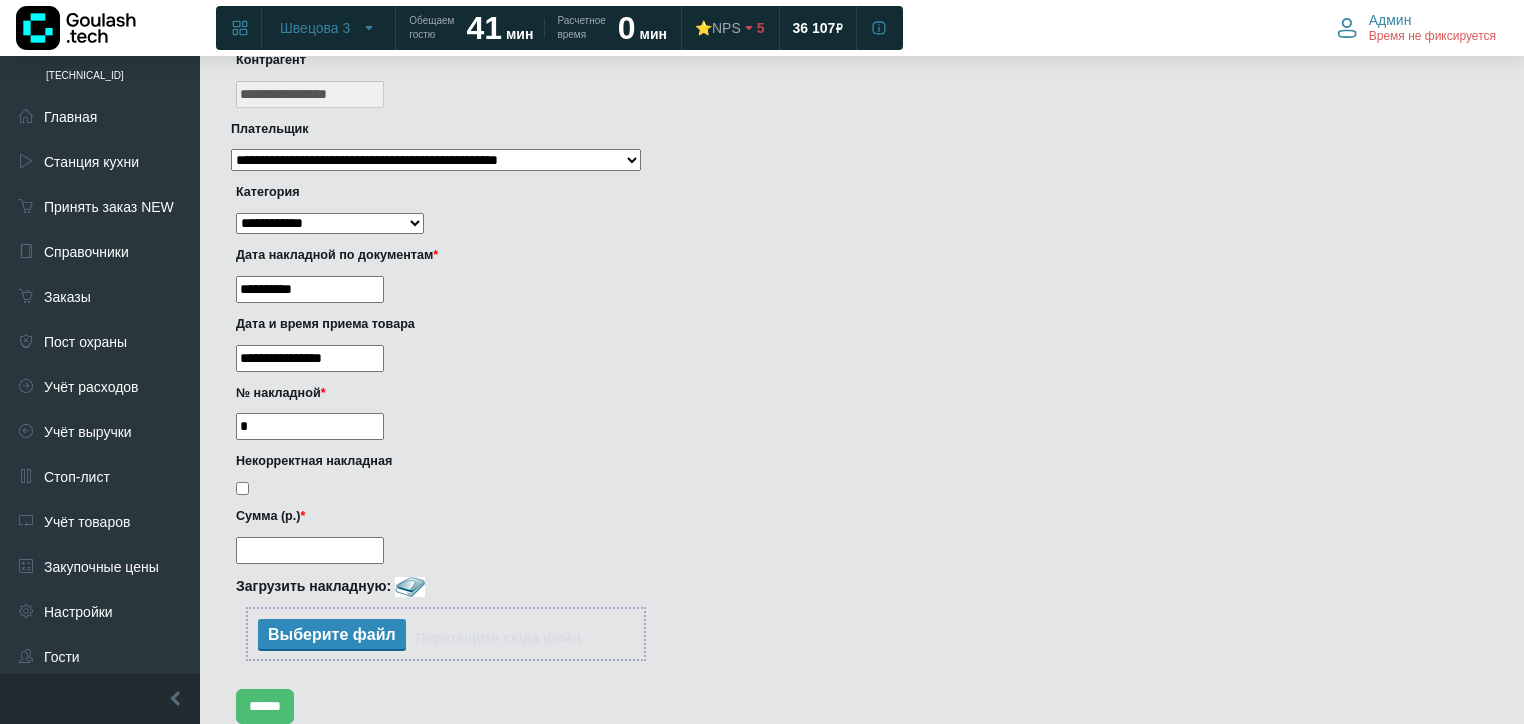 type on "*" 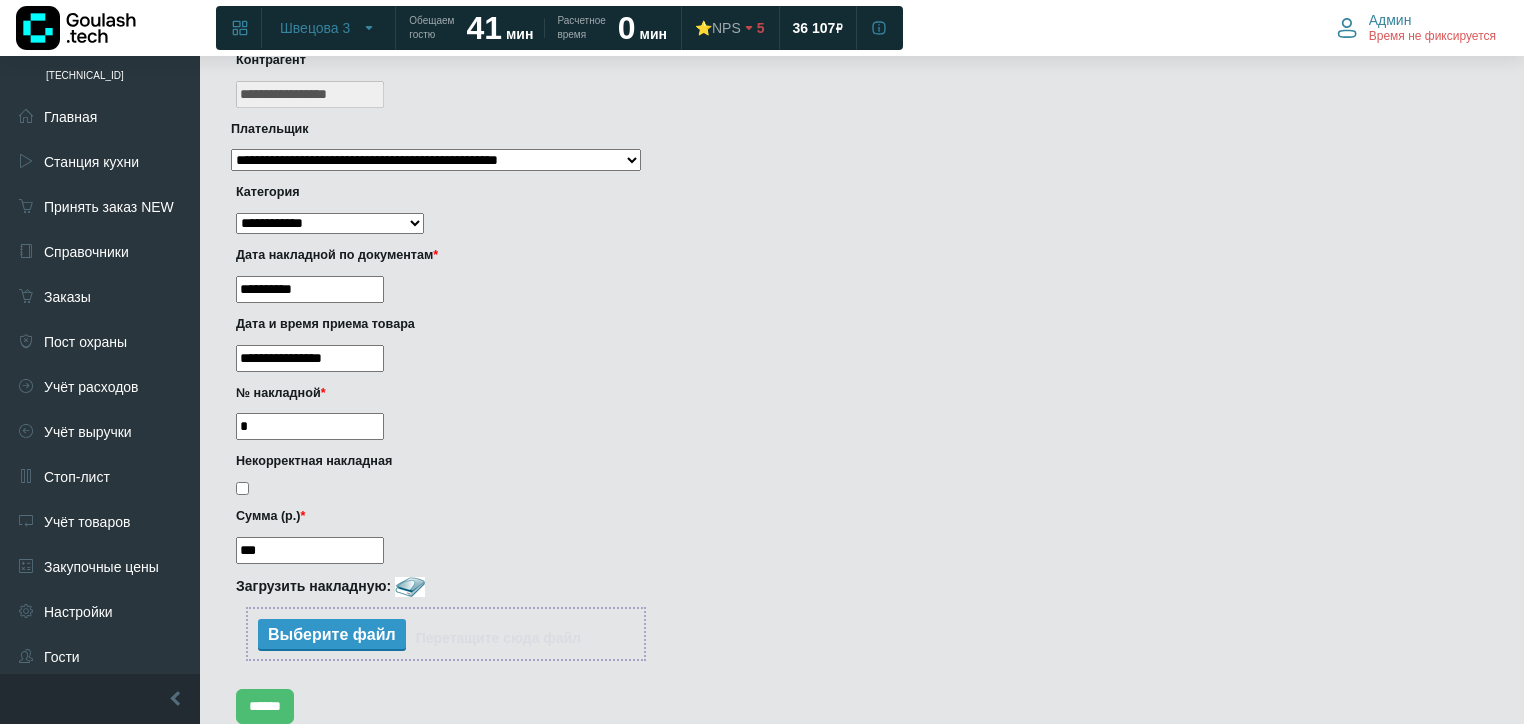 type on "***" 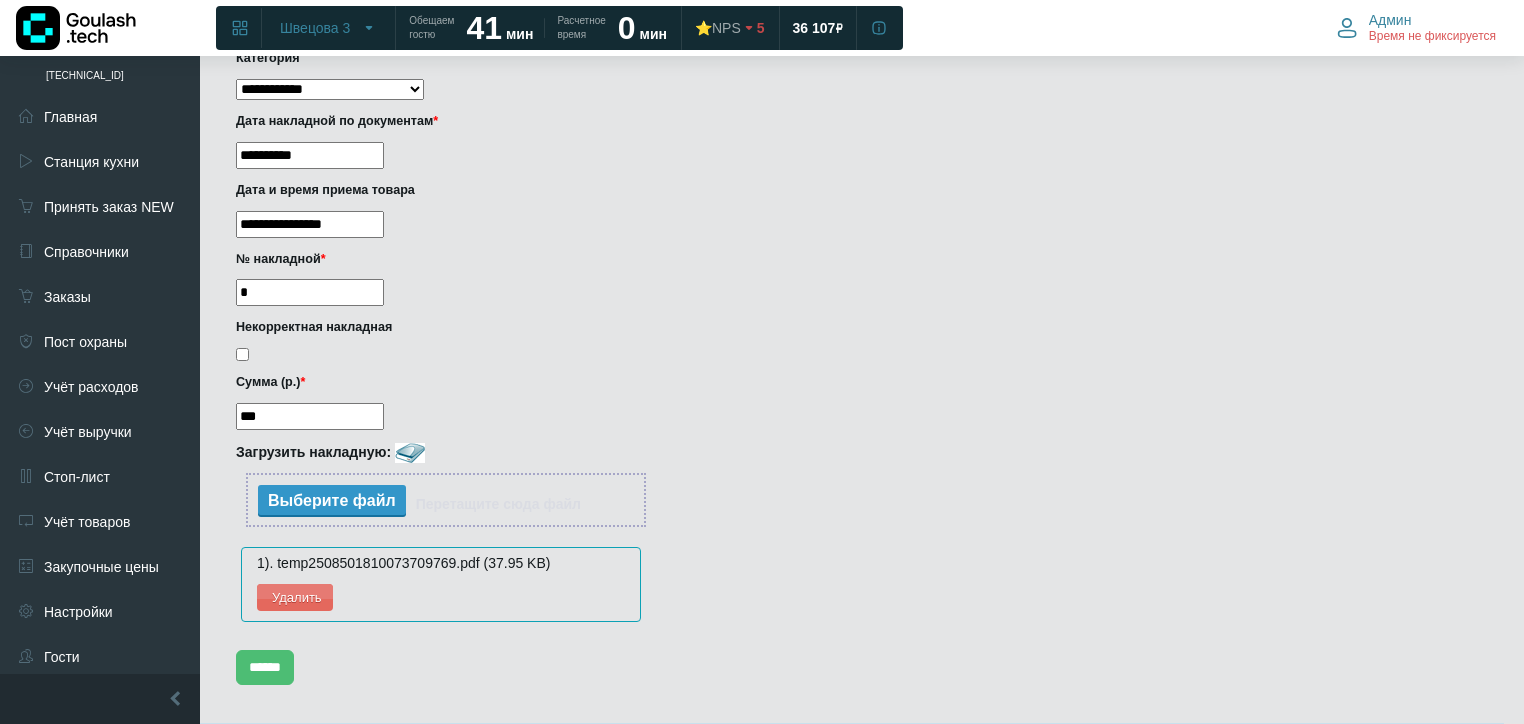 scroll, scrollTop: 416, scrollLeft: 0, axis: vertical 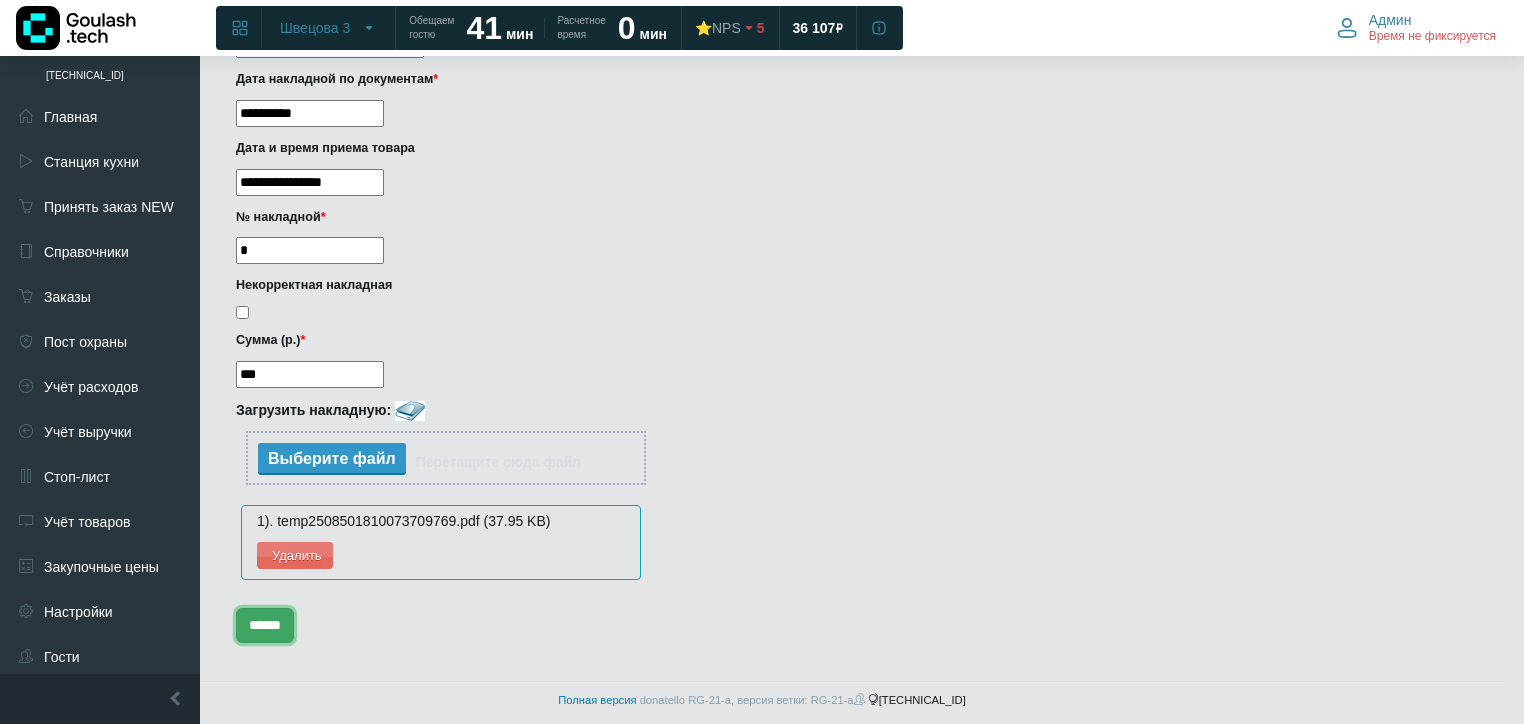 click on "******" at bounding box center [265, 625] 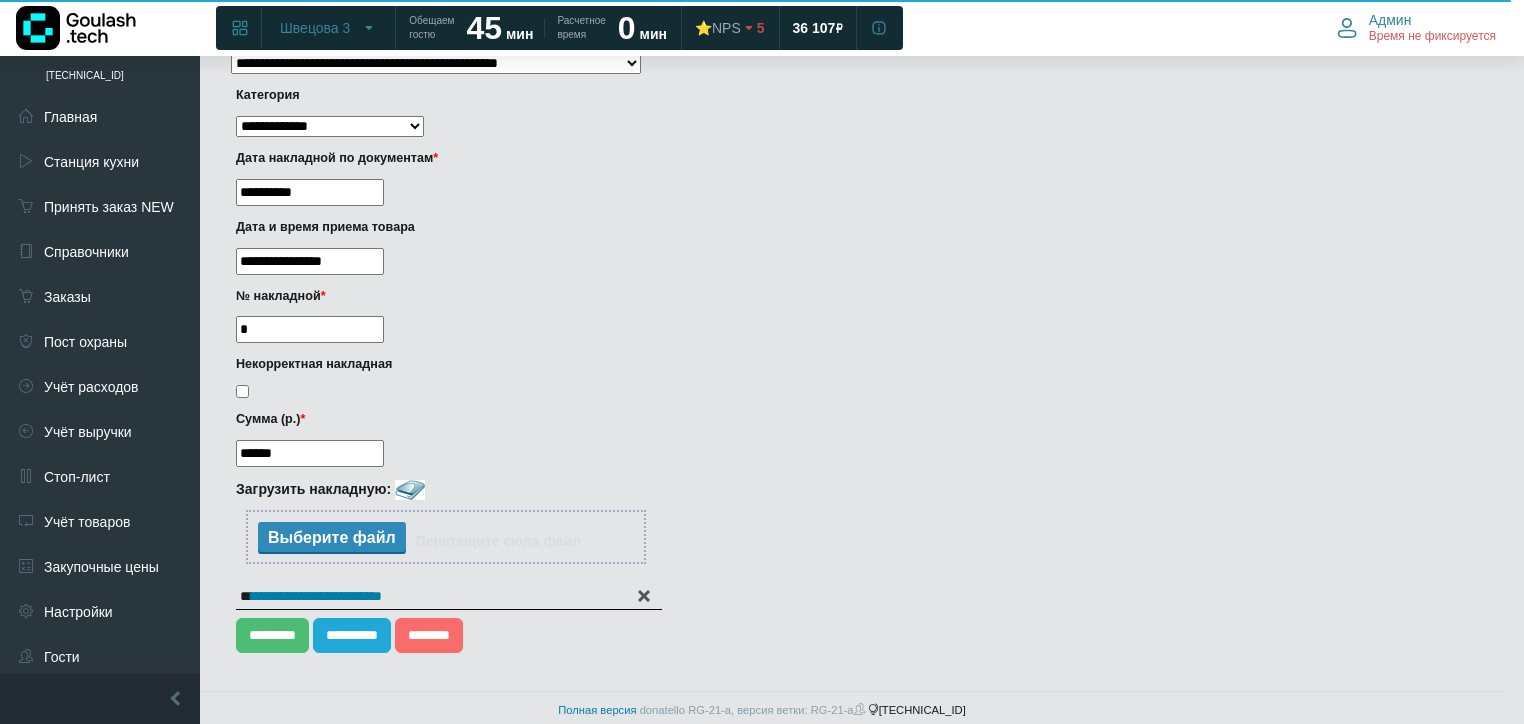 scroll, scrollTop: 346, scrollLeft: 0, axis: vertical 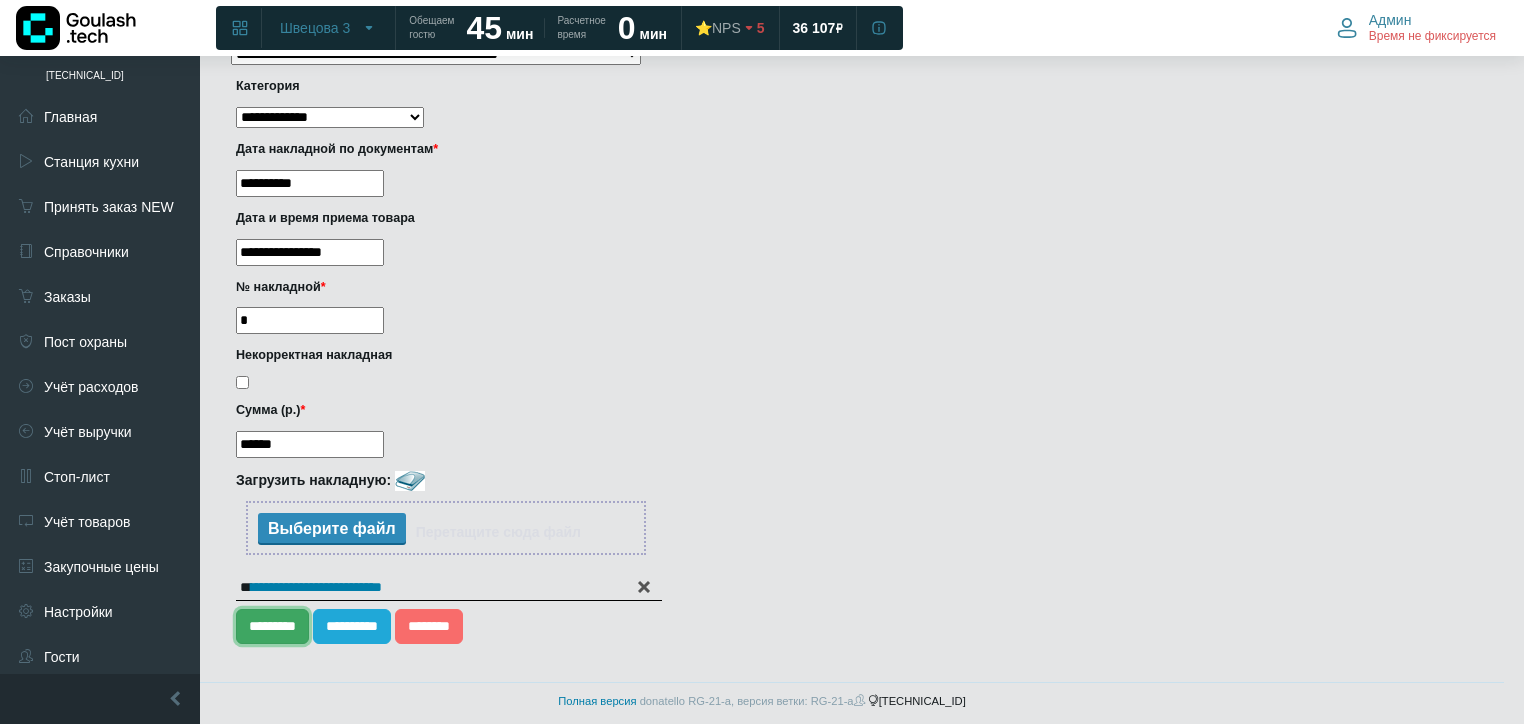 click on "*********" at bounding box center (272, 626) 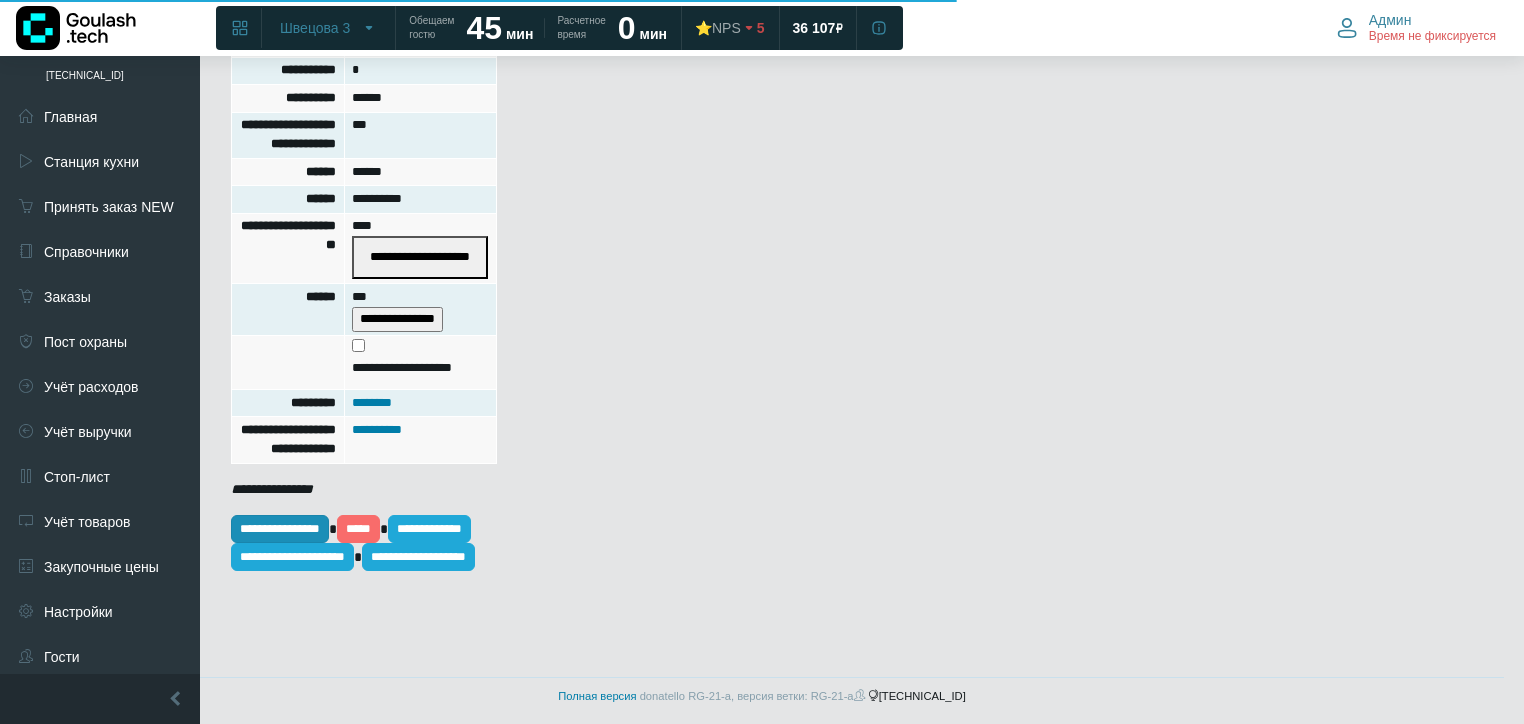 scroll, scrollTop: 640, scrollLeft: 0, axis: vertical 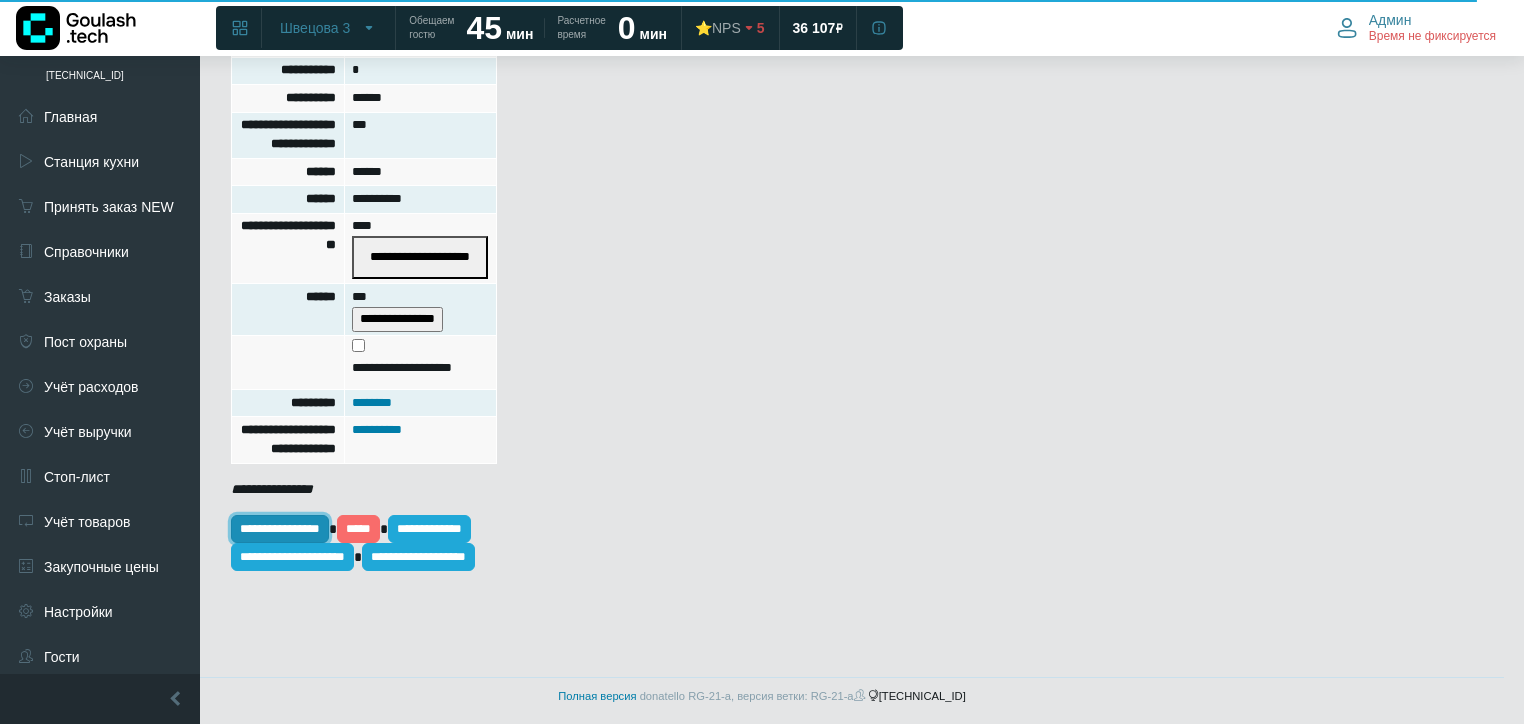 click on "**********" at bounding box center [280, 529] 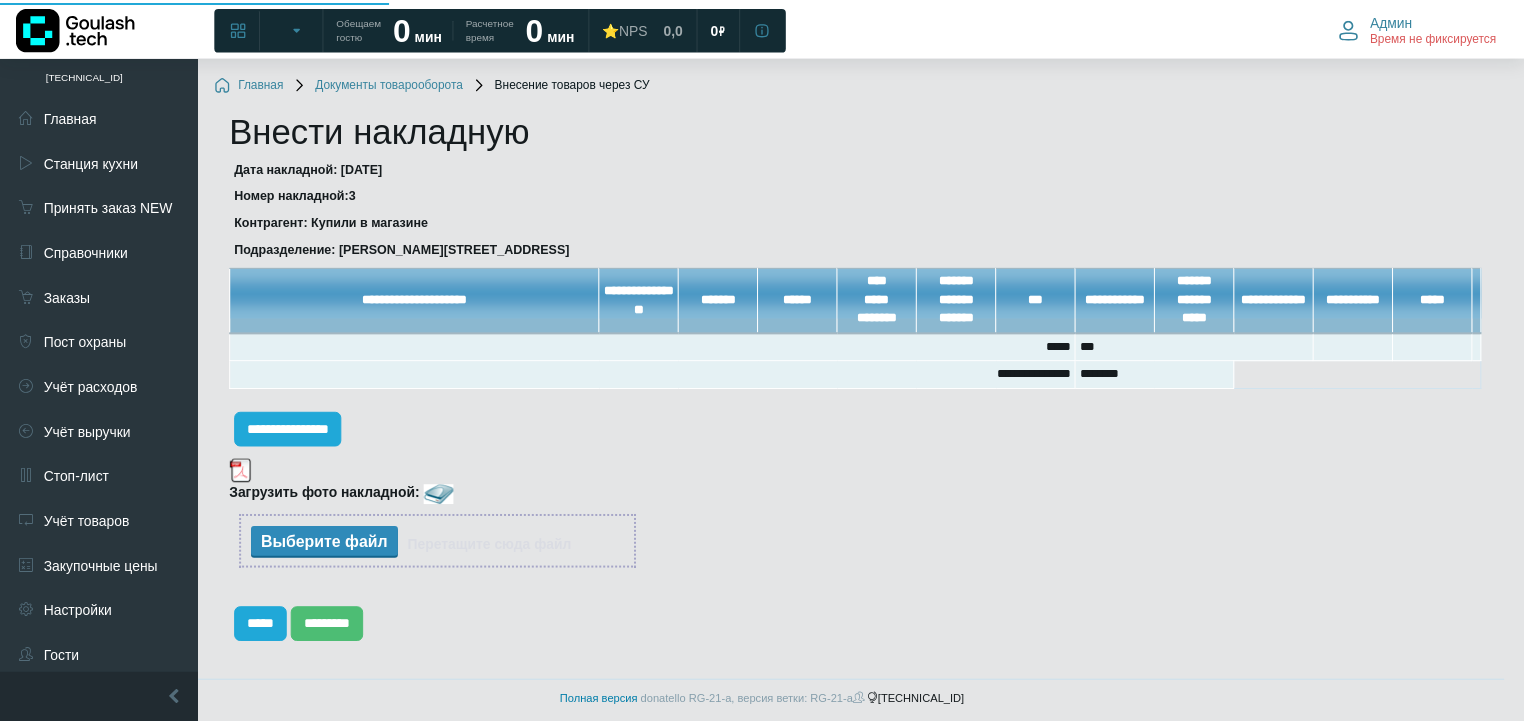 scroll, scrollTop: 0, scrollLeft: 0, axis: both 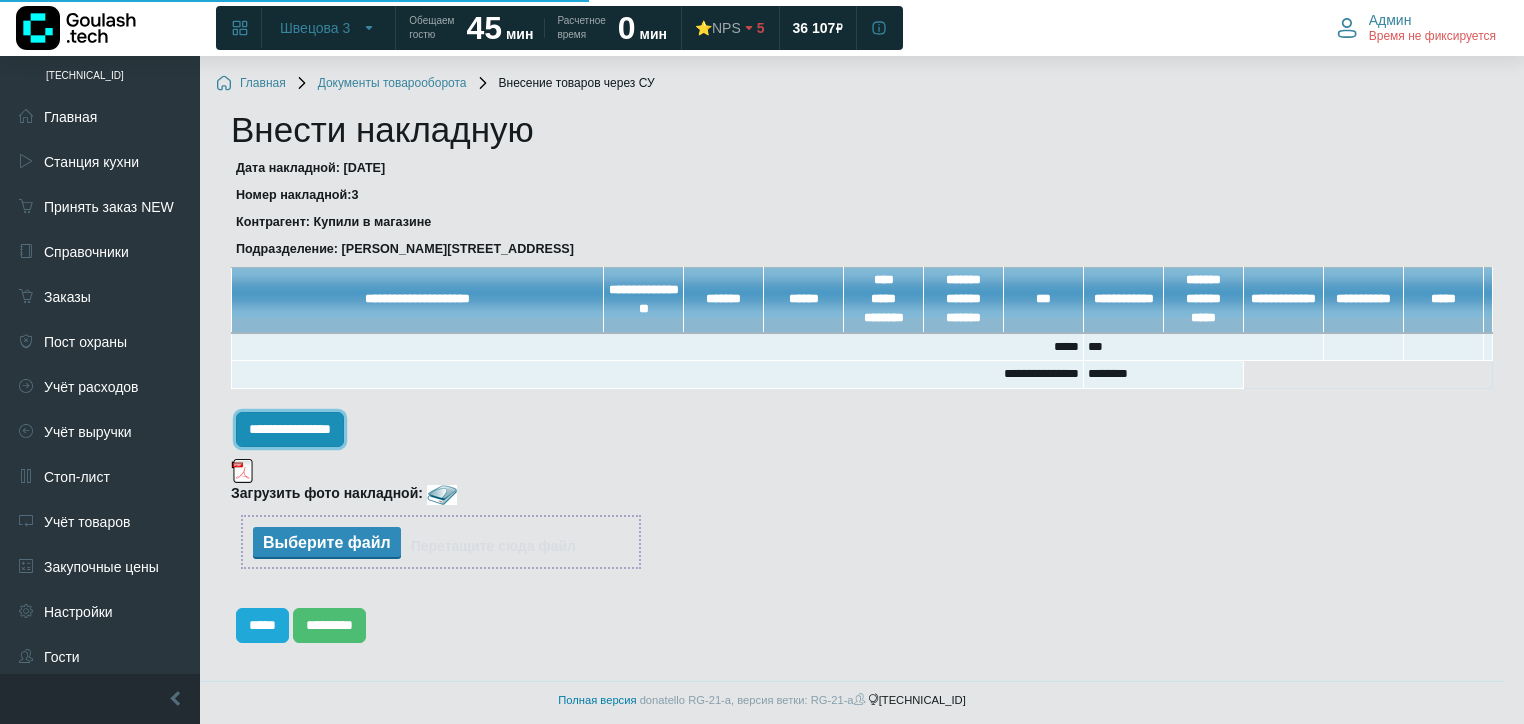 click on "**********" at bounding box center (290, 429) 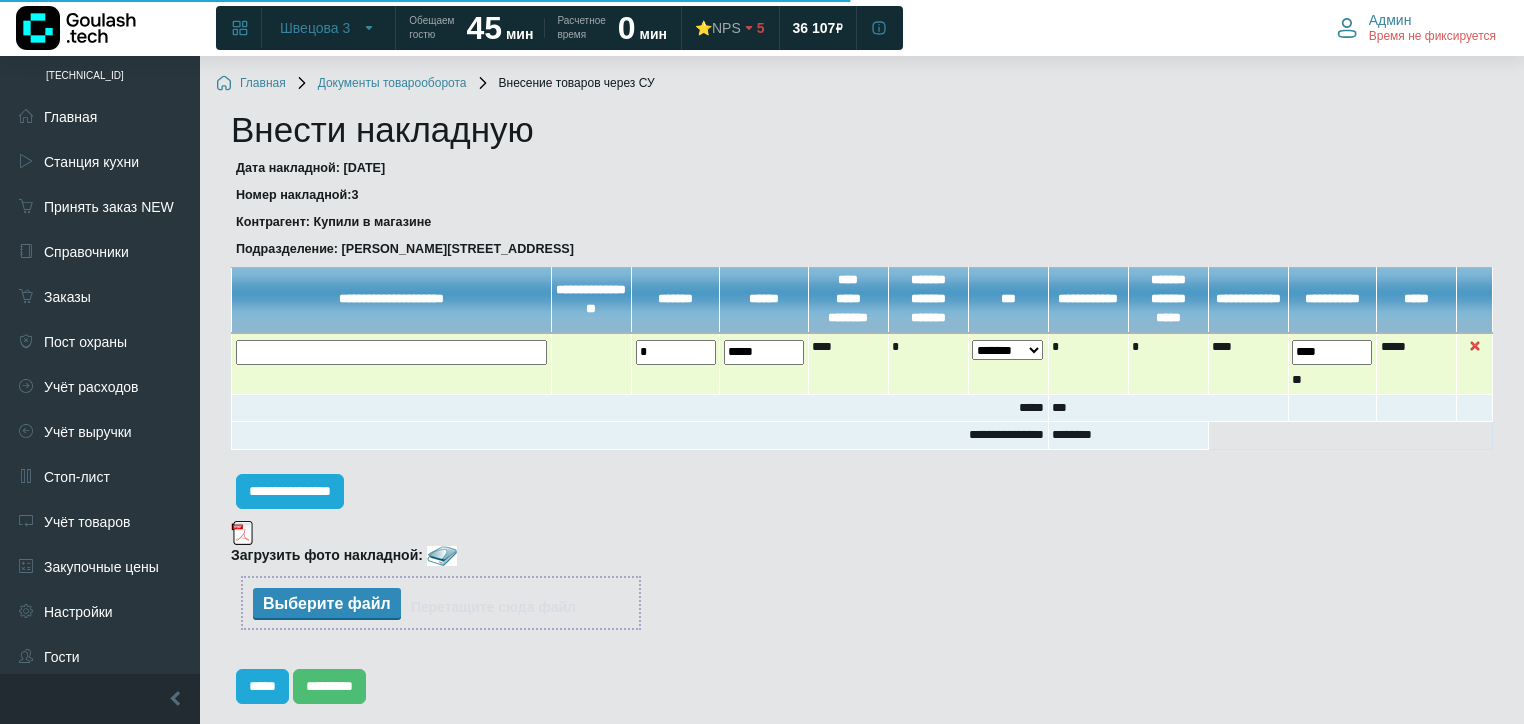 click at bounding box center [0, 0] 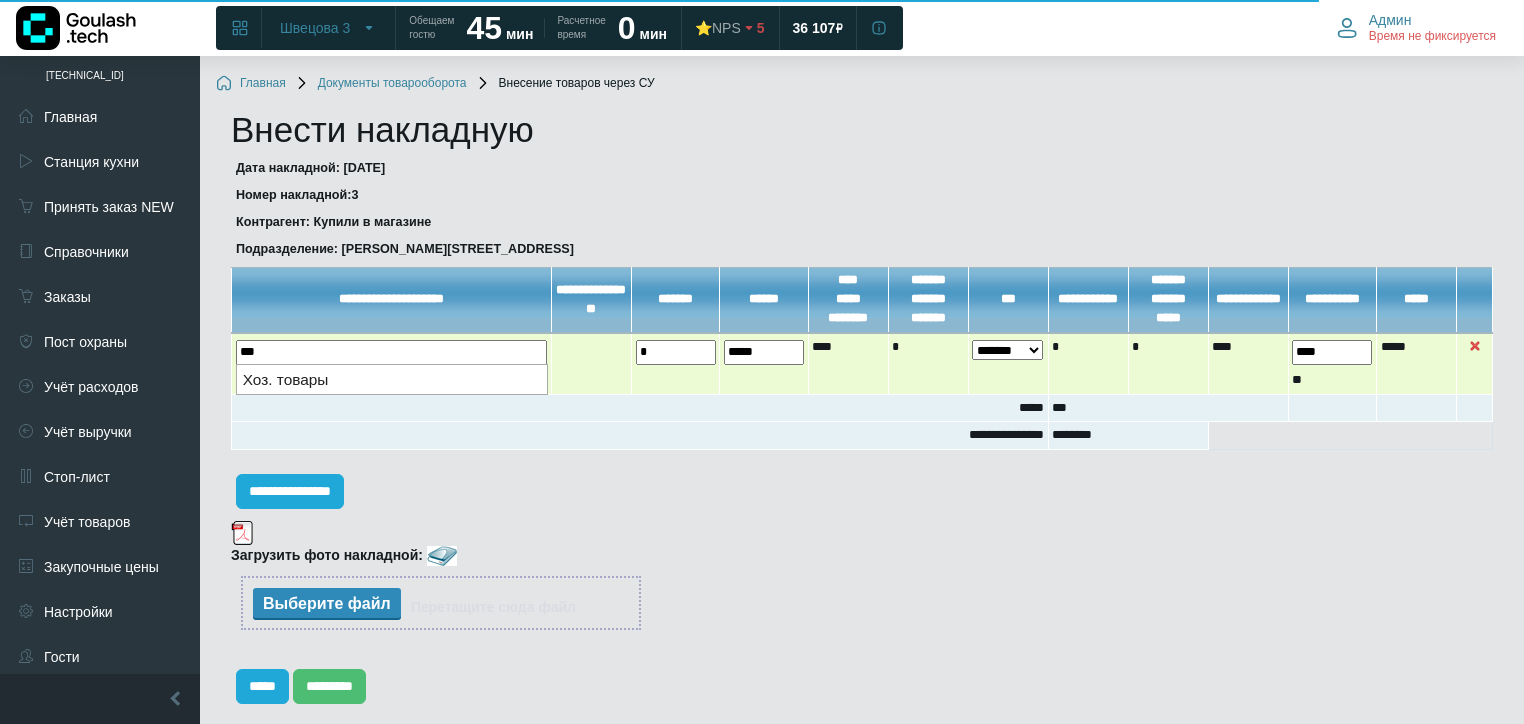 drag, startPoint x: 286, startPoint y: 378, endPoint x: 510, endPoint y: 368, distance: 224.2231 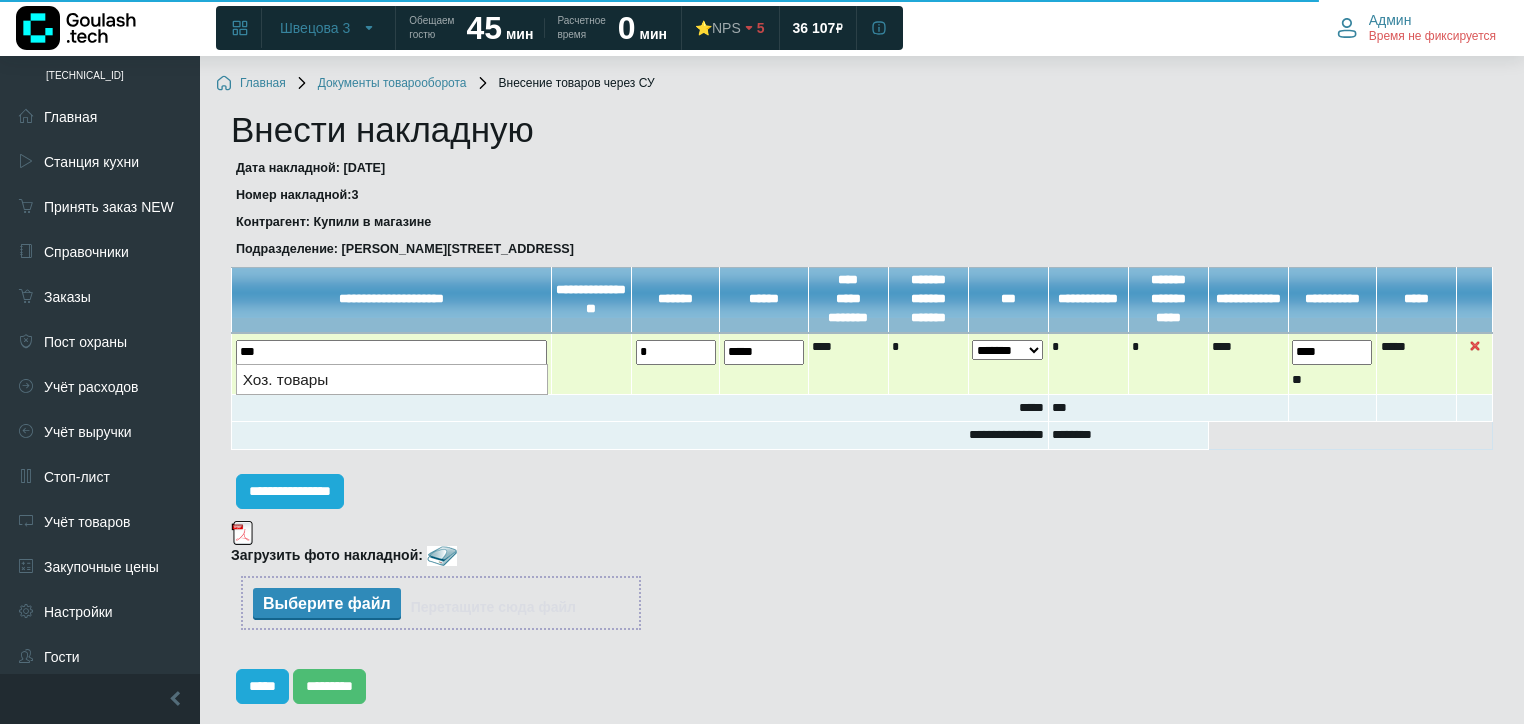 click on "Хоз. товары" at bounding box center (392, 379) 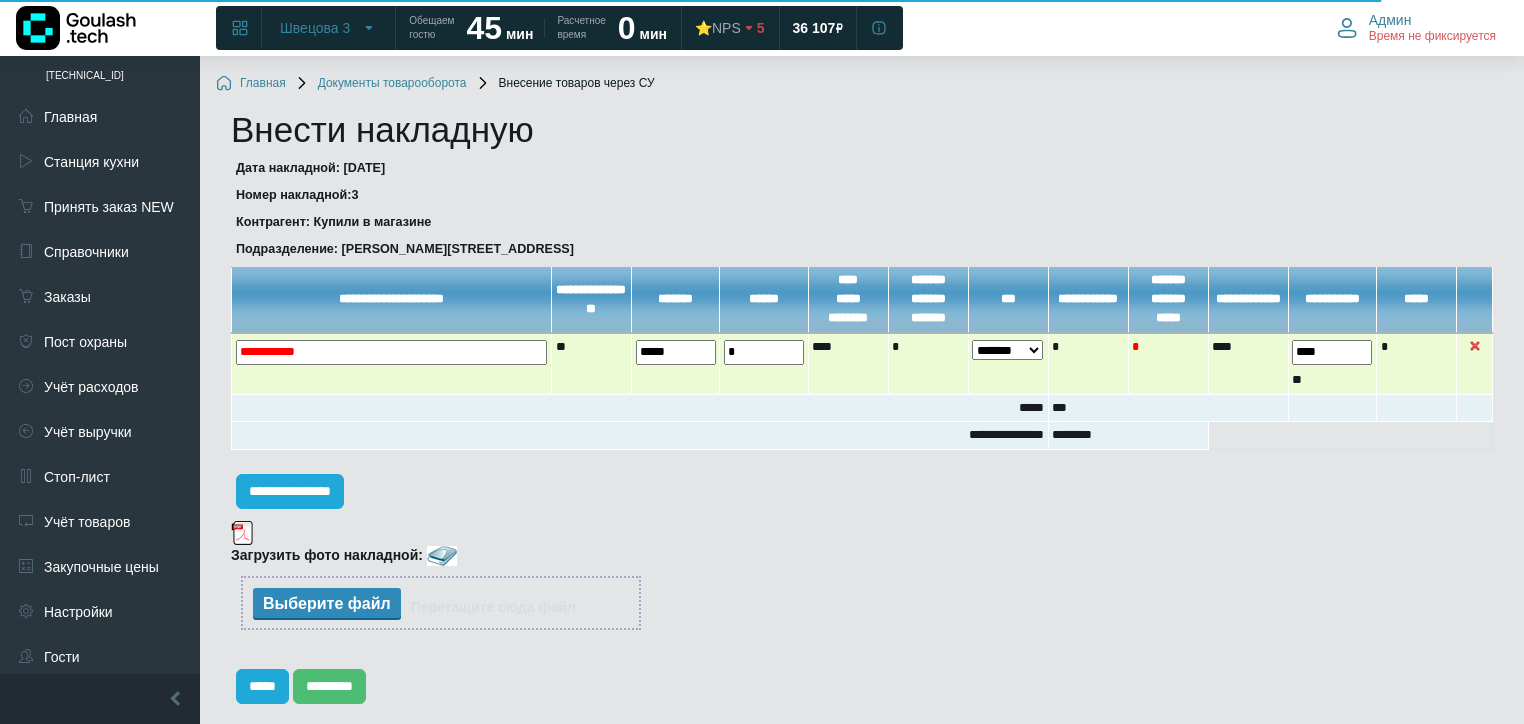drag, startPoint x: 674, startPoint y: 356, endPoint x: 568, endPoint y: 368, distance: 106.677086 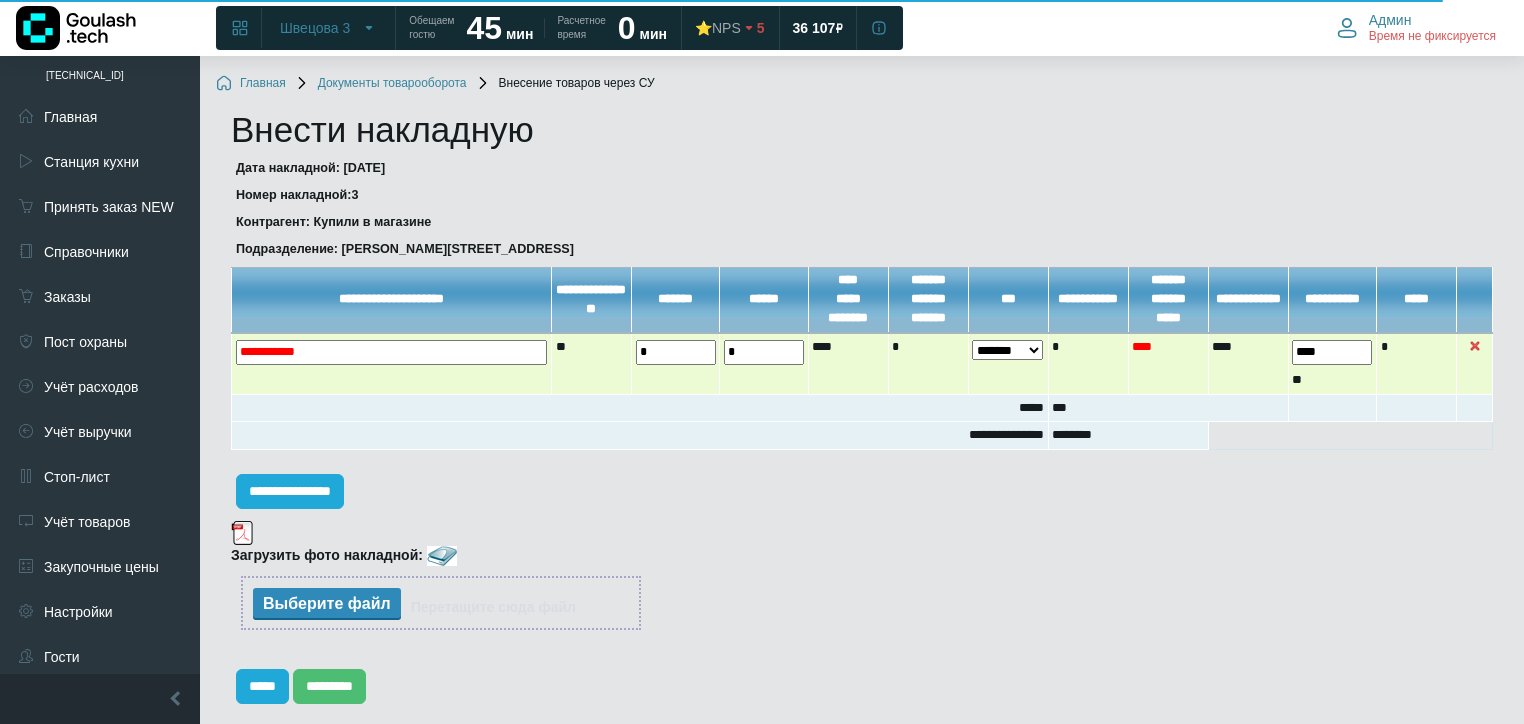 type on "*" 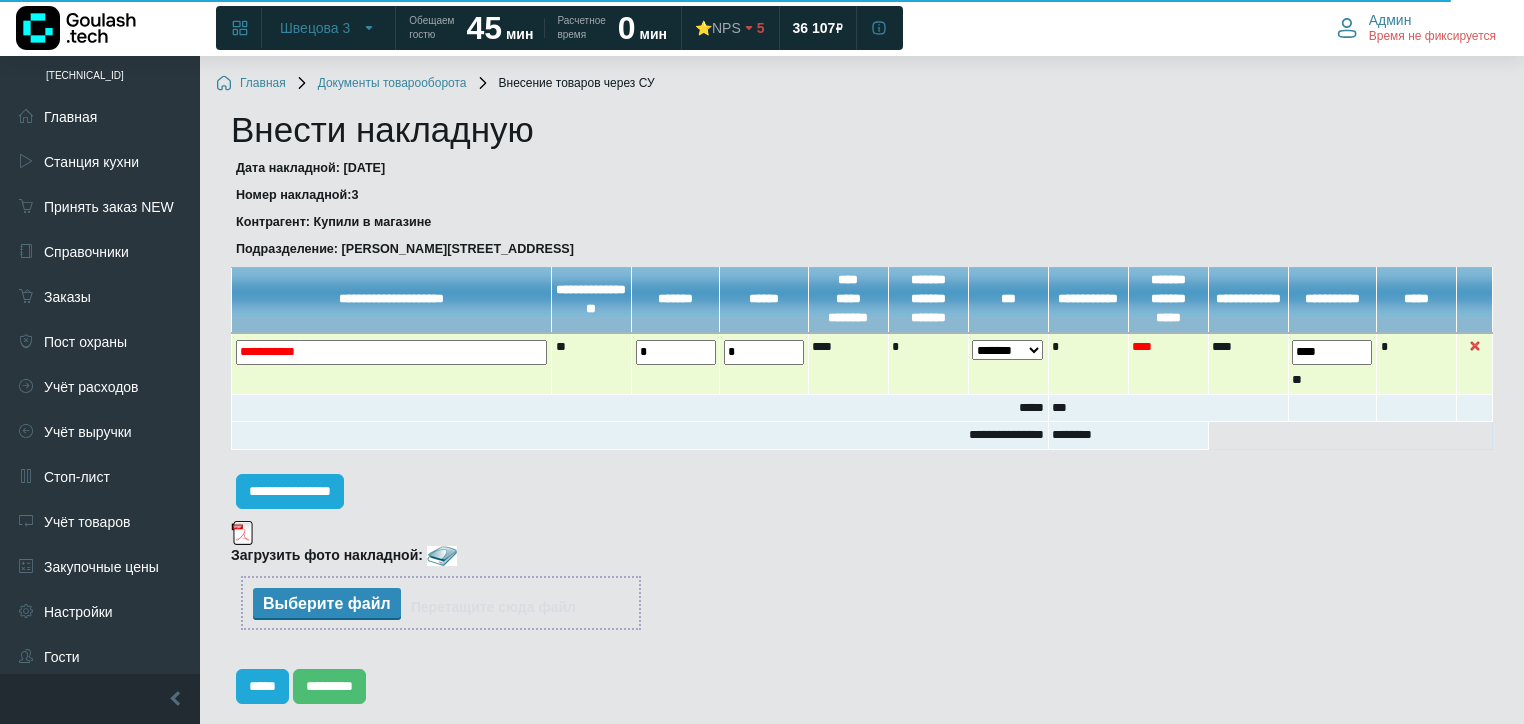 drag, startPoint x: 763, startPoint y: 352, endPoint x: 659, endPoint y: 359, distance: 104.23531 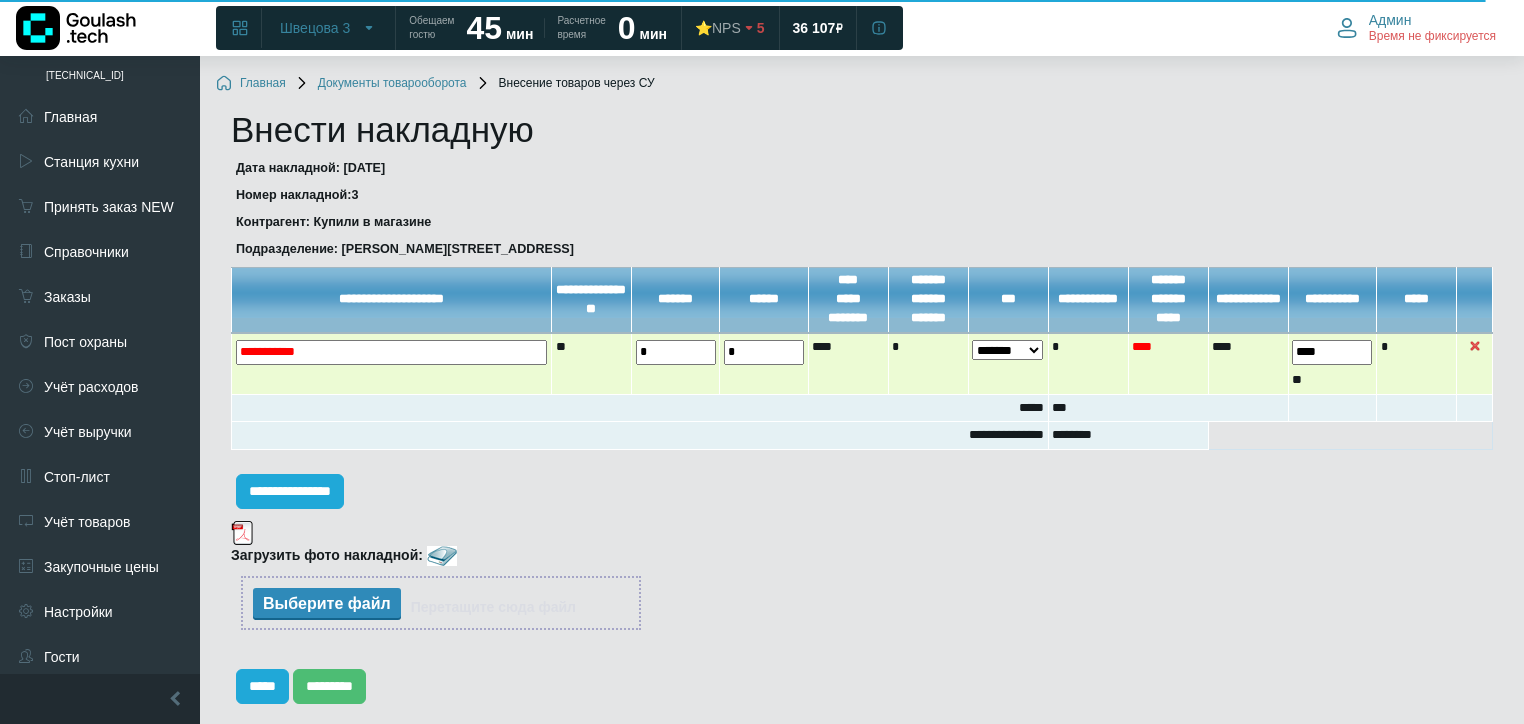 type on "*" 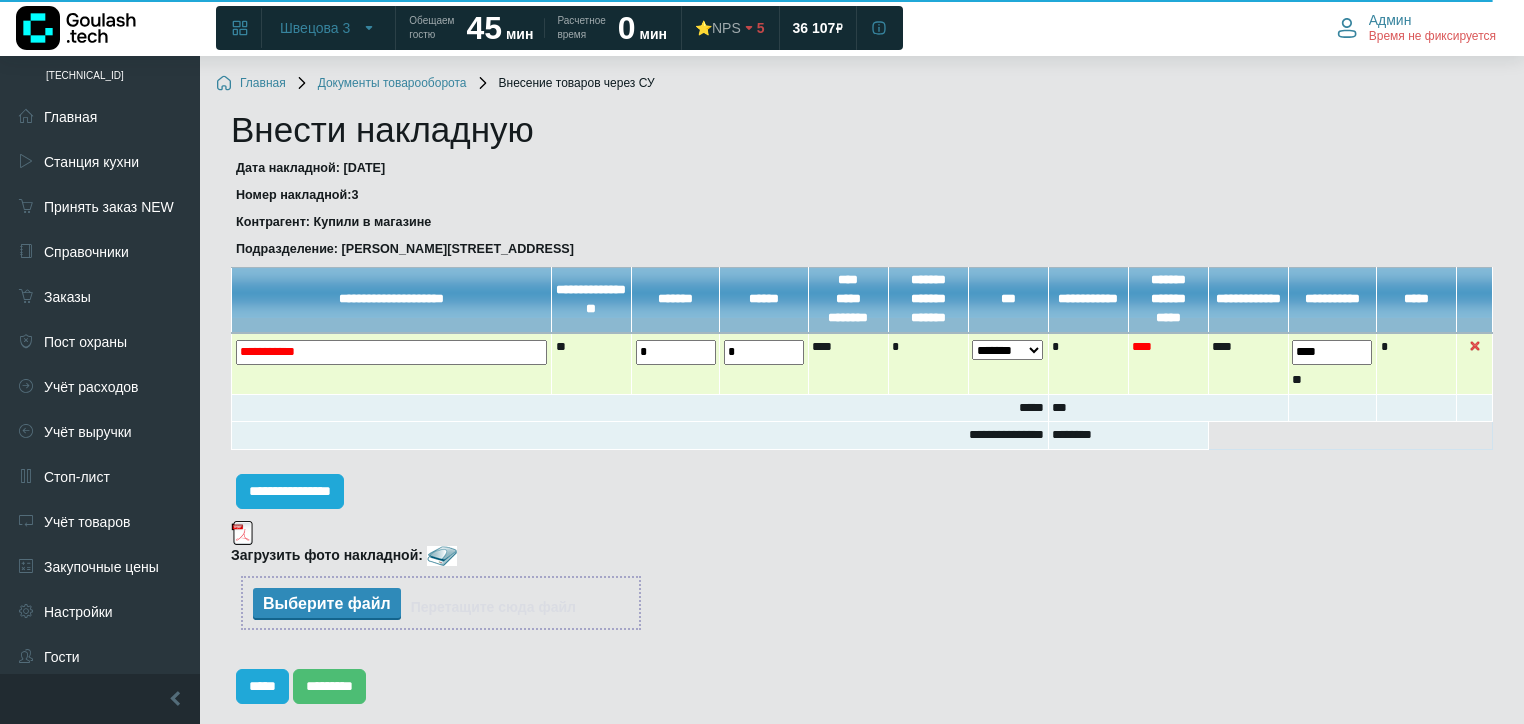 drag, startPoint x: 1340, startPoint y: 356, endPoint x: 1205, endPoint y: 354, distance: 135.01482 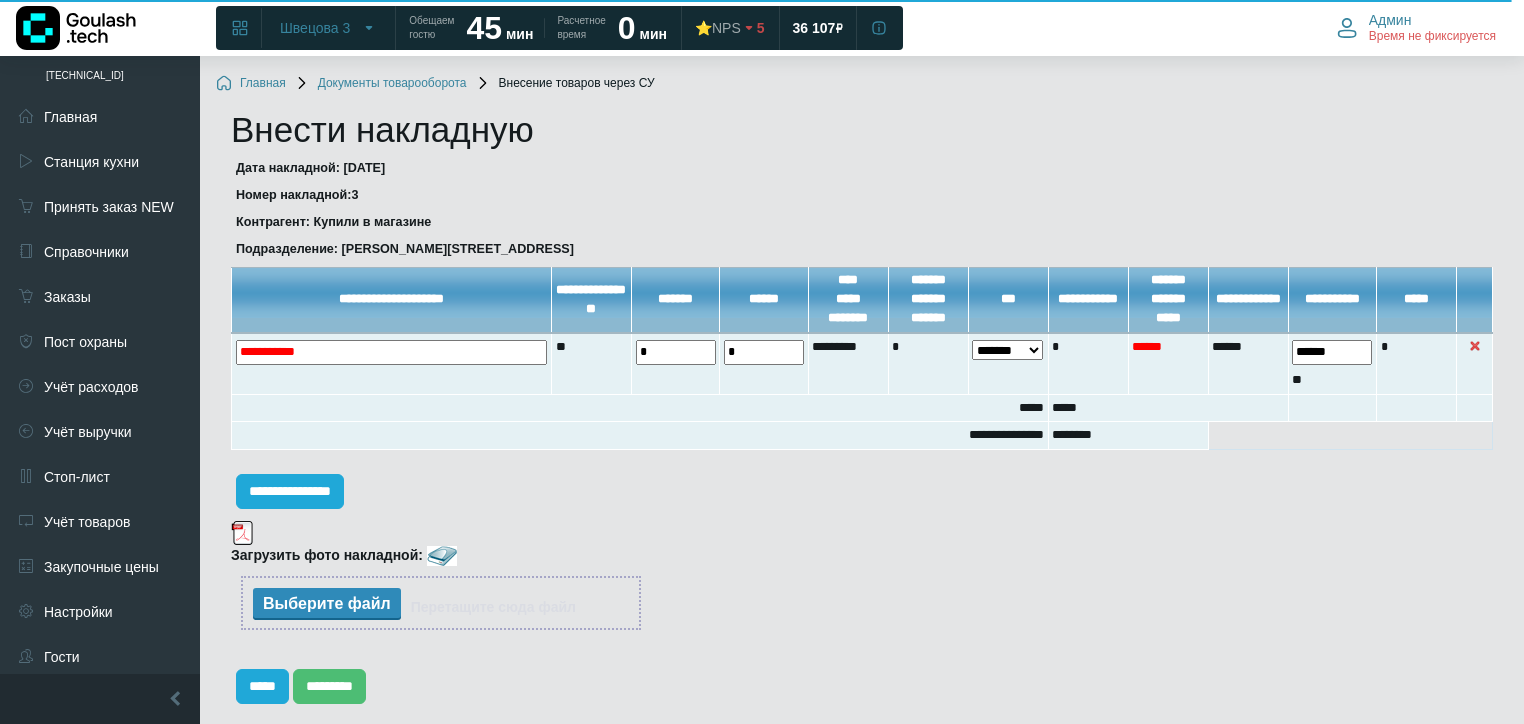 type on "******" 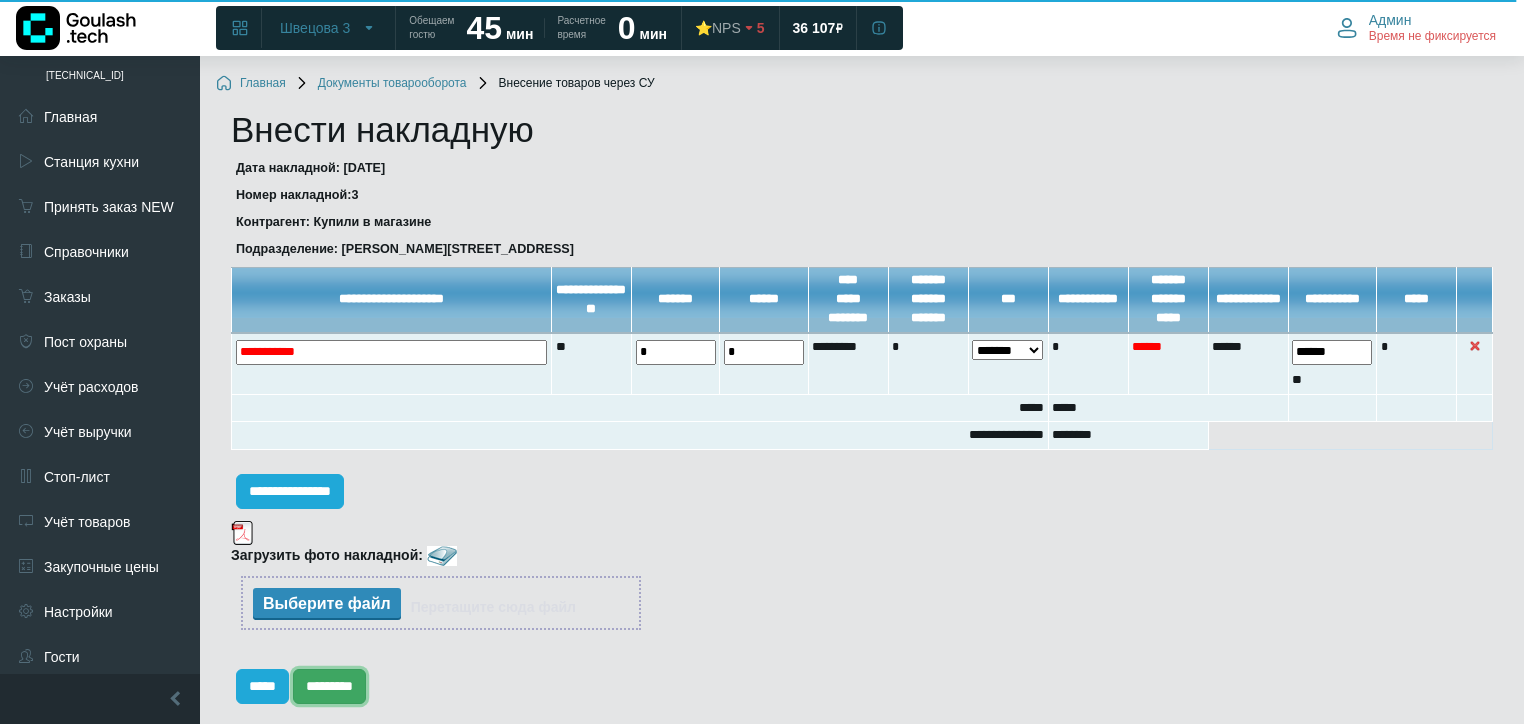 click on "*********" at bounding box center [329, 686] 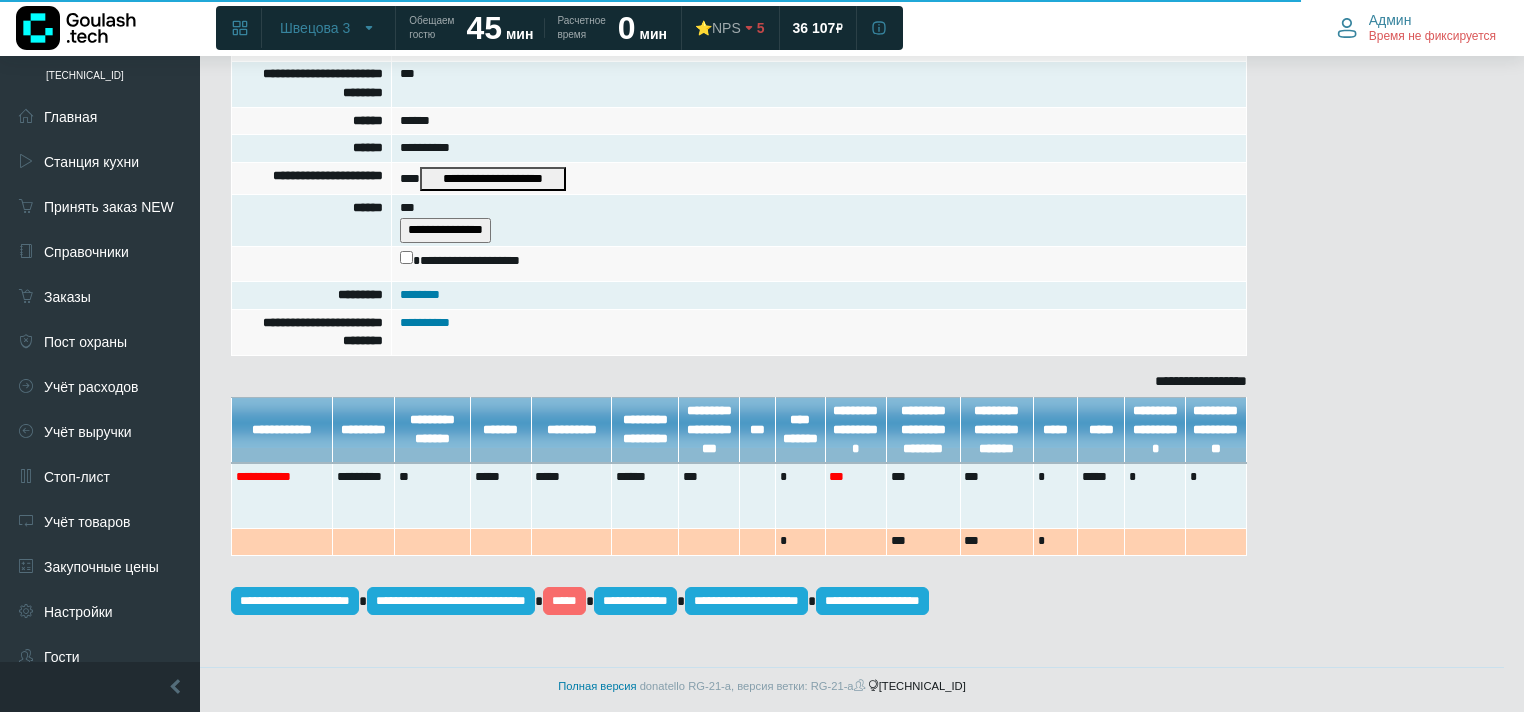 scroll, scrollTop: 493, scrollLeft: 0, axis: vertical 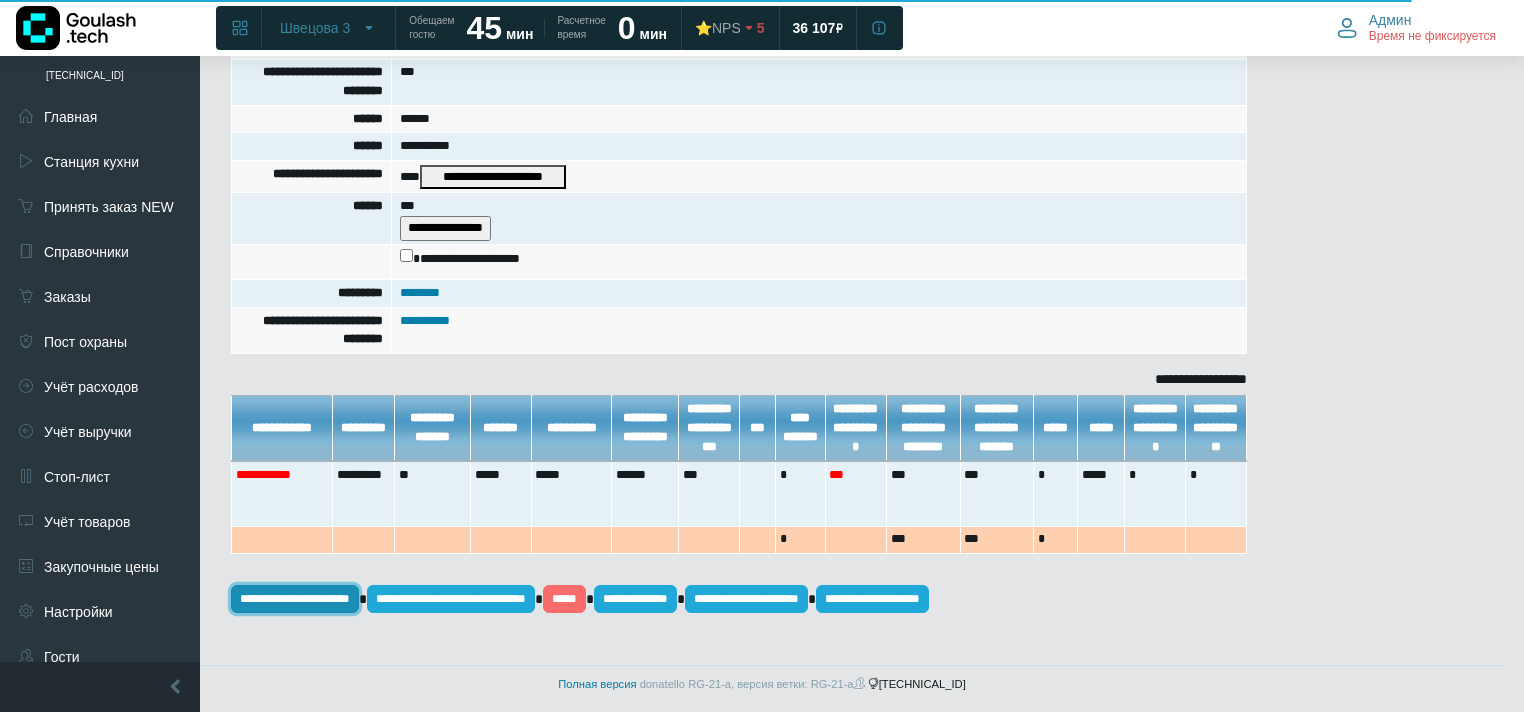click on "**********" at bounding box center (295, 599) 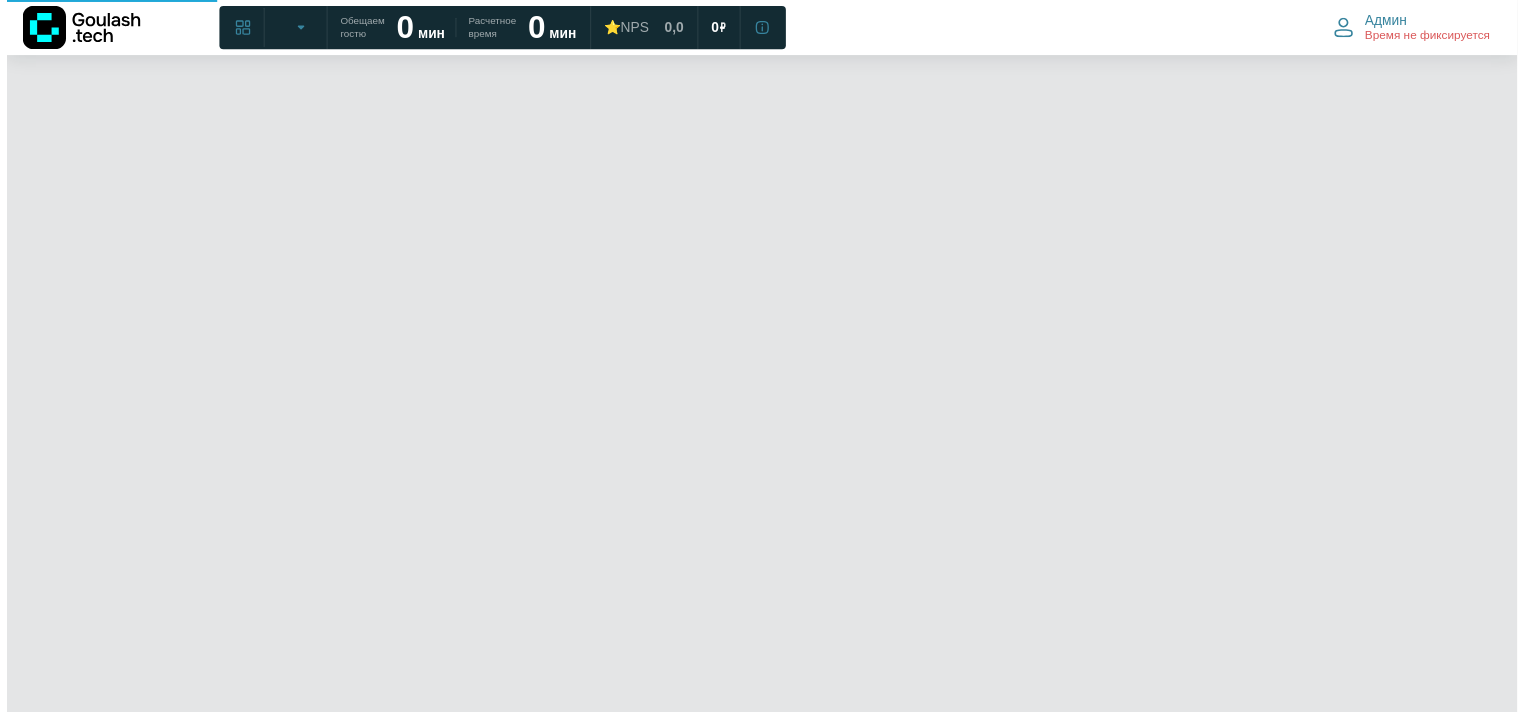scroll, scrollTop: 488, scrollLeft: 0, axis: vertical 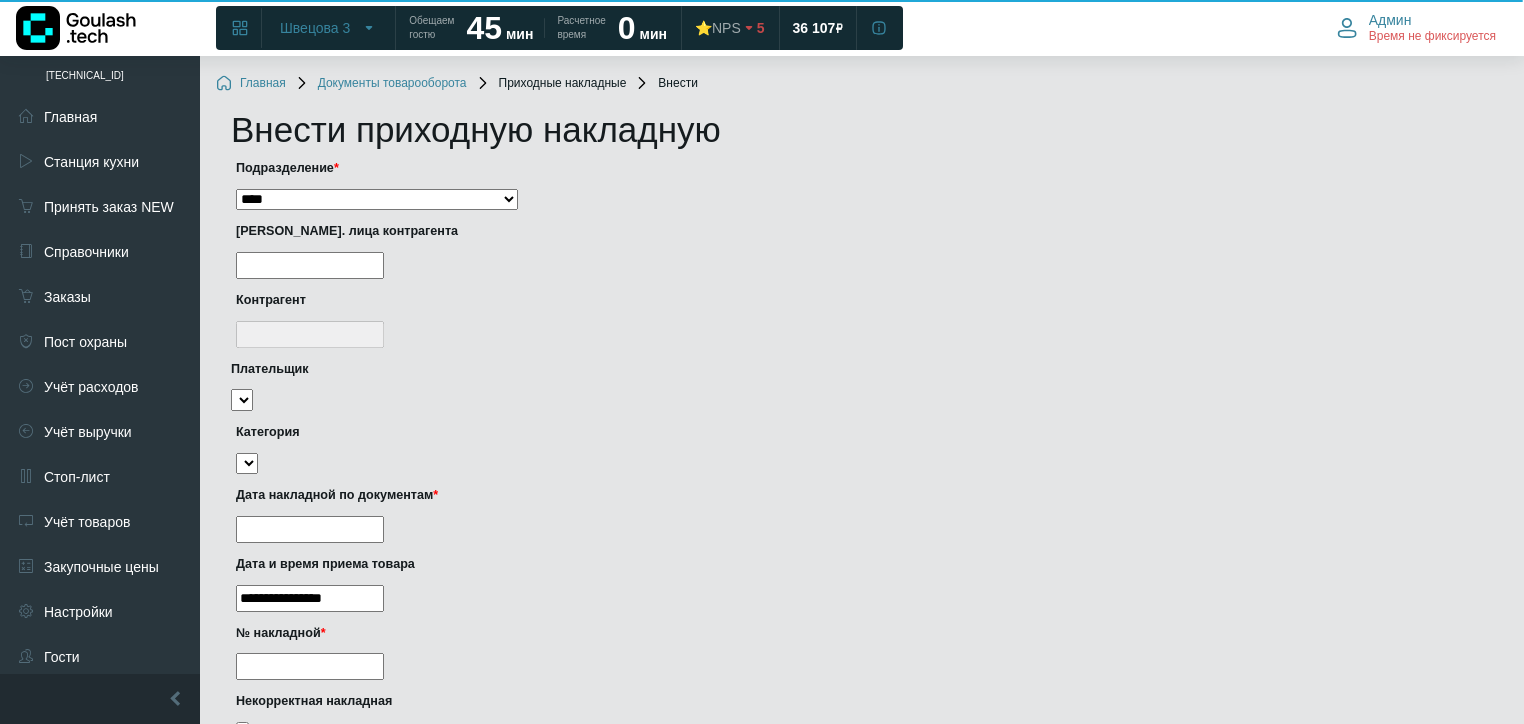 click on "**********" at bounding box center [377, 200] 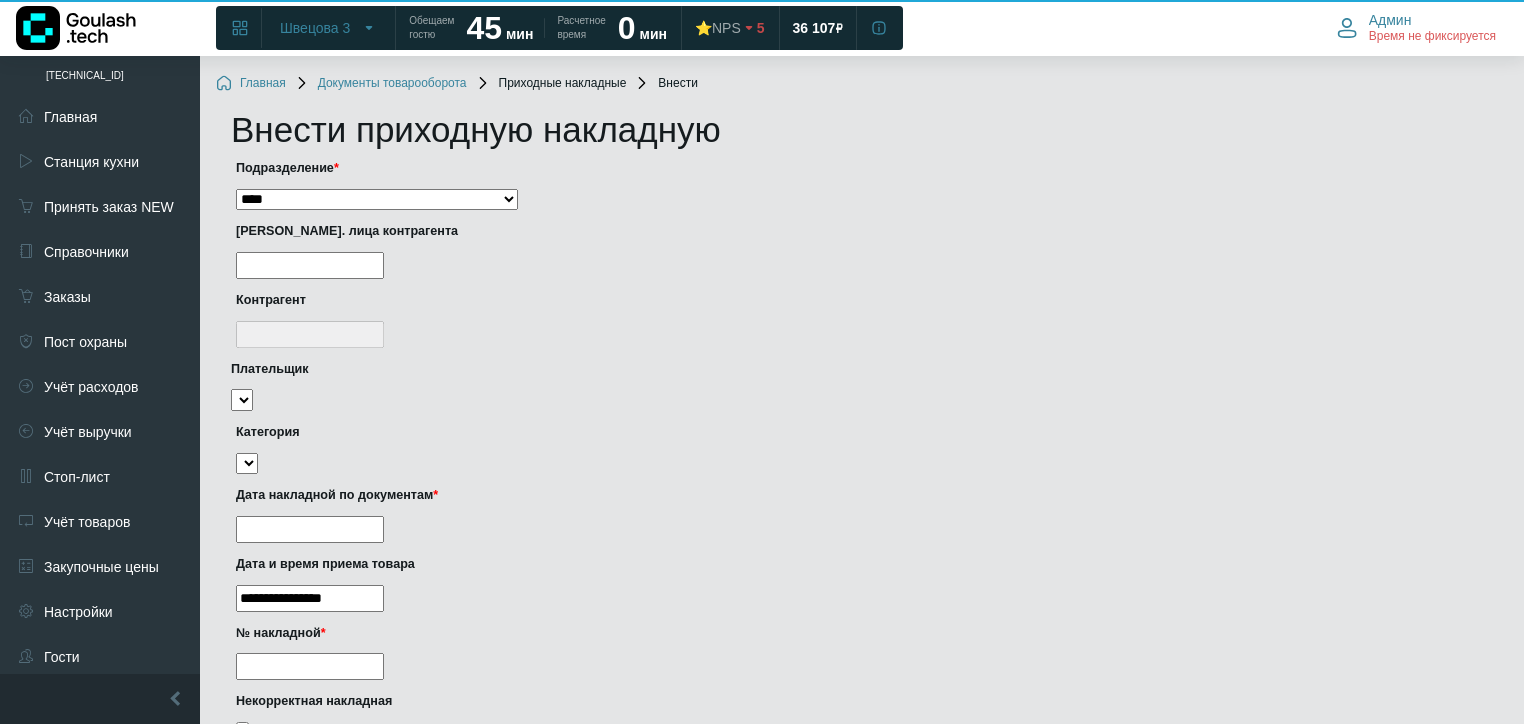 select on "***" 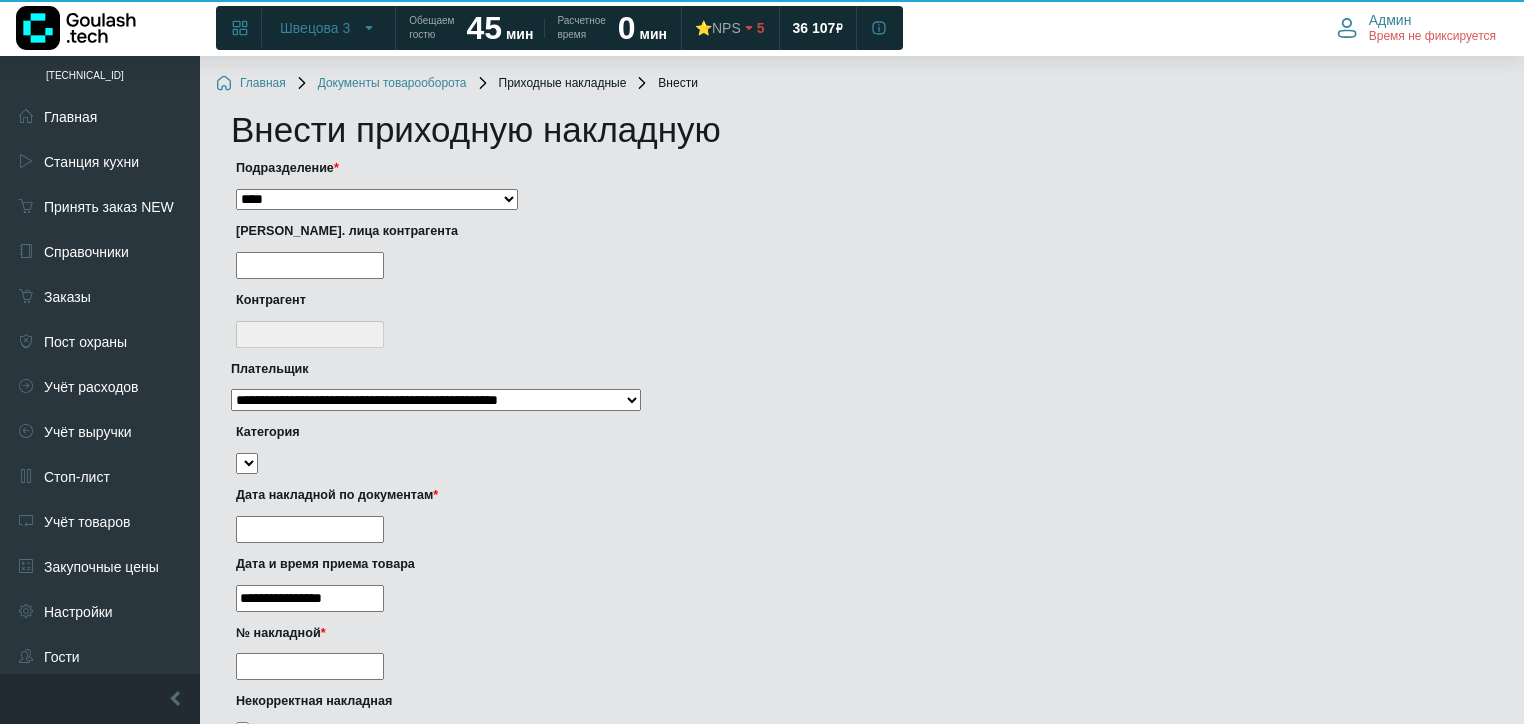 click at bounding box center (310, 265) 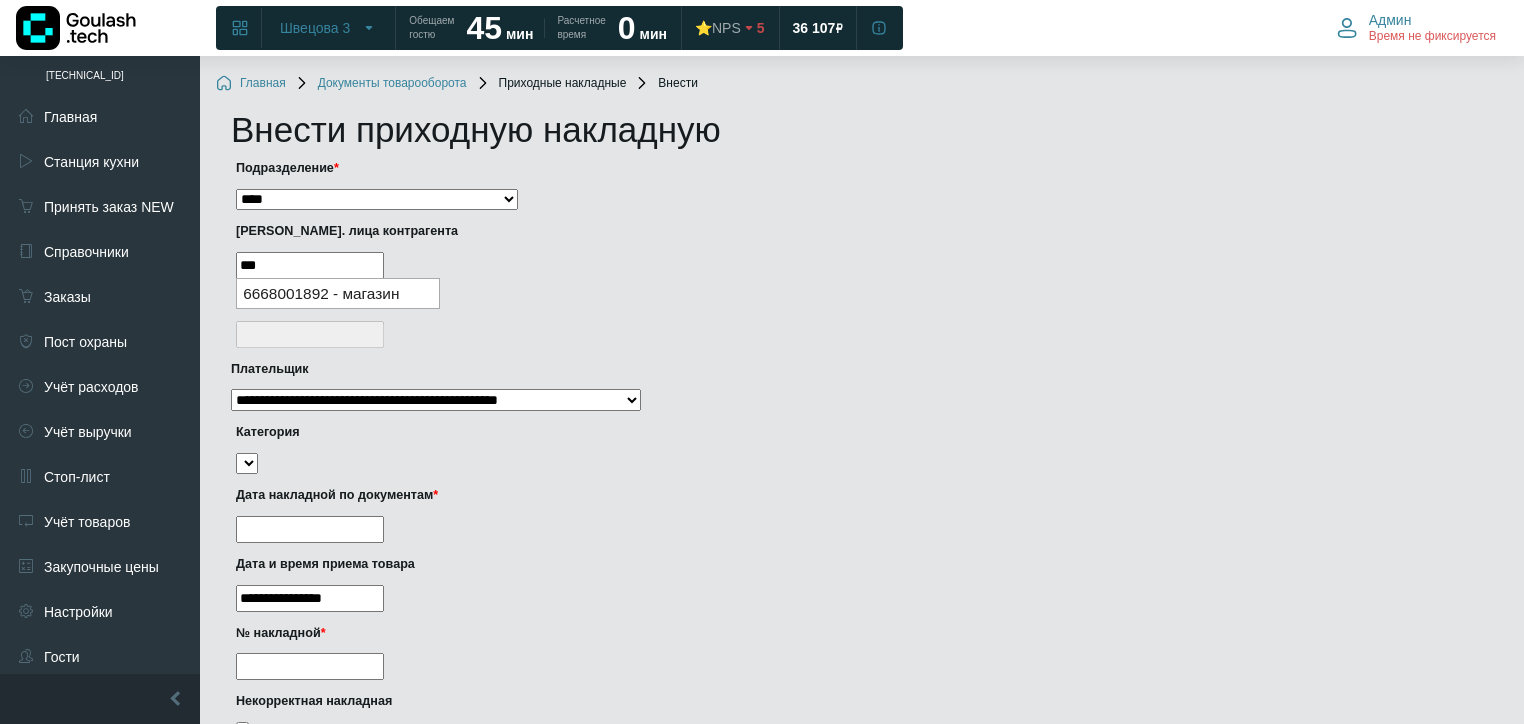 click on "6668001892 - магазин" at bounding box center (338, 293) 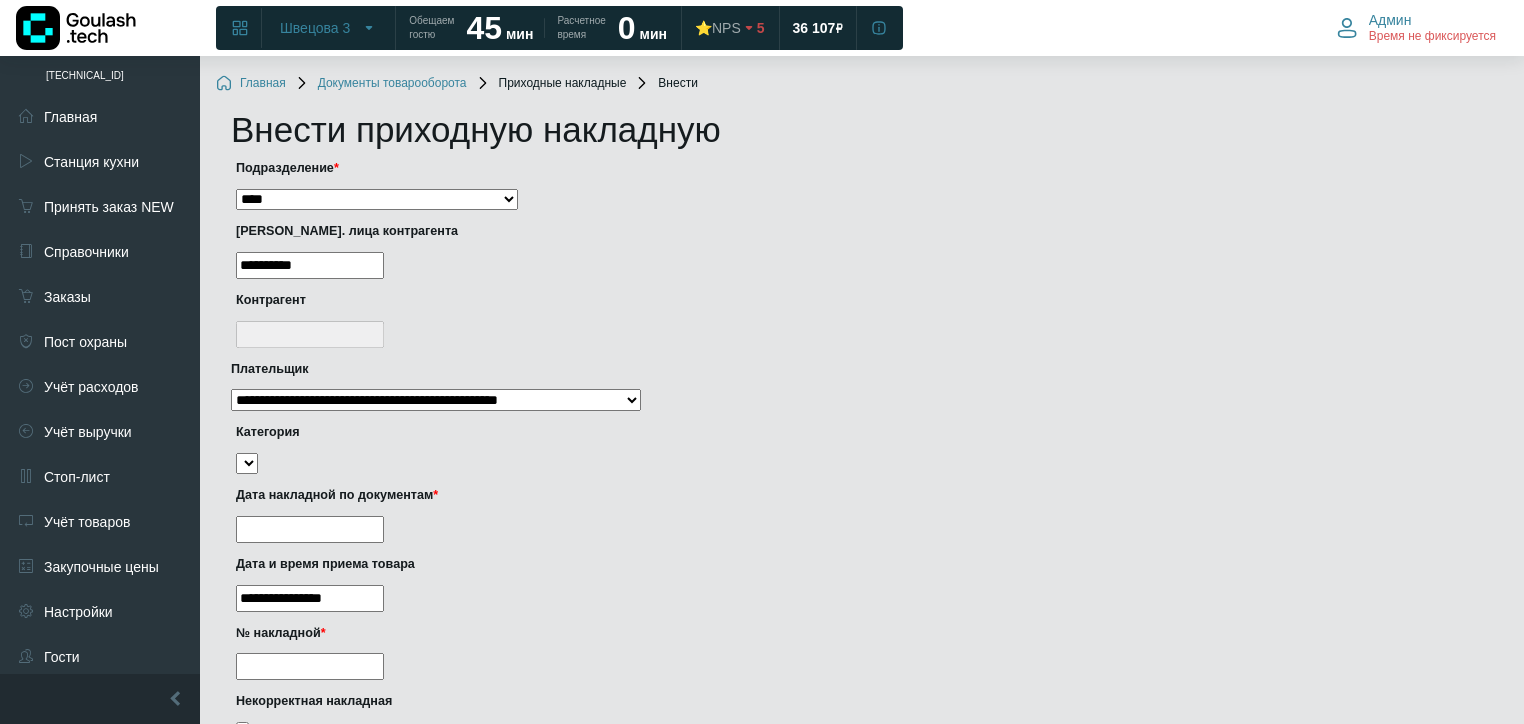type on "**********" 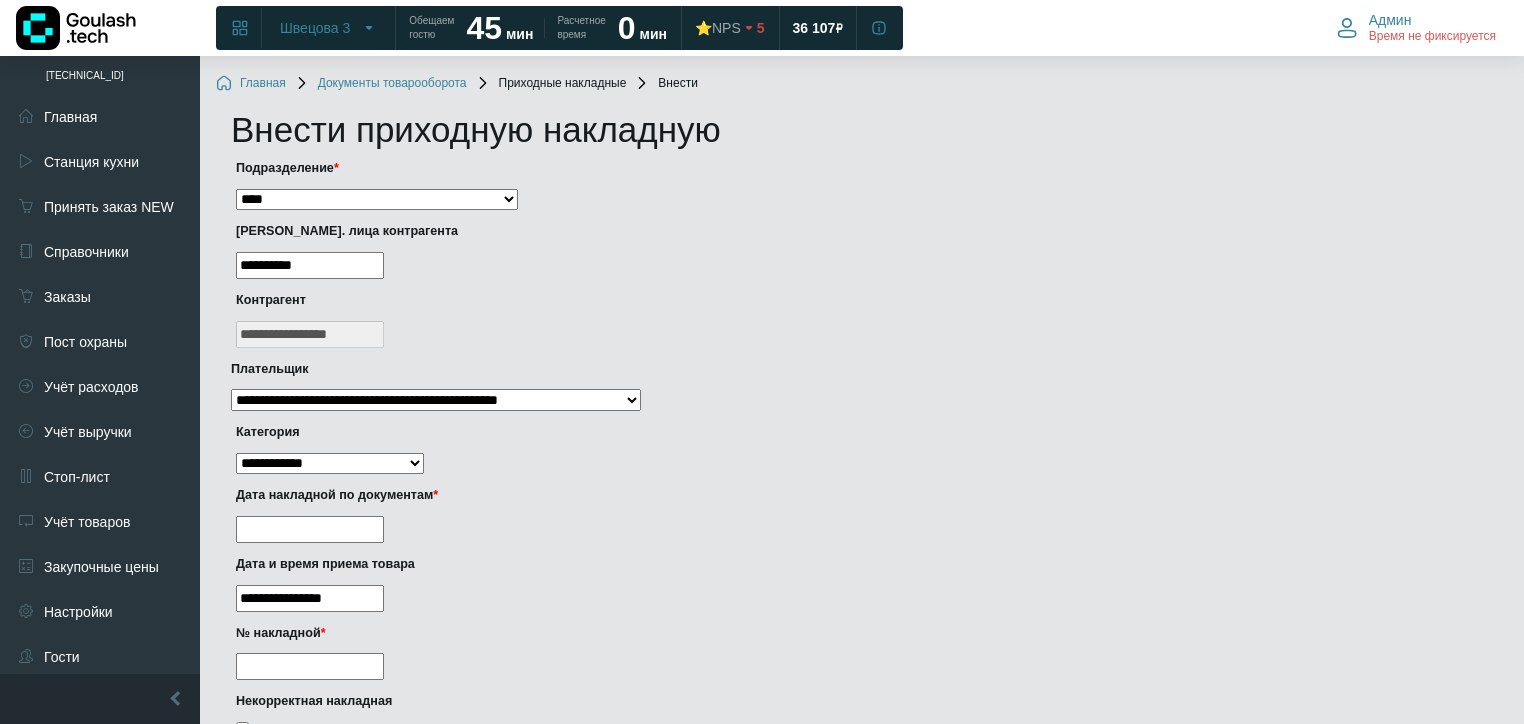 type on "**********" 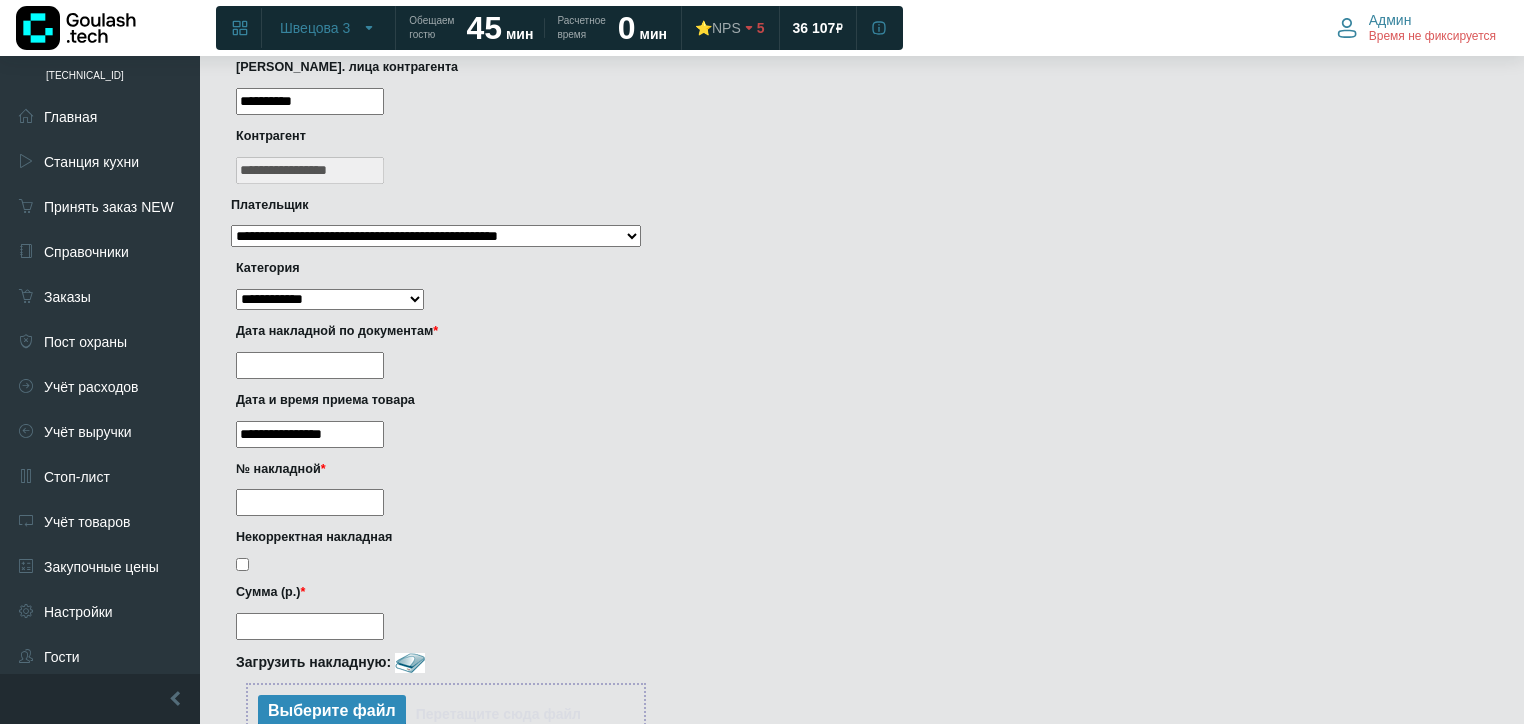 scroll, scrollTop: 240, scrollLeft: 0, axis: vertical 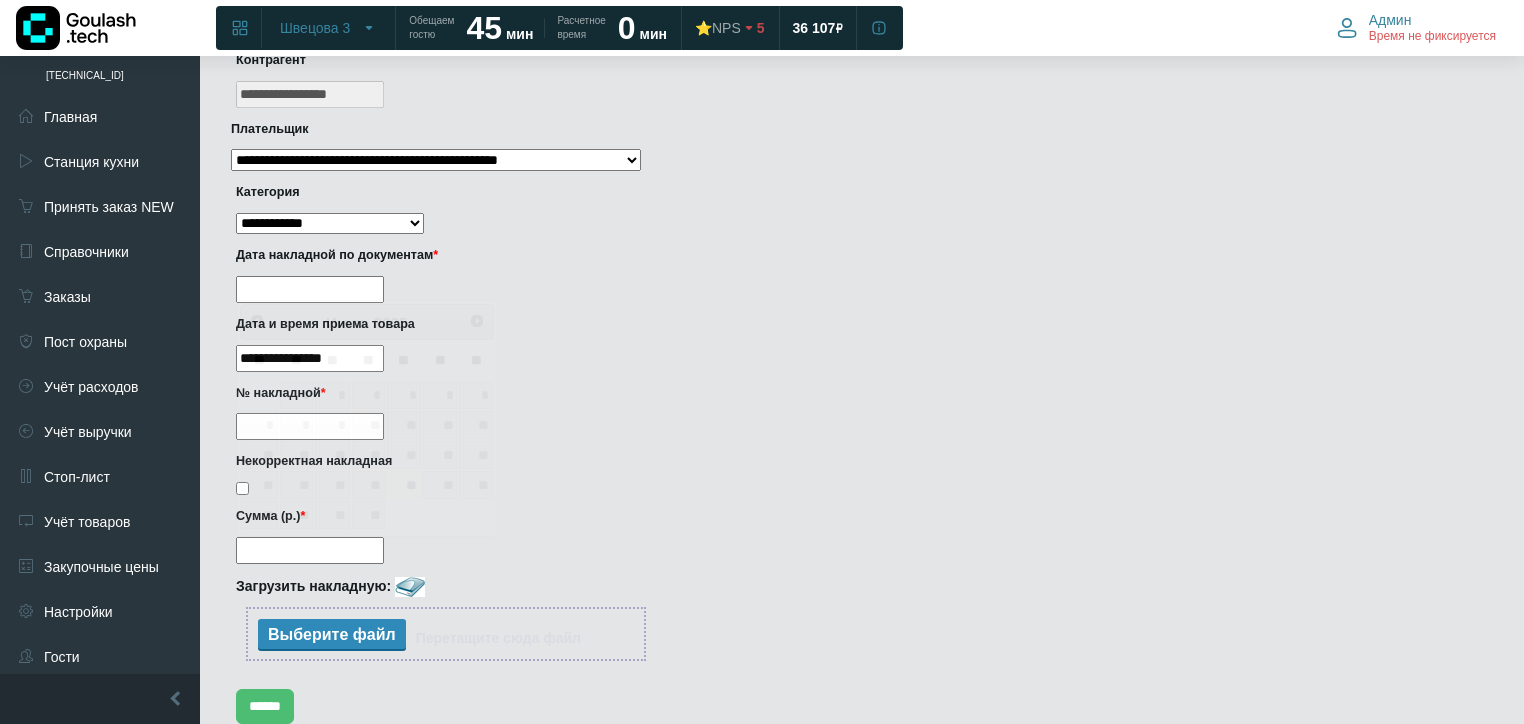 click at bounding box center [310, 289] 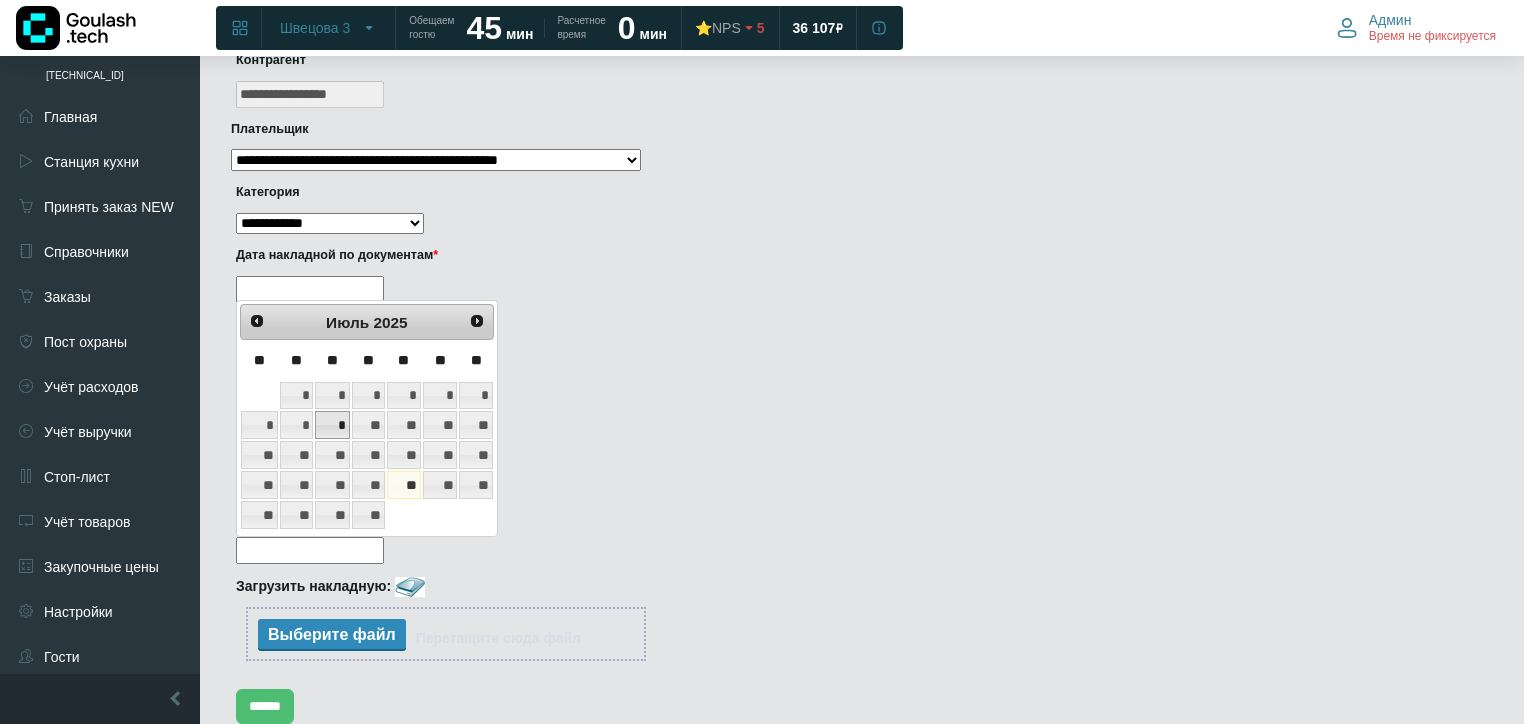 click on "*" at bounding box center (332, 425) 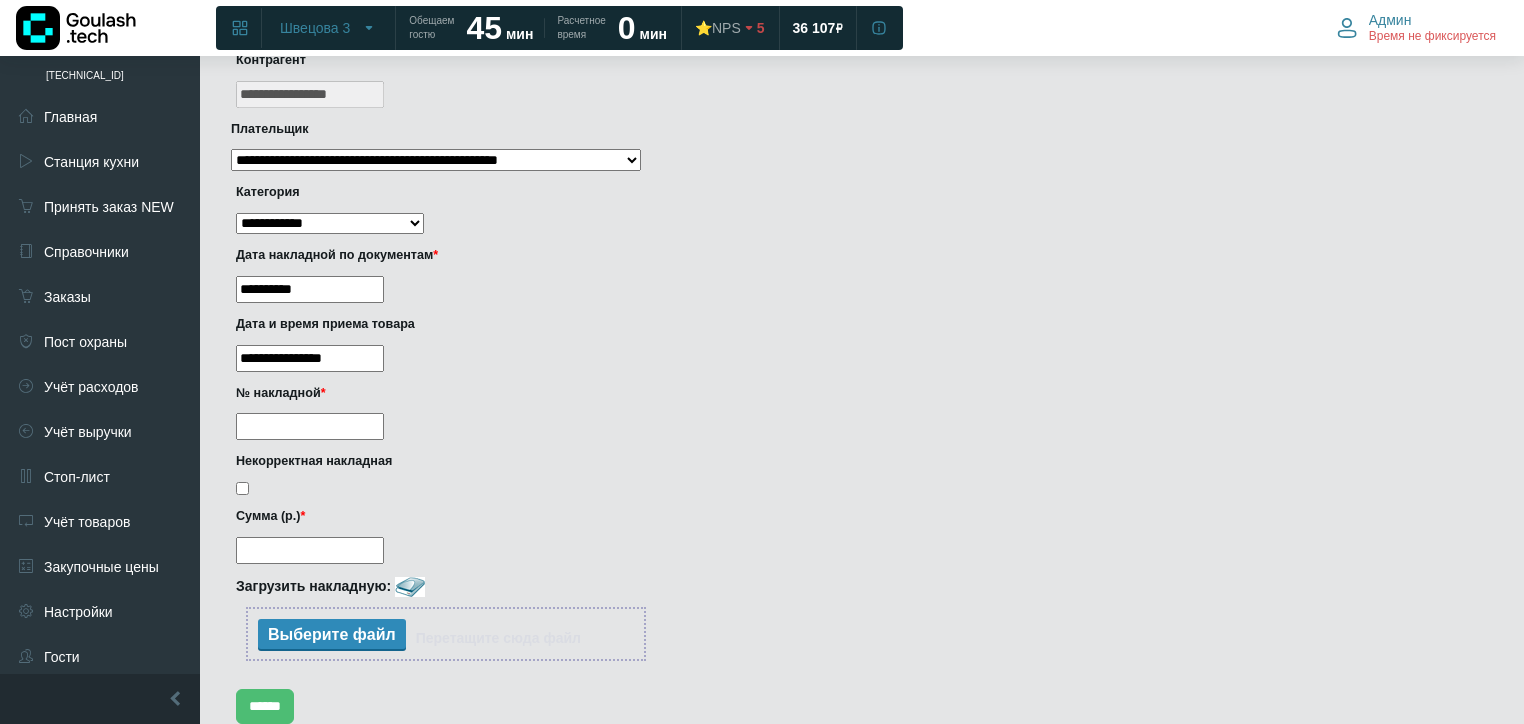 click on "№ накладной  *" at bounding box center (310, 426) 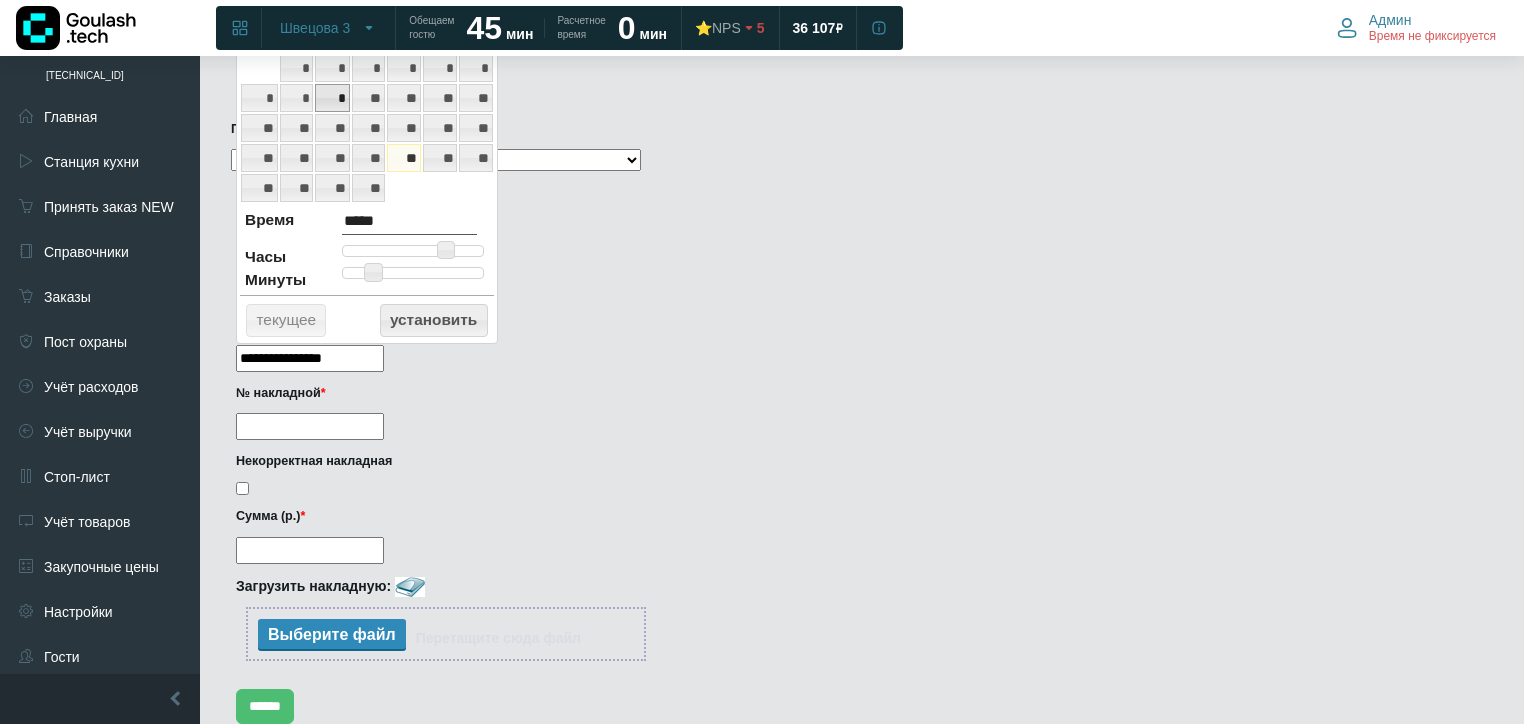 click on "*" at bounding box center (332, 98) 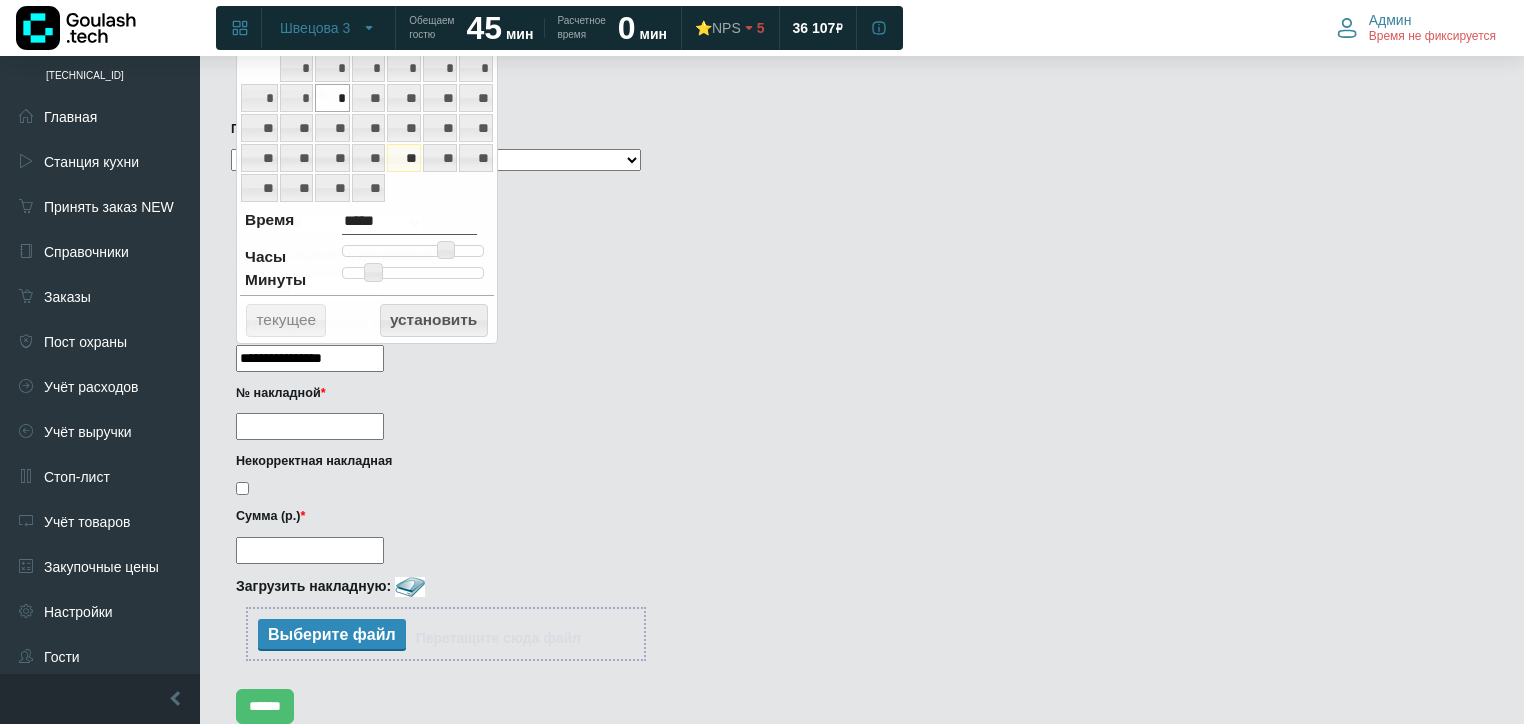 click on "№ накладной  *" at bounding box center (310, 426) 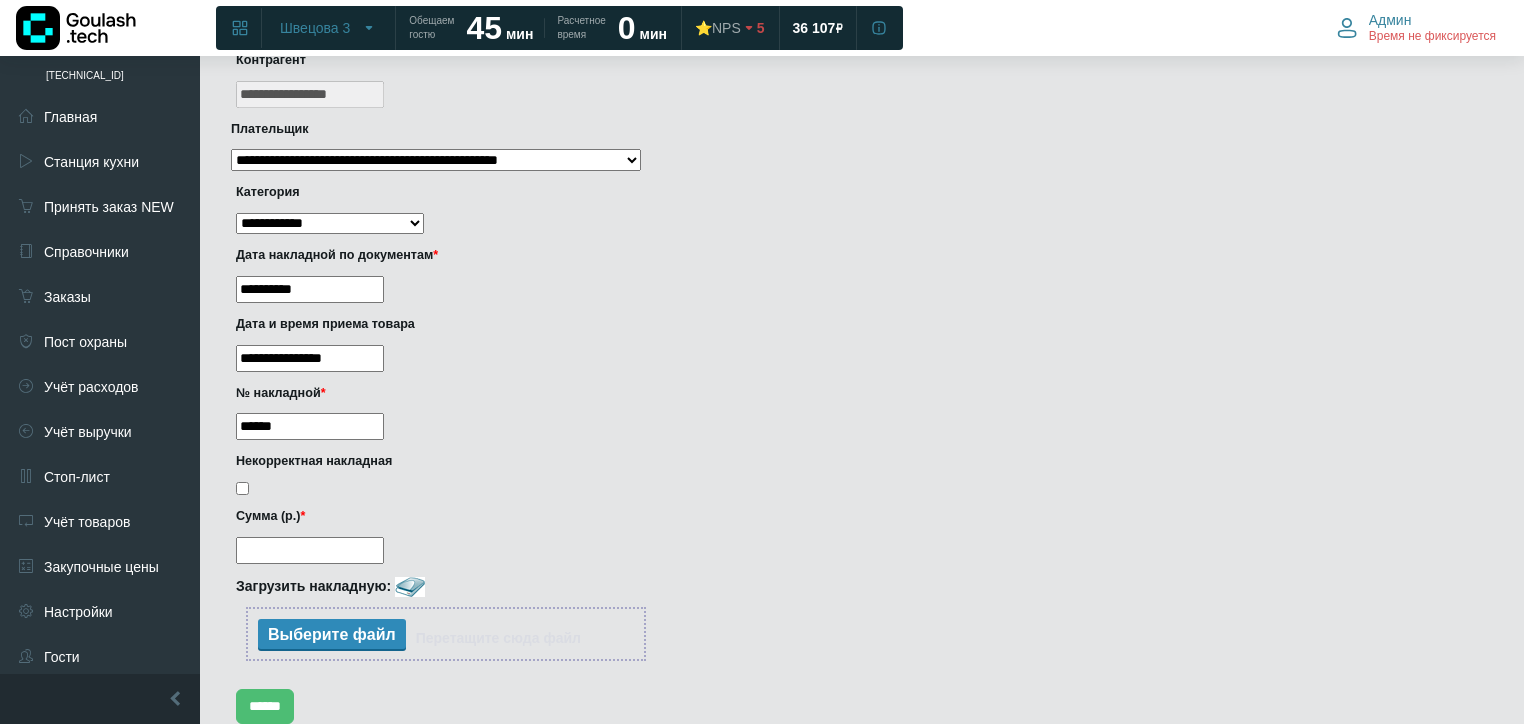 type on "******" 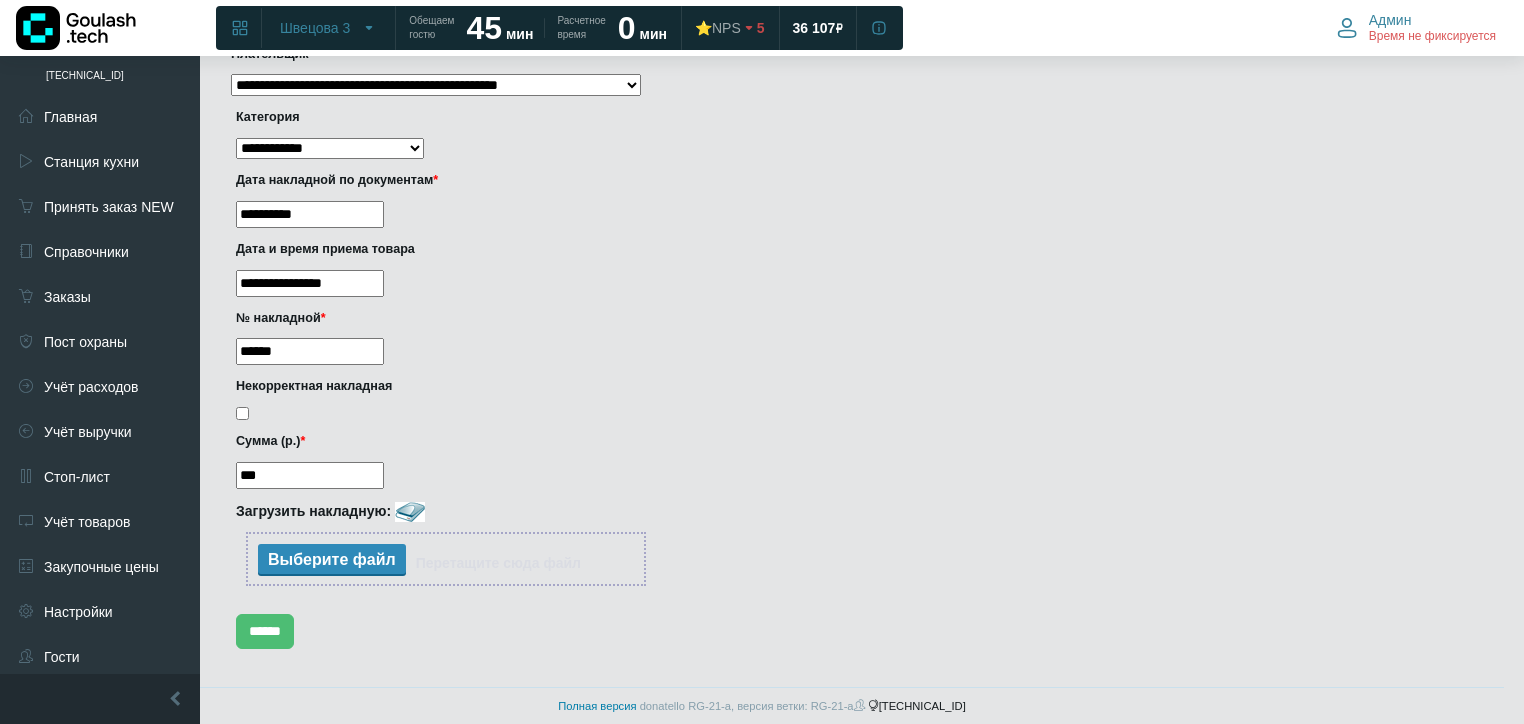scroll, scrollTop: 320, scrollLeft: 0, axis: vertical 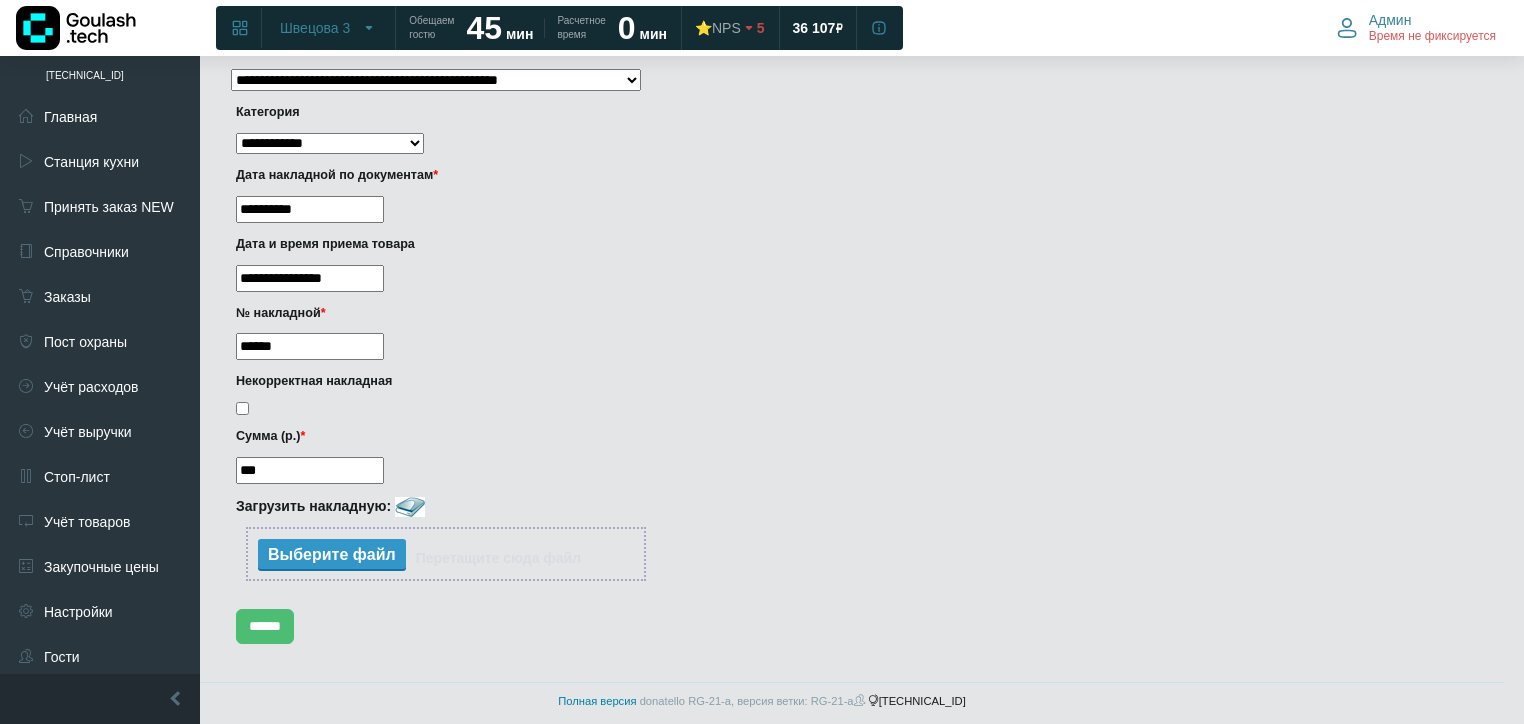 type on "***" 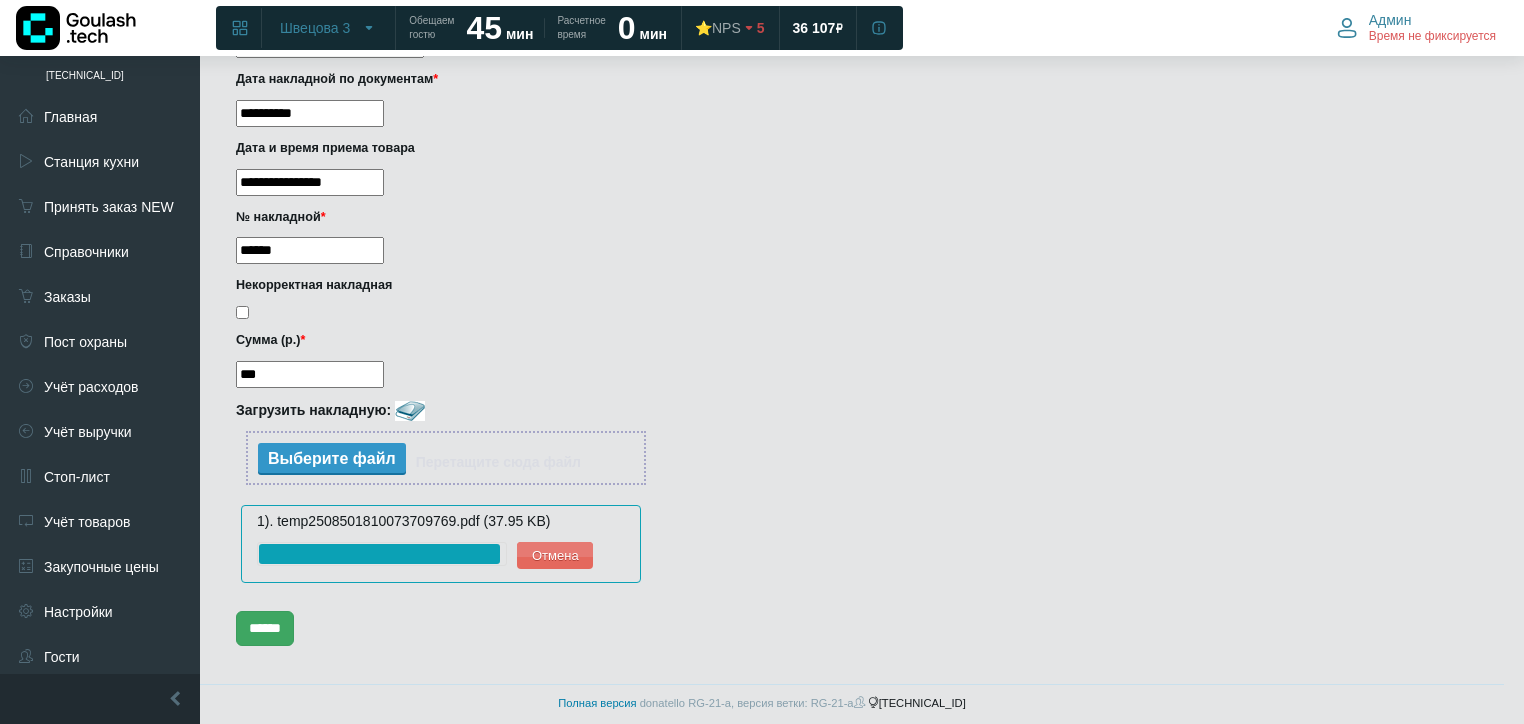 scroll, scrollTop: 416, scrollLeft: 0, axis: vertical 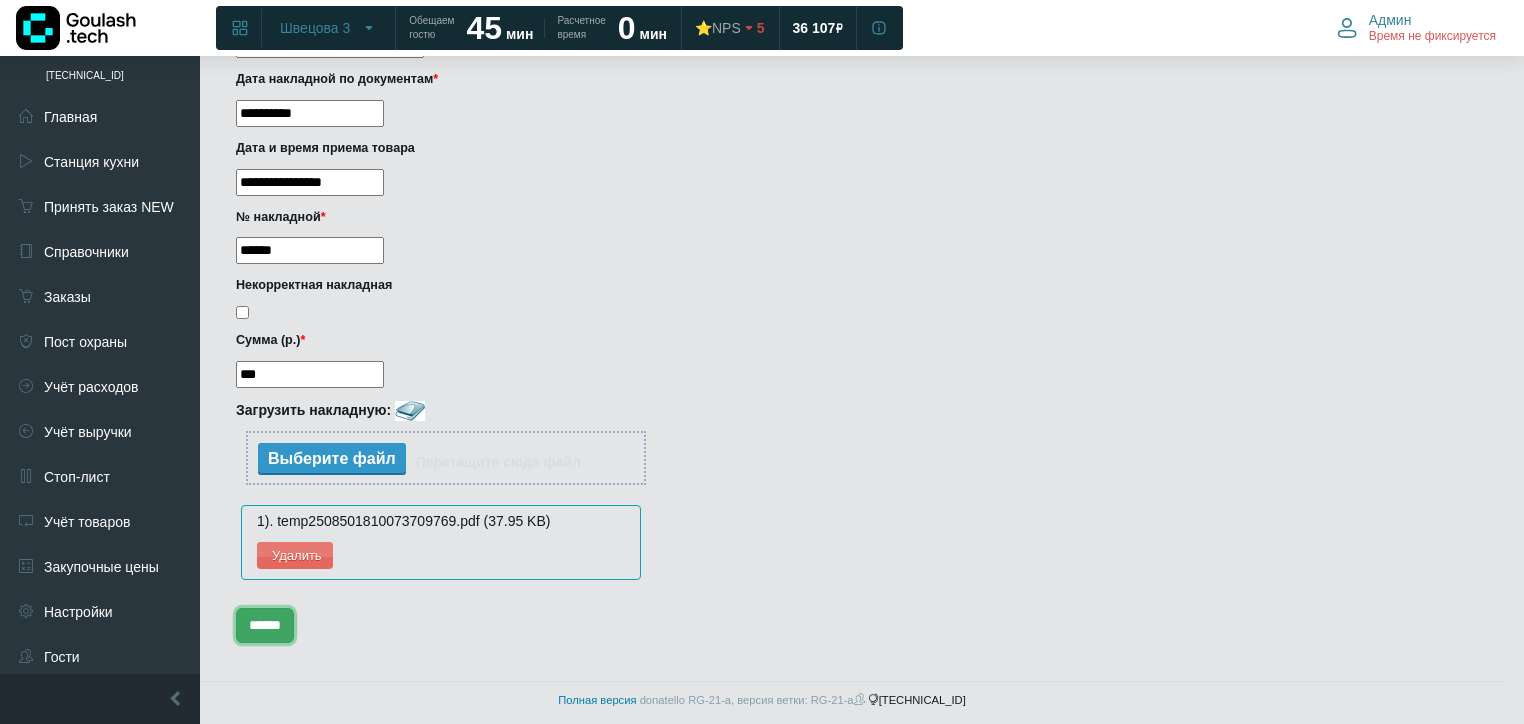click on "******" at bounding box center [265, 625] 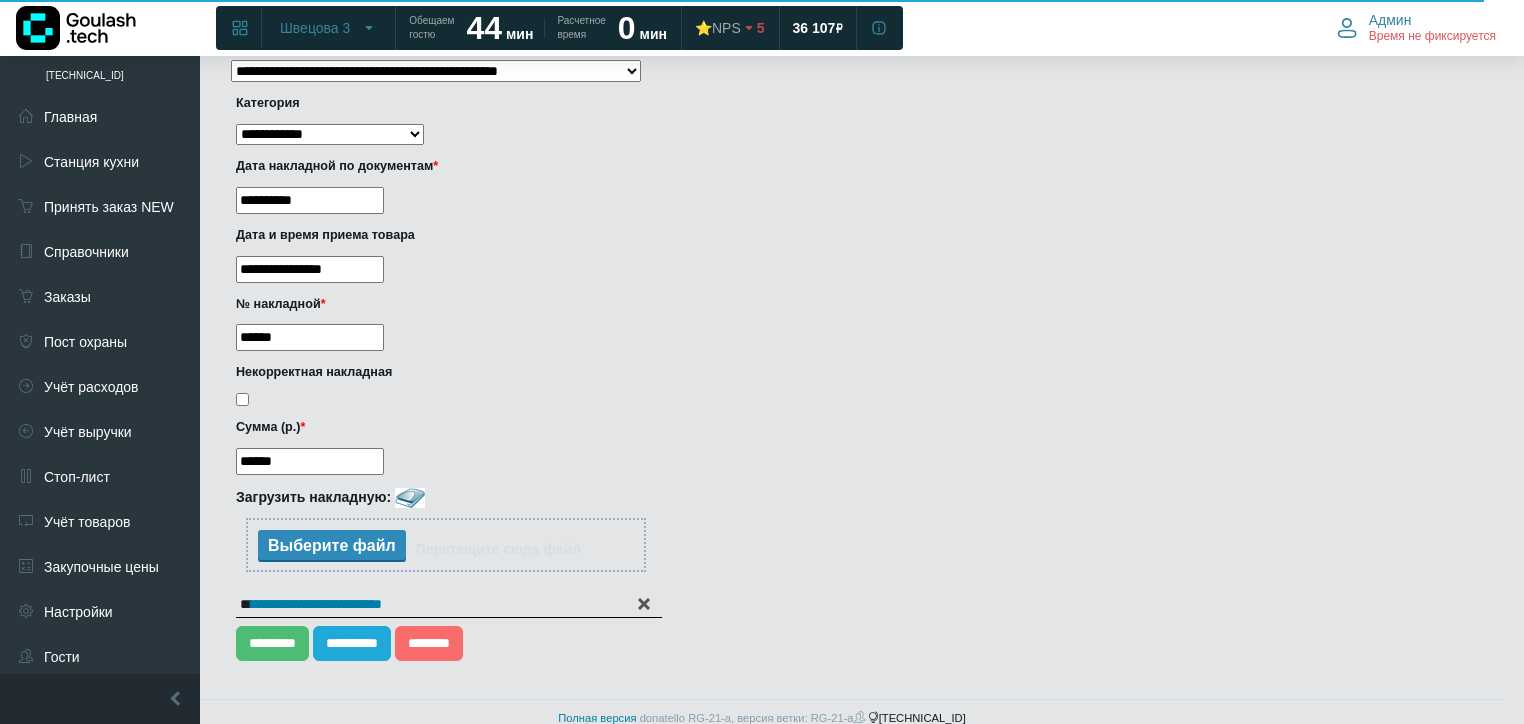 scroll, scrollTop: 346, scrollLeft: 0, axis: vertical 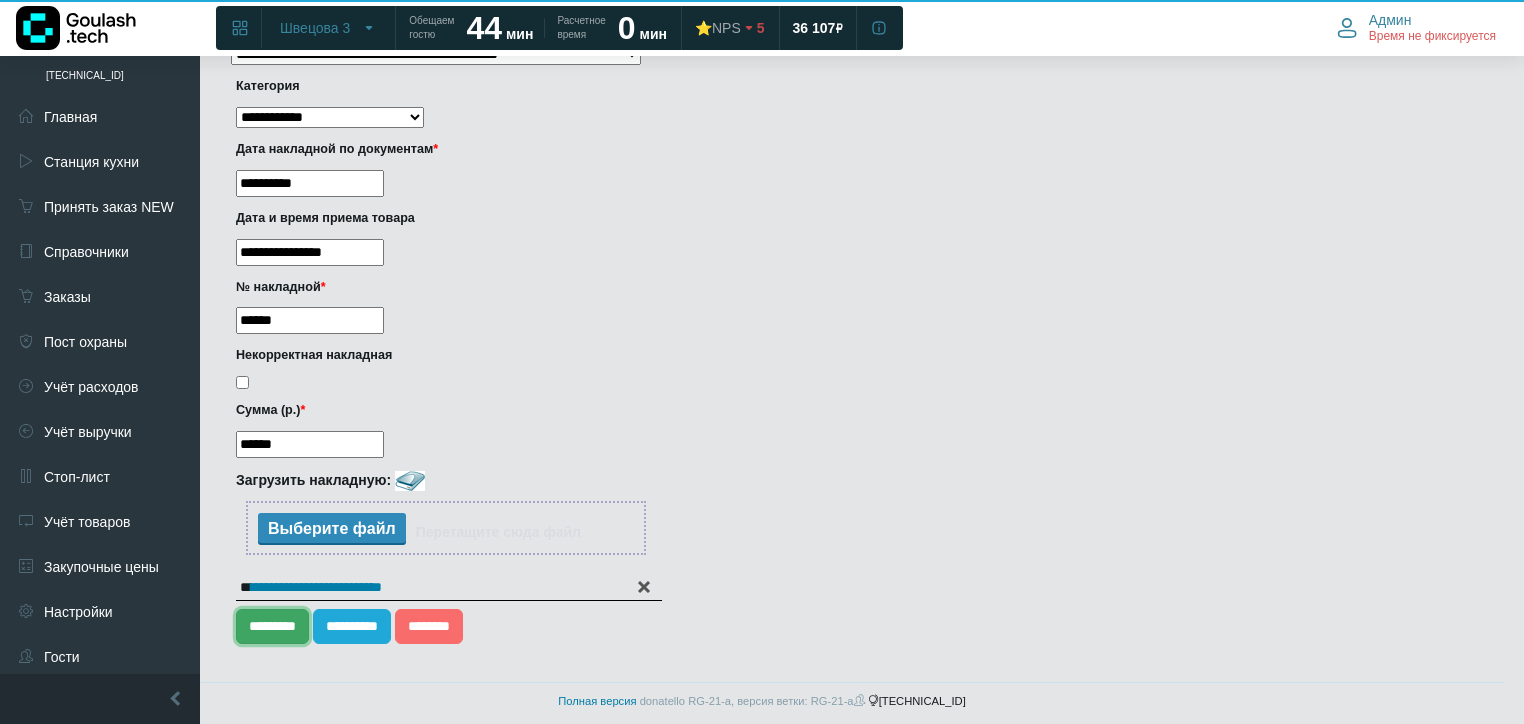 click on "*********" at bounding box center (272, 626) 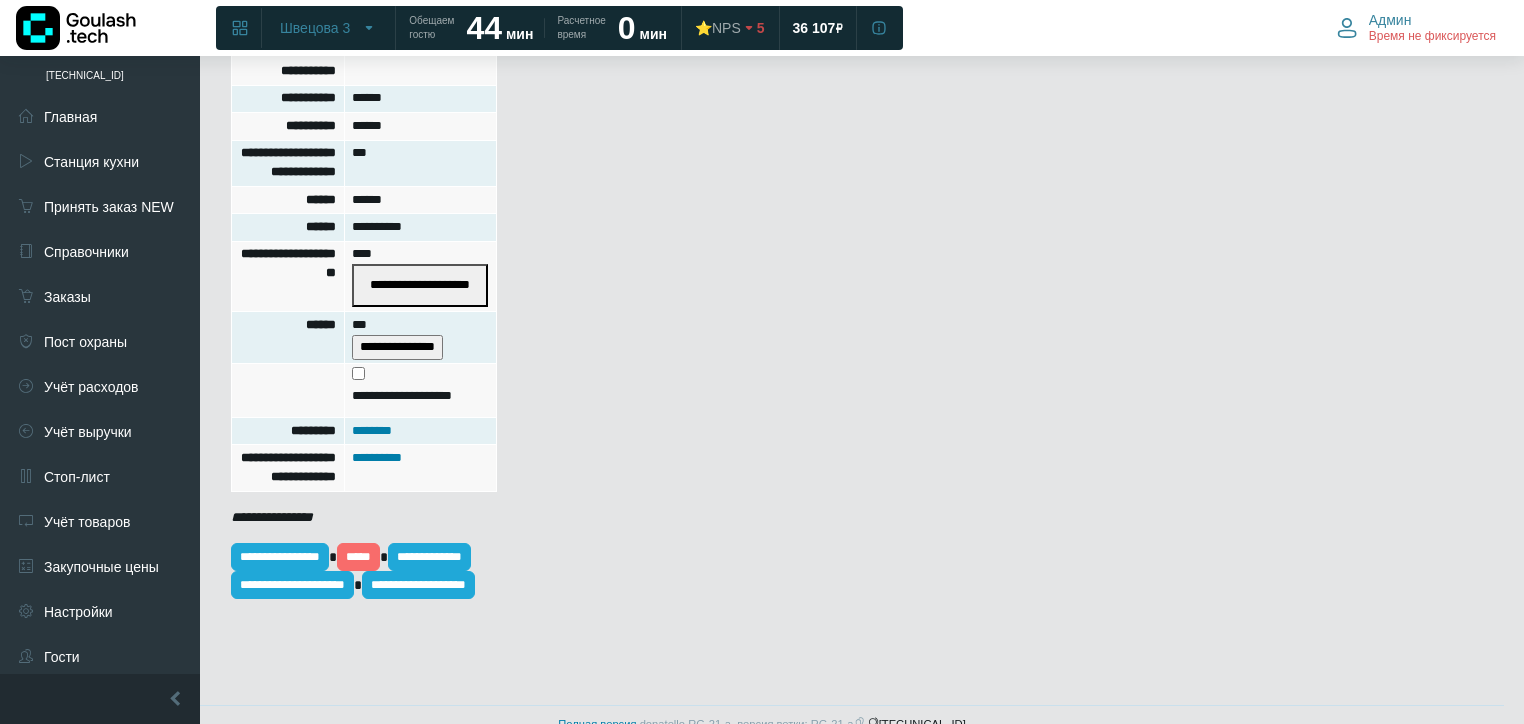 scroll, scrollTop: 640, scrollLeft: 0, axis: vertical 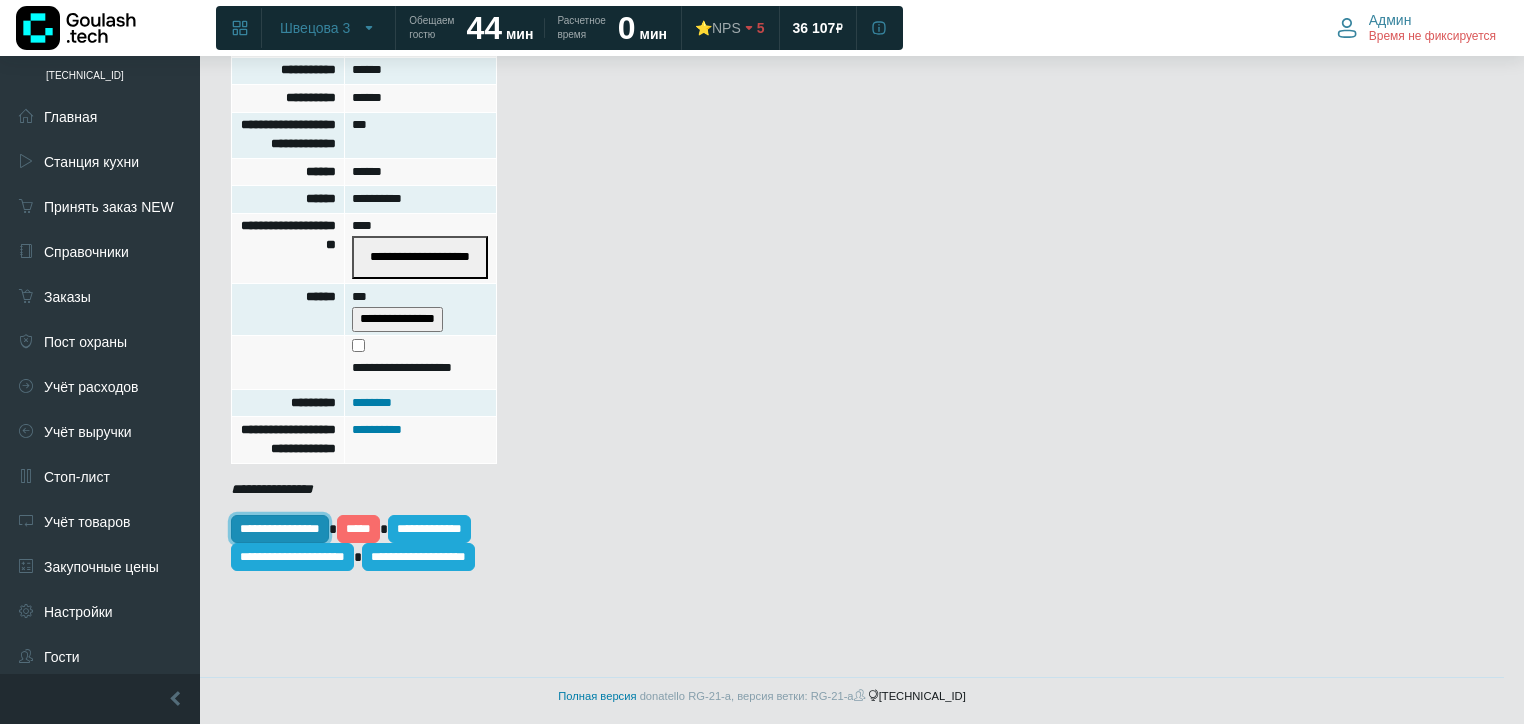 click on "**********" at bounding box center (280, 529) 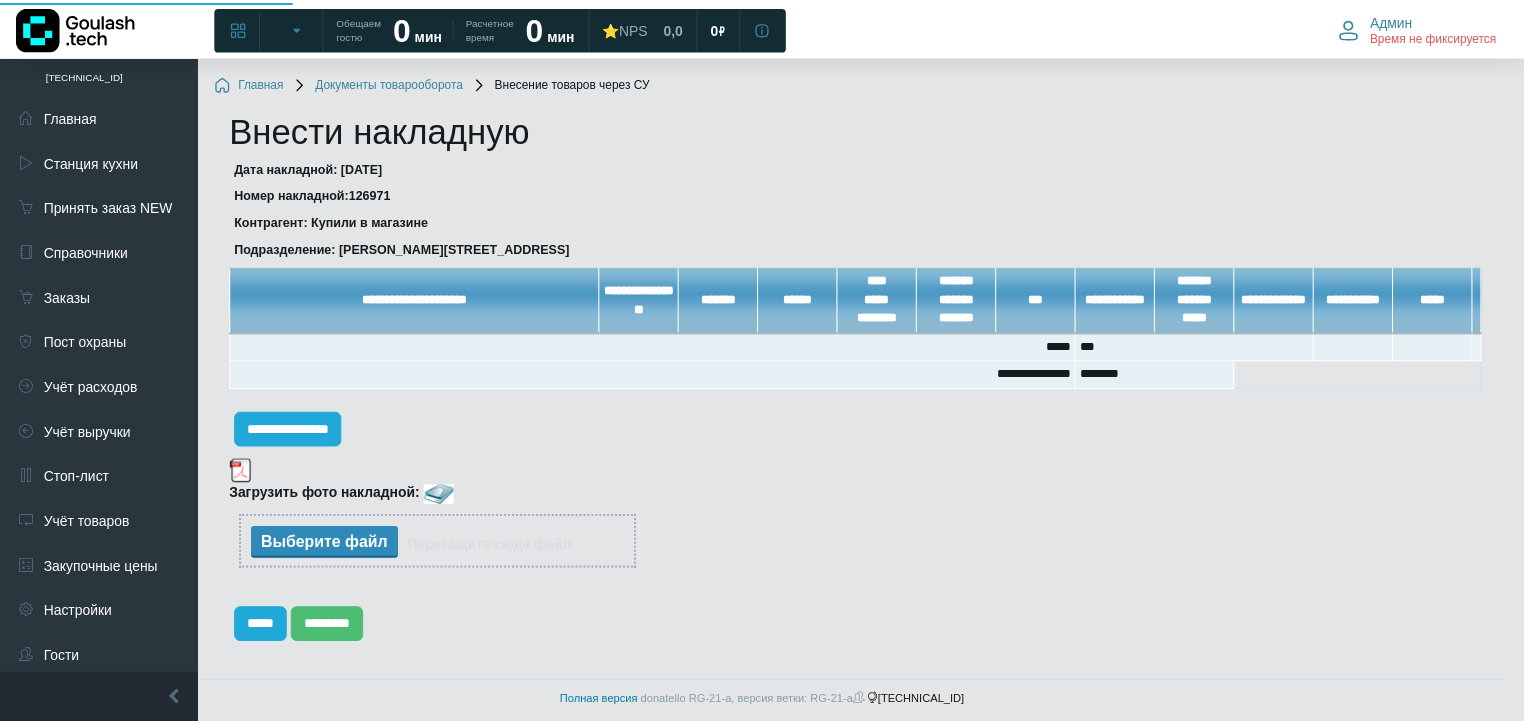 scroll, scrollTop: 0, scrollLeft: 0, axis: both 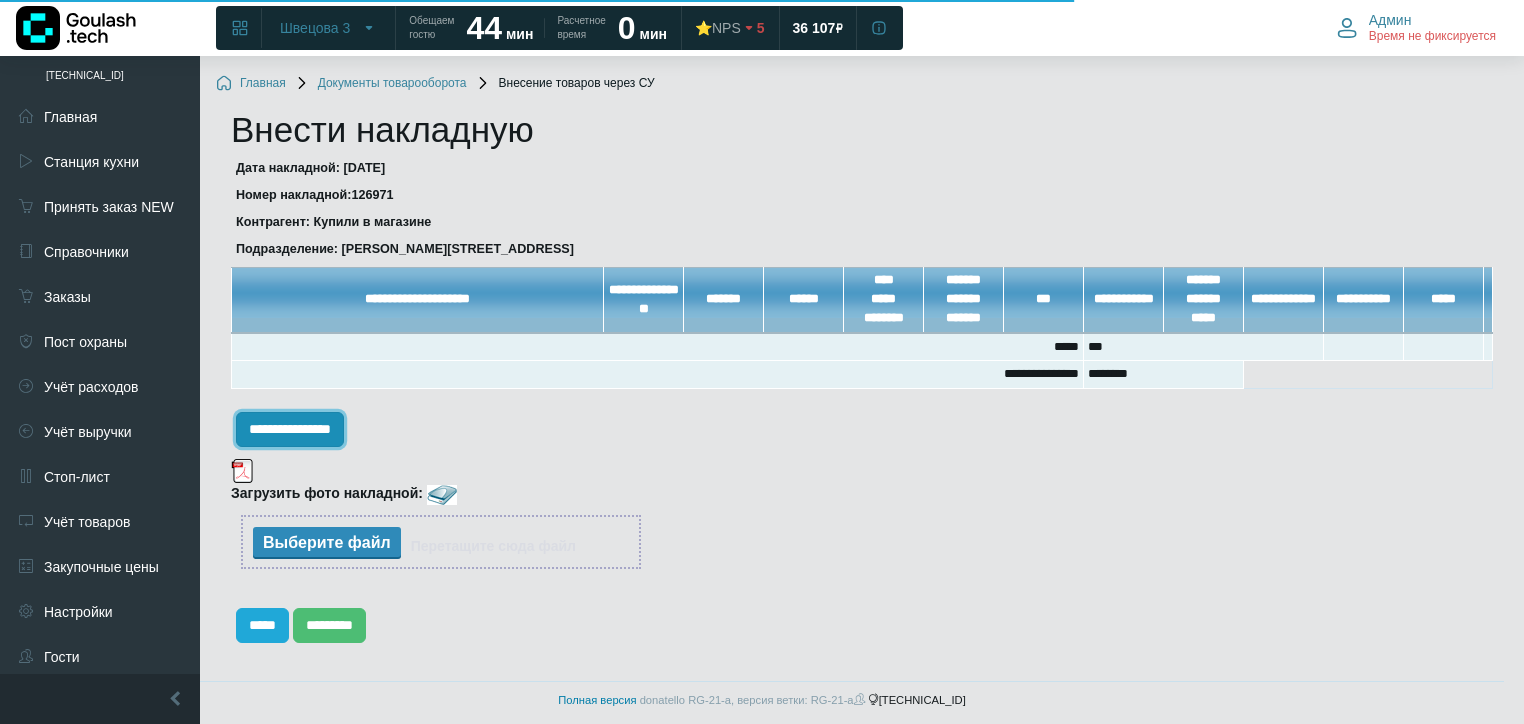 click on "**********" at bounding box center [290, 429] 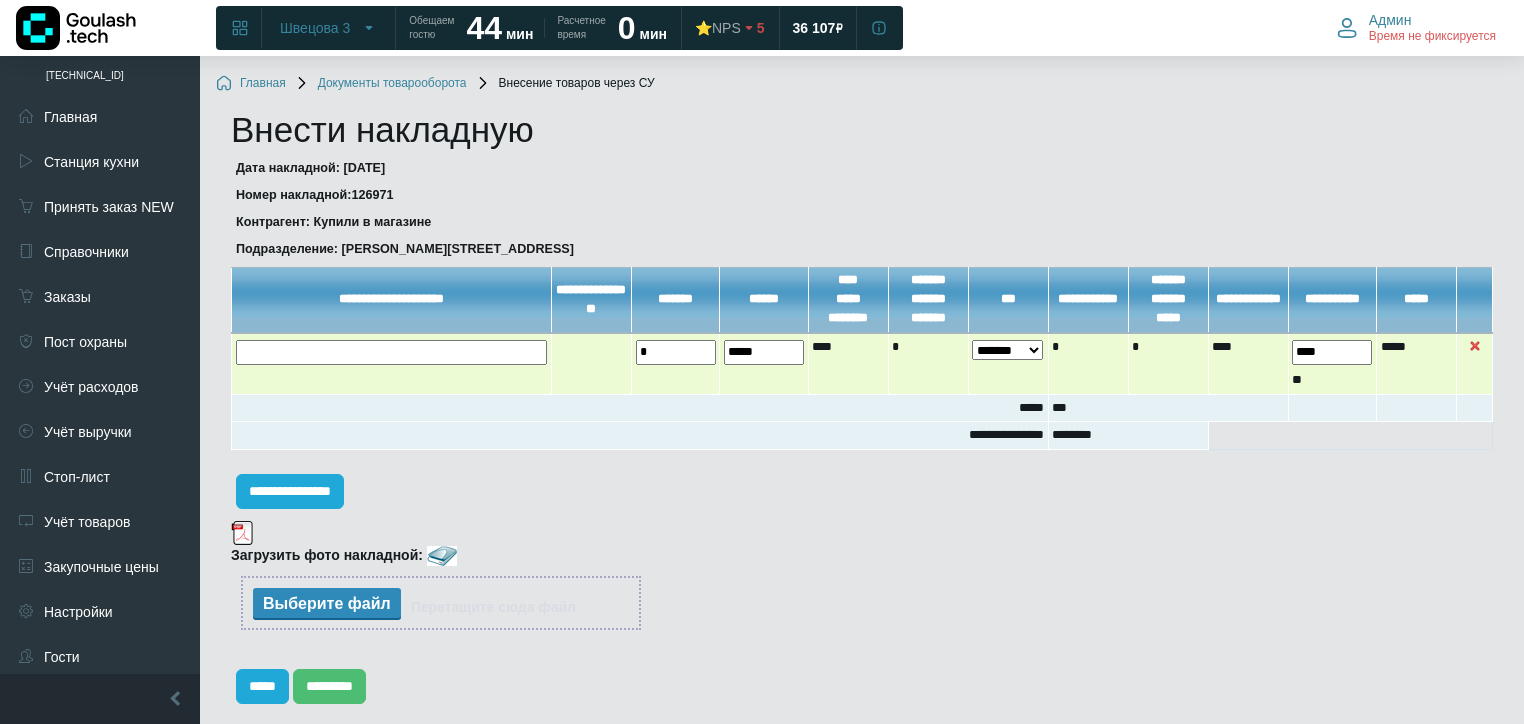 click at bounding box center [0, 0] 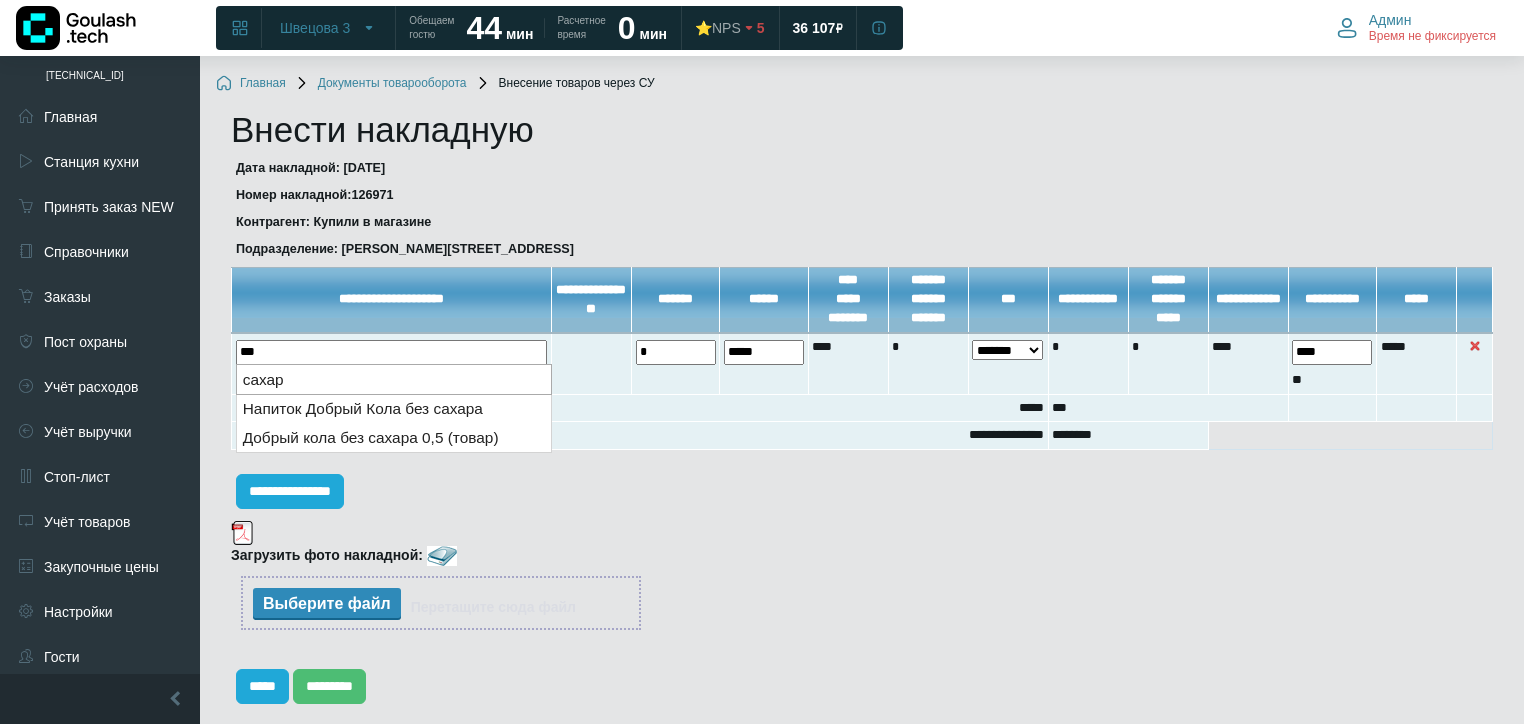 click on "сахар" at bounding box center [394, 379] 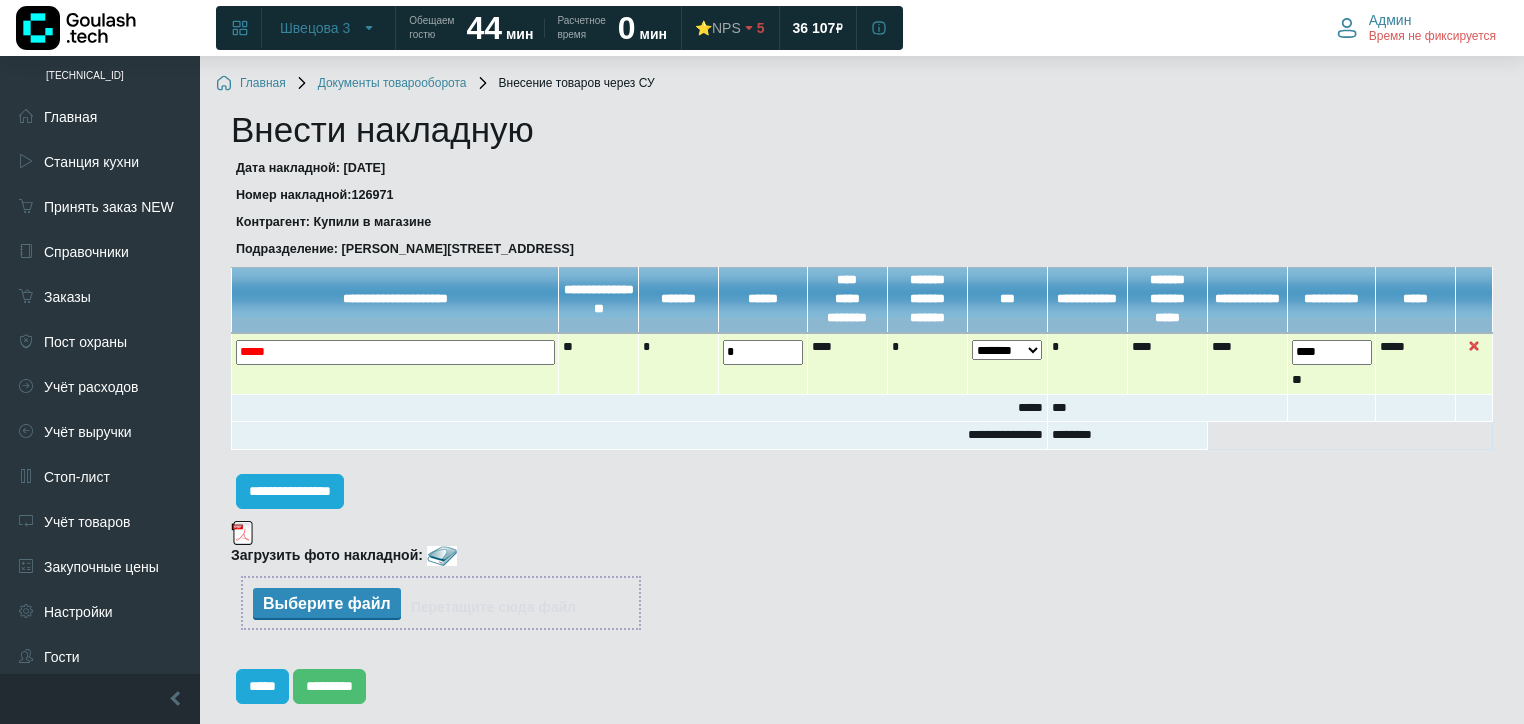 drag, startPoint x: 769, startPoint y: 360, endPoint x: 668, endPoint y: 363, distance: 101.04455 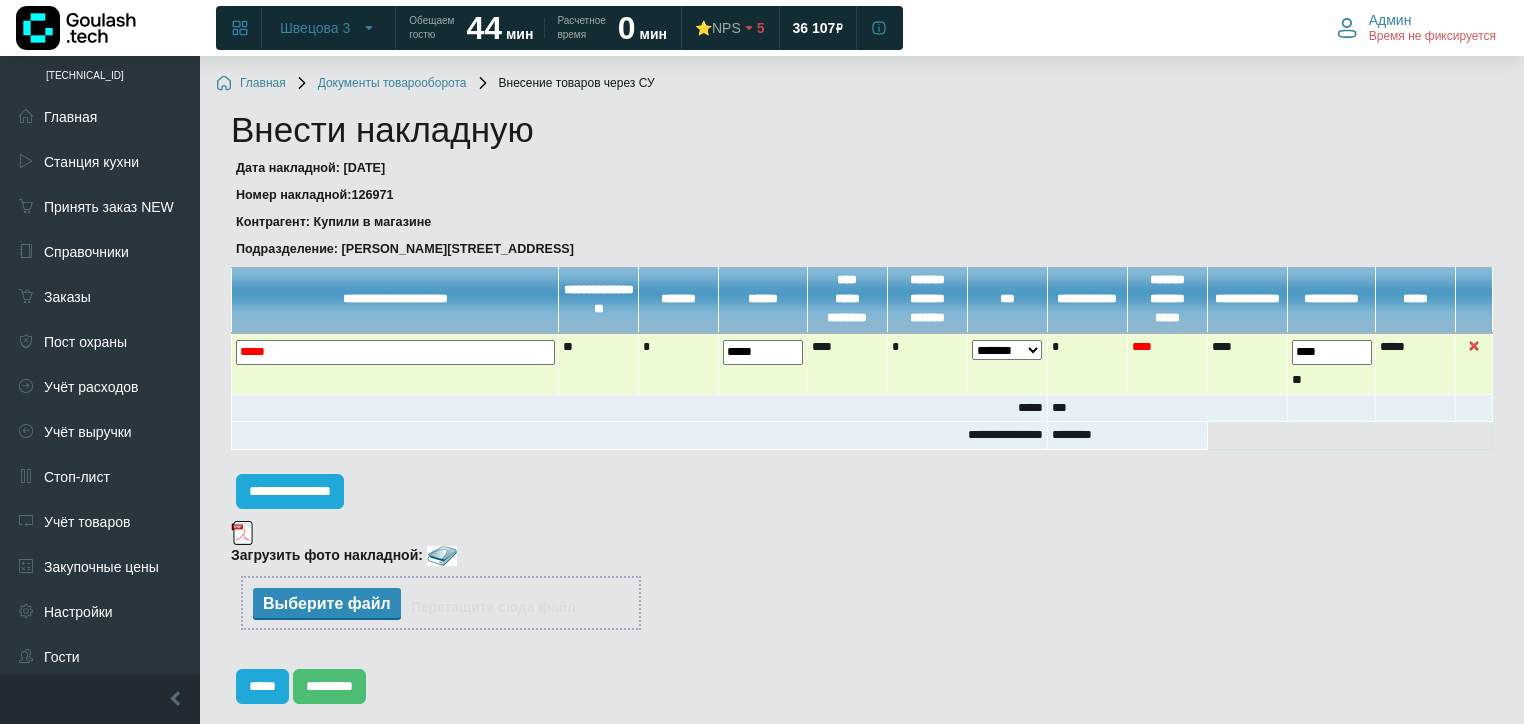 type on "*****" 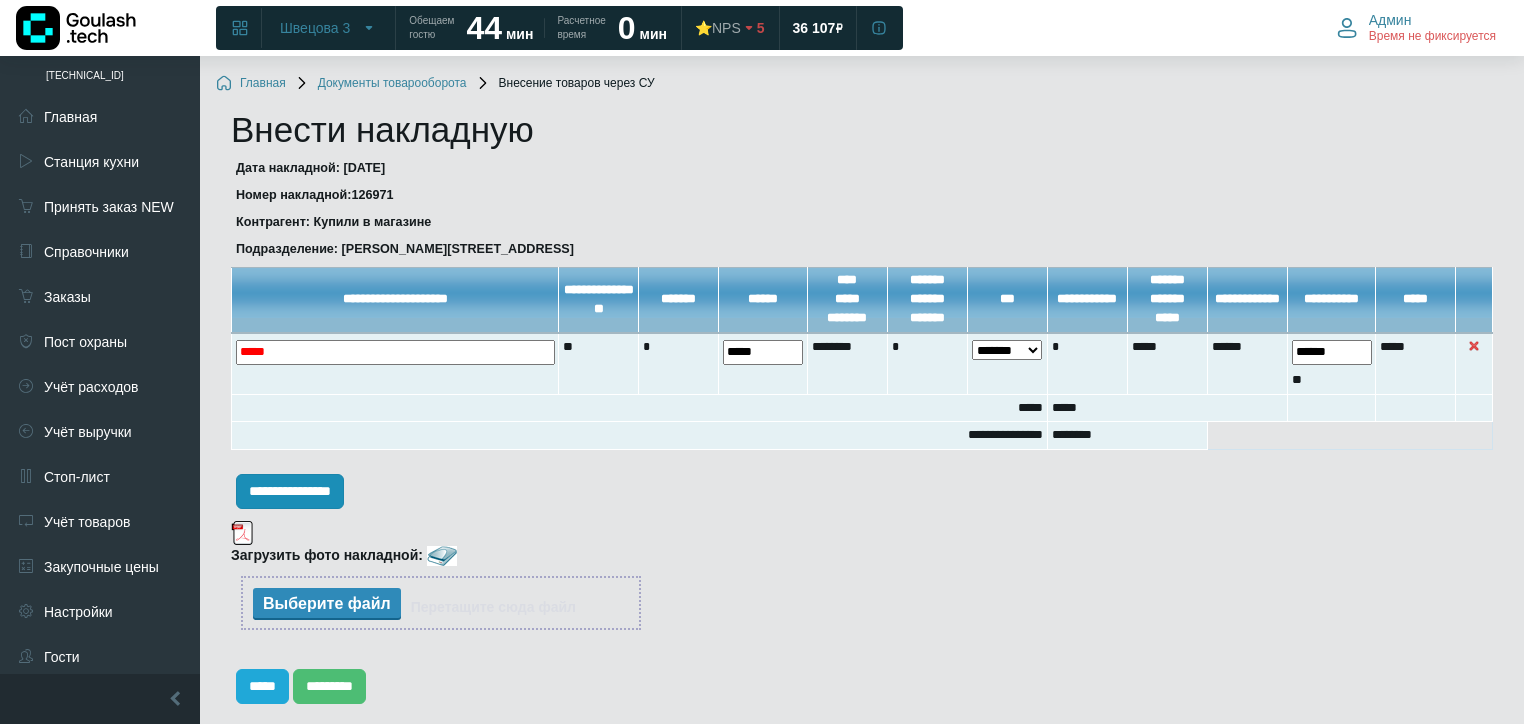 type on "******" 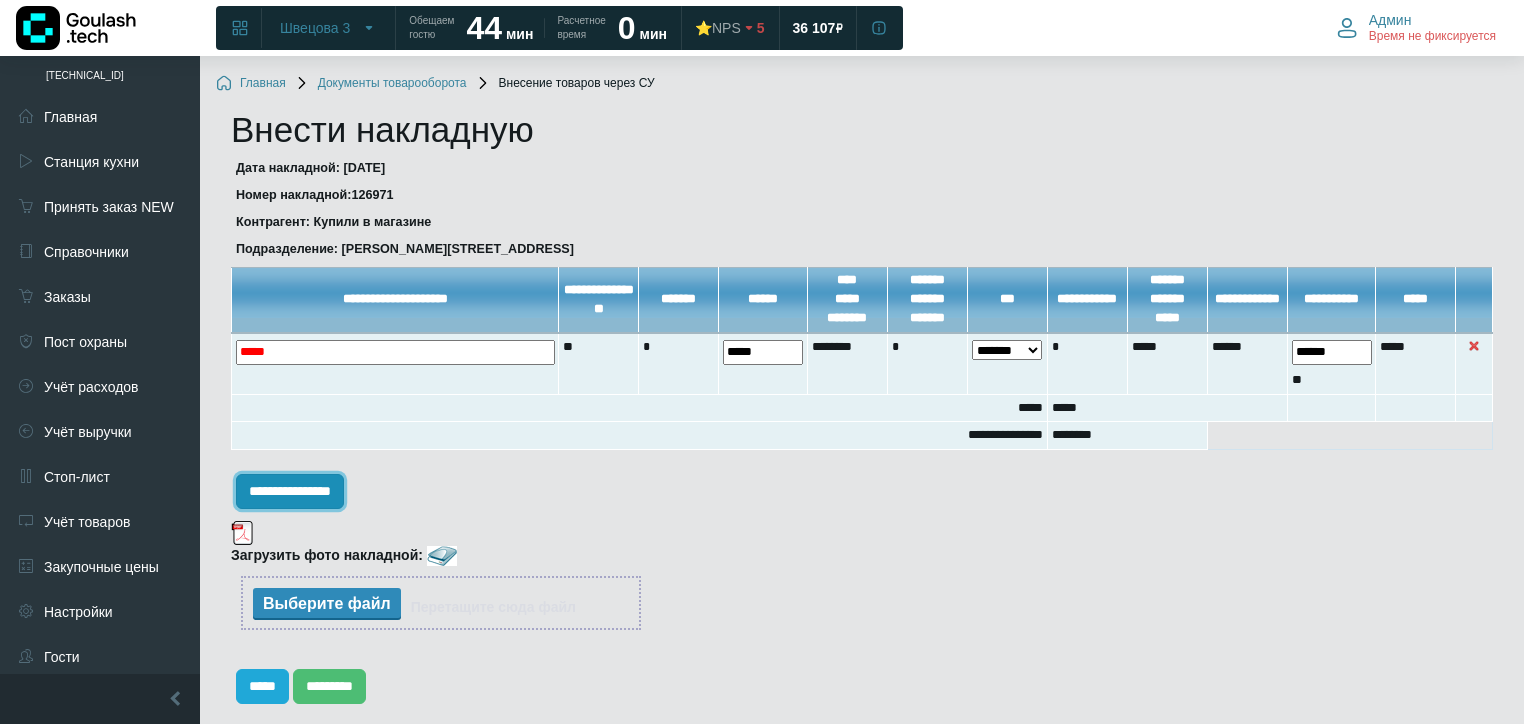 click on "**********" at bounding box center [290, 491] 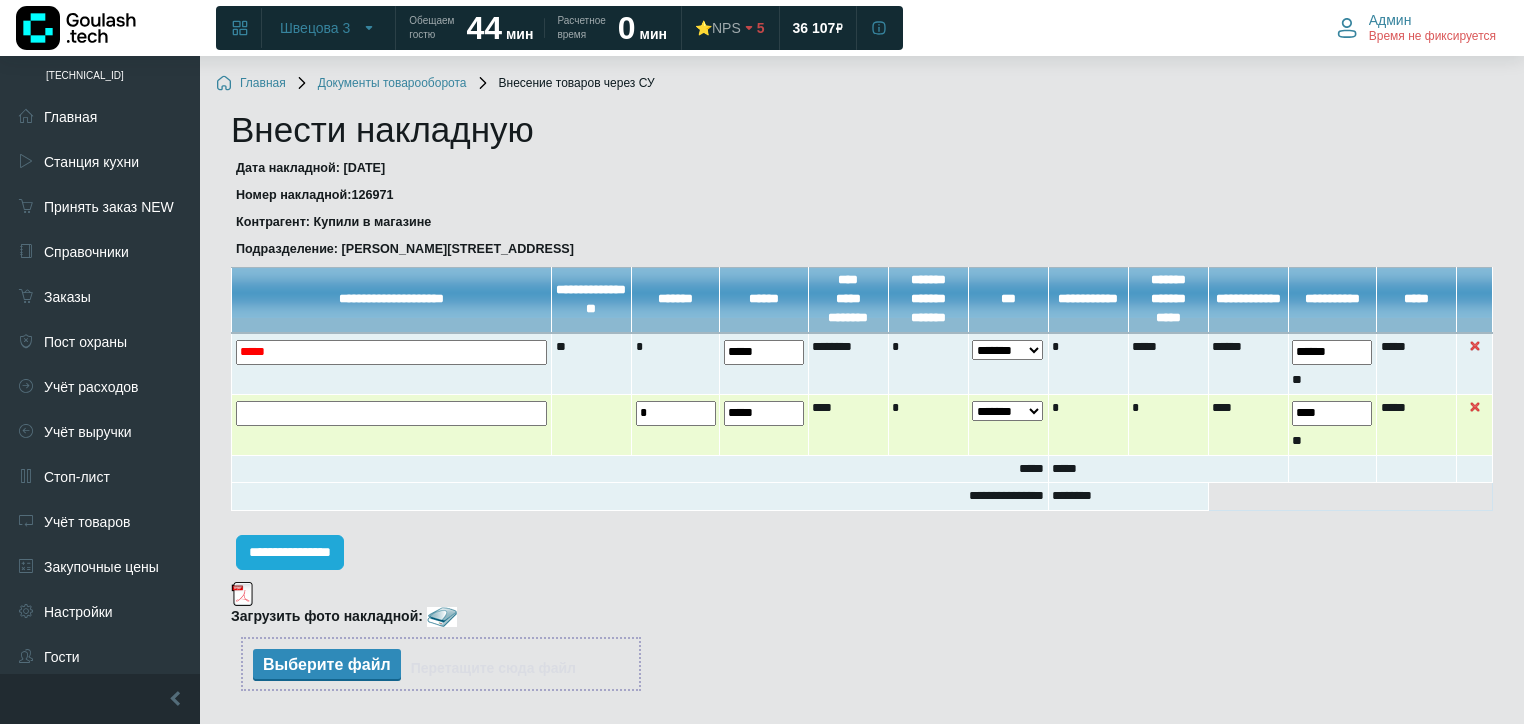 click at bounding box center [0, 0] 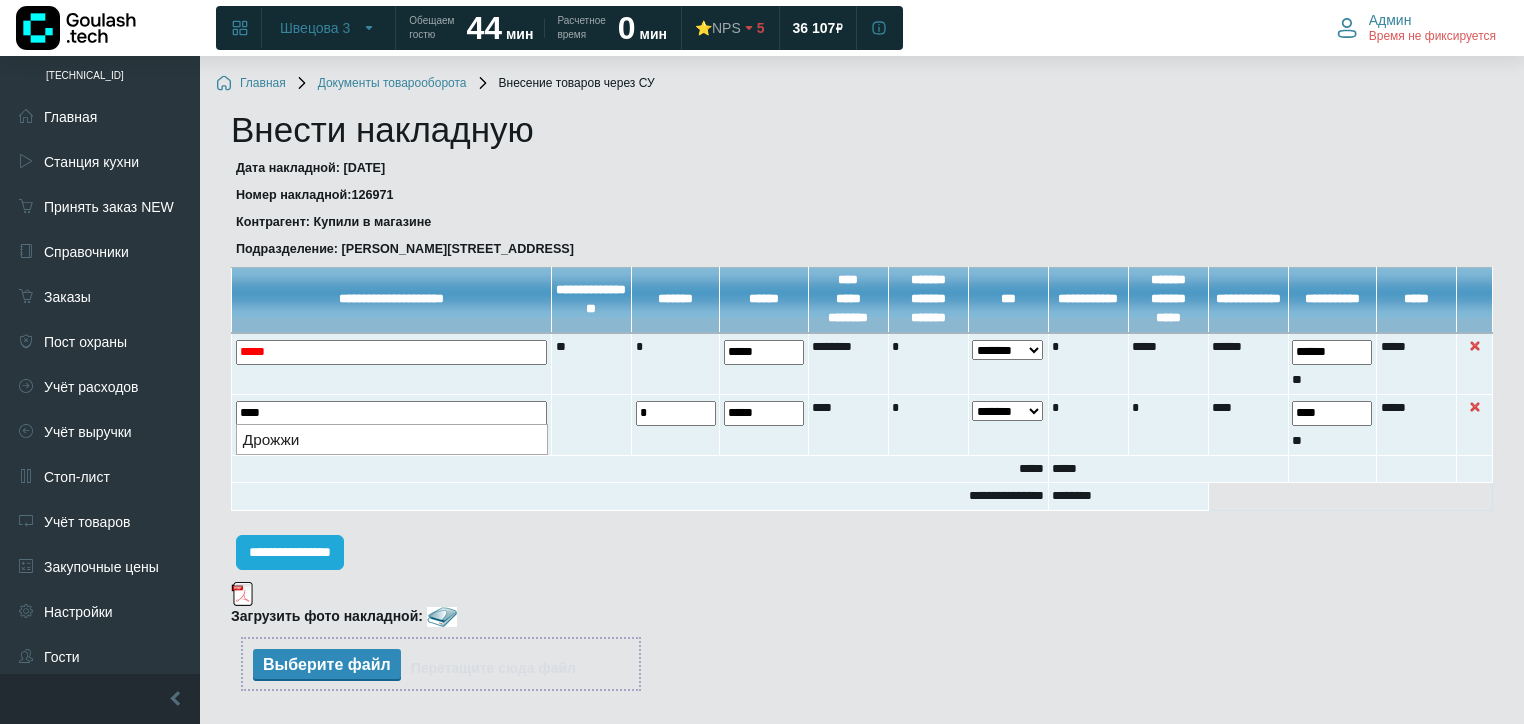 click on "Дрожжи" at bounding box center [392, 439] 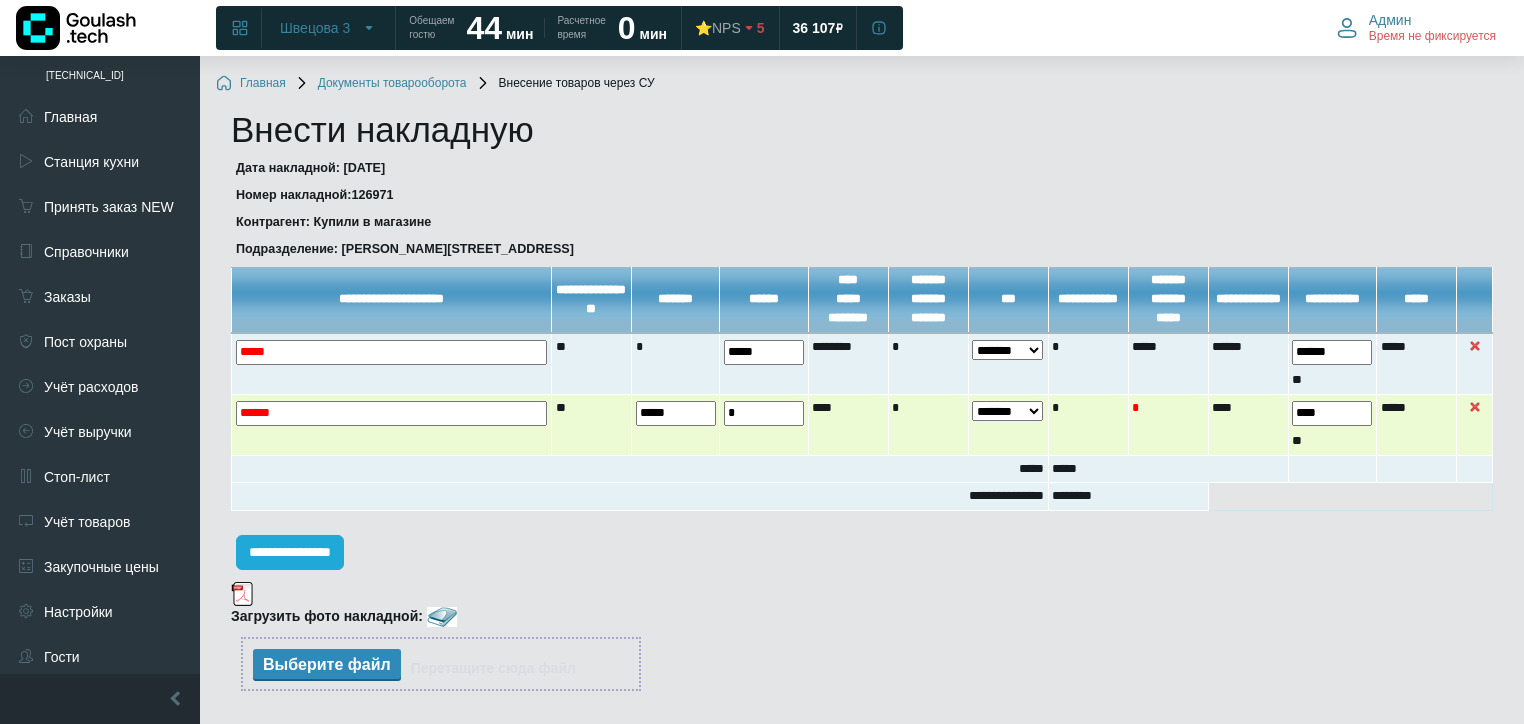 drag, startPoint x: 682, startPoint y: 416, endPoint x: 578, endPoint y: 426, distance: 104.47966 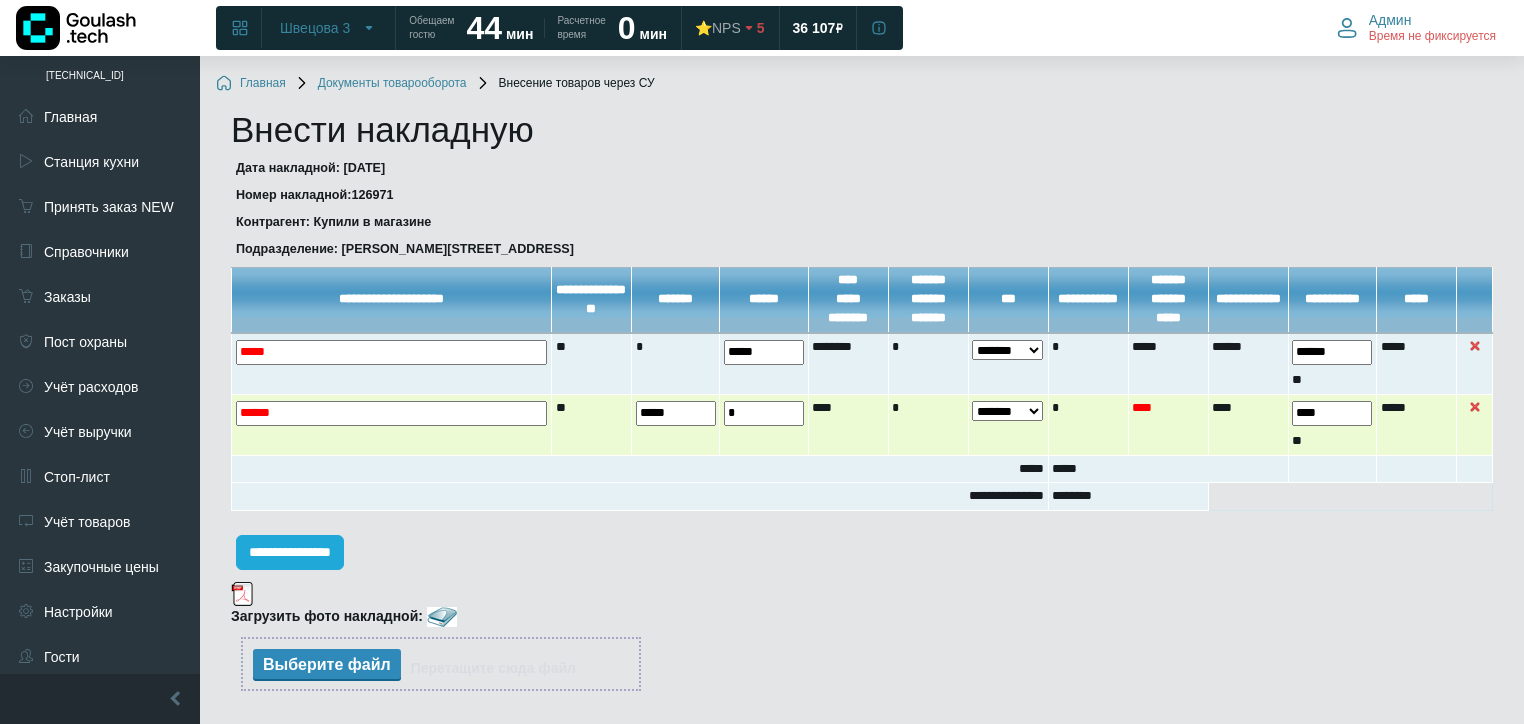 type on "*****" 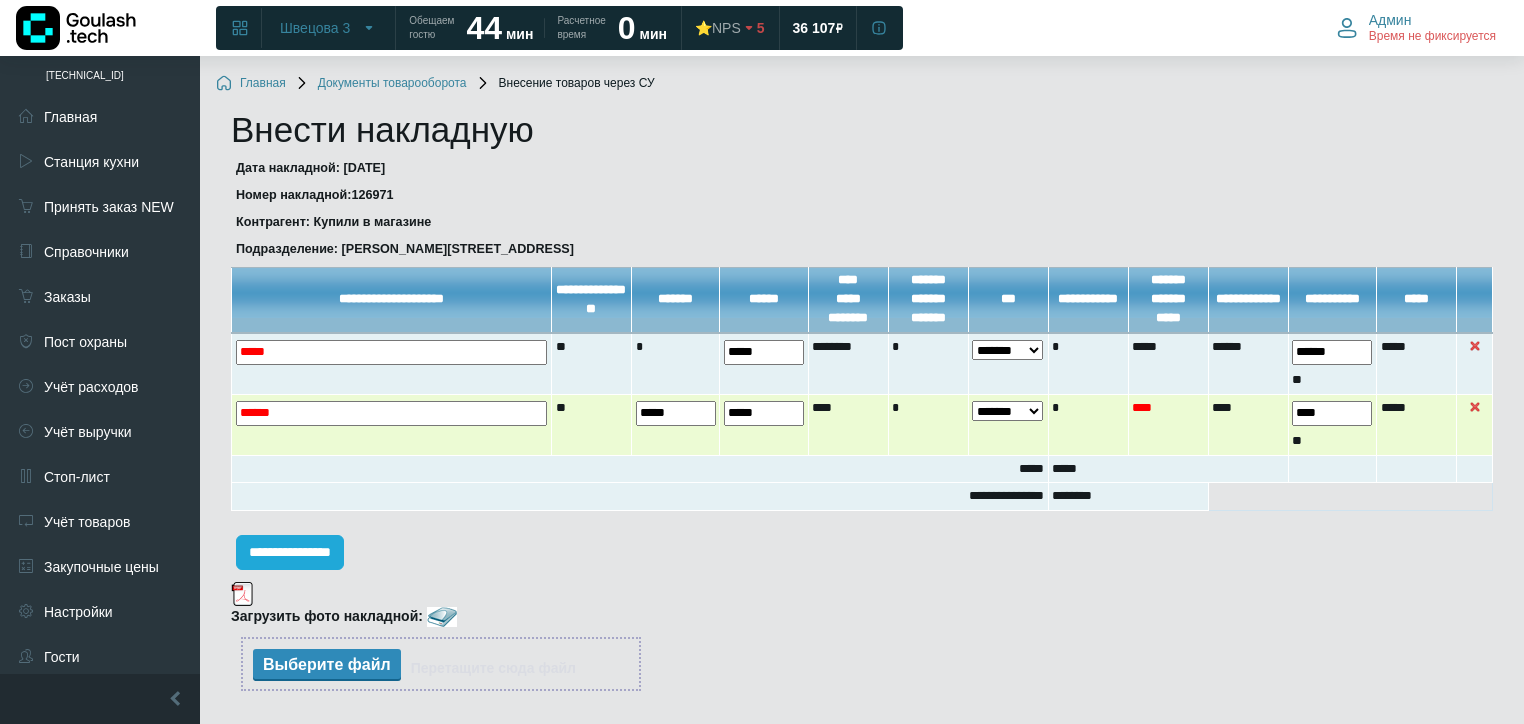 type on "*****" 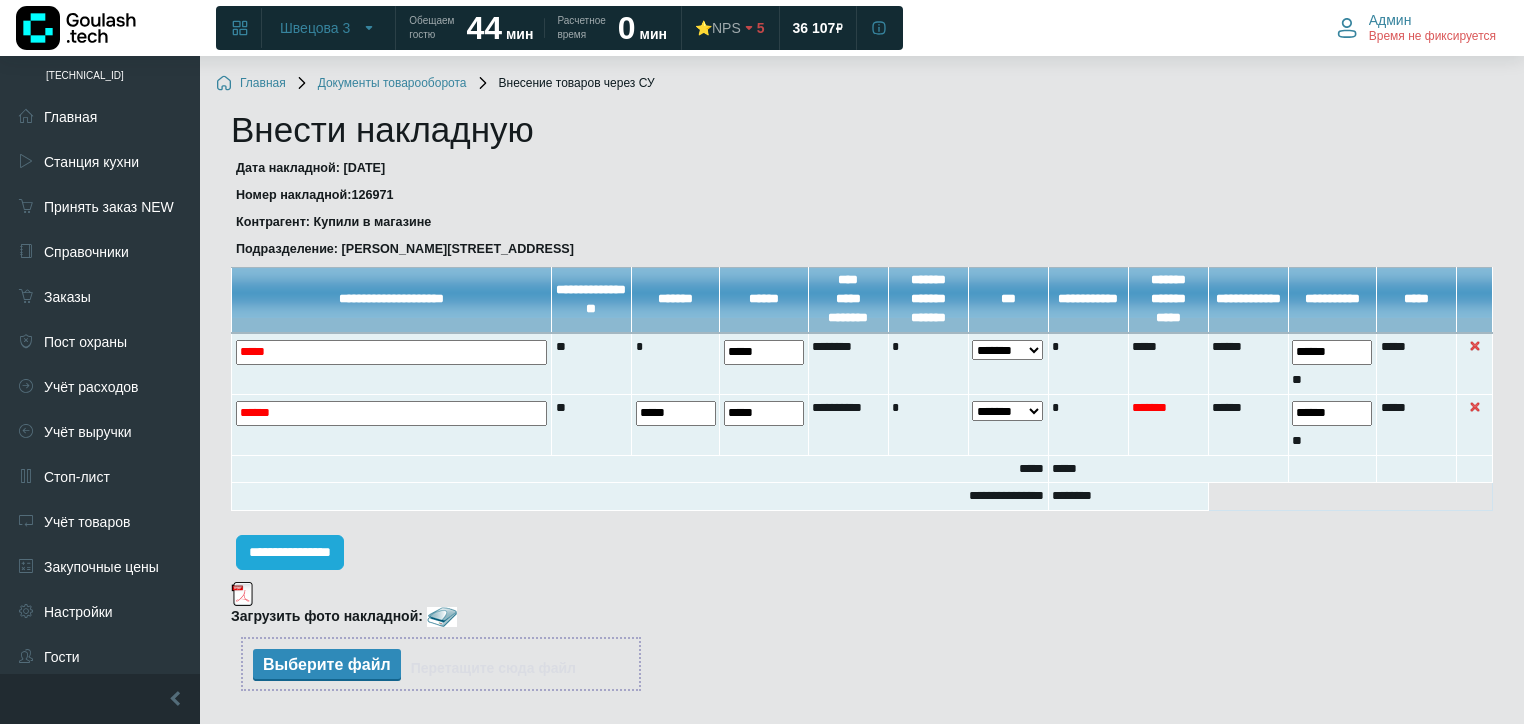 type on "******" 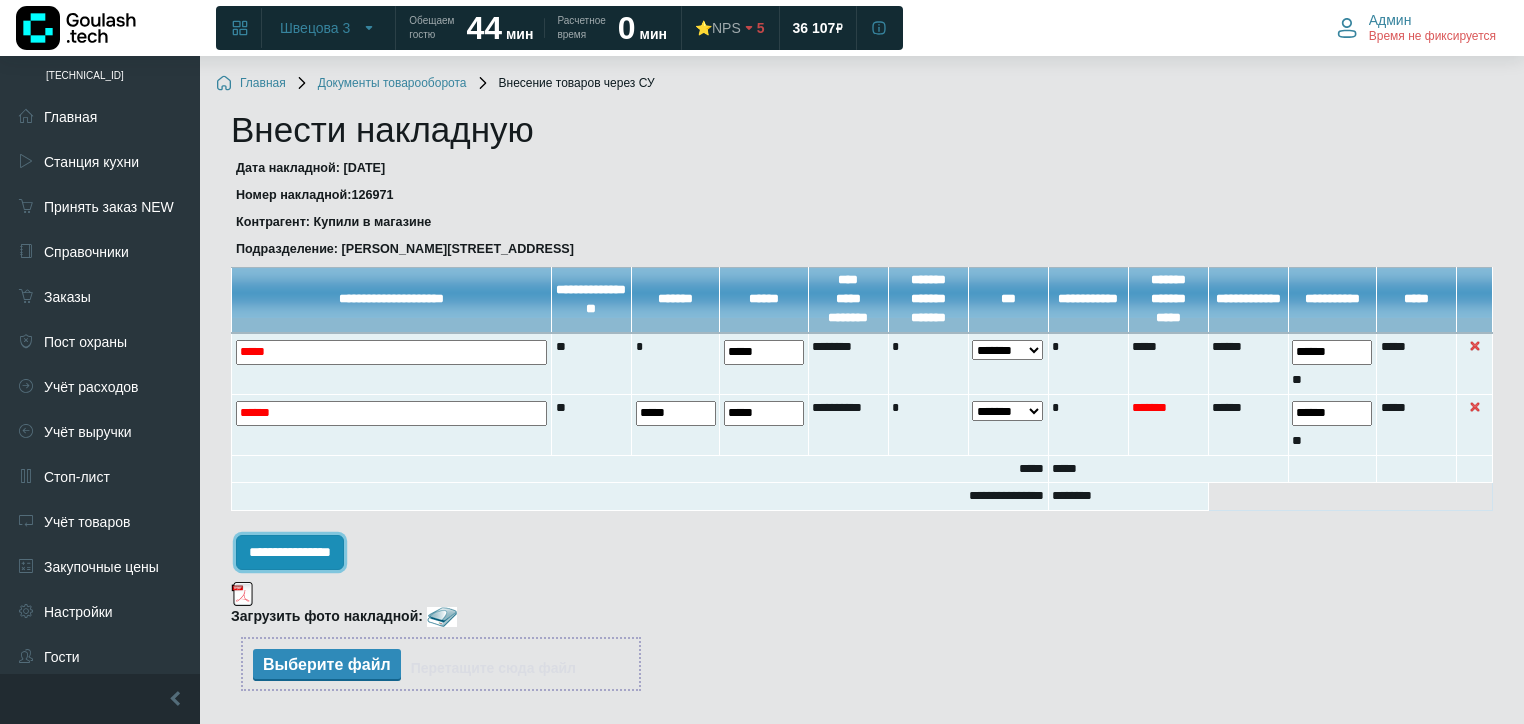 click on "**********" at bounding box center [290, 552] 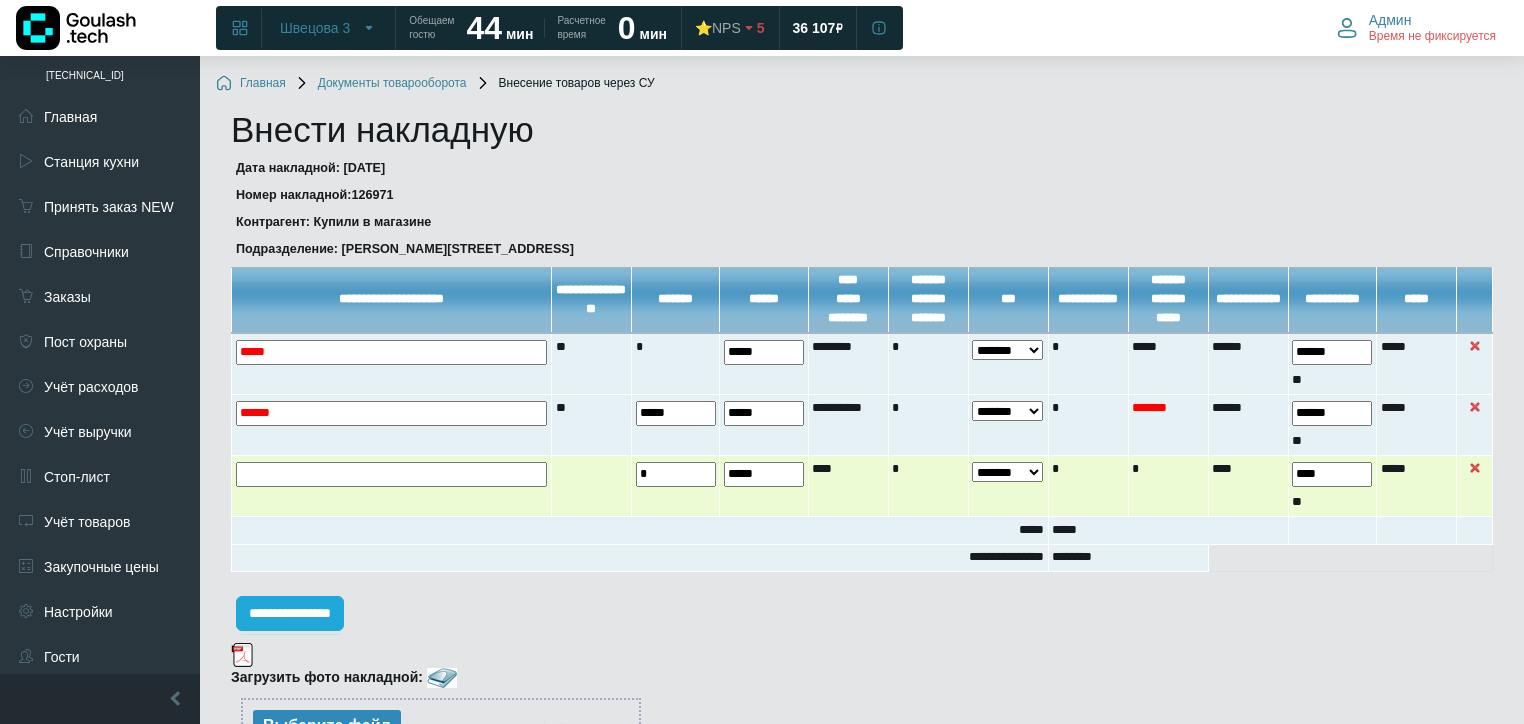 click at bounding box center [0, 0] 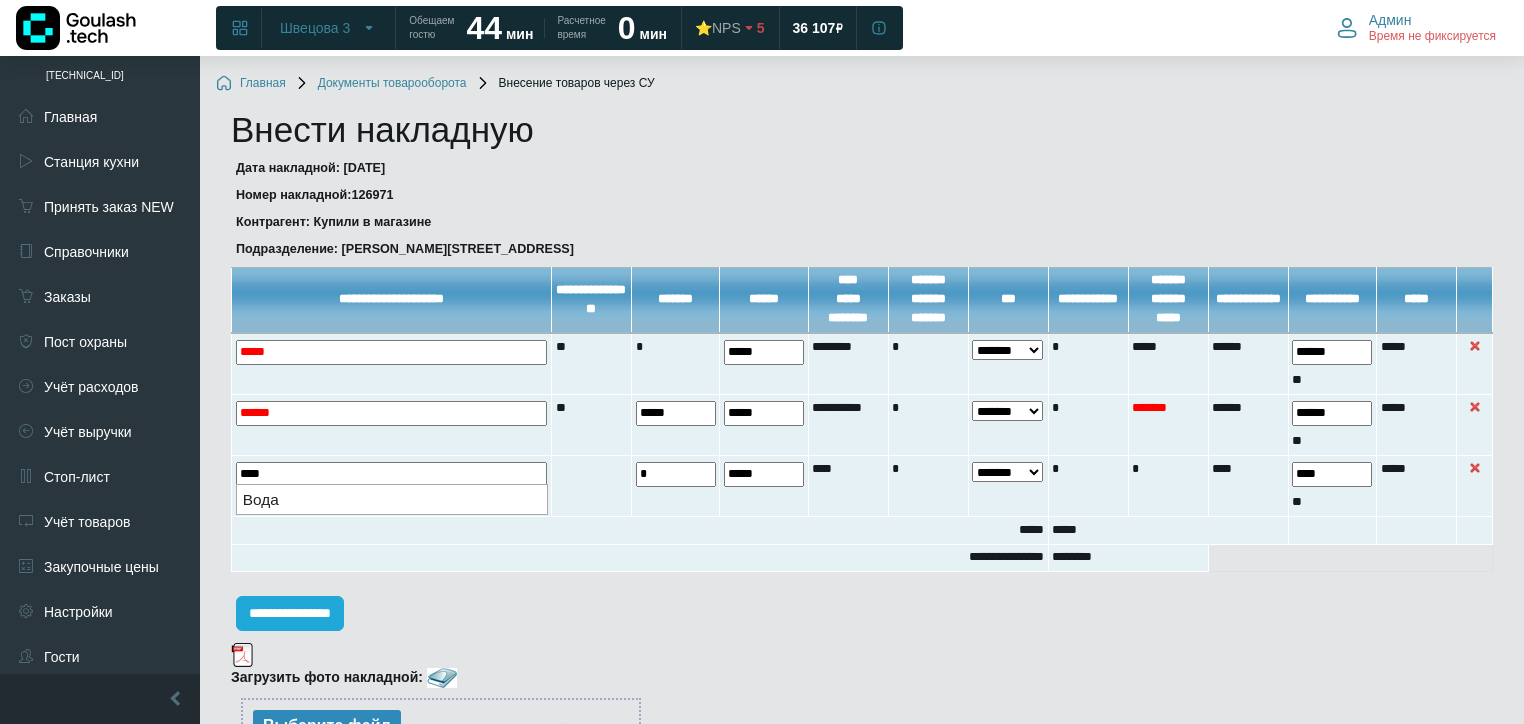 drag, startPoint x: 291, startPoint y: 502, endPoint x: 620, endPoint y: 497, distance: 329.038 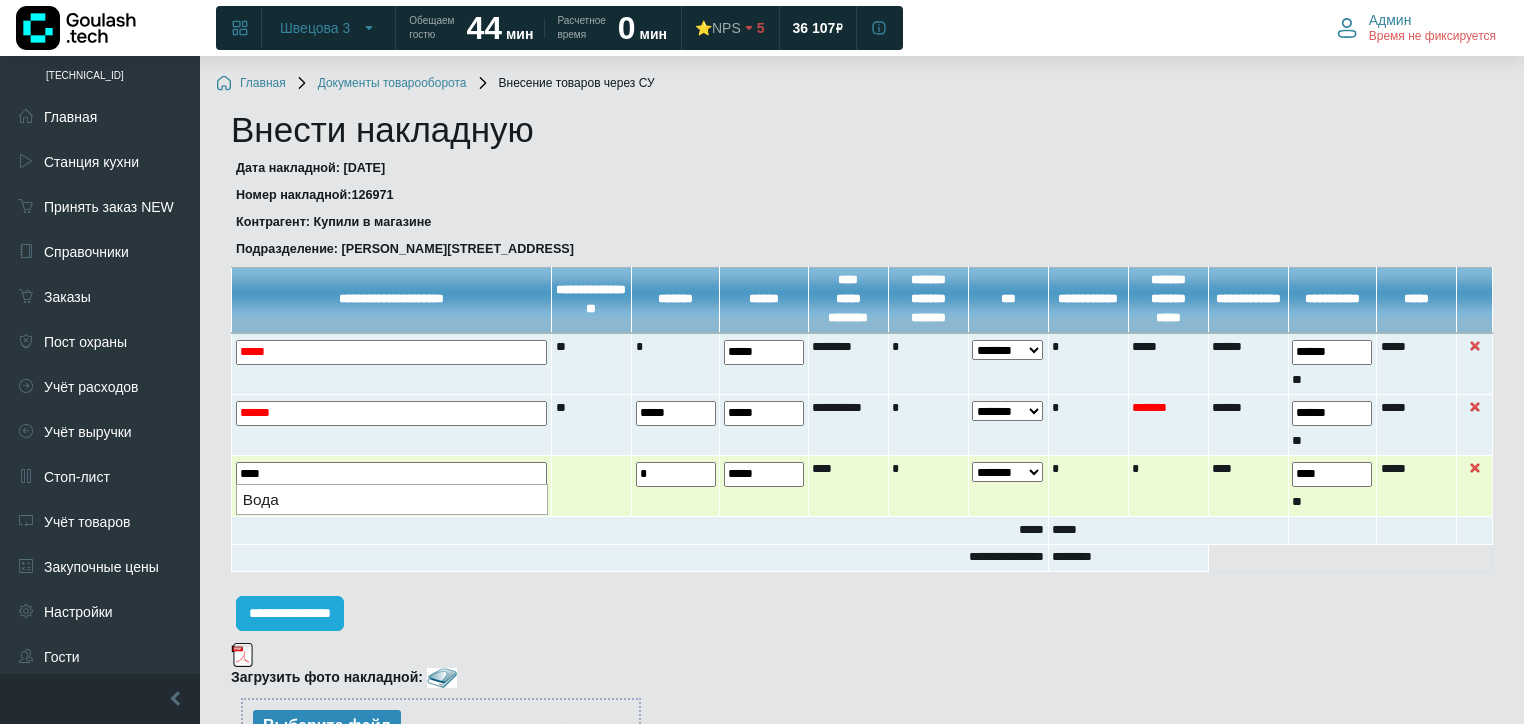 type on "****" 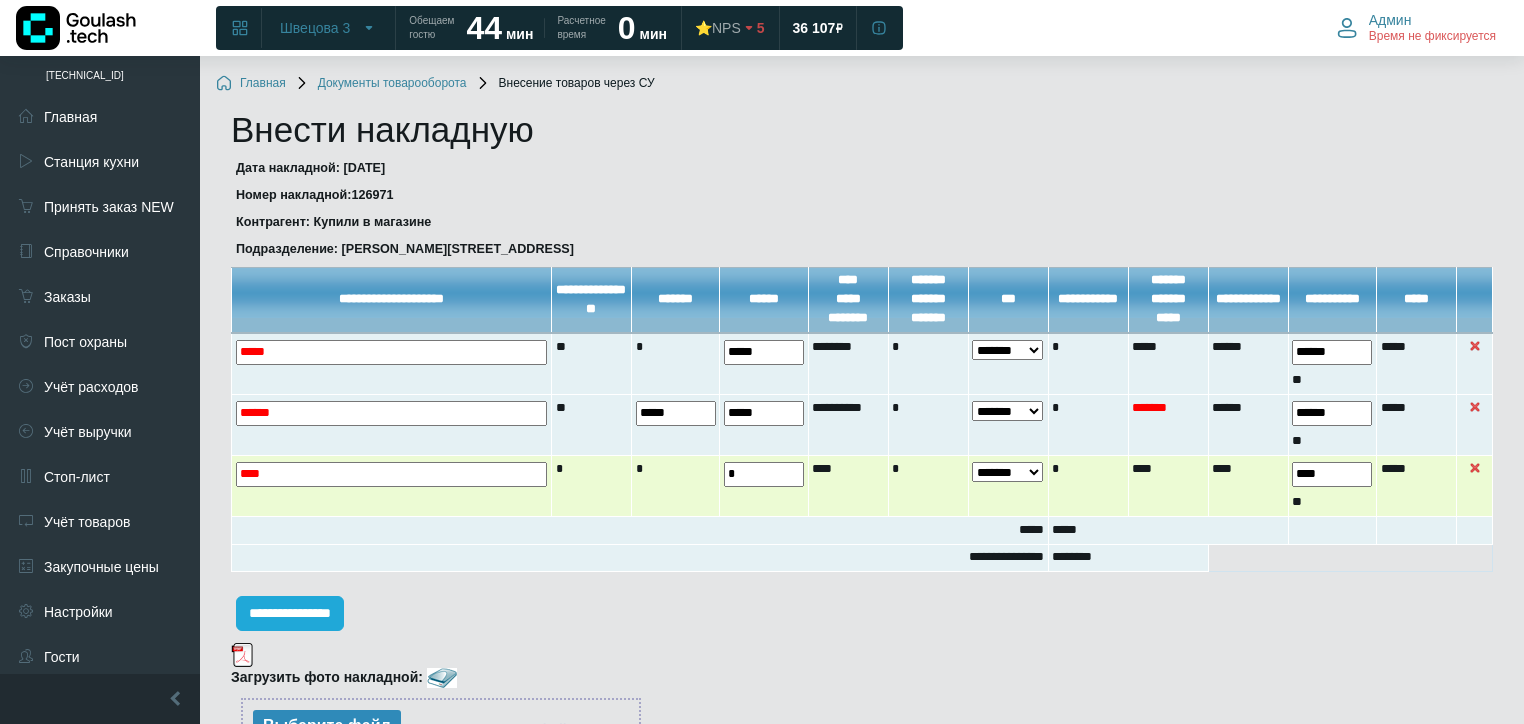 drag, startPoint x: 764, startPoint y: 478, endPoint x: 672, endPoint y: 475, distance: 92.0489 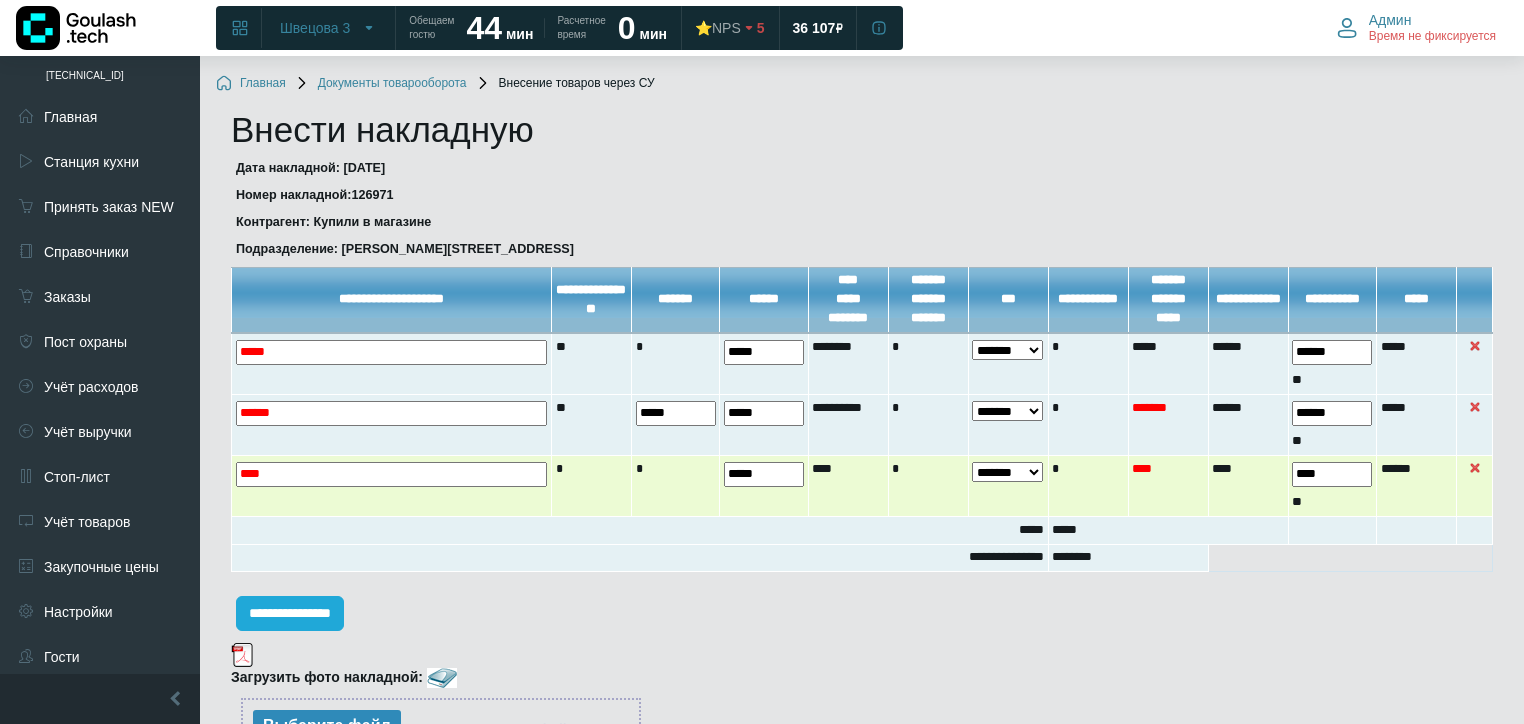 type on "*****" 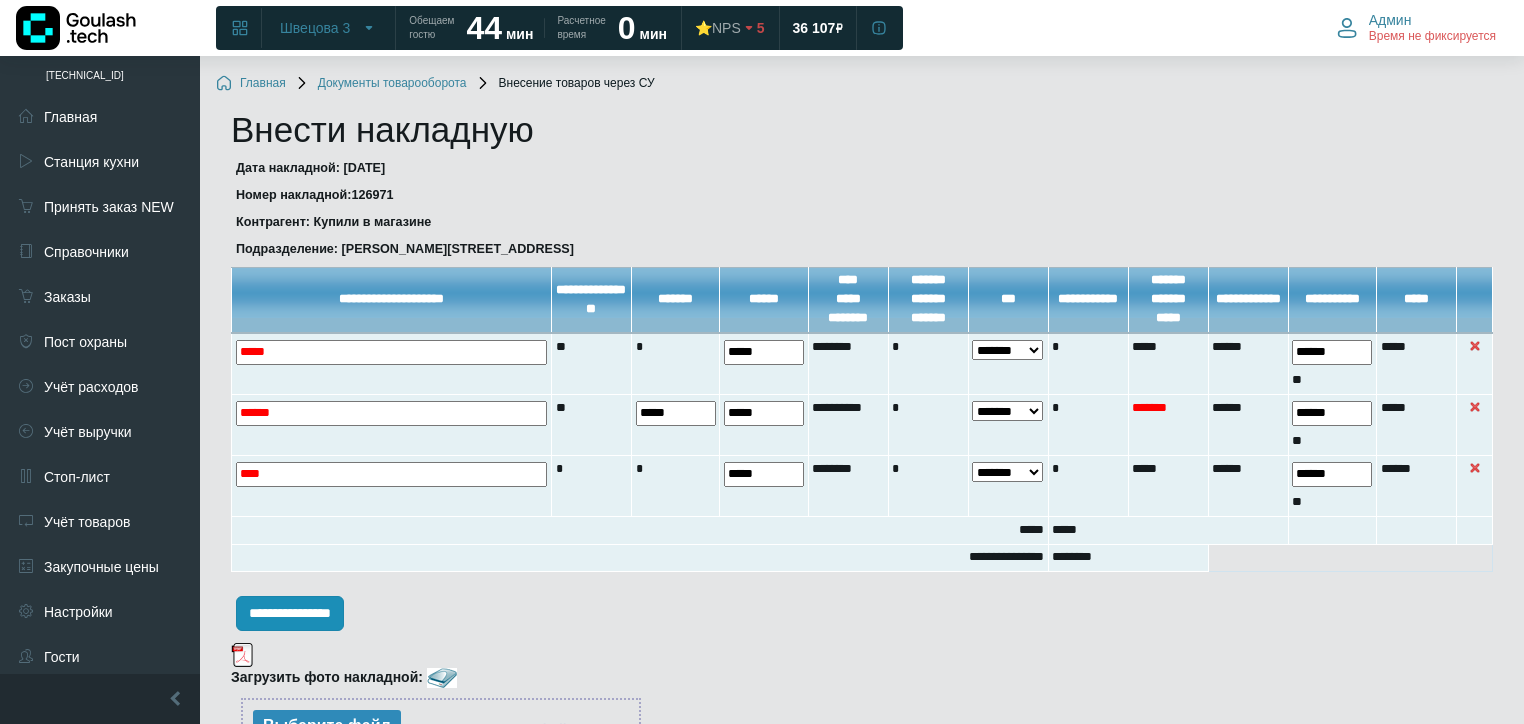 type on "******" 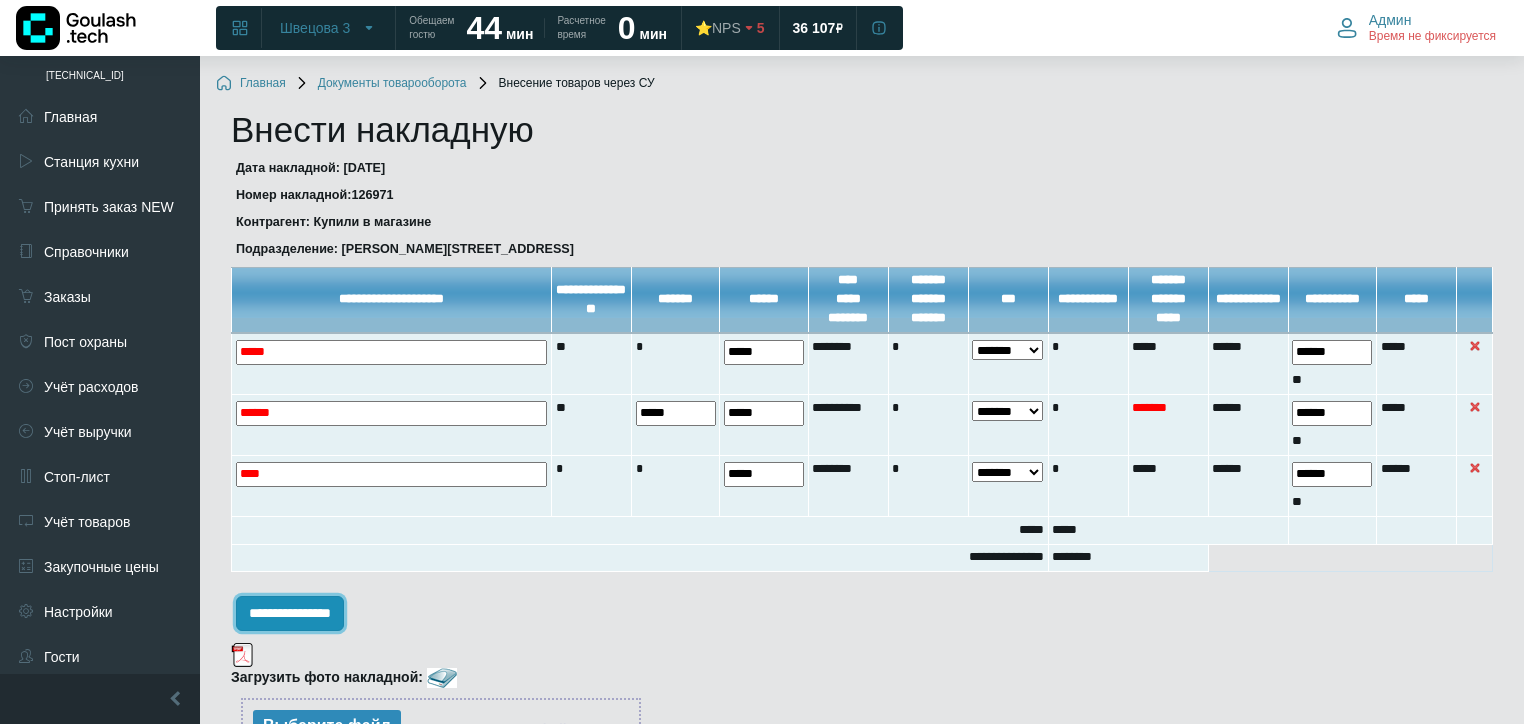 click on "**********" at bounding box center (290, 613) 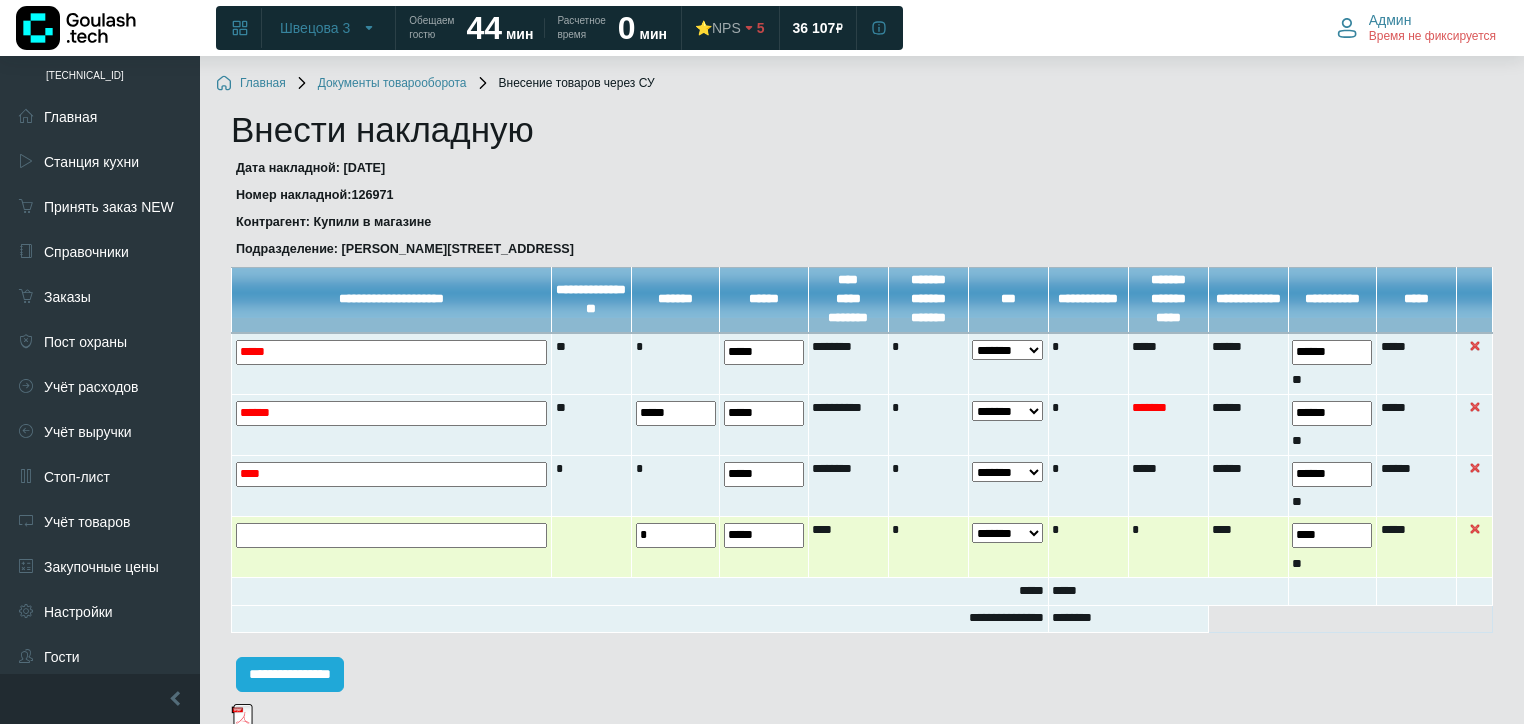 click at bounding box center (392, 547) 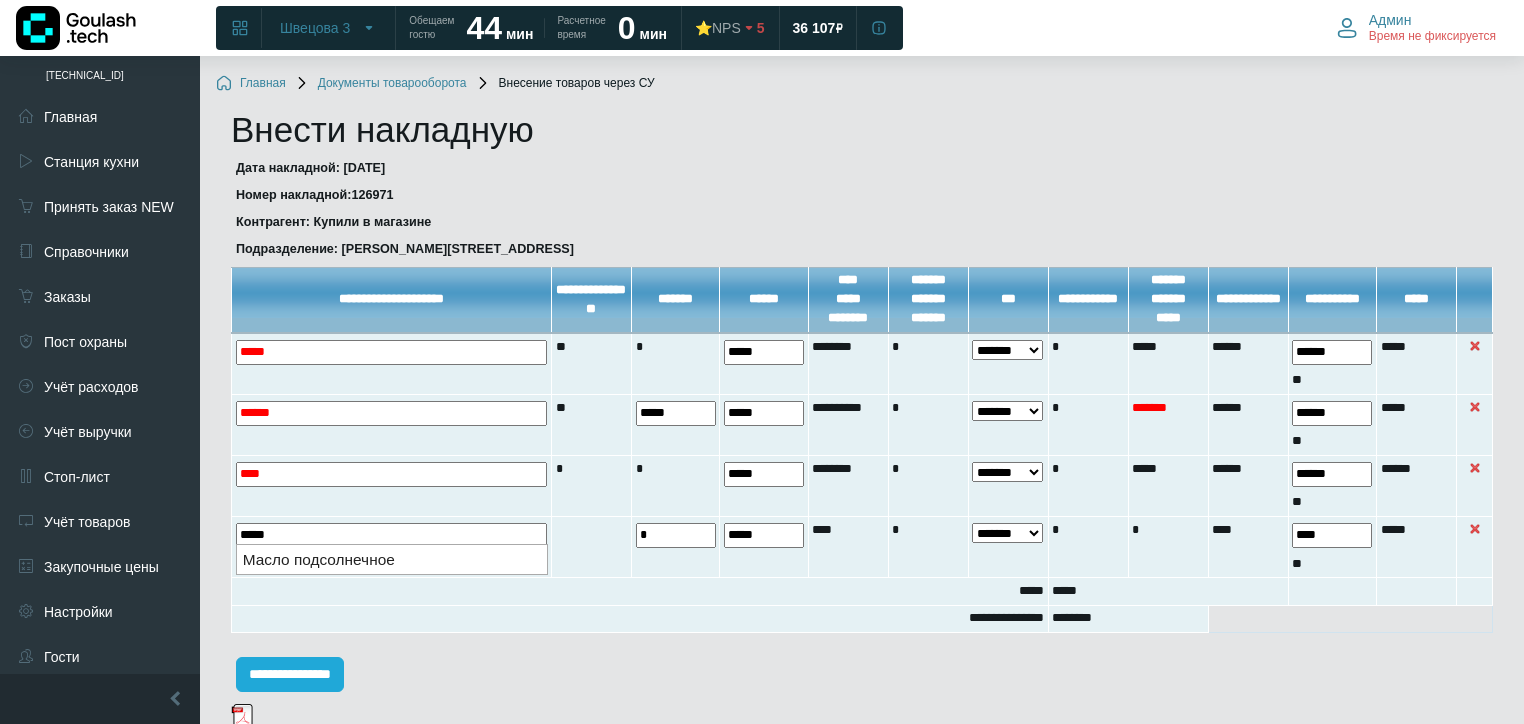 click on "Масло подсолнечное" at bounding box center [392, 559] 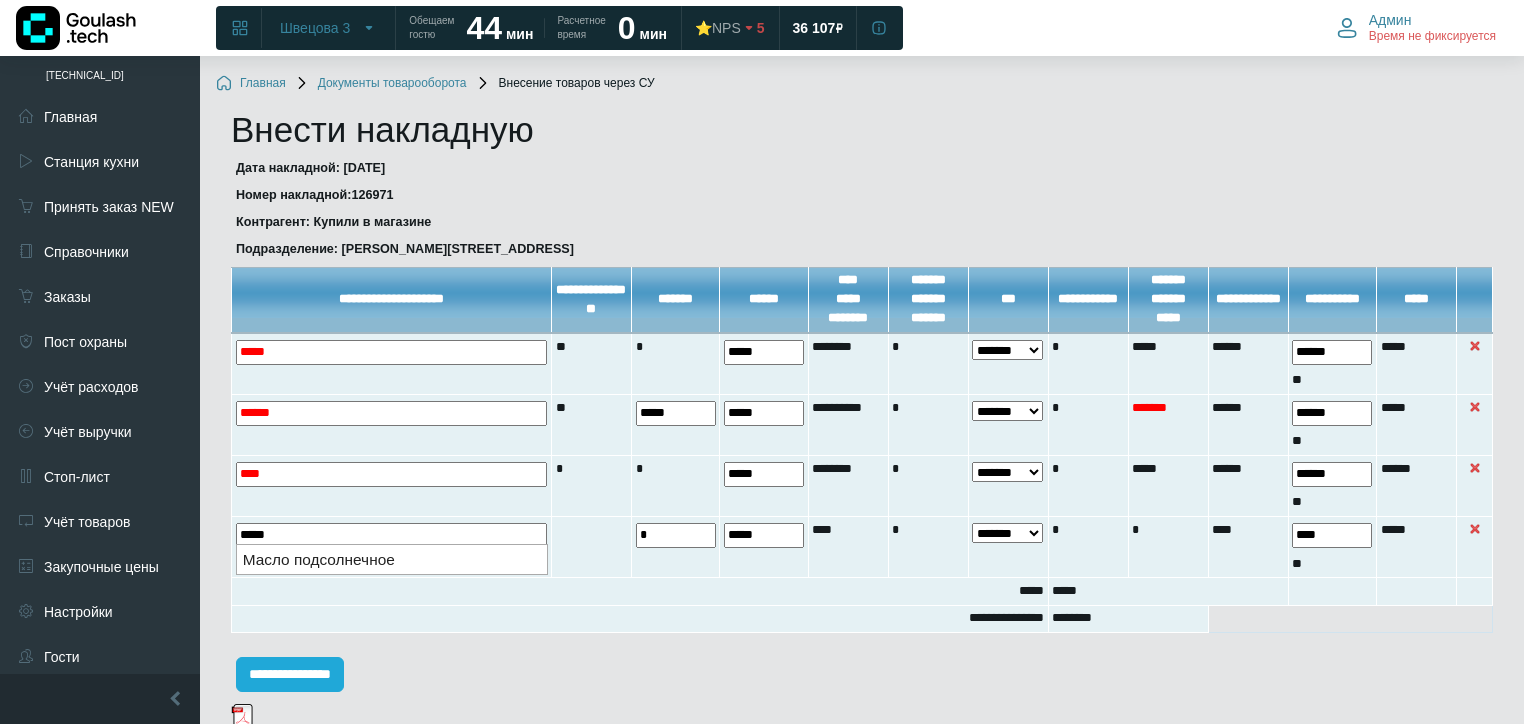 type on "**********" 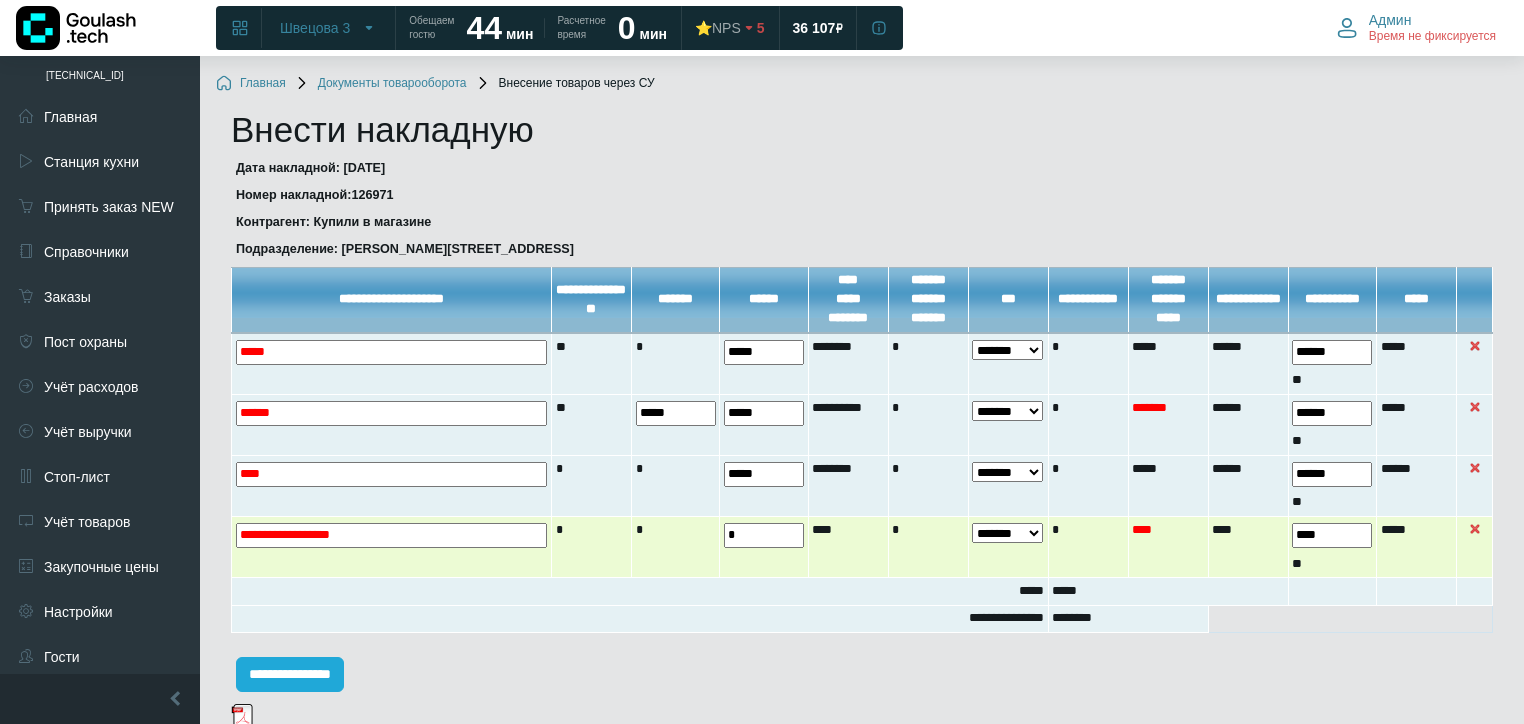 drag, startPoint x: 754, startPoint y: 532, endPoint x: 675, endPoint y: 538, distance: 79.22752 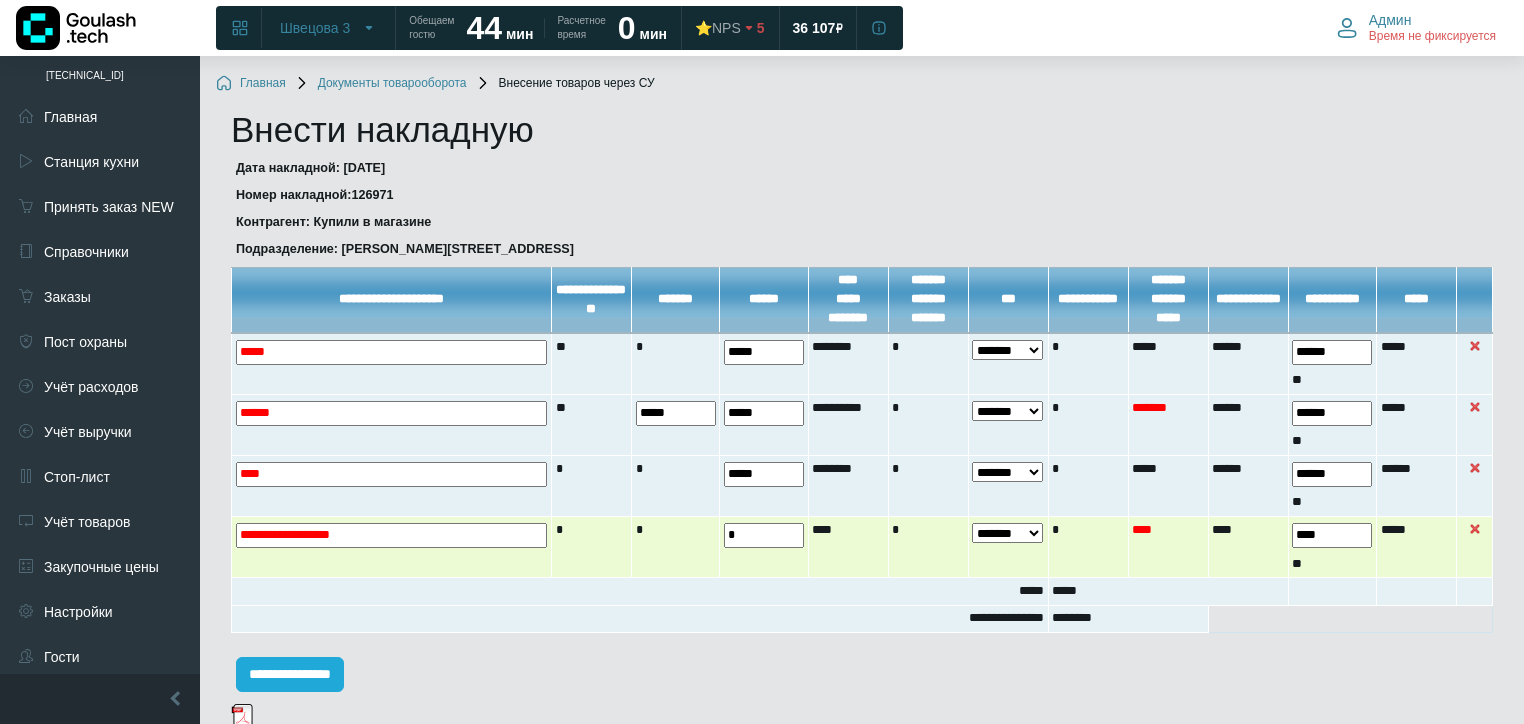 click on "**********" at bounding box center [862, 547] 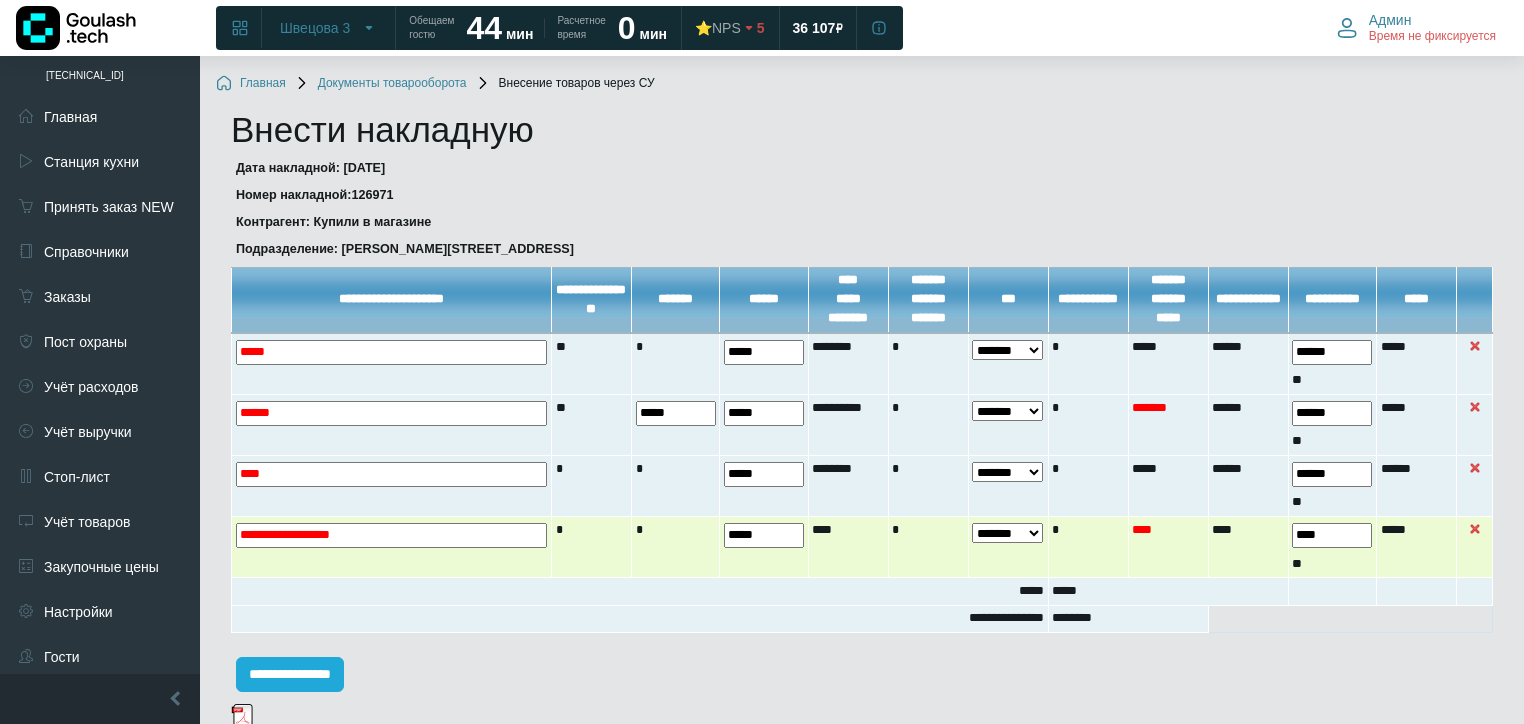 type on "*****" 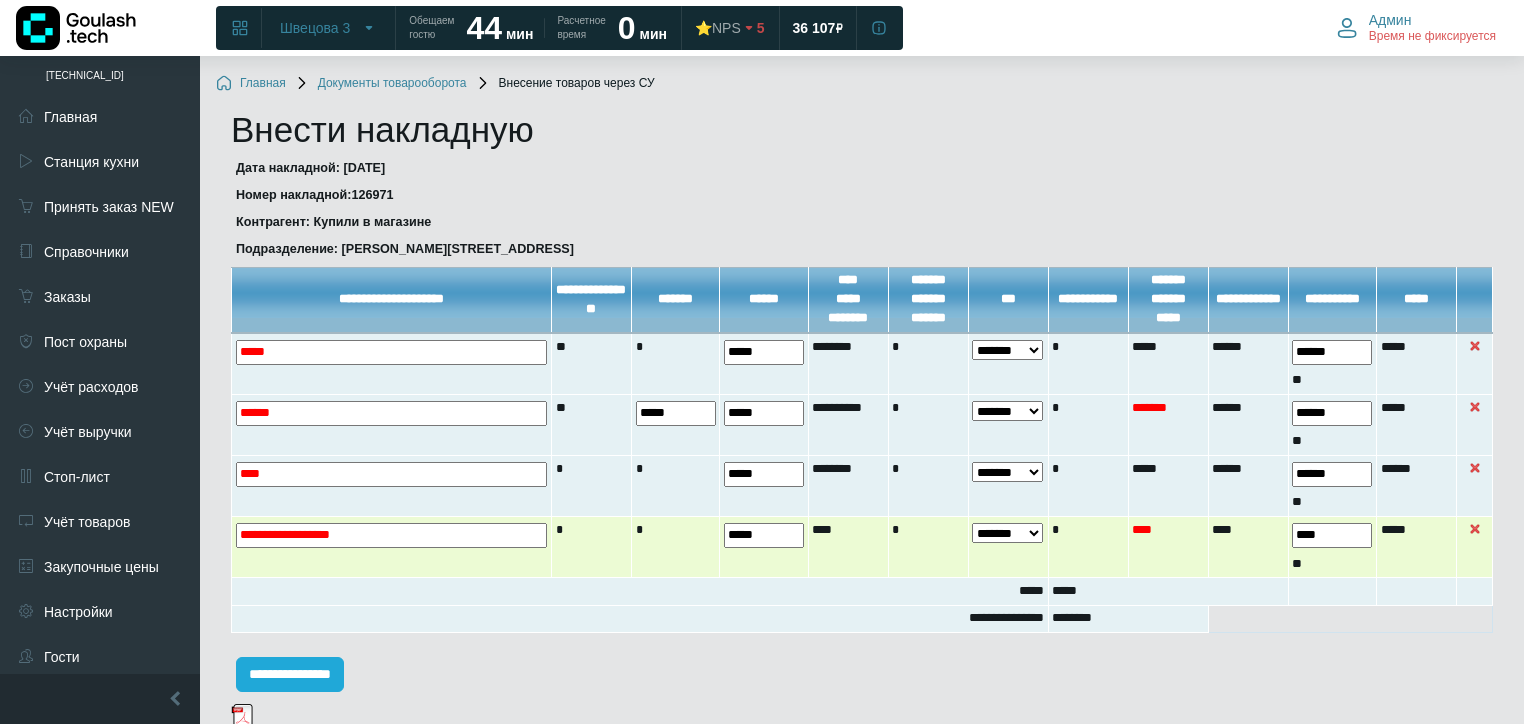 drag, startPoint x: 1332, startPoint y: 530, endPoint x: 1236, endPoint y: 535, distance: 96.13012 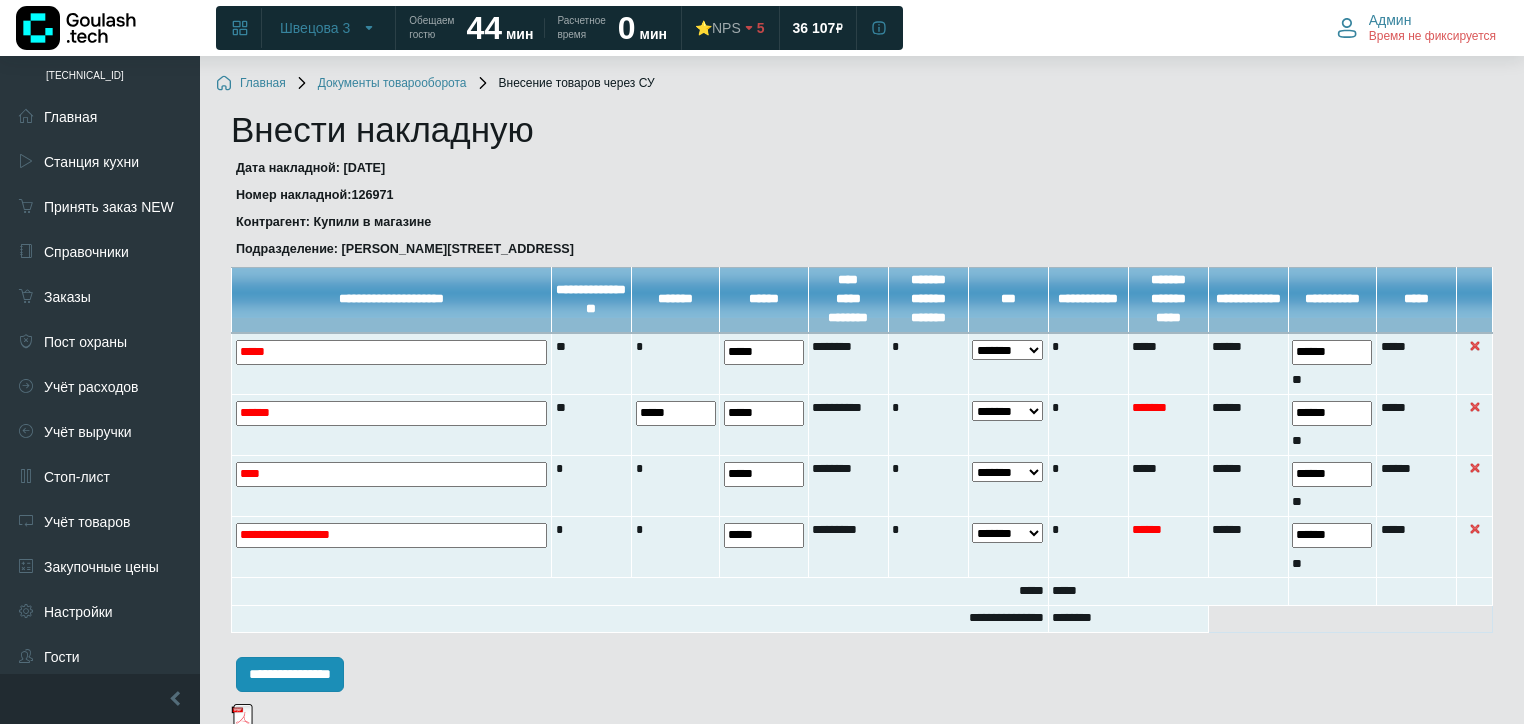 type on "******" 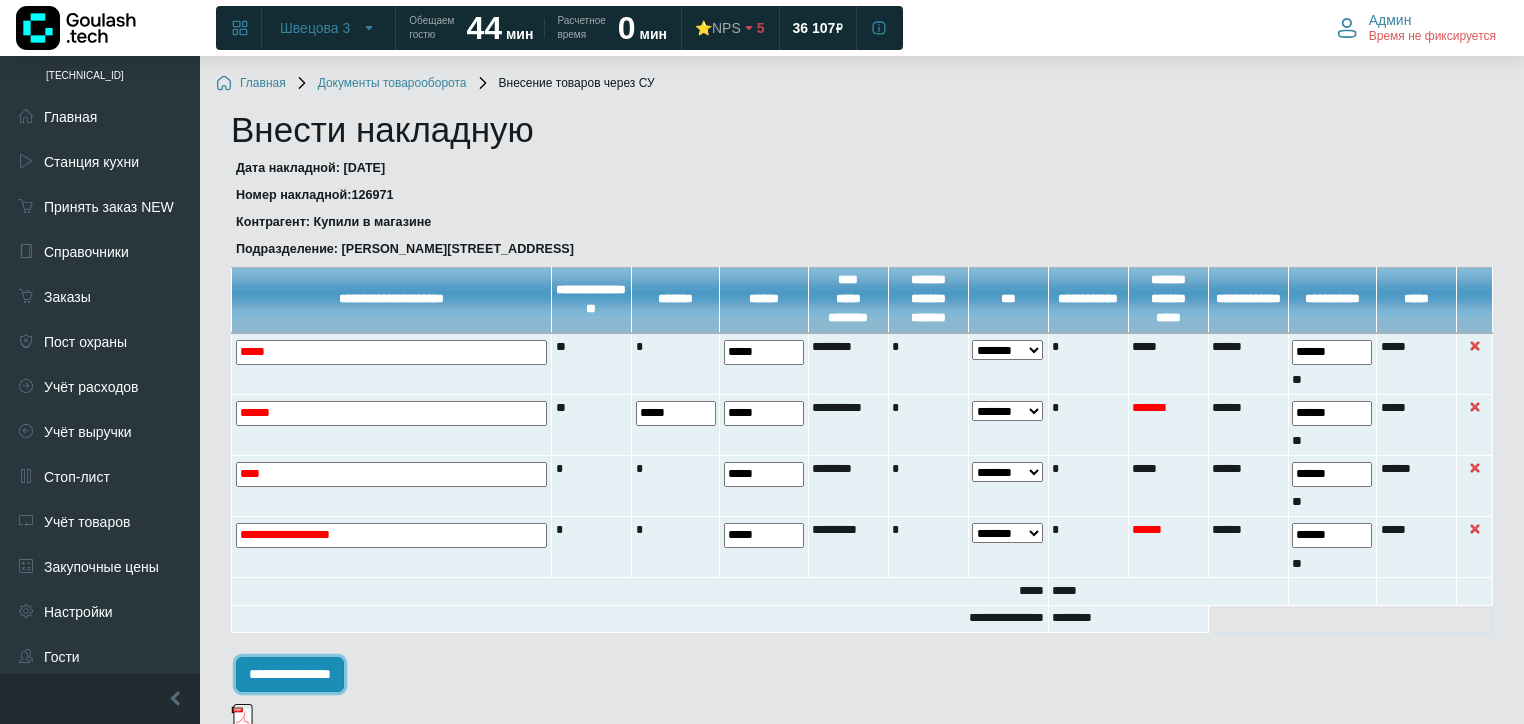 click on "**********" at bounding box center [290, 674] 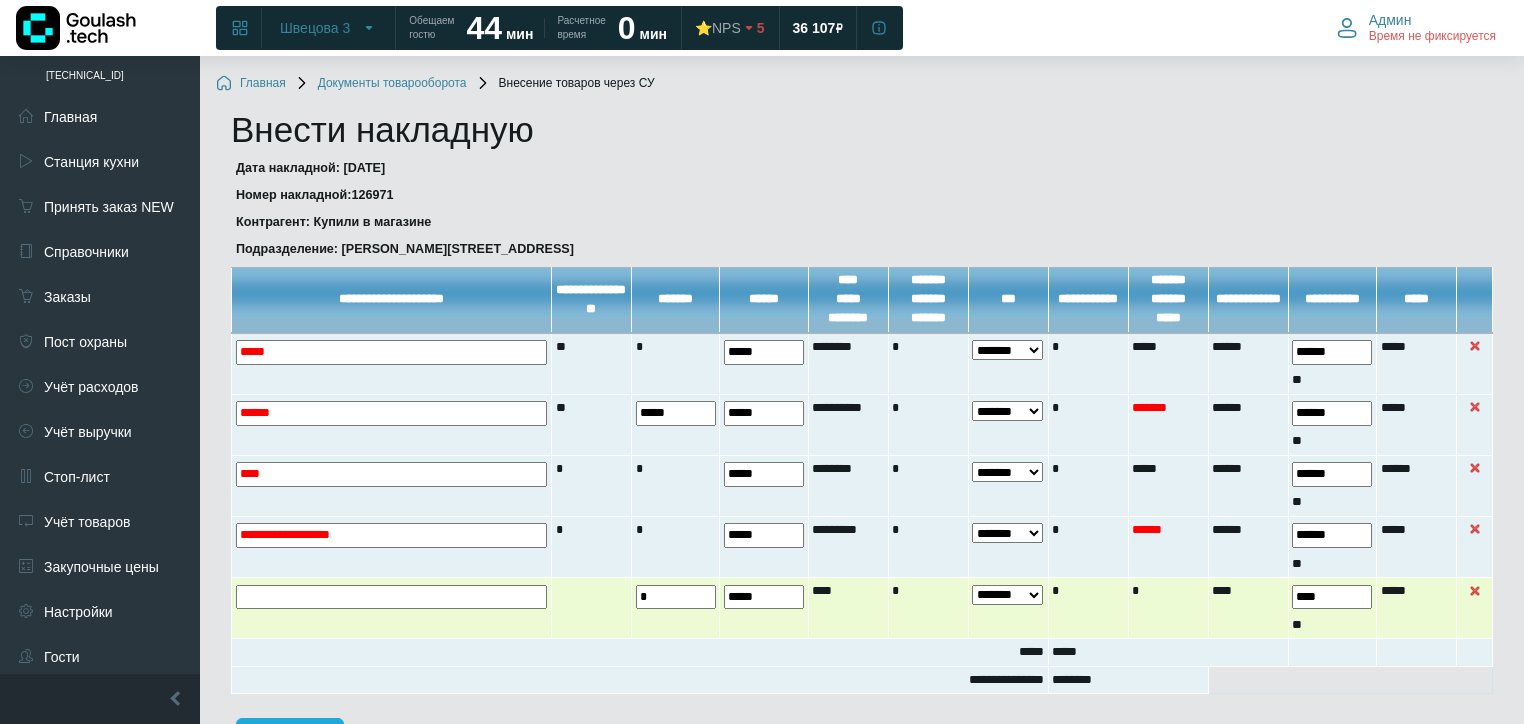 click at bounding box center (392, 608) 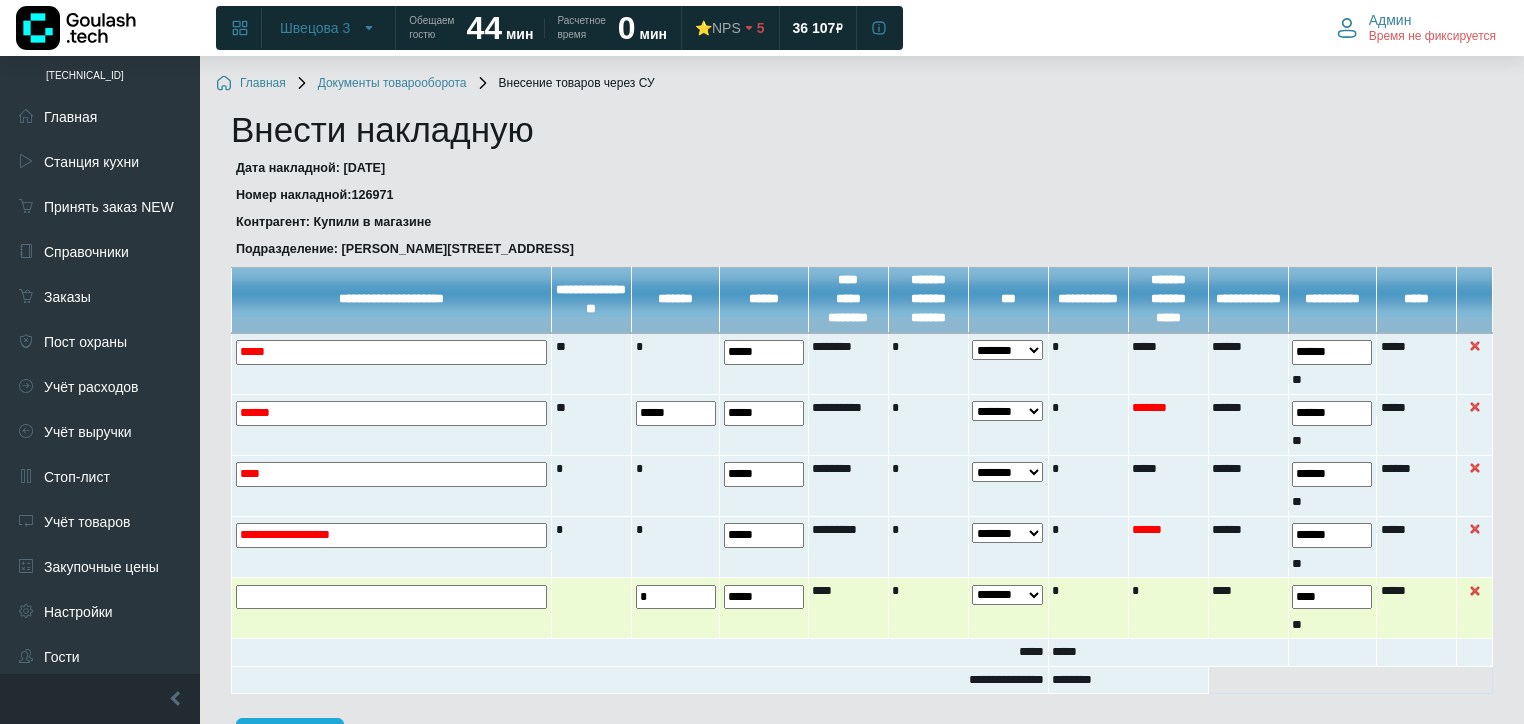 click at bounding box center (0, 0) 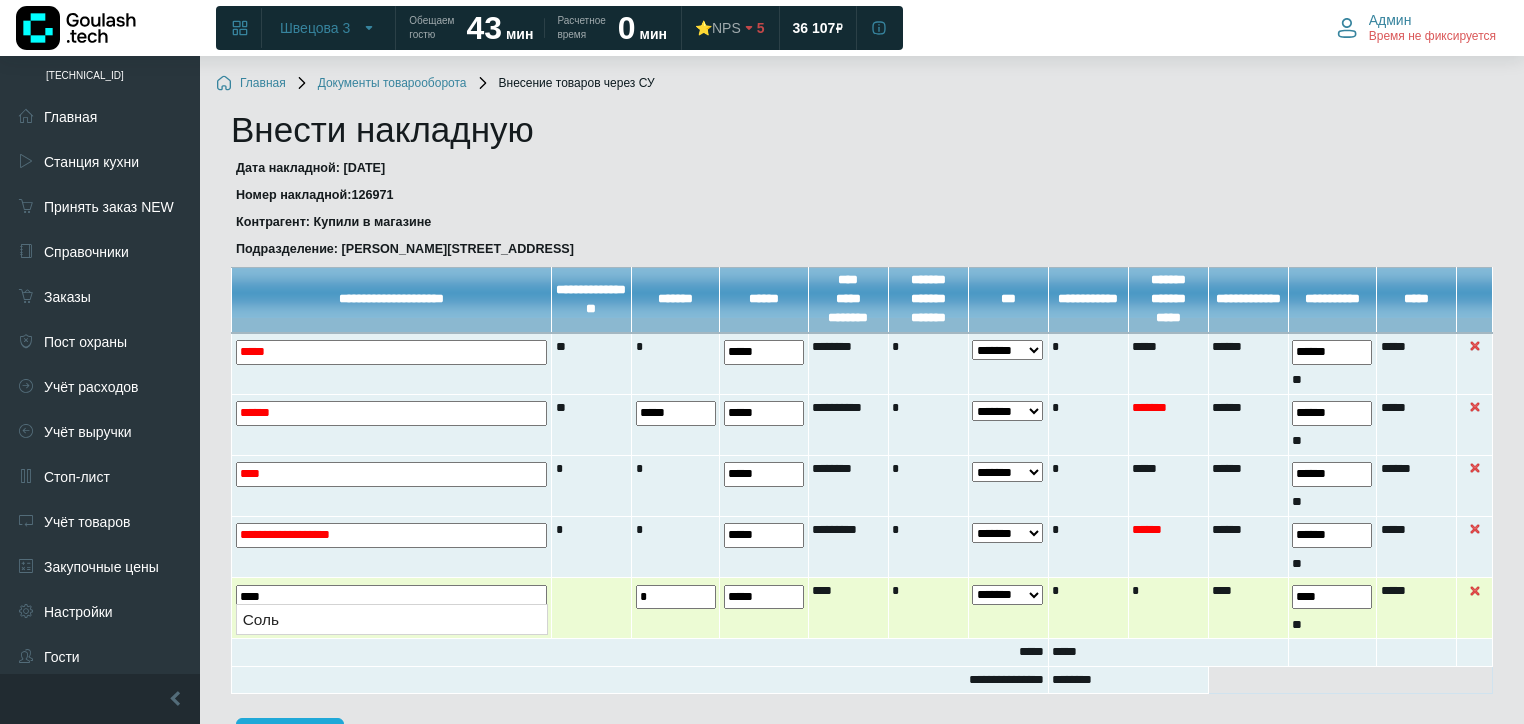 click on "Соль" at bounding box center (392, 619) 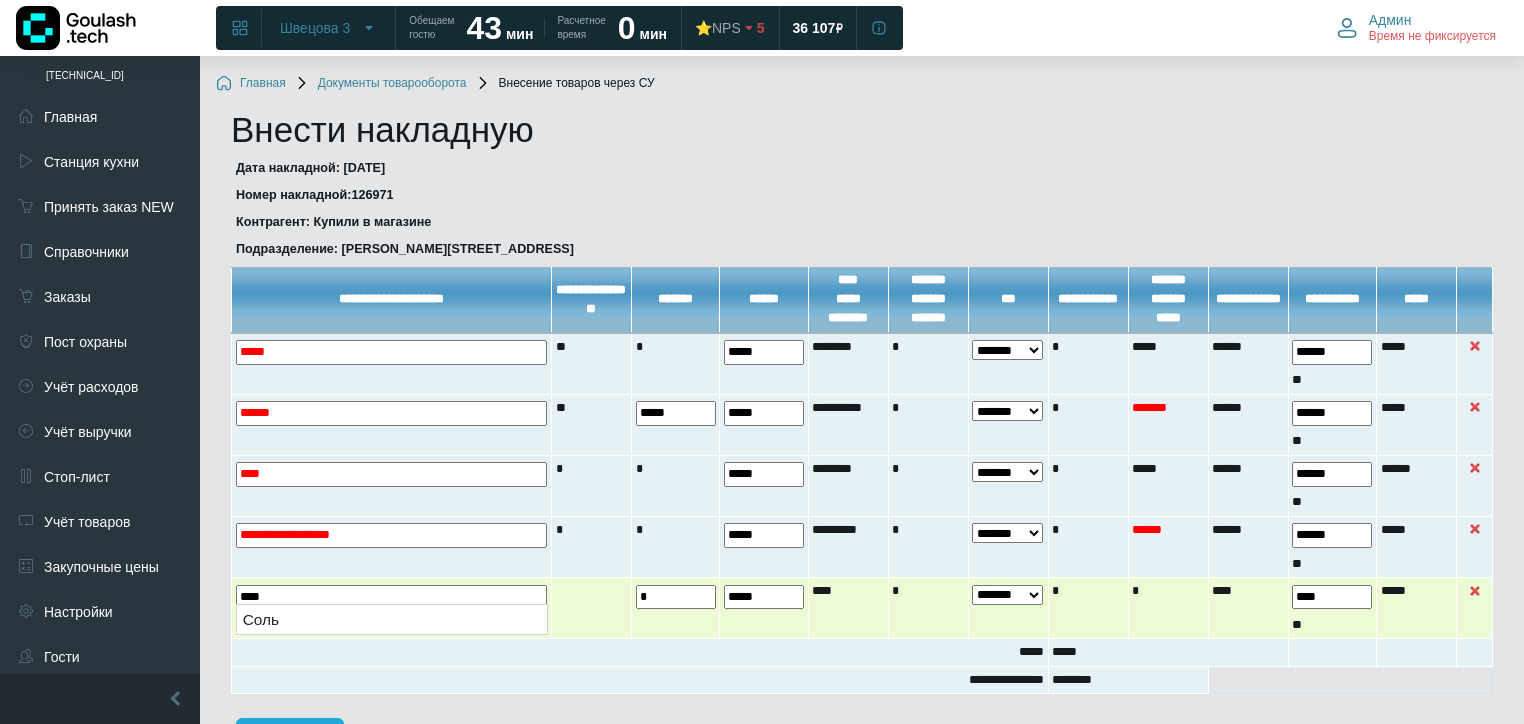 type on "****" 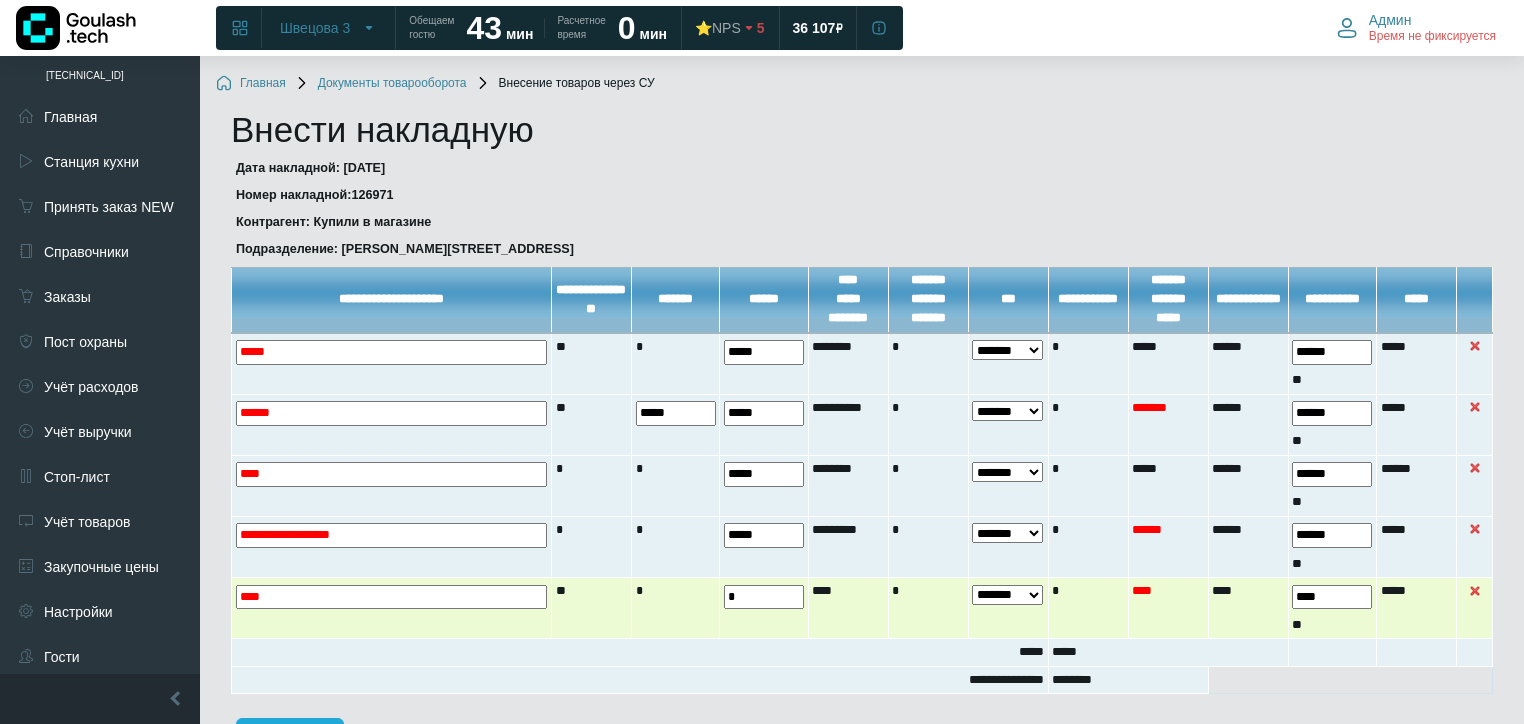 drag, startPoint x: 754, startPoint y: 593, endPoint x: 612, endPoint y: 602, distance: 142.28493 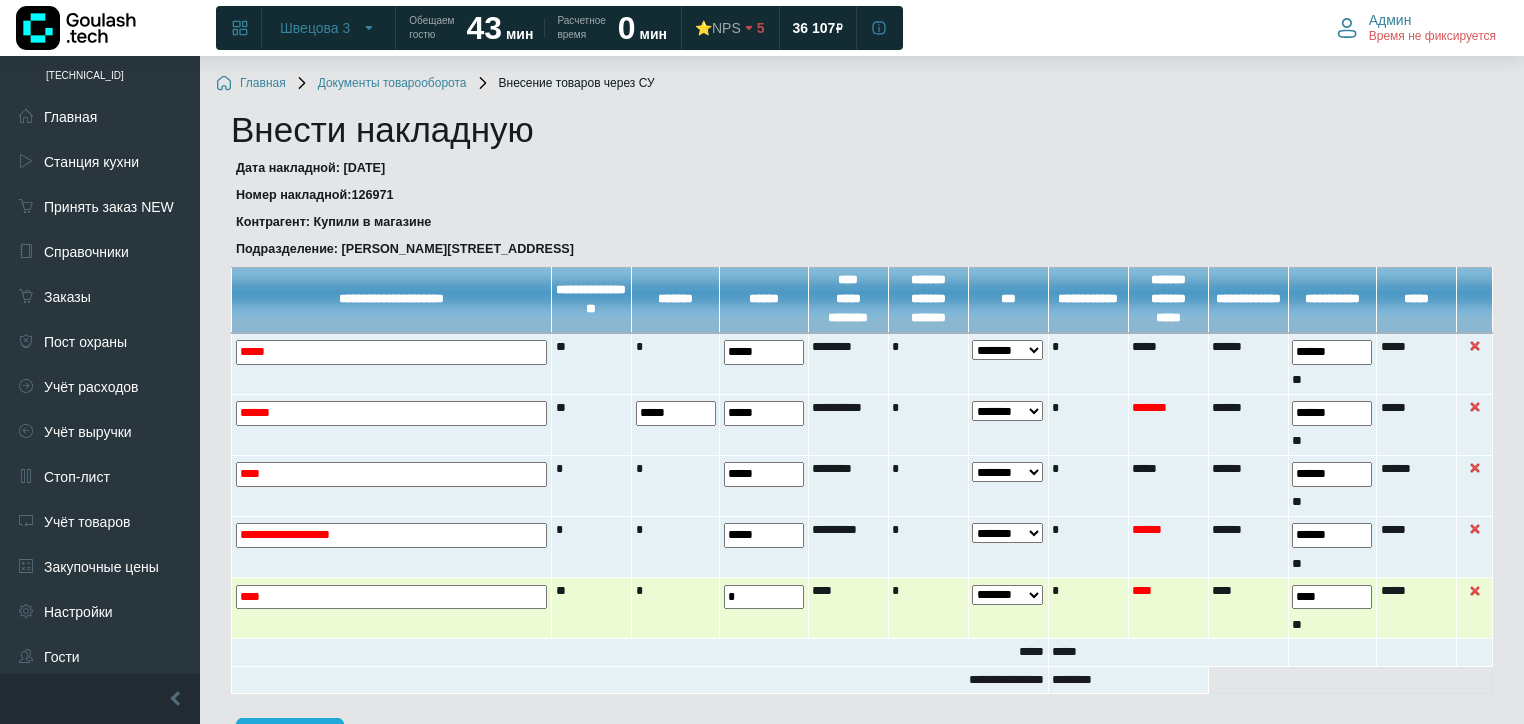 click on "****
**
*
*
*
** *" at bounding box center (862, 608) 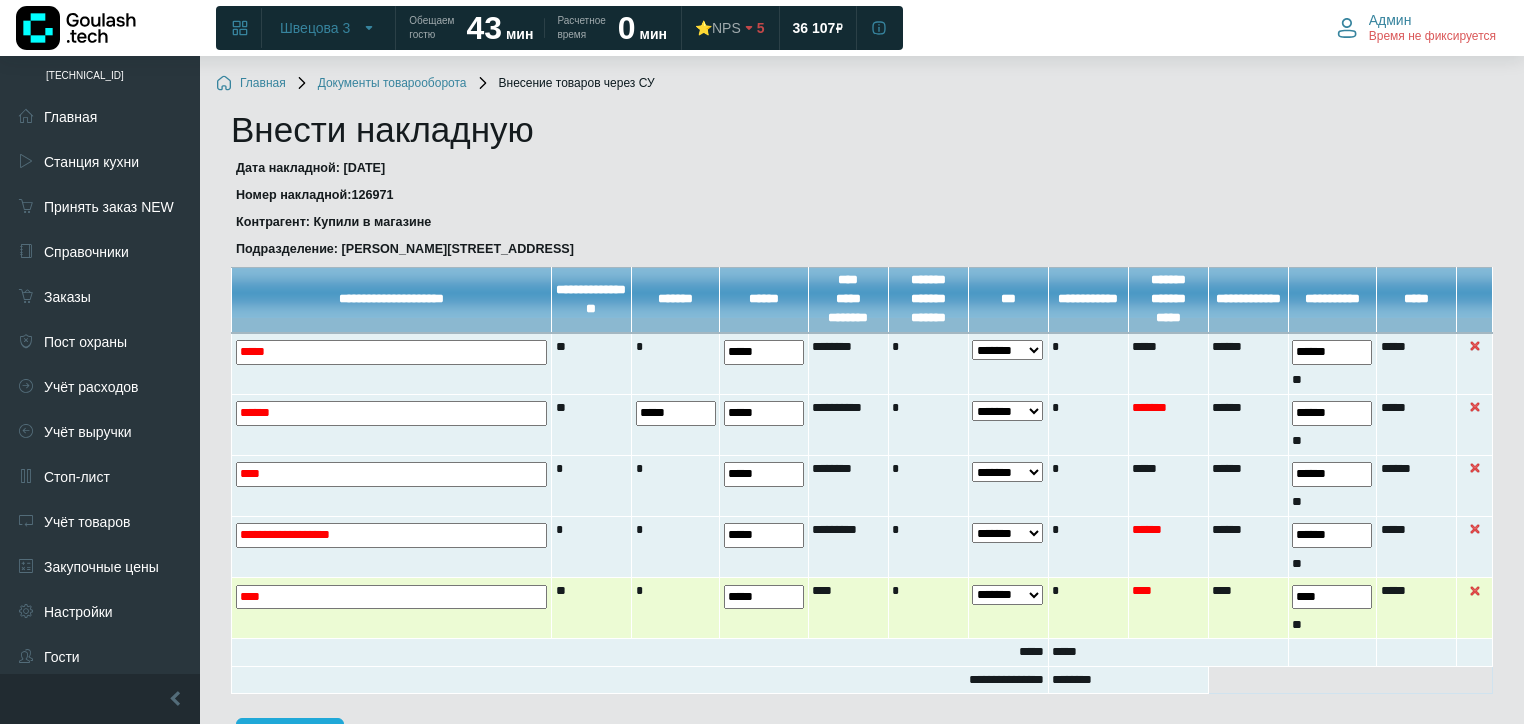type on "*****" 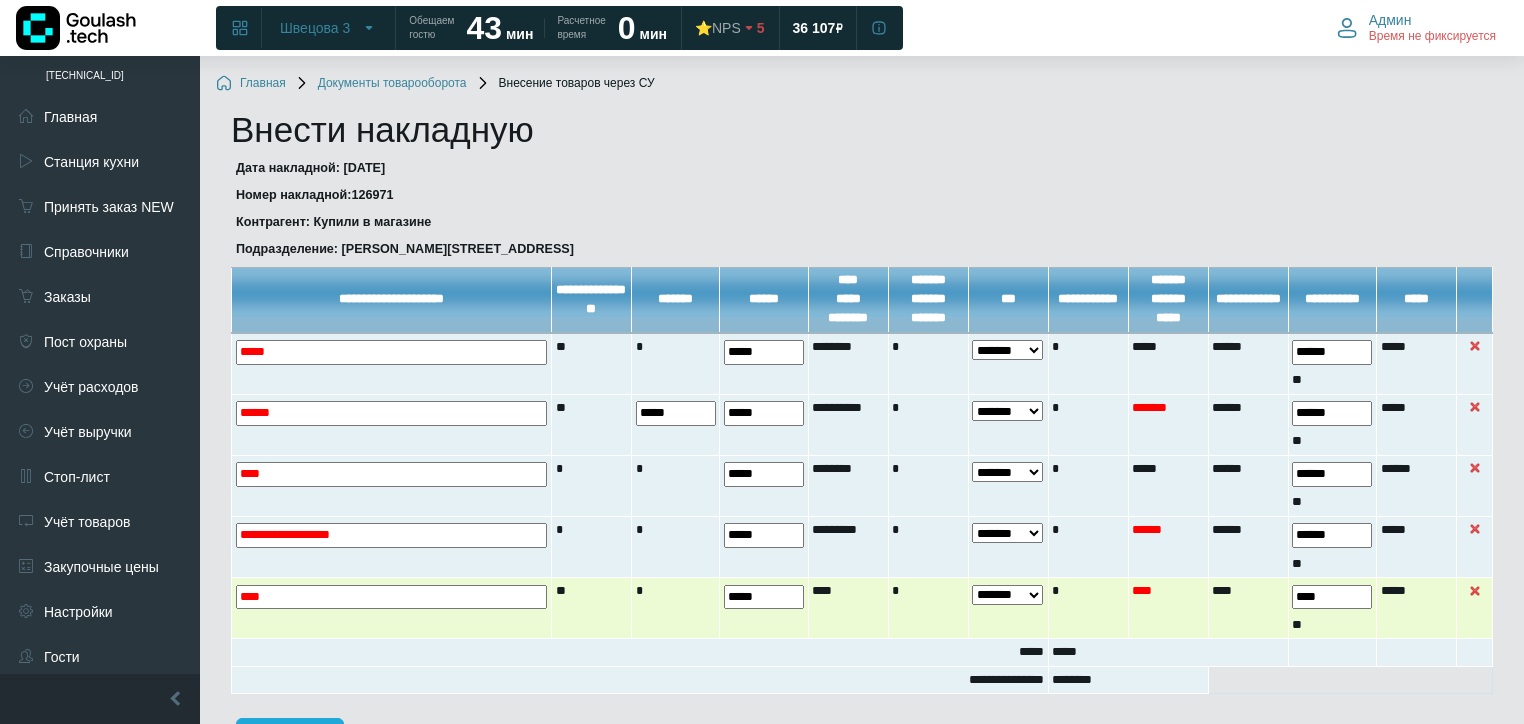 drag, startPoint x: 1336, startPoint y: 595, endPoint x: 1208, endPoint y: 590, distance: 128.09763 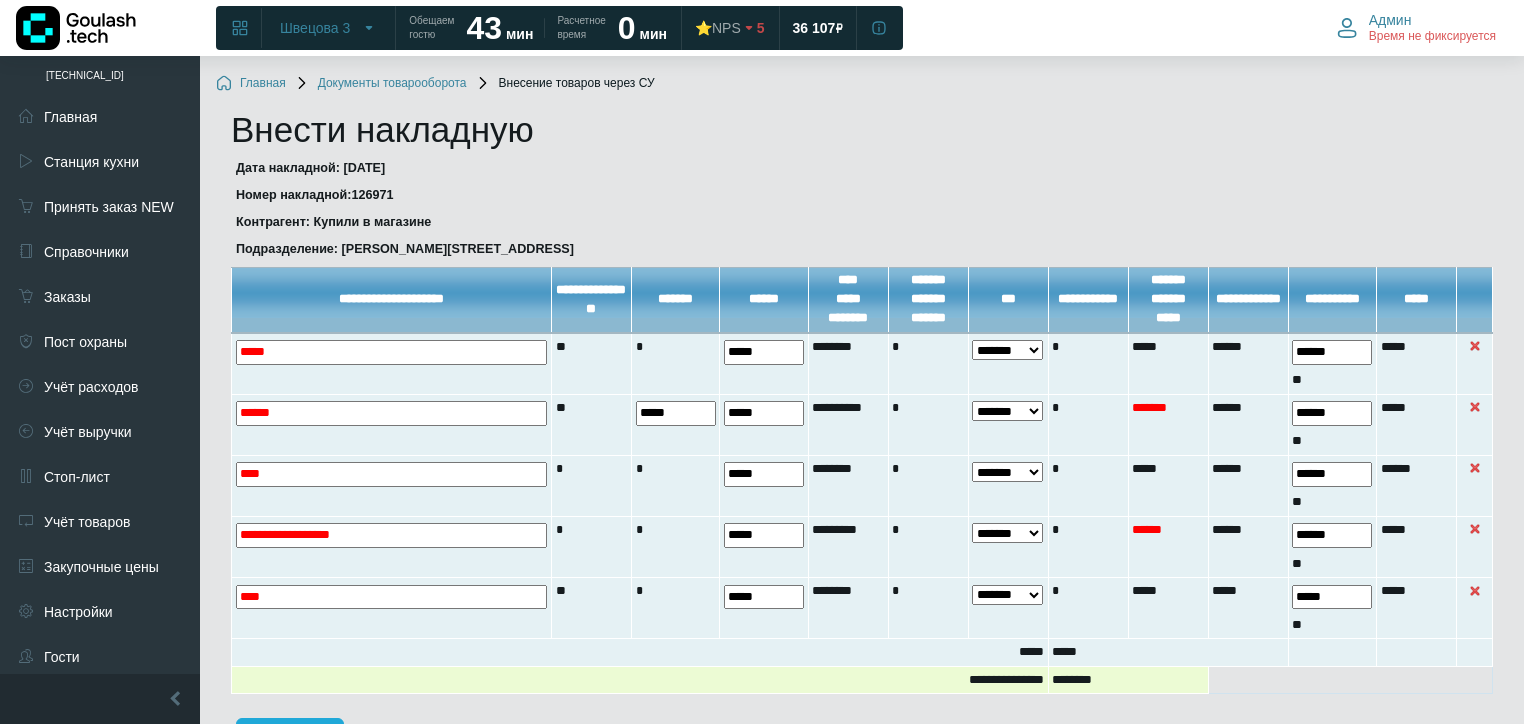 type on "*****" 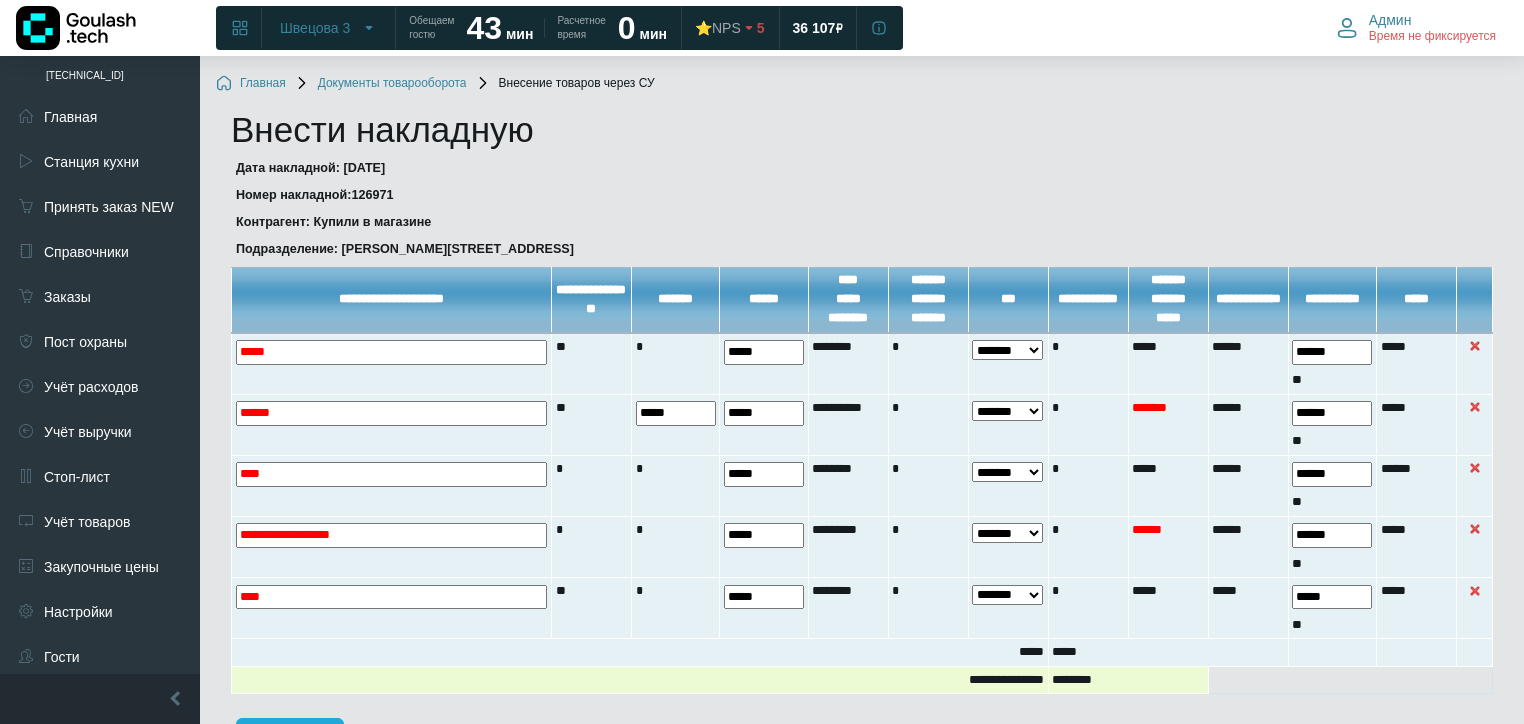 click on "********" at bounding box center [1128, 679] 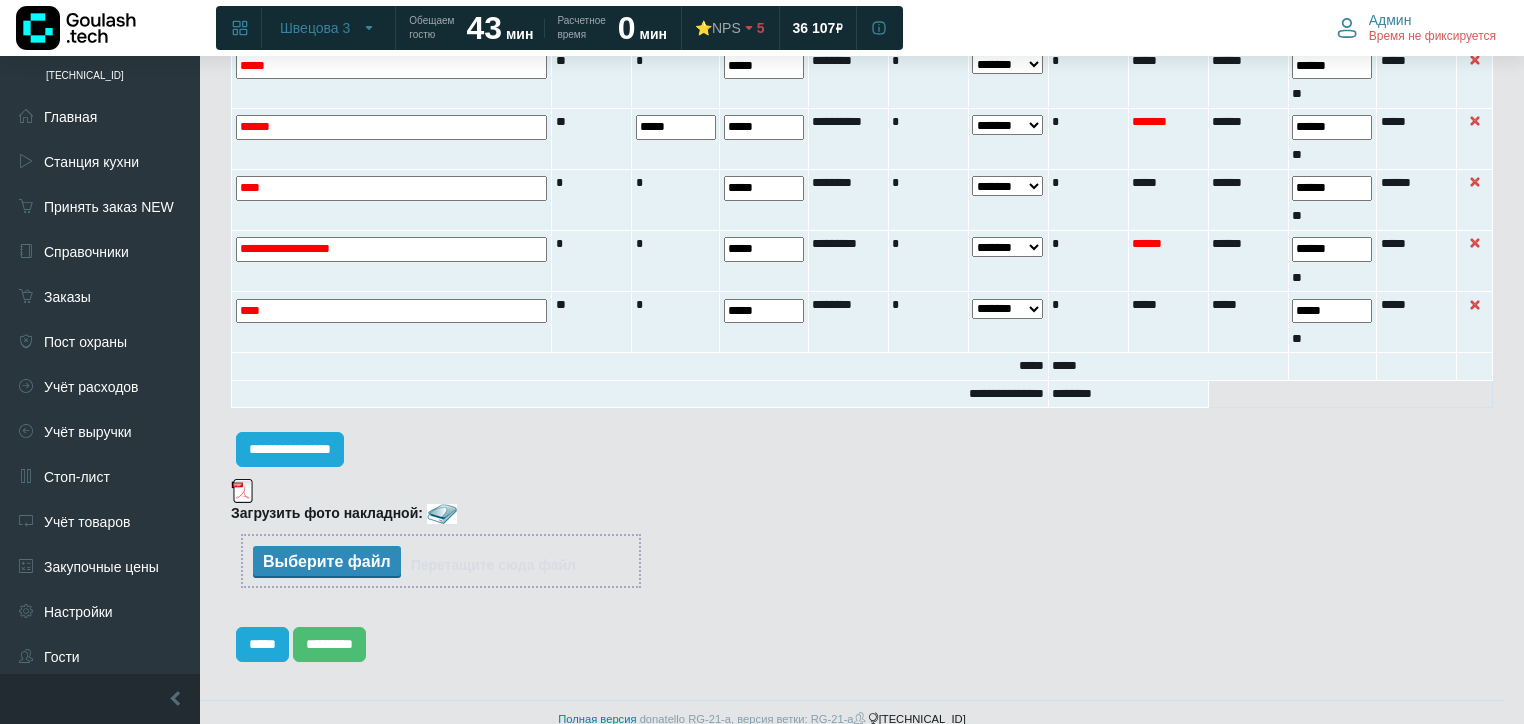 scroll, scrollTop: 304, scrollLeft: 0, axis: vertical 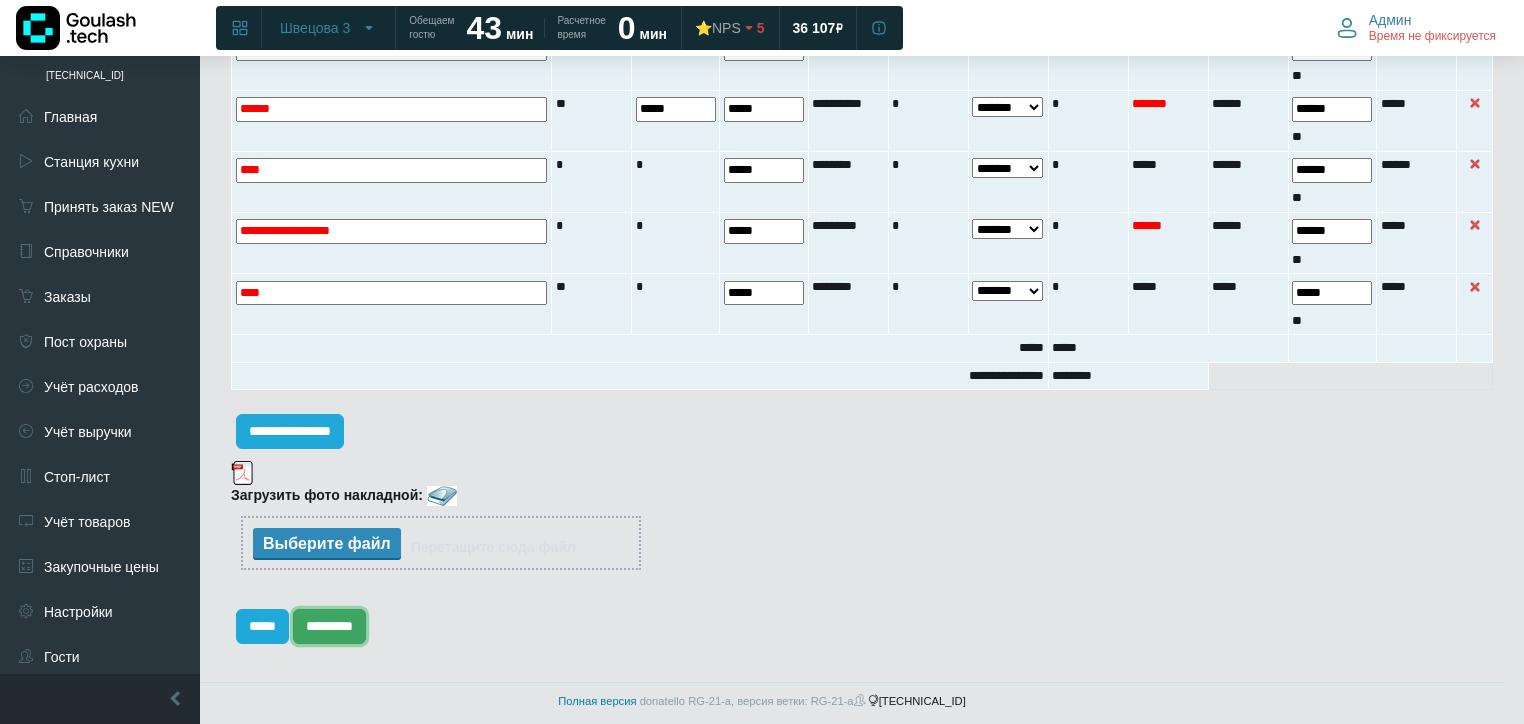 click on "*********" at bounding box center [329, 626] 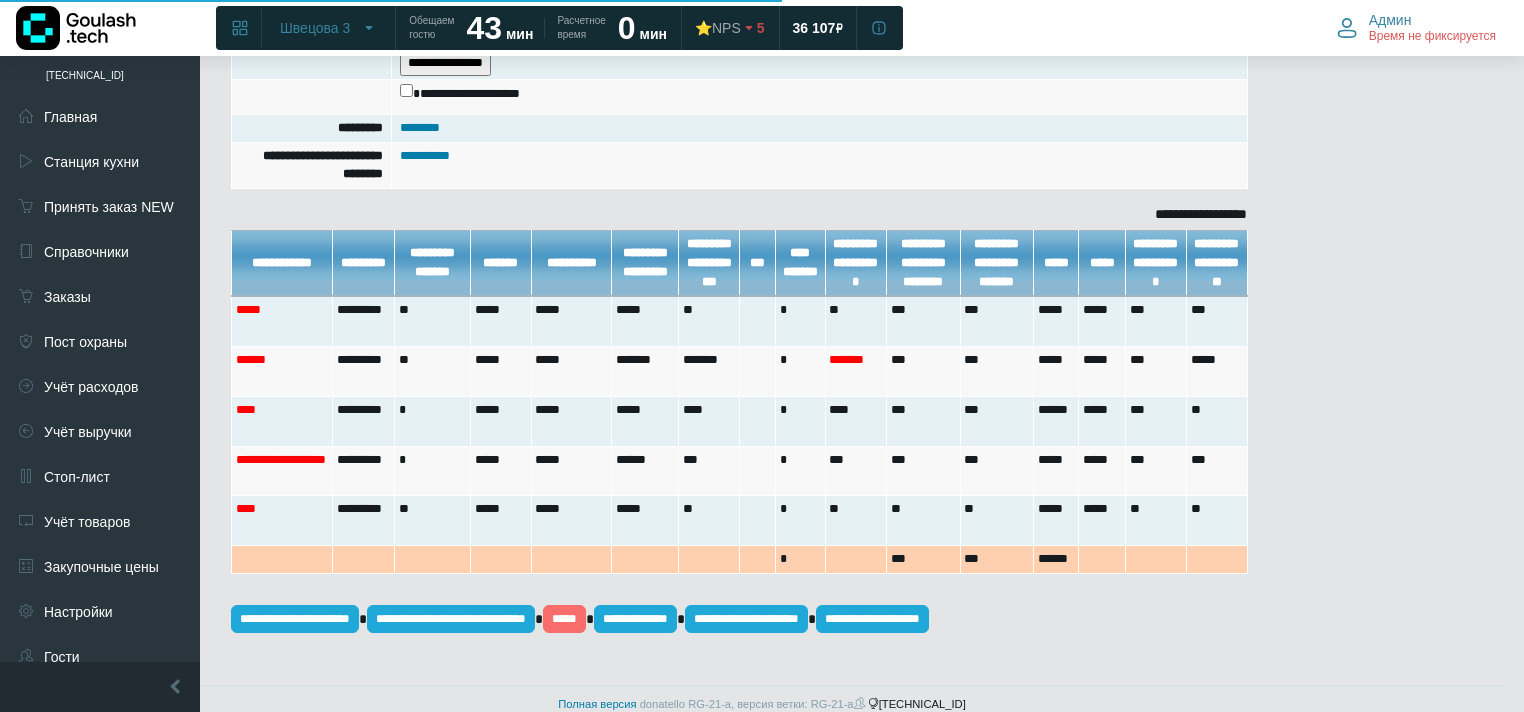 scroll, scrollTop: 678, scrollLeft: 0, axis: vertical 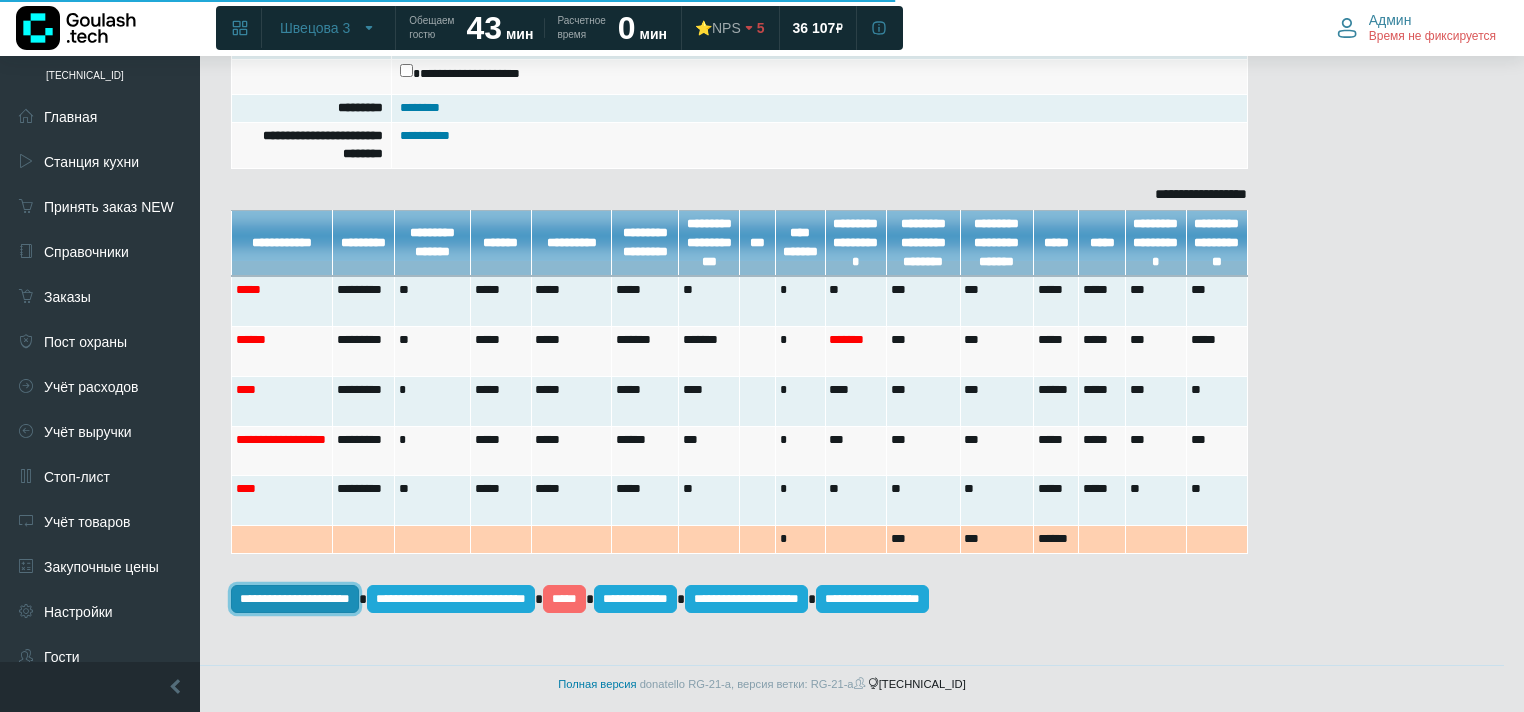 click on "**********" at bounding box center (295, 599) 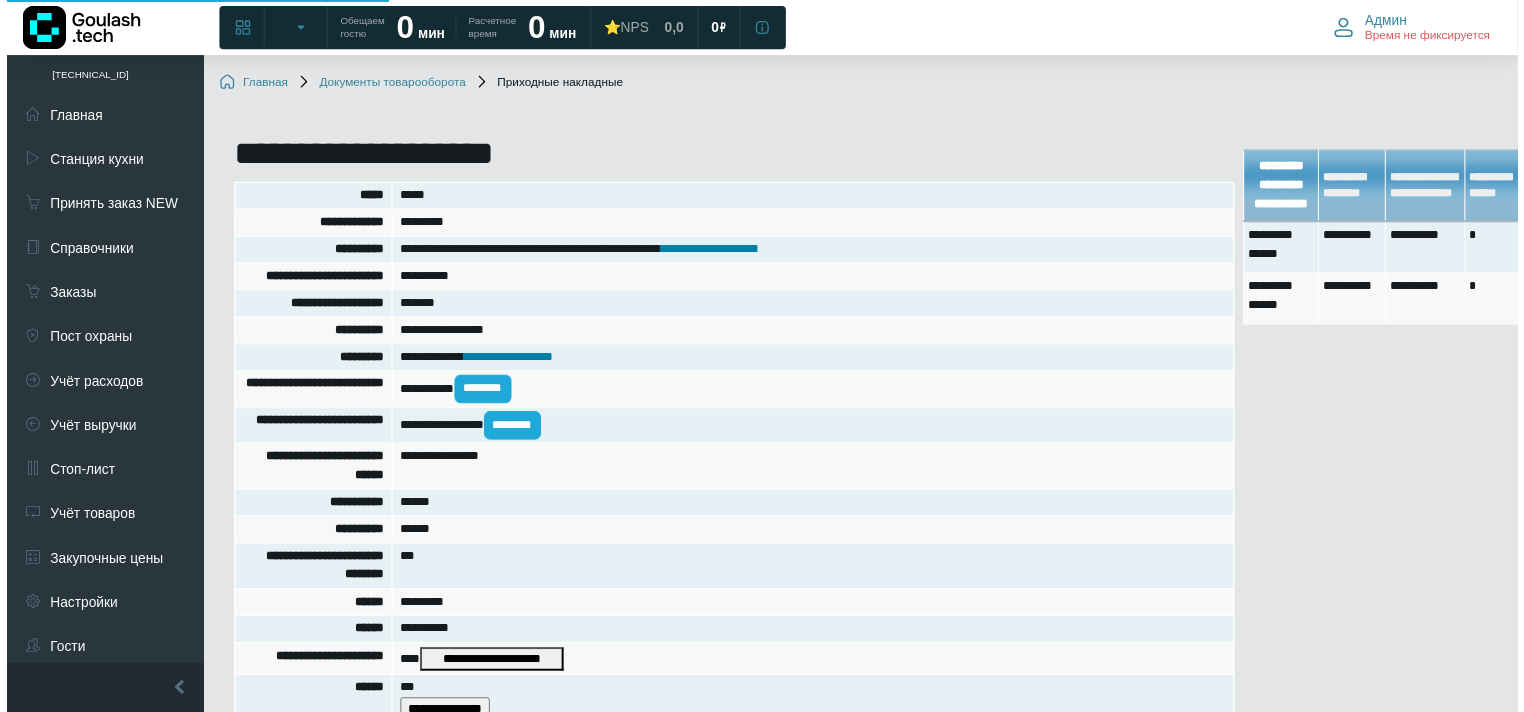 scroll, scrollTop: 673, scrollLeft: 0, axis: vertical 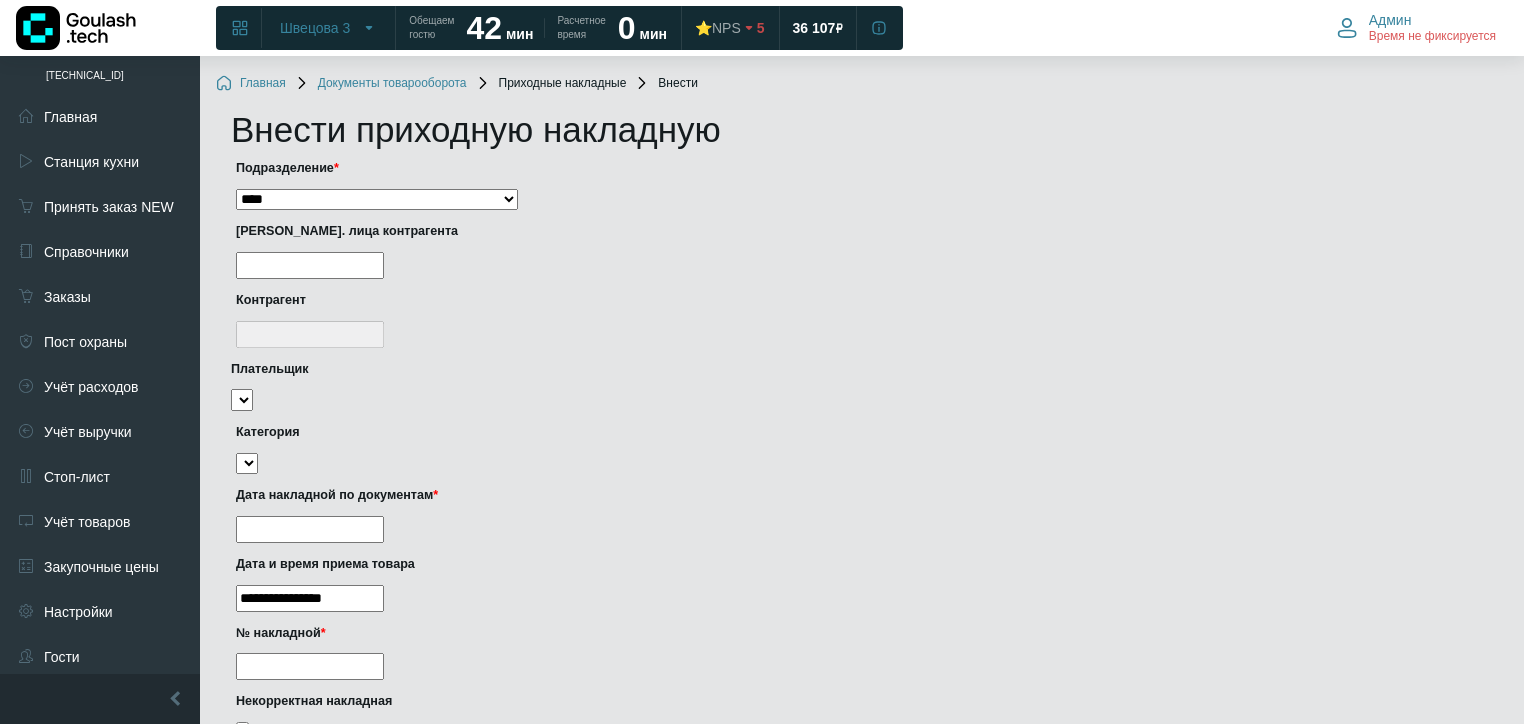 click on "**********" at bounding box center (377, 200) 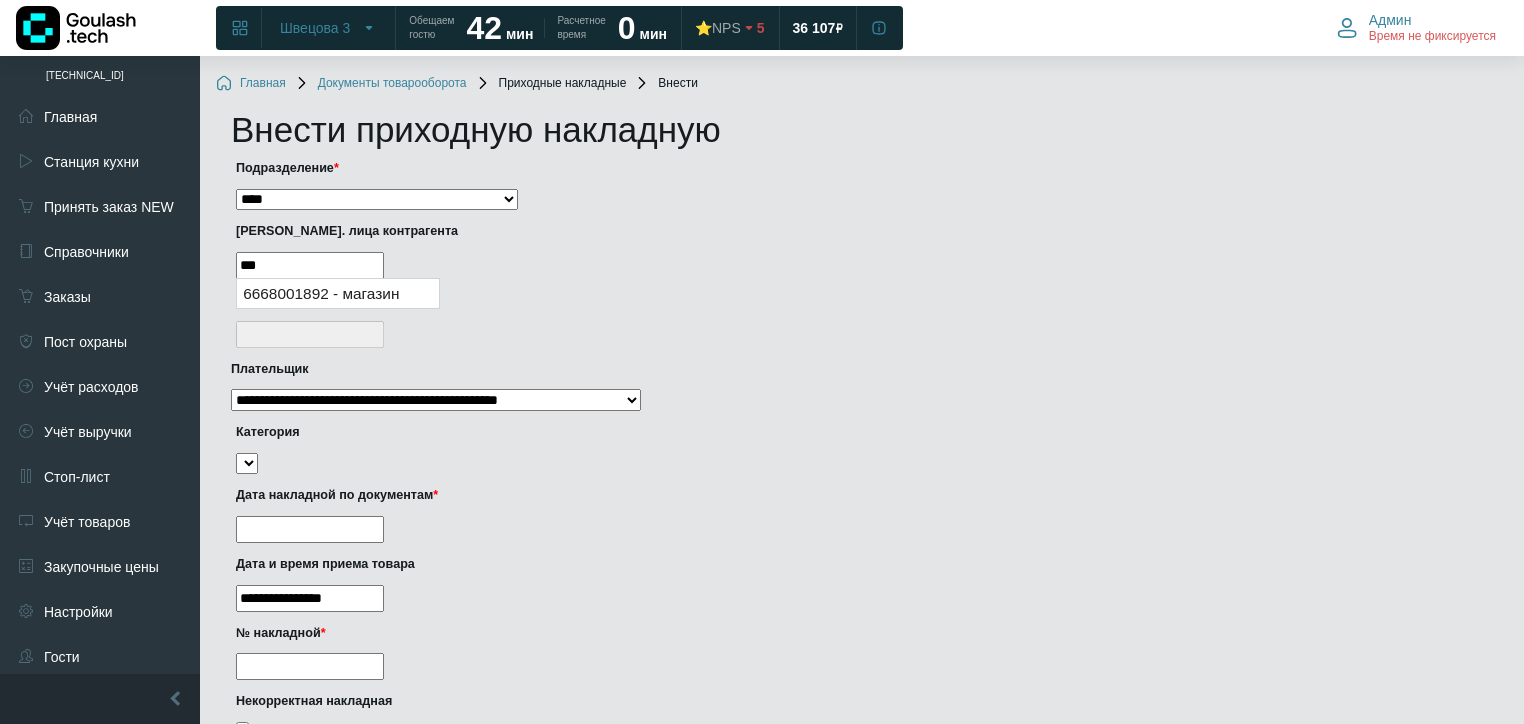 click on "6668001892 - магазин" at bounding box center [338, 293] 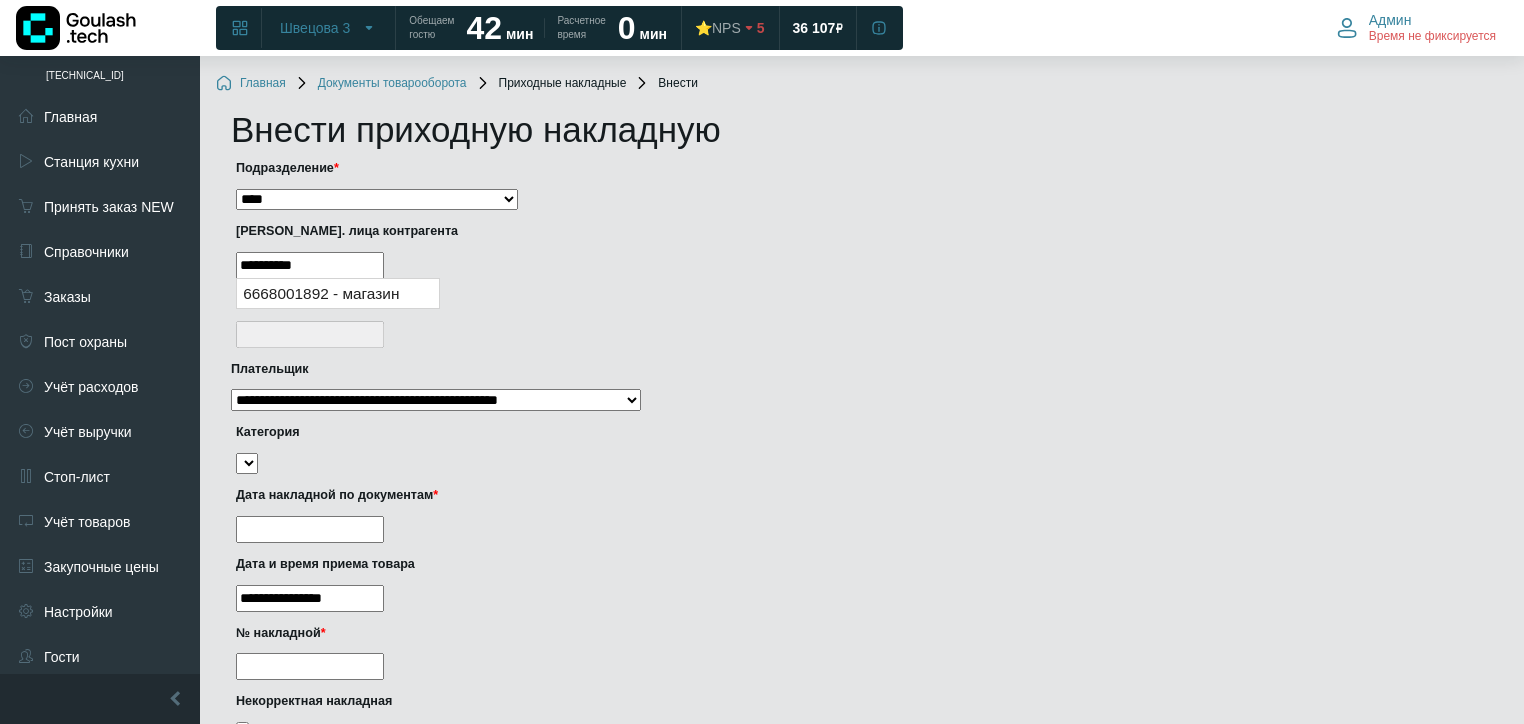 type on "**********" 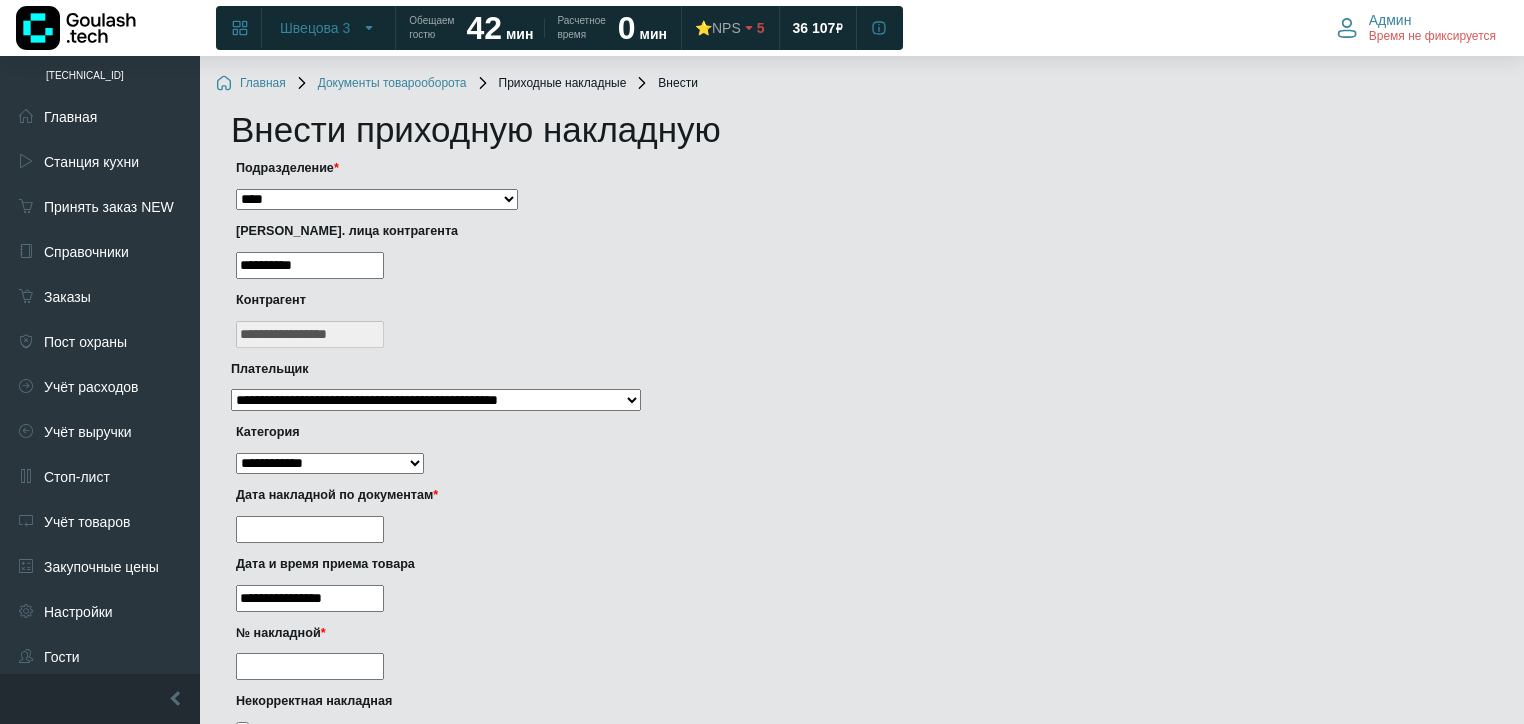 type on "**********" 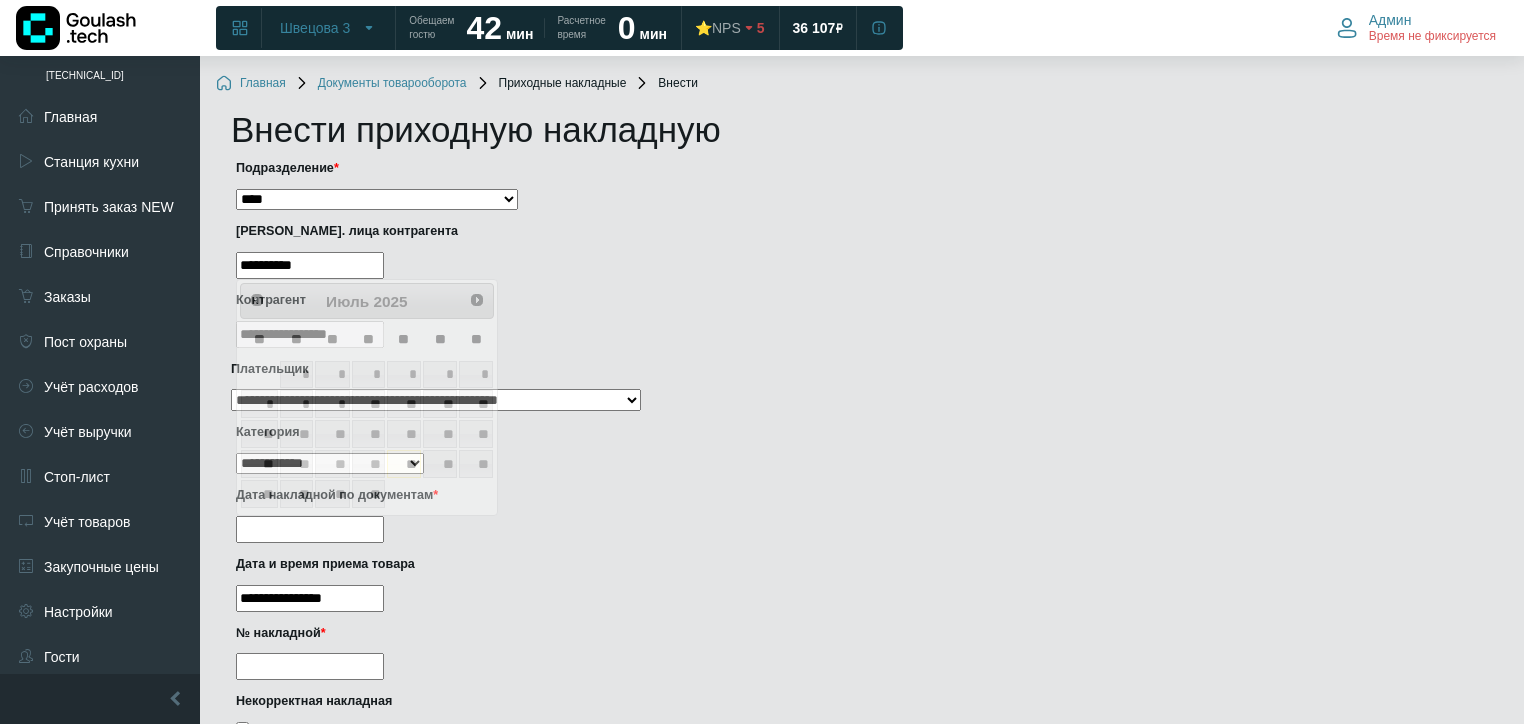 click at bounding box center [310, 529] 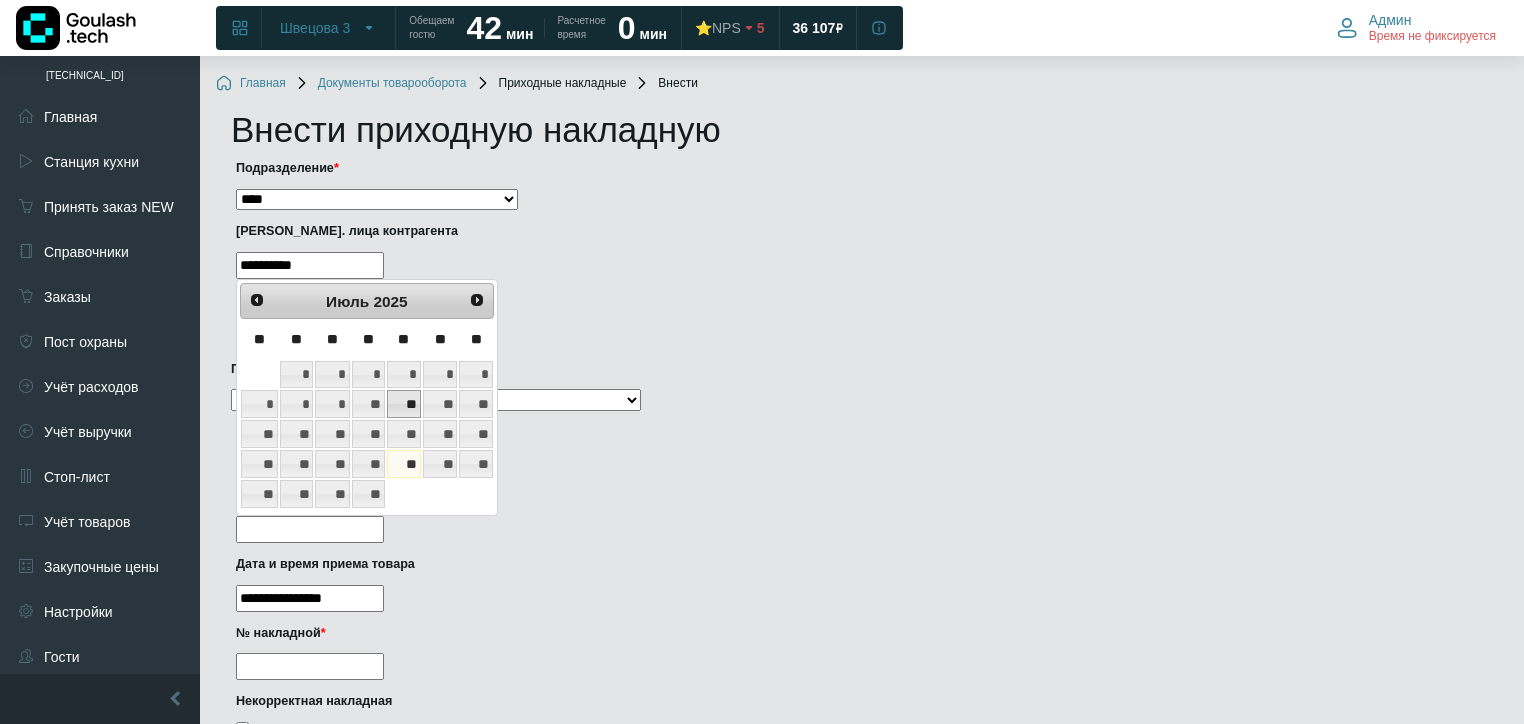 click on "**" at bounding box center (404, 404) 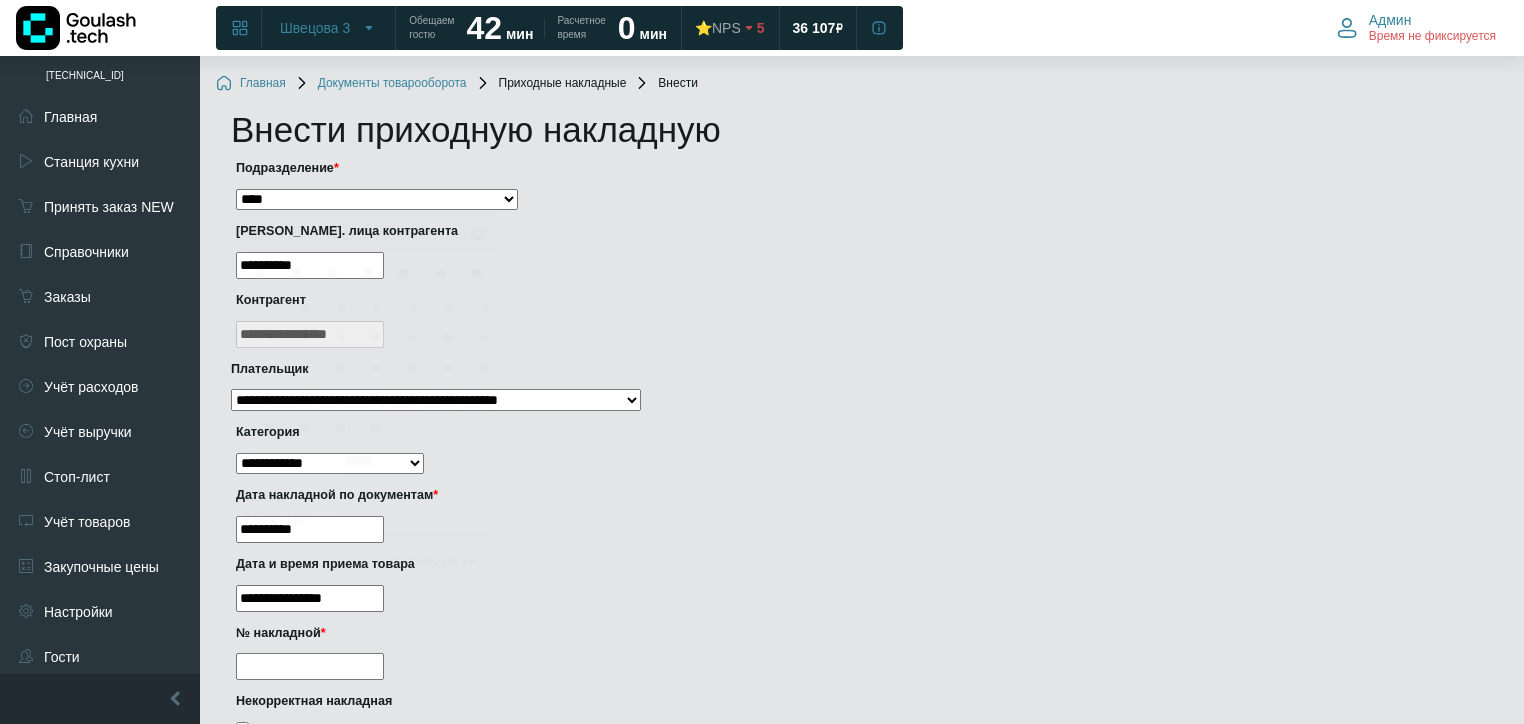 click on "**********" at bounding box center (310, 598) 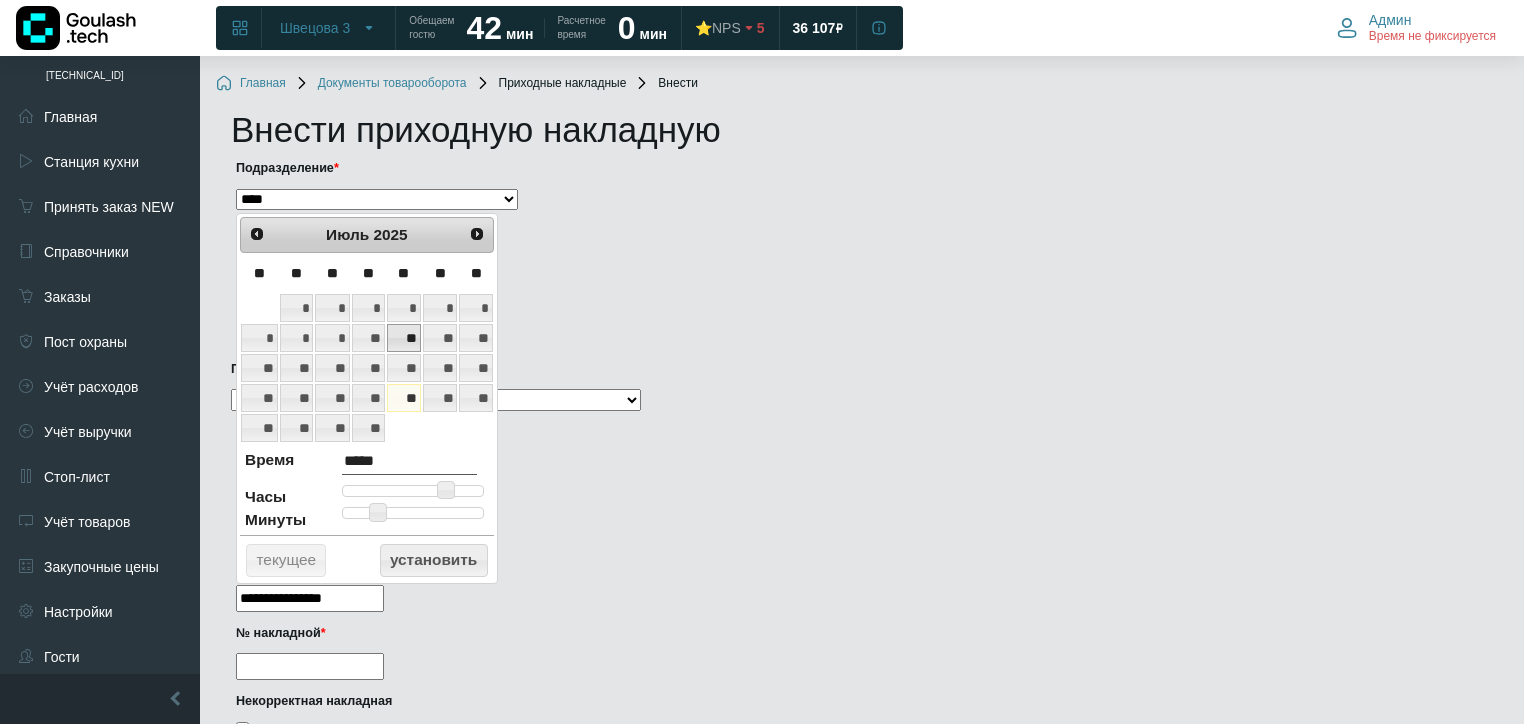 click on "**" at bounding box center (404, 338) 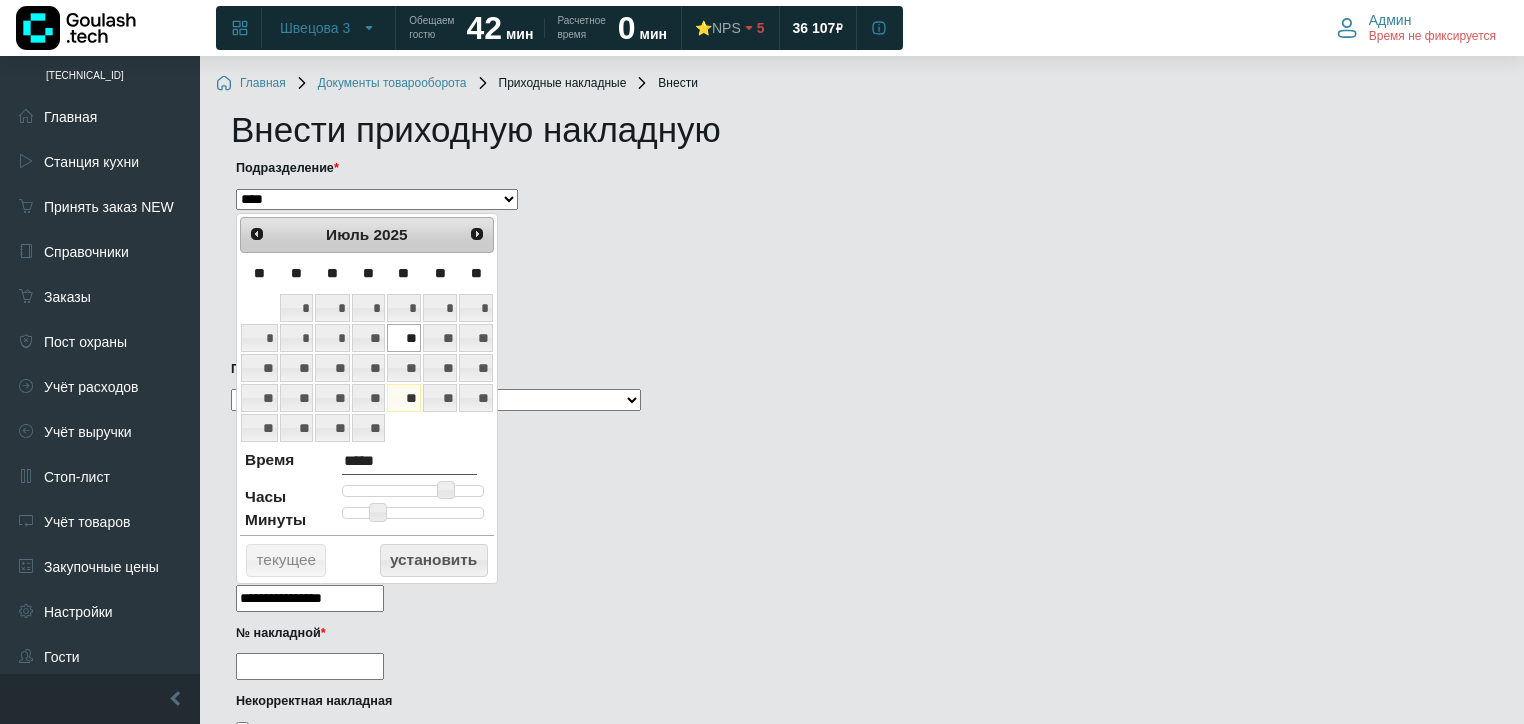 click on "№ накладной  *" at bounding box center (310, 666) 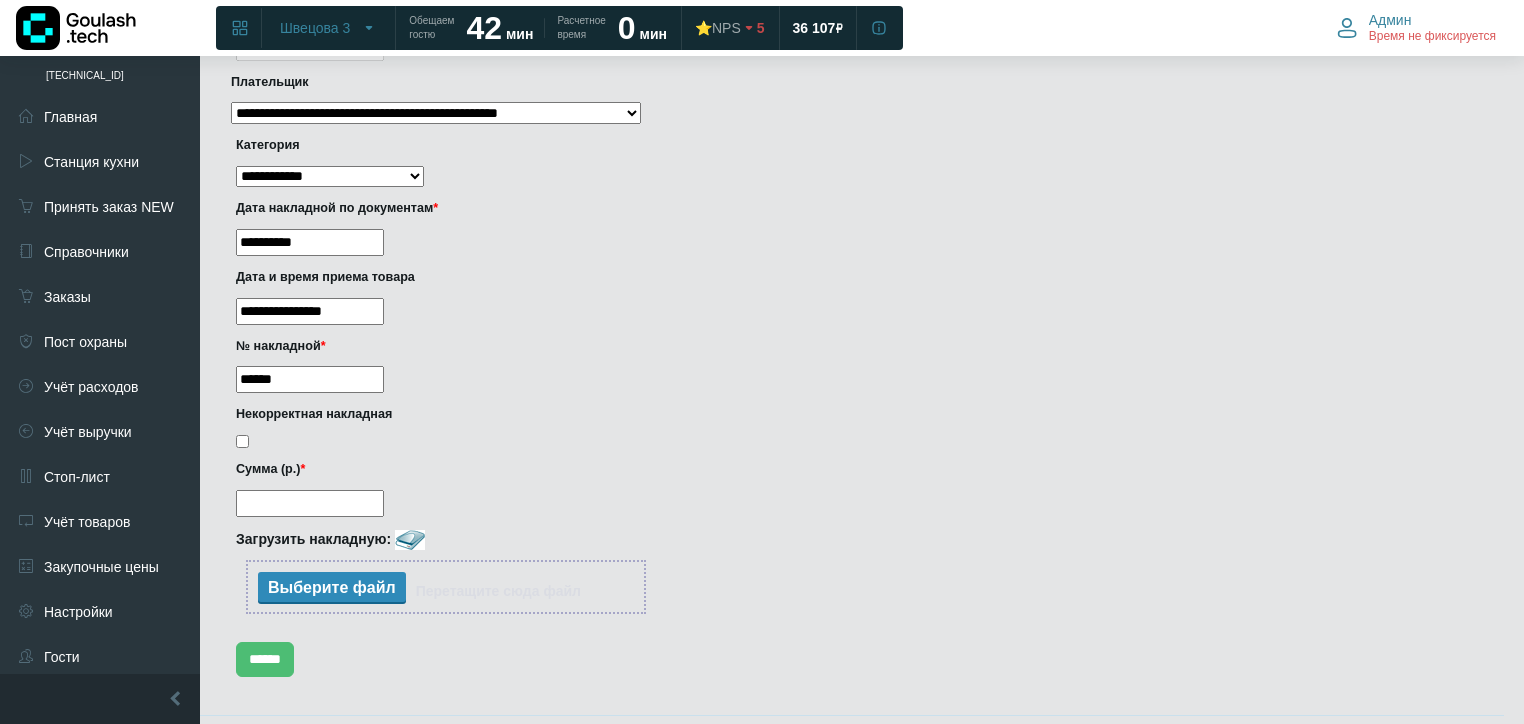scroll, scrollTop: 320, scrollLeft: 0, axis: vertical 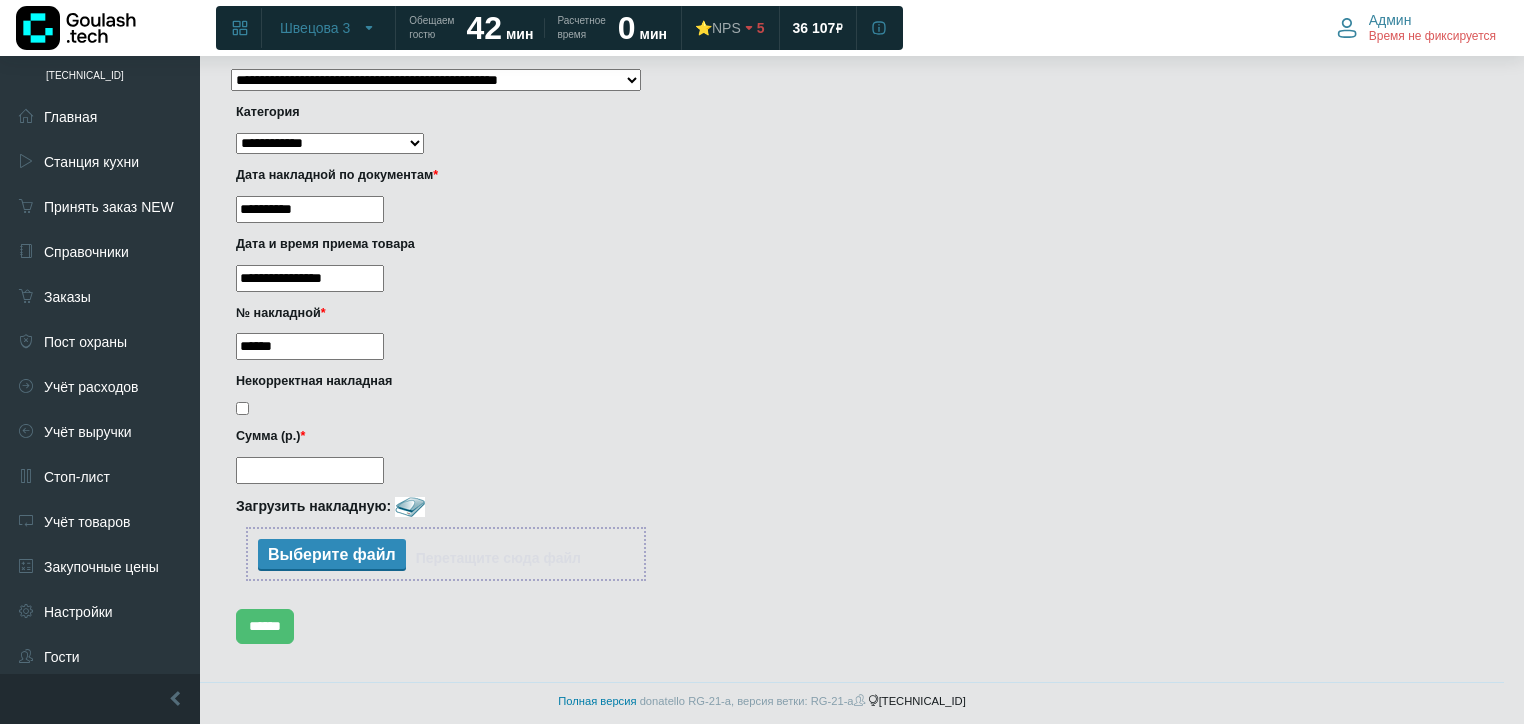 type on "******" 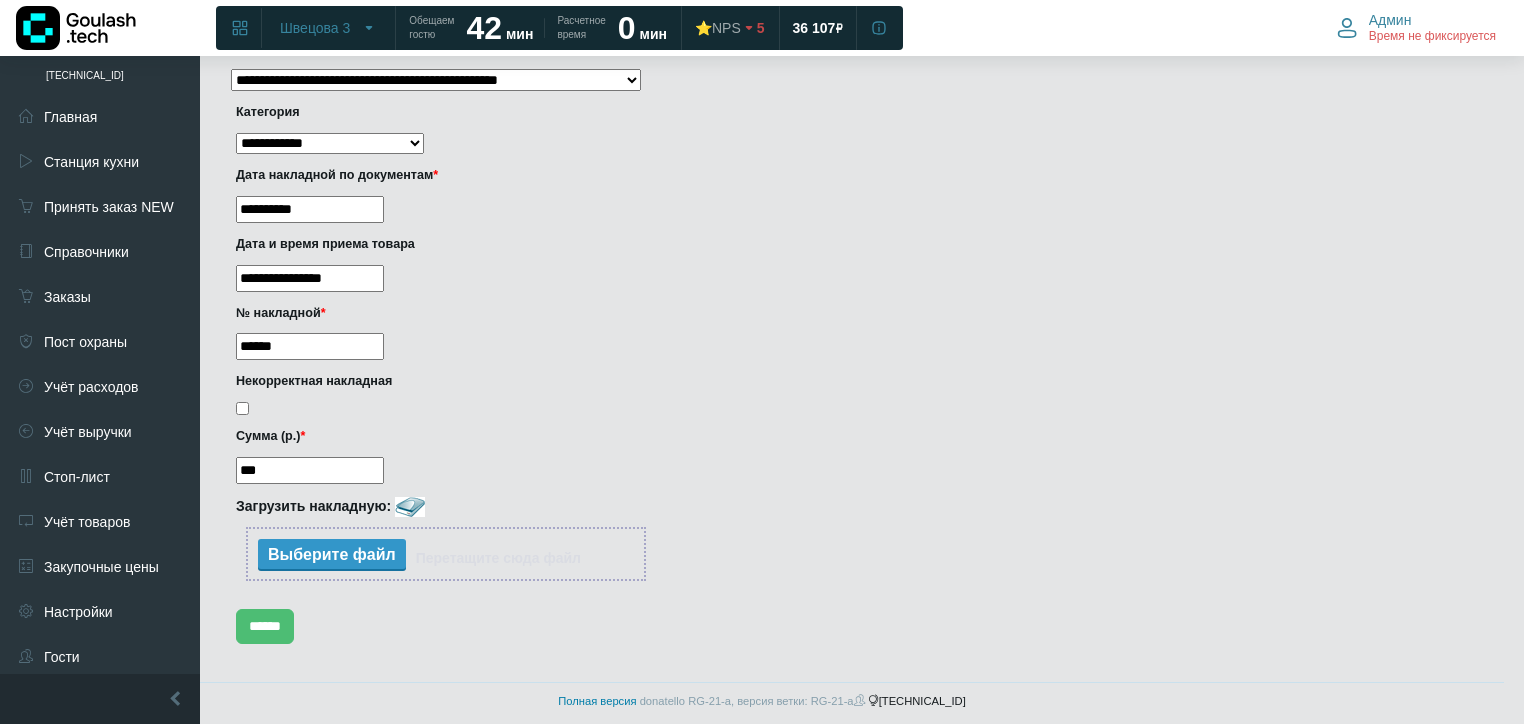 type on "***" 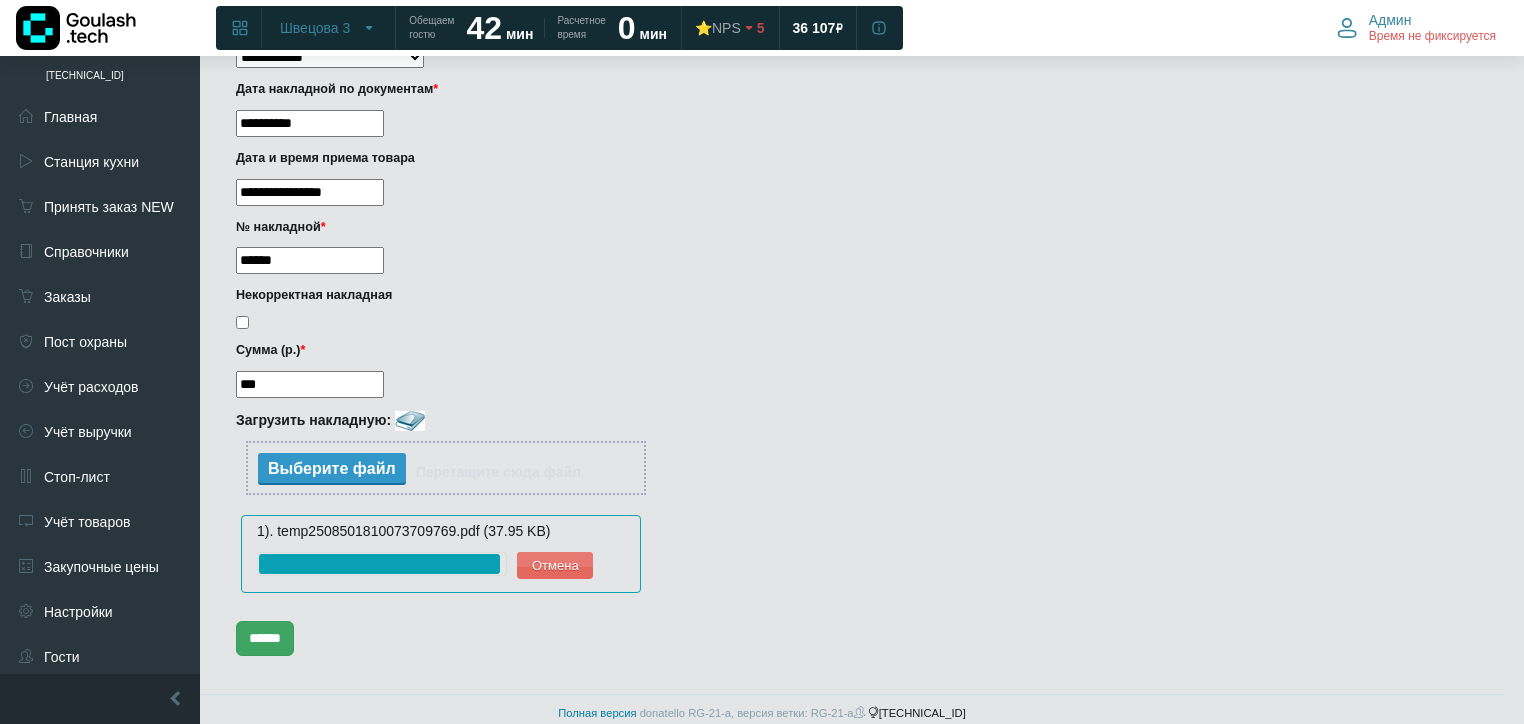 scroll, scrollTop: 416, scrollLeft: 0, axis: vertical 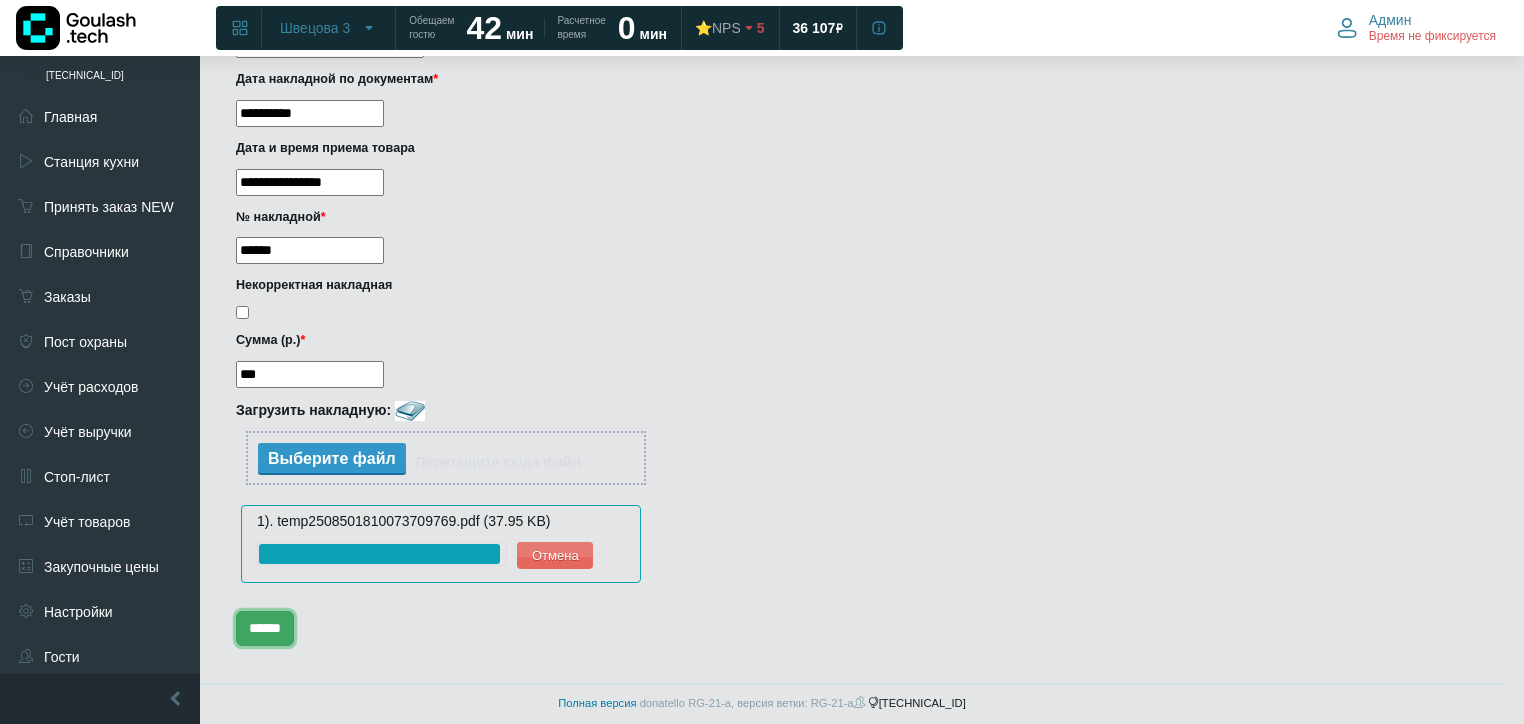 click on "******" at bounding box center (265, 628) 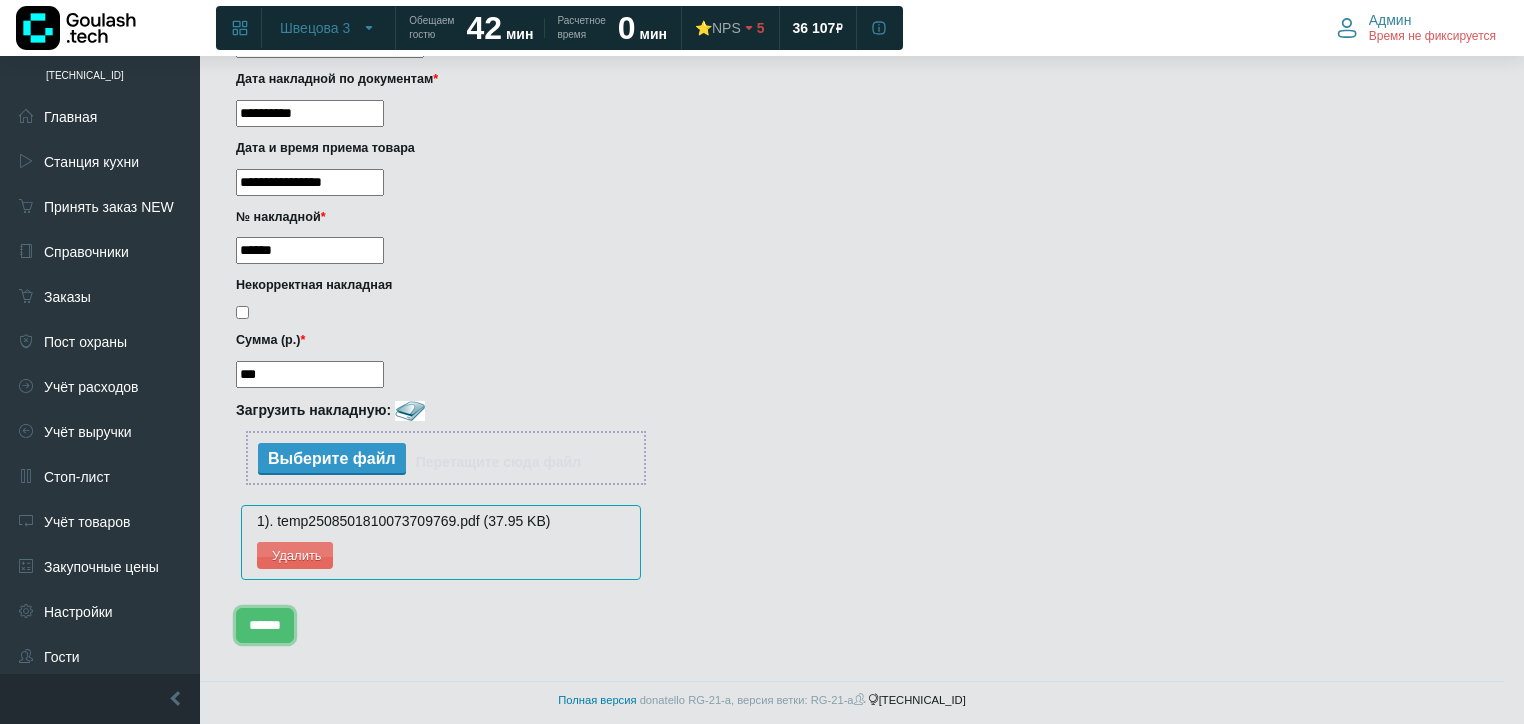 scroll, scrollTop: 416, scrollLeft: 0, axis: vertical 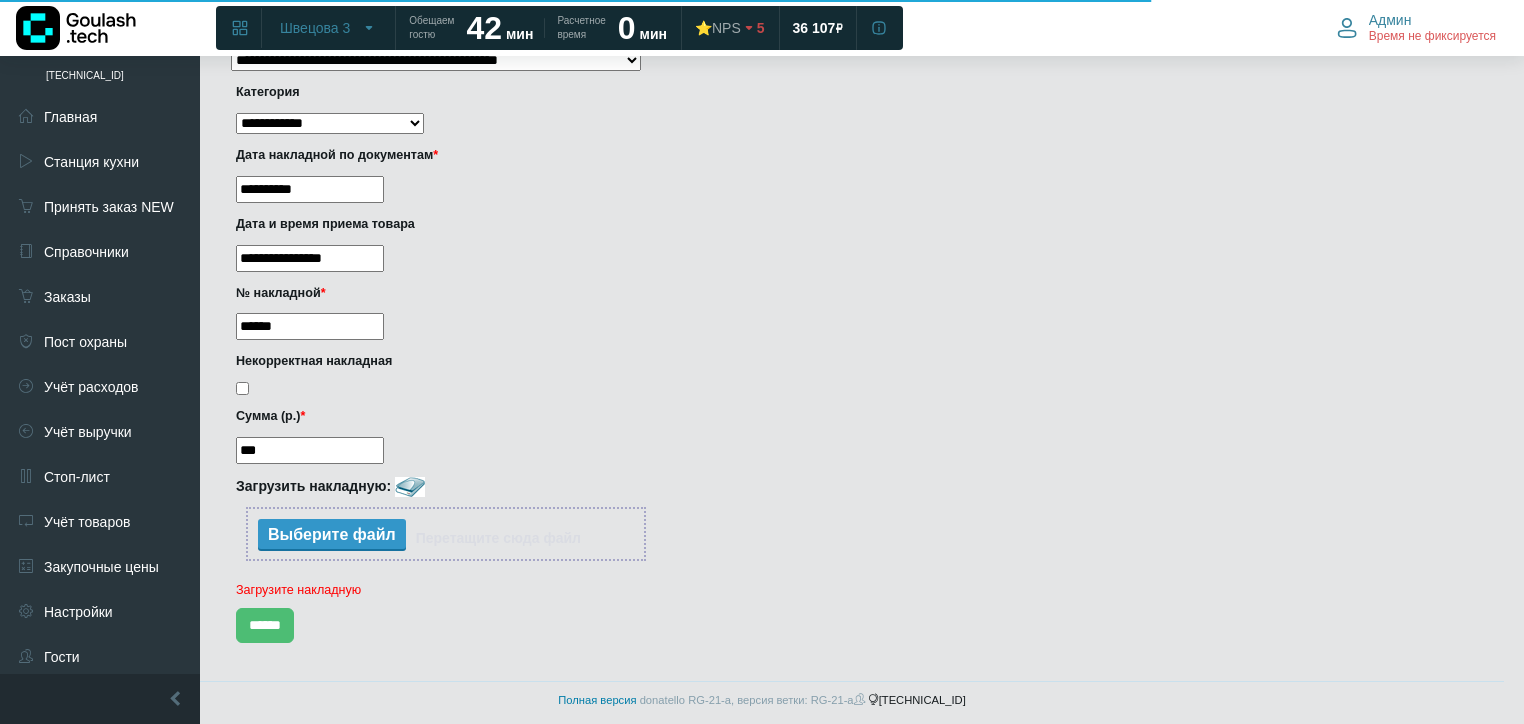 click at bounding box center (332, 537) 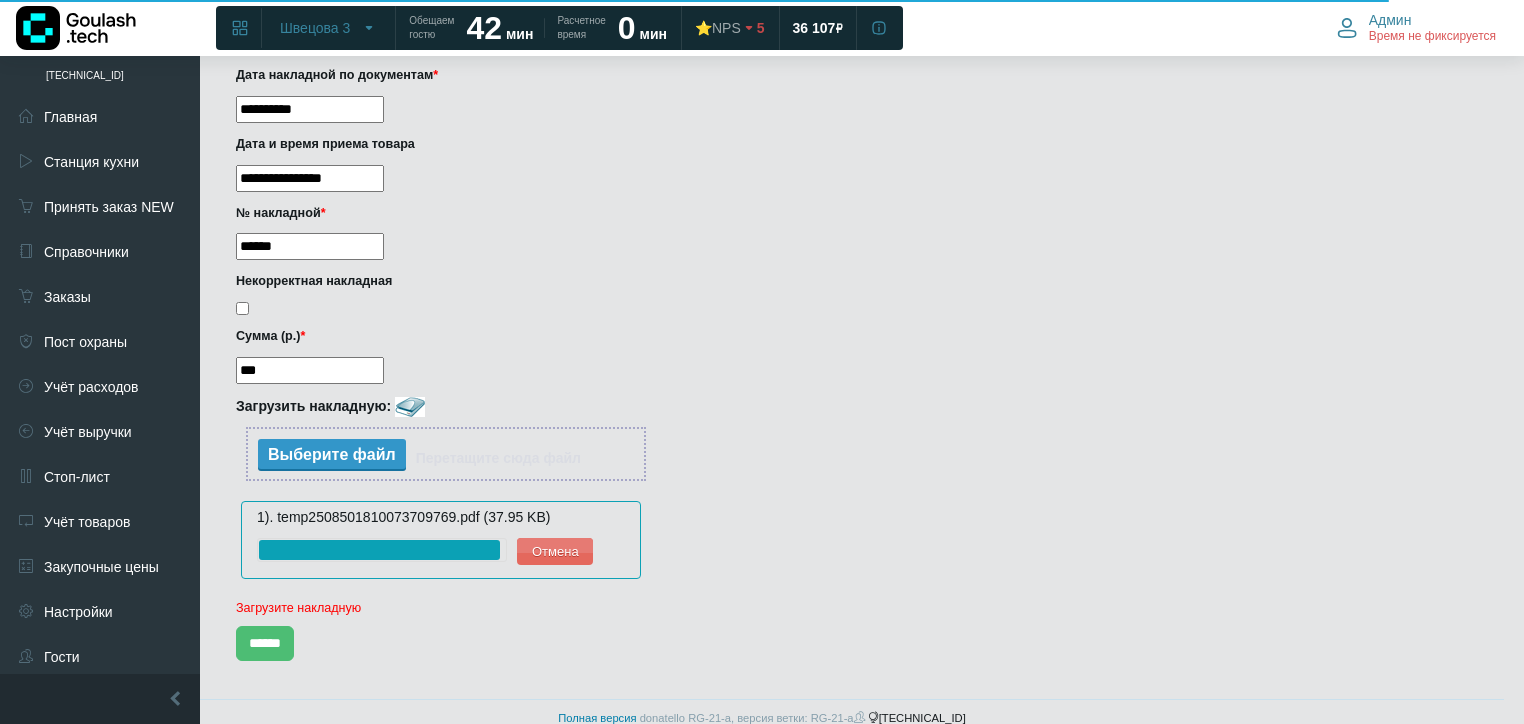 scroll, scrollTop: 435, scrollLeft: 0, axis: vertical 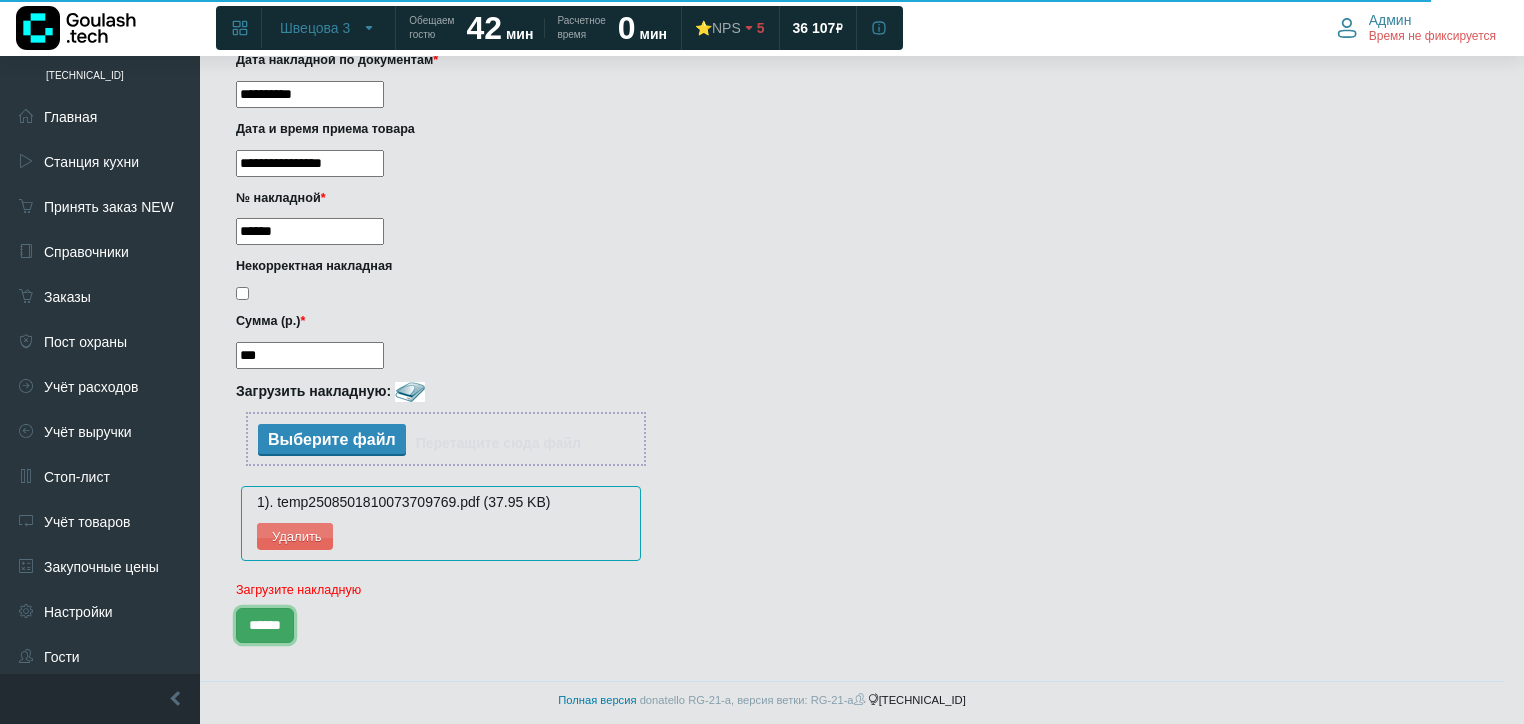 click on "******" at bounding box center (265, 625) 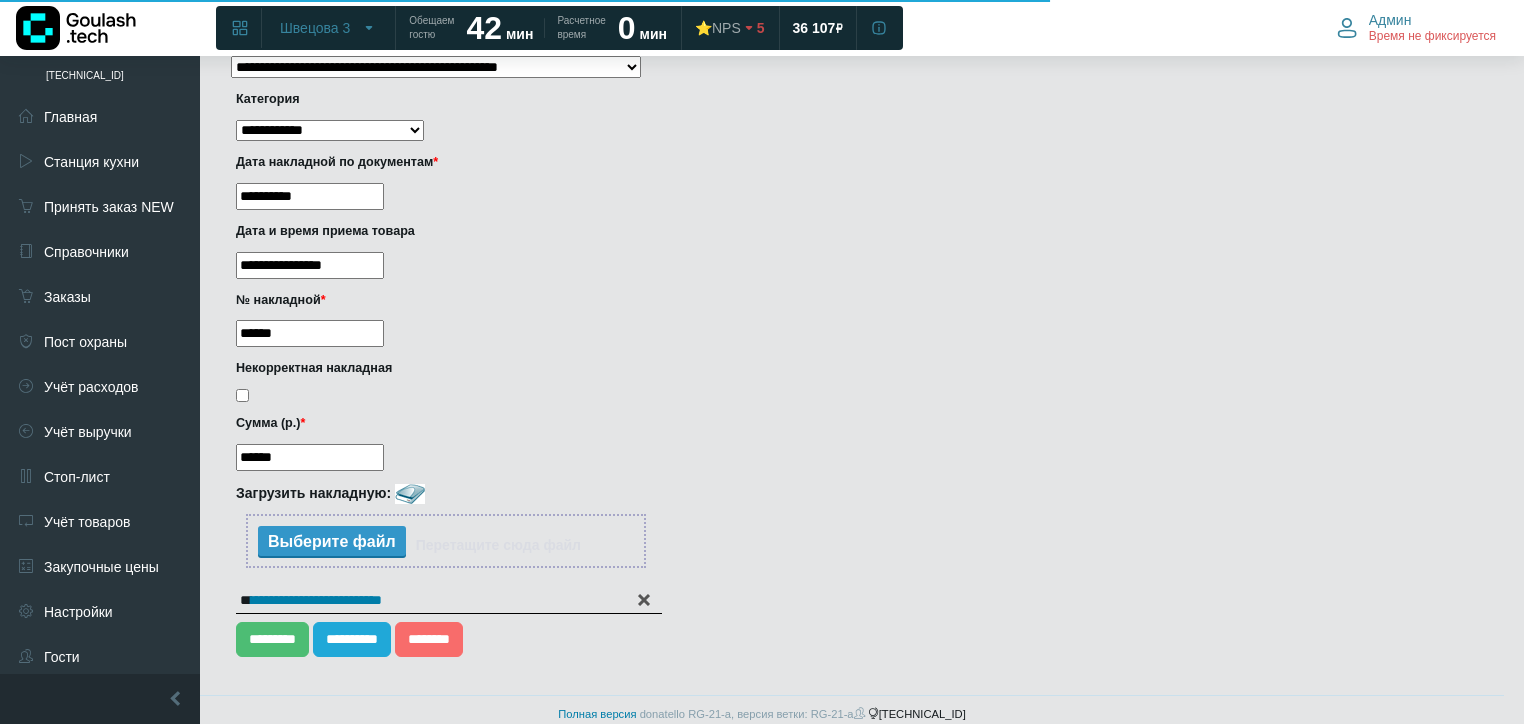 scroll, scrollTop: 346, scrollLeft: 0, axis: vertical 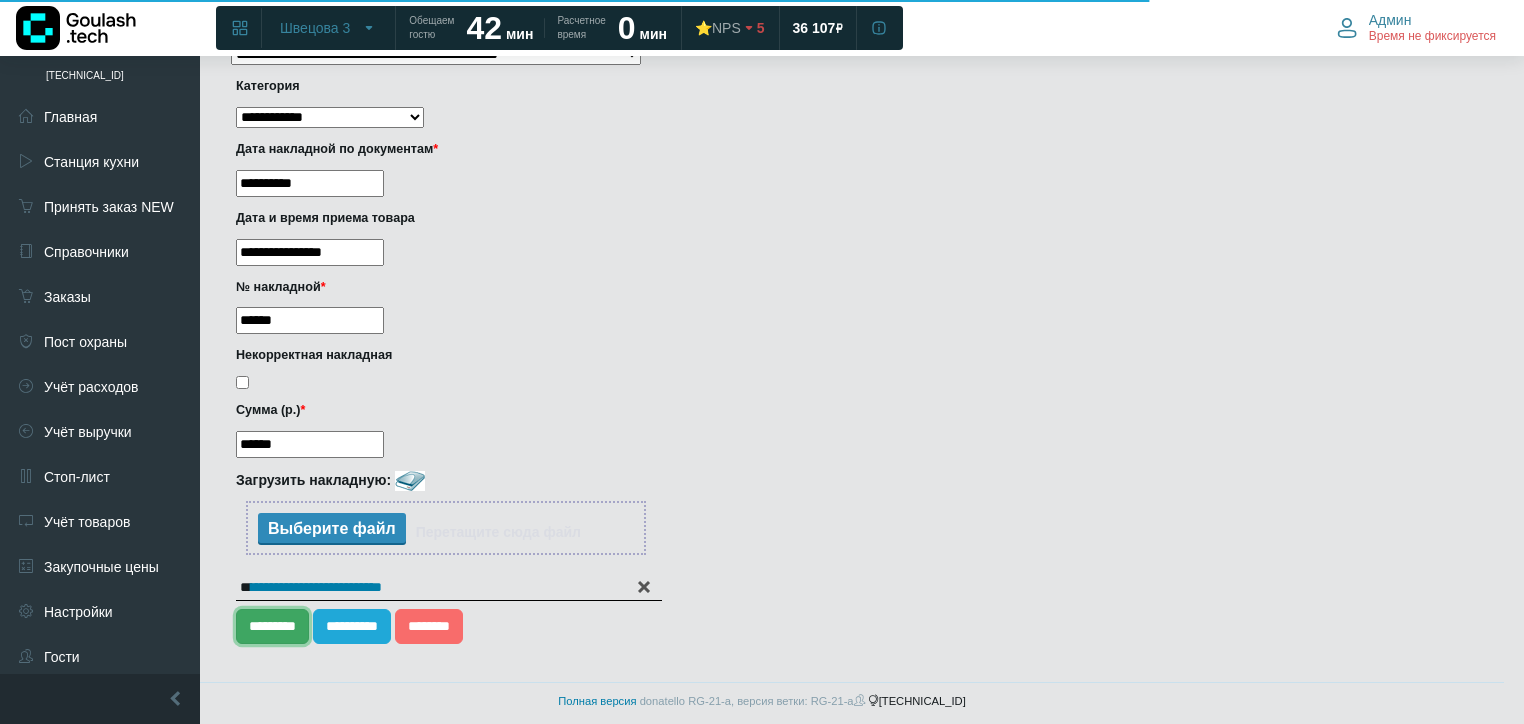 click on "*********" at bounding box center [272, 626] 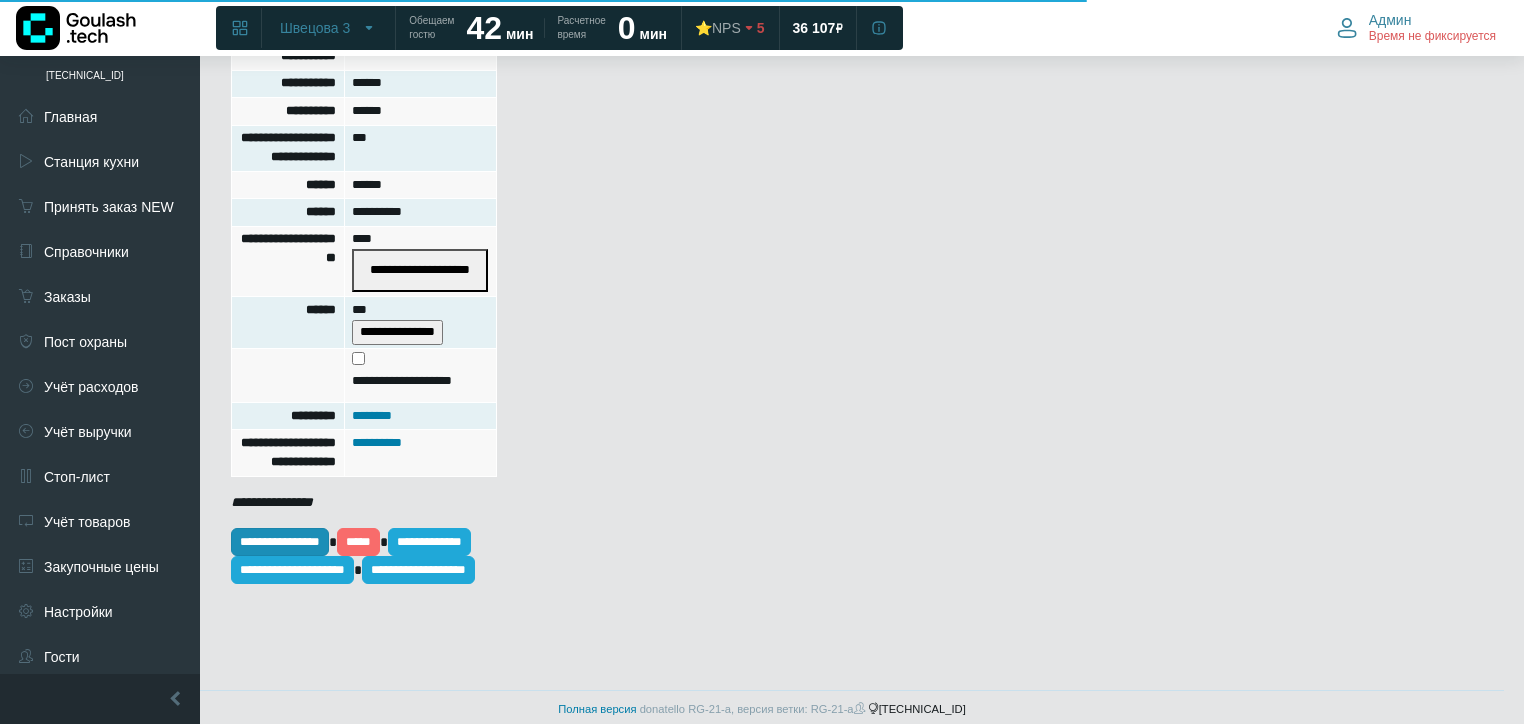 scroll, scrollTop: 640, scrollLeft: 0, axis: vertical 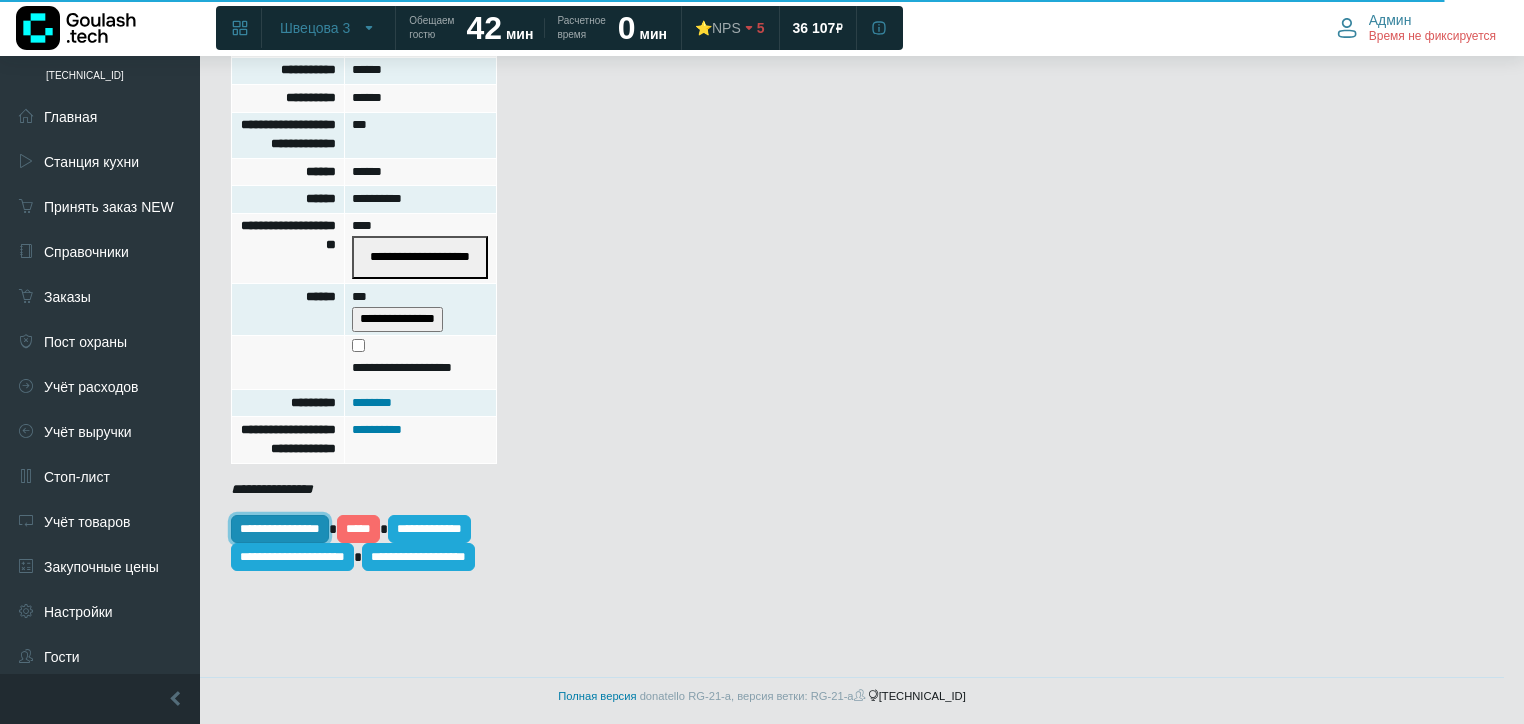 click on "**********" at bounding box center [280, 529] 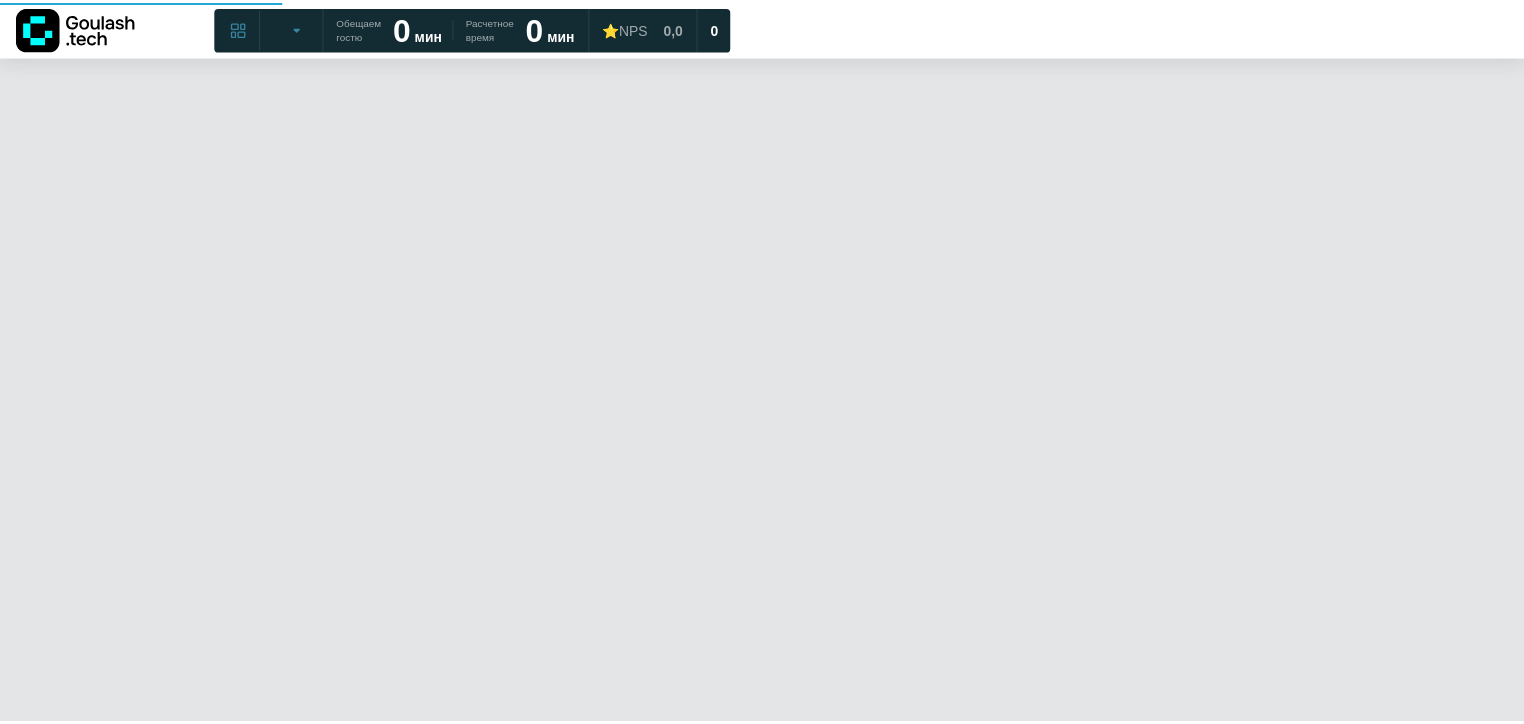 scroll, scrollTop: 0, scrollLeft: 0, axis: both 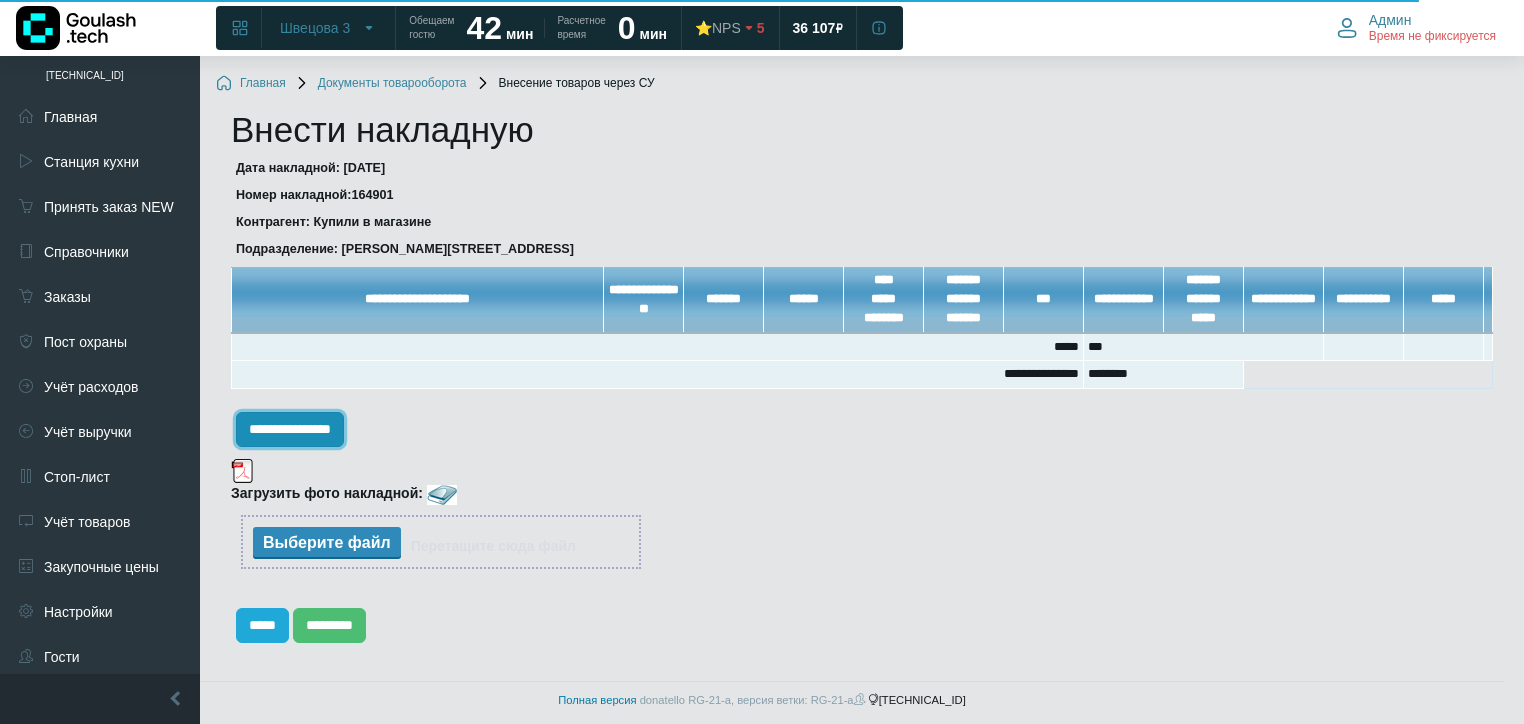click on "**********" at bounding box center [290, 429] 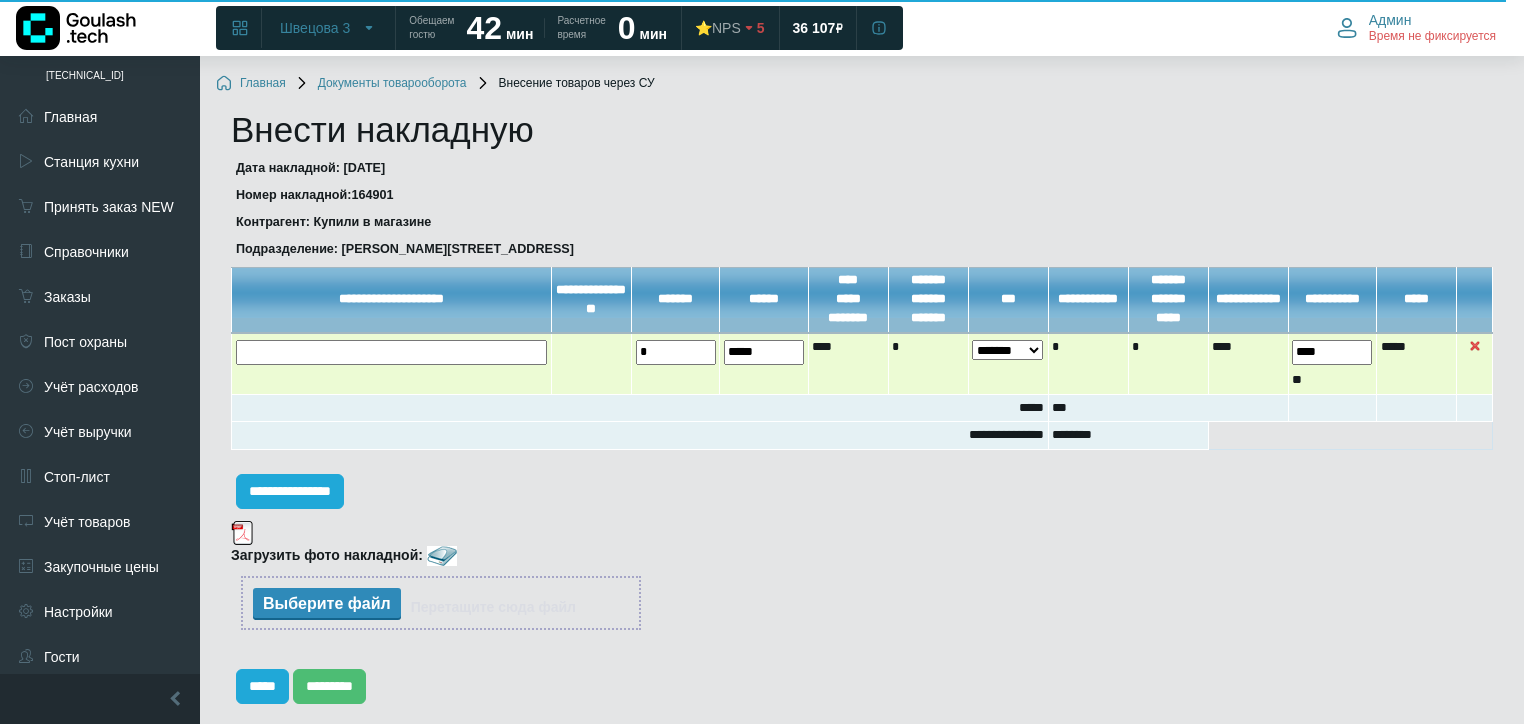 click at bounding box center [0, 0] 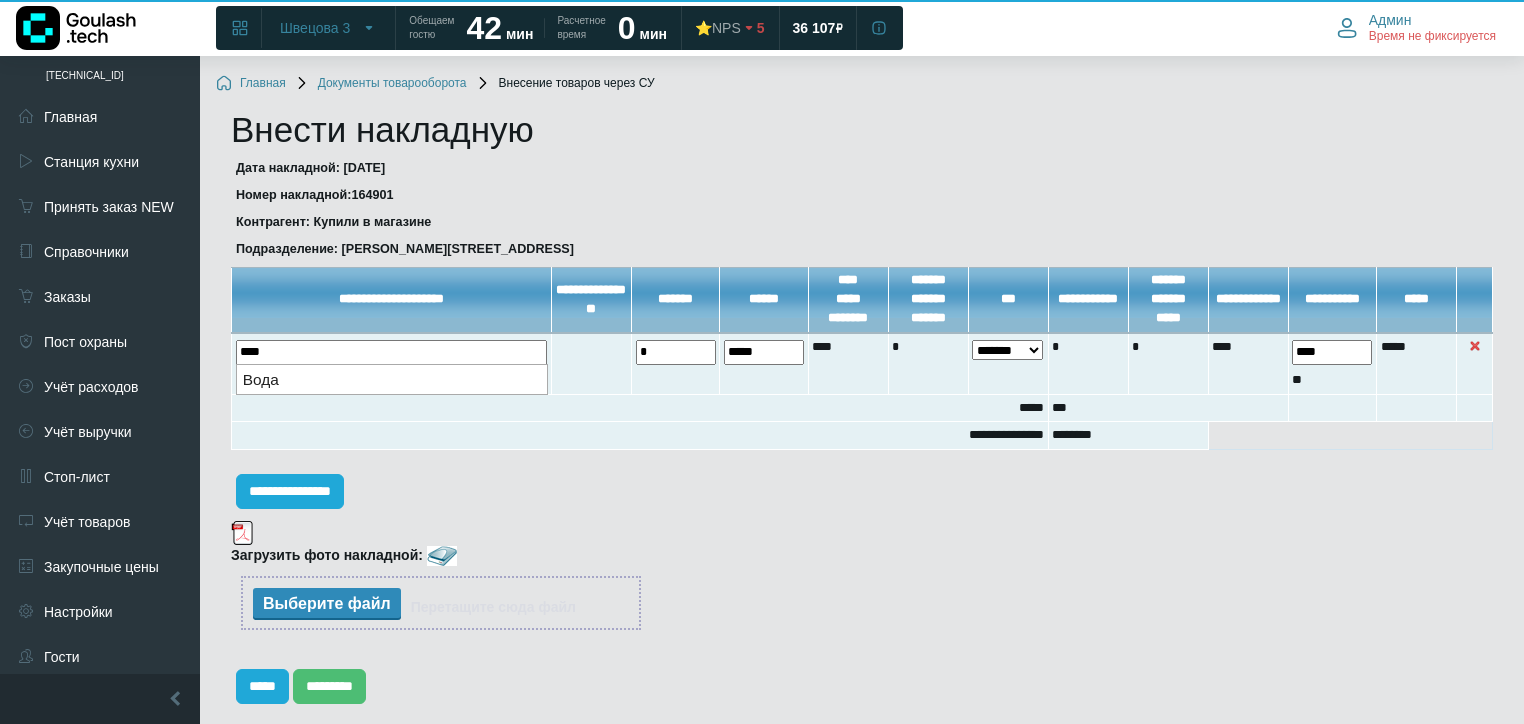 click on "Вода" at bounding box center (392, 379) 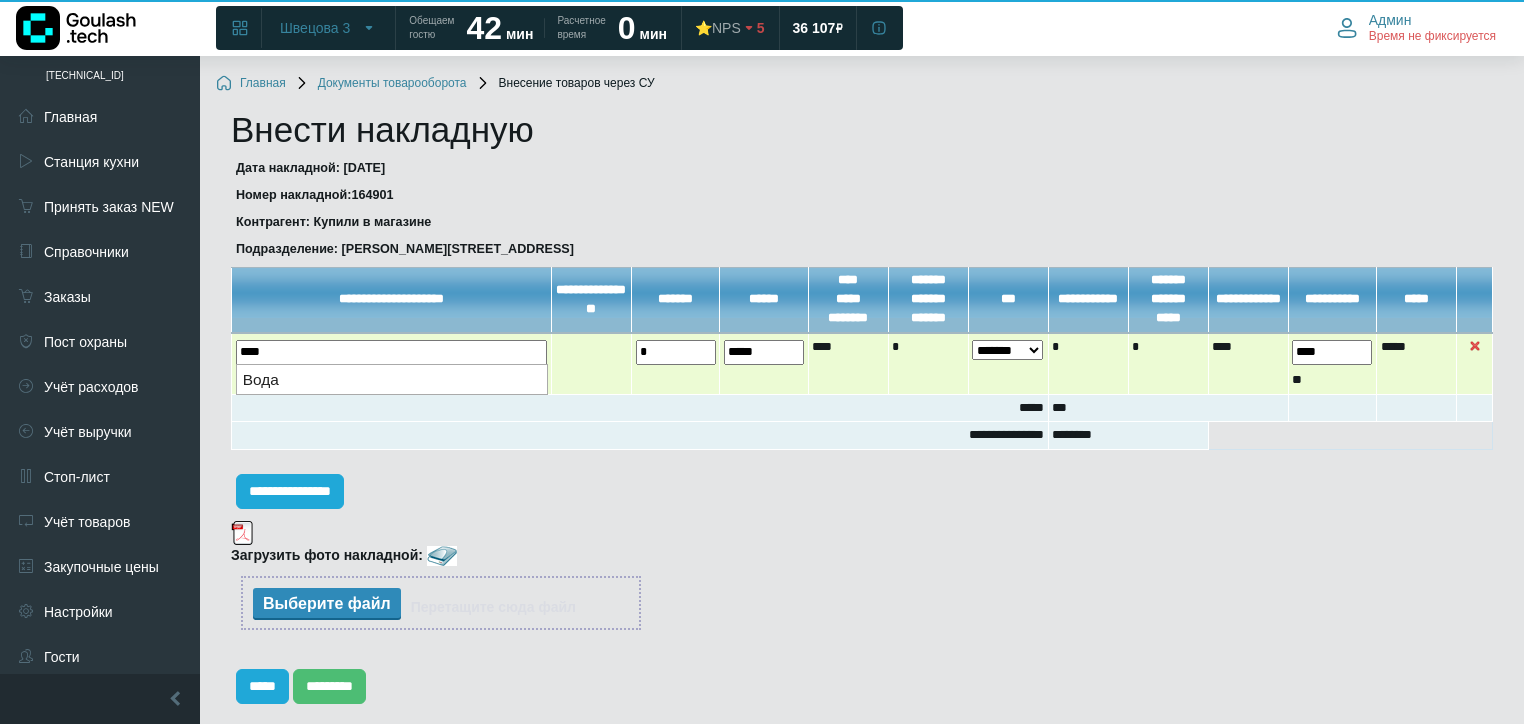 type on "****" 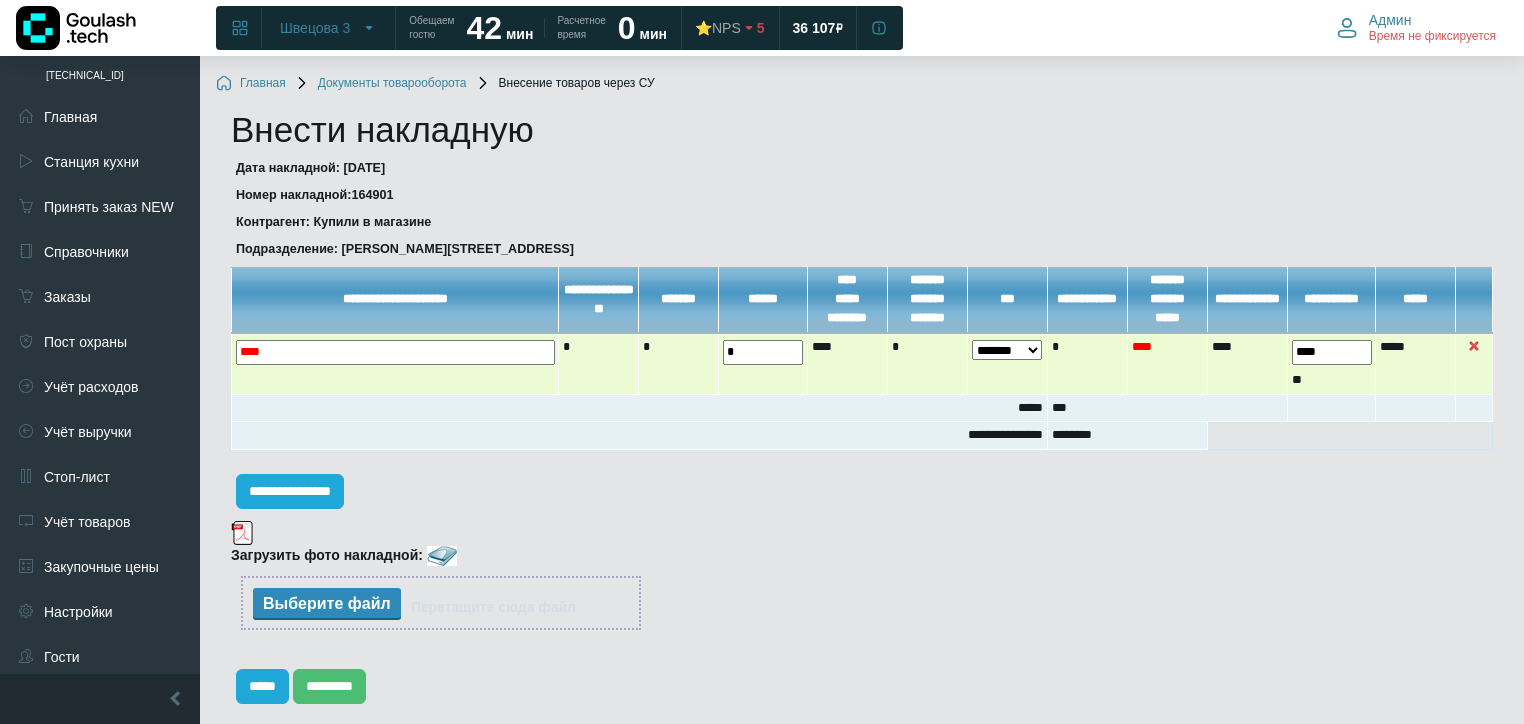 drag, startPoint x: 744, startPoint y: 357, endPoint x: 684, endPoint y: 365, distance: 60.530983 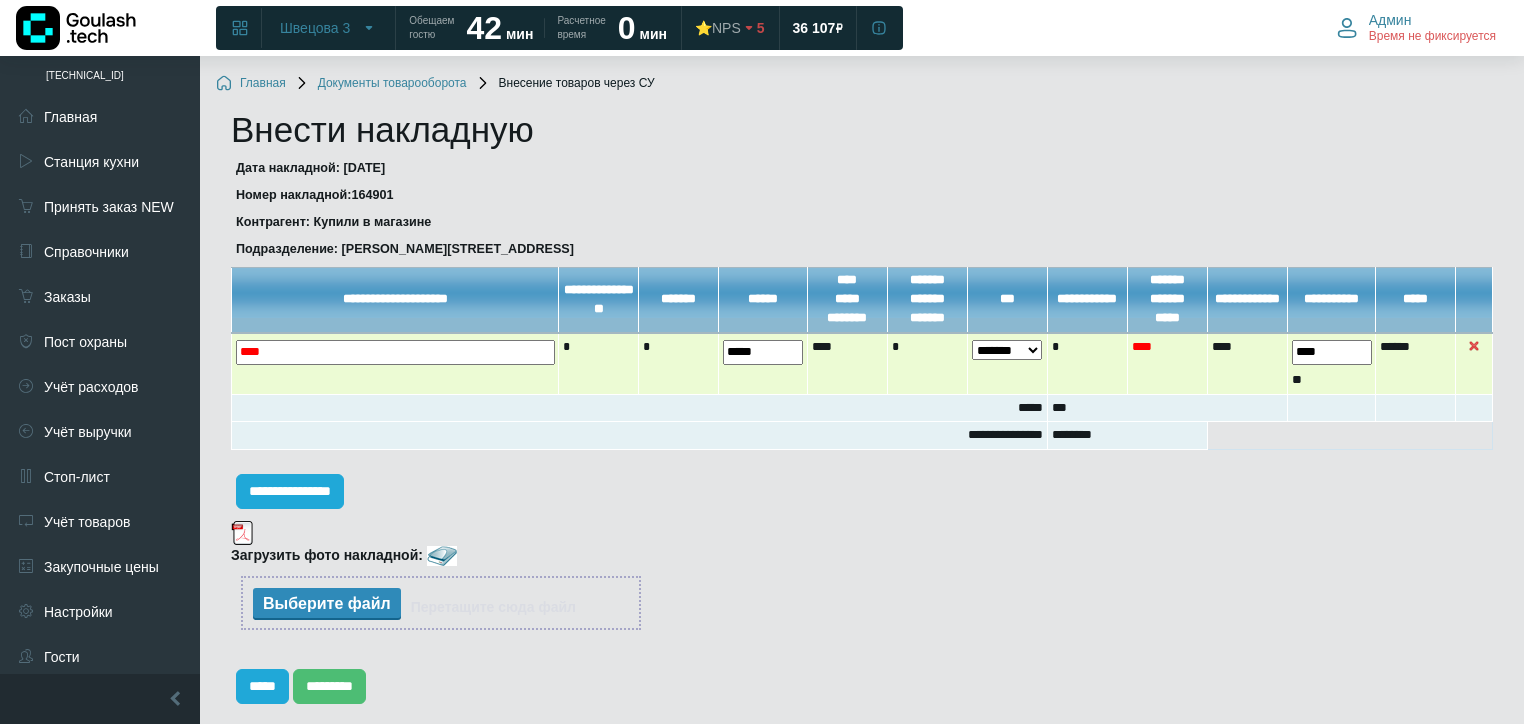 type on "*****" 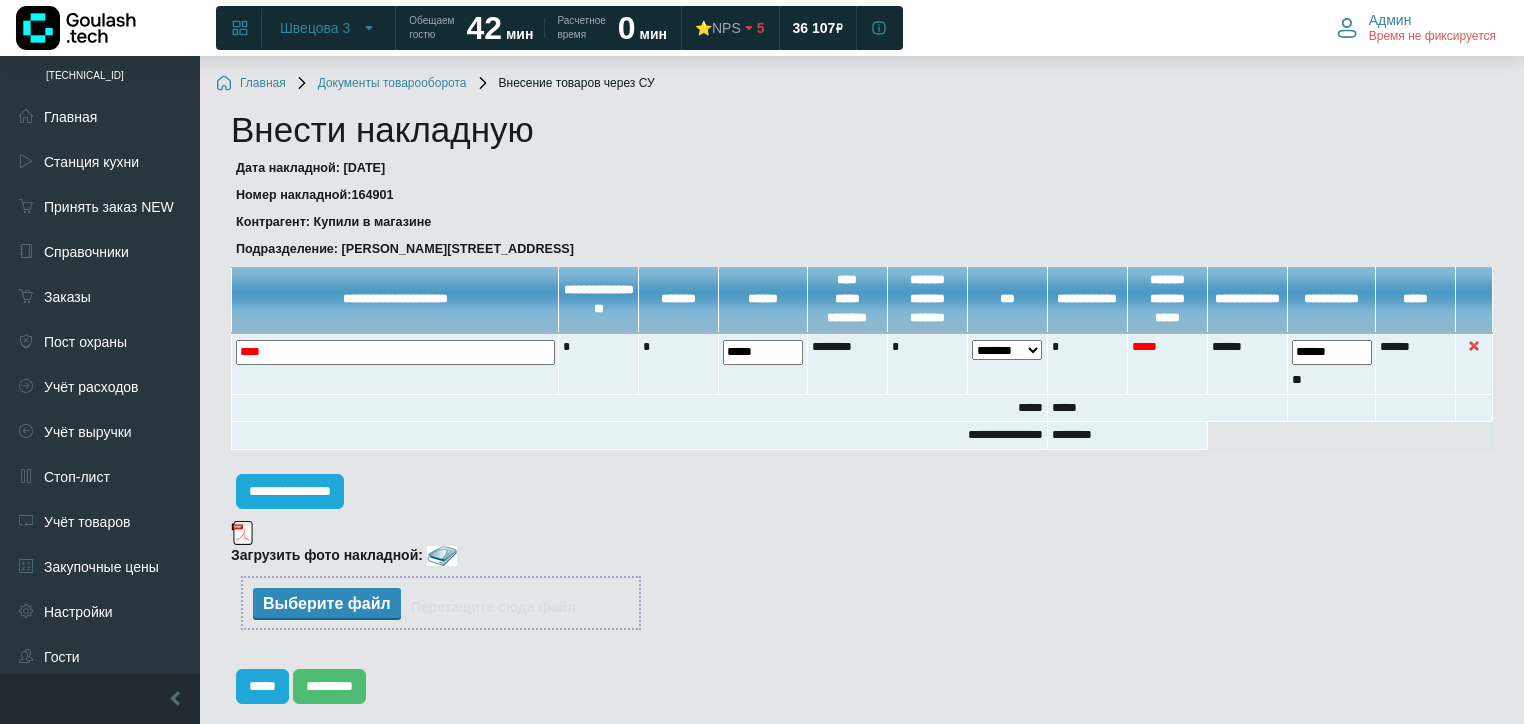 type on "******" 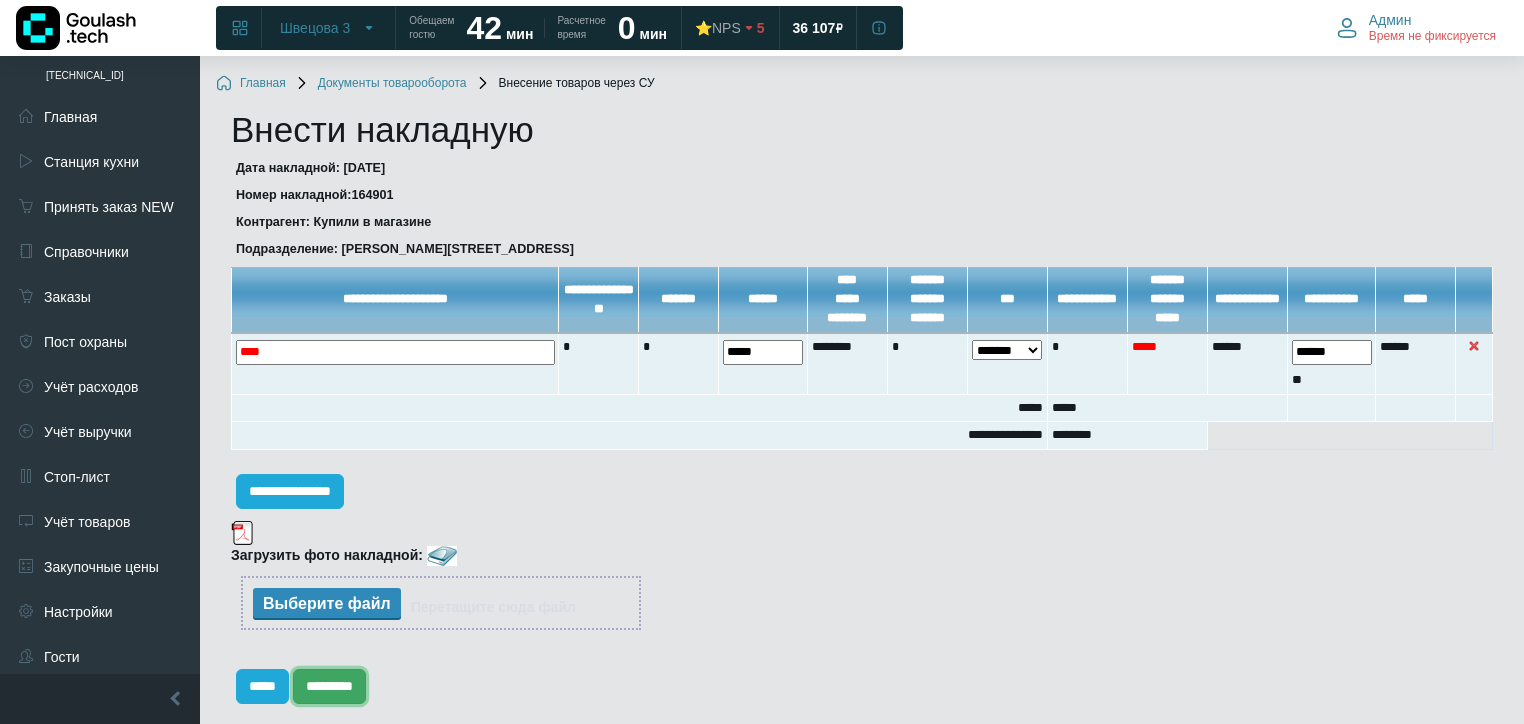 click on "*********" at bounding box center [329, 686] 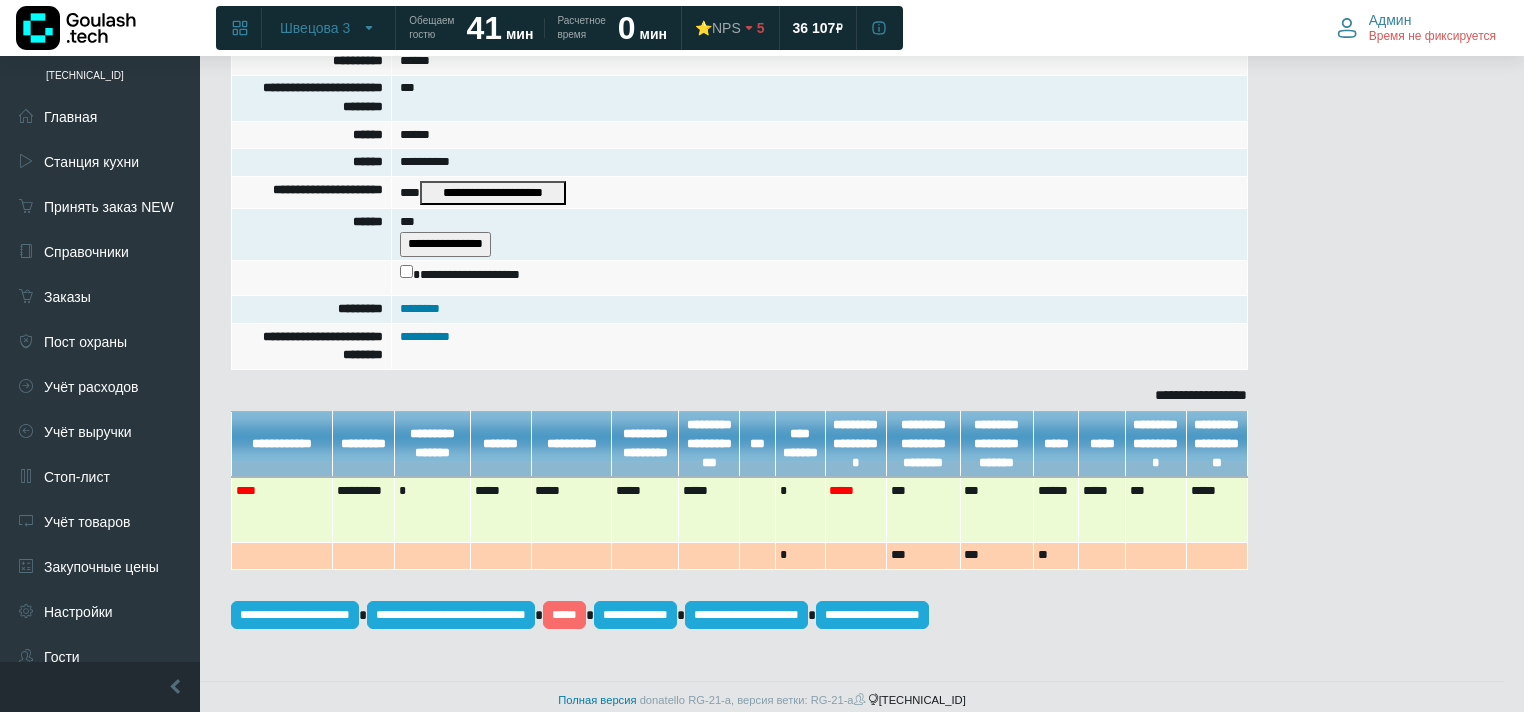 scroll, scrollTop: 493, scrollLeft: 0, axis: vertical 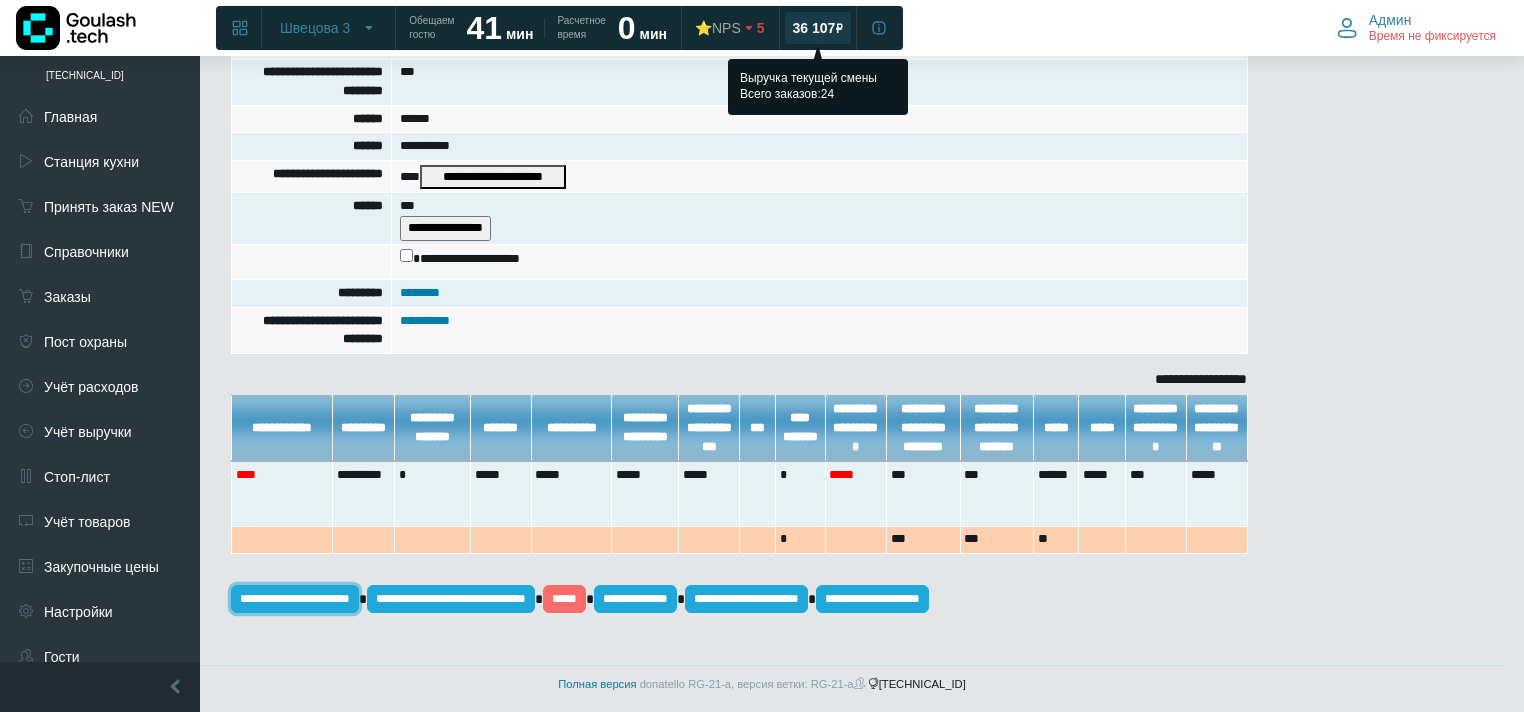 drag, startPoint x: 320, startPoint y: 627, endPoint x: 803, endPoint y: 19, distance: 776.5005 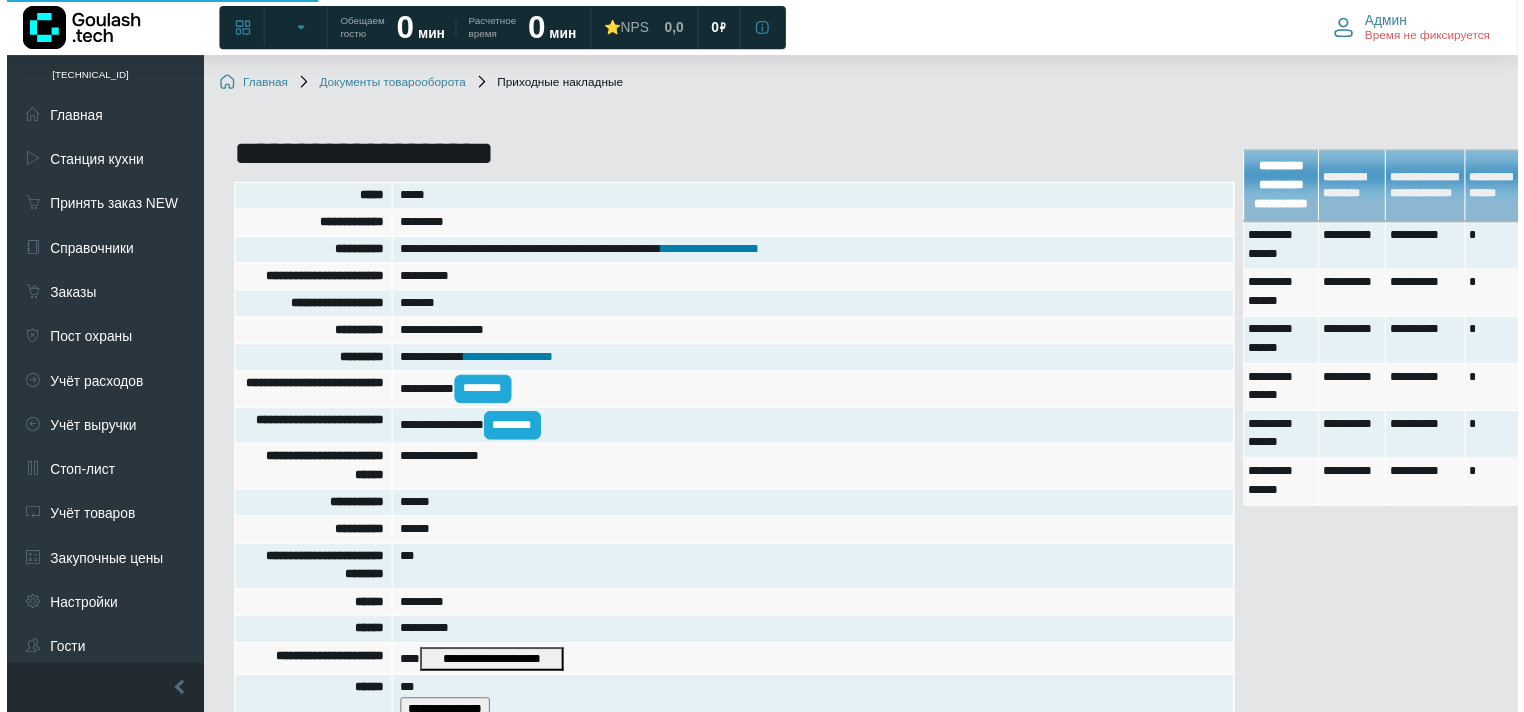 scroll, scrollTop: 488, scrollLeft: 0, axis: vertical 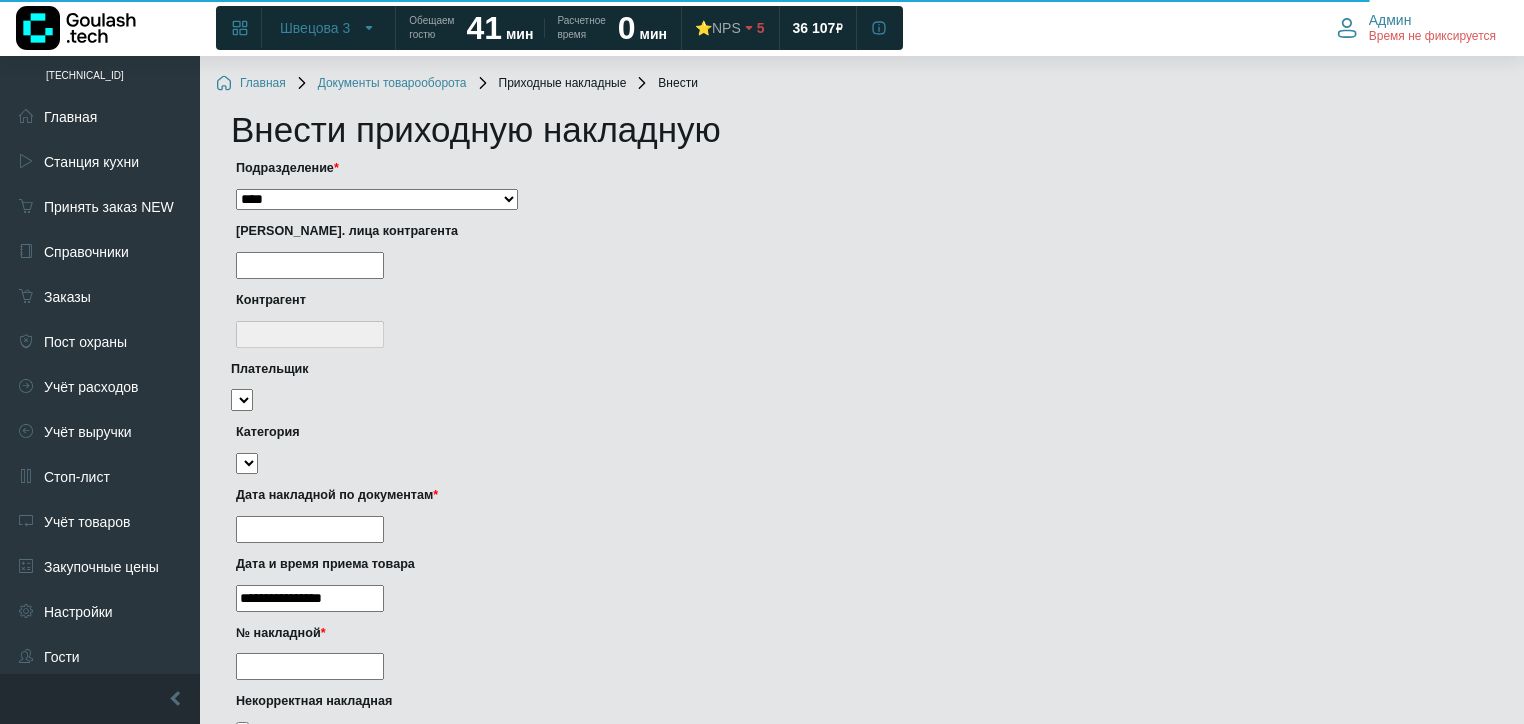 click on "**********" at bounding box center (377, 200) 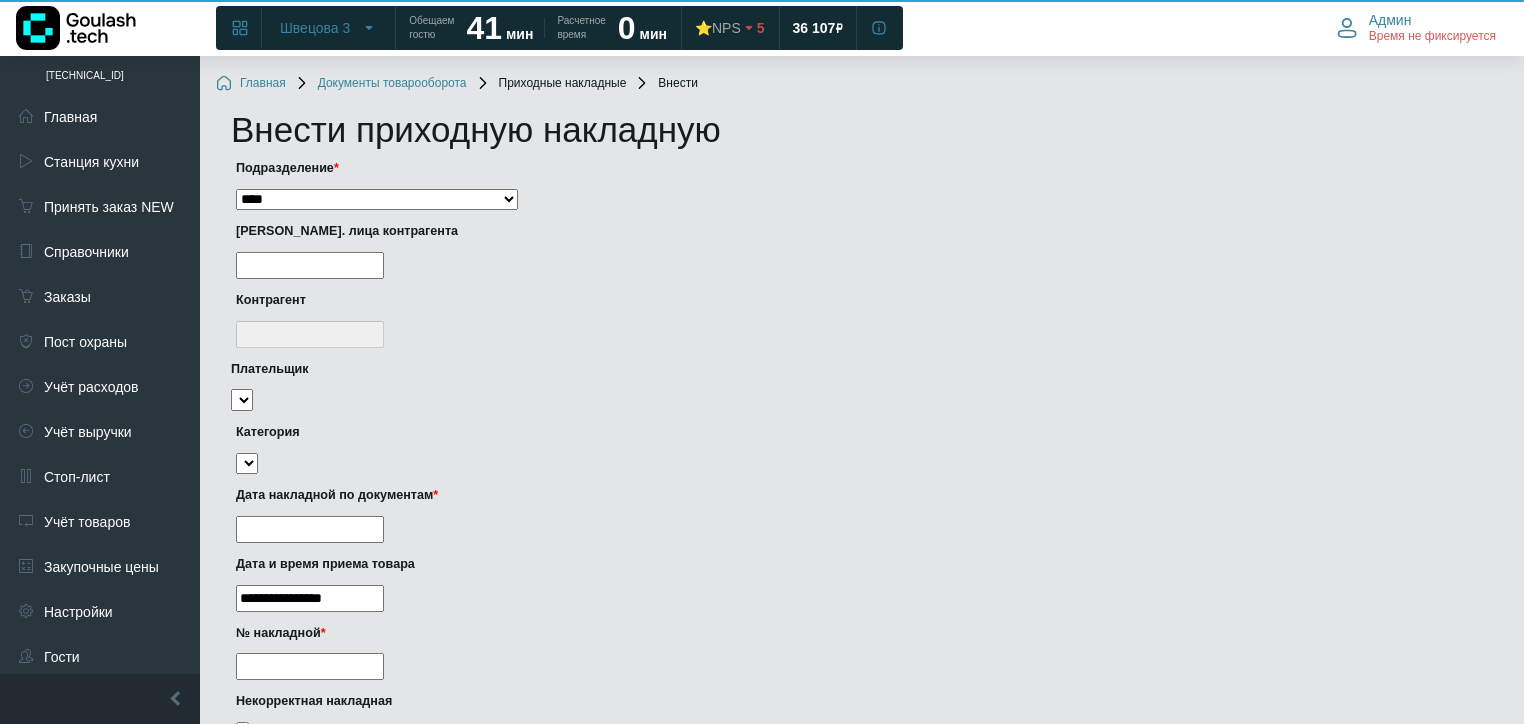 select on "***" 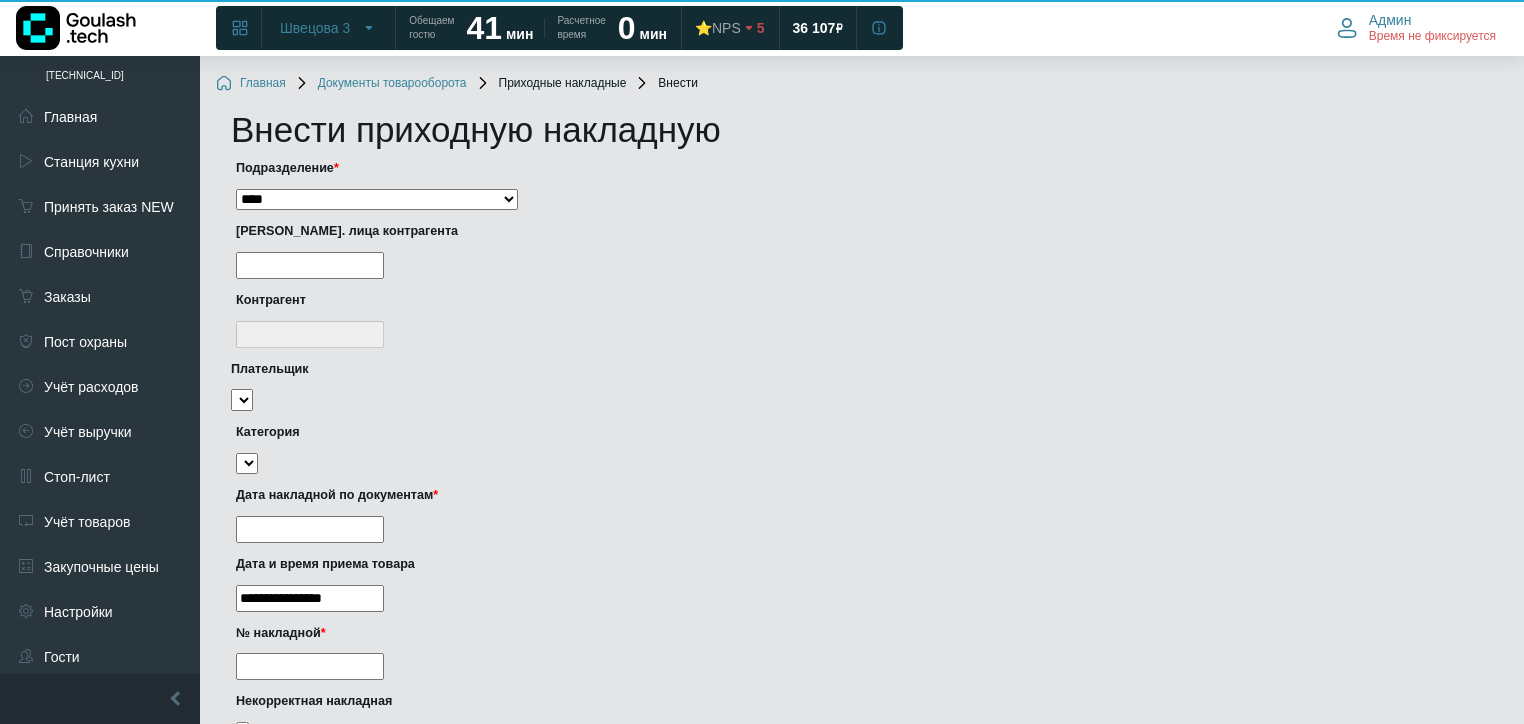 click at bounding box center (310, 265) 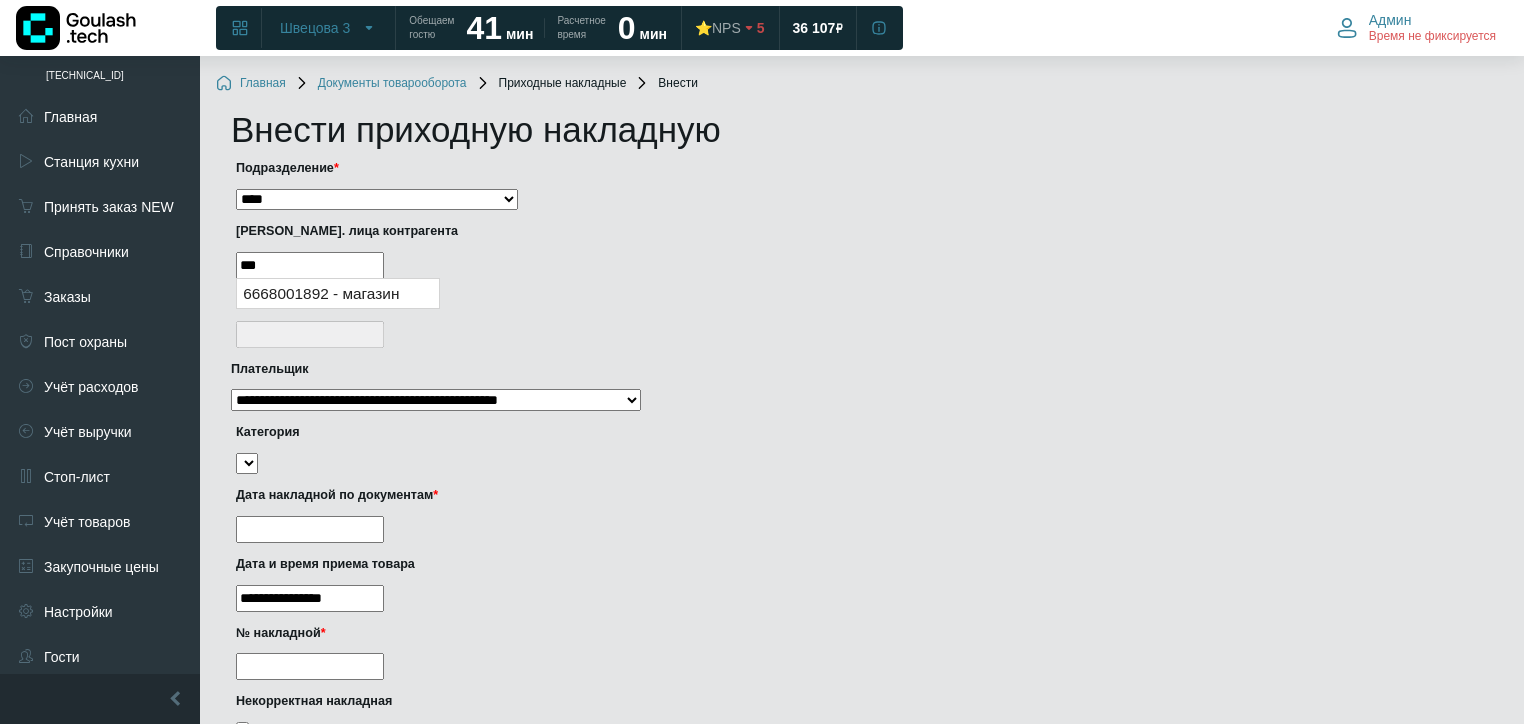 click on "6668001892 - магазин" at bounding box center (338, 293) 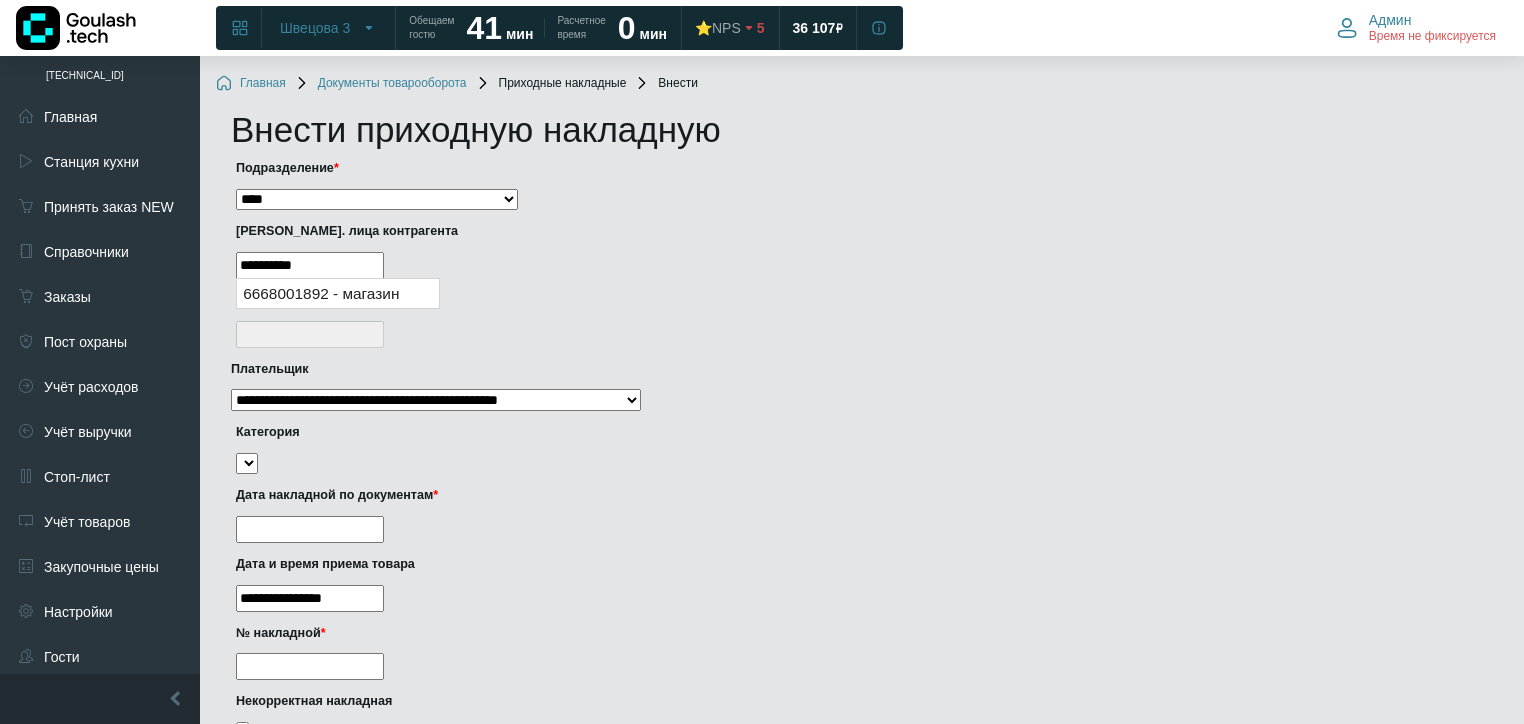 type on "**********" 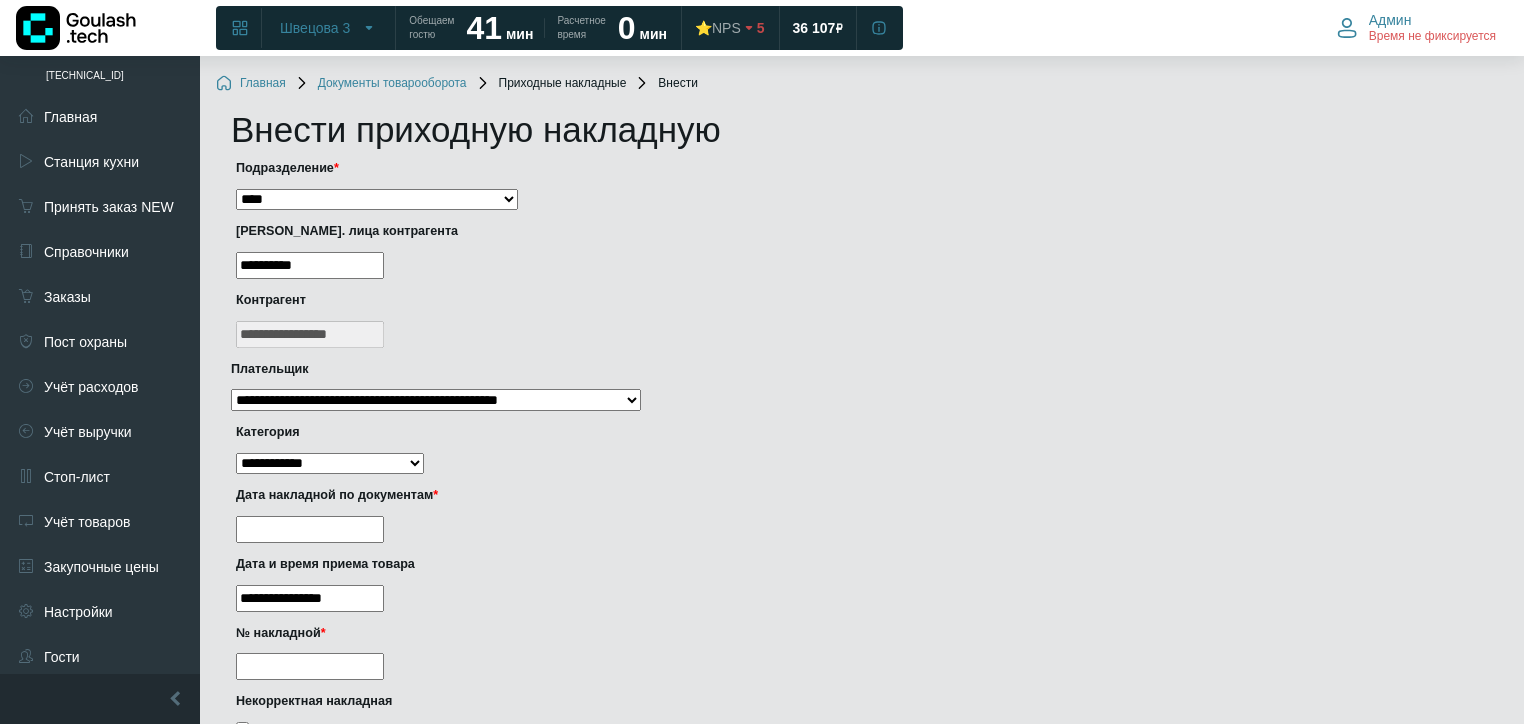 type on "**********" 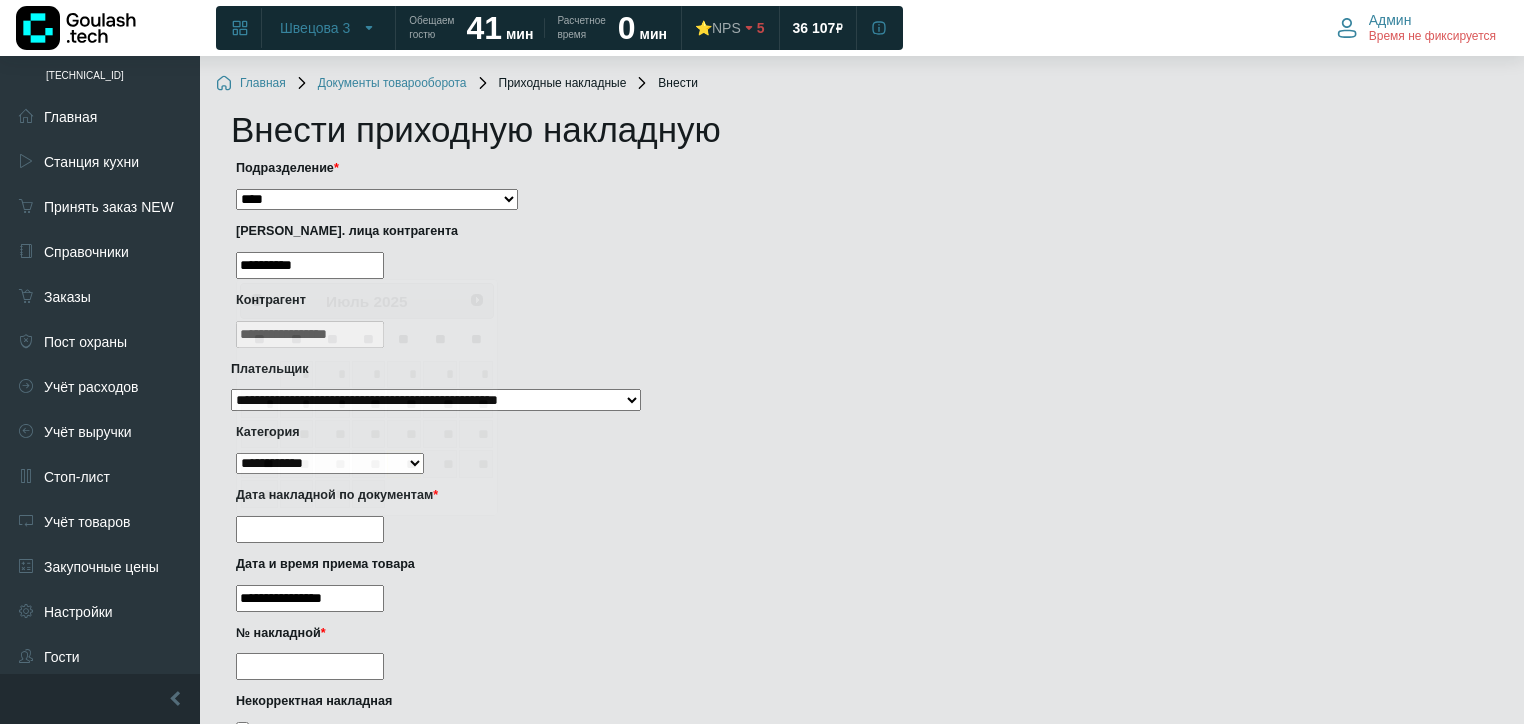 click at bounding box center [310, 529] 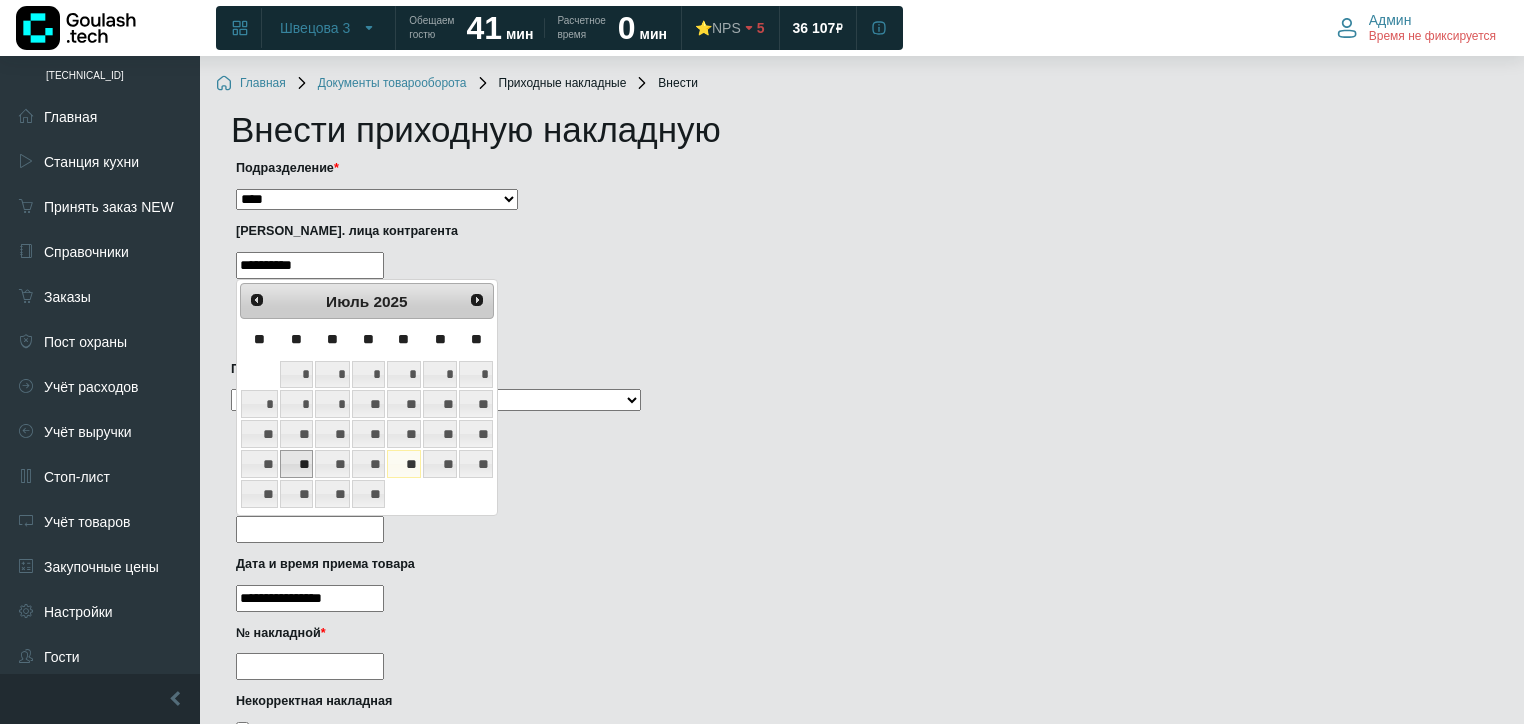 click on "**" at bounding box center [296, 464] 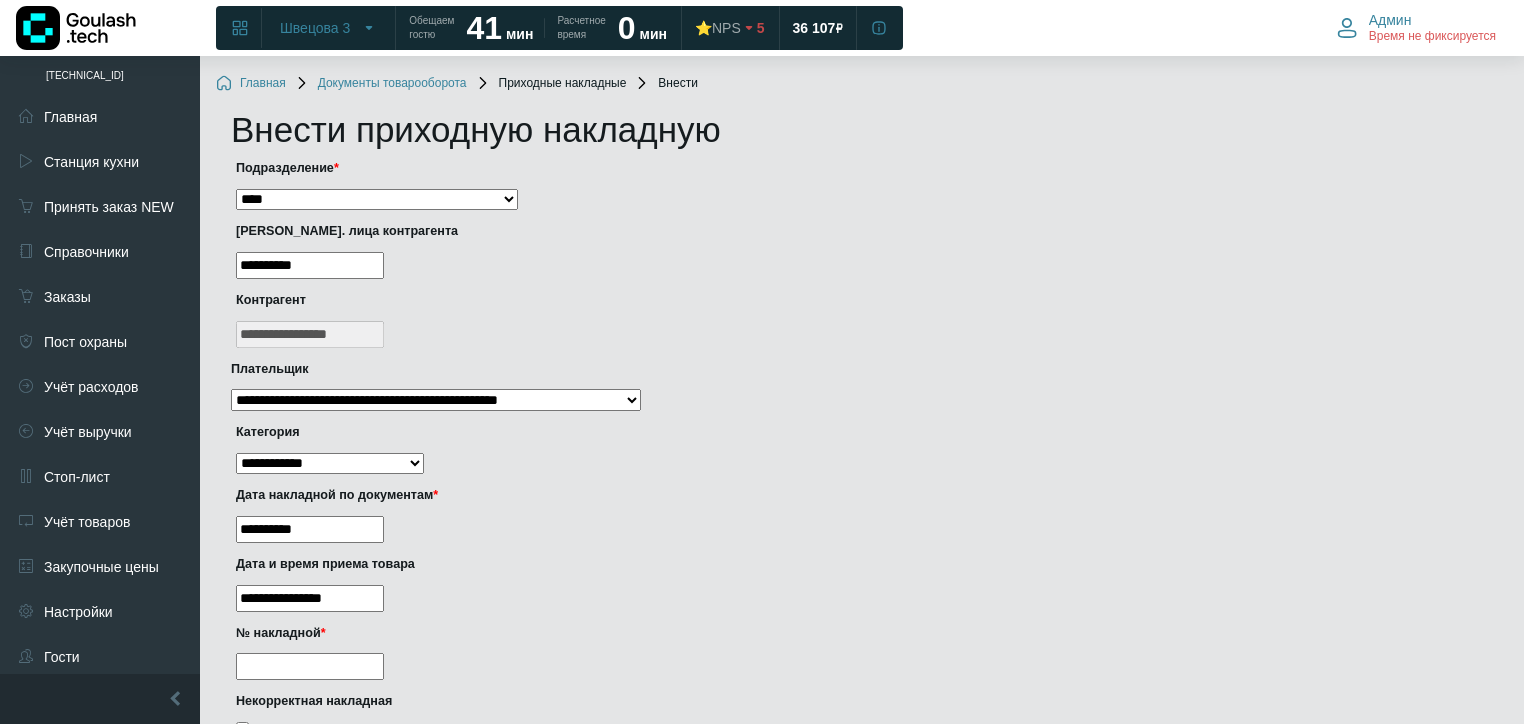 click on "**********" at bounding box center (310, 598) 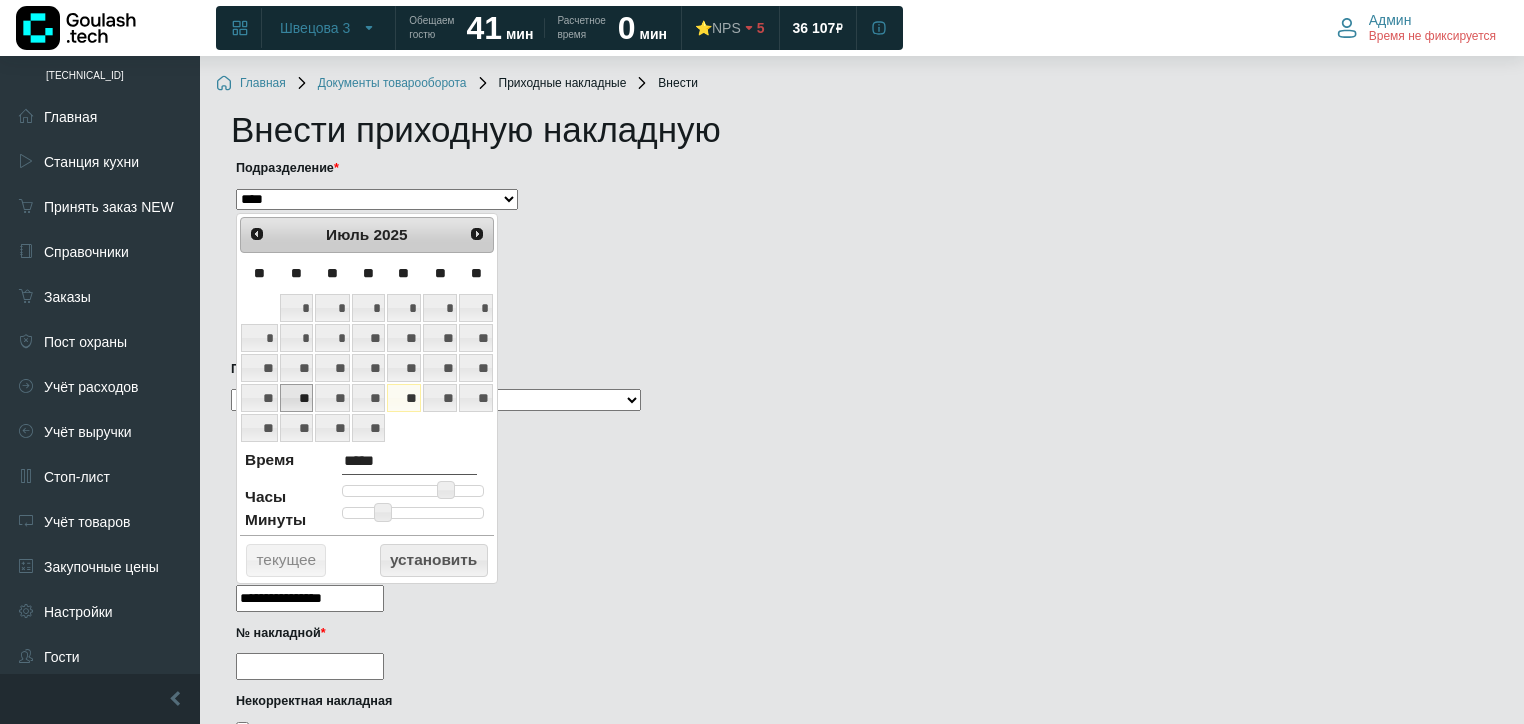 click on "**" at bounding box center [296, 398] 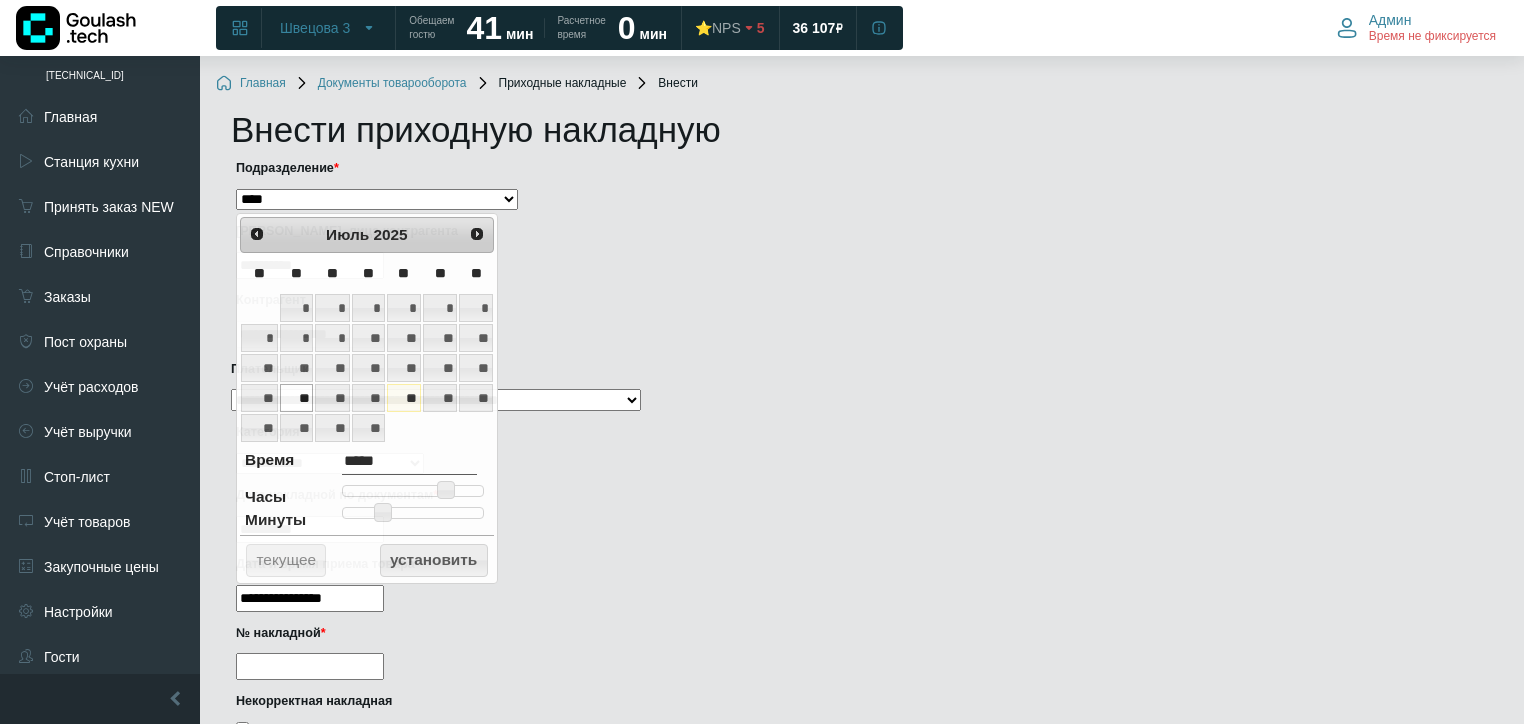 click on "№ накладной  *" at bounding box center [310, 666] 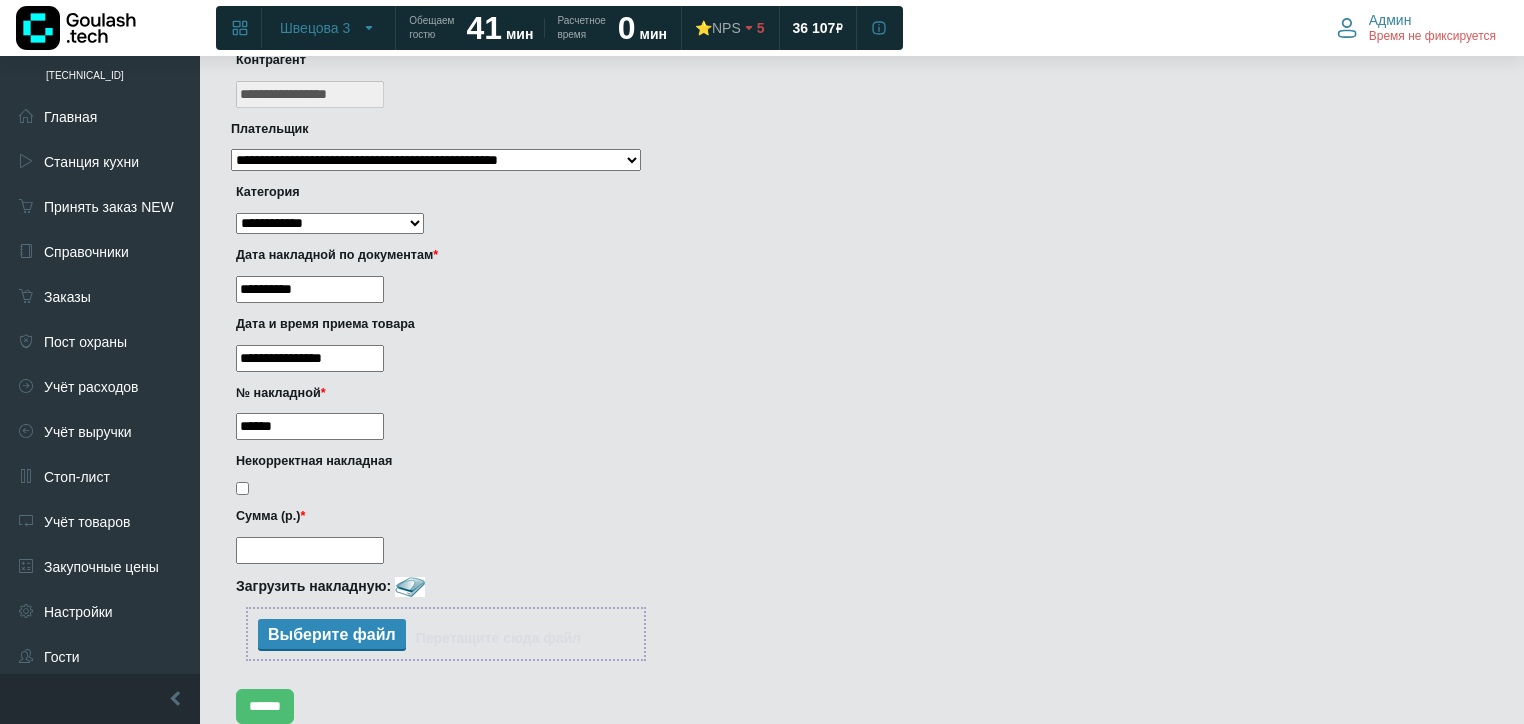 scroll, scrollTop: 320, scrollLeft: 0, axis: vertical 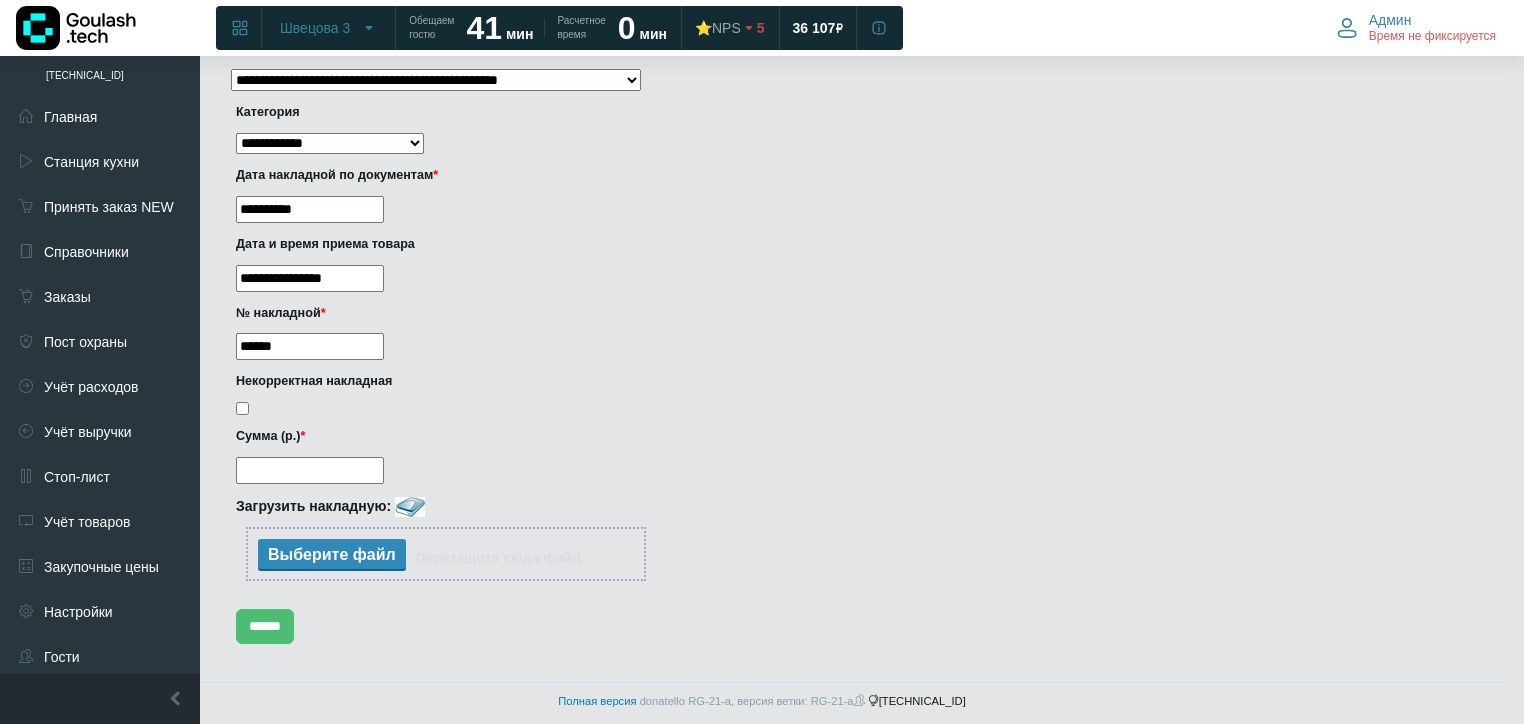 type on "******" 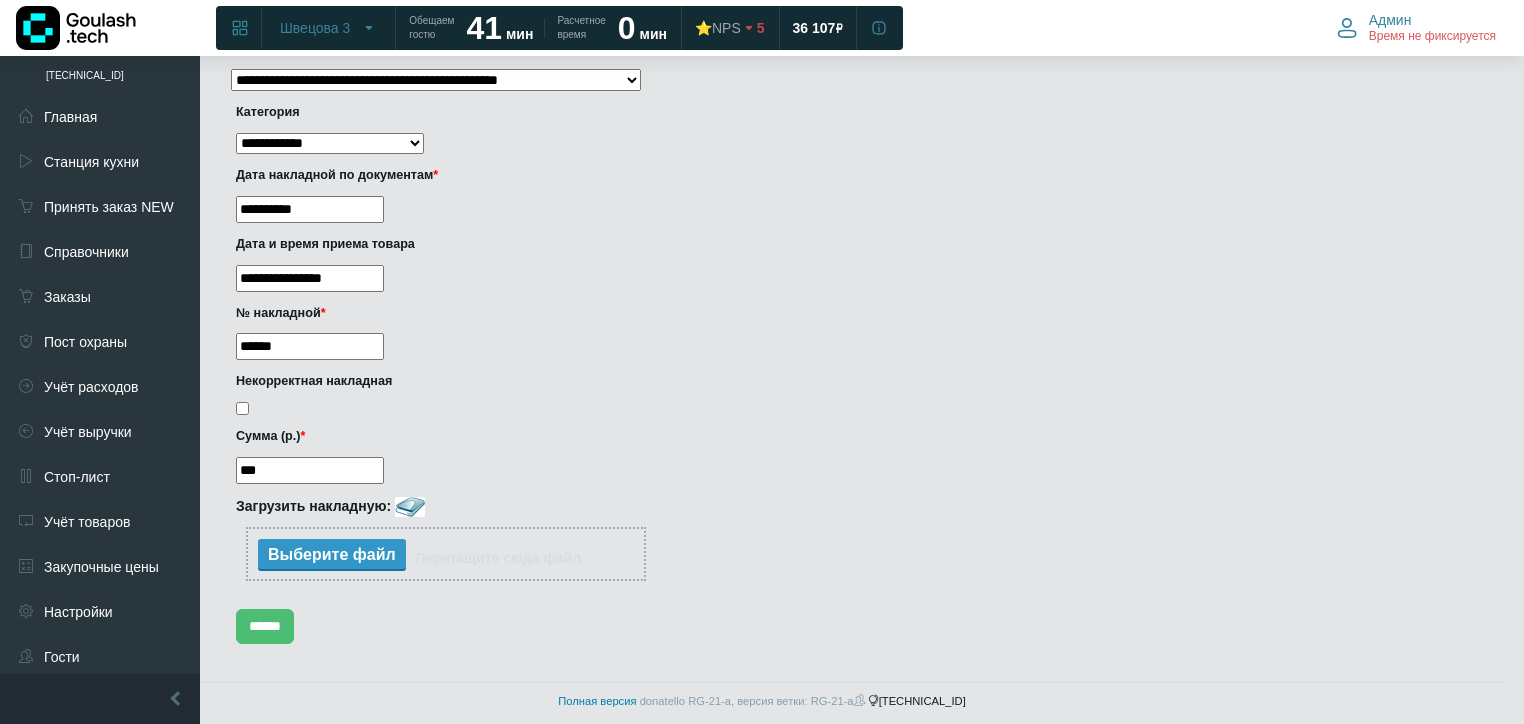 type on "***" 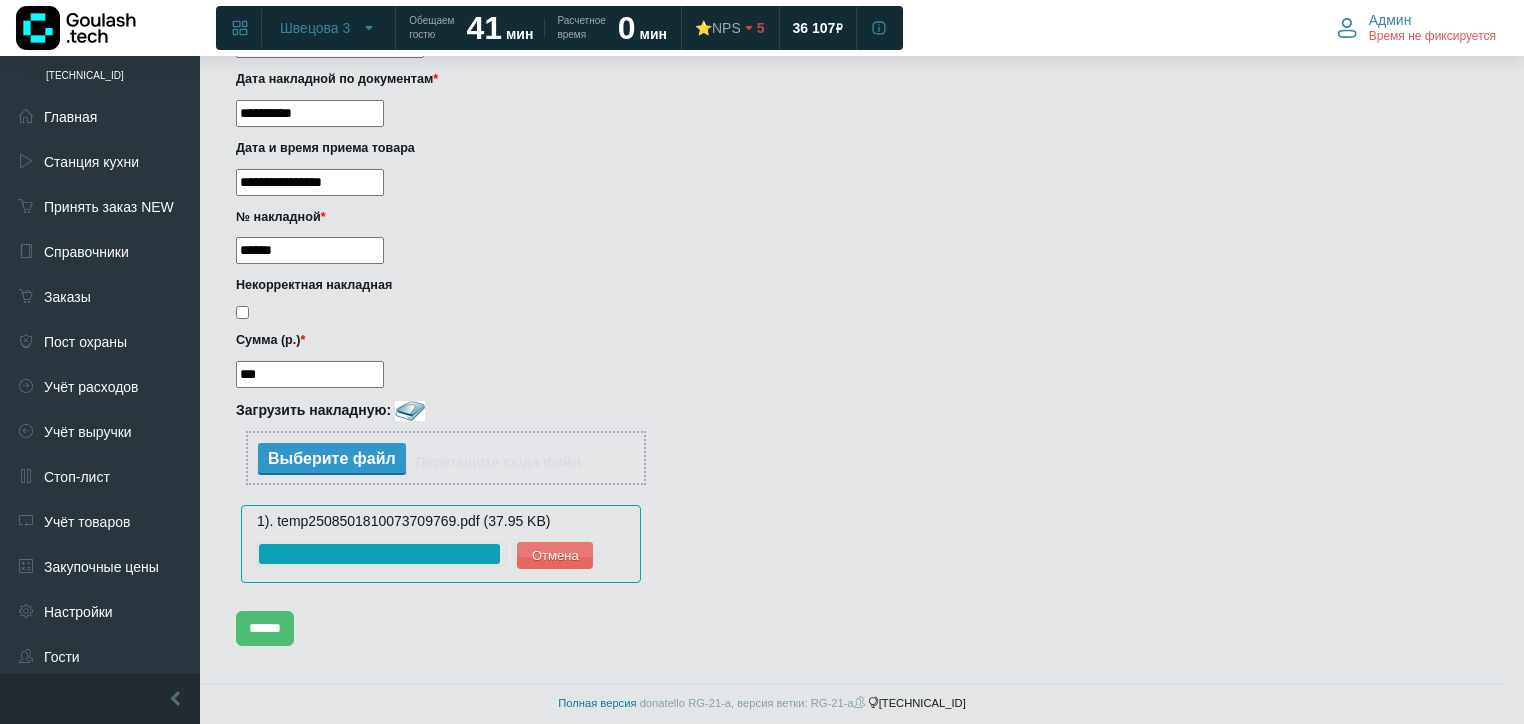 scroll, scrollTop: 416, scrollLeft: 0, axis: vertical 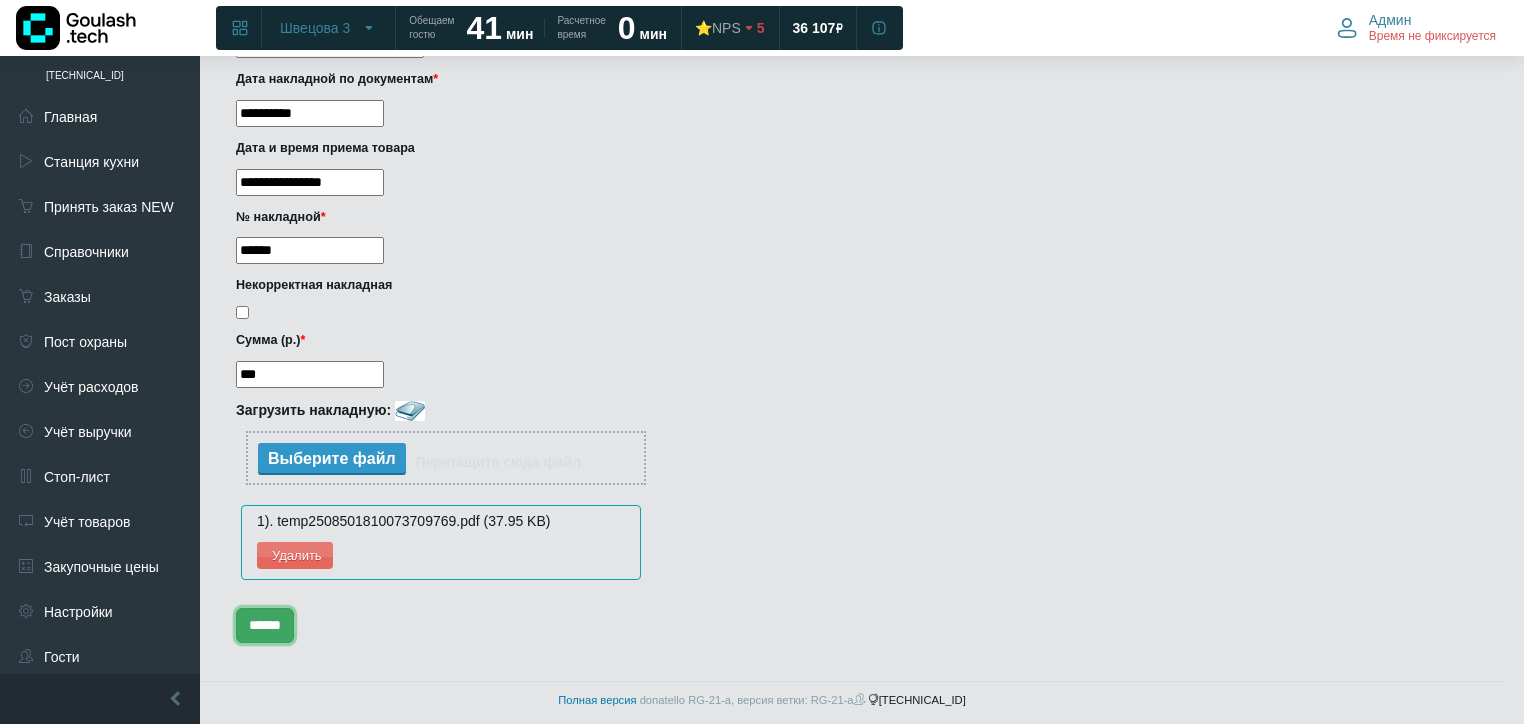 click on "******" at bounding box center (265, 625) 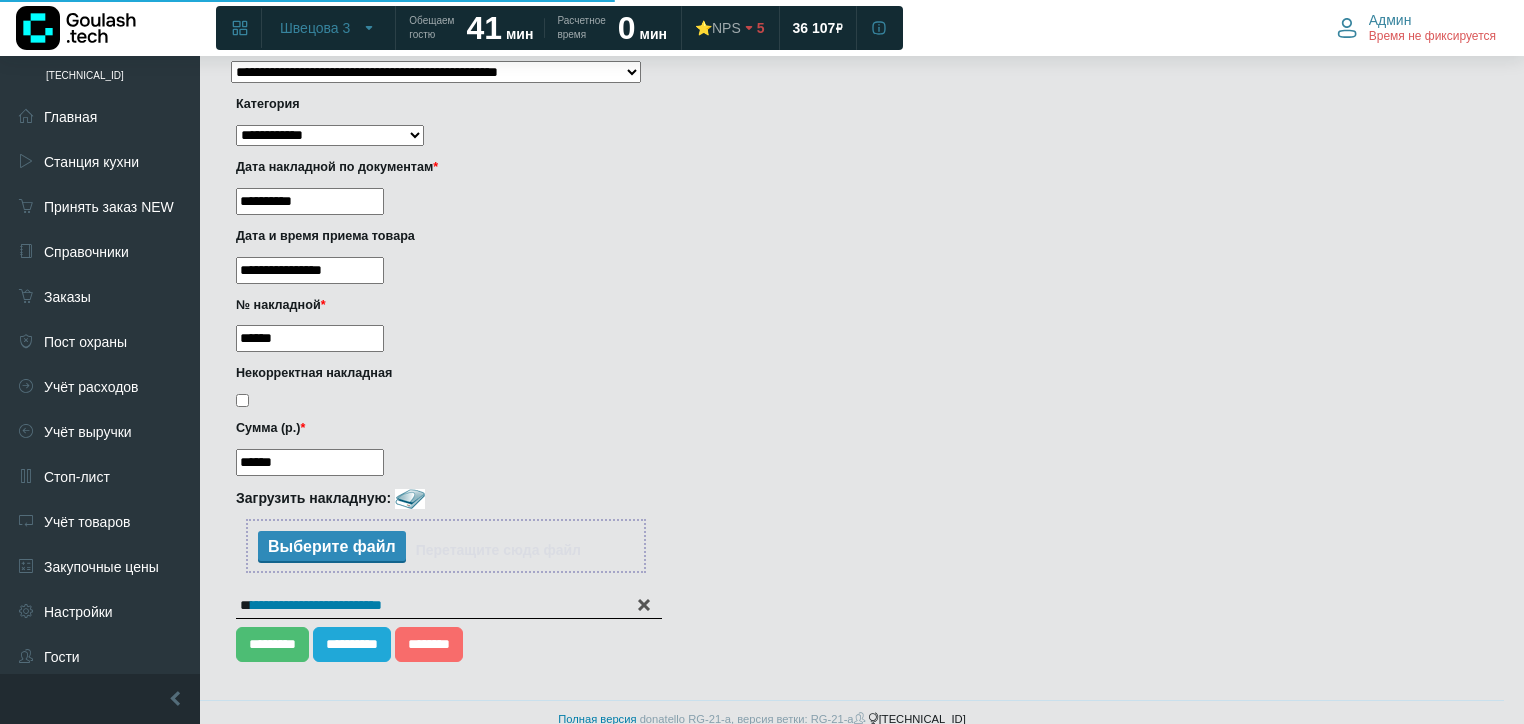 scroll, scrollTop: 346, scrollLeft: 0, axis: vertical 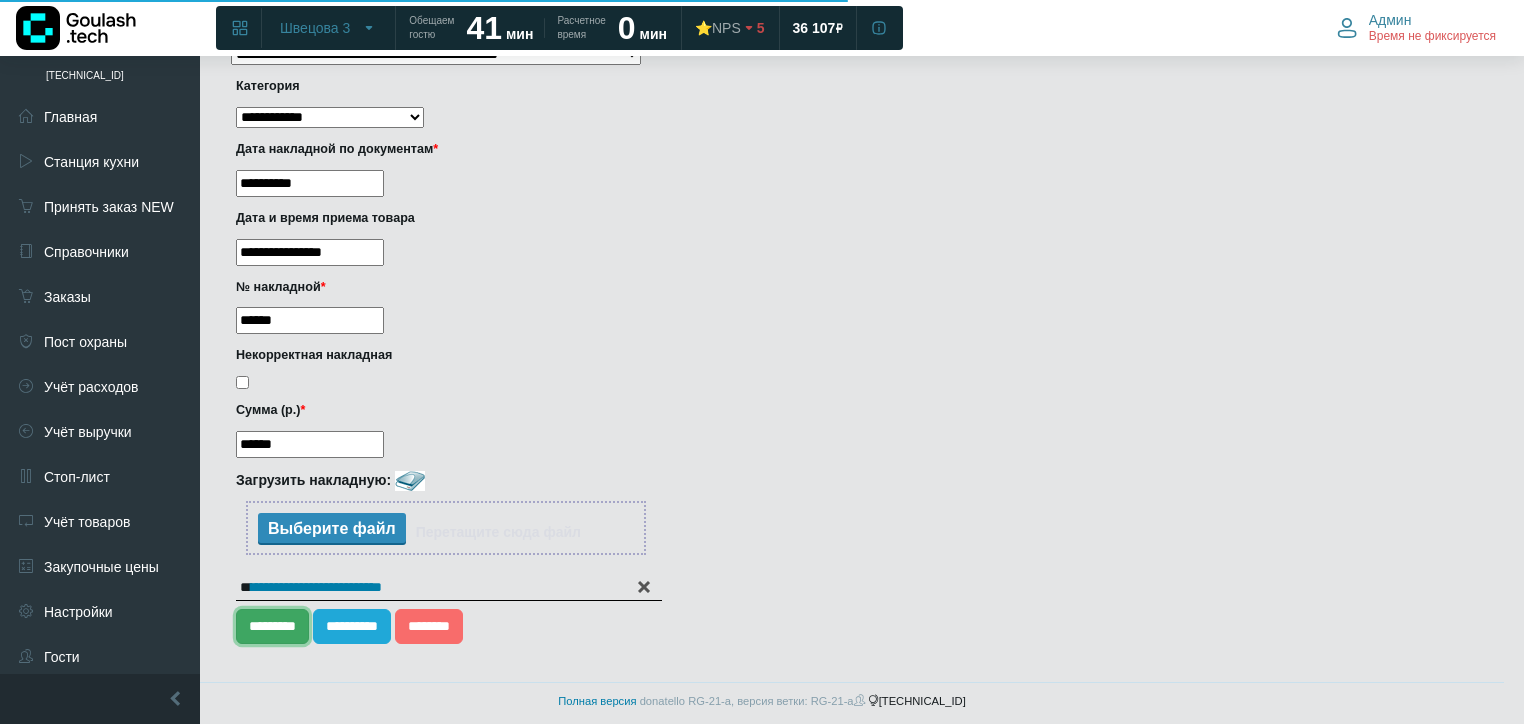 click on "*********" at bounding box center (272, 626) 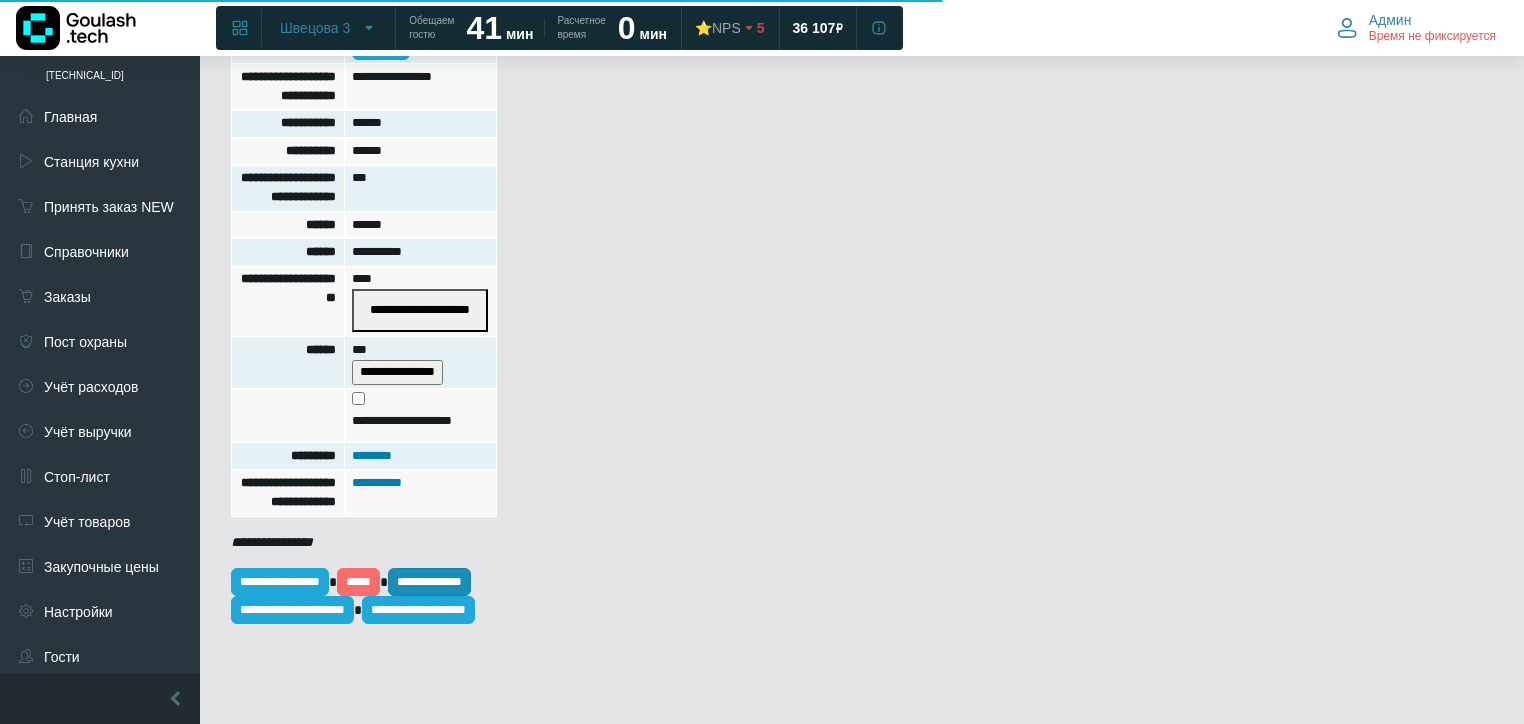 scroll, scrollTop: 640, scrollLeft: 0, axis: vertical 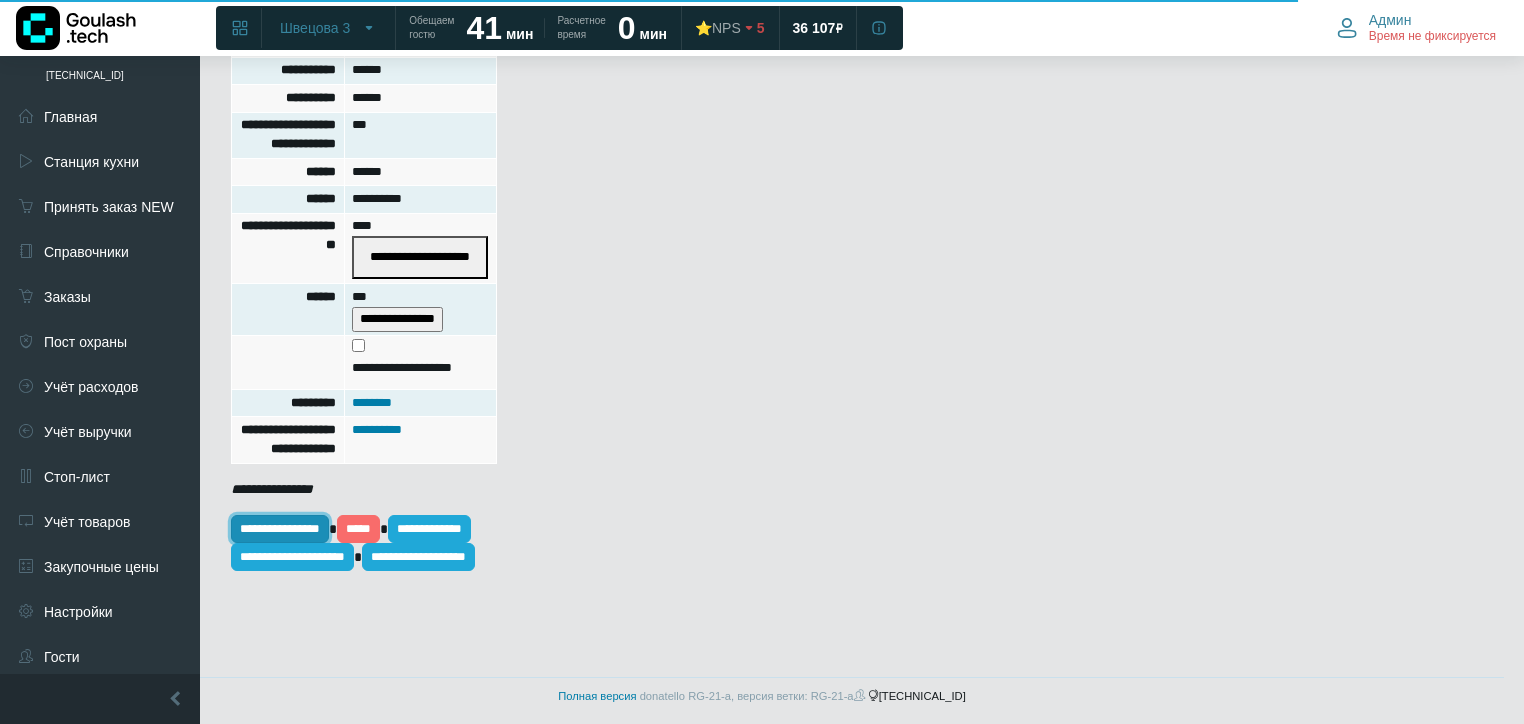 click on "**********" at bounding box center [280, 529] 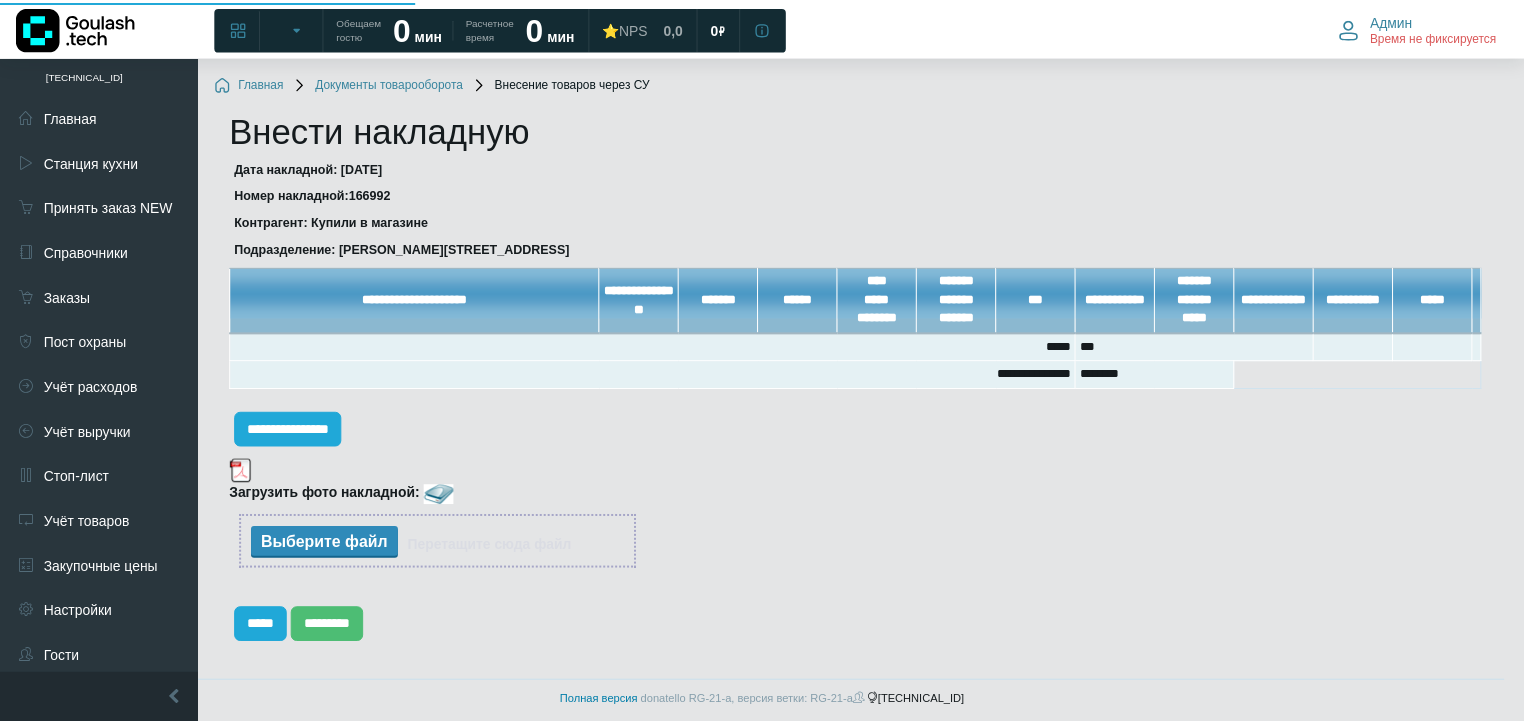 scroll, scrollTop: 0, scrollLeft: 0, axis: both 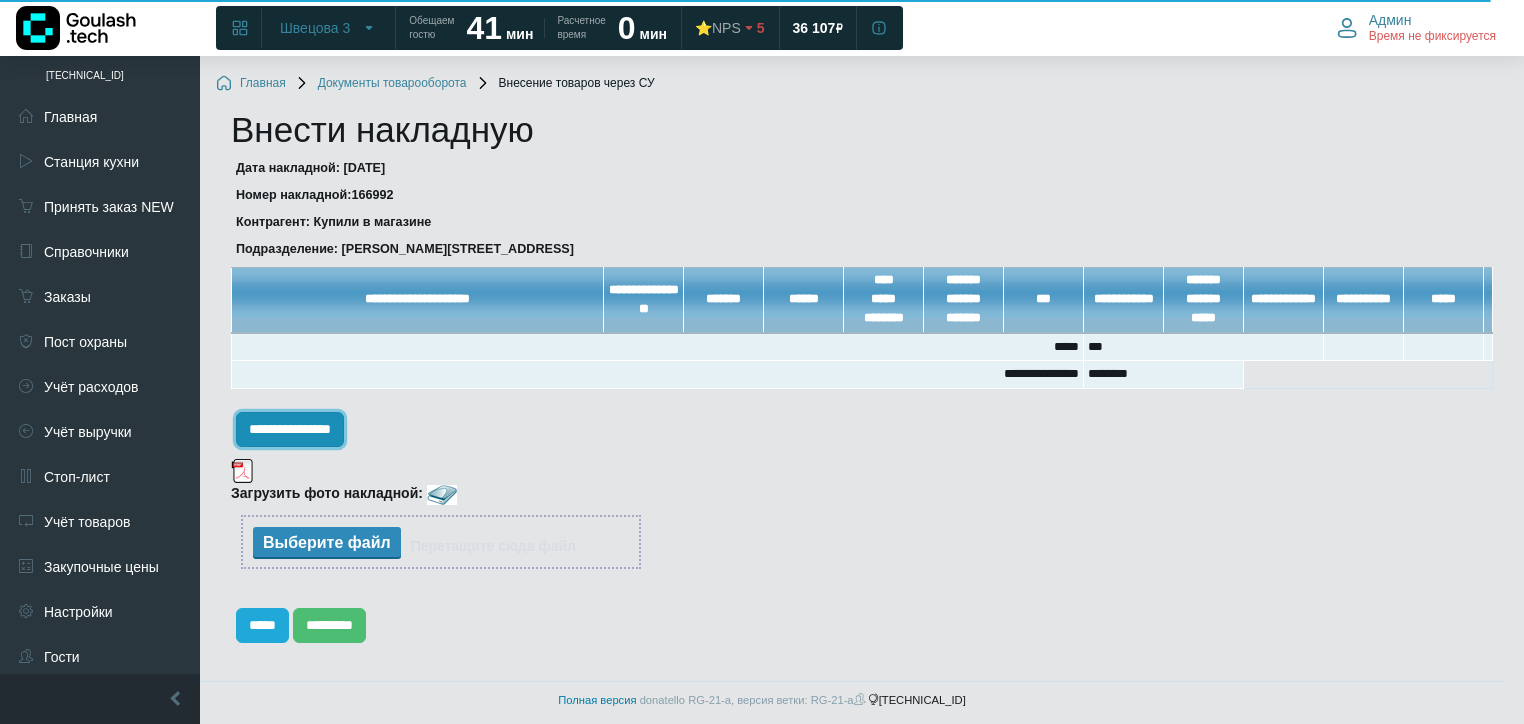 click on "**********" at bounding box center [290, 429] 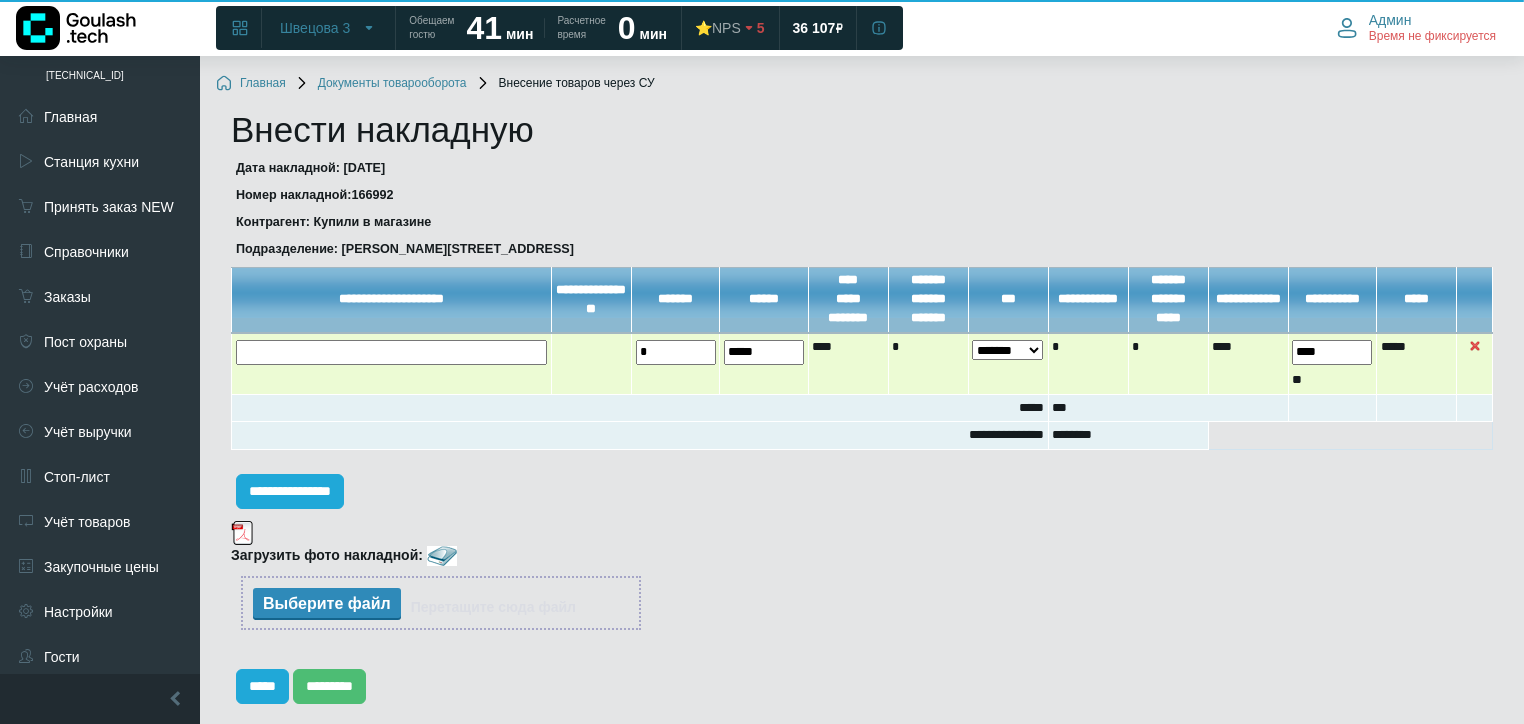 click at bounding box center [0, 0] 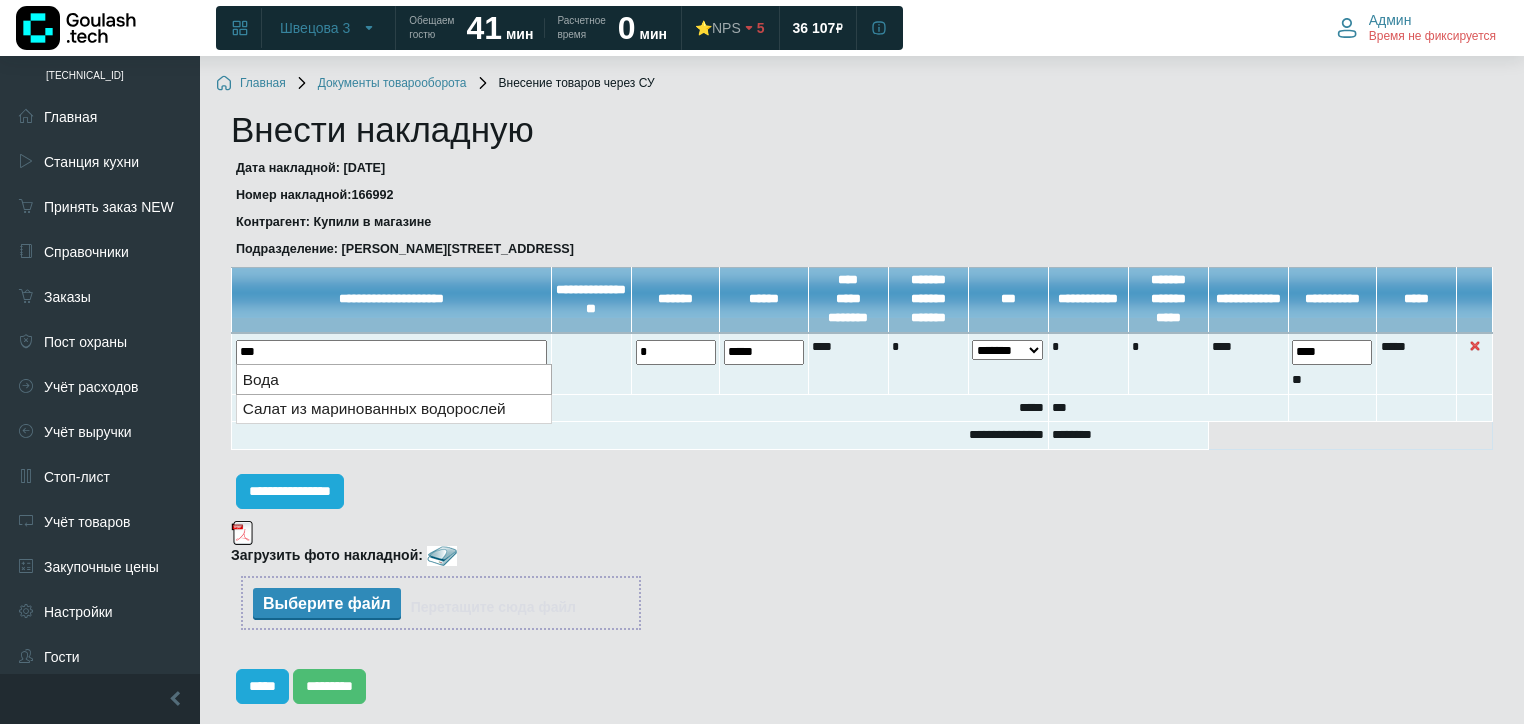 click on "Вода" at bounding box center [394, 379] 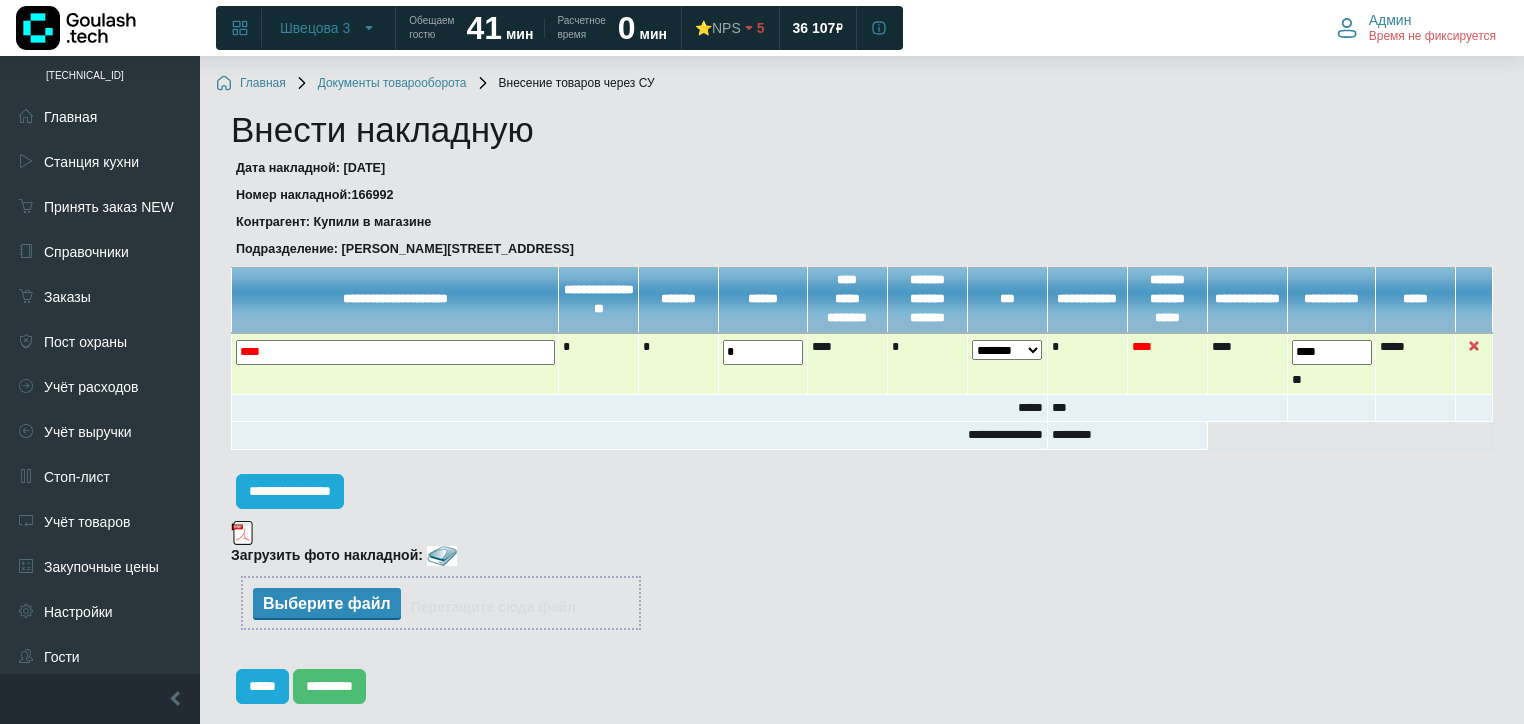 drag, startPoint x: 780, startPoint y: 360, endPoint x: 642, endPoint y: 372, distance: 138.52075 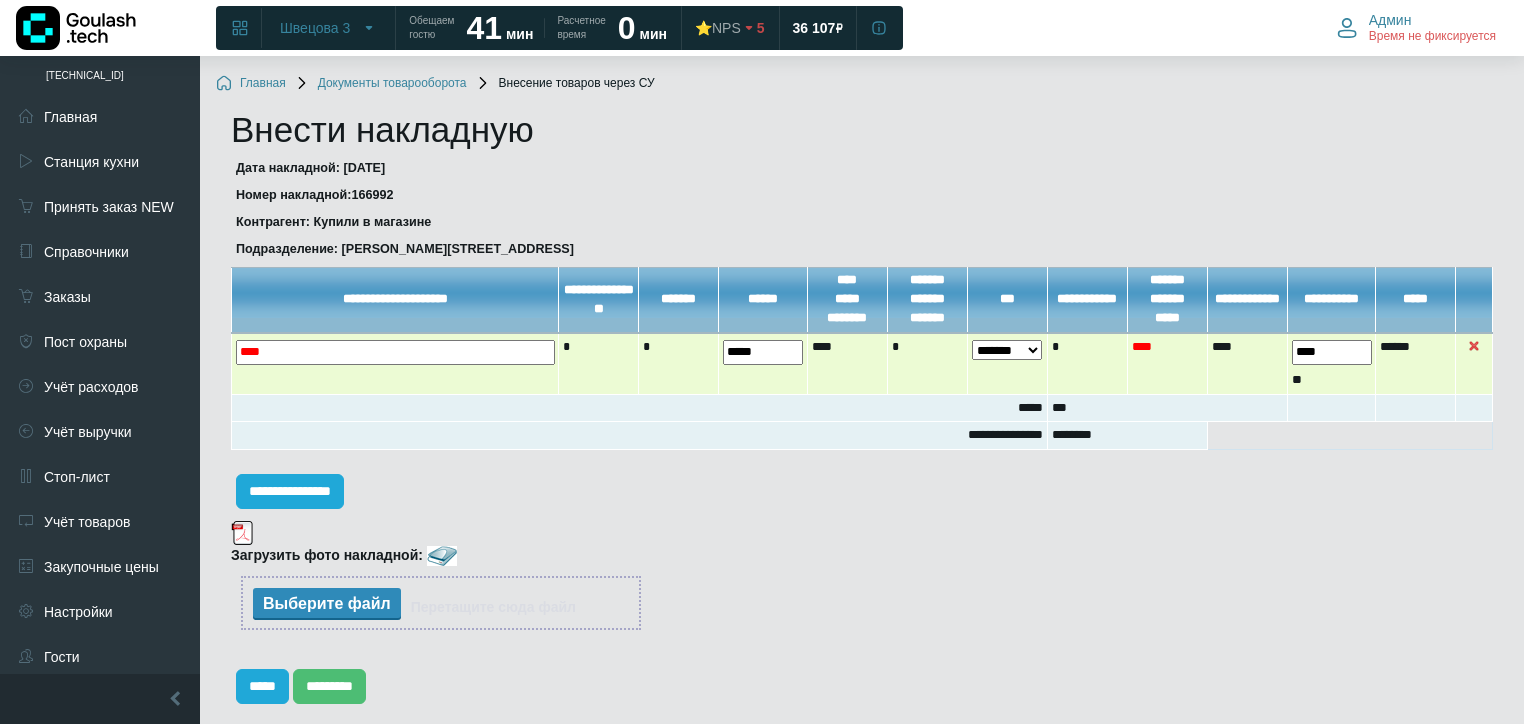 type on "*****" 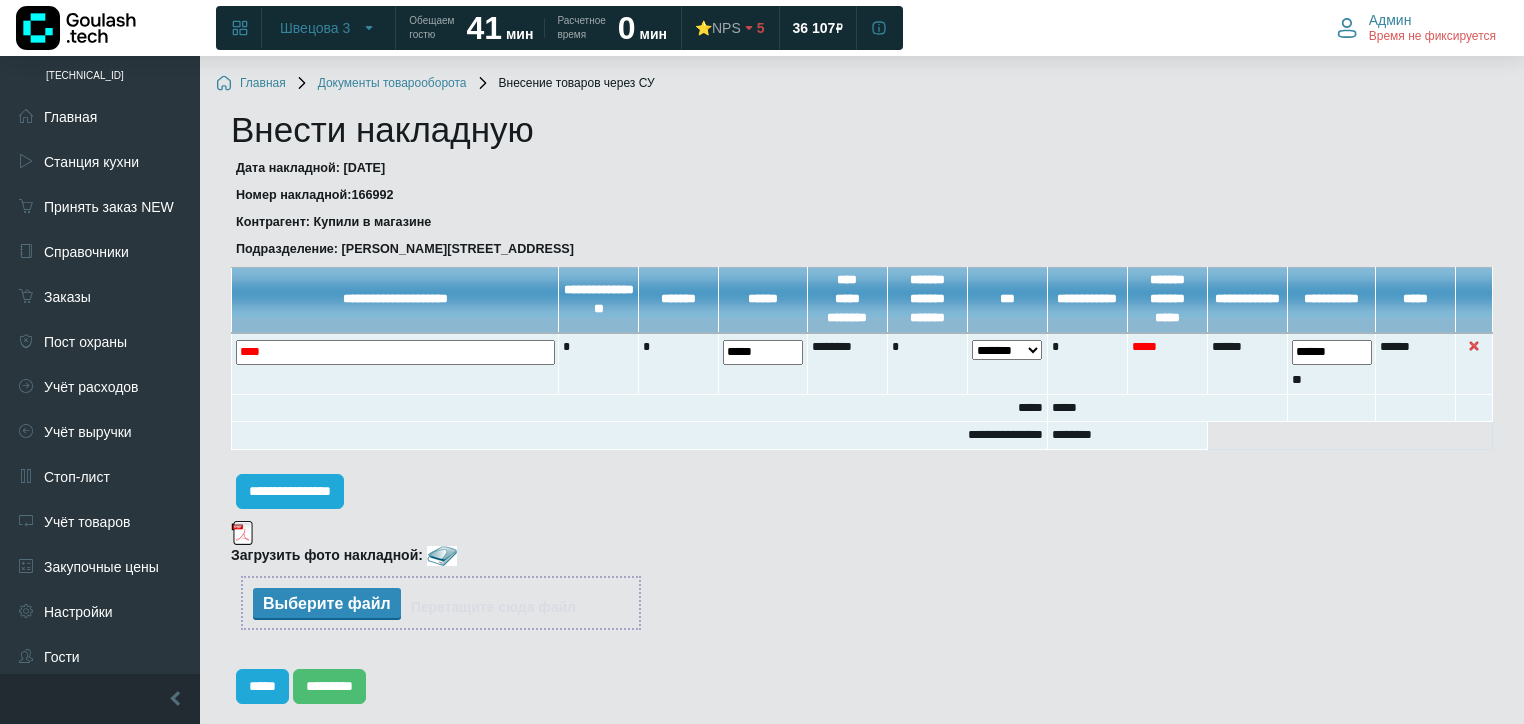 type on "******" 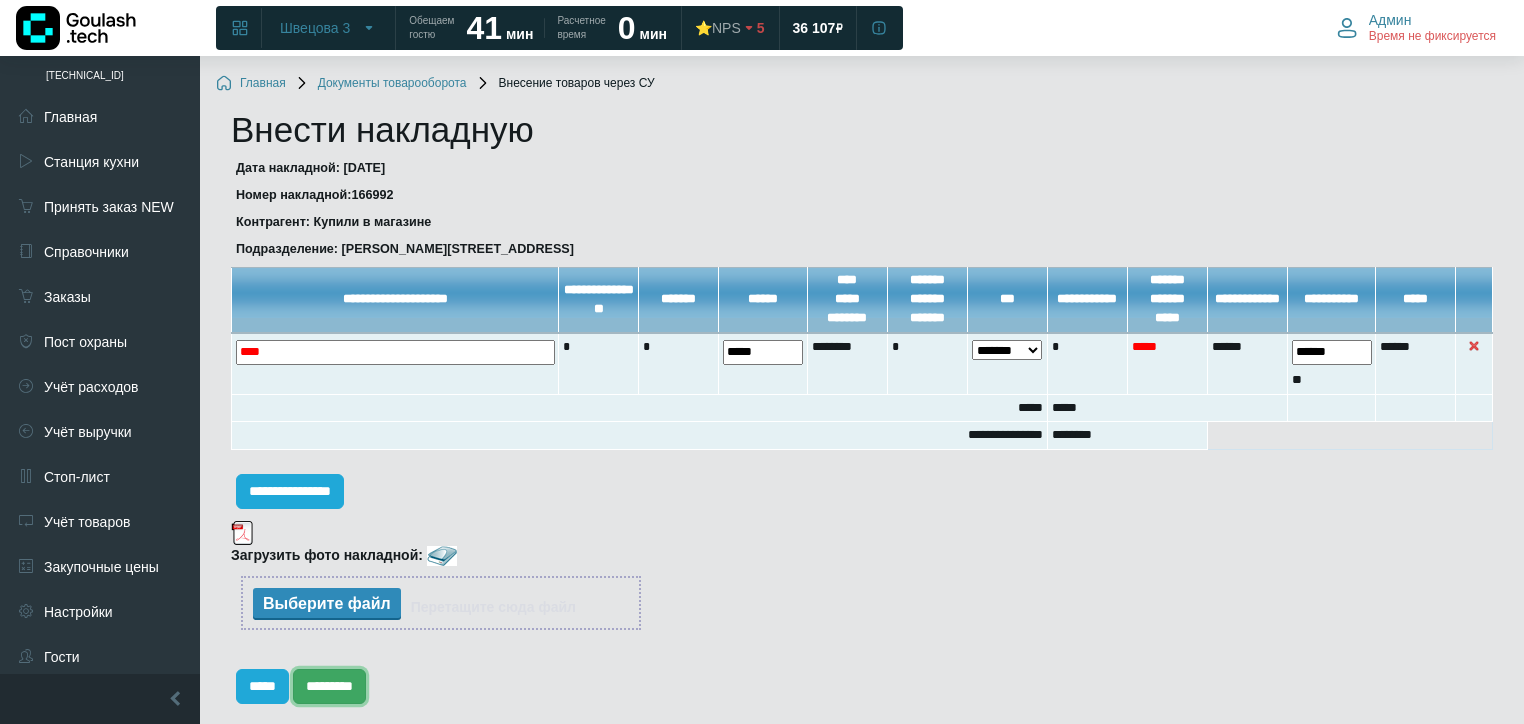 click on "*********" at bounding box center (329, 686) 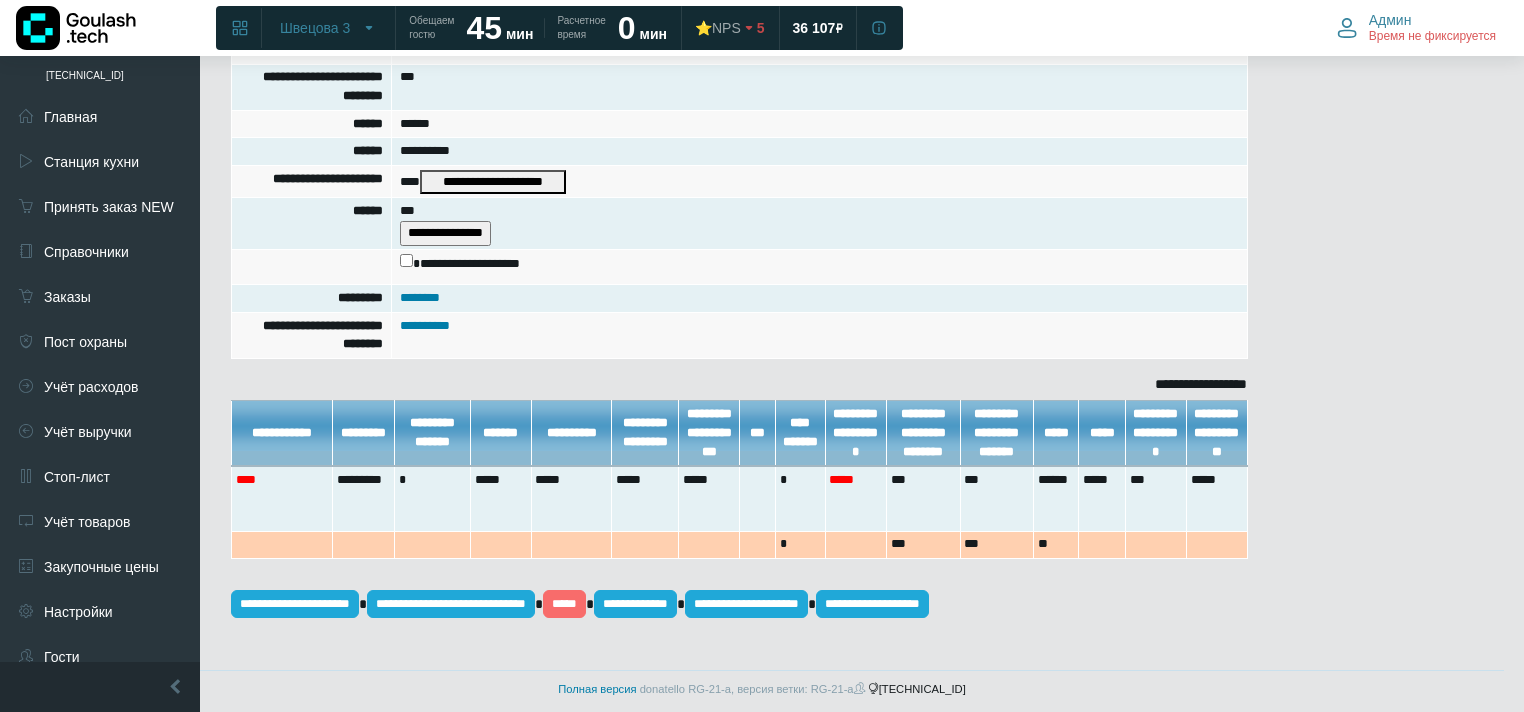 scroll, scrollTop: 493, scrollLeft: 0, axis: vertical 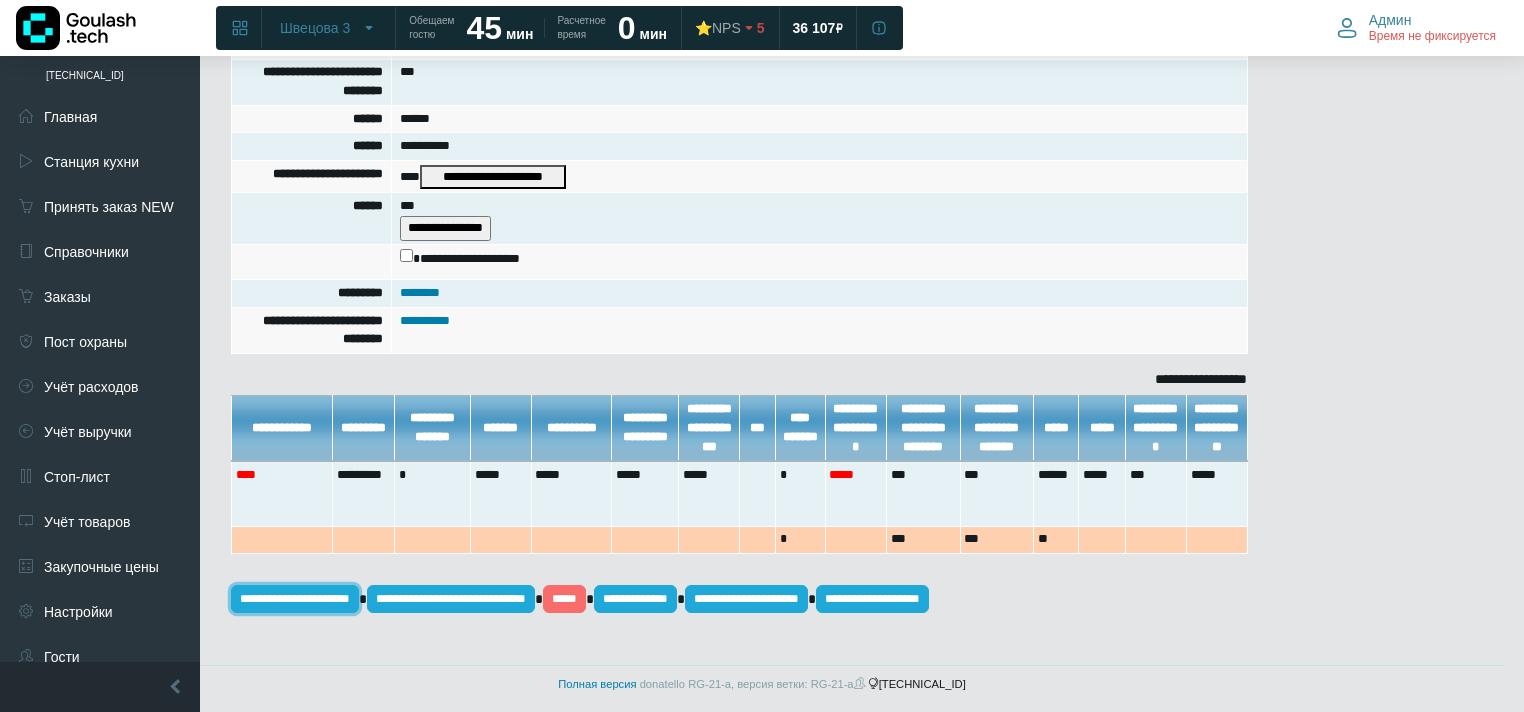 drag, startPoint x: 316, startPoint y: 625, endPoint x: 836, endPoint y: 11, distance: 804.6092 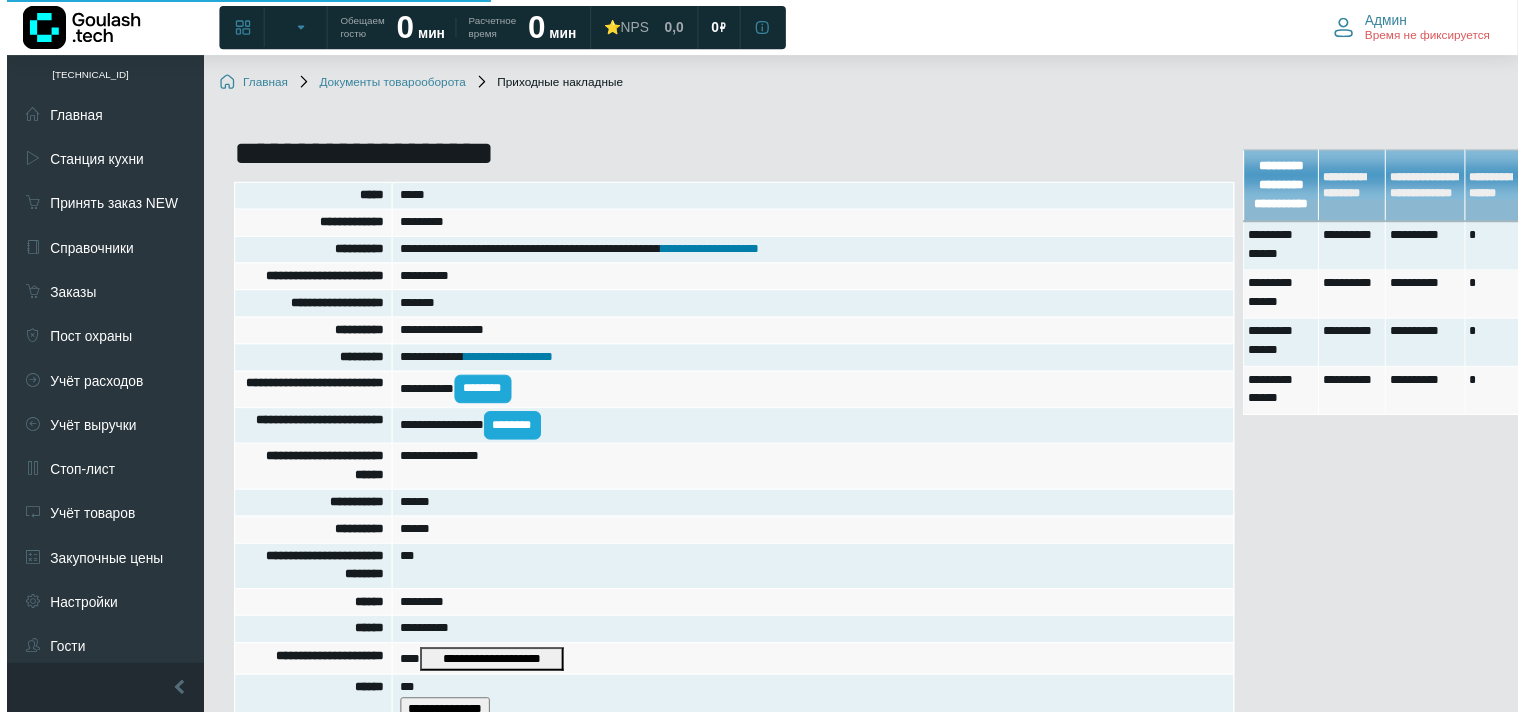 scroll, scrollTop: 488, scrollLeft: 0, axis: vertical 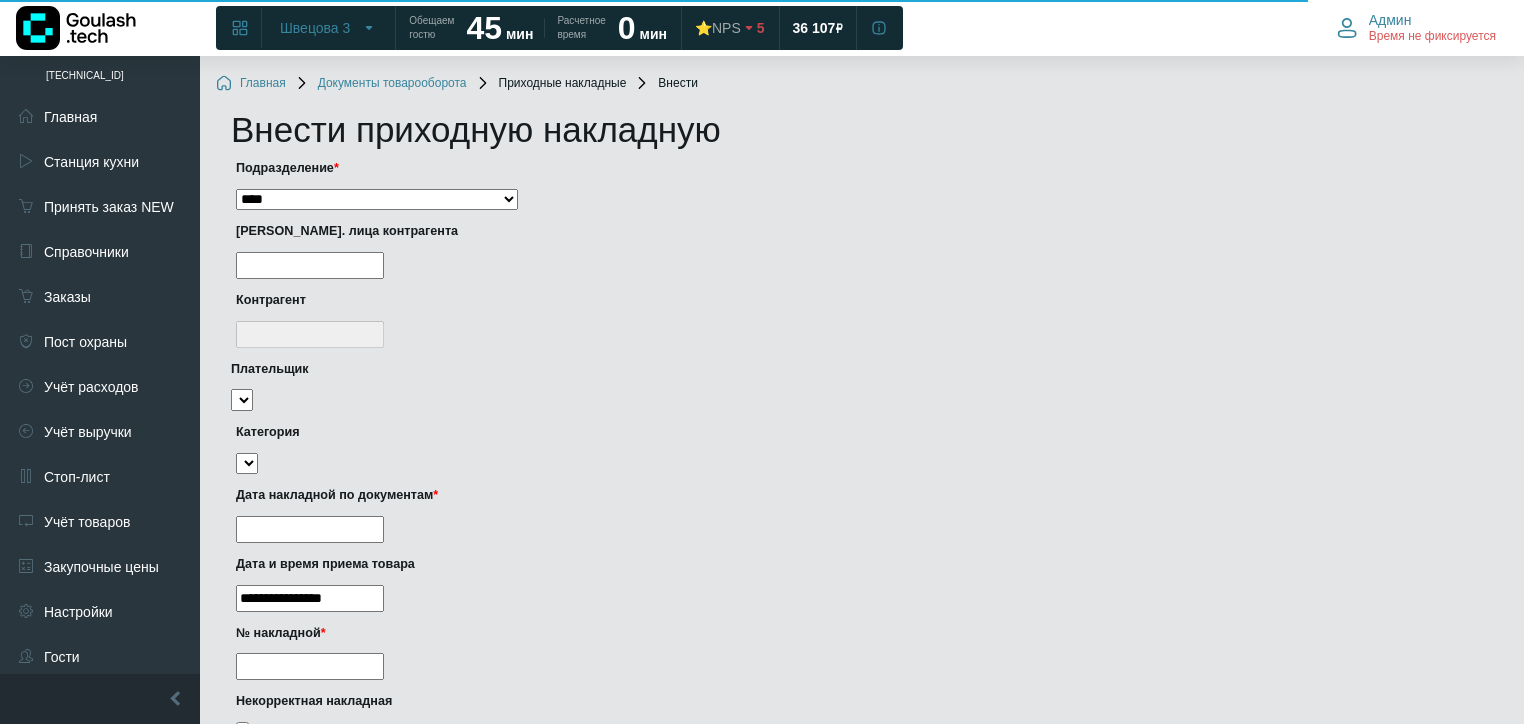 click on "**********" at bounding box center [377, 200] 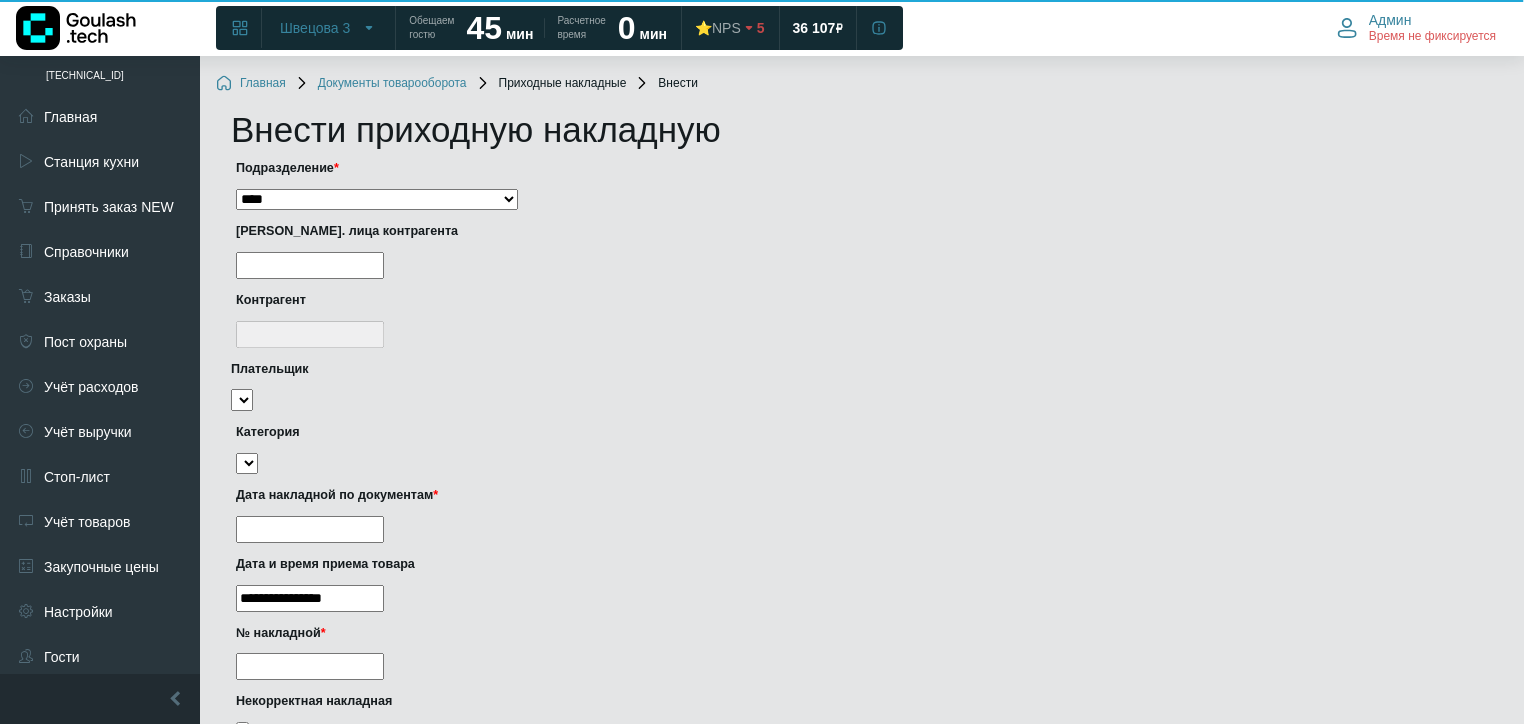 select on "***" 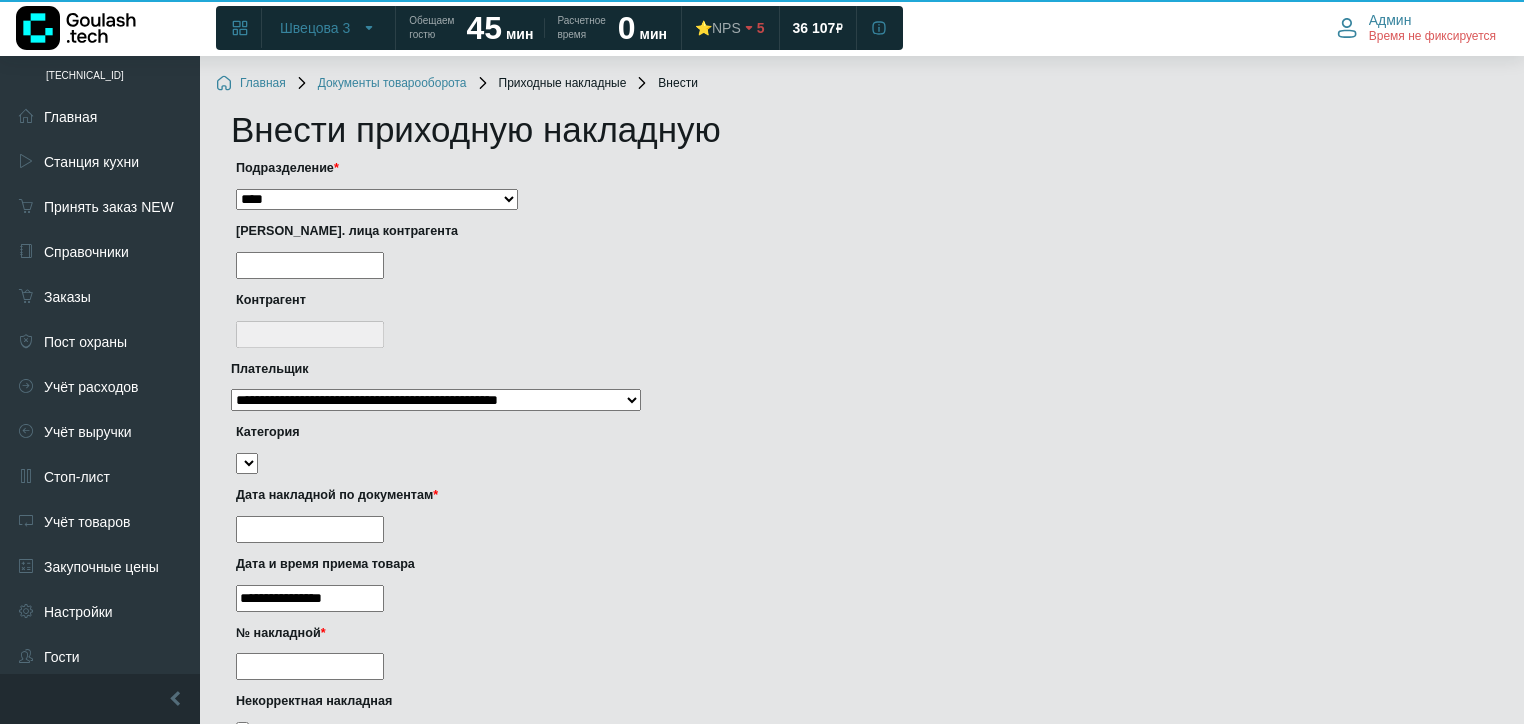 click at bounding box center [310, 265] 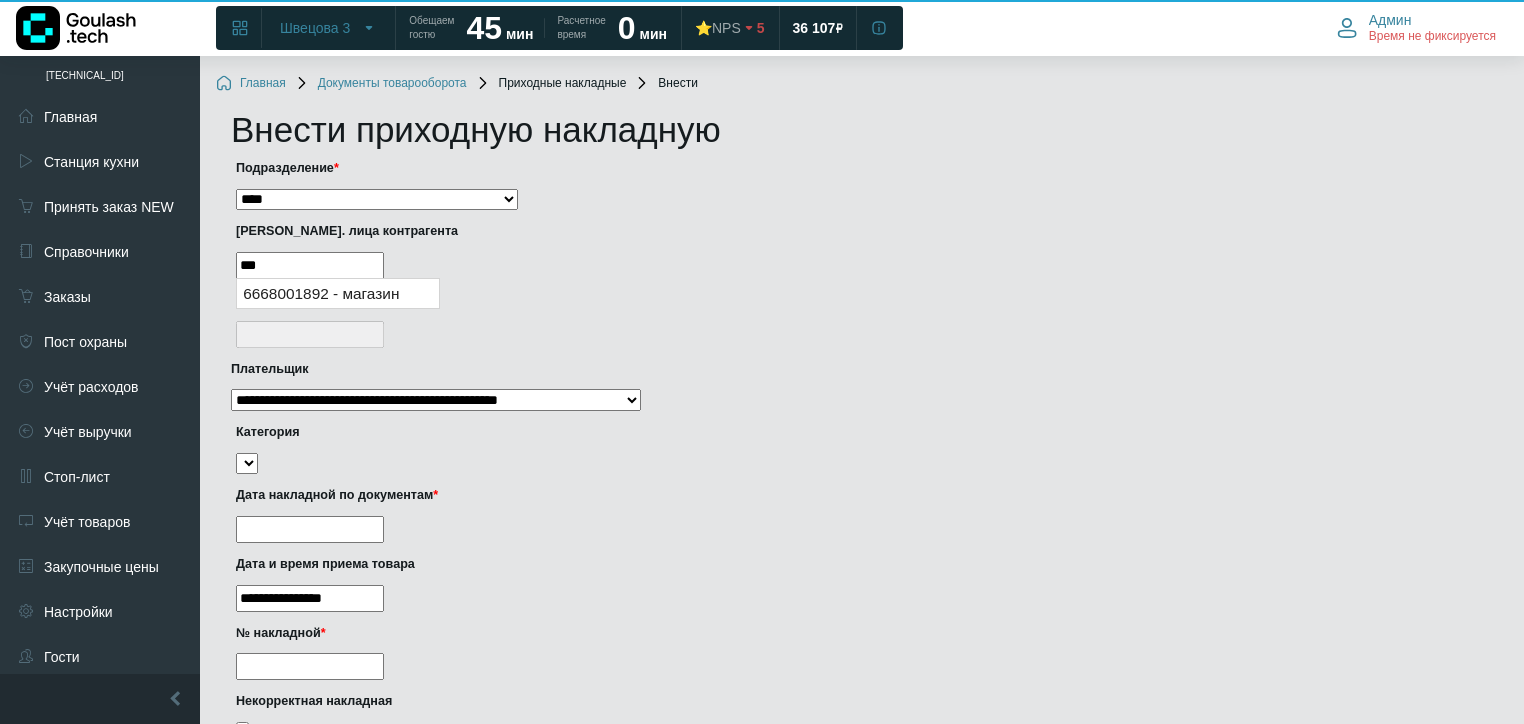 click on "6668001892 - магазин" at bounding box center (338, 293) 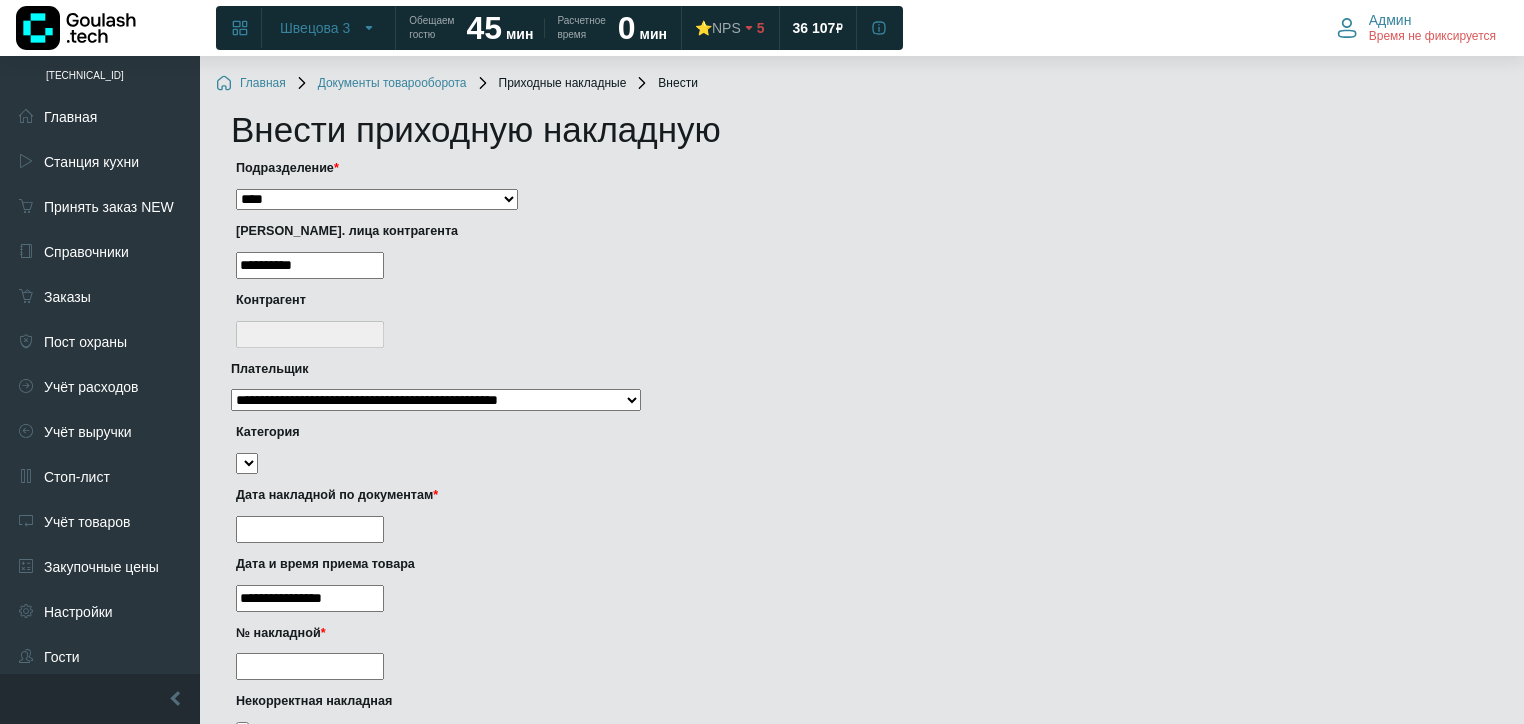 type on "**********" 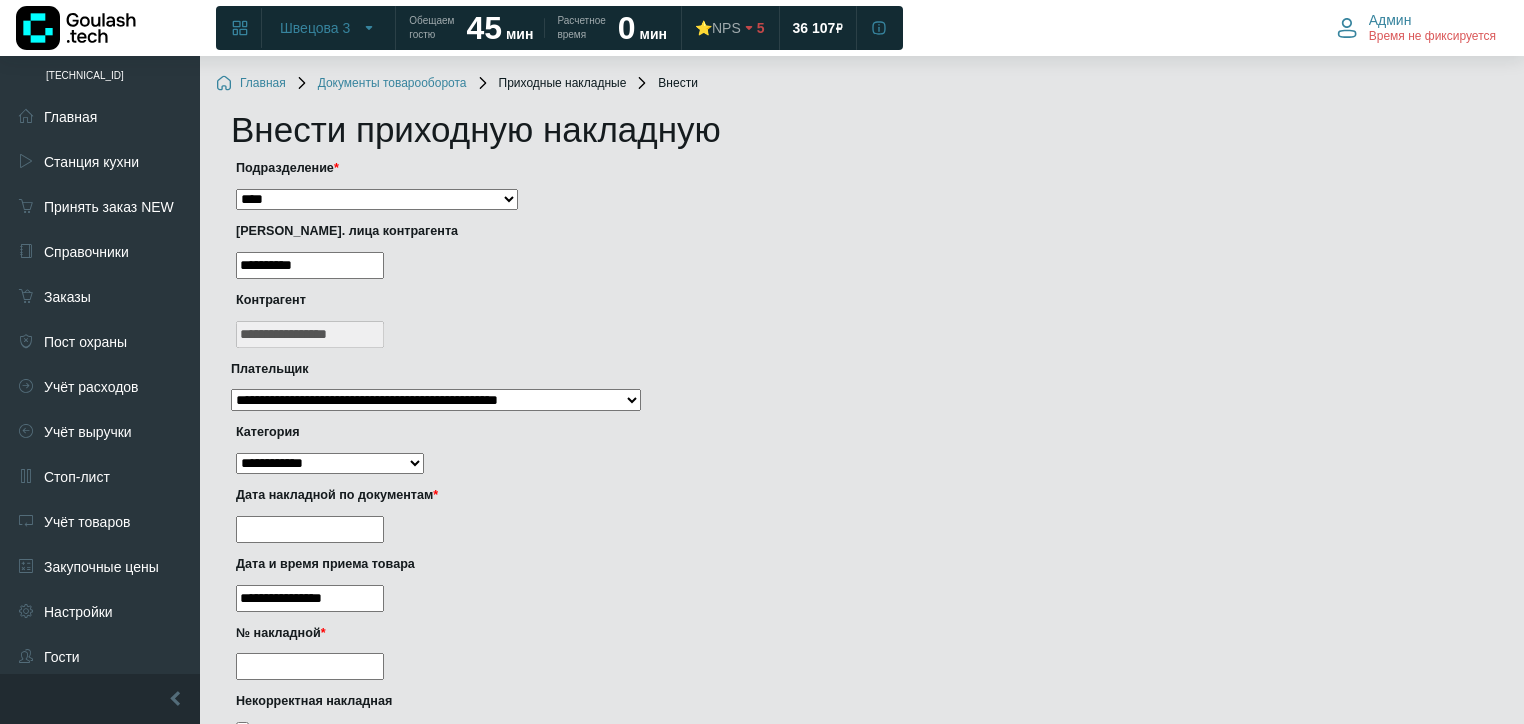 type on "**********" 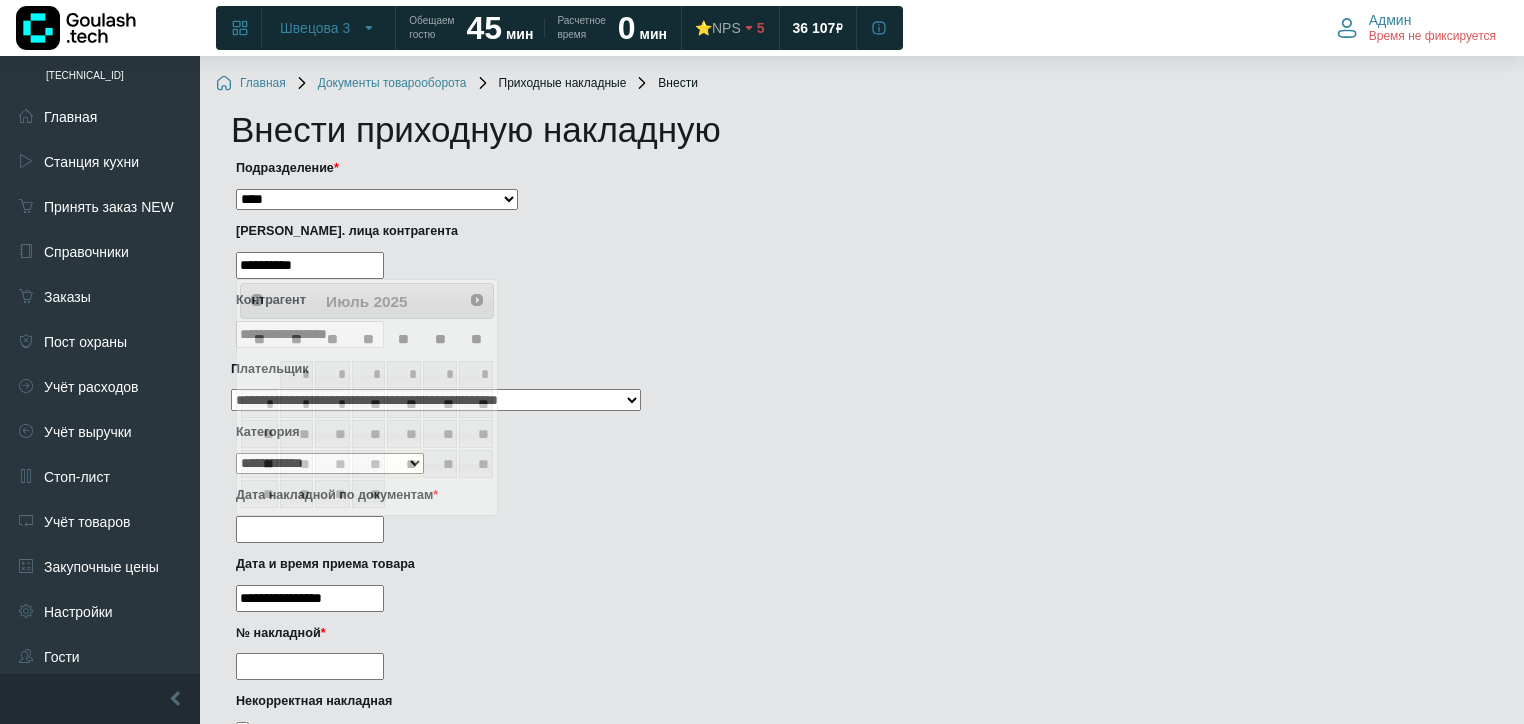 click at bounding box center [310, 529] 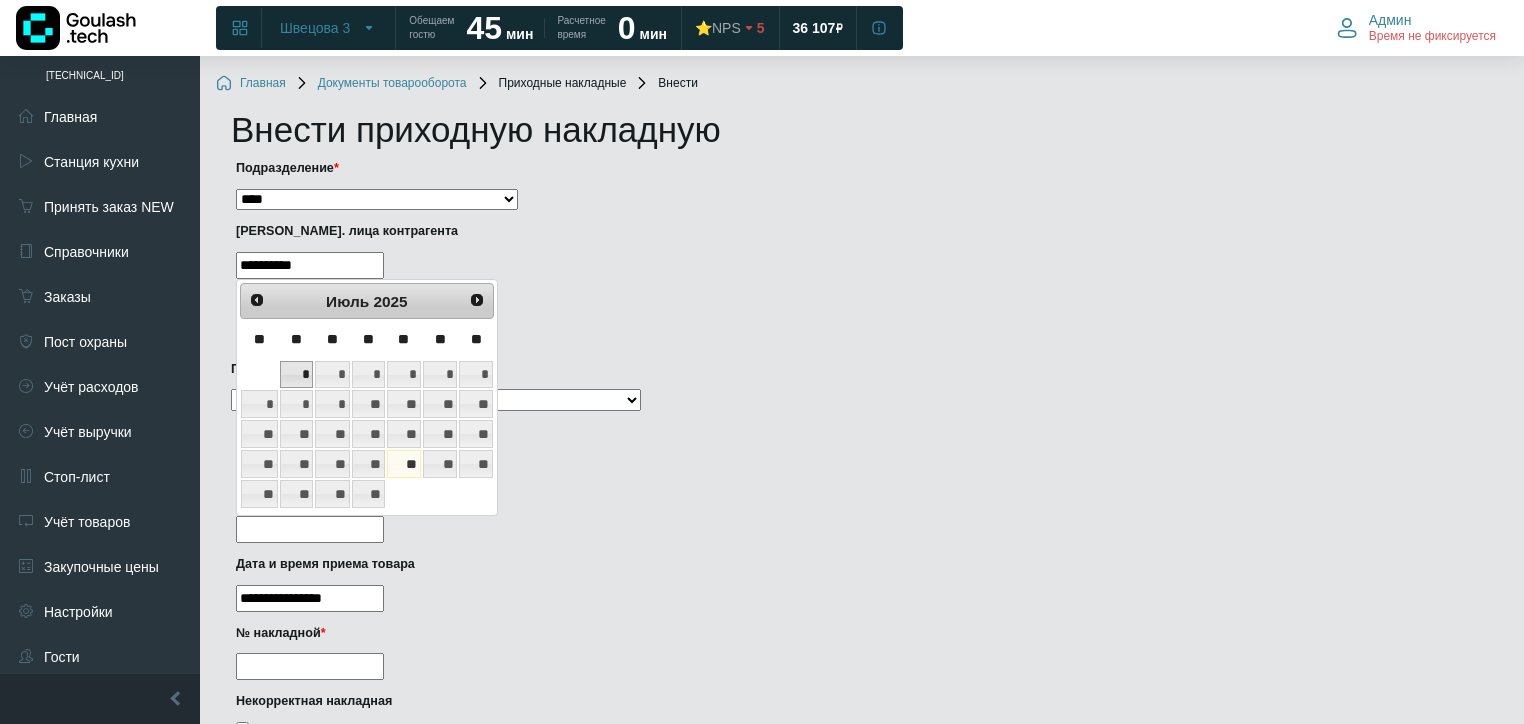 click on "*" at bounding box center [296, 375] 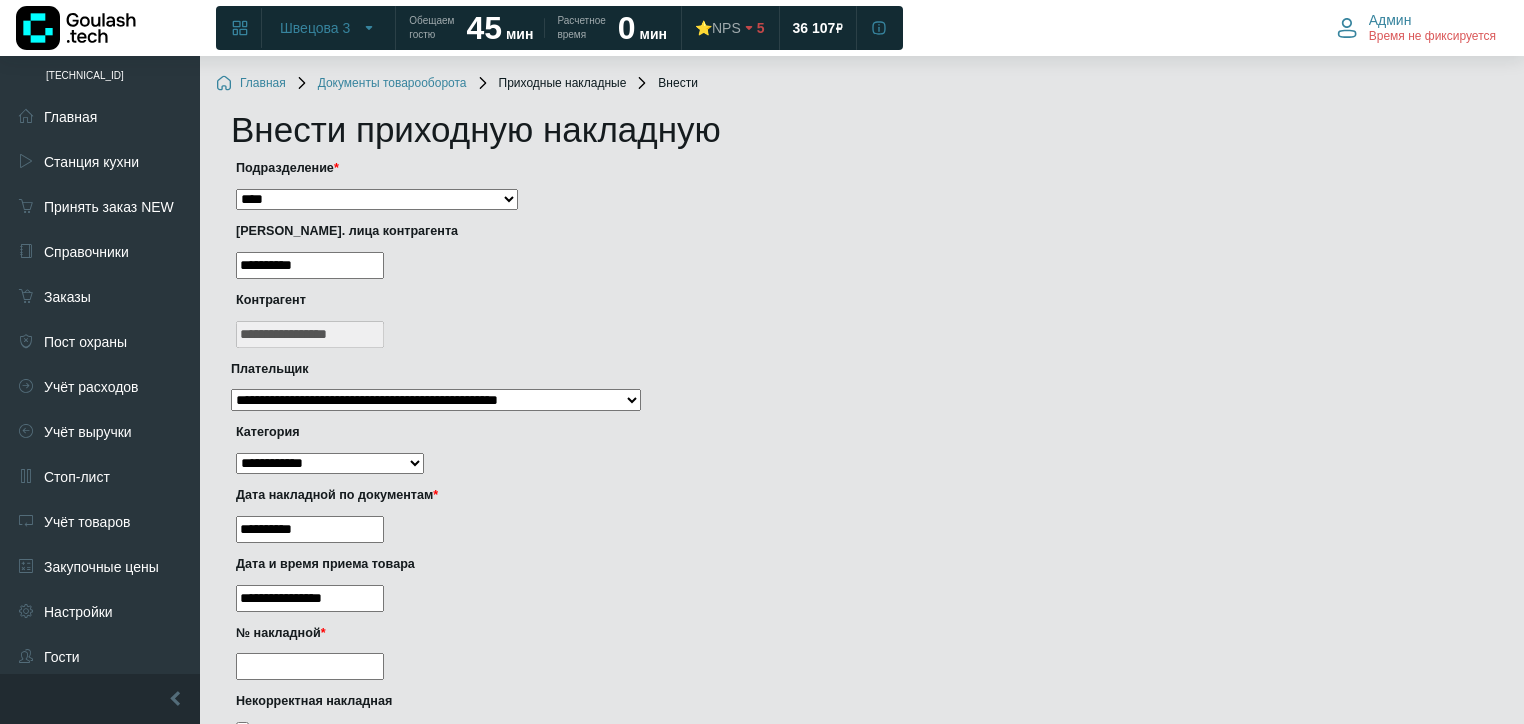 click on "**********" at bounding box center (310, 598) 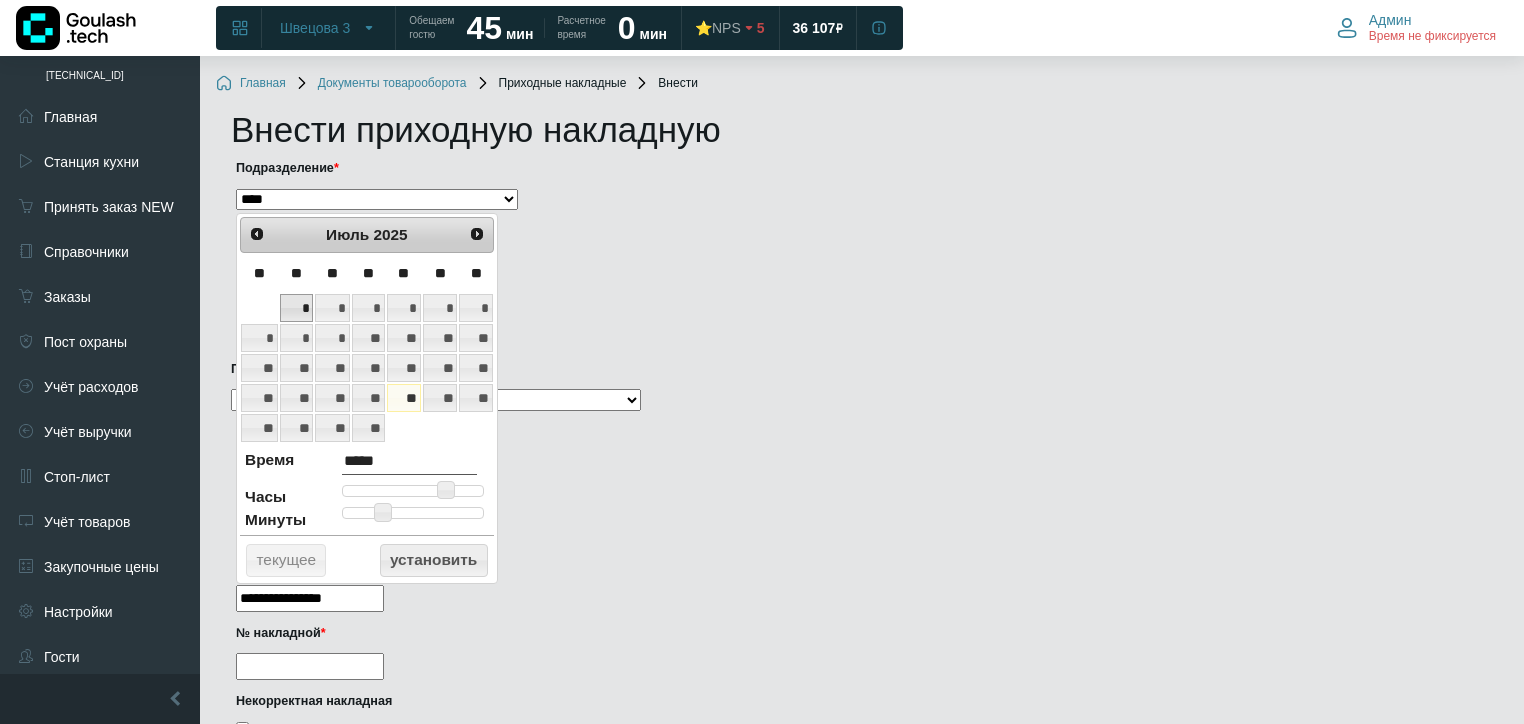 click on "*" at bounding box center (296, 308) 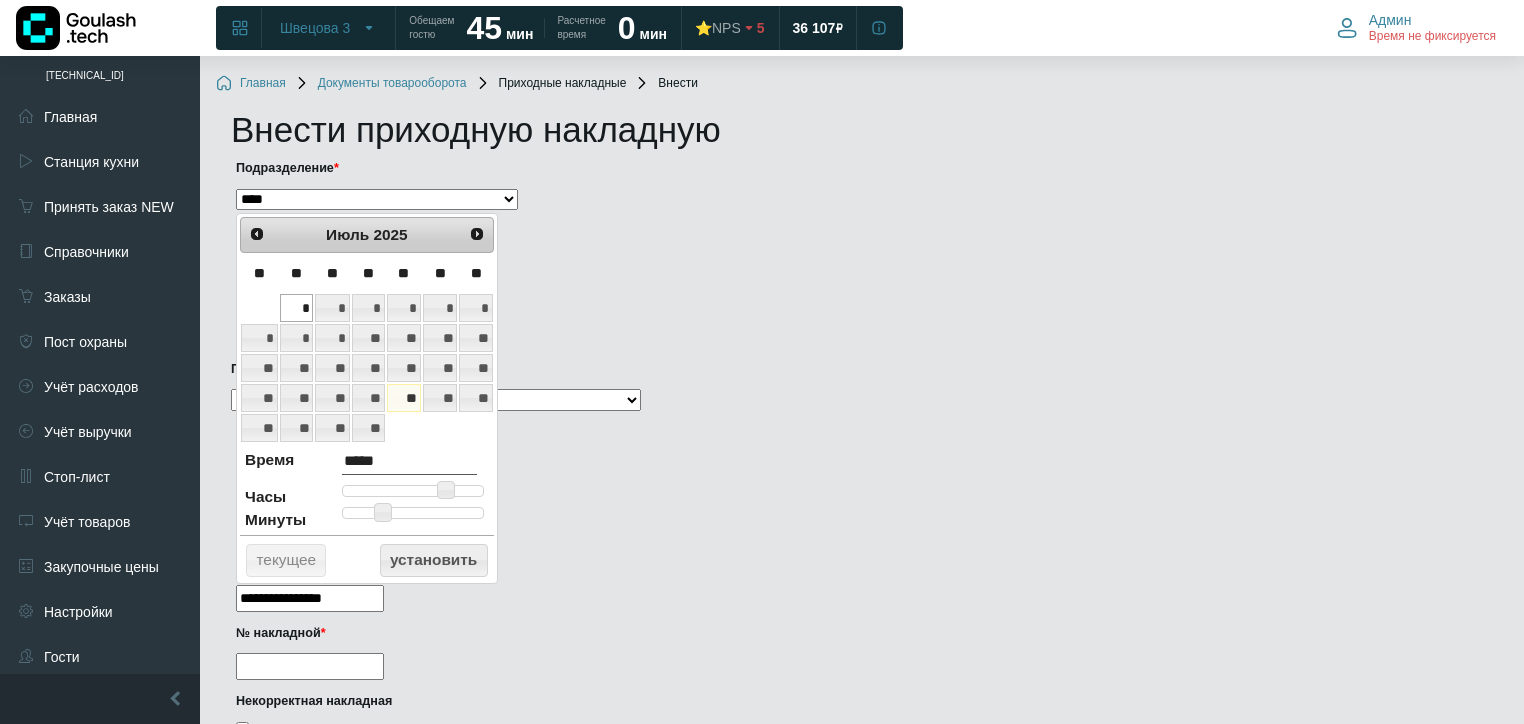 click on "№ накладной  *" at bounding box center [310, 666] 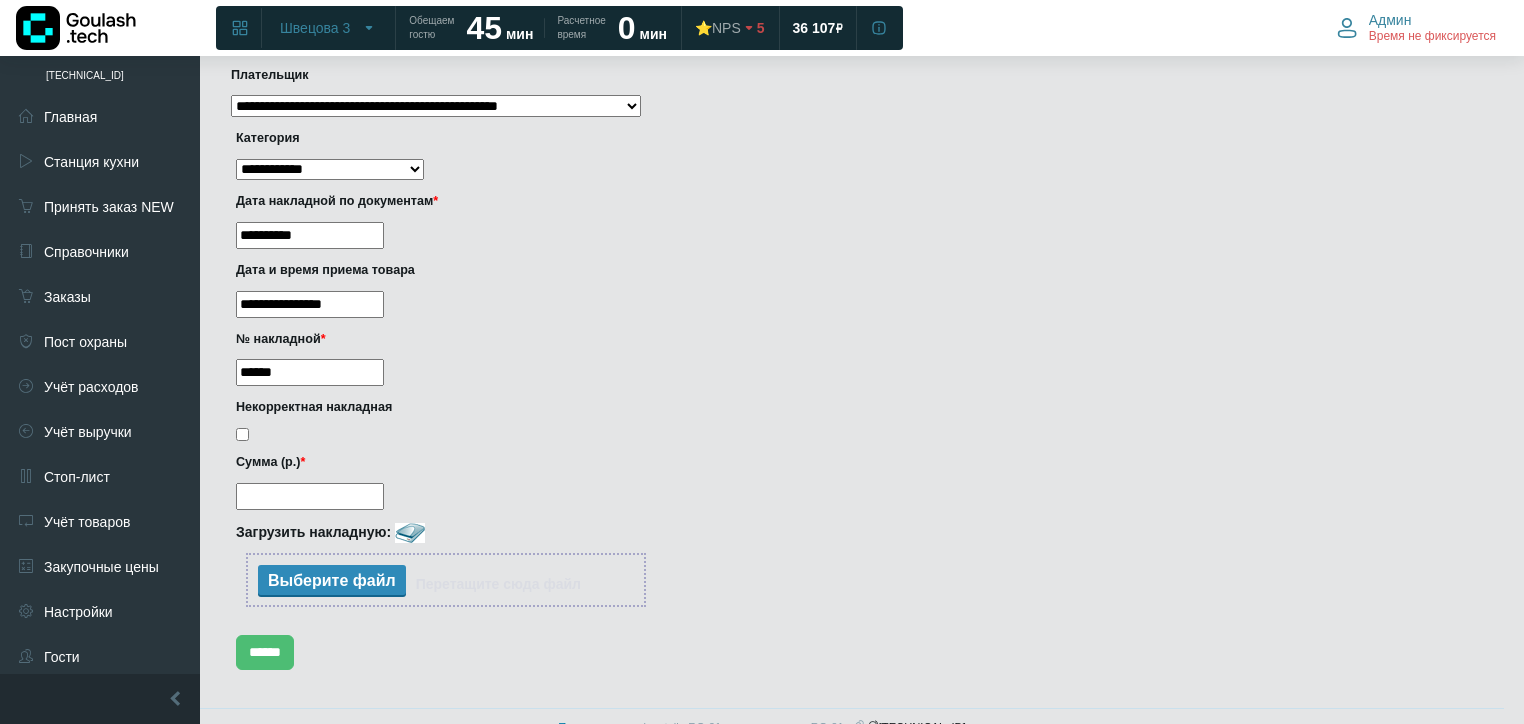 scroll, scrollTop: 320, scrollLeft: 0, axis: vertical 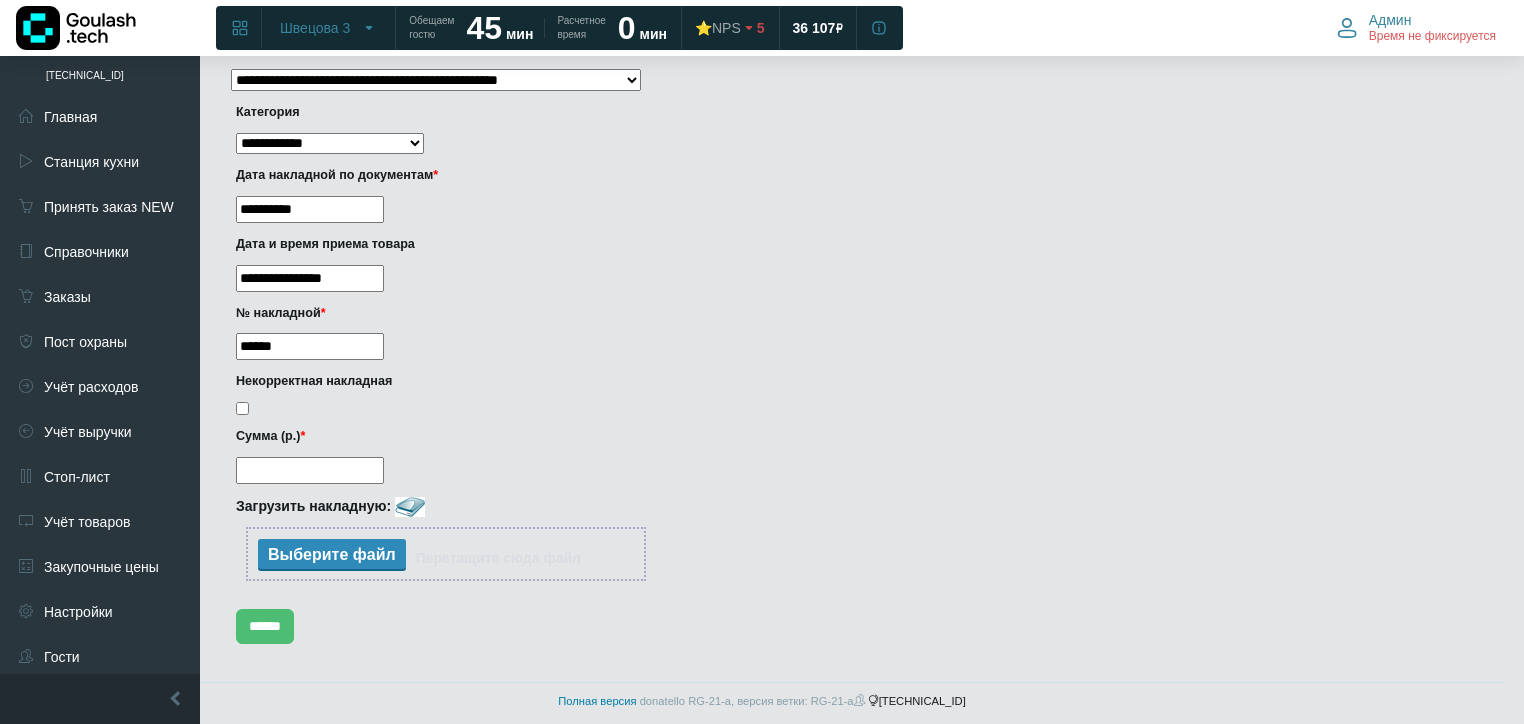 type on "******" 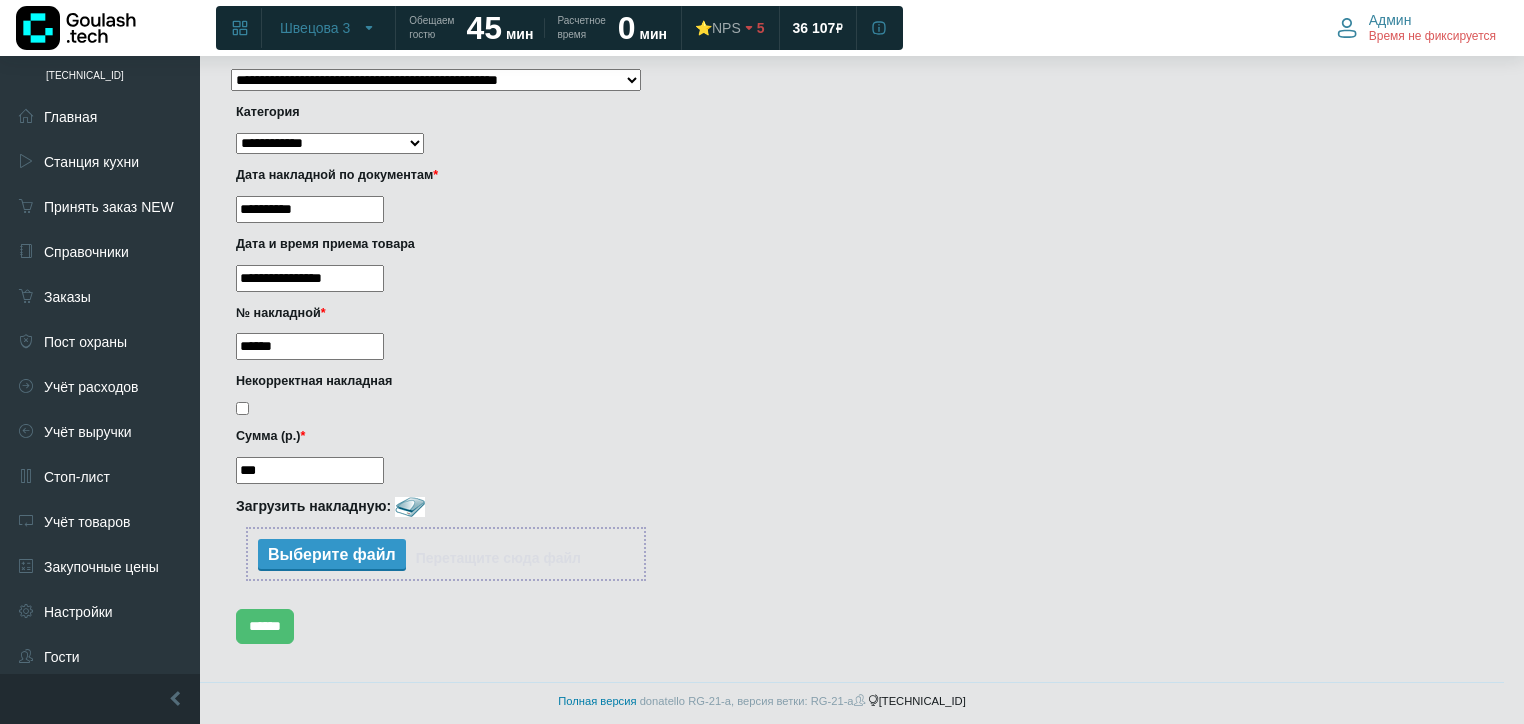 type on "***" 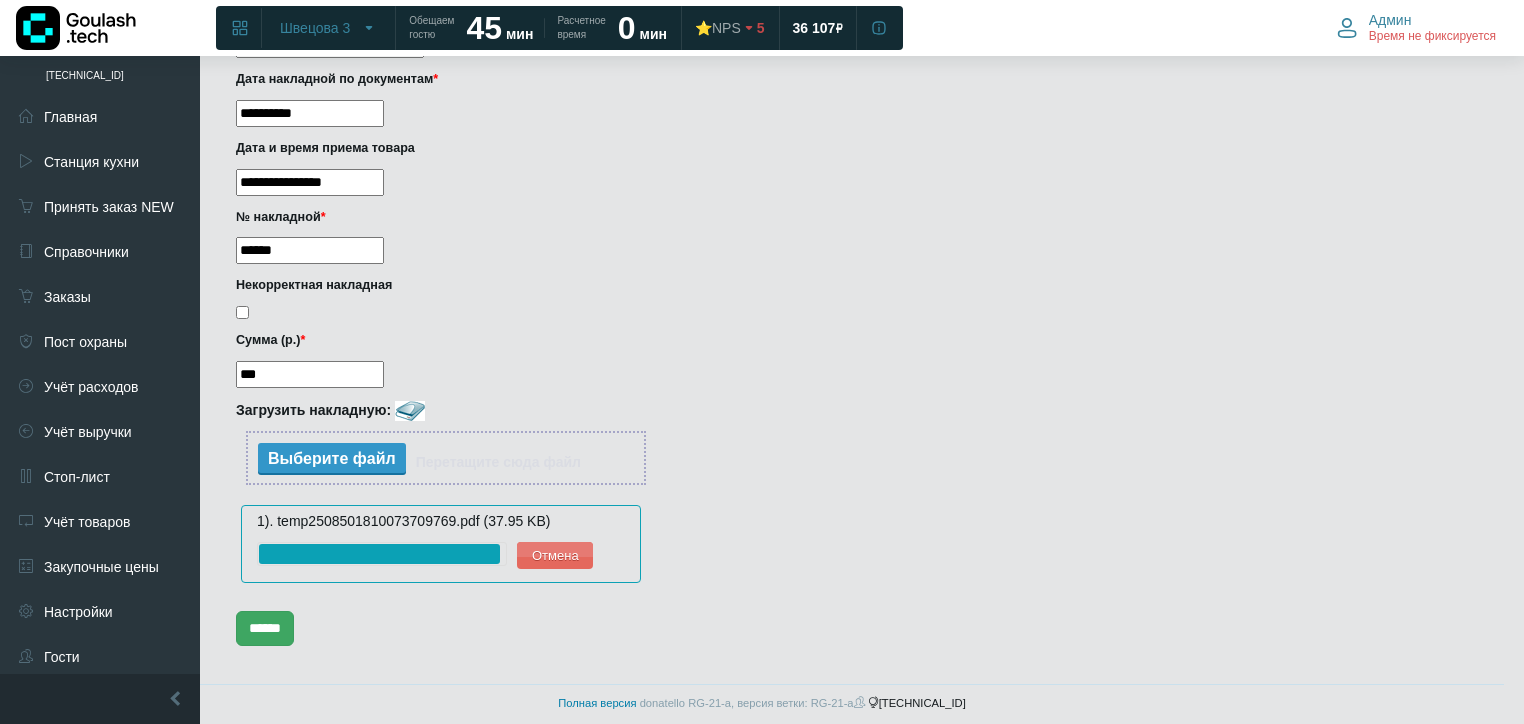 scroll, scrollTop: 416, scrollLeft: 0, axis: vertical 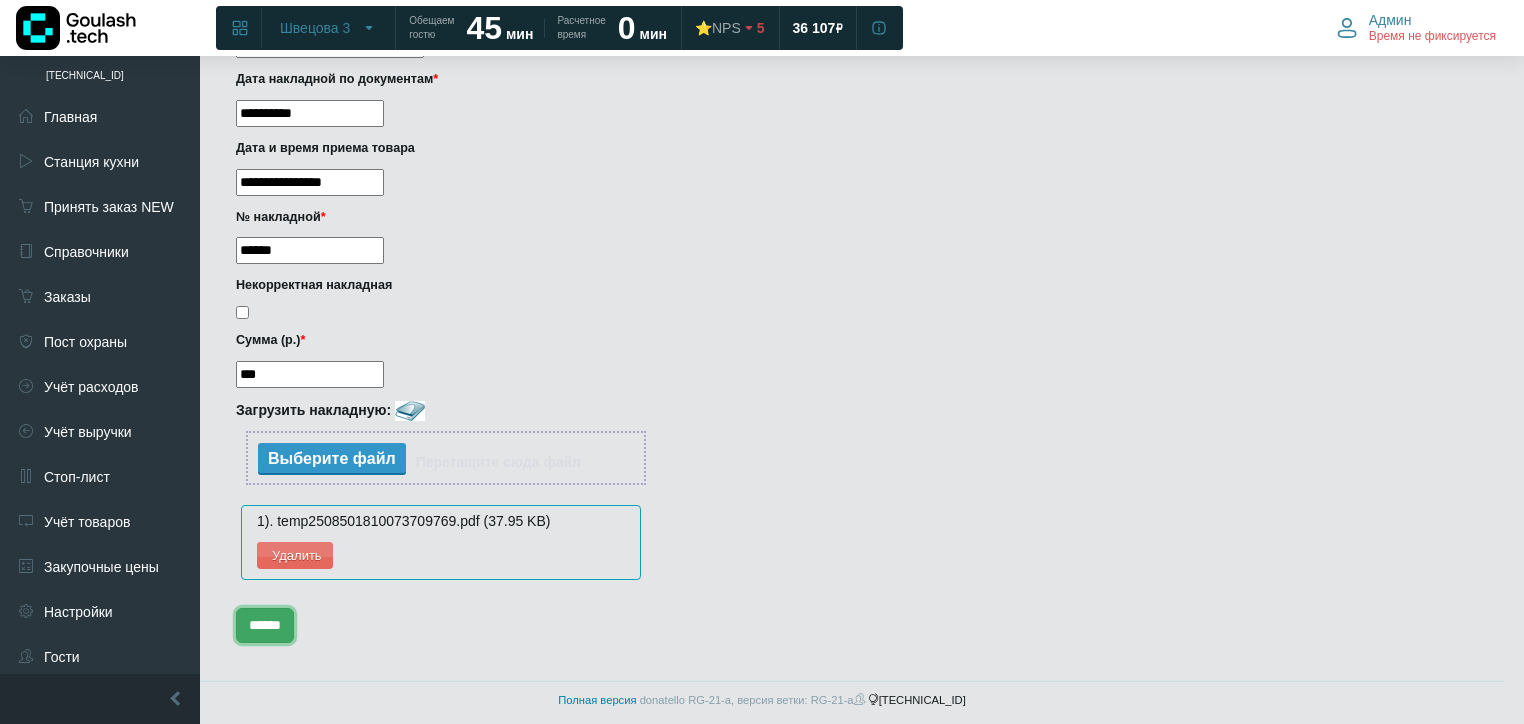 click on "******" at bounding box center [265, 625] 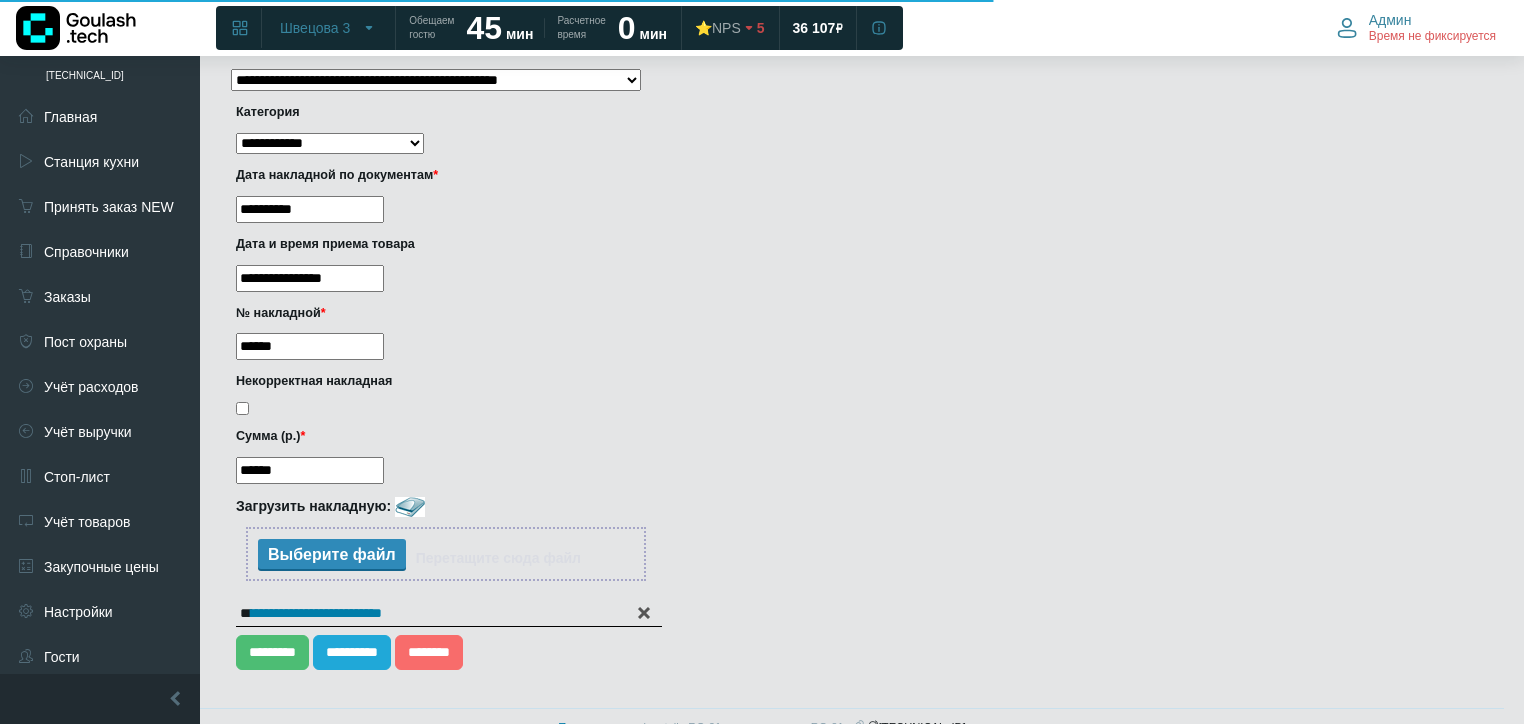 scroll, scrollTop: 346, scrollLeft: 0, axis: vertical 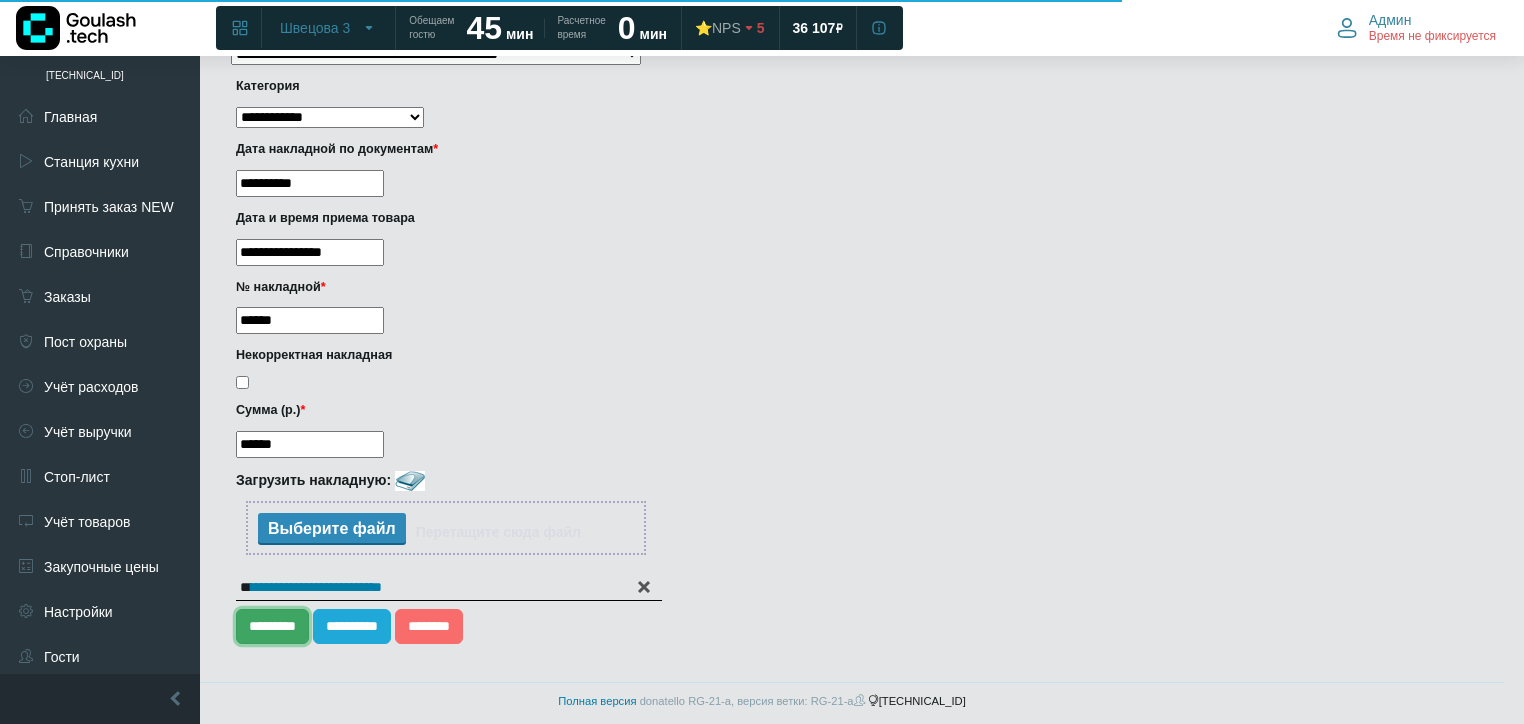 click on "*********" at bounding box center (272, 626) 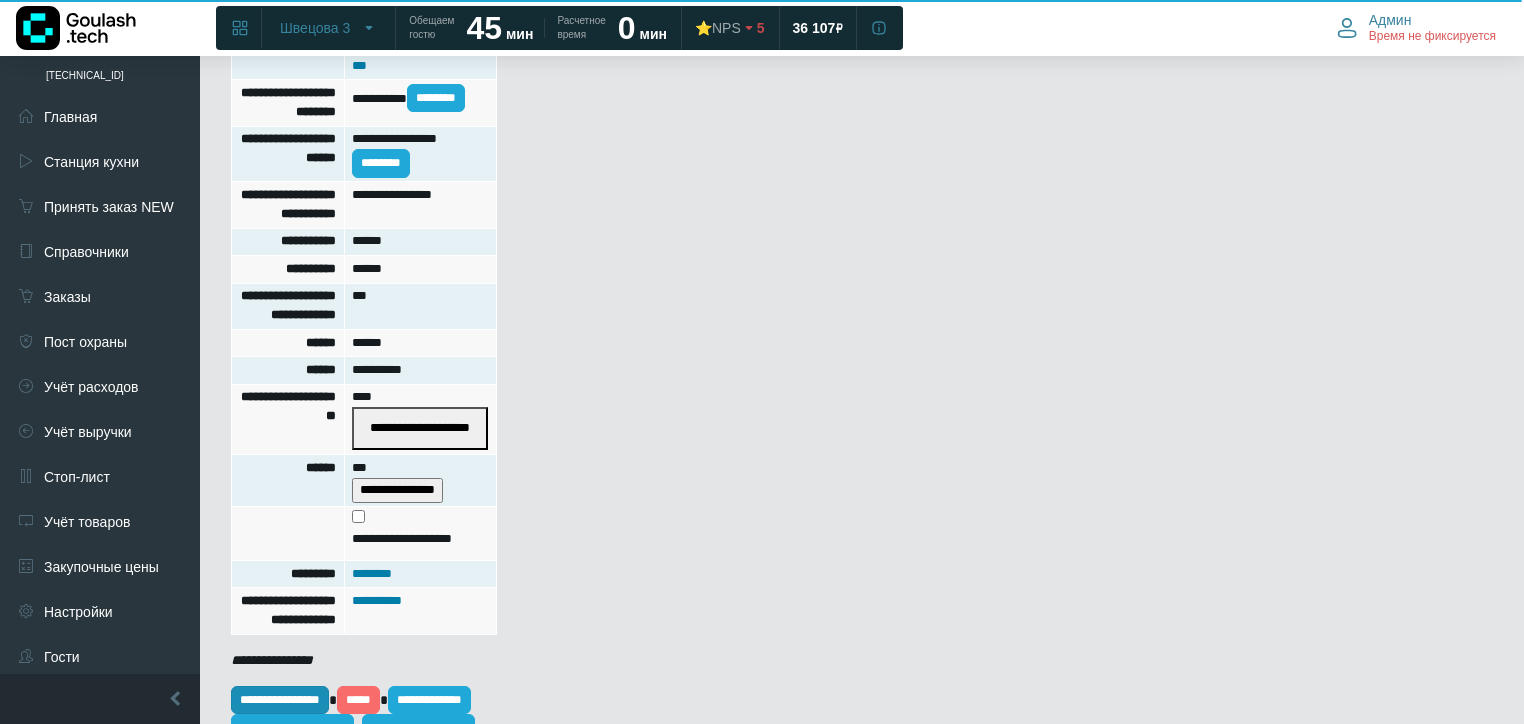 scroll, scrollTop: 640, scrollLeft: 0, axis: vertical 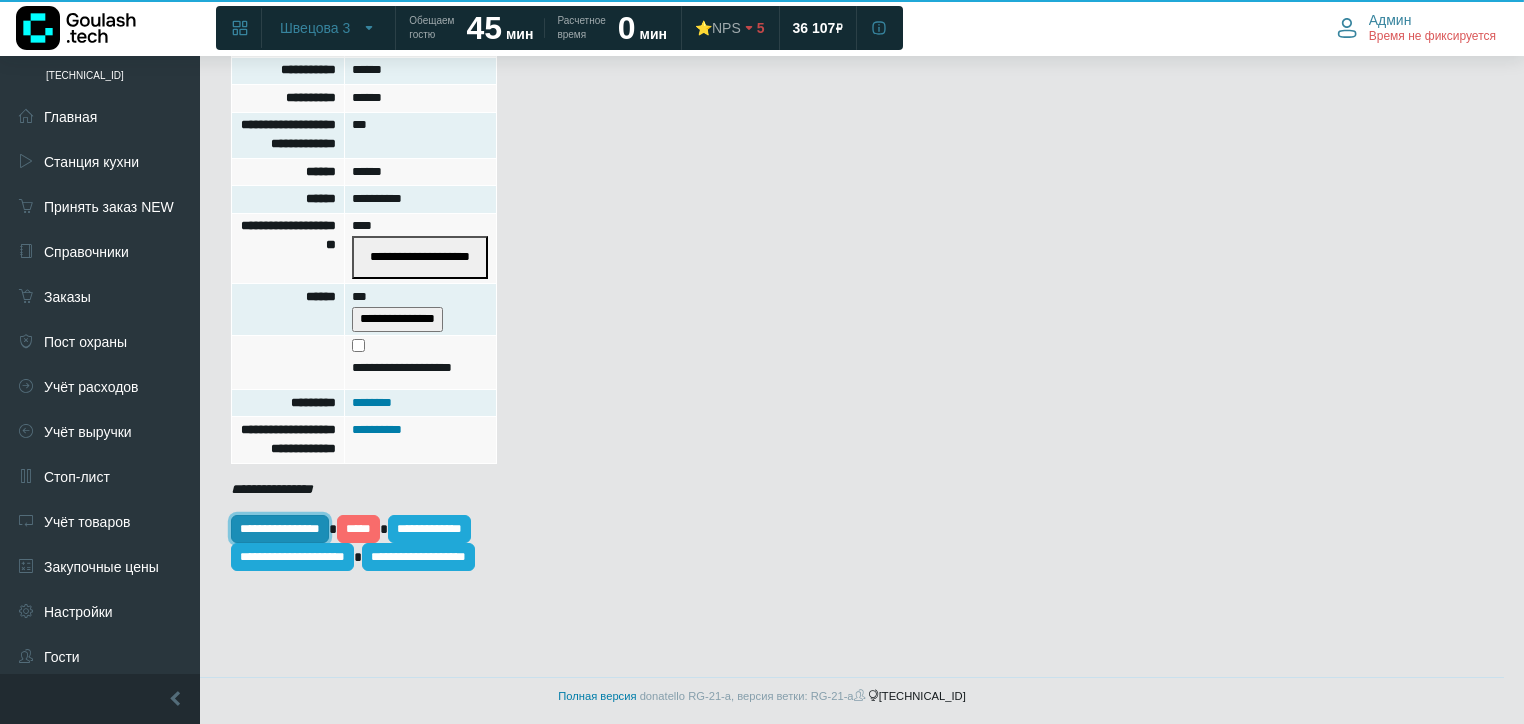 click on "**********" at bounding box center (280, 529) 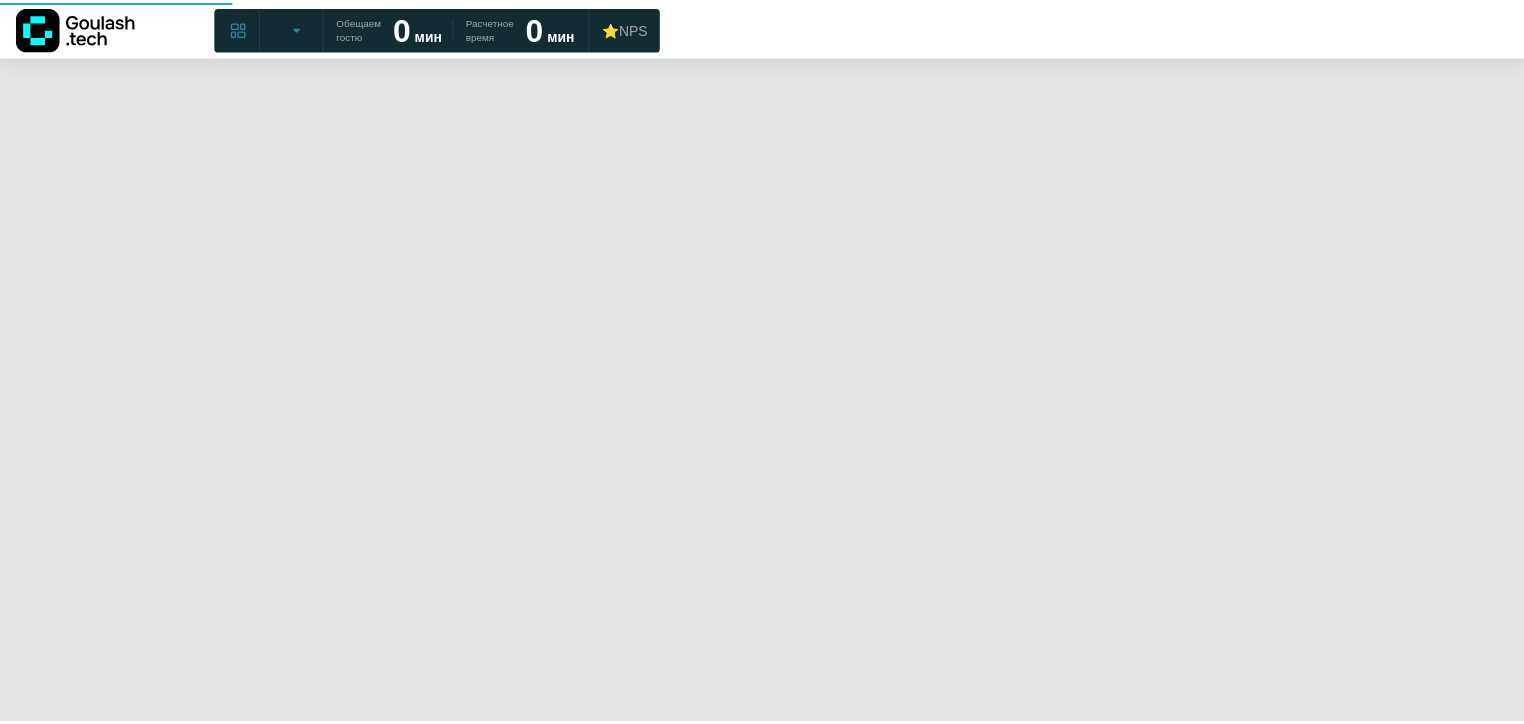 scroll, scrollTop: 0, scrollLeft: 0, axis: both 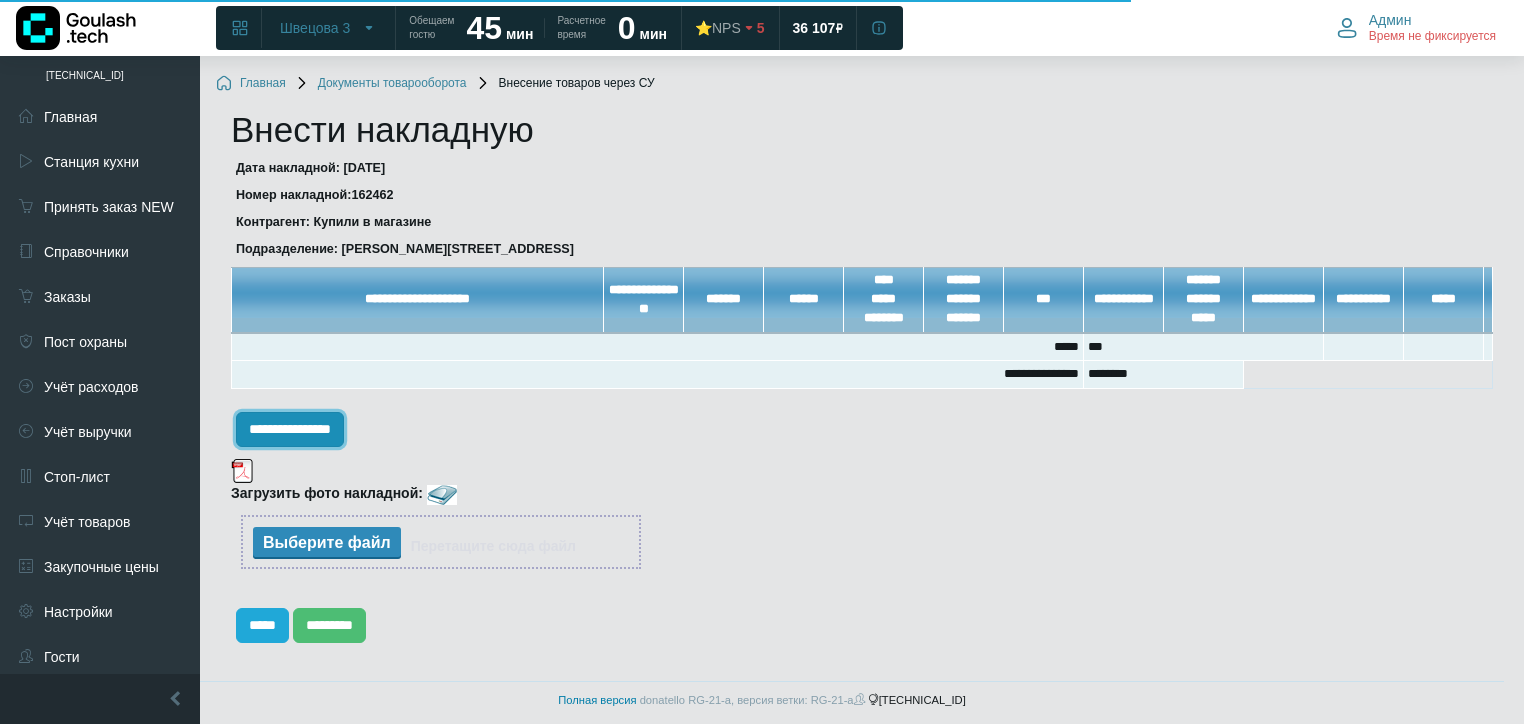 click on "**********" at bounding box center (290, 429) 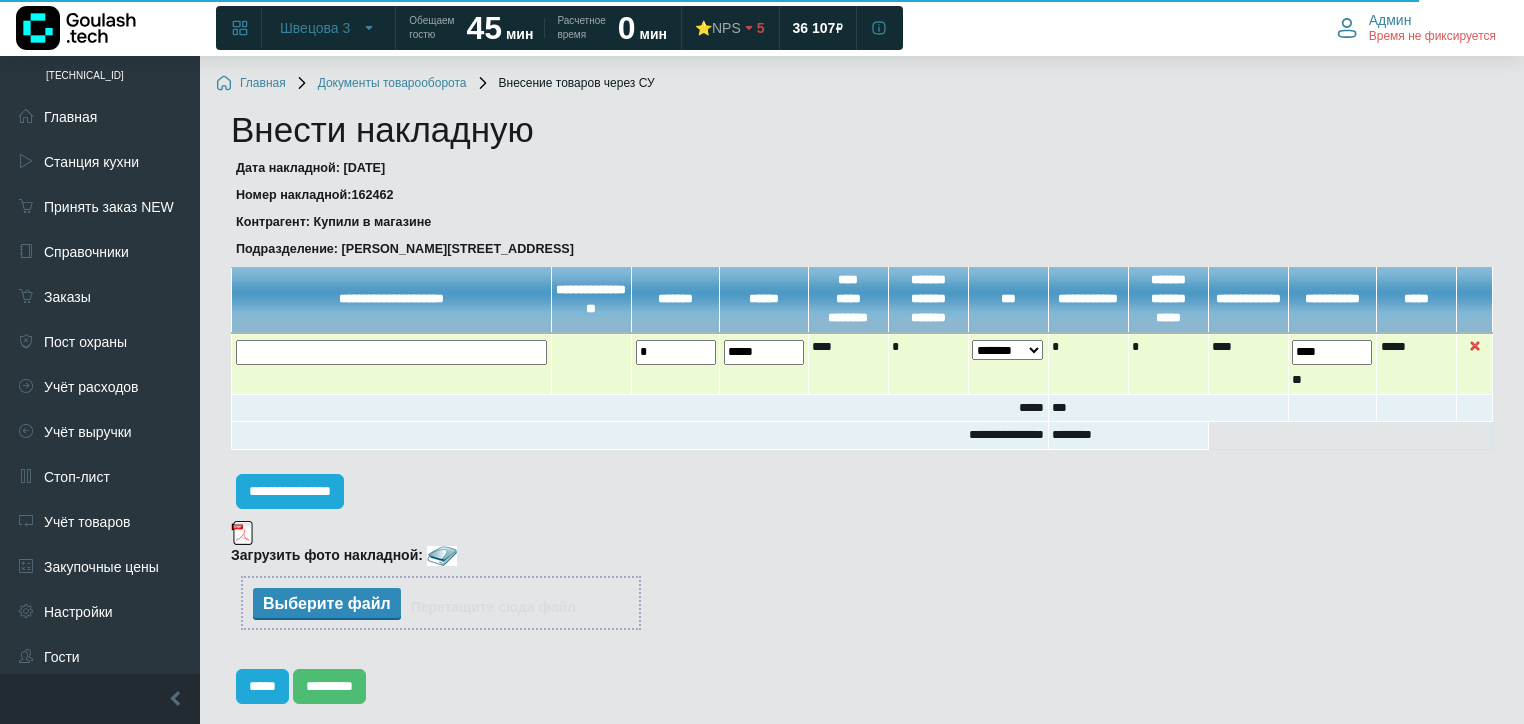 click at bounding box center (0, 0) 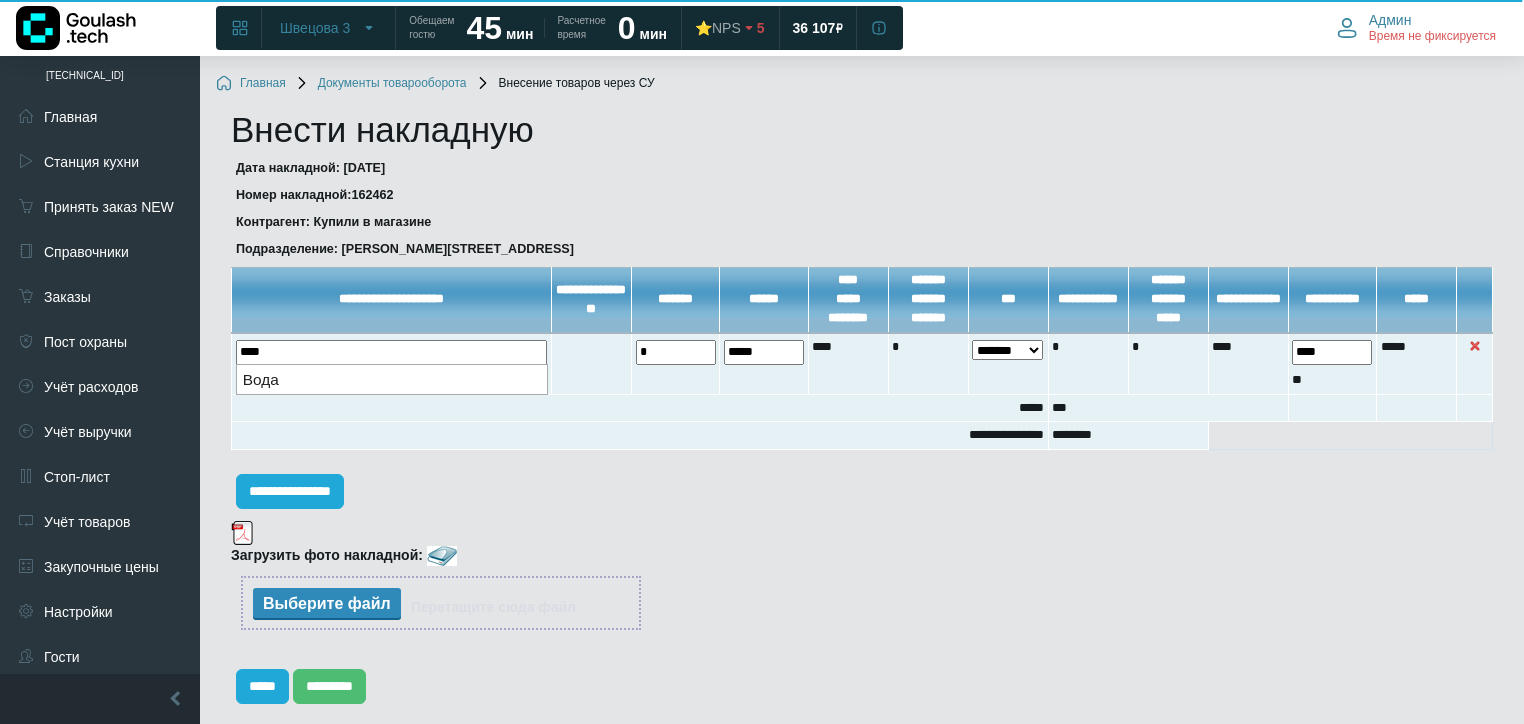 click on "Вода" at bounding box center (392, 379) 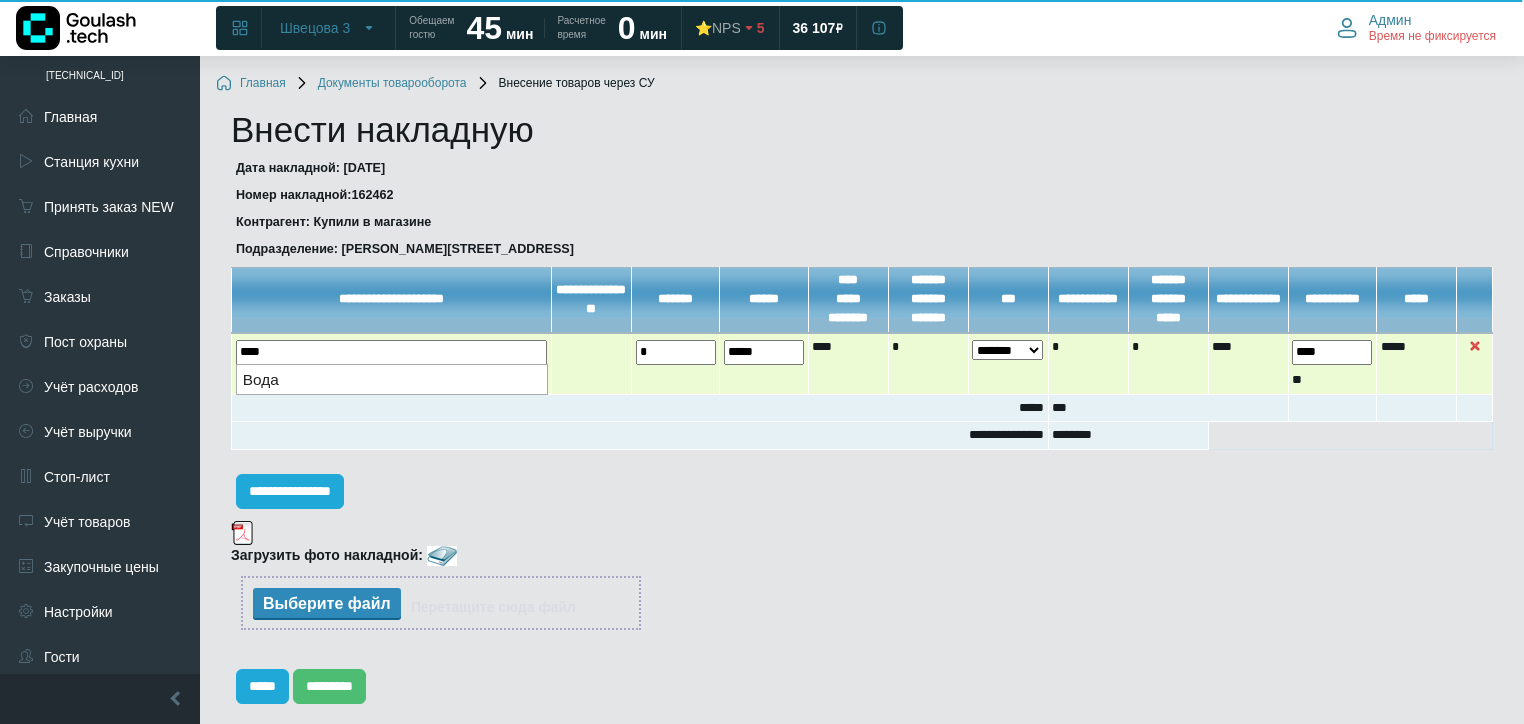 type on "****" 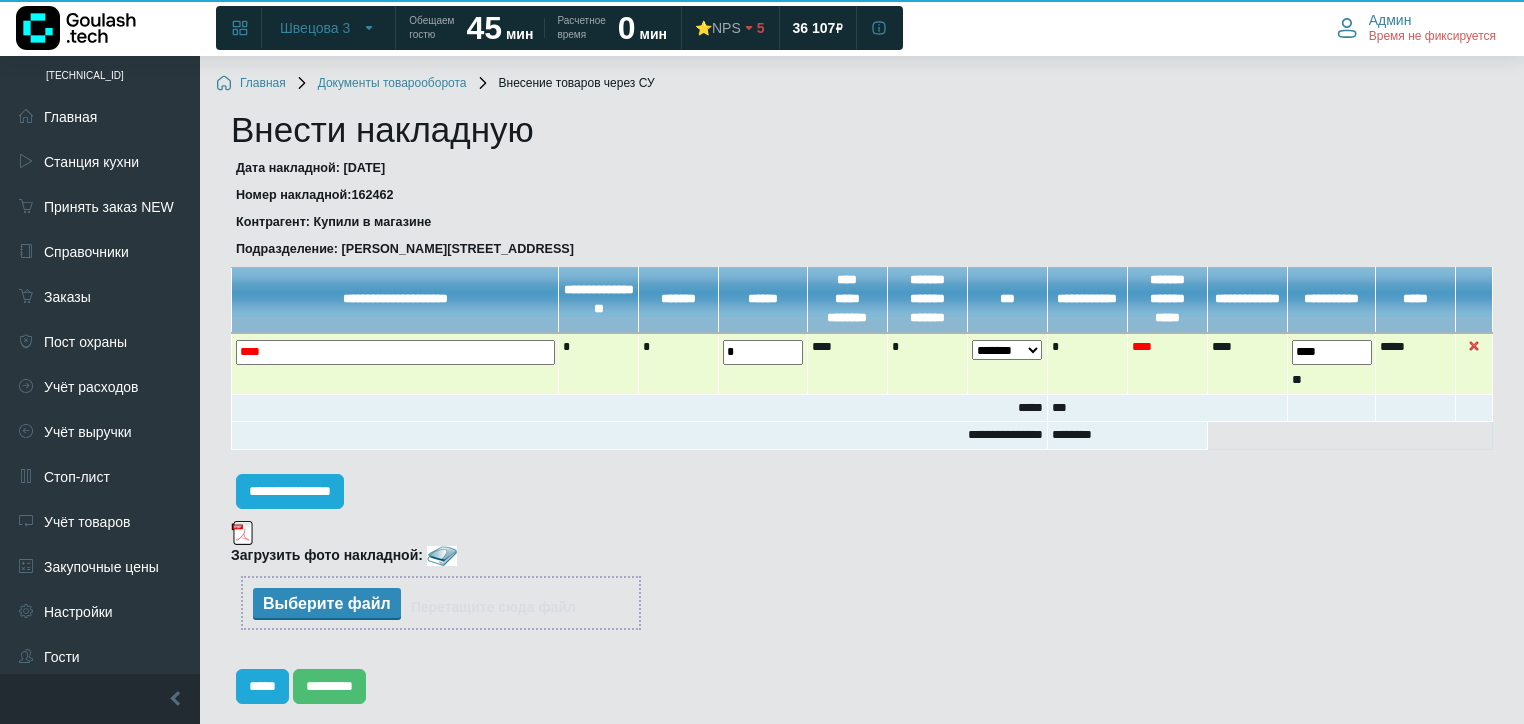 drag, startPoint x: 751, startPoint y: 349, endPoint x: 663, endPoint y: 363, distance: 89.106674 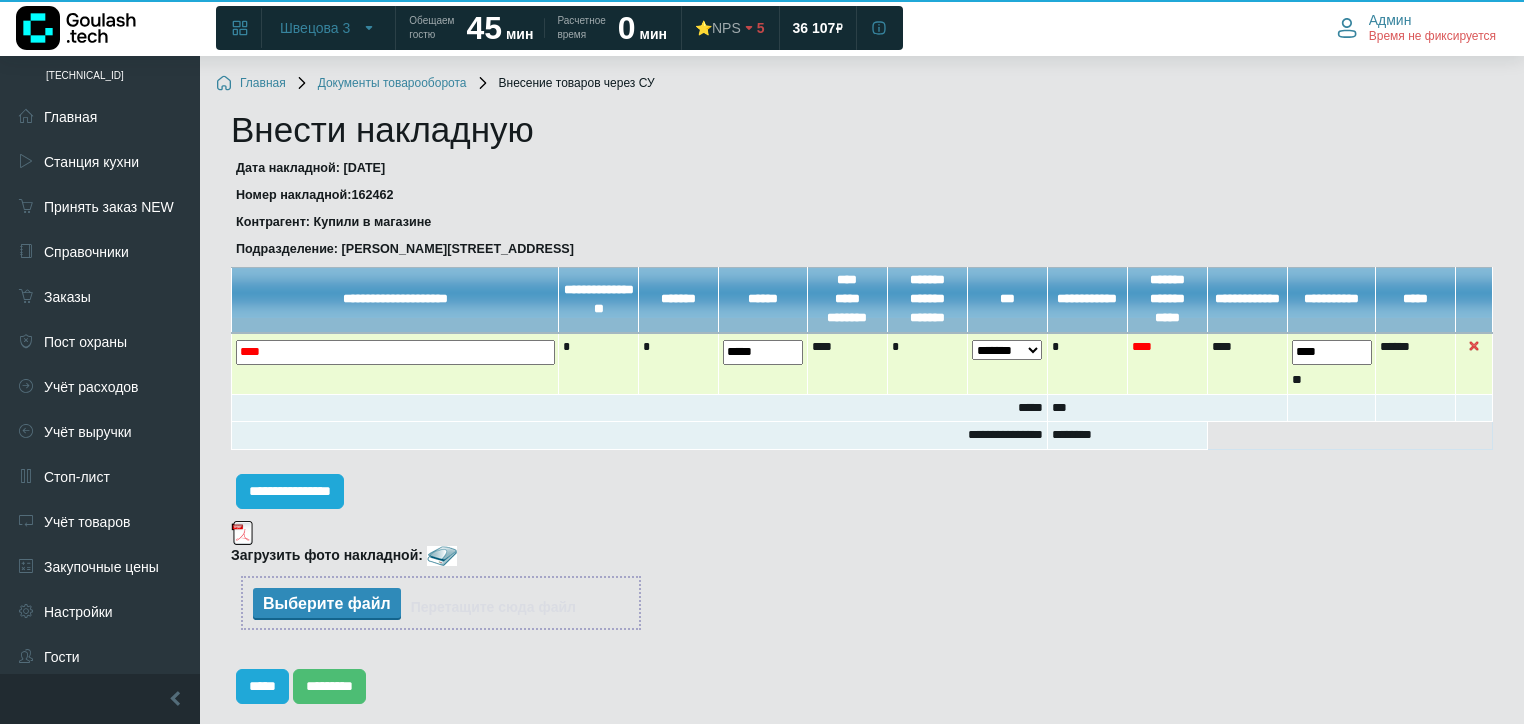 type on "*****" 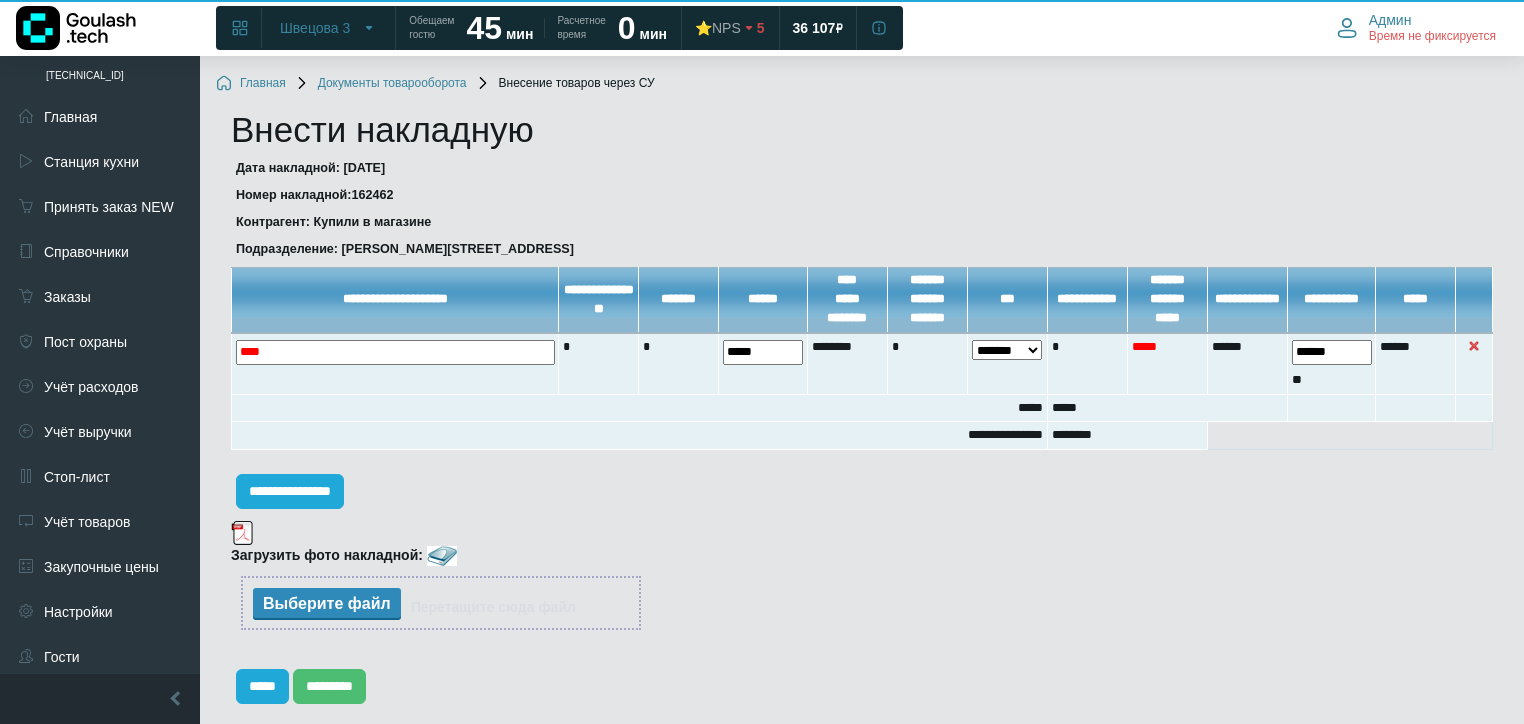 type on "******" 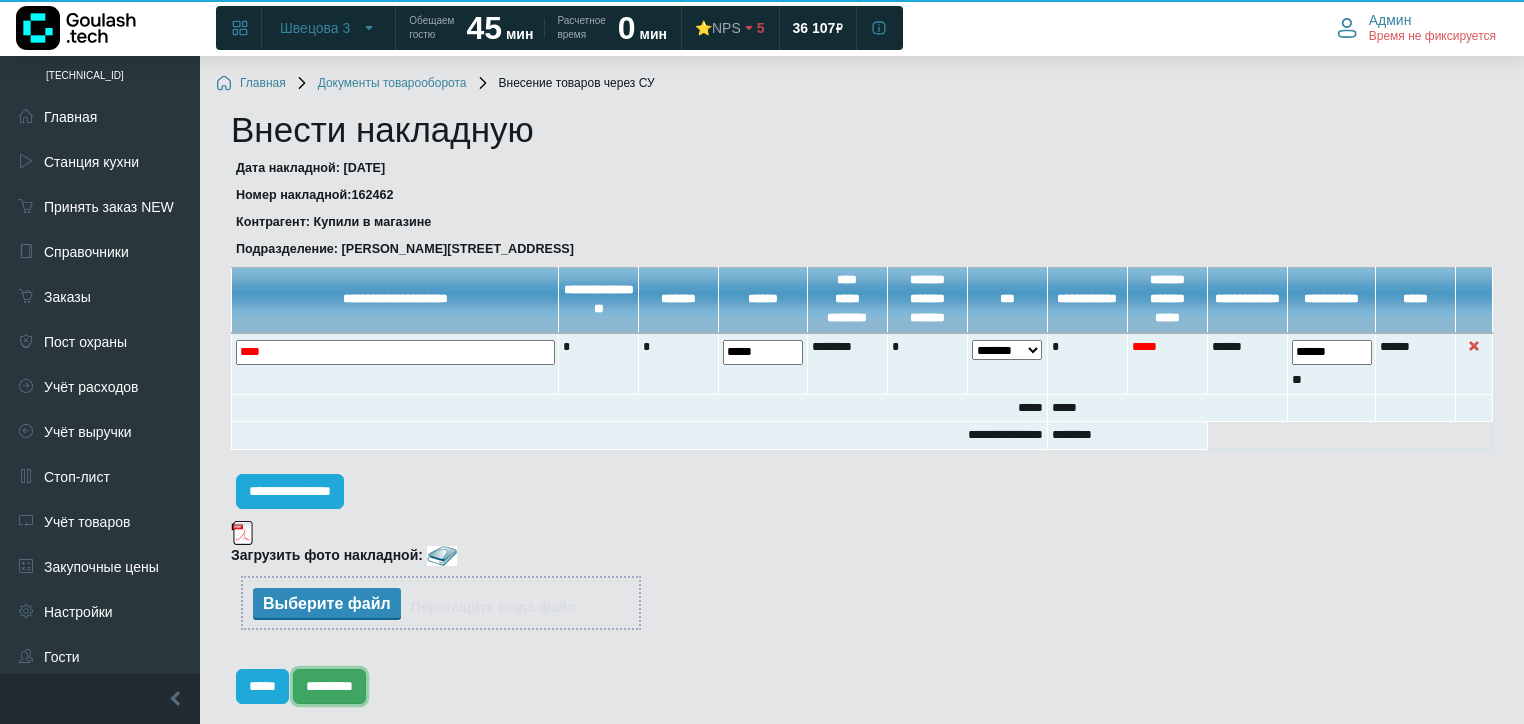 click on "*********" at bounding box center [329, 686] 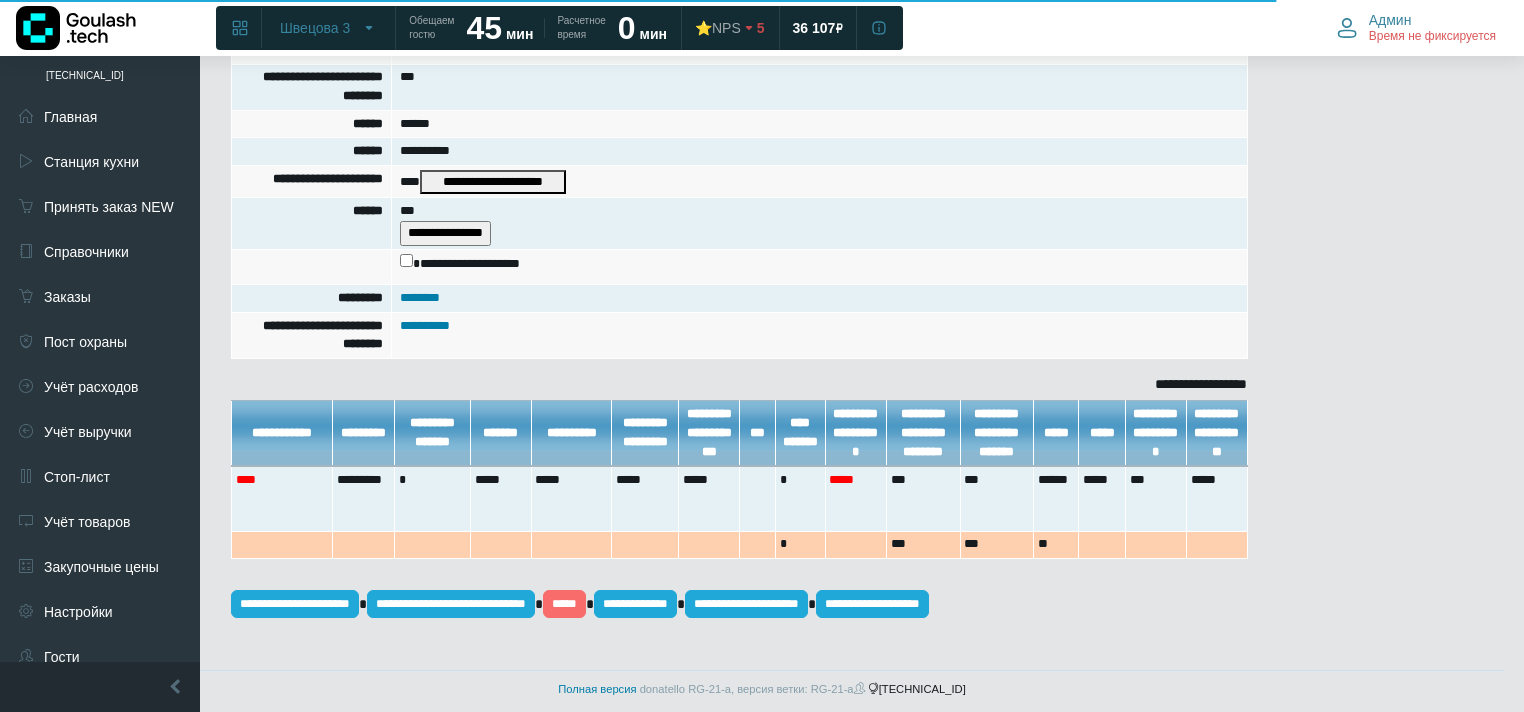 scroll, scrollTop: 493, scrollLeft: 0, axis: vertical 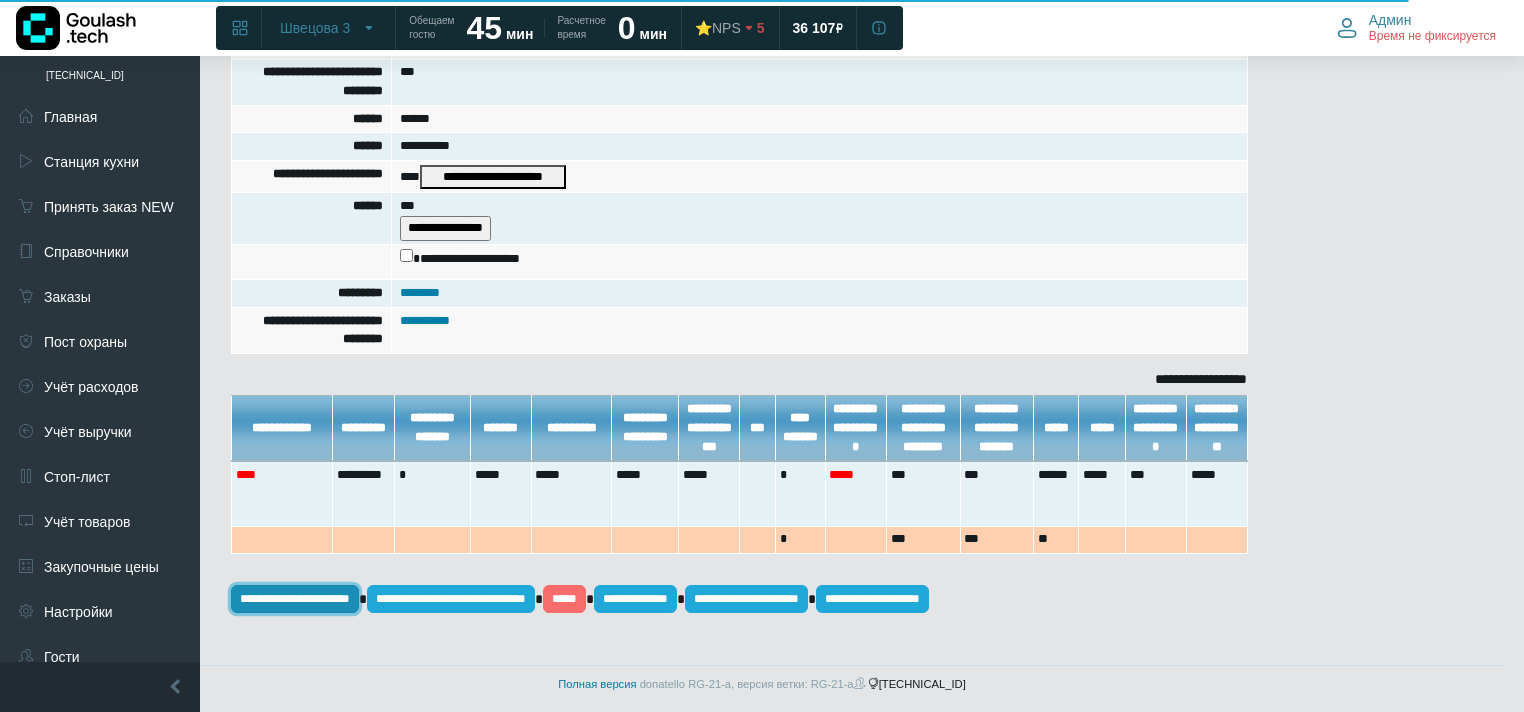click on "**********" at bounding box center [295, 599] 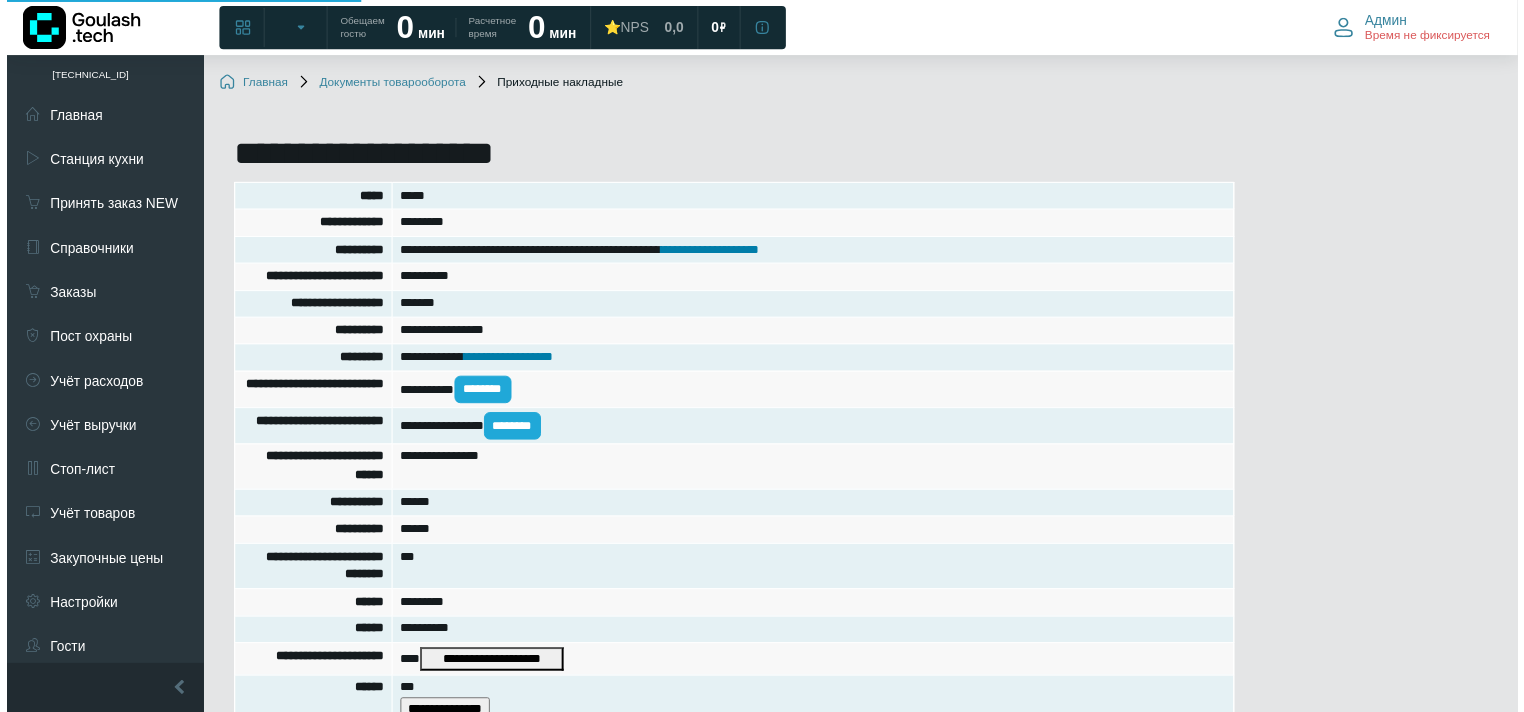scroll, scrollTop: 488, scrollLeft: 0, axis: vertical 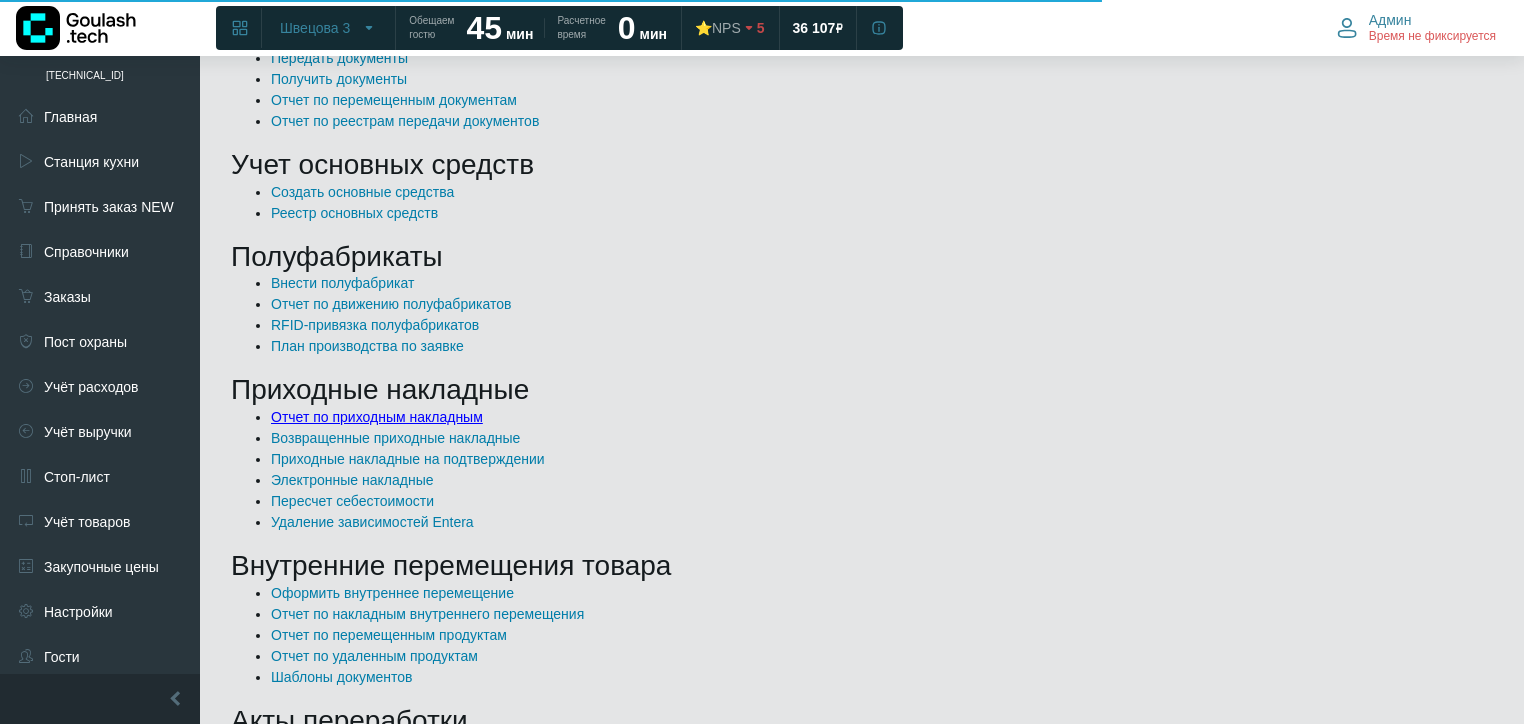 click on "Отчет по приходным накладным" at bounding box center (377, 417) 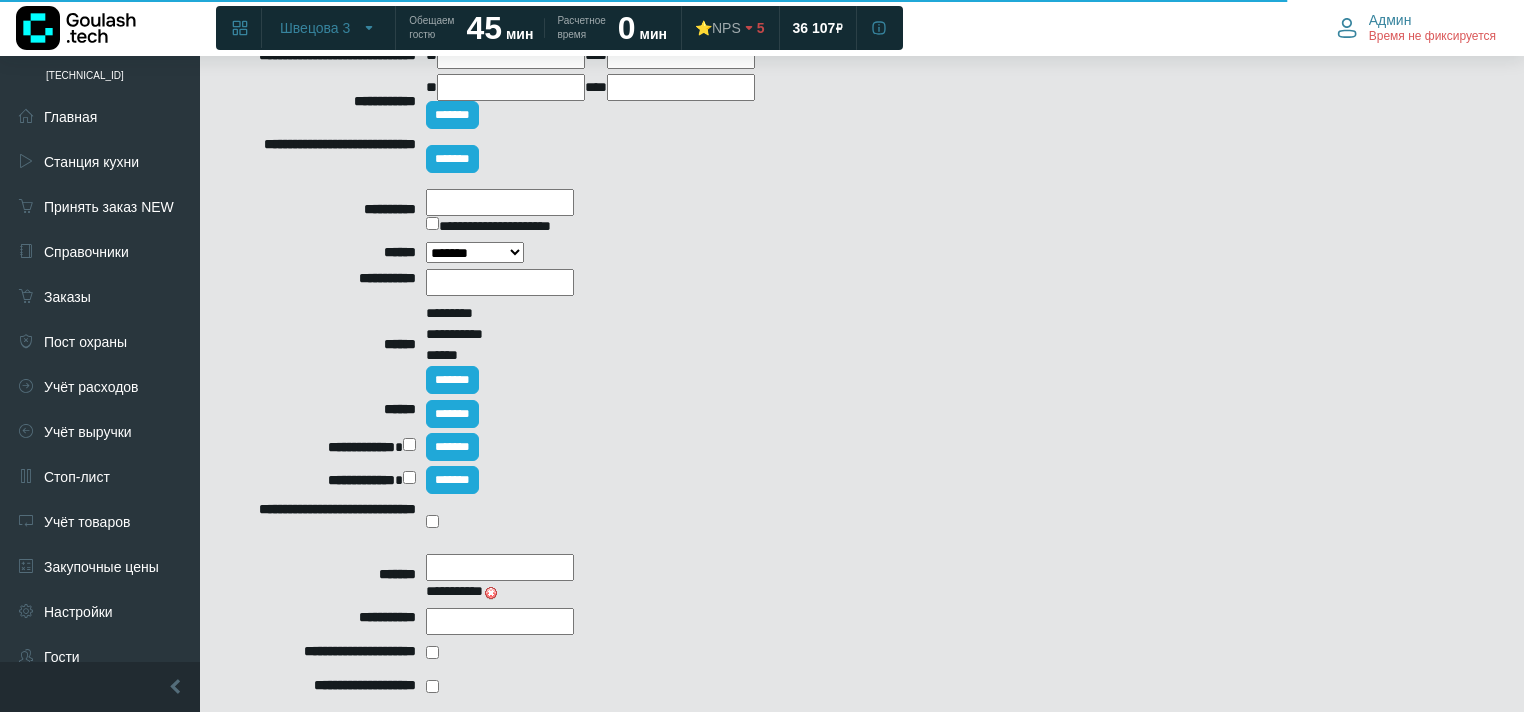 scroll, scrollTop: 320, scrollLeft: 0, axis: vertical 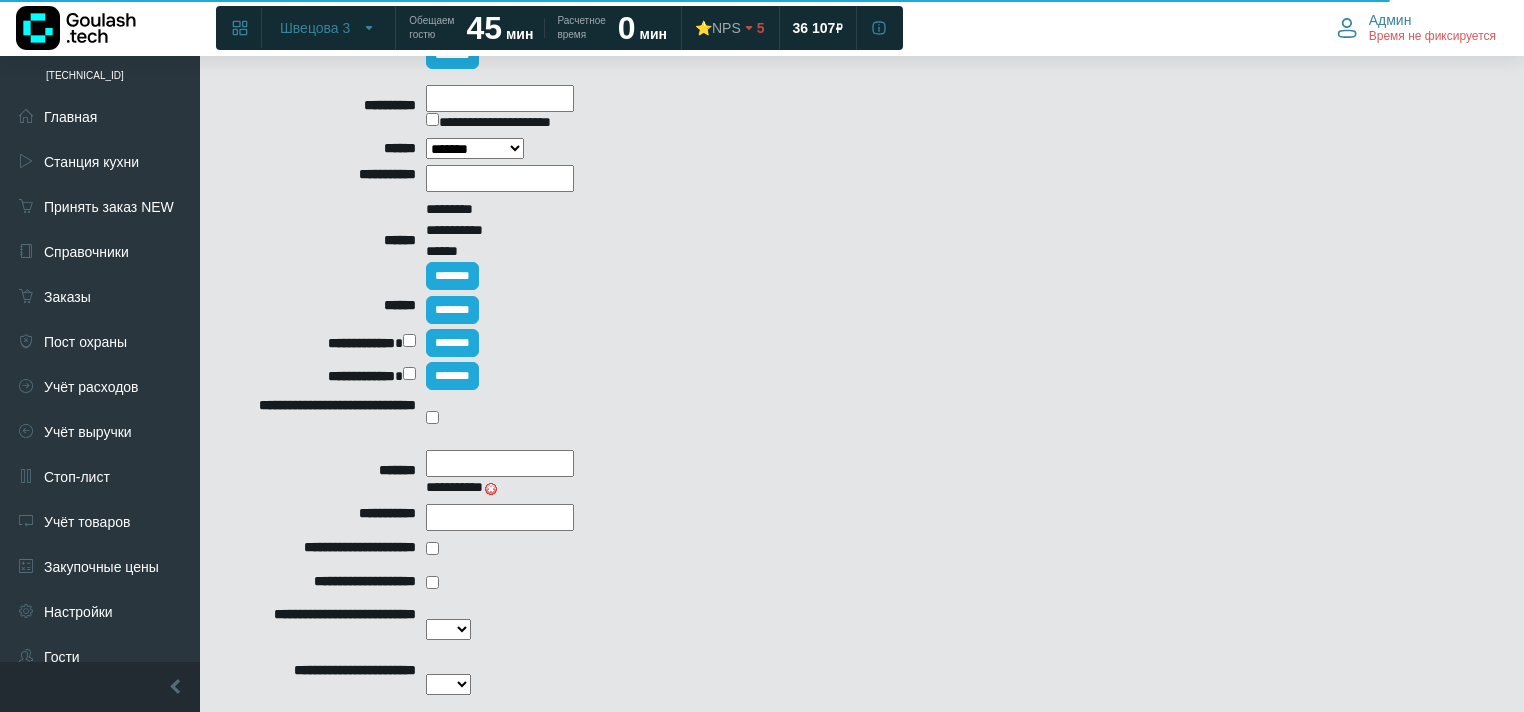 click at bounding box center (491, 489) 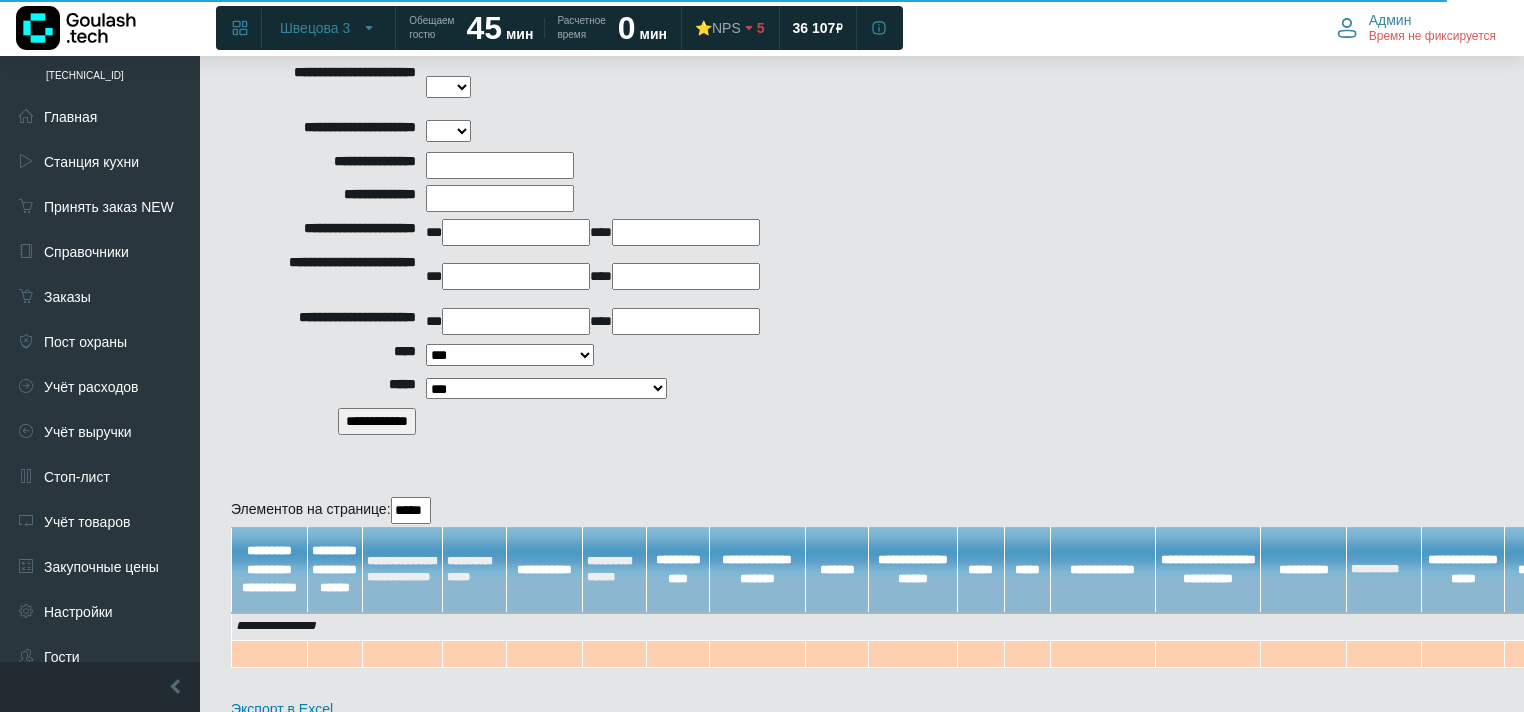 scroll, scrollTop: 960, scrollLeft: 0, axis: vertical 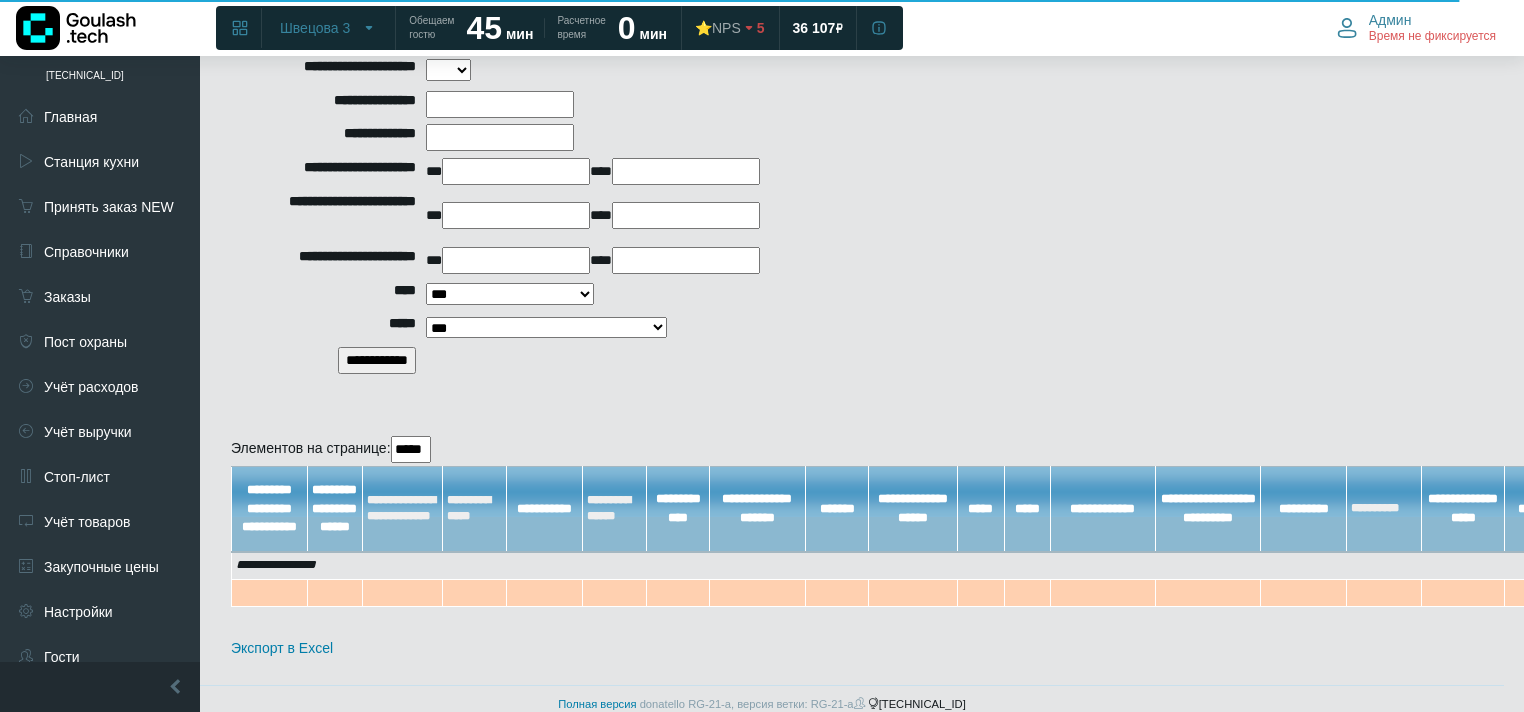 click on "**********" at bounding box center [377, 360] 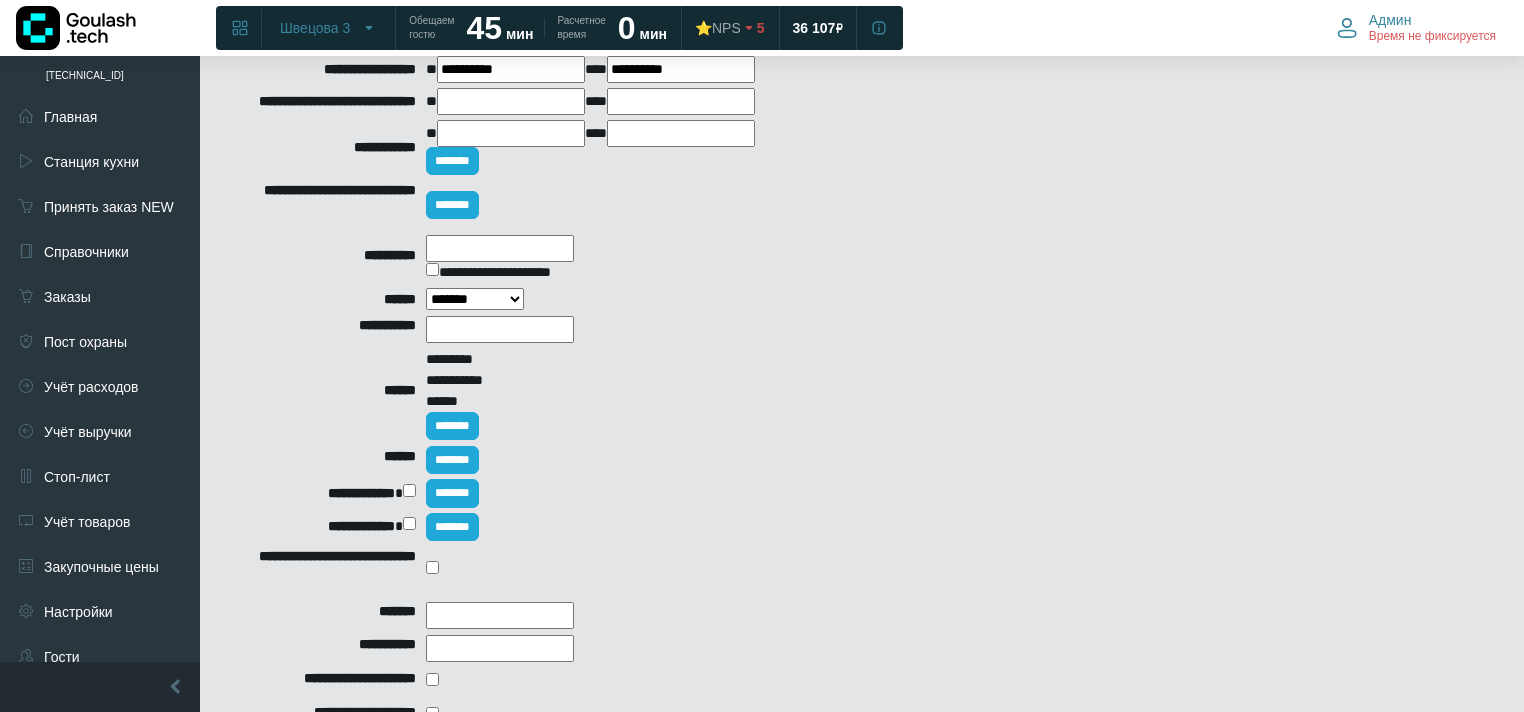 scroll, scrollTop: 160, scrollLeft: 0, axis: vertical 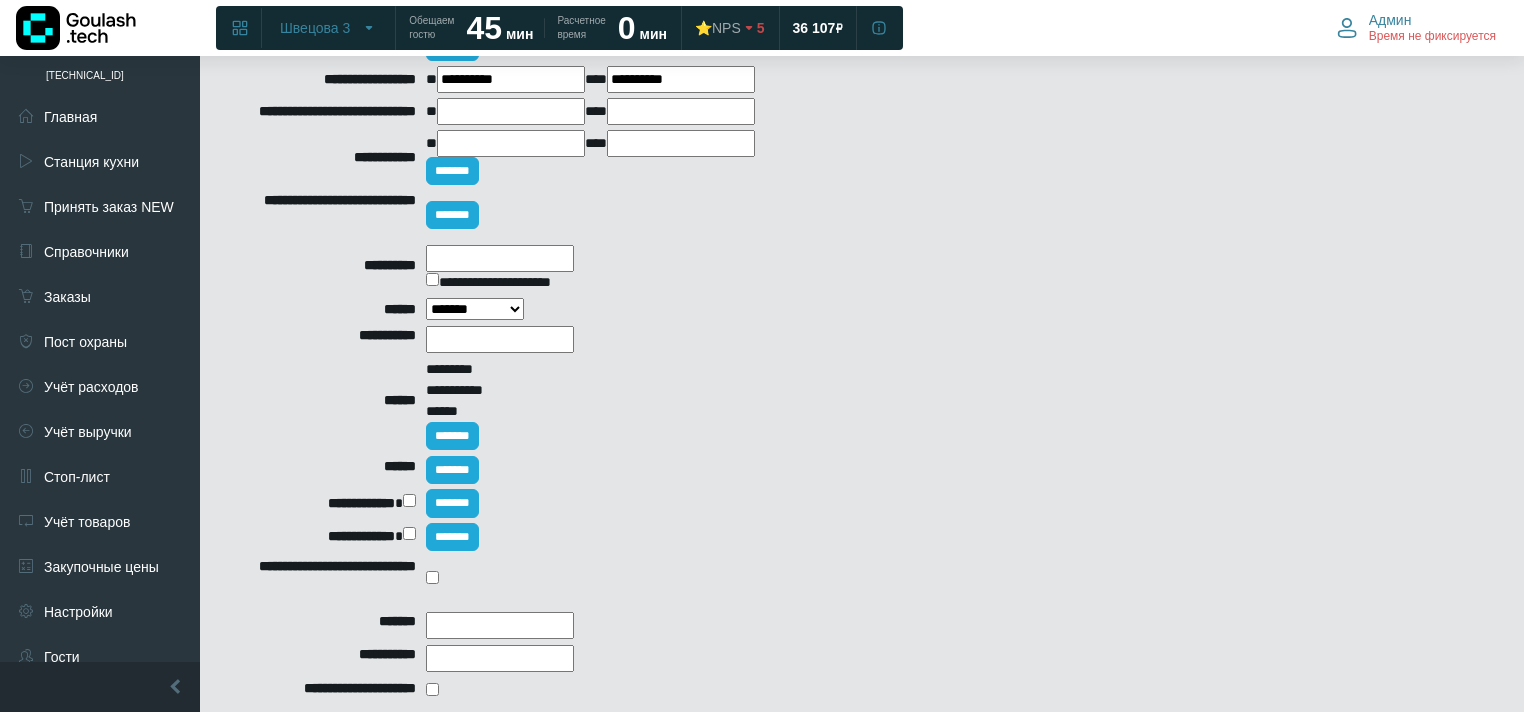 click at bounding box center (500, 258) 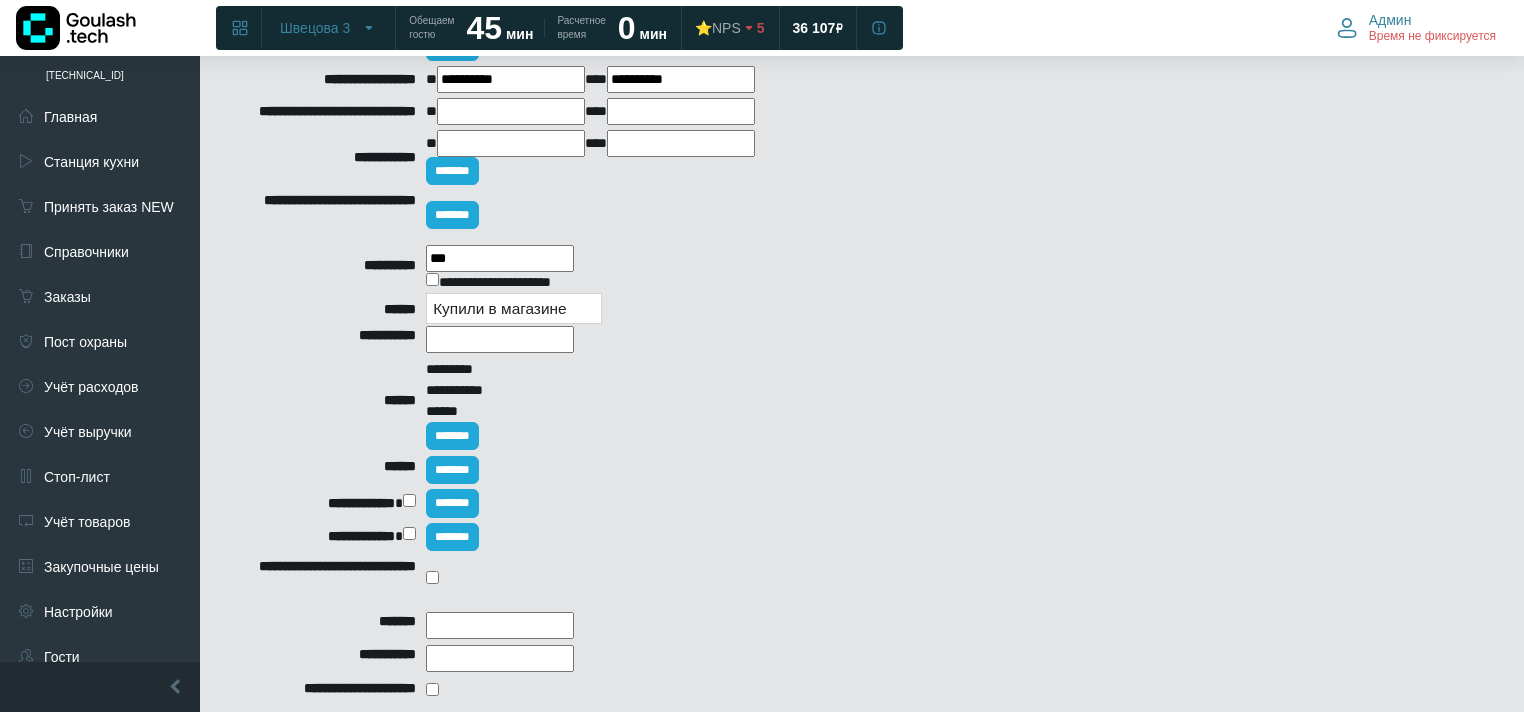 type on "****" 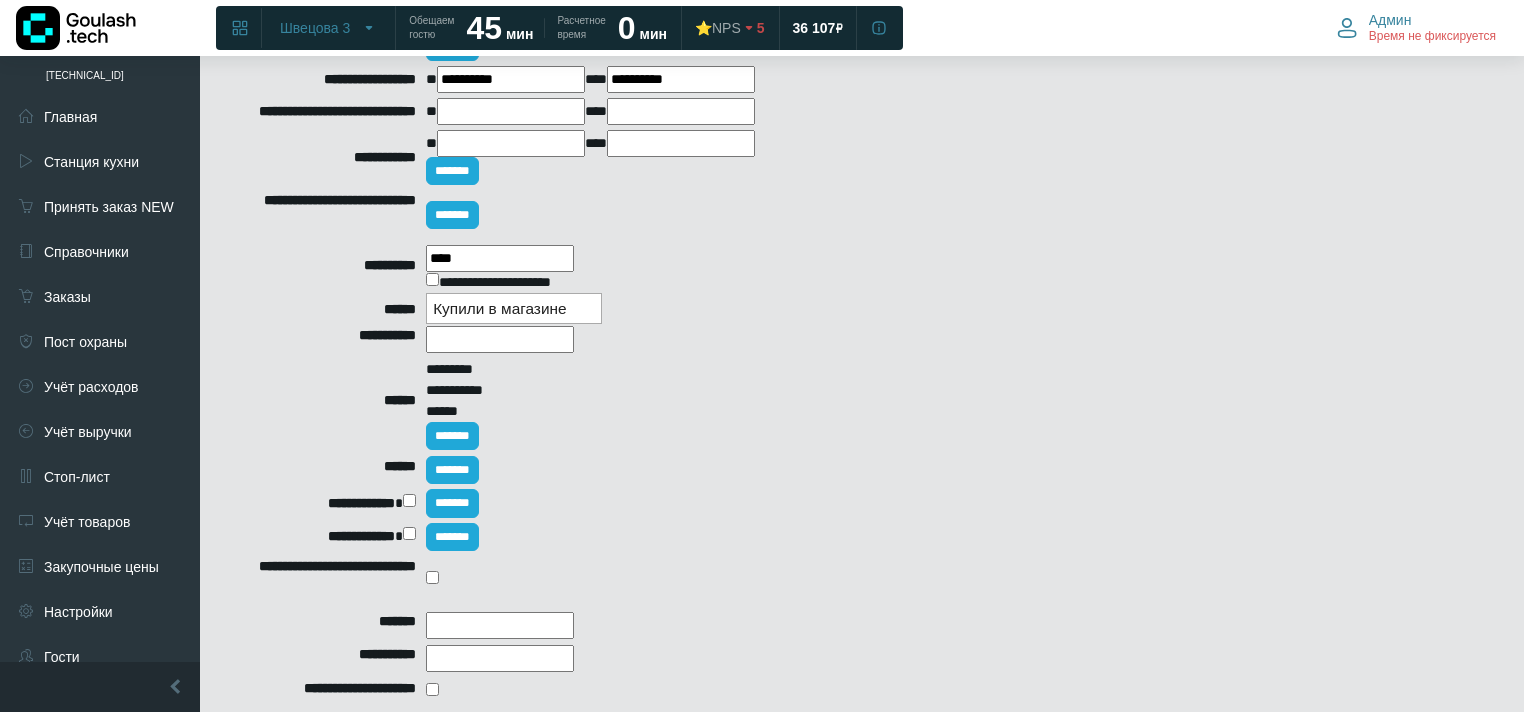 click on "Купили в магазине" at bounding box center (514, 308) 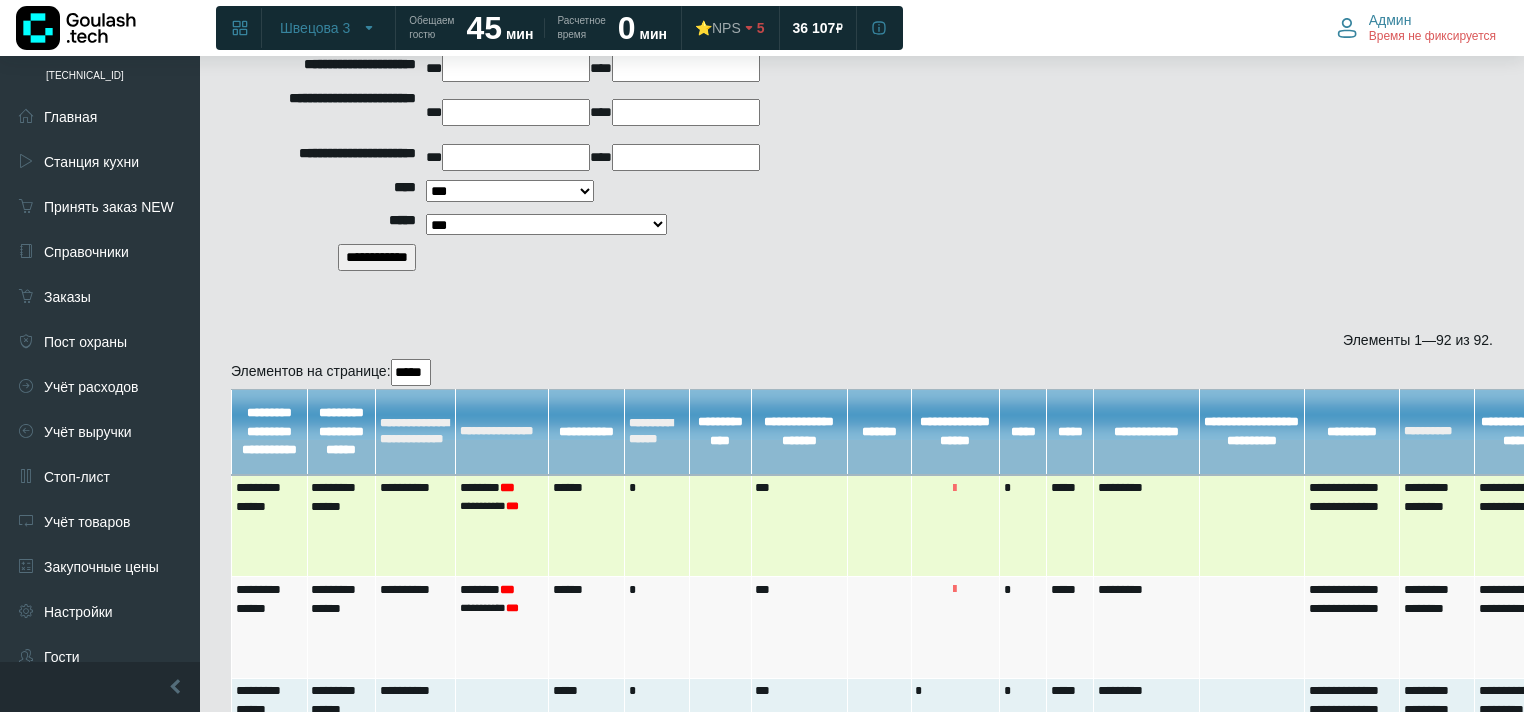 scroll, scrollTop: 1120, scrollLeft: 0, axis: vertical 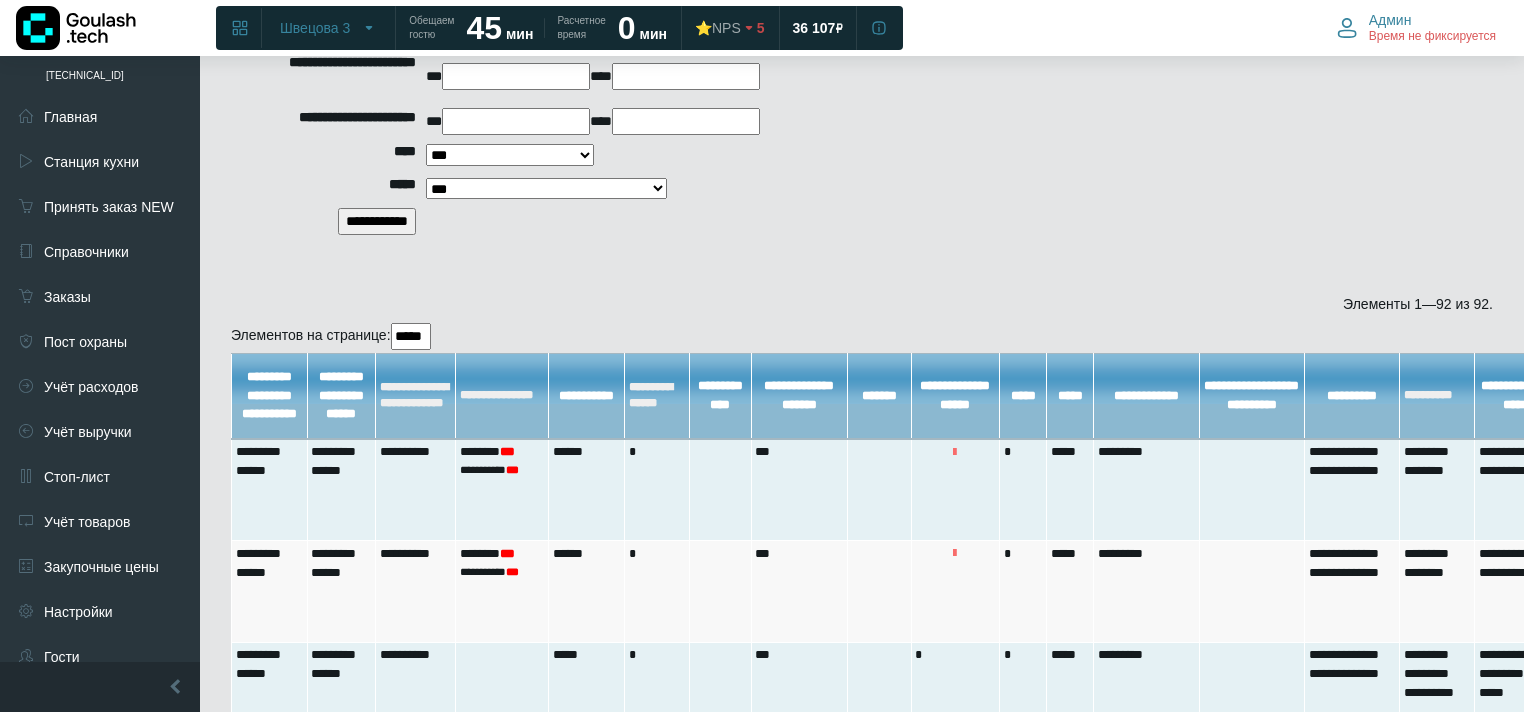 click on "**********" at bounding box center [377, 221] 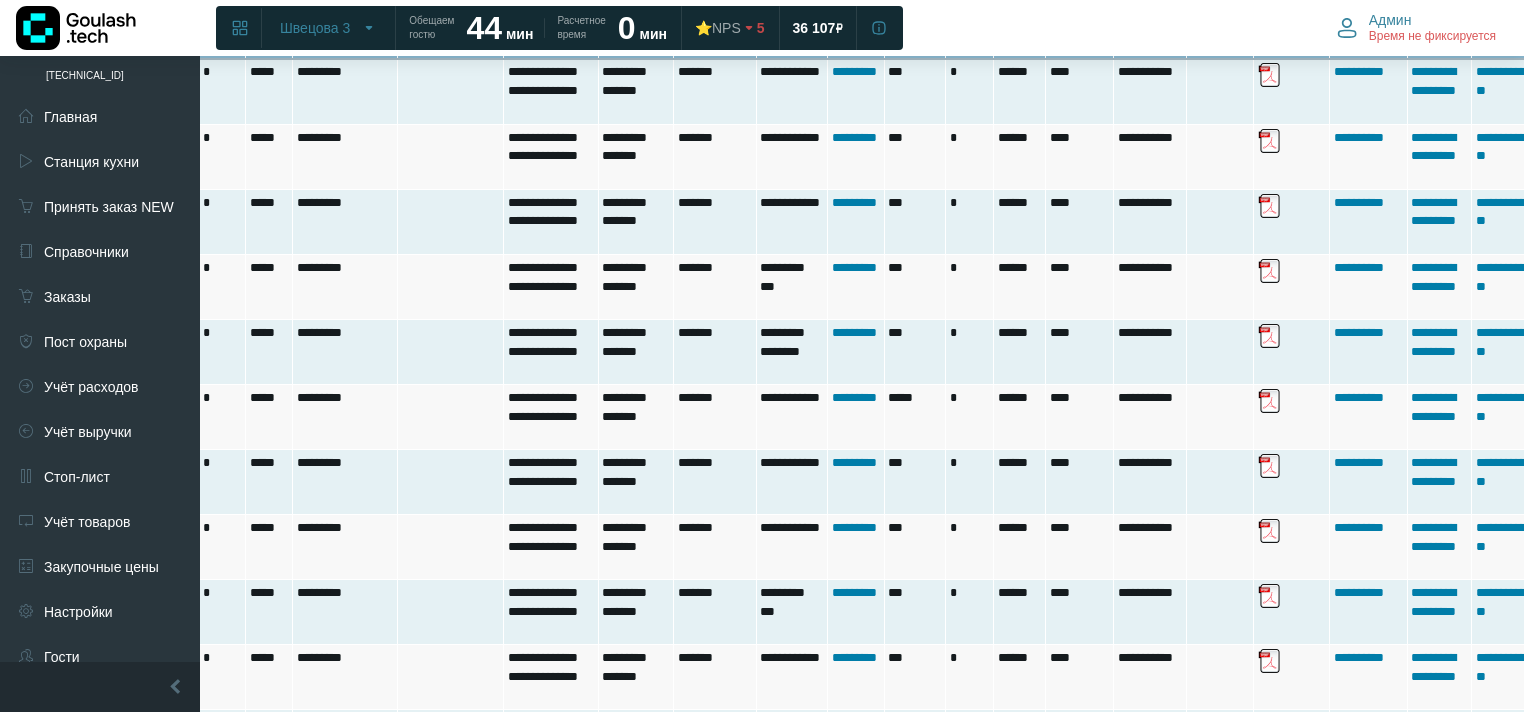scroll, scrollTop: 1520, scrollLeft: 772, axis: both 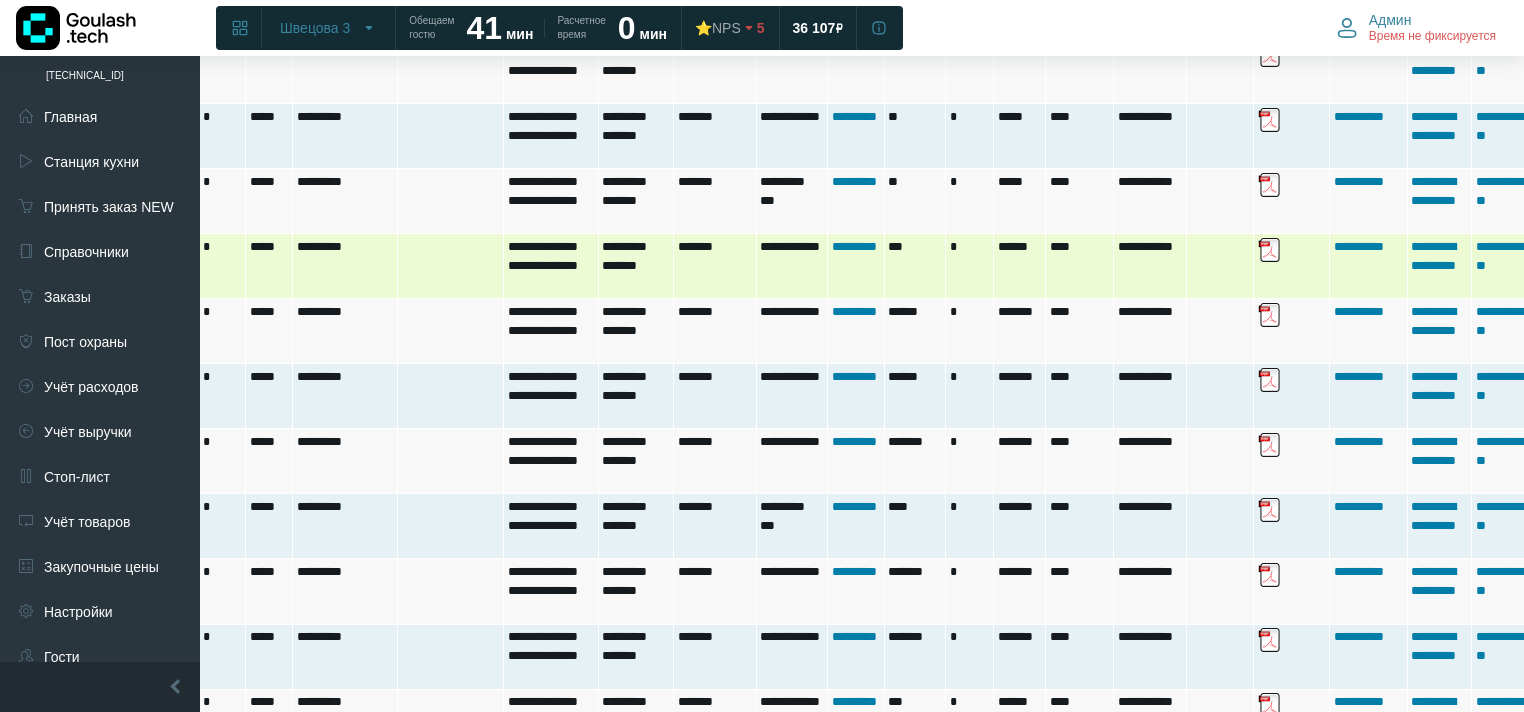 click on "**********" at bounding box center (1368, 266) 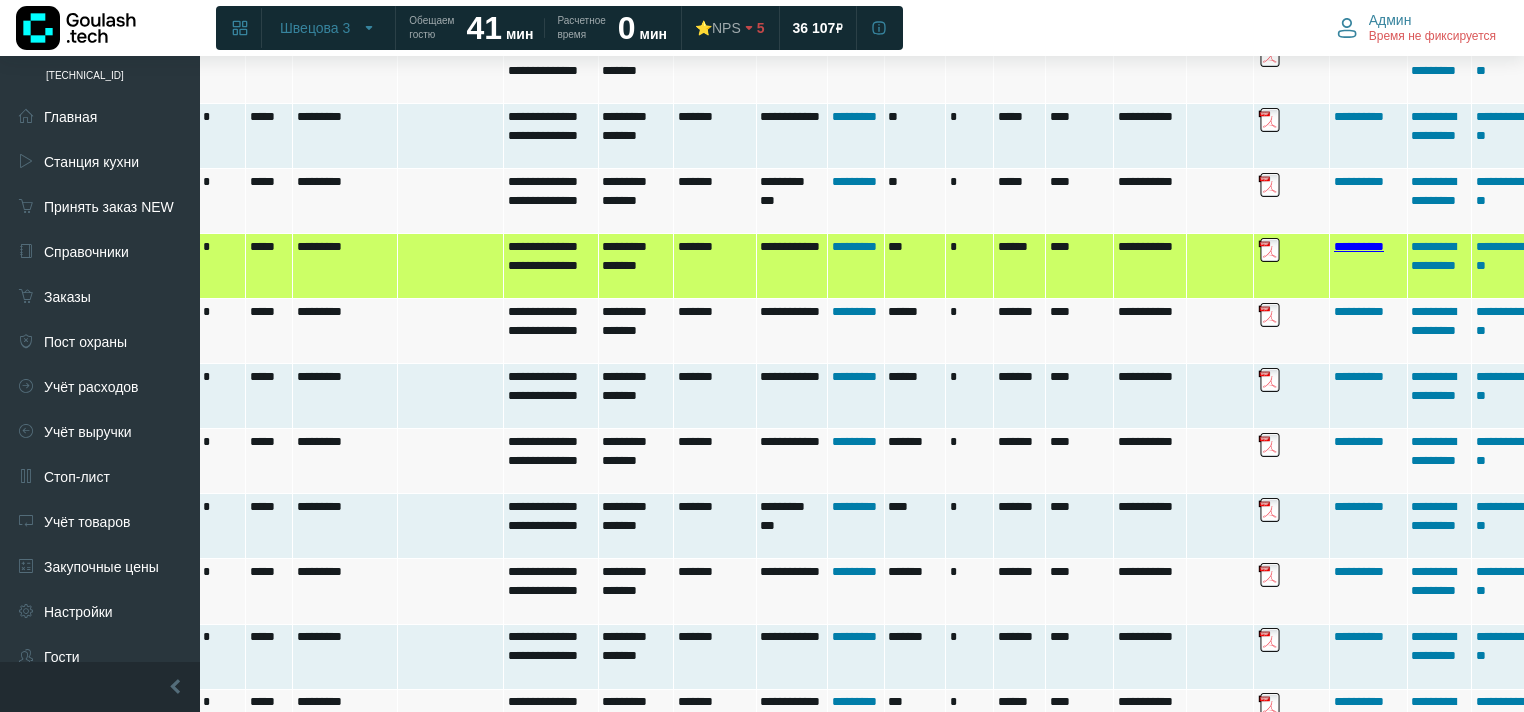 click on "**********" at bounding box center [1359, 246] 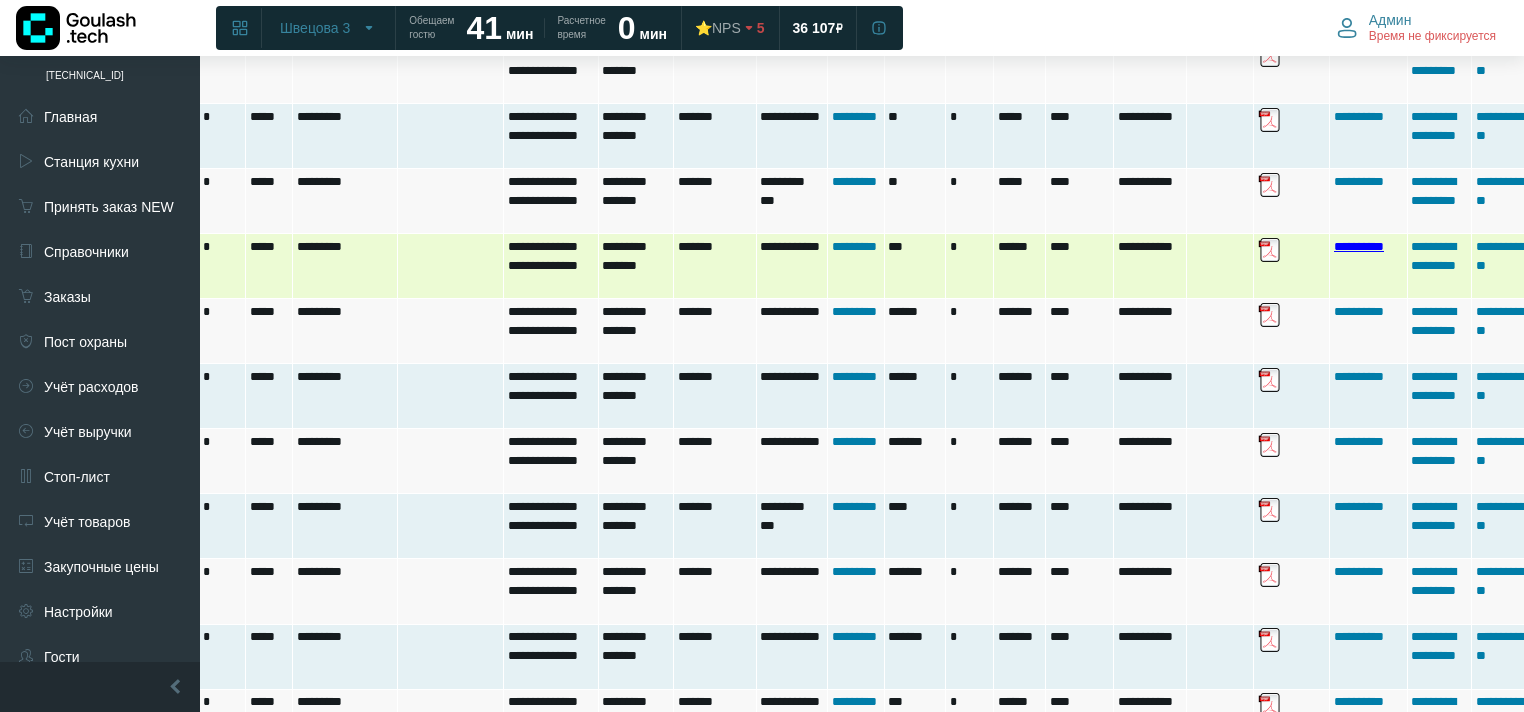 click on "**********" at bounding box center [1359, 246] 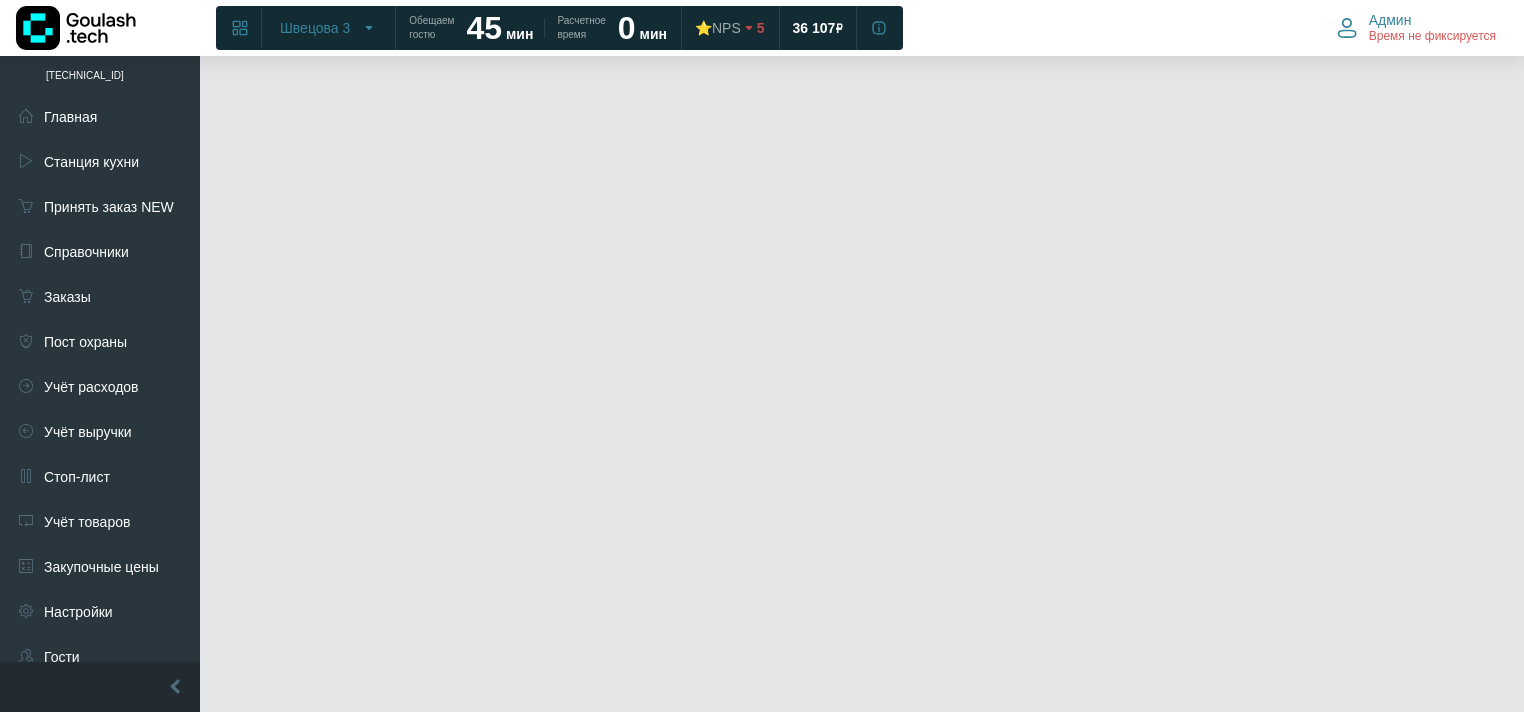 scroll, scrollTop: 16, scrollLeft: 772, axis: both 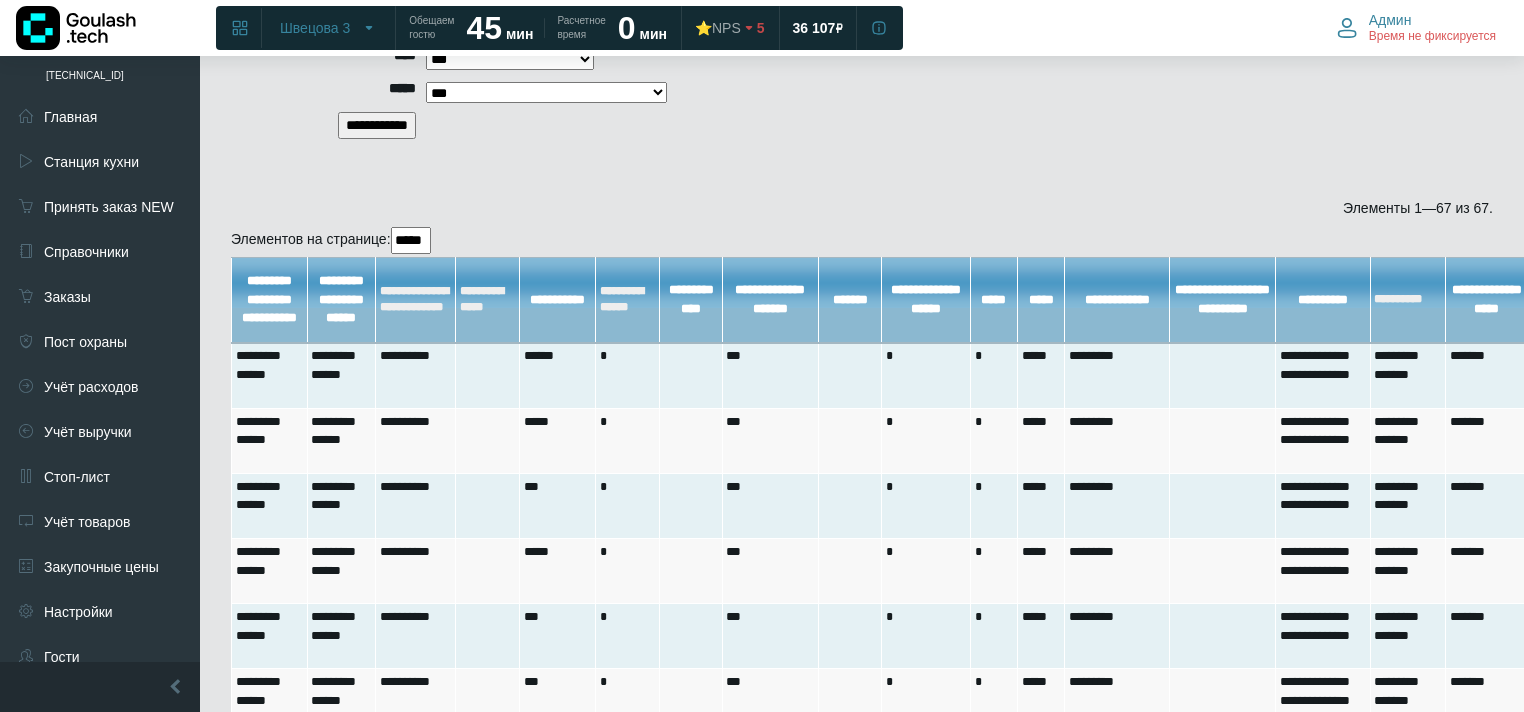 click on "**********" at bounding box center [377, 125] 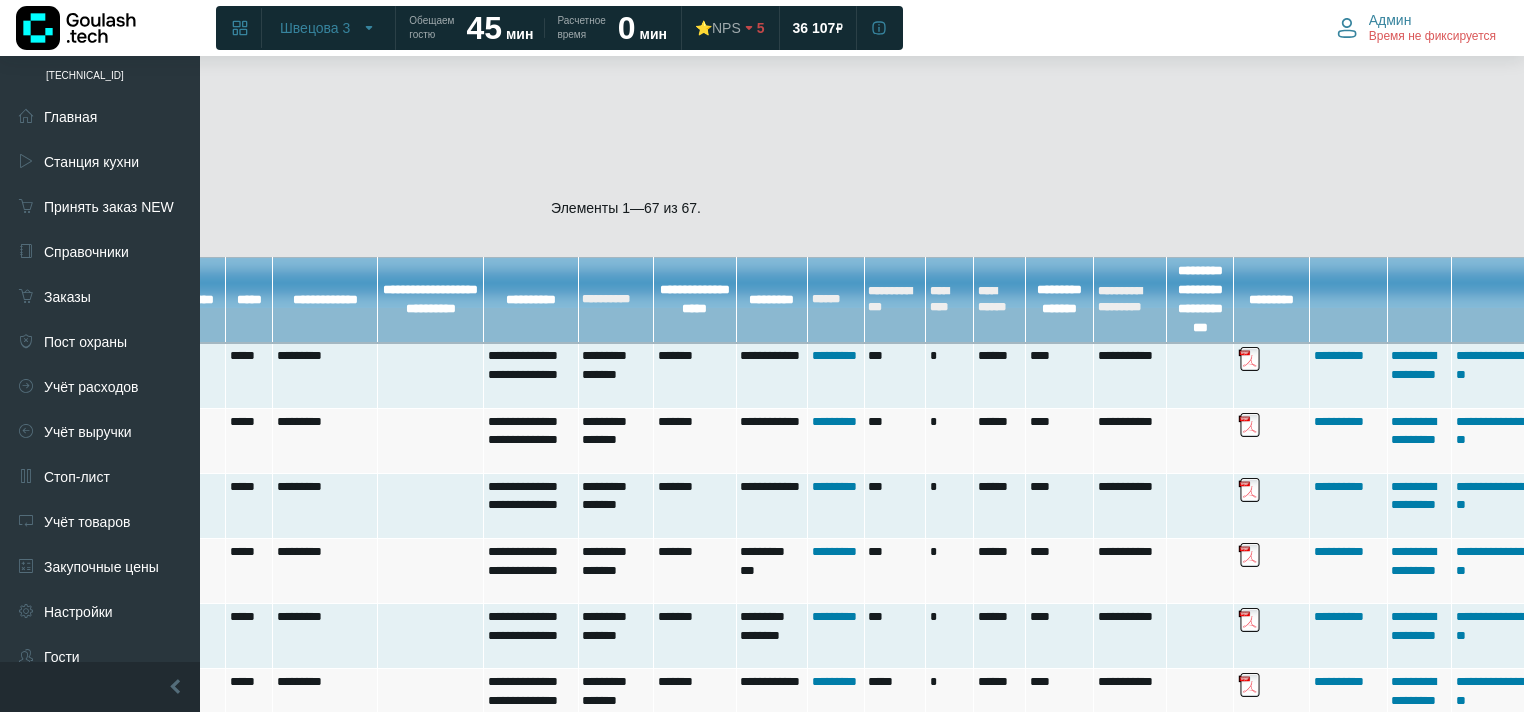 scroll, scrollTop: 1216, scrollLeft: 795, axis: both 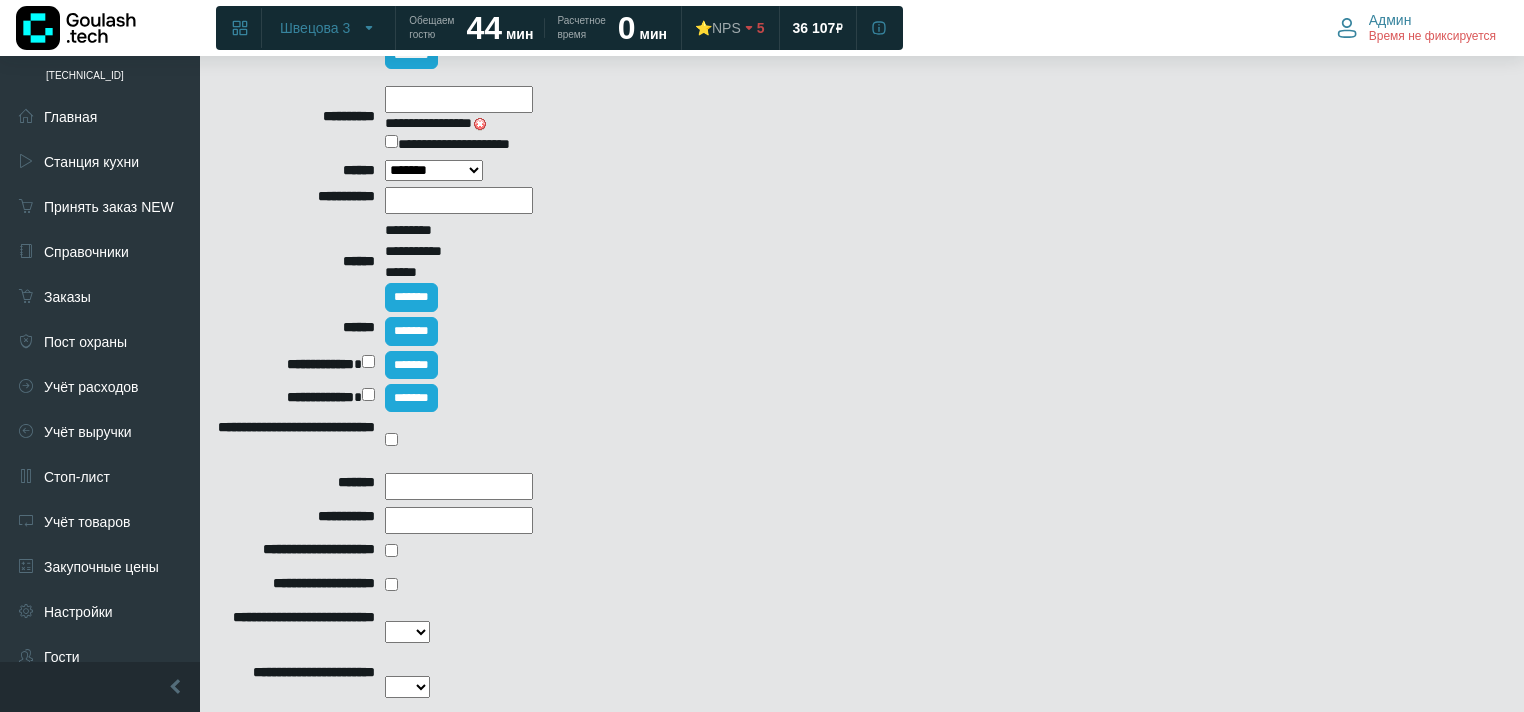 click at bounding box center (480, 124) 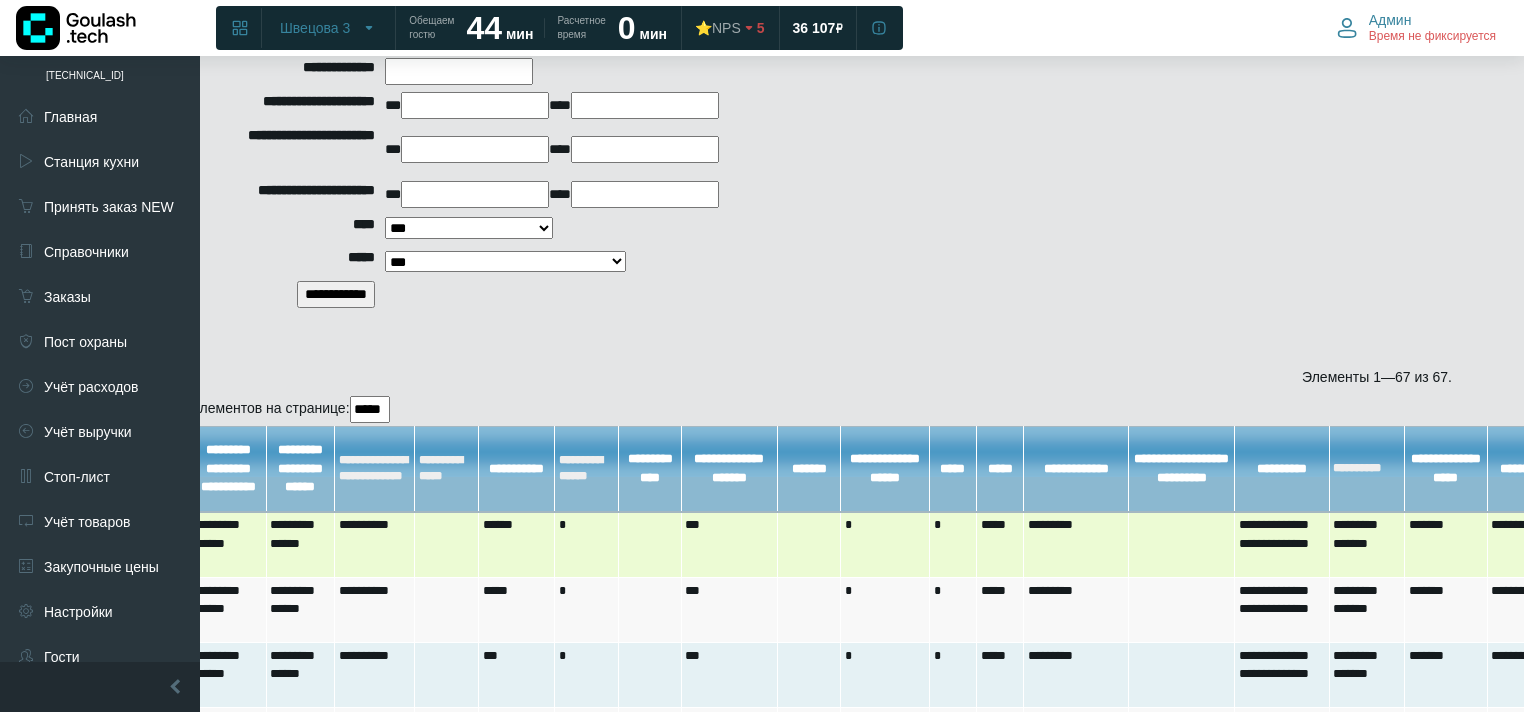 scroll, scrollTop: 1040, scrollLeft: 41, axis: both 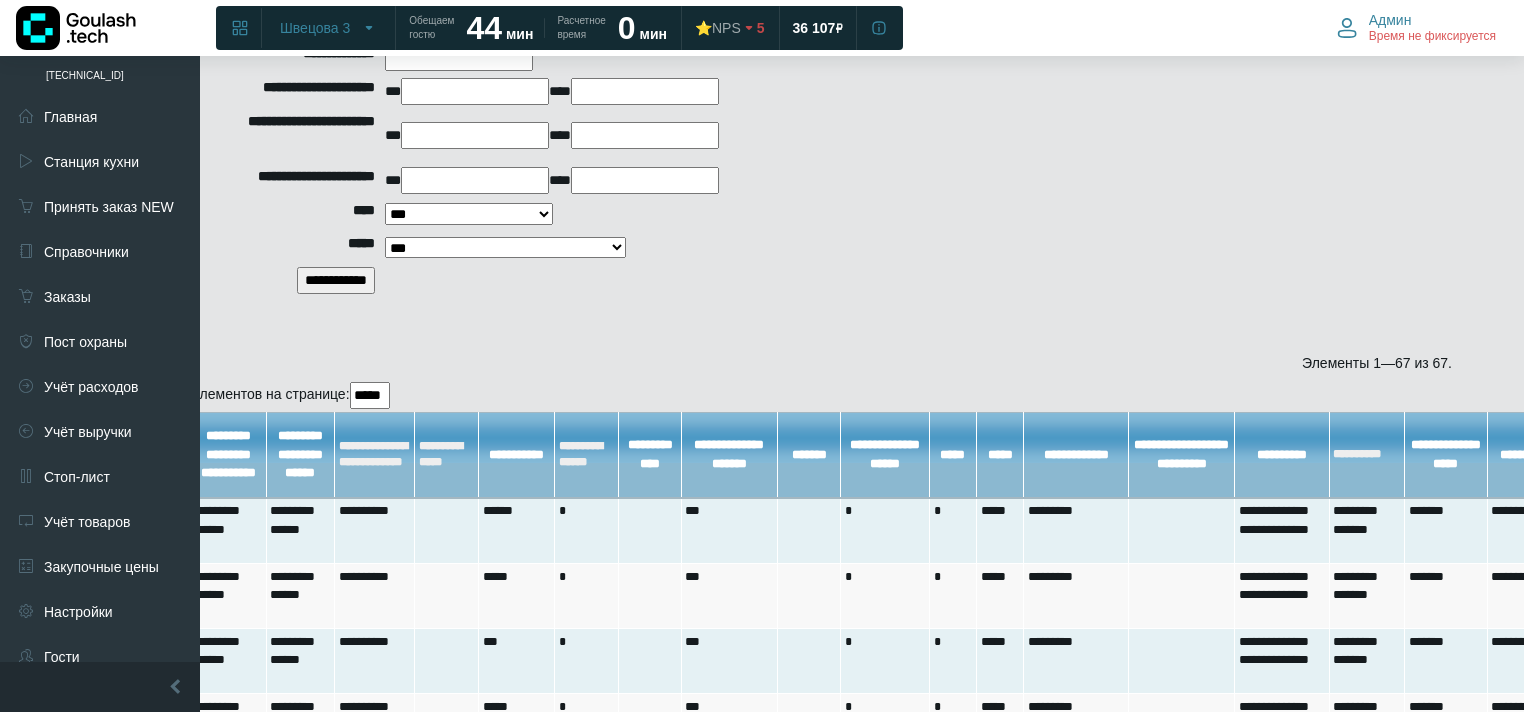 click on "**********" at bounding box center (336, 280) 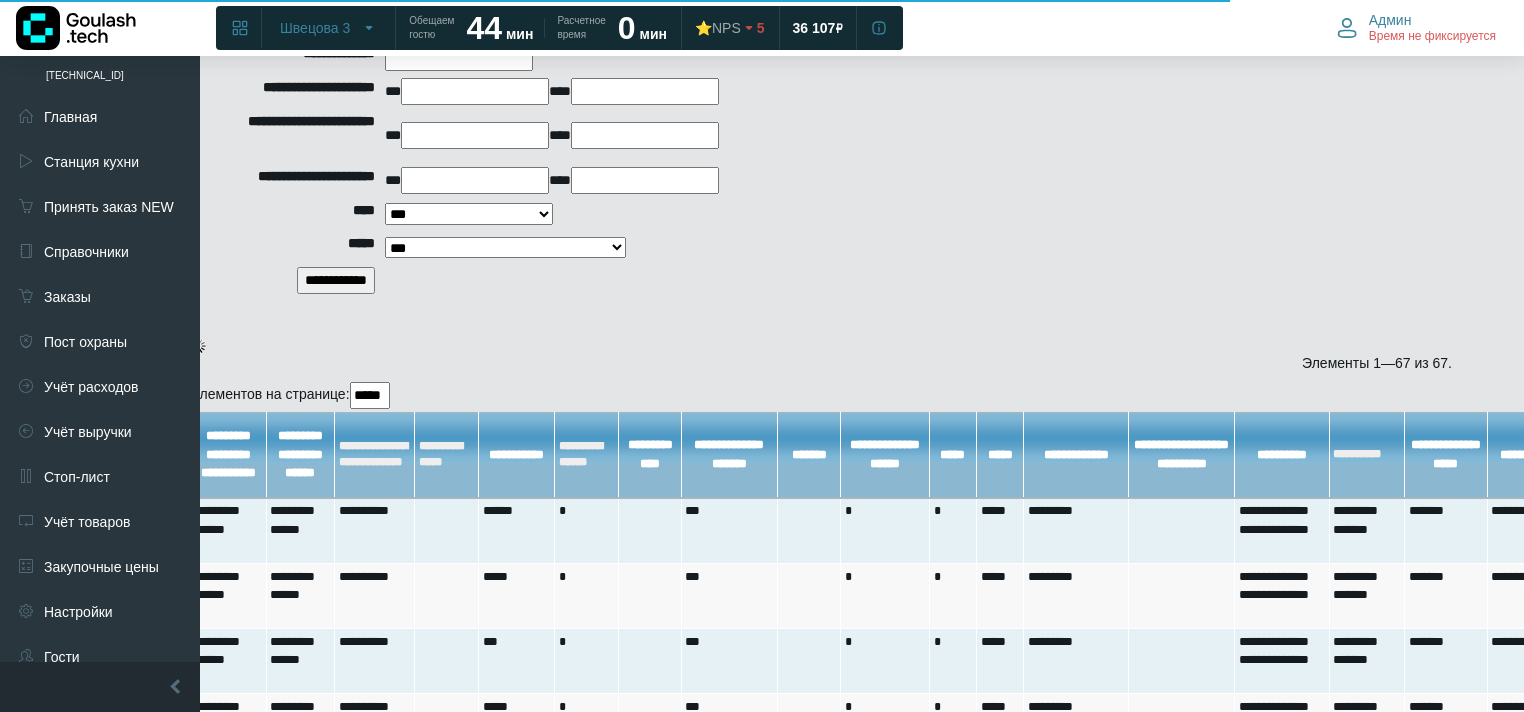 click on "**********" at bounding box center [336, 280] 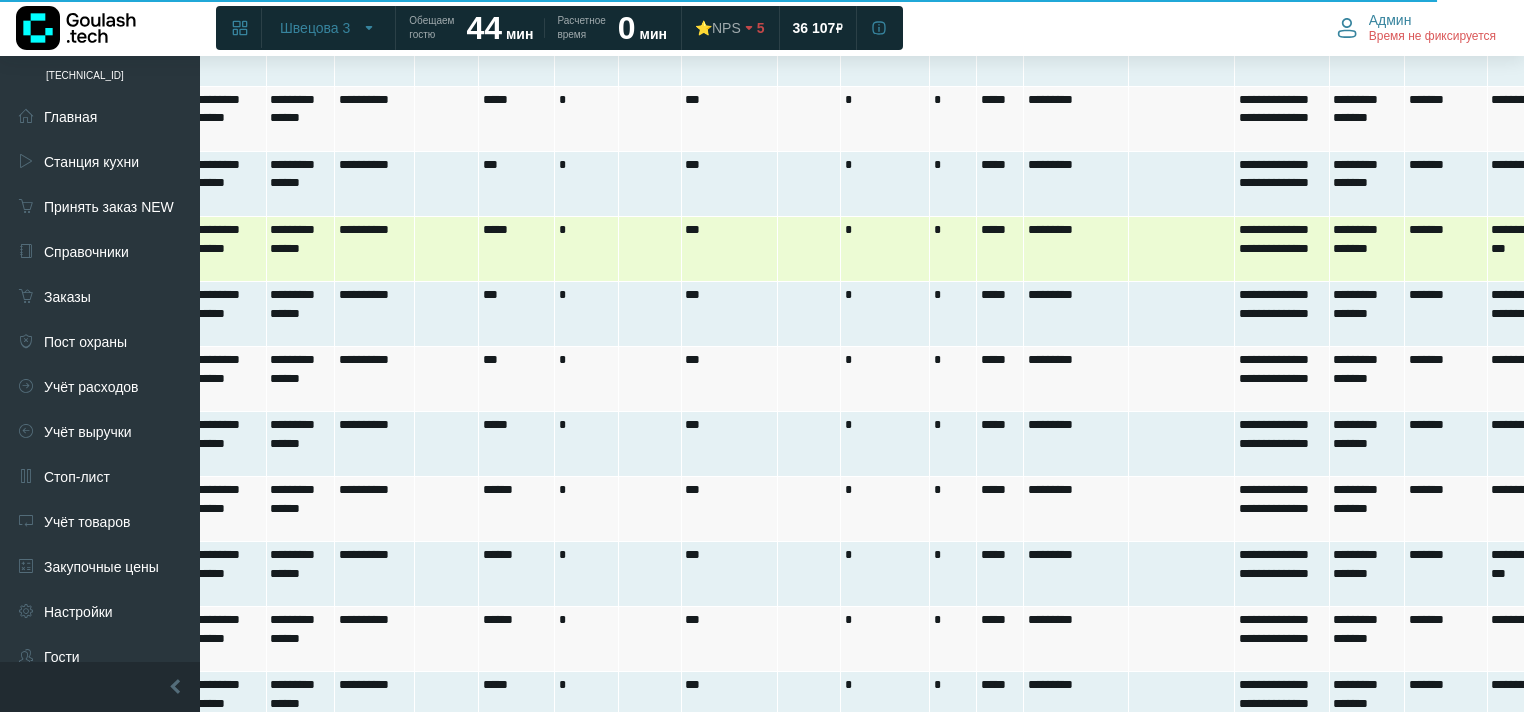 scroll, scrollTop: 1520, scrollLeft: 41, axis: both 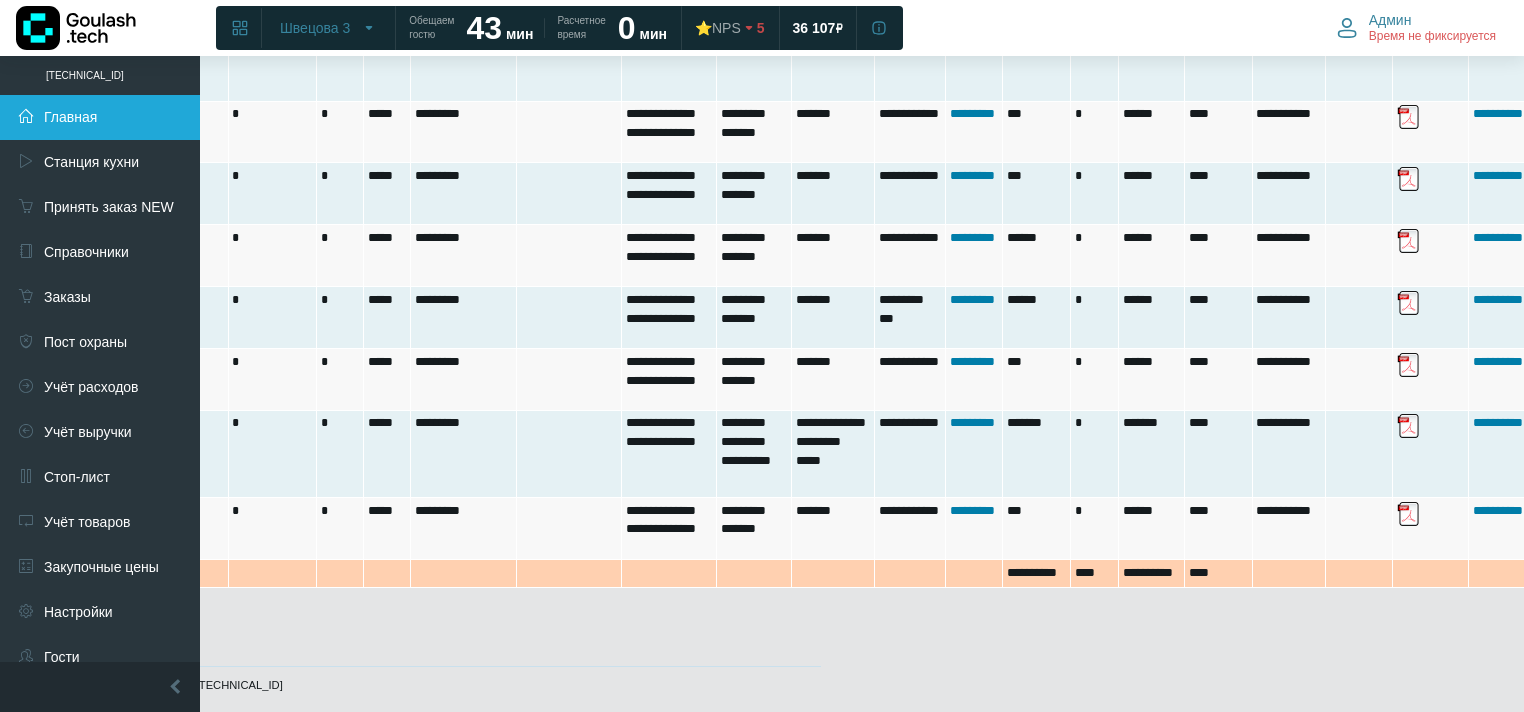 click on "Главная" at bounding box center (100, 117) 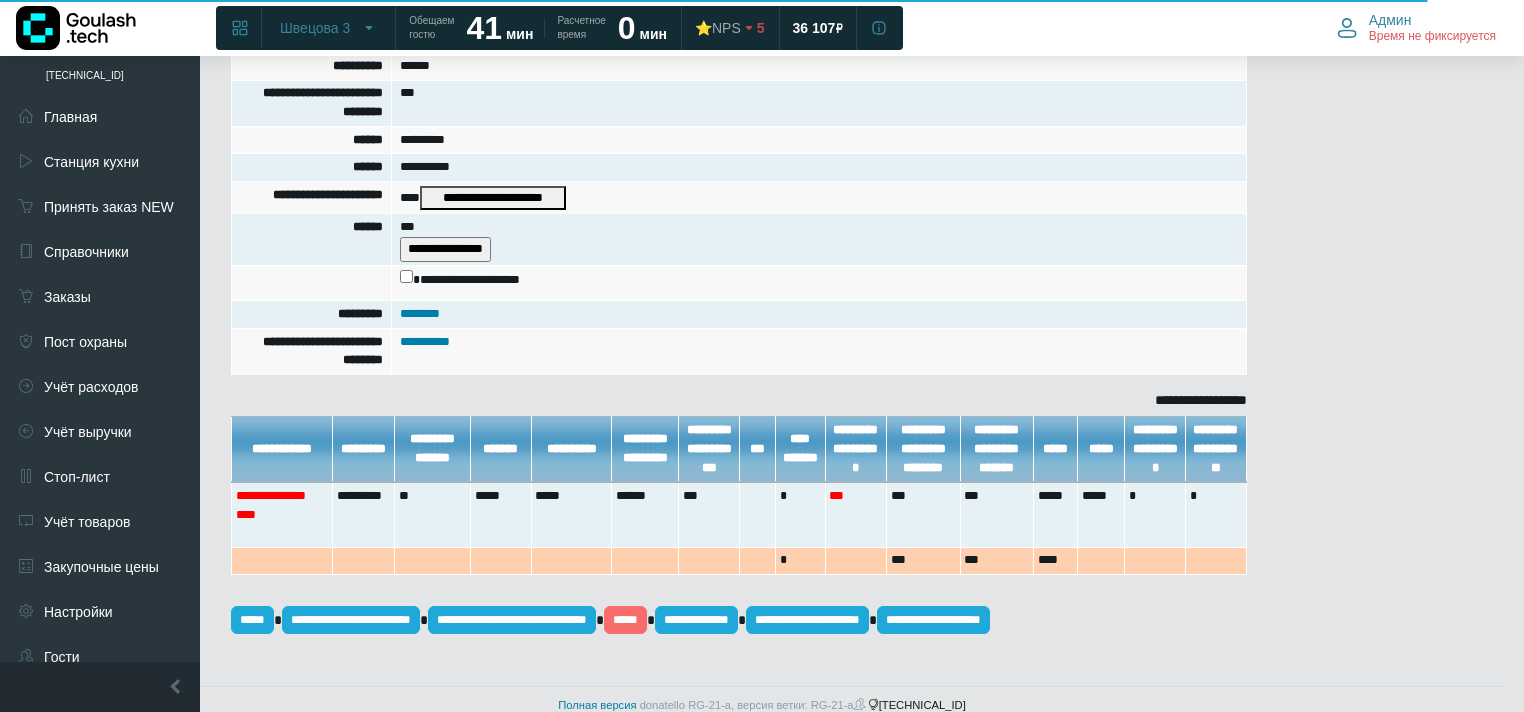 scroll, scrollTop: 493, scrollLeft: 0, axis: vertical 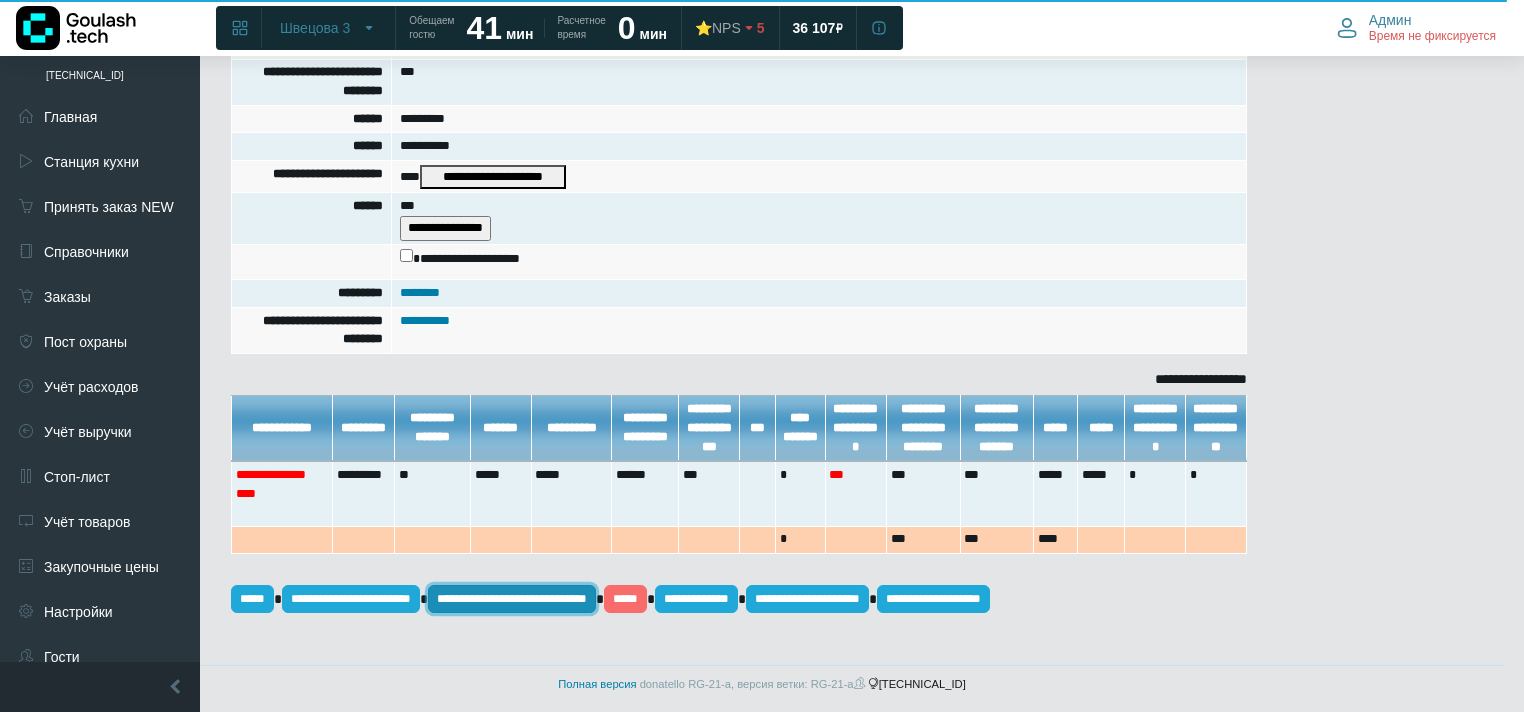 click on "**********" at bounding box center (512, 599) 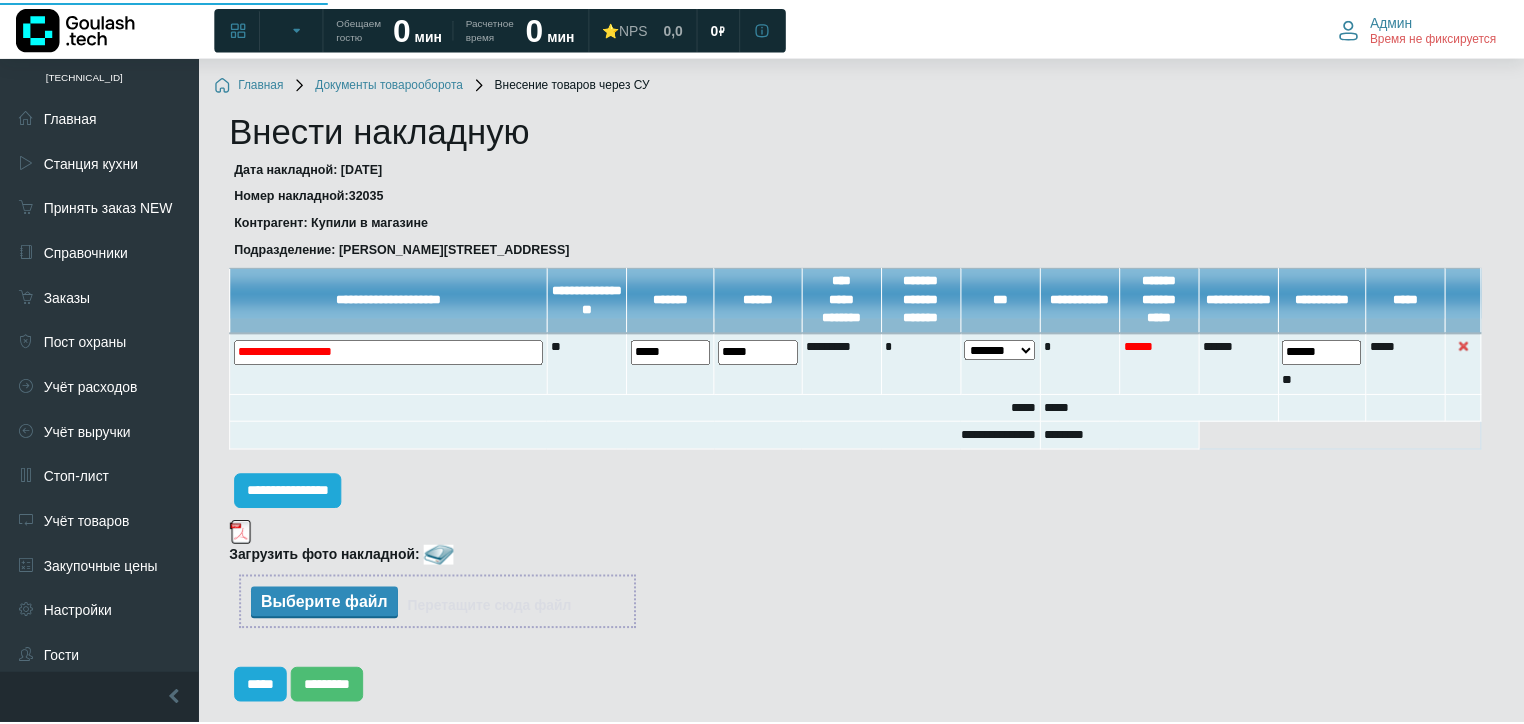 scroll, scrollTop: 0, scrollLeft: 0, axis: both 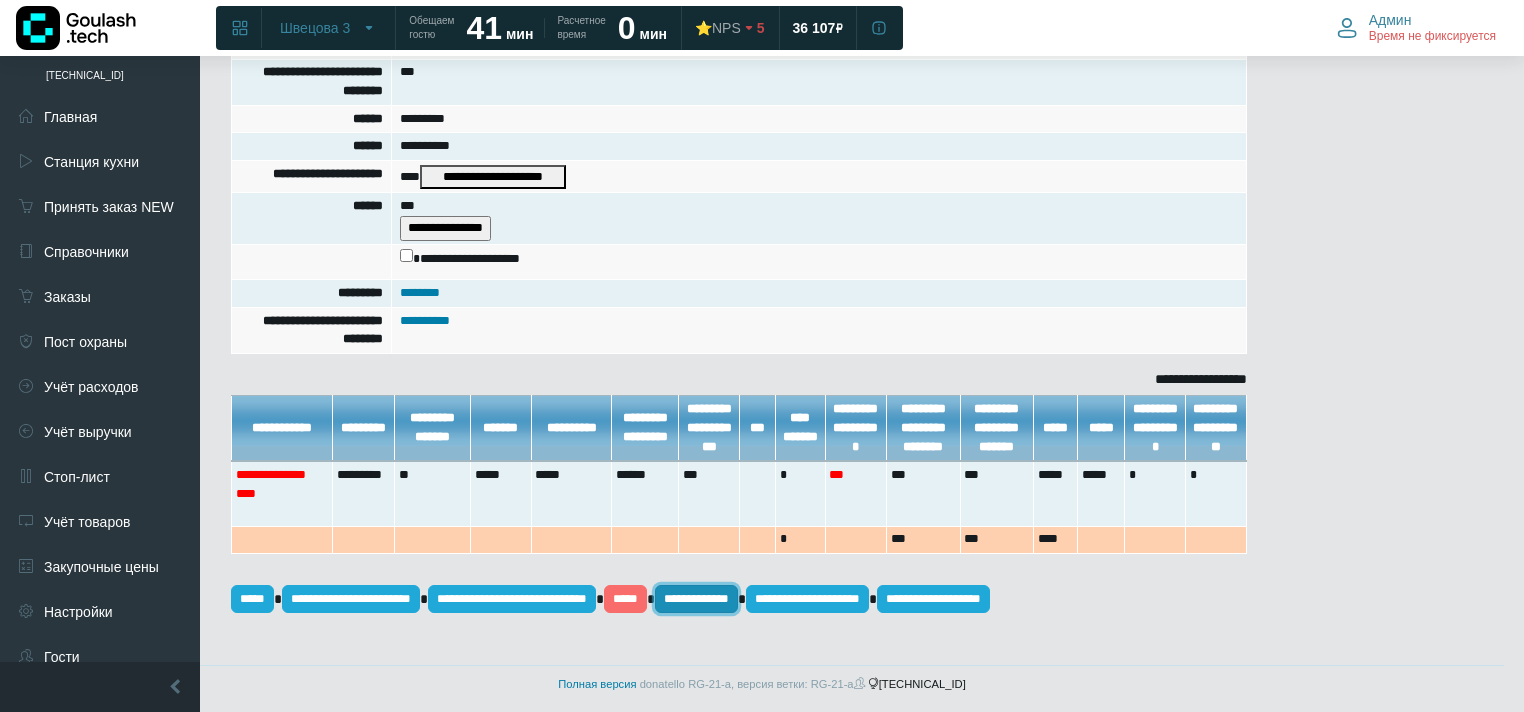 click on "**********" at bounding box center [696, 599] 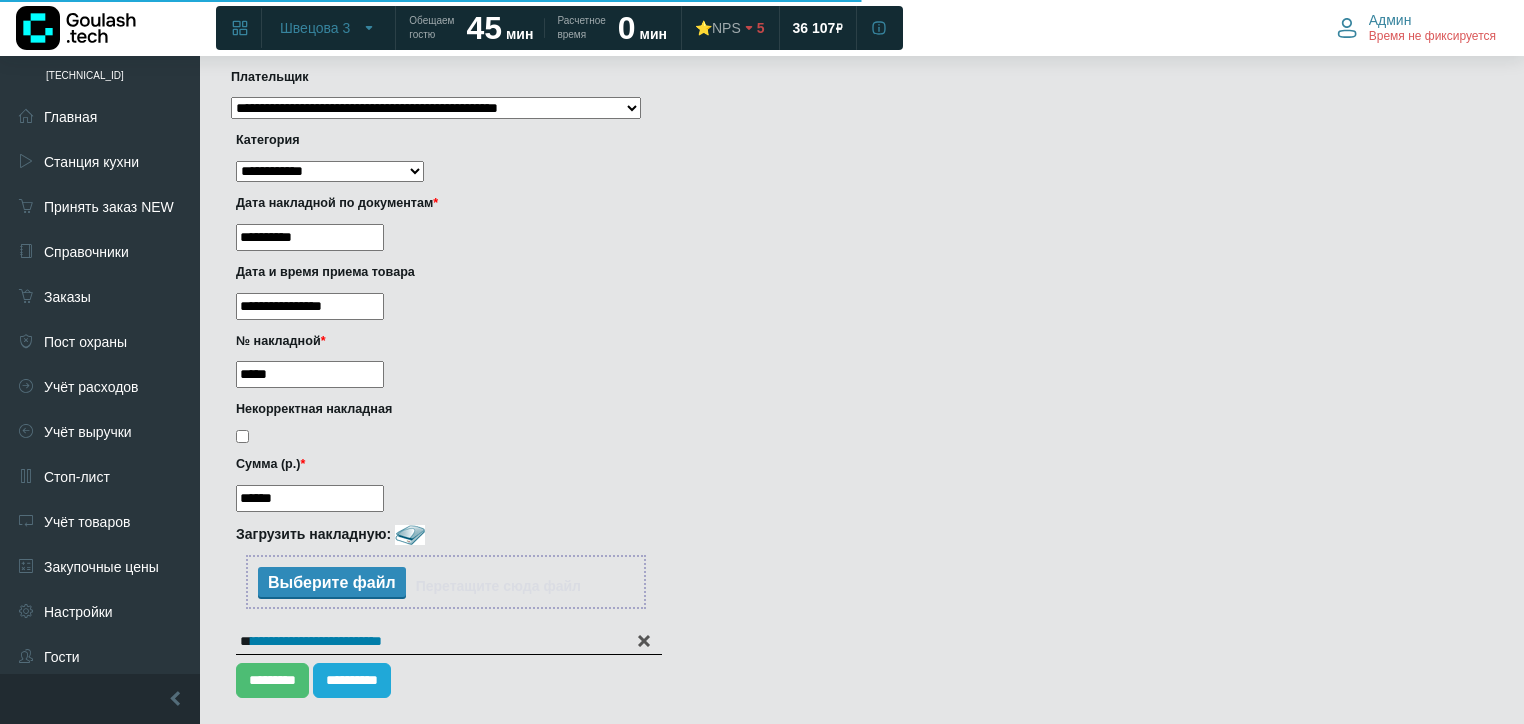 scroll, scrollTop: 320, scrollLeft: 0, axis: vertical 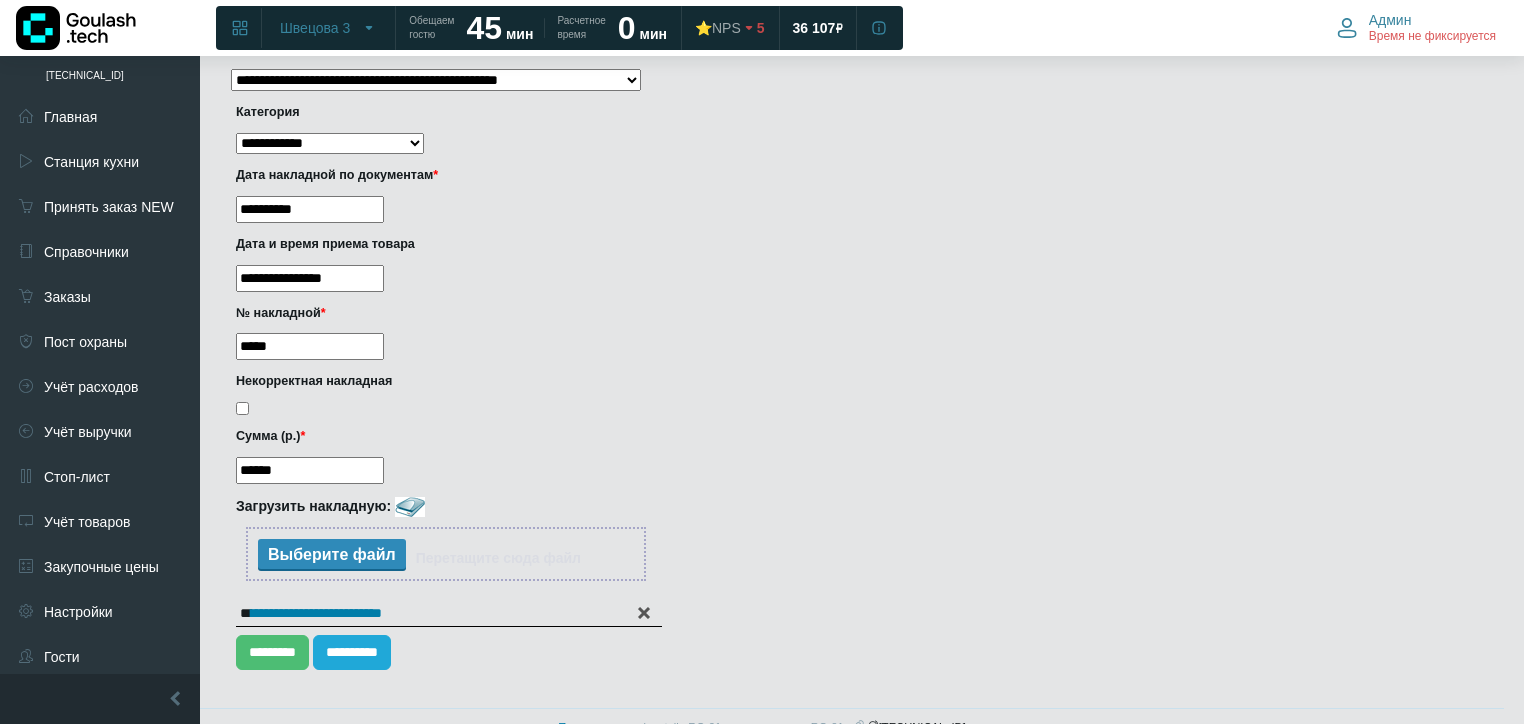 drag, startPoint x: 294, startPoint y: 460, endPoint x: 213, endPoint y: 462, distance: 81.02469 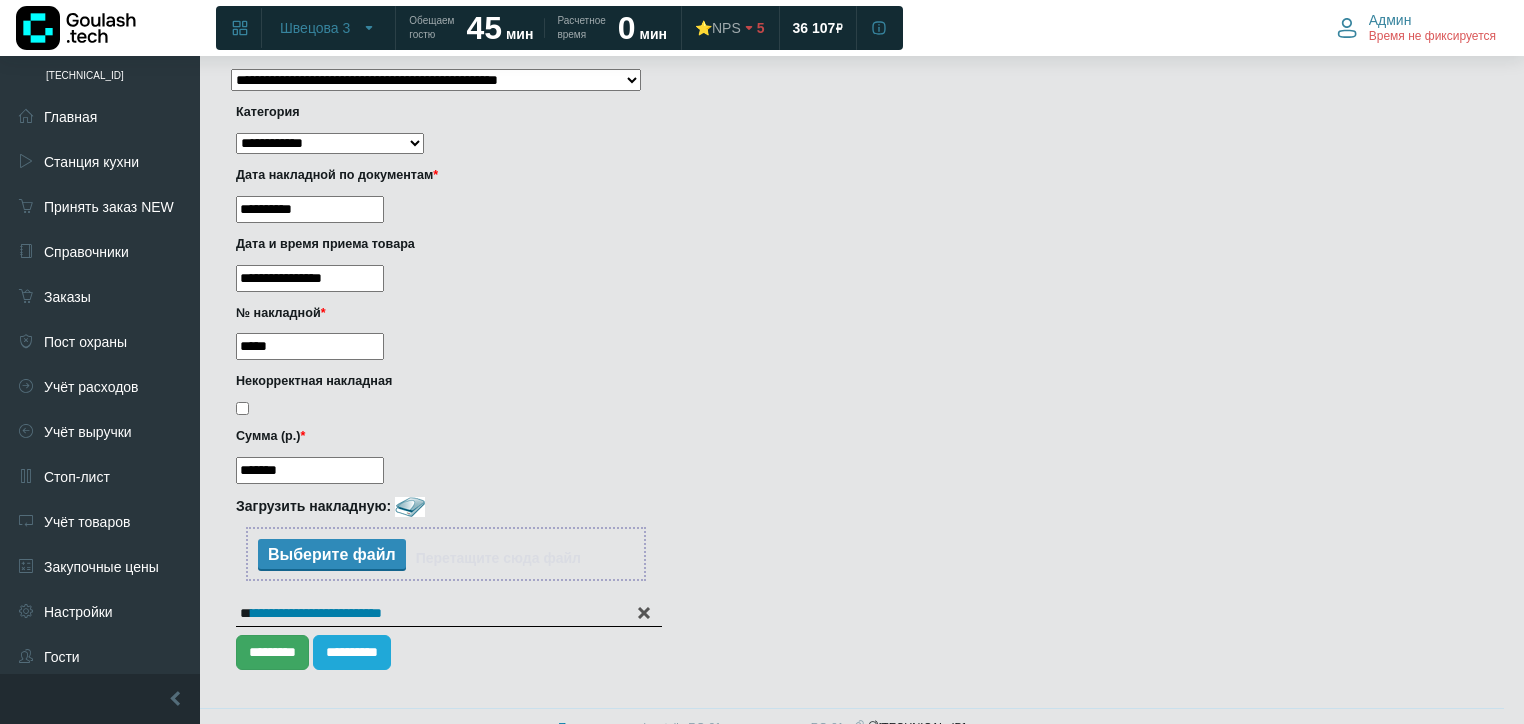 type on "*******" 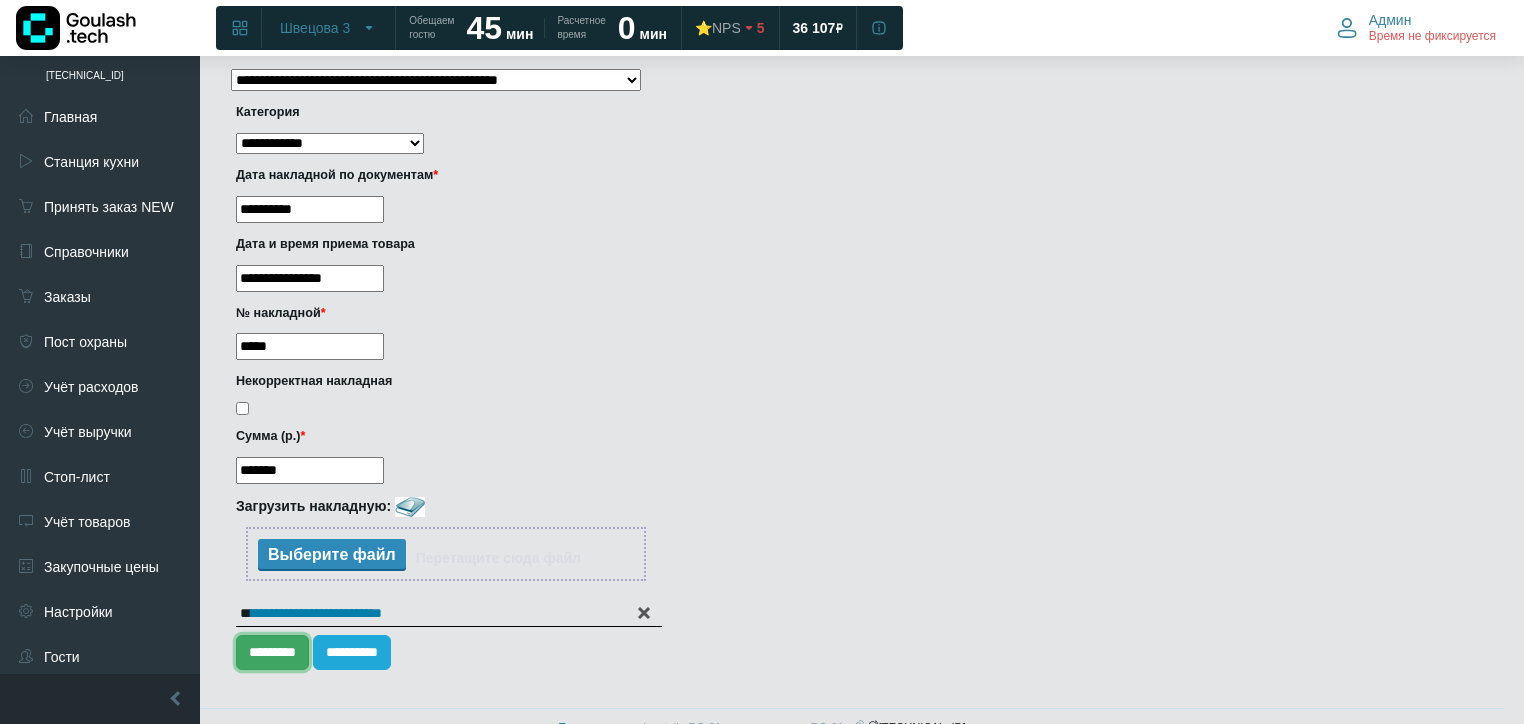click on "*********" at bounding box center (272, 652) 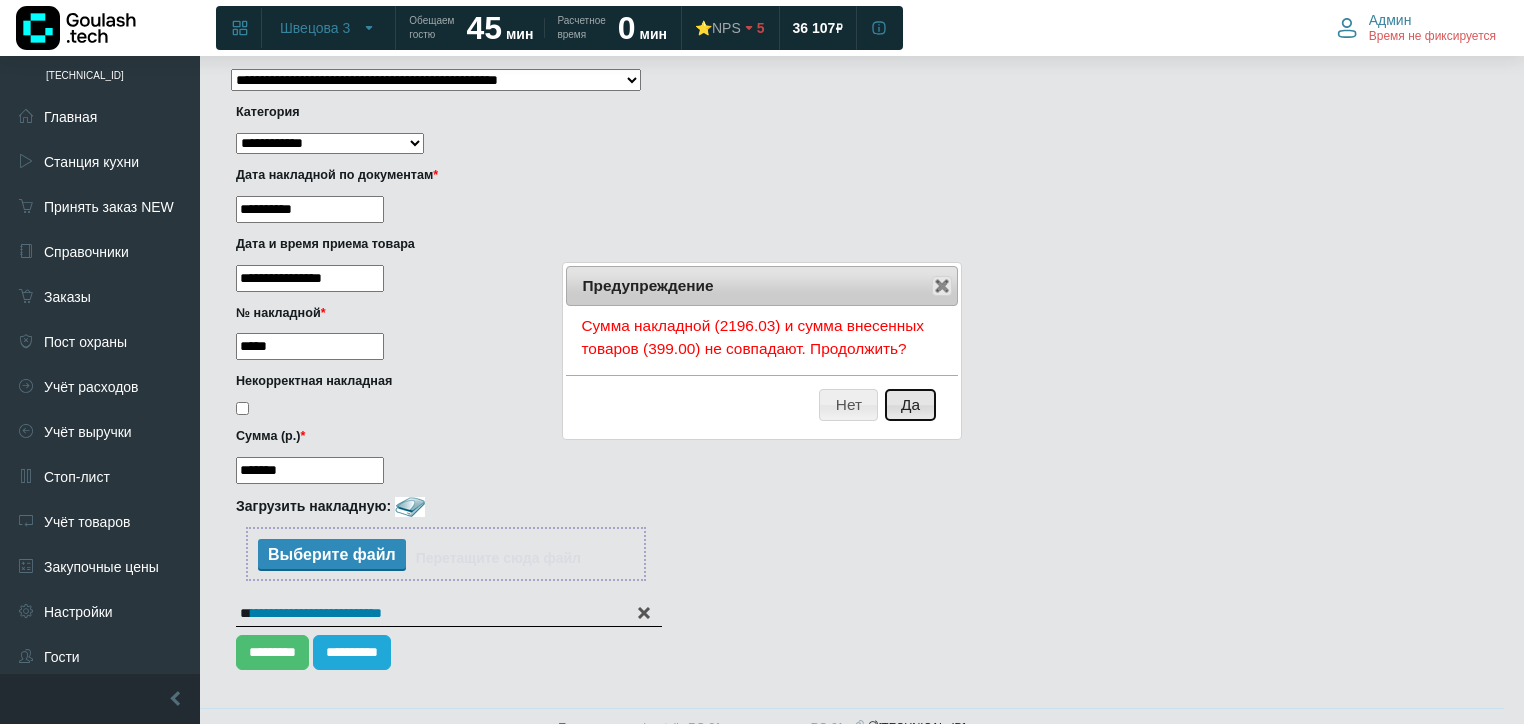 click on "Да" at bounding box center [911, 405] 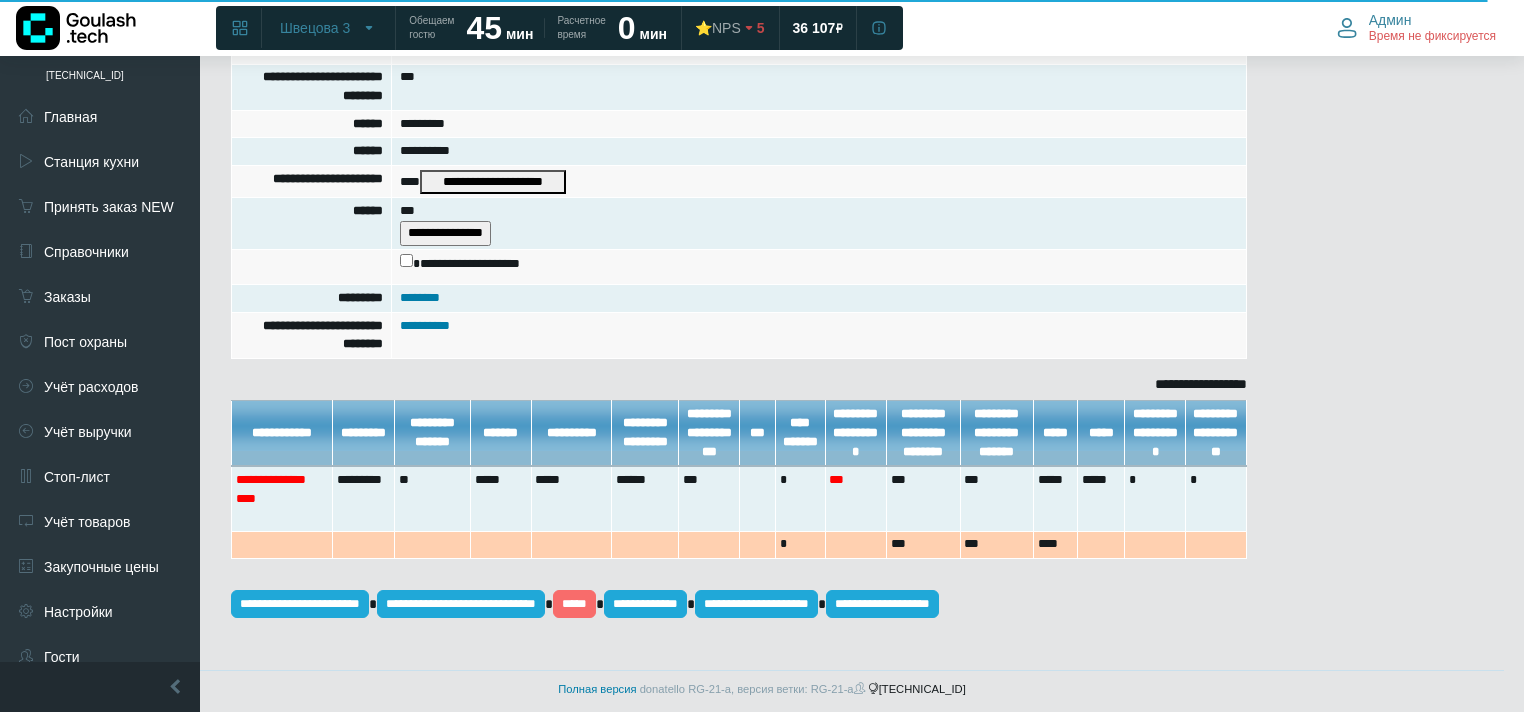 scroll, scrollTop: 493, scrollLeft: 0, axis: vertical 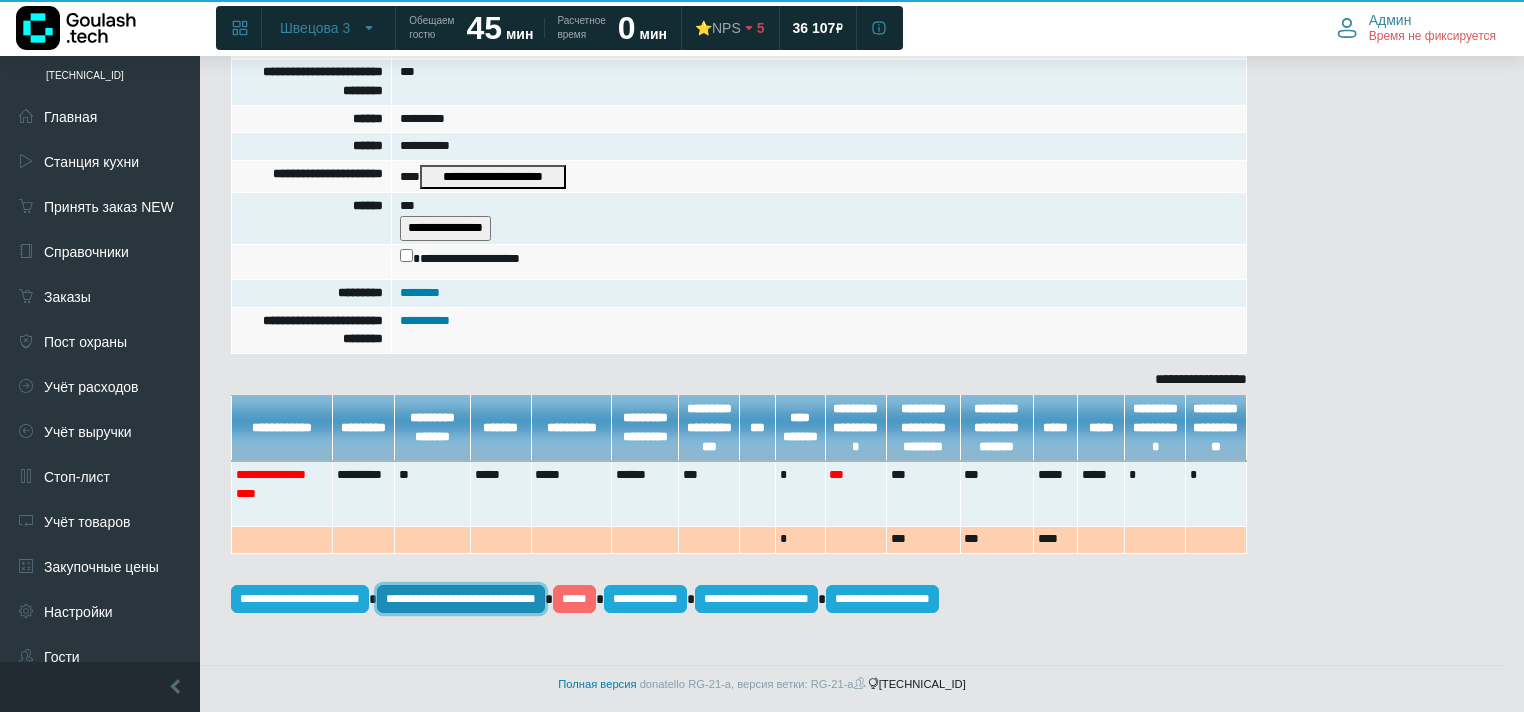 click on "**********" at bounding box center [461, 599] 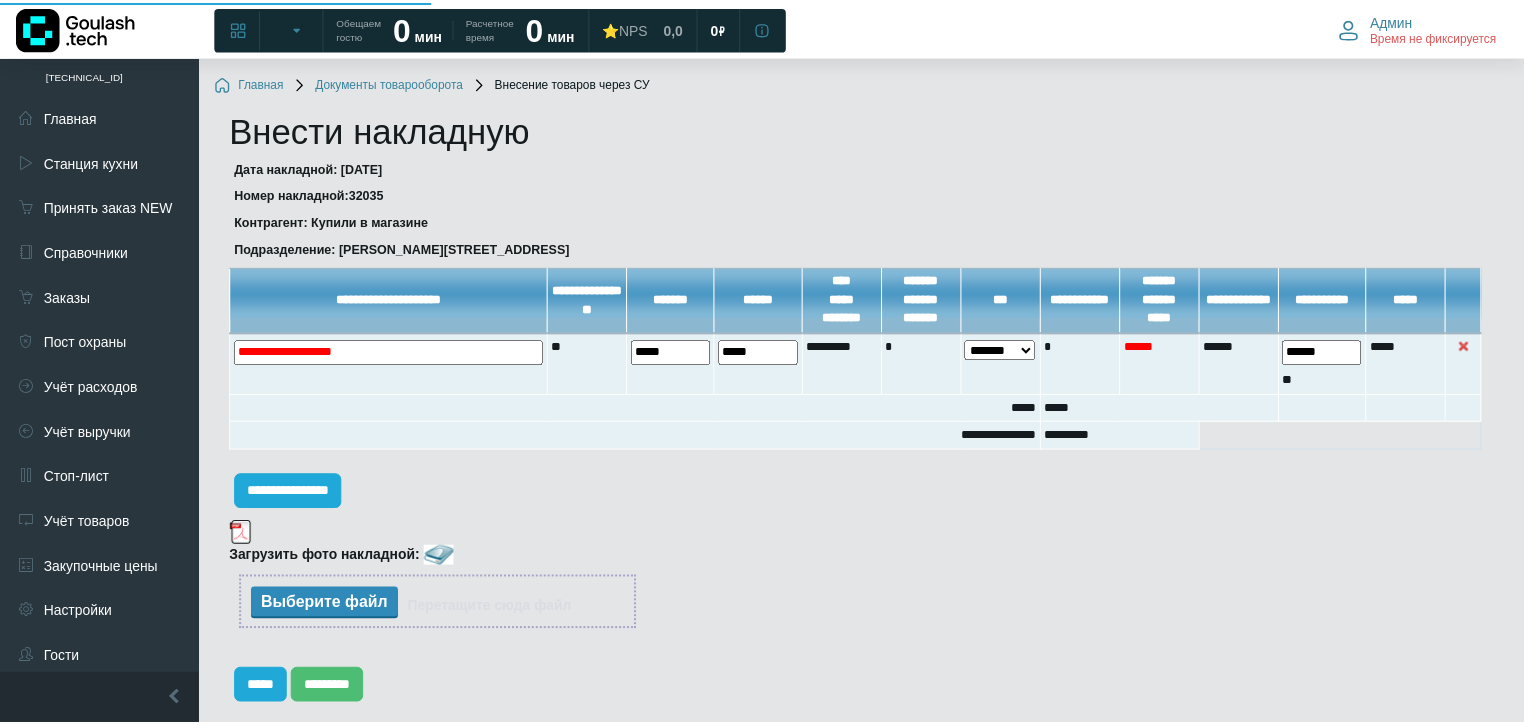 scroll, scrollTop: 0, scrollLeft: 0, axis: both 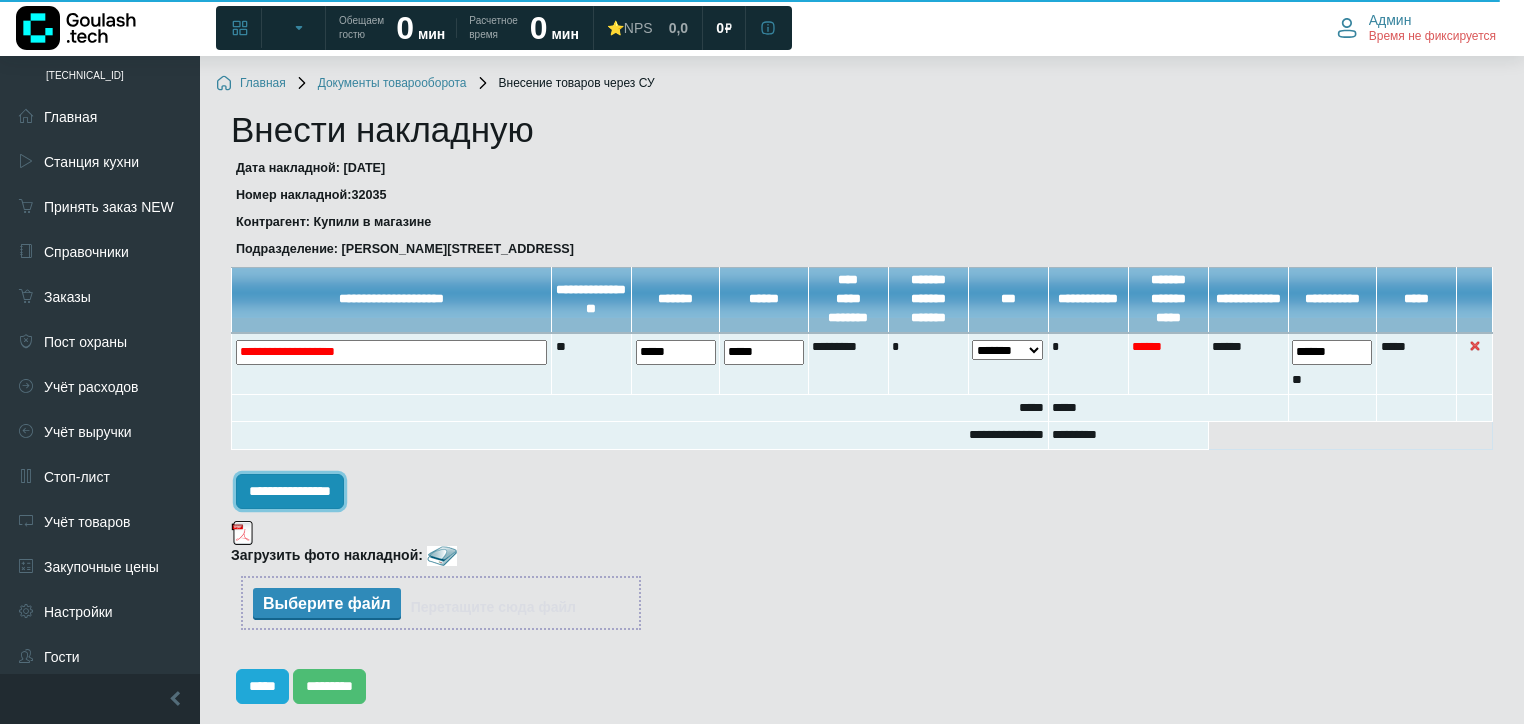 click on "**********" at bounding box center [290, 491] 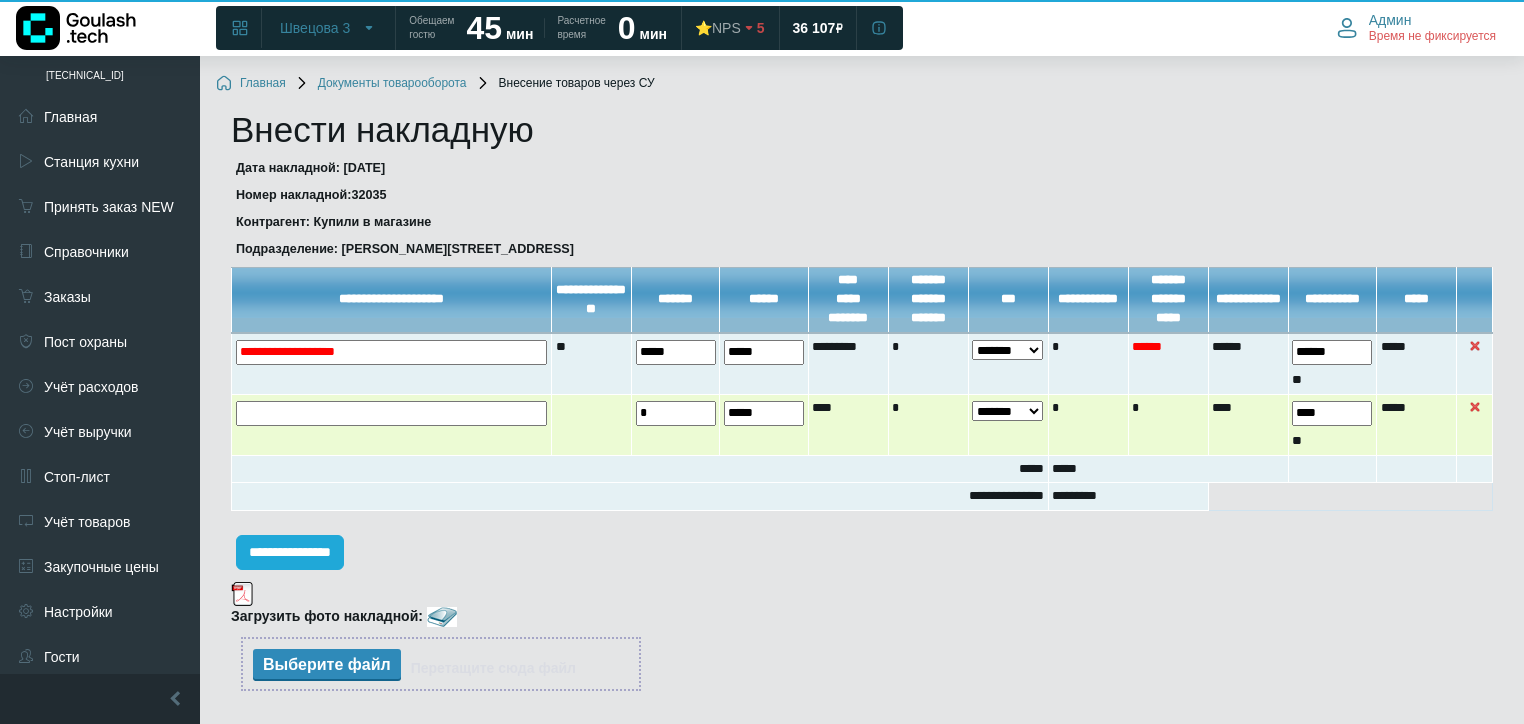 click at bounding box center [0, 0] 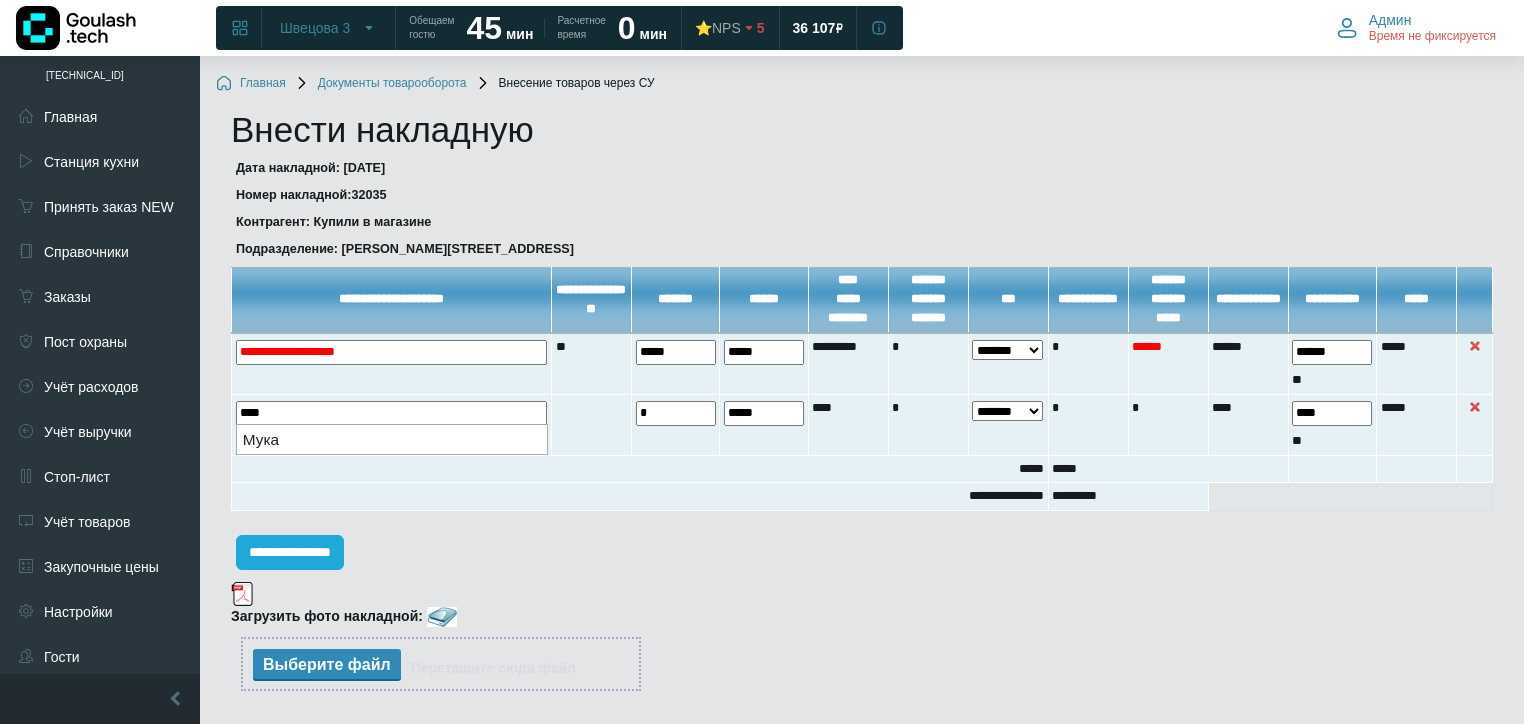 click on "Мука" at bounding box center (392, 439) 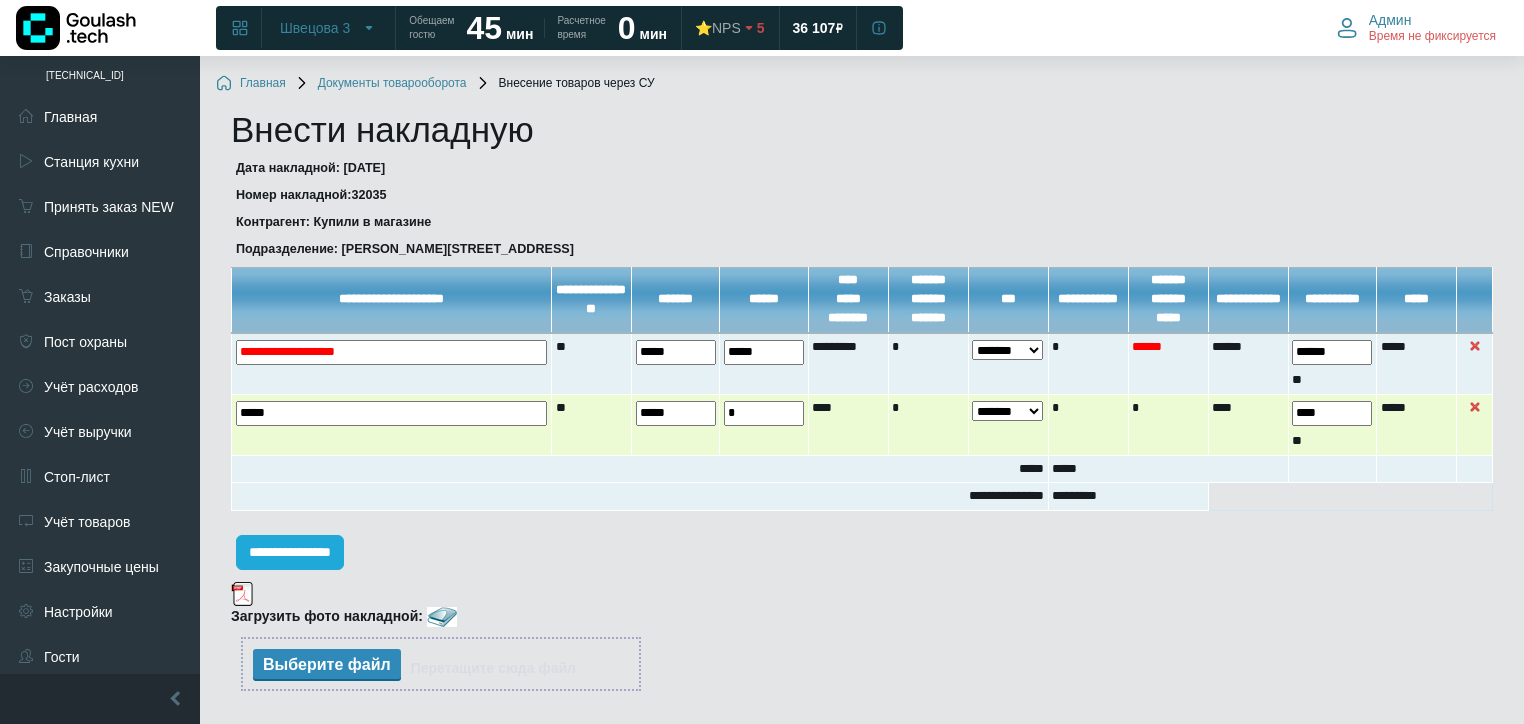 drag, startPoint x: 687, startPoint y: 409, endPoint x: 490, endPoint y: 425, distance: 197.64868 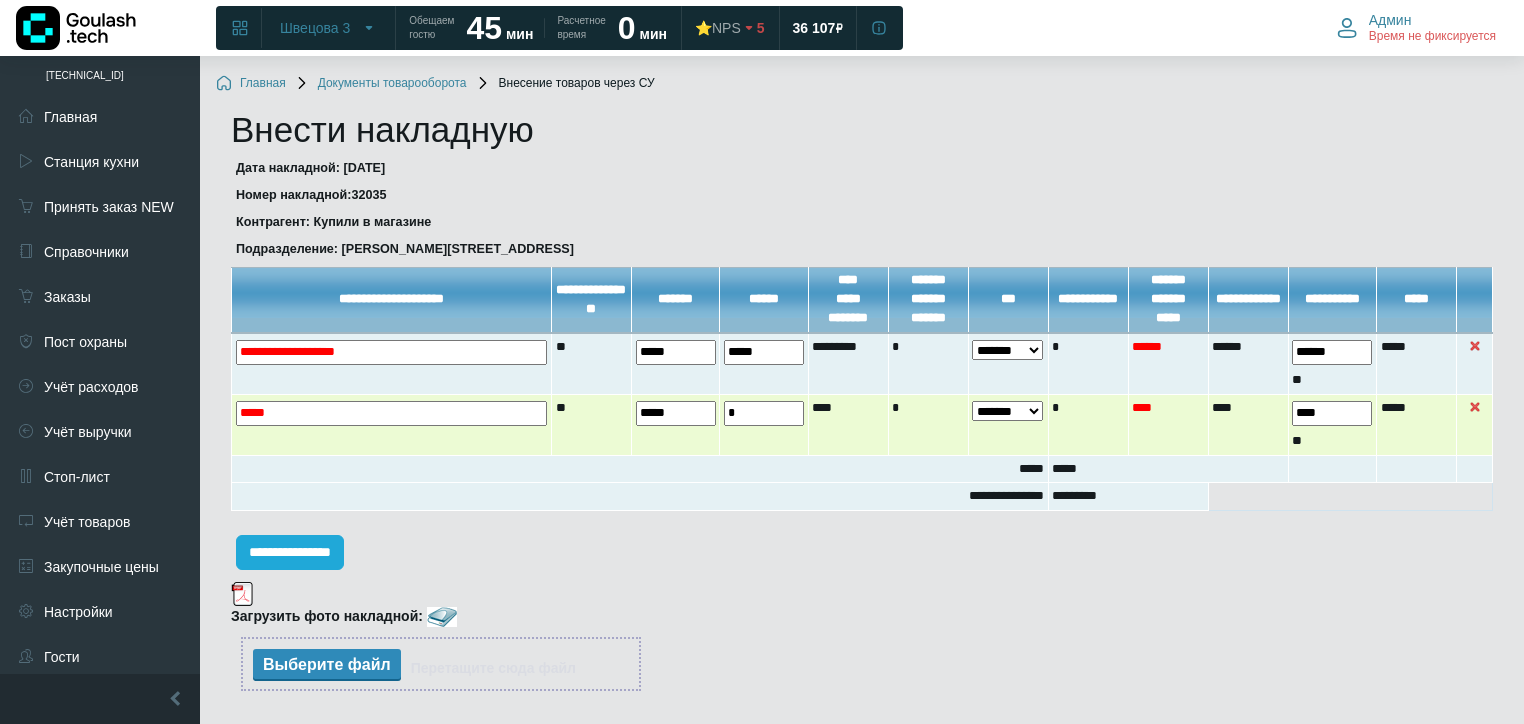type on "*****" 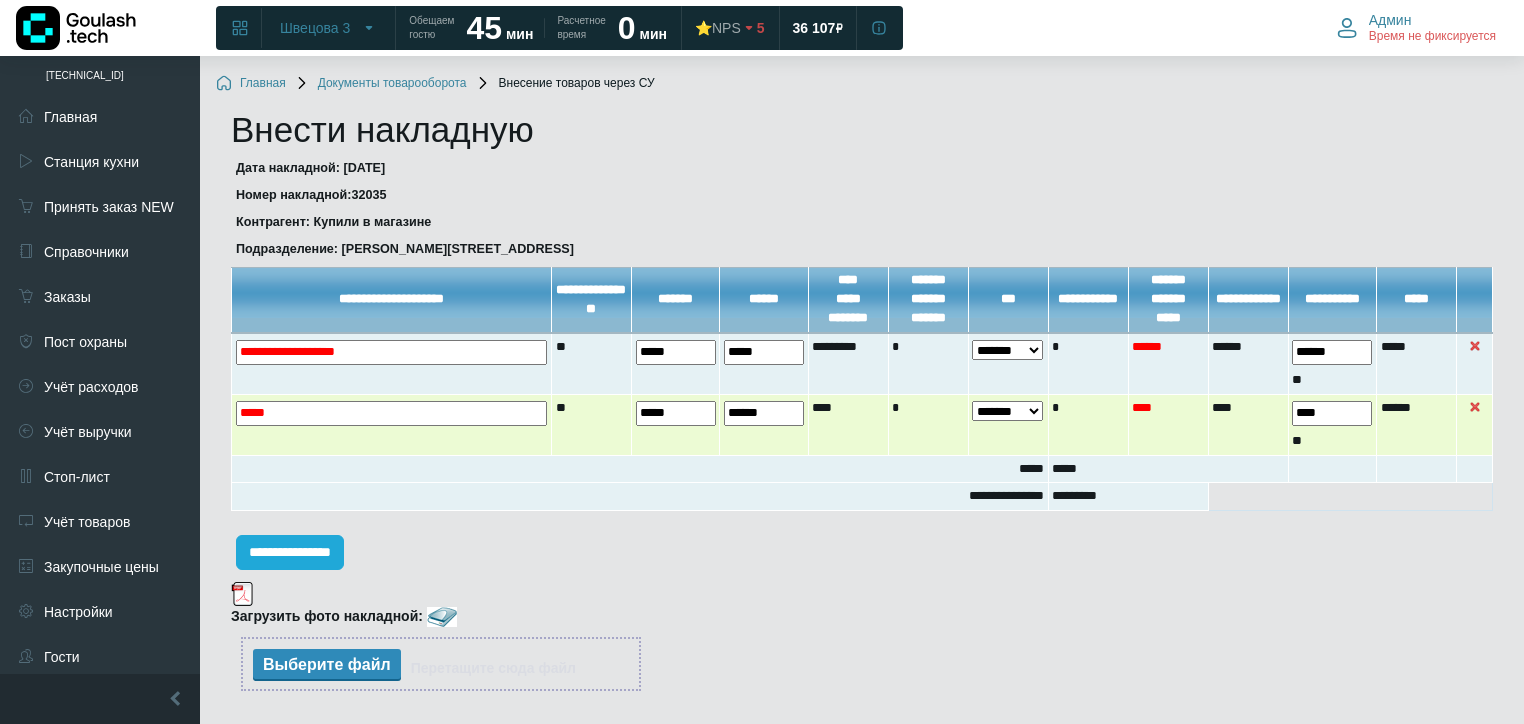 type on "******" 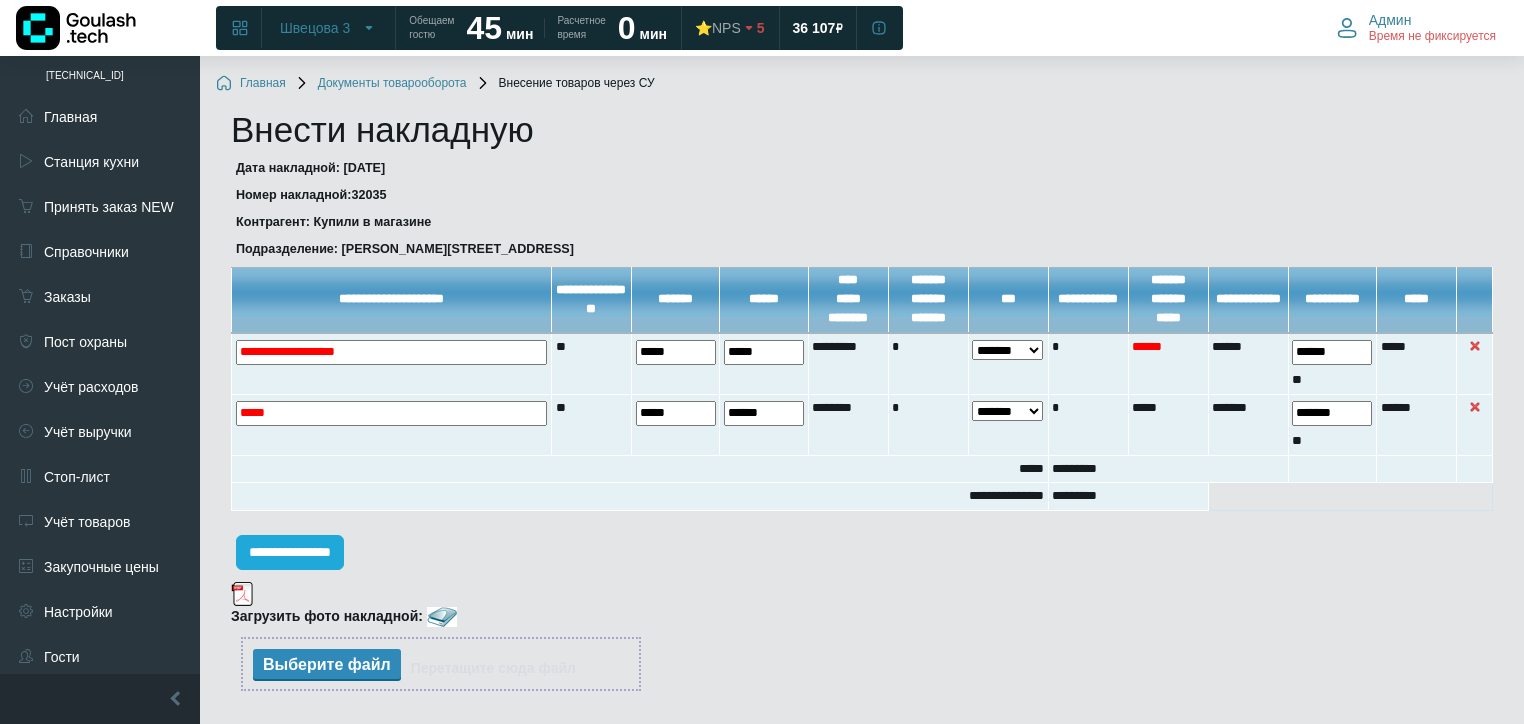 type on "*******" 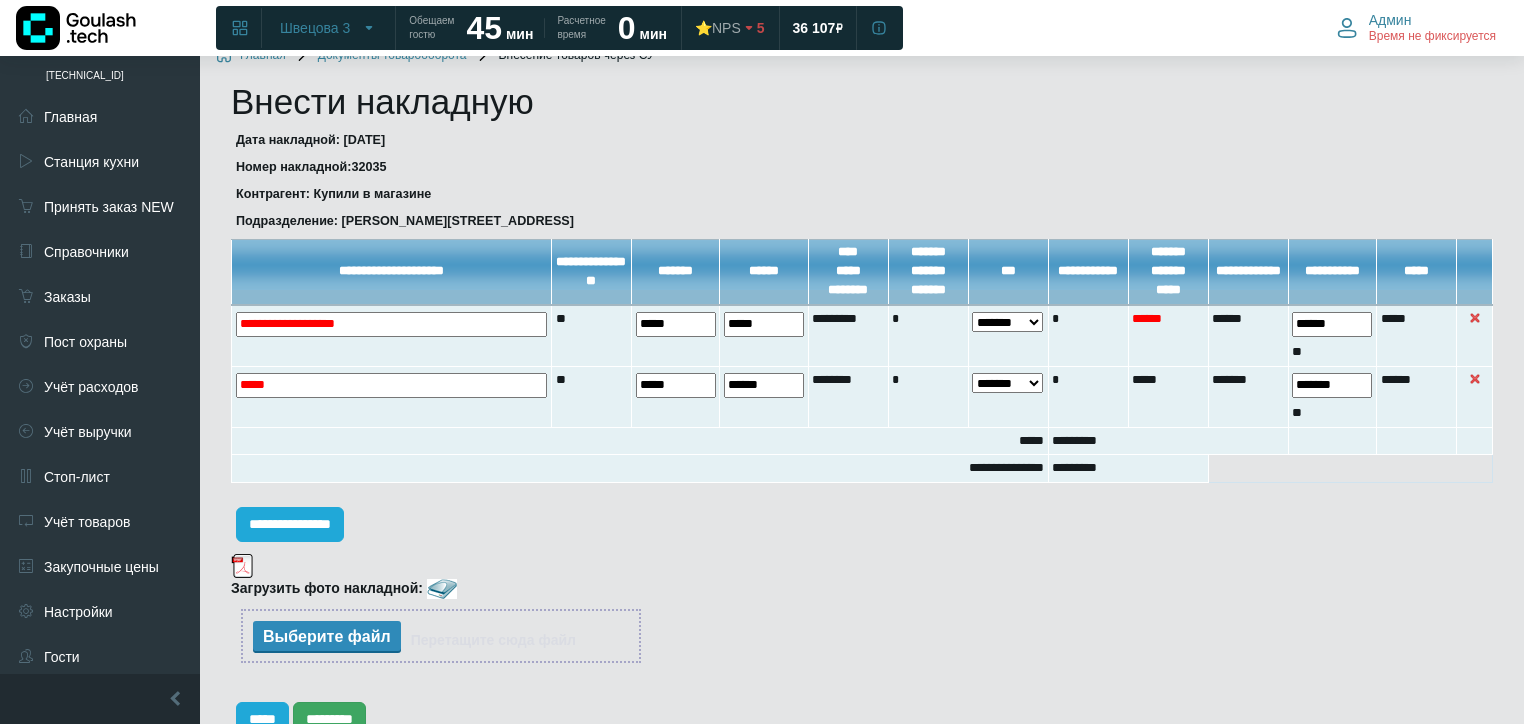 scroll, scrollTop: 124, scrollLeft: 0, axis: vertical 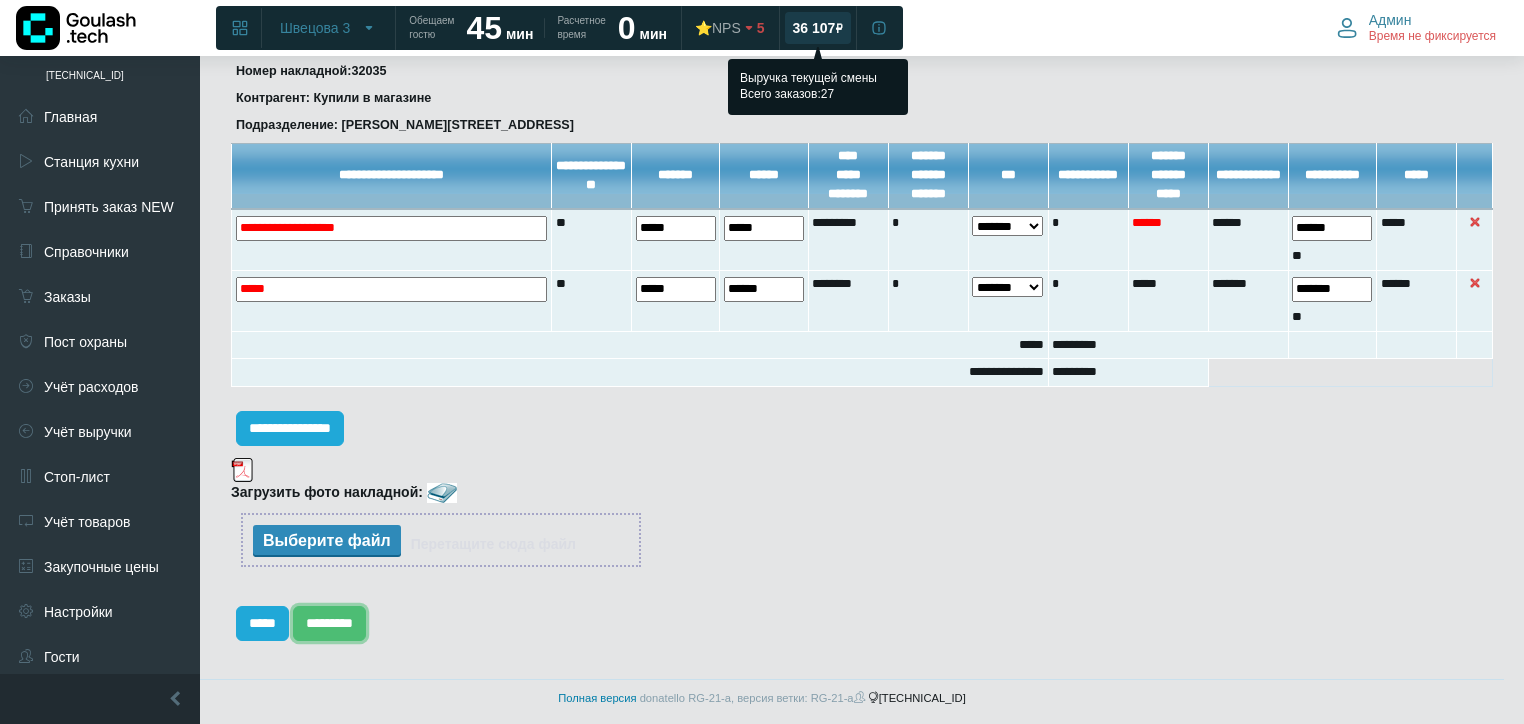 drag, startPoint x: 356, startPoint y: 620, endPoint x: 859, endPoint y: 23, distance: 780.6523 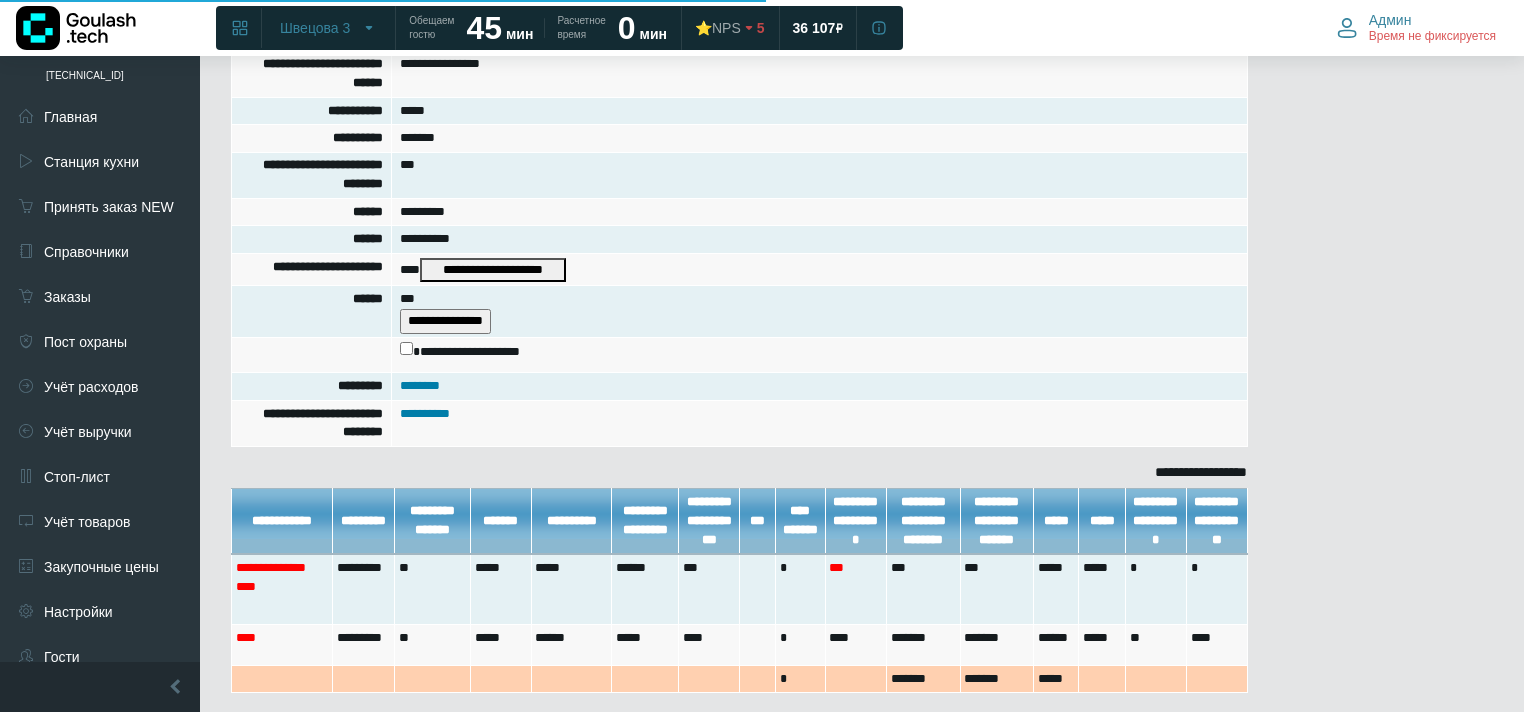 scroll, scrollTop: 540, scrollLeft: 0, axis: vertical 